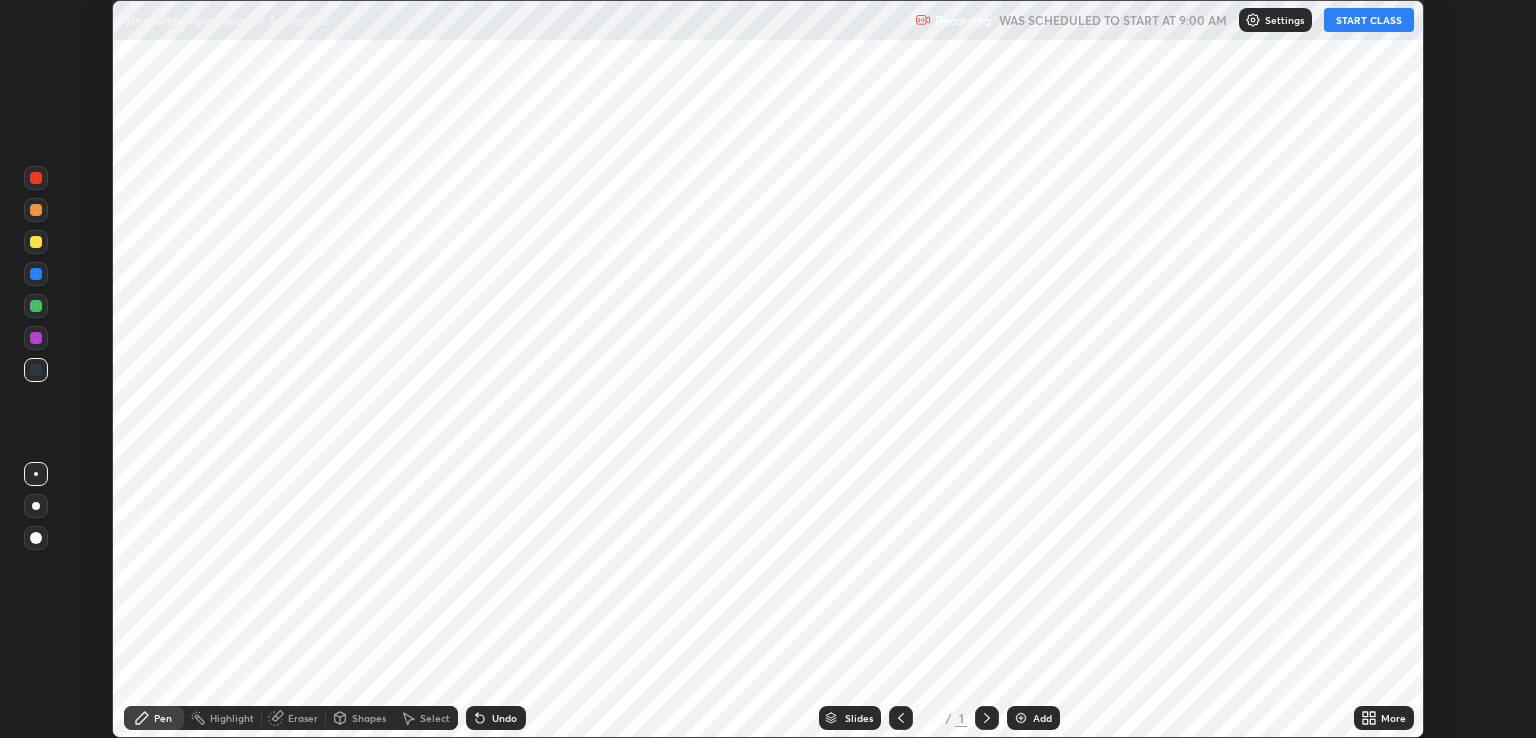 scroll, scrollTop: 0, scrollLeft: 0, axis: both 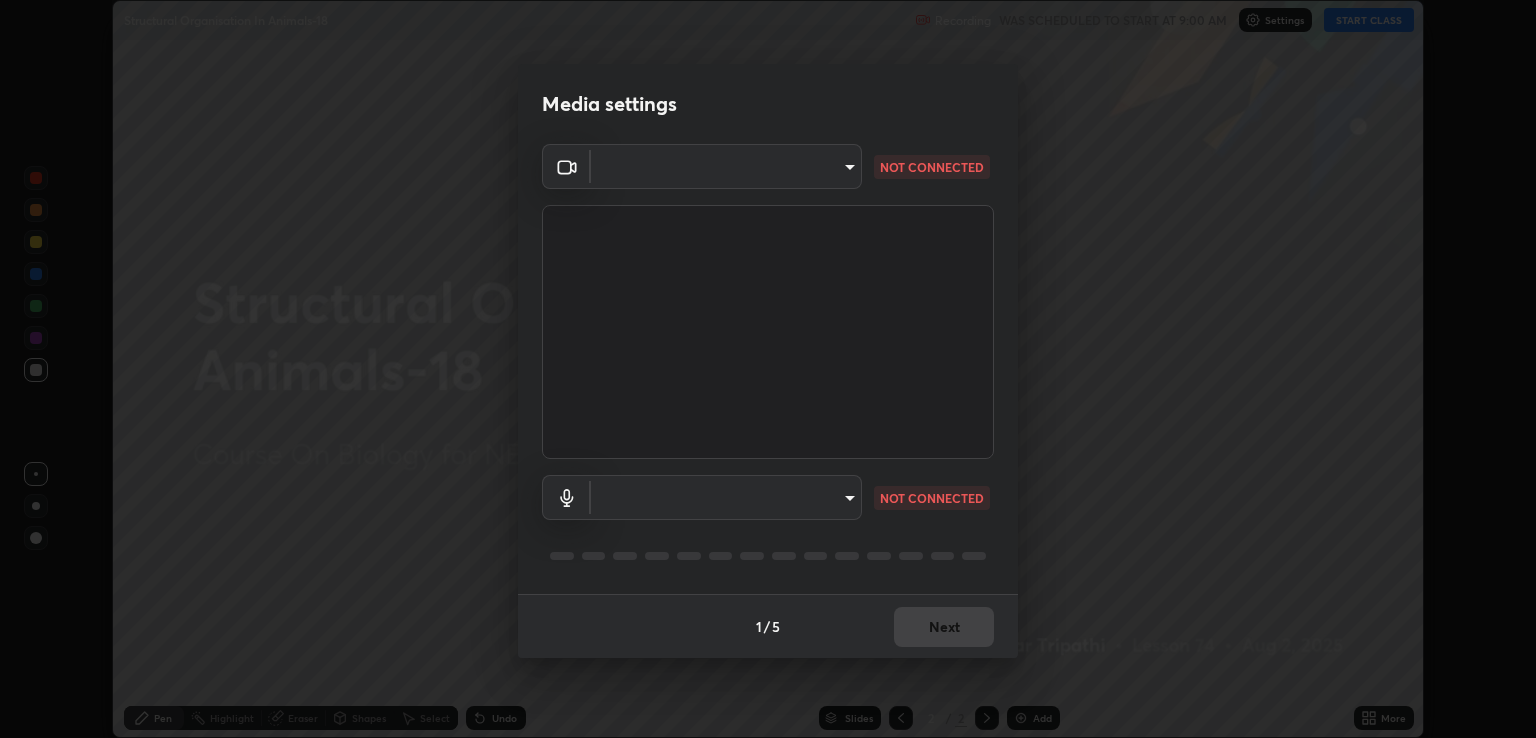 type on "ecbdbd44a66272db987f9f12271ef5319a85e28cdf2a8e5dd884bc8ad31297da" 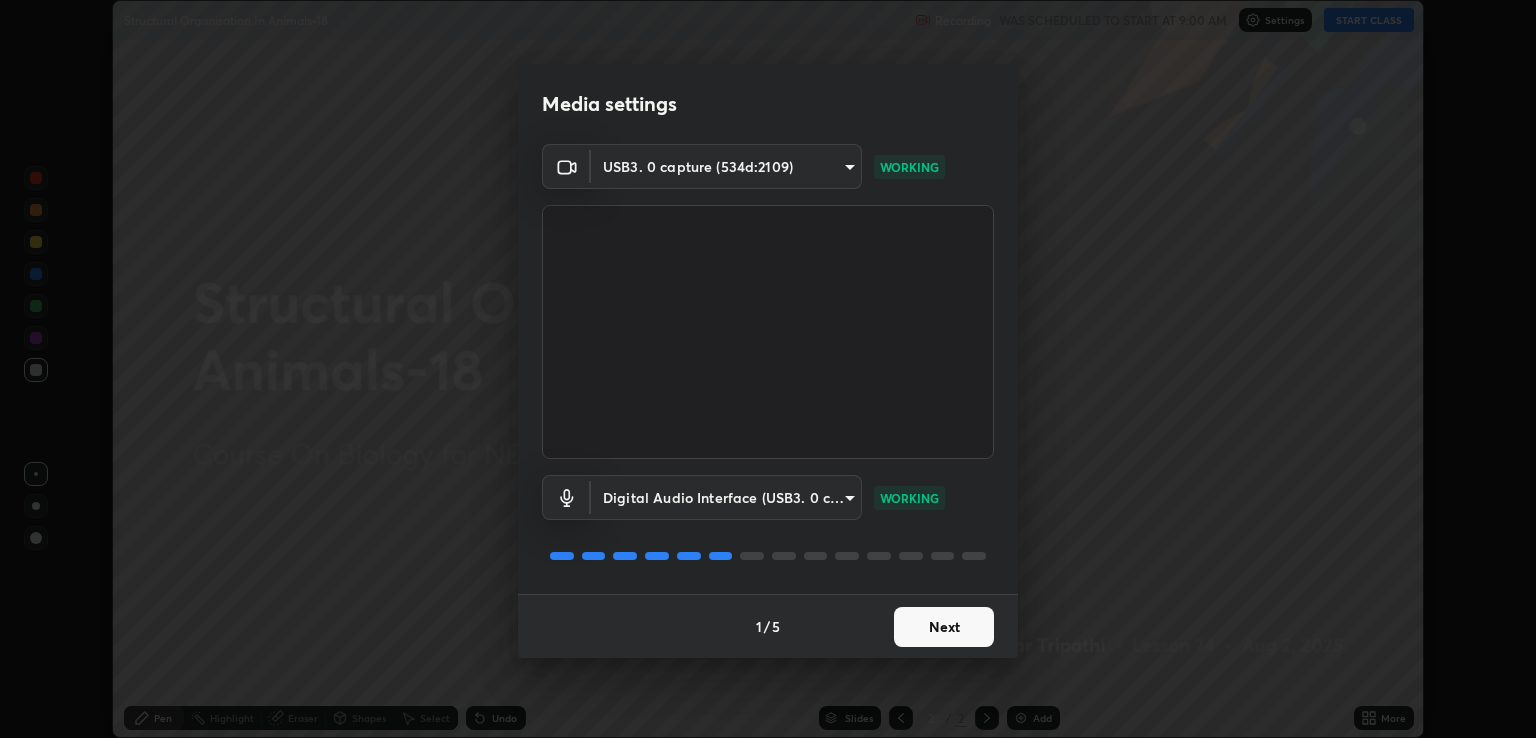 click on "Next" at bounding box center (944, 627) 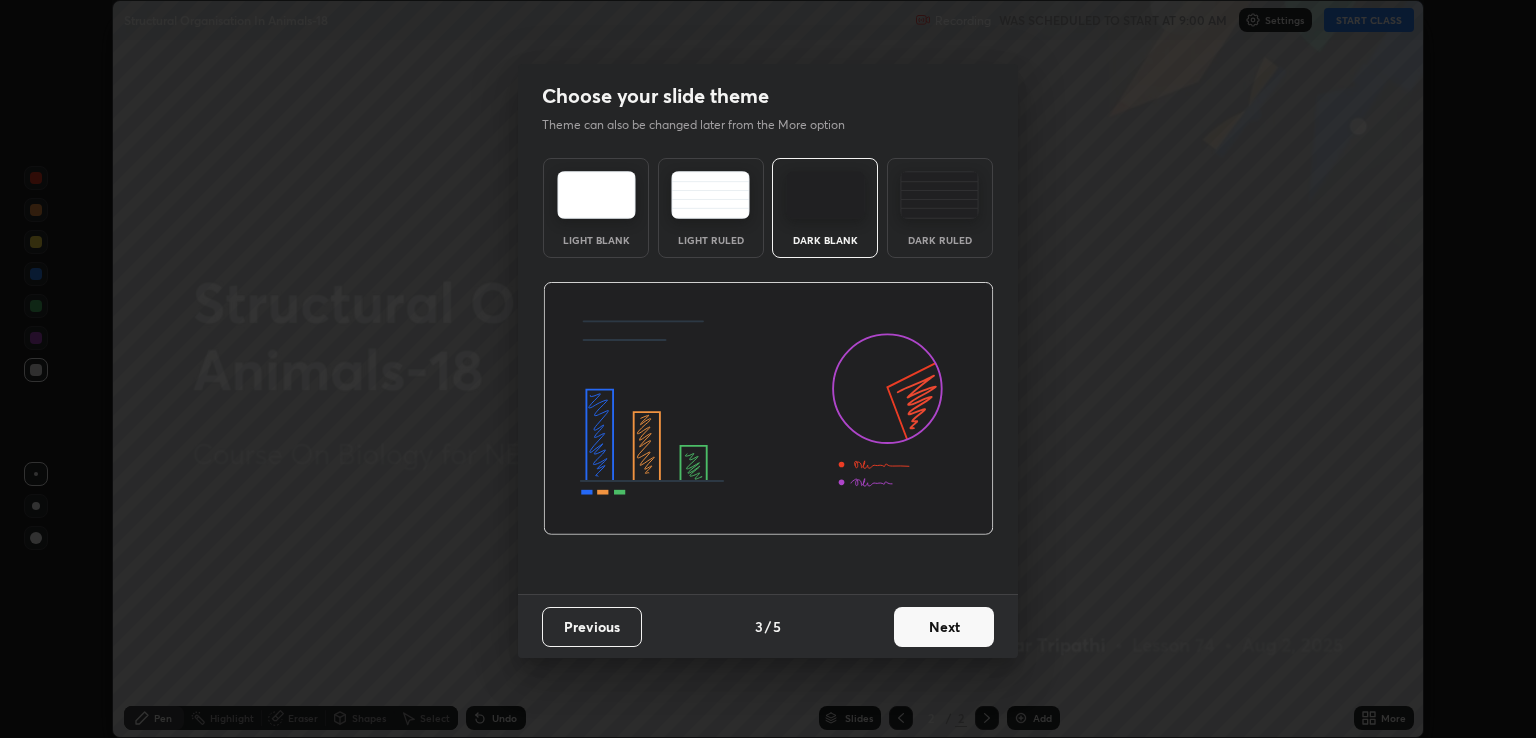 click on "Next" at bounding box center [944, 627] 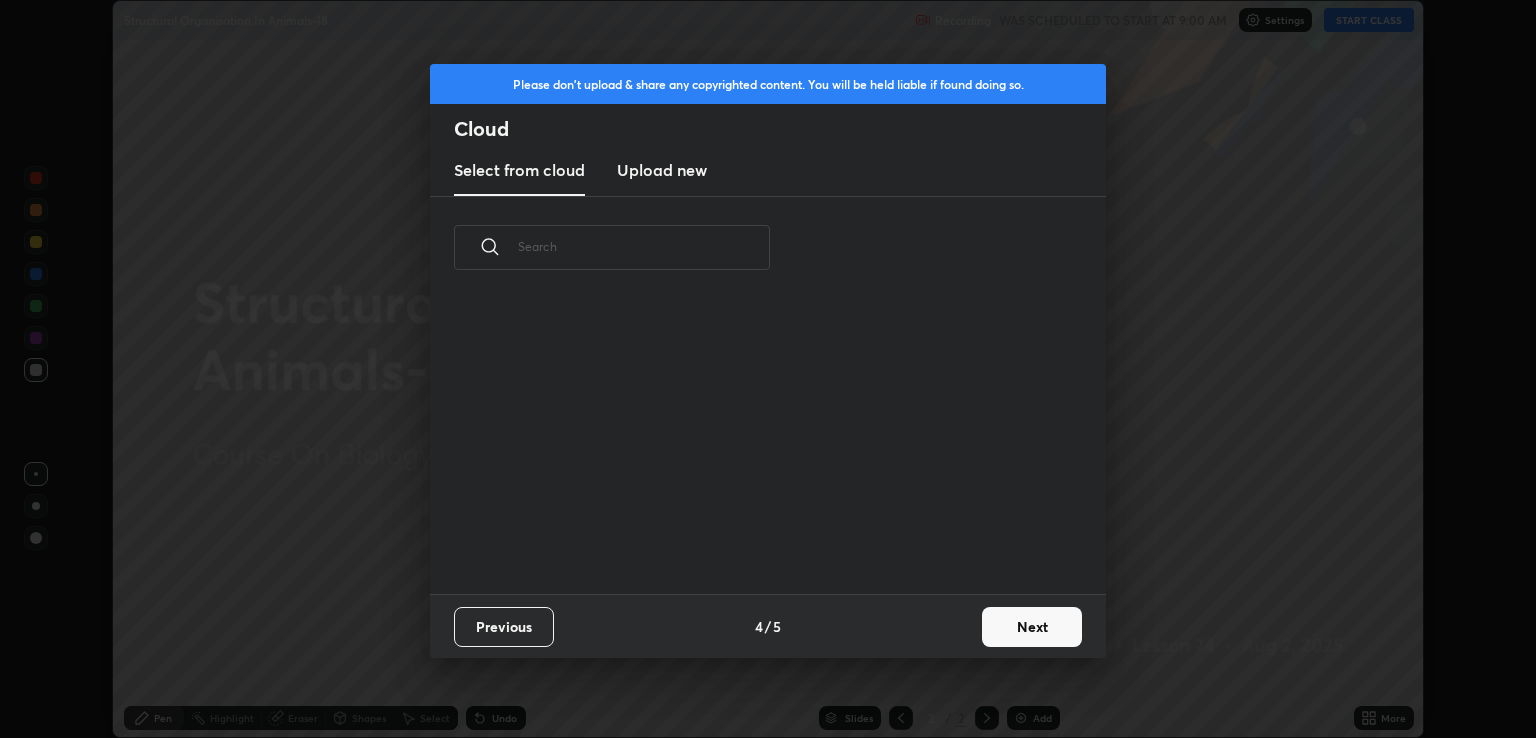 click on "Previous 4 / 5 Next" at bounding box center [768, 626] 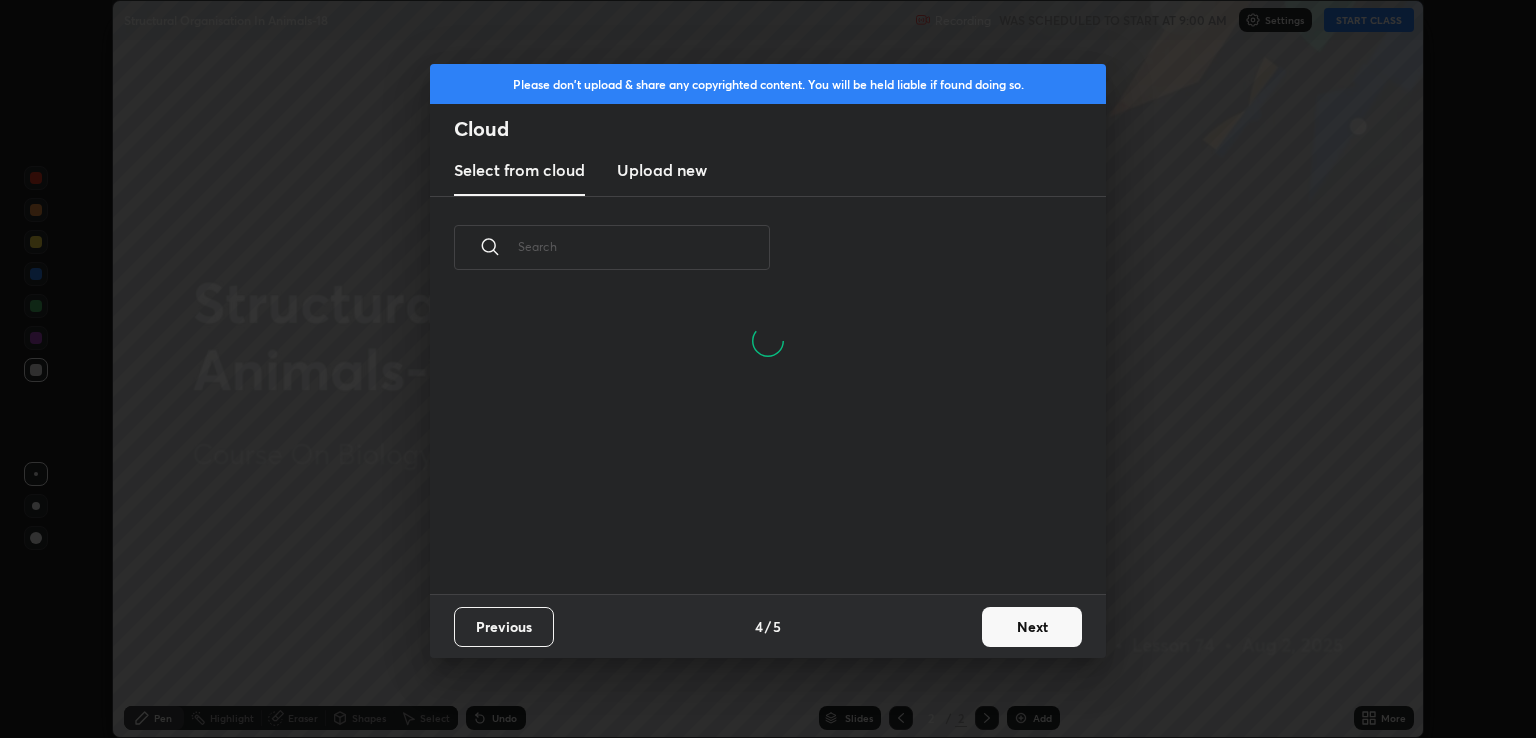click on "Next" at bounding box center (1032, 627) 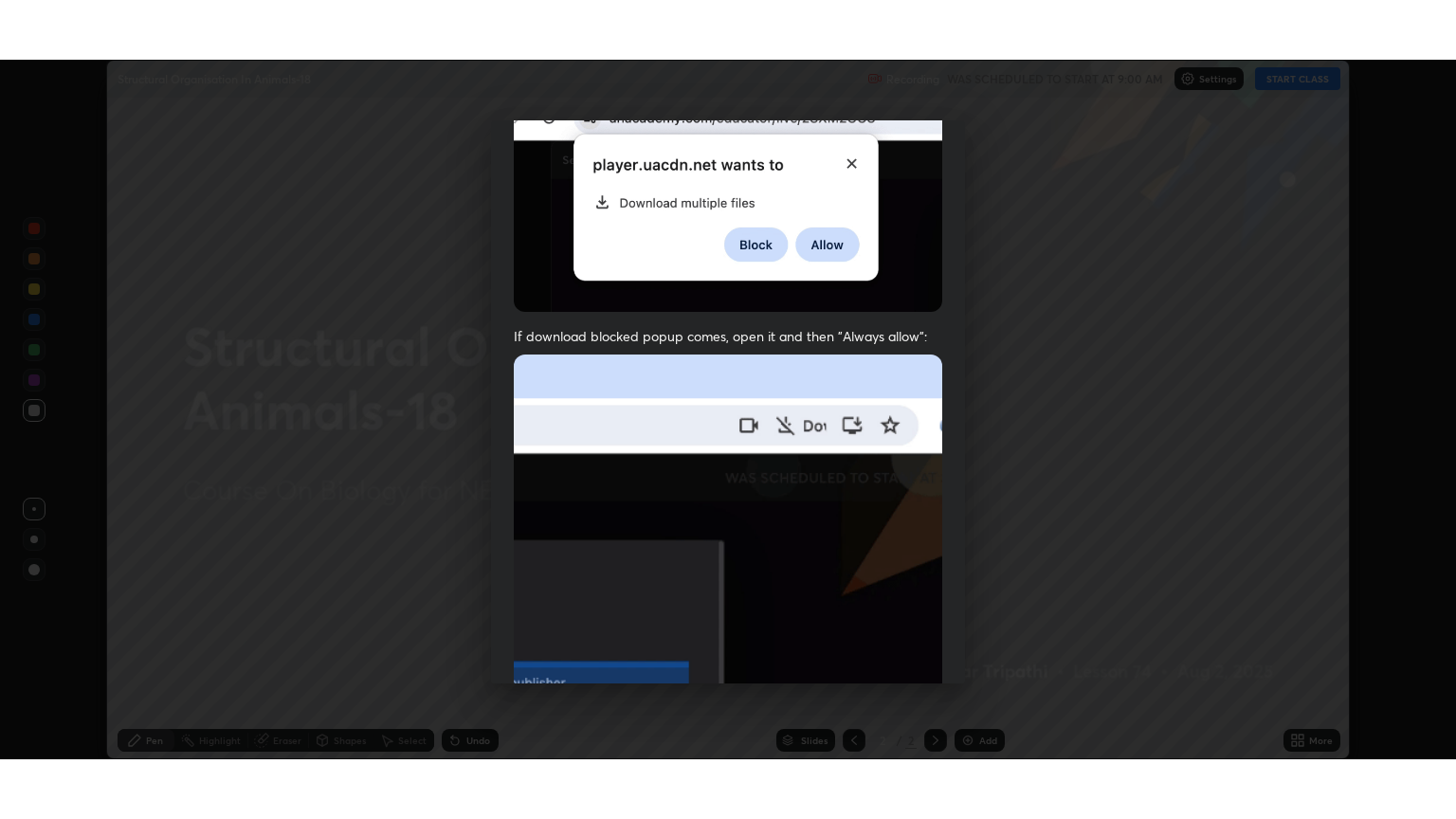 scroll, scrollTop: 384, scrollLeft: 0, axis: vertical 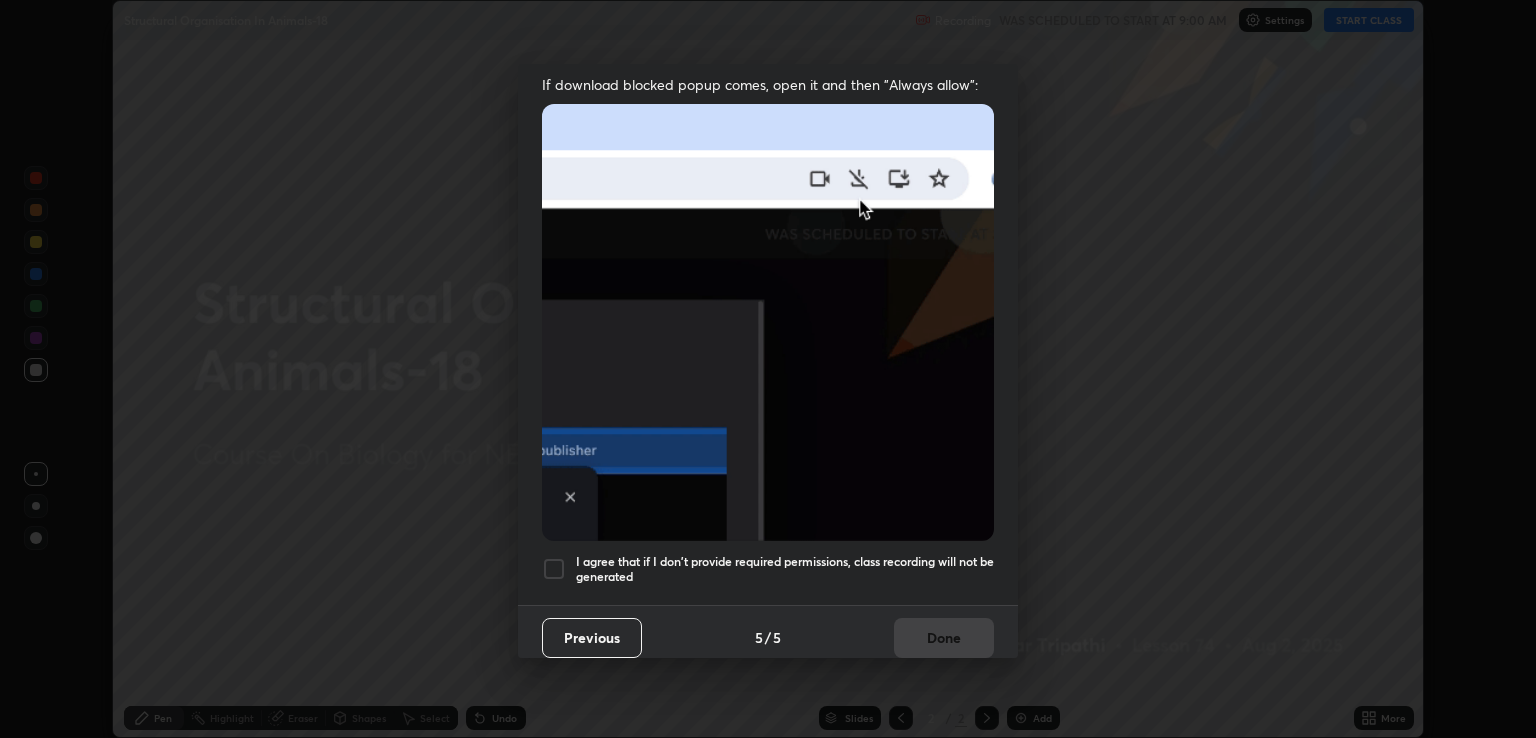 click on "Allow "Download multiple files" if prompted: If download blocked popup comes, open it and then "Always allow": I agree that if I don't provide required permissions, class recording will not be generated" at bounding box center [768, 184] 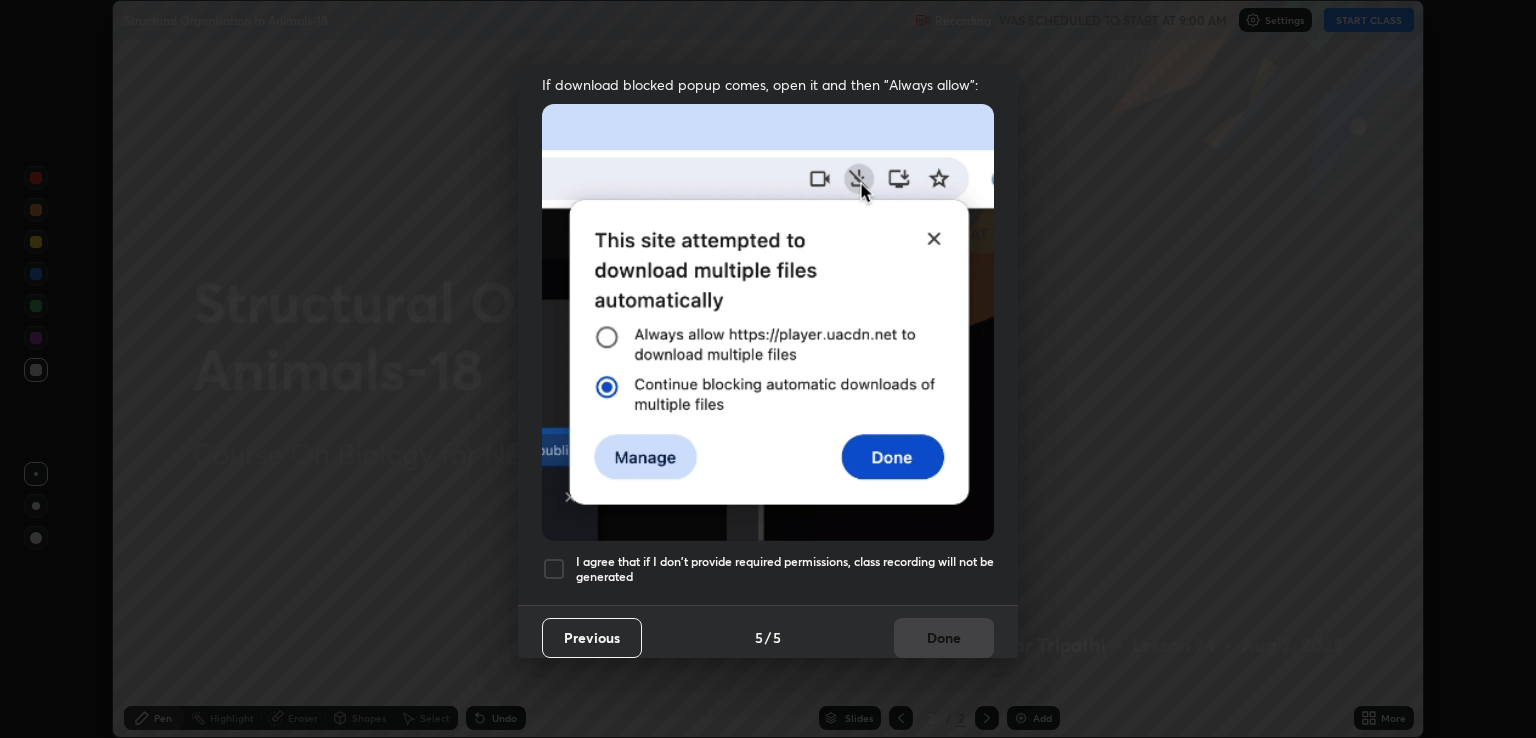 click on "Previous 5 / 5 Done" at bounding box center (768, 637) 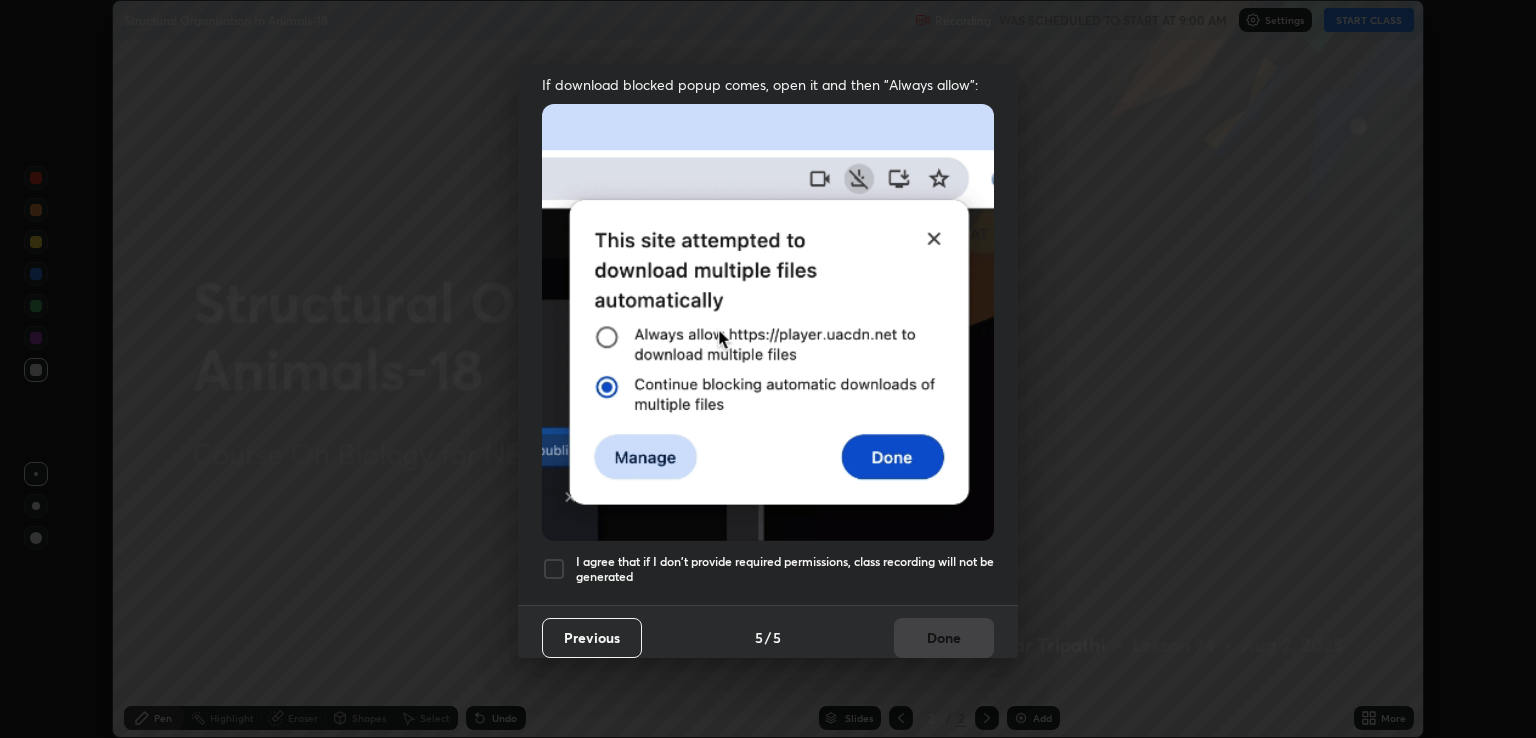click on "I agree that if I don't provide required permissions, class recording will not be generated" at bounding box center [785, 569] 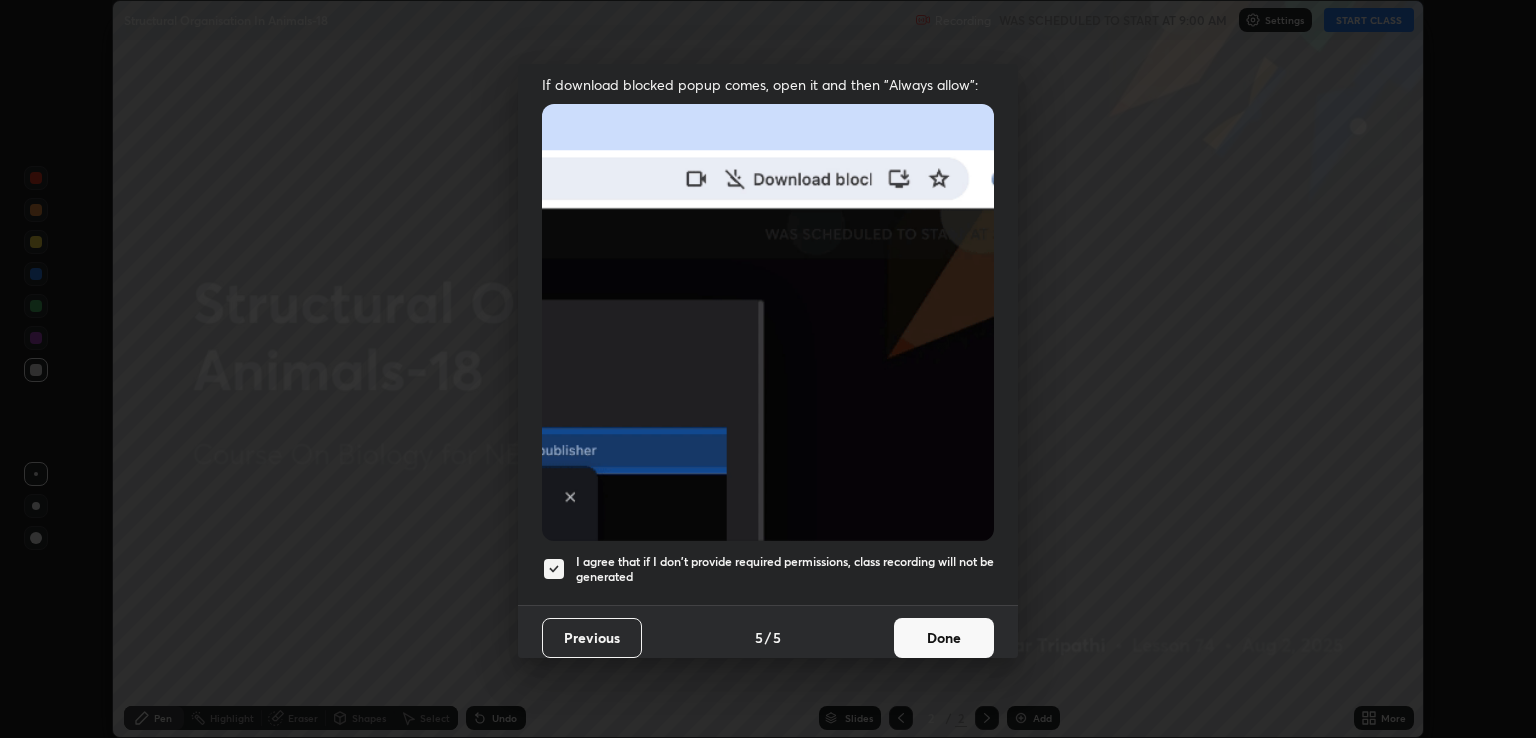 click on "Done" at bounding box center (944, 638) 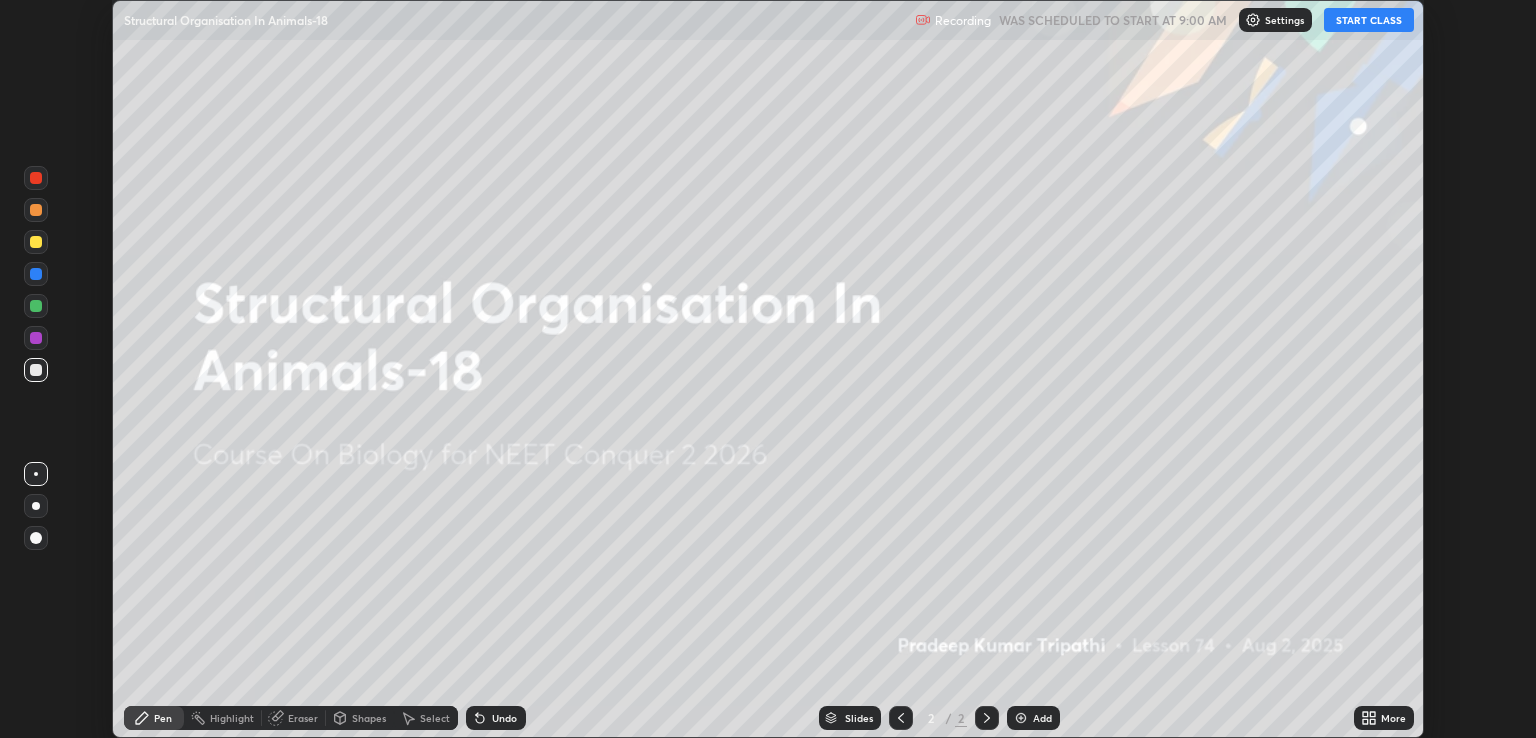 click on "START CLASS" at bounding box center [1369, 20] 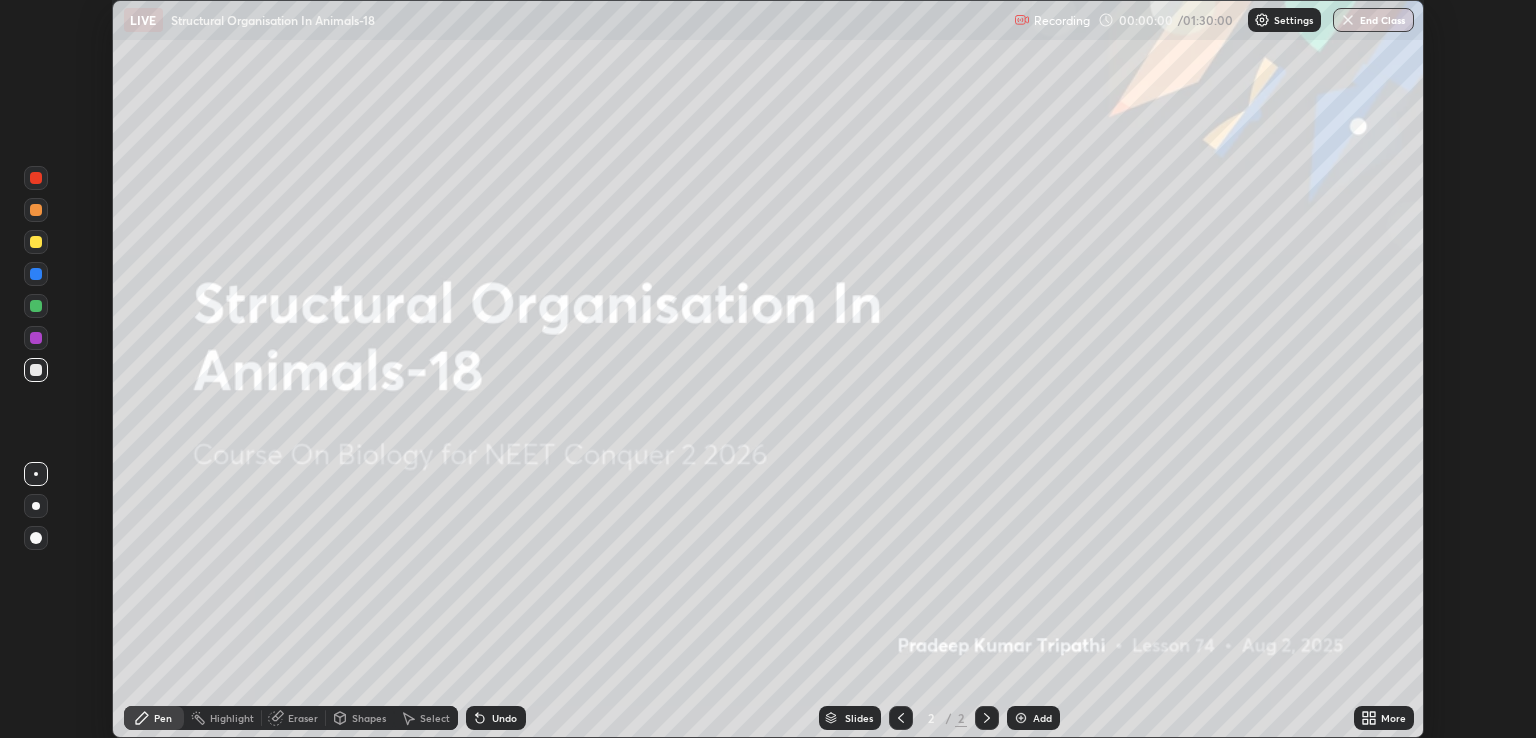click 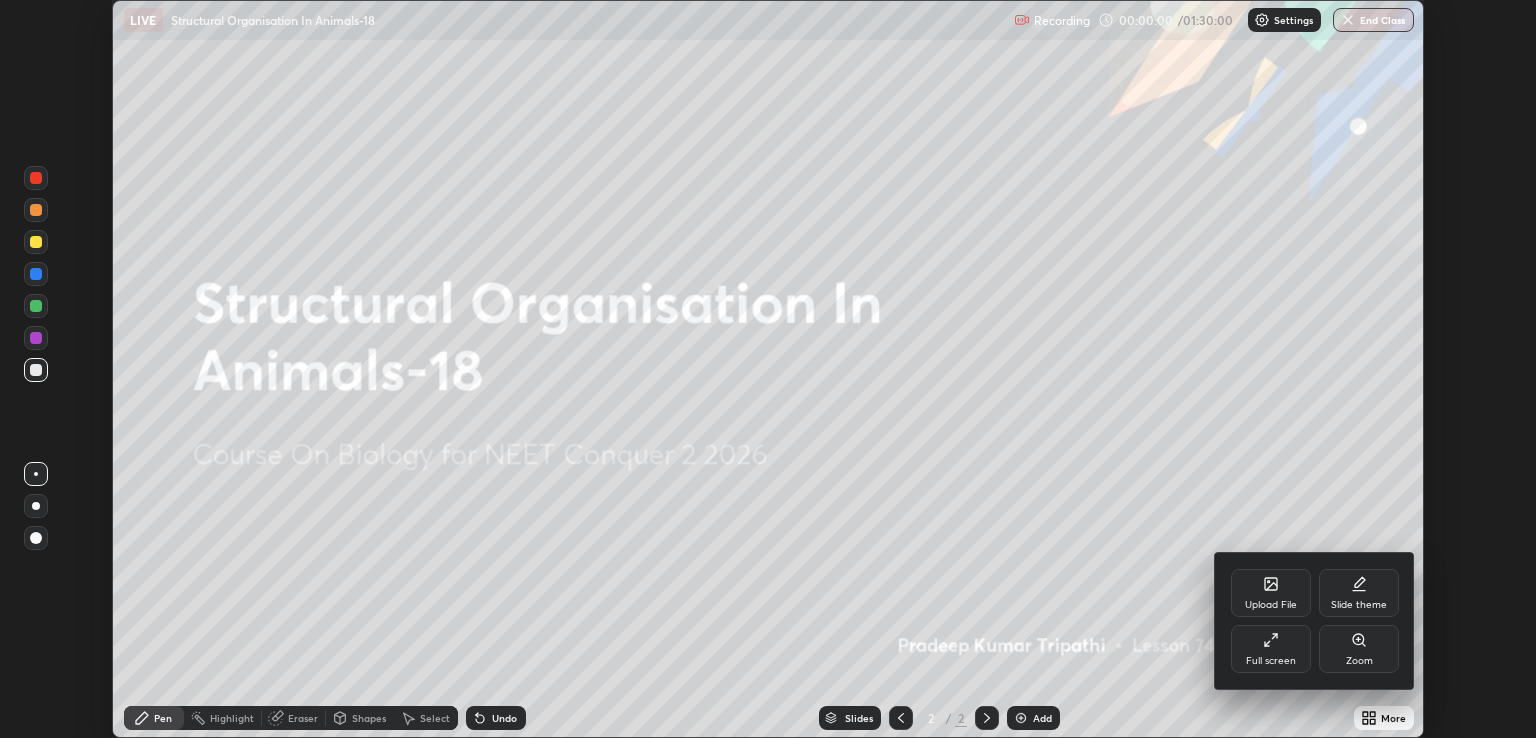 click on "Full screen" at bounding box center (1271, 649) 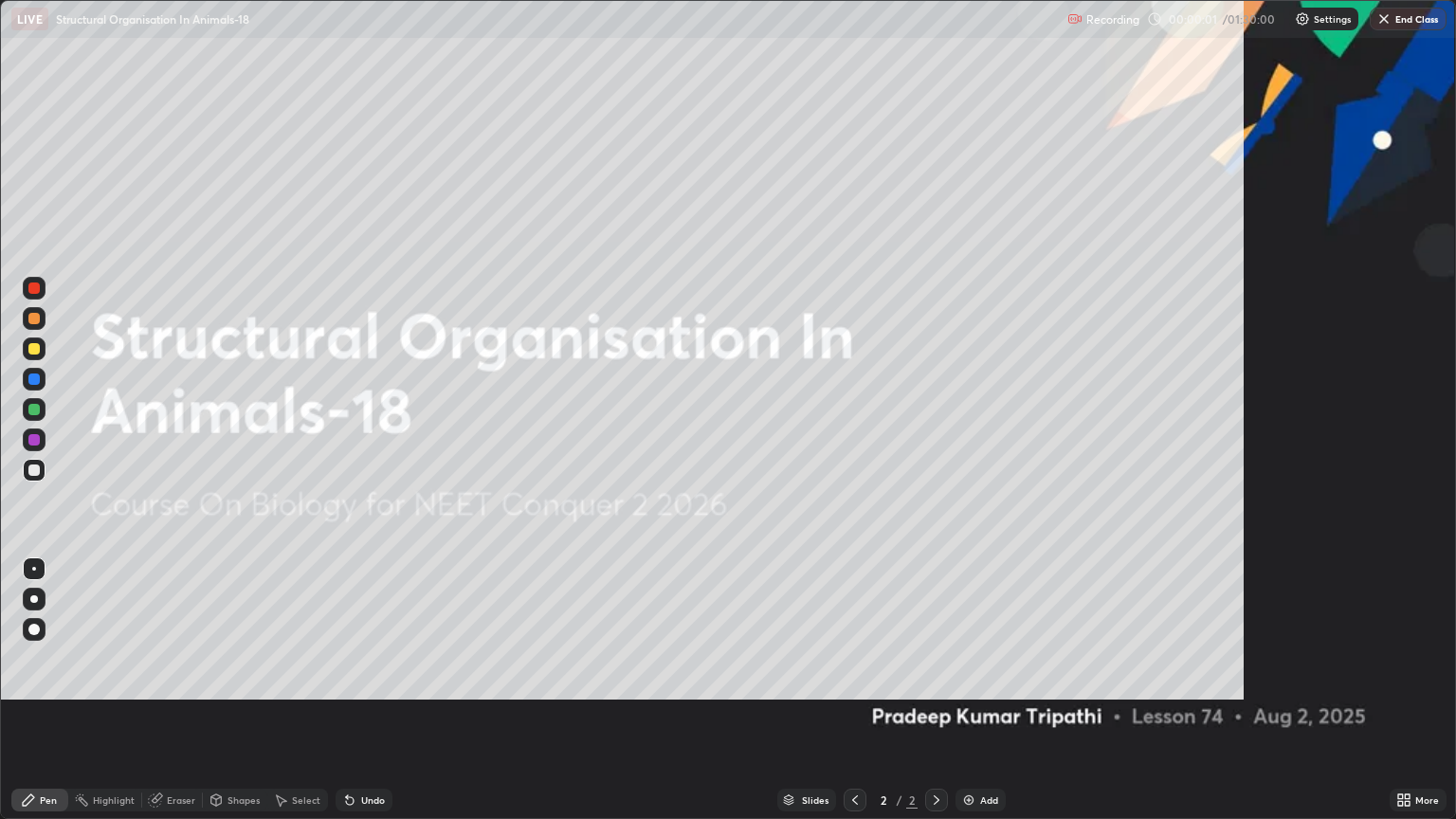 scroll, scrollTop: 93973, scrollLeft: 93336, axis: both 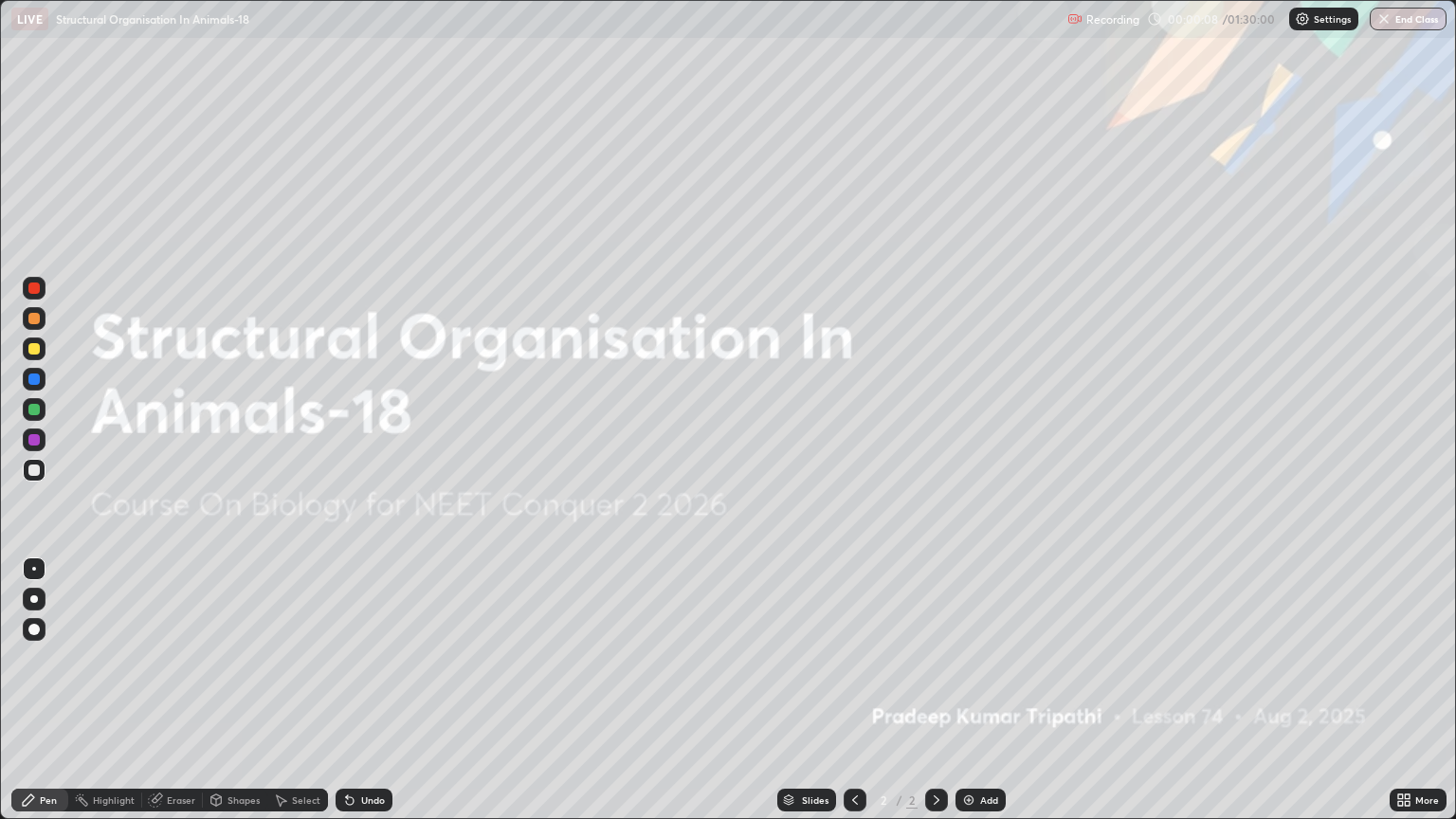 click at bounding box center [969, 800] 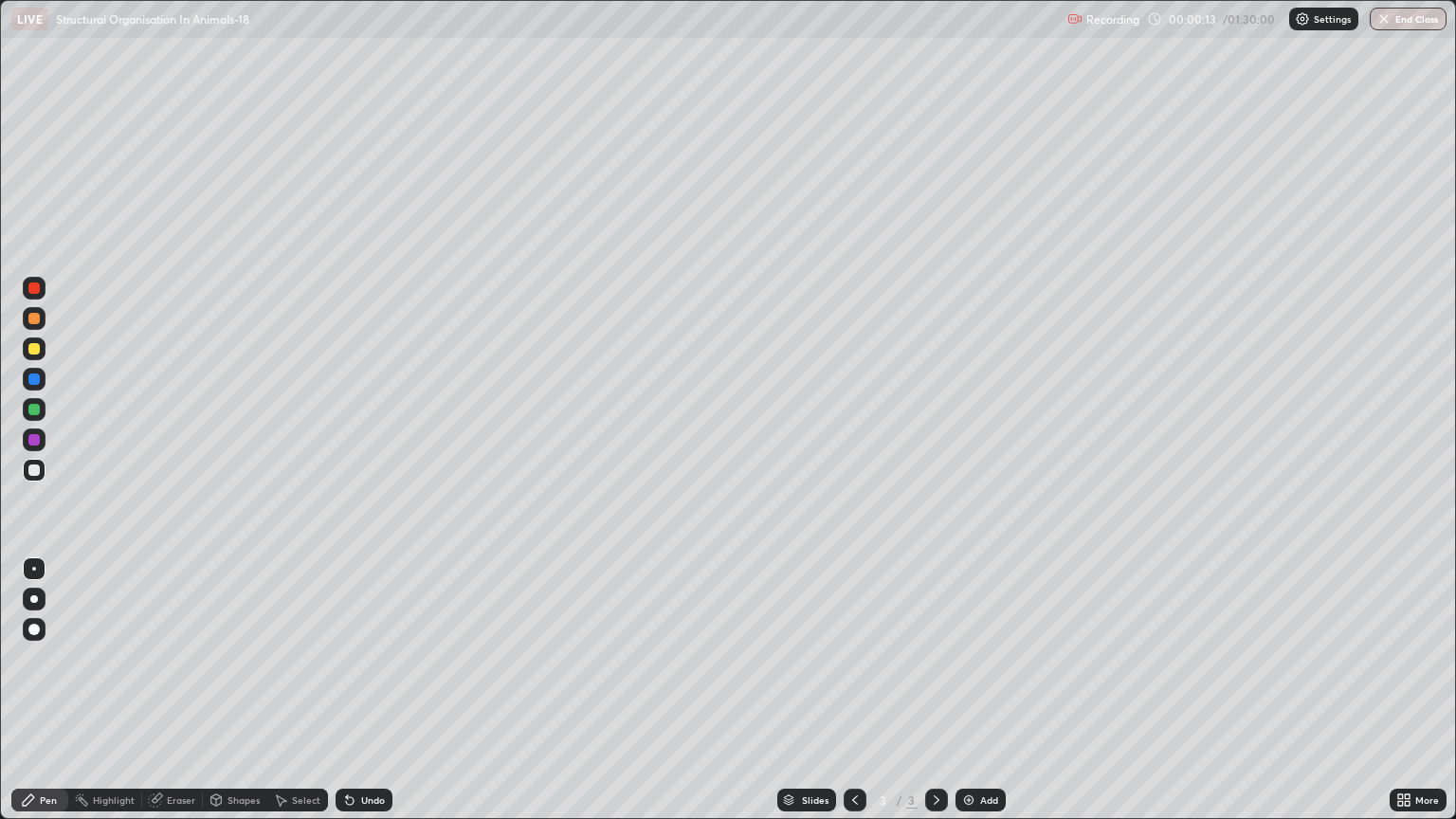 click at bounding box center (34, 318) 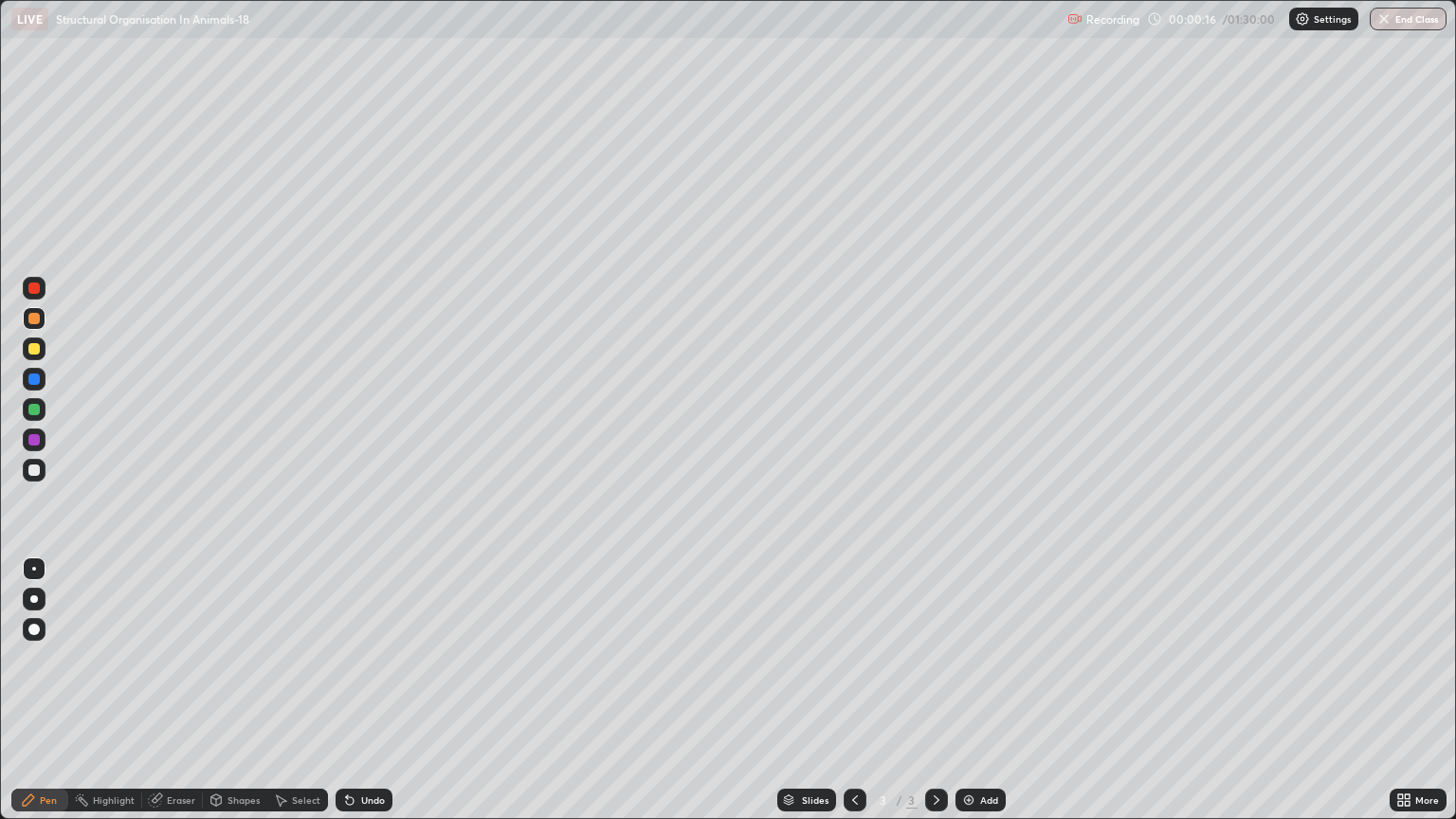 click on "Pen" at bounding box center [48, 800] 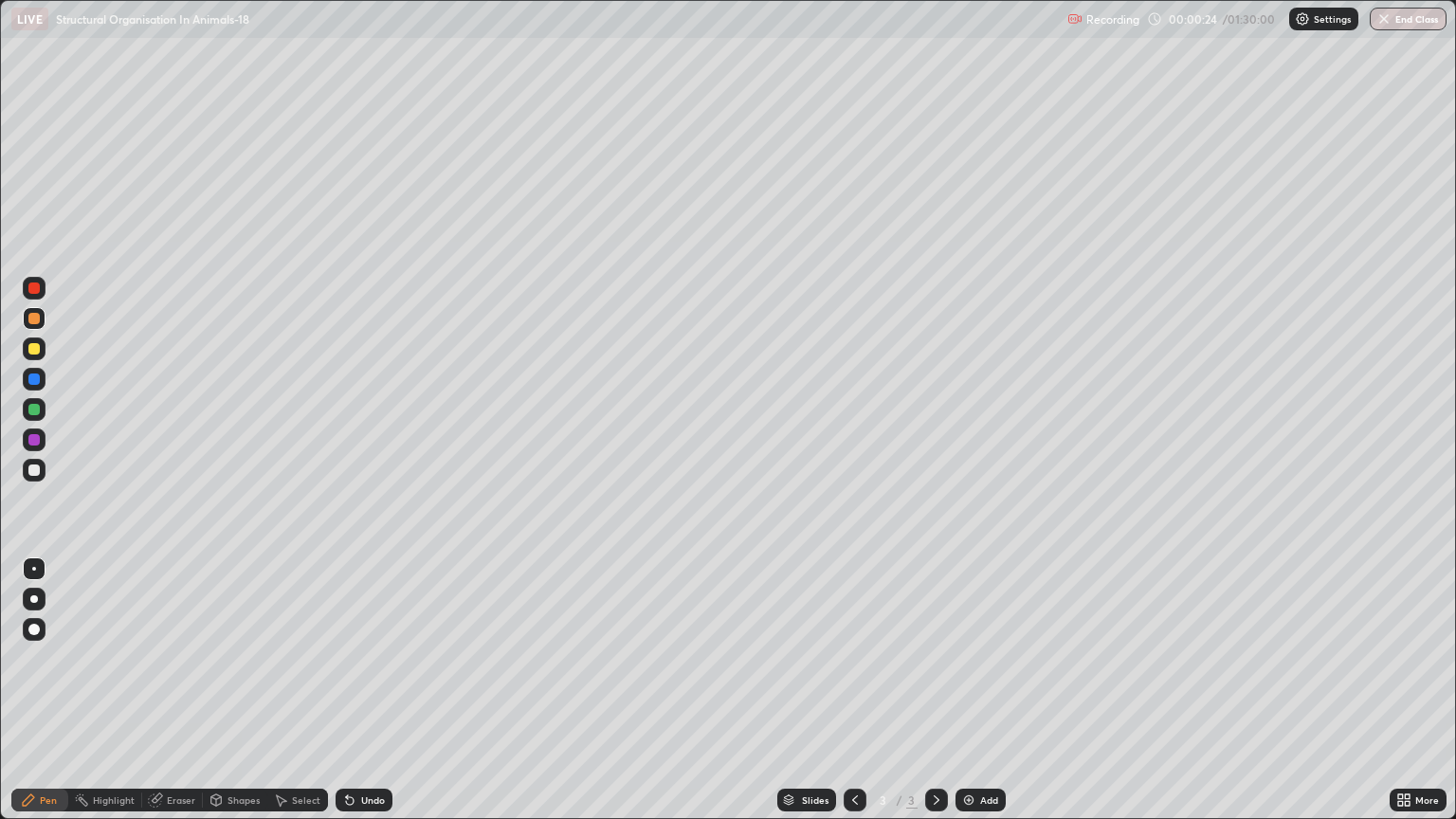click on "Shapes" at bounding box center (244, 800) 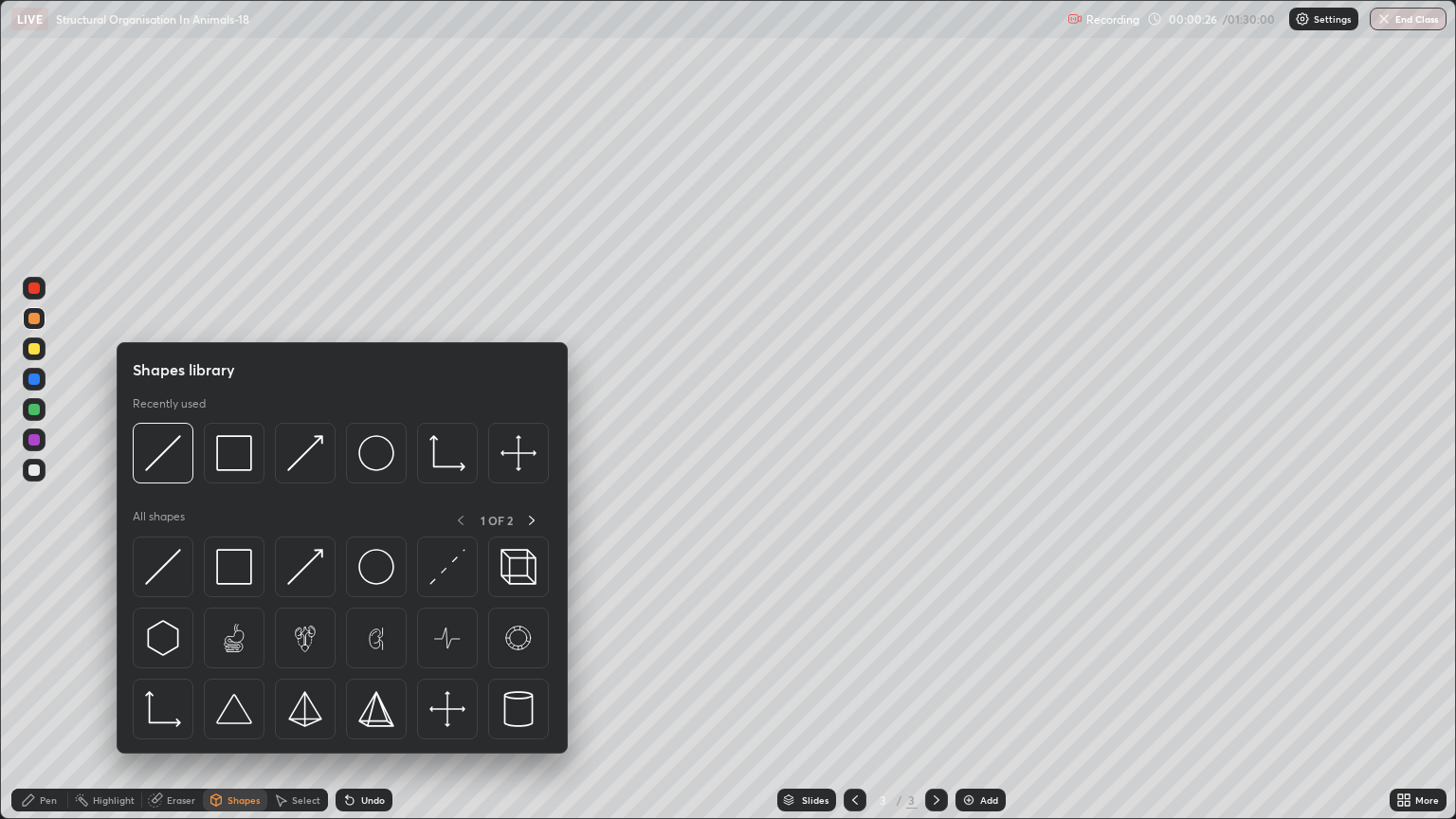 click on "Pen" at bounding box center [48, 800] 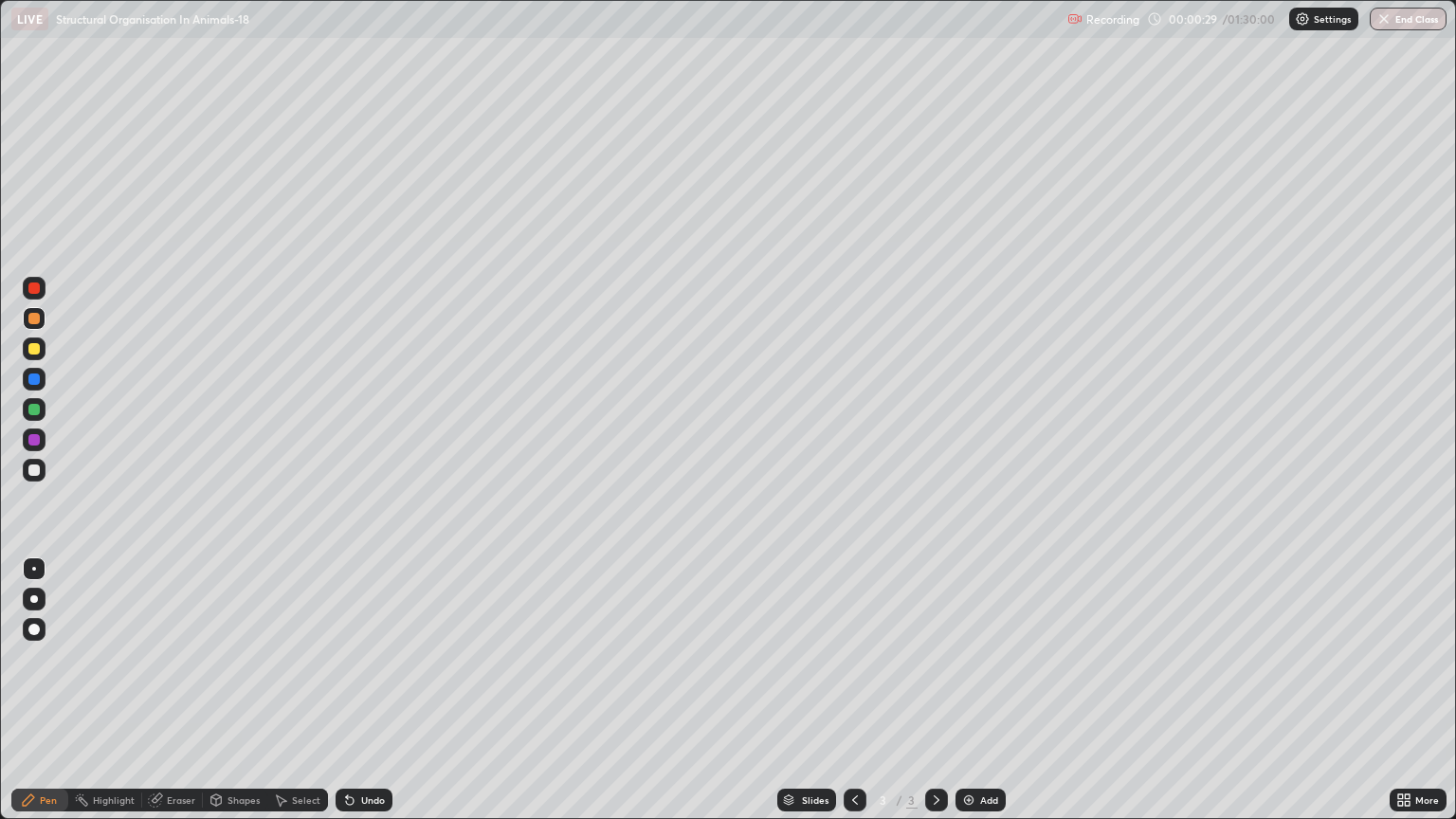 click at bounding box center (34, 599) 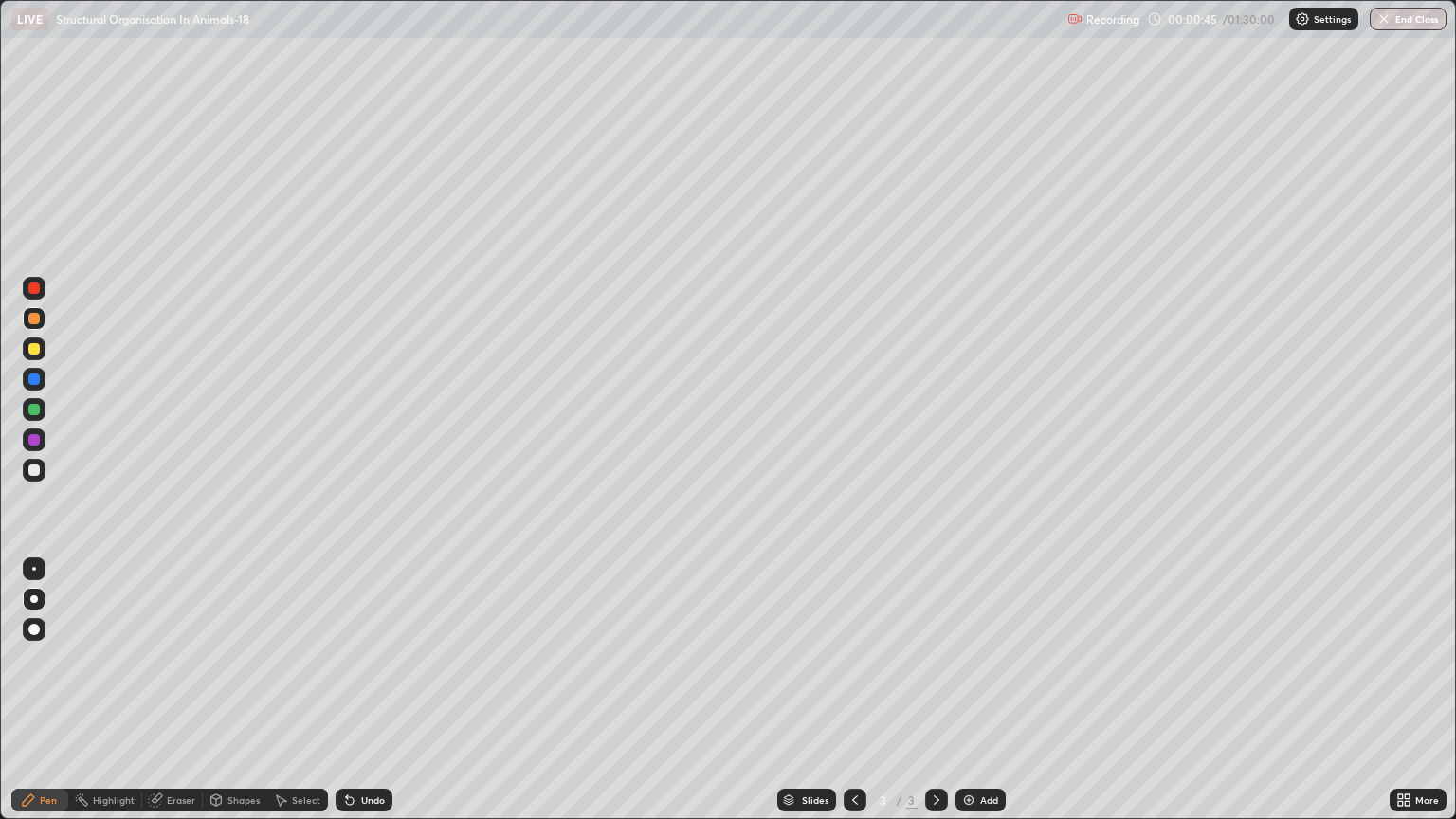 click at bounding box center (34, 349) 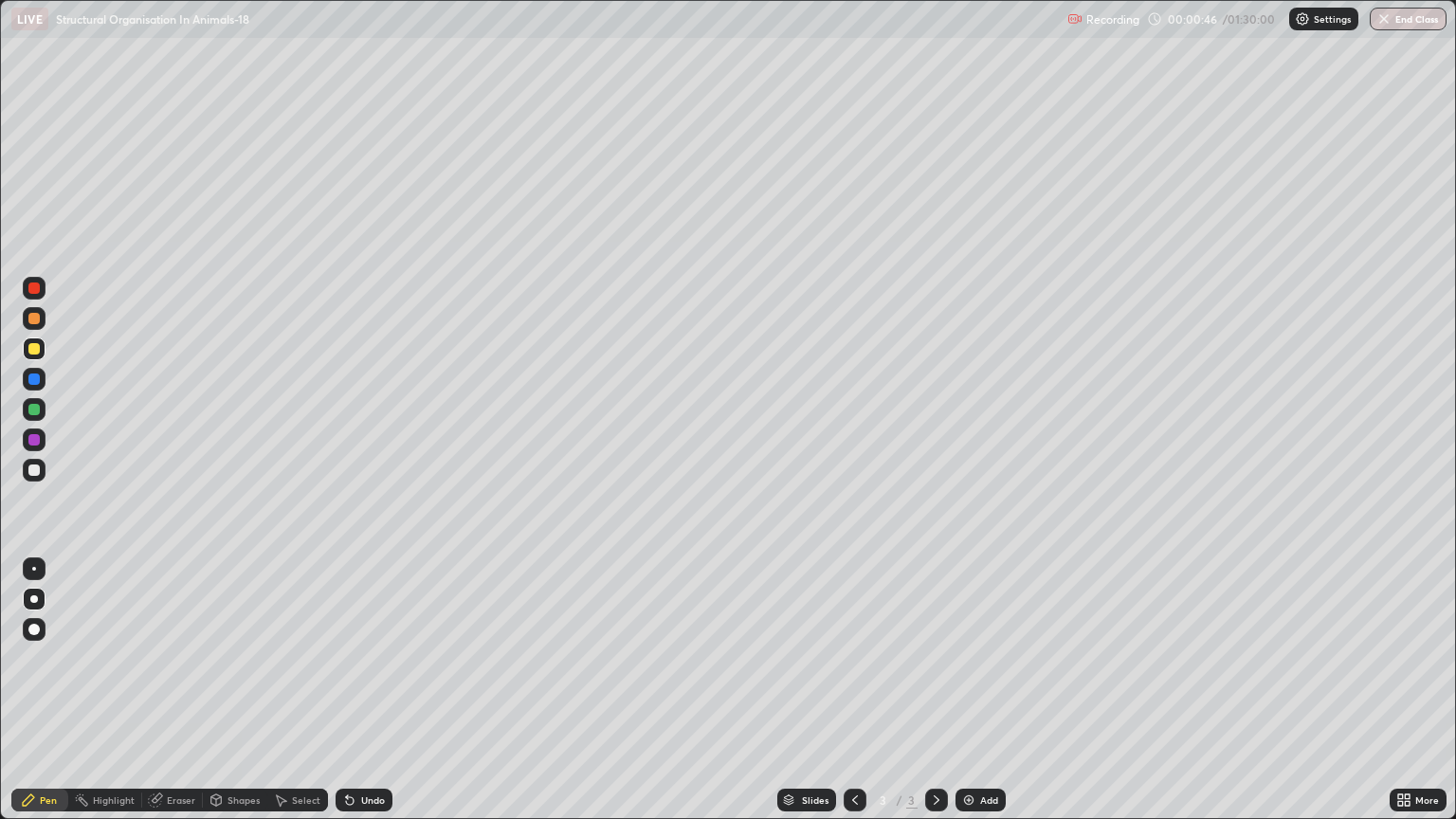 click on "Shapes" at bounding box center (235, 800) 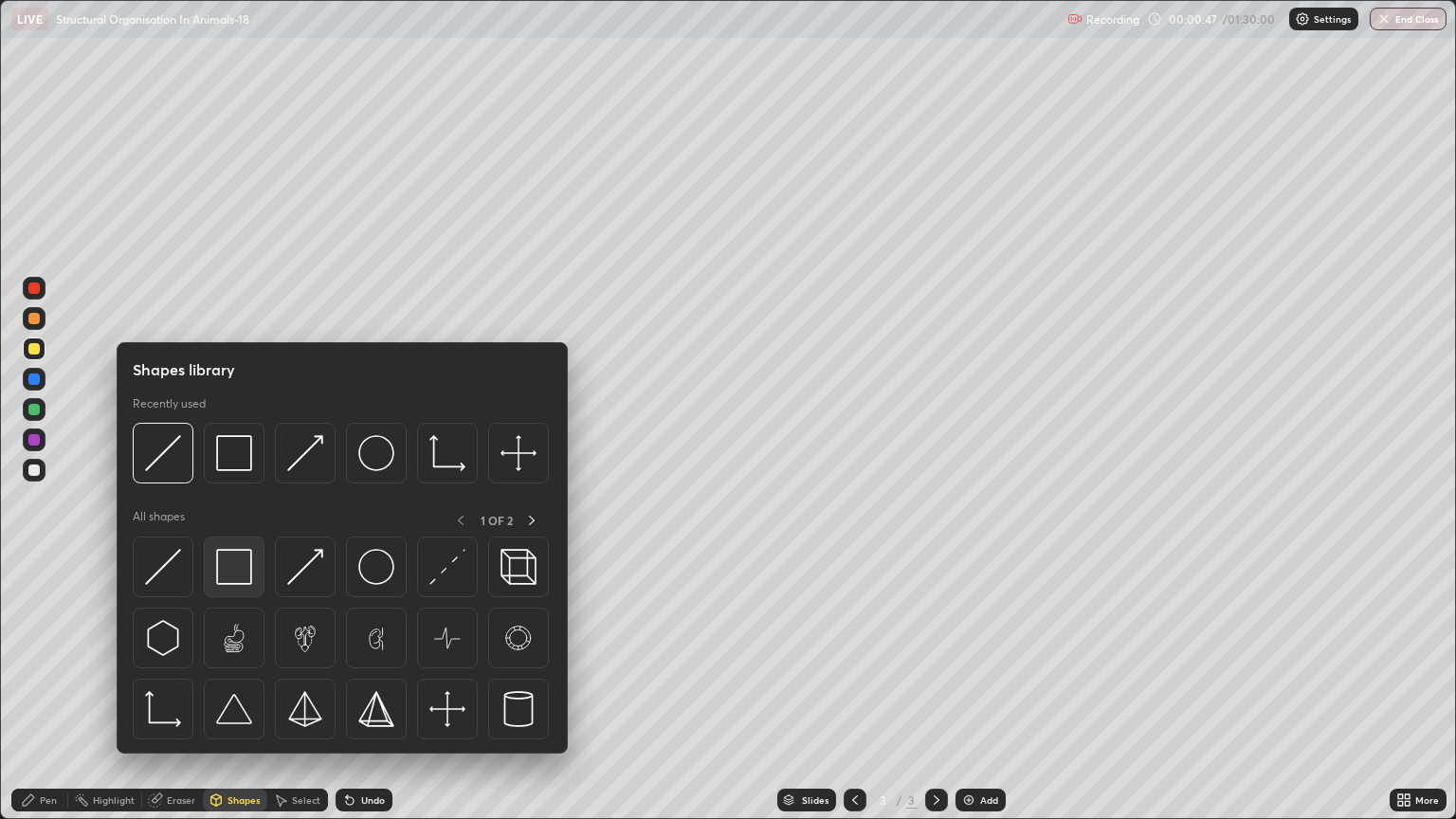 click at bounding box center (234, 567) 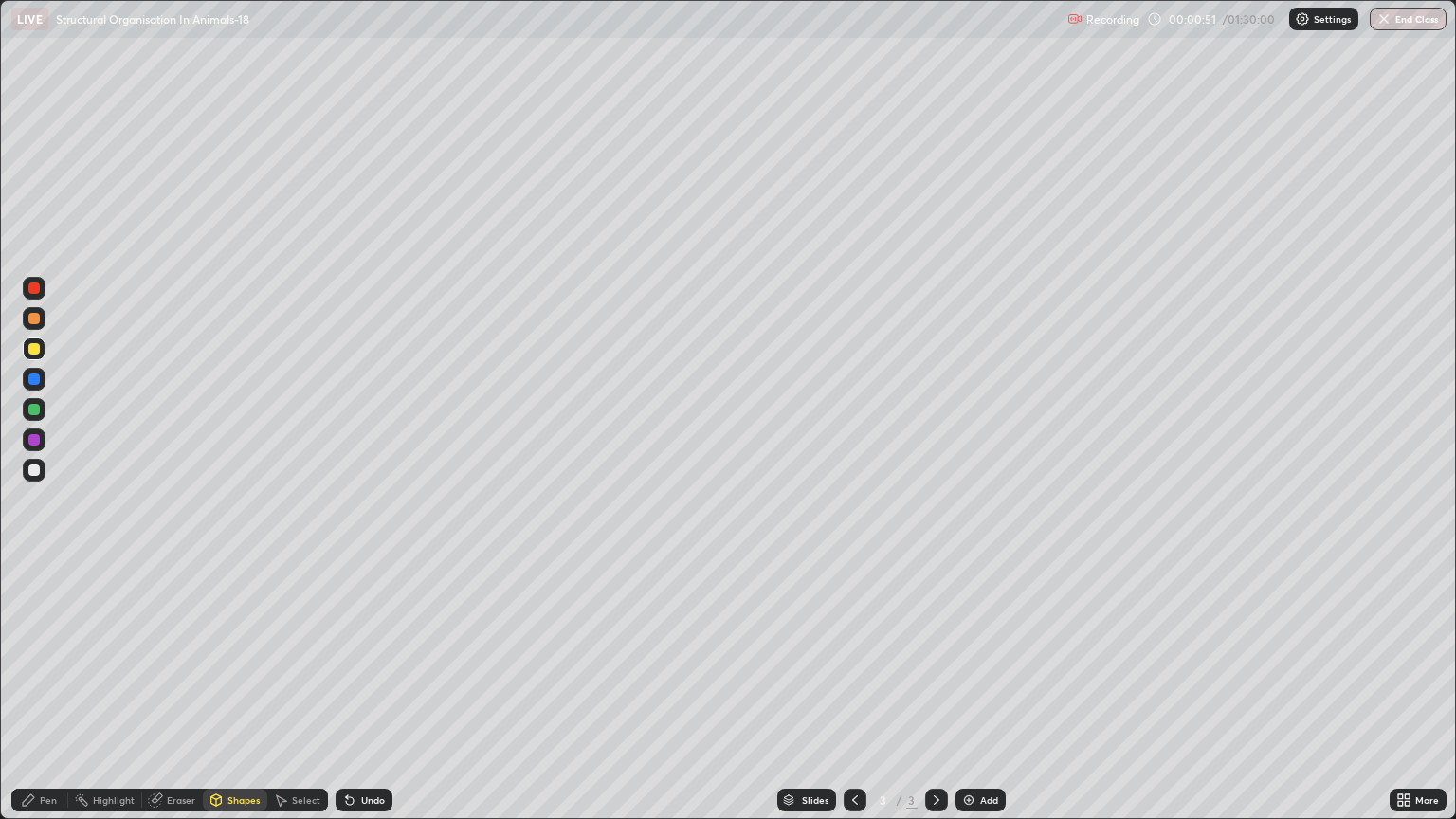 click at bounding box center [34, 470] 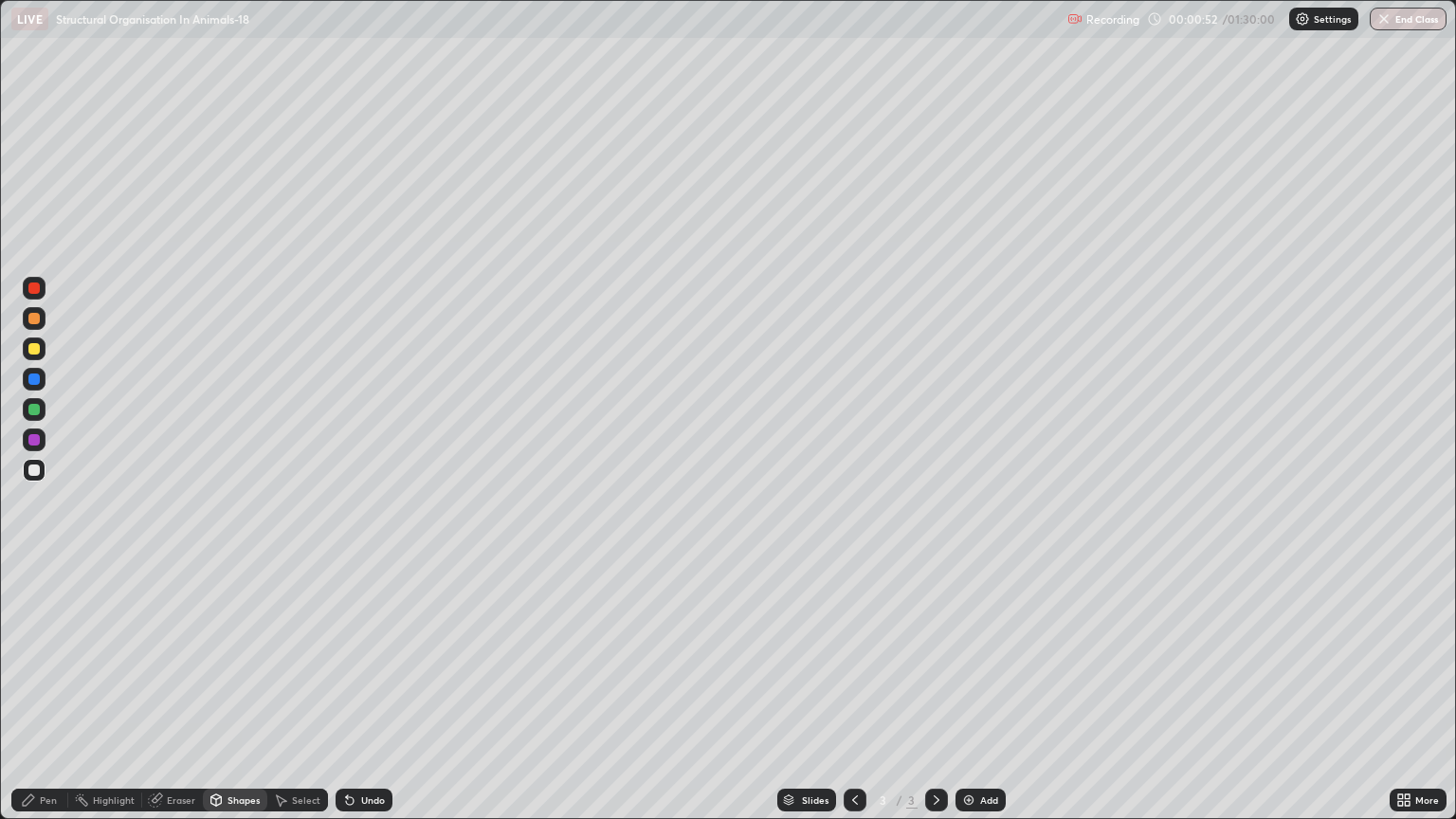 click on "Shapes" at bounding box center [244, 800] 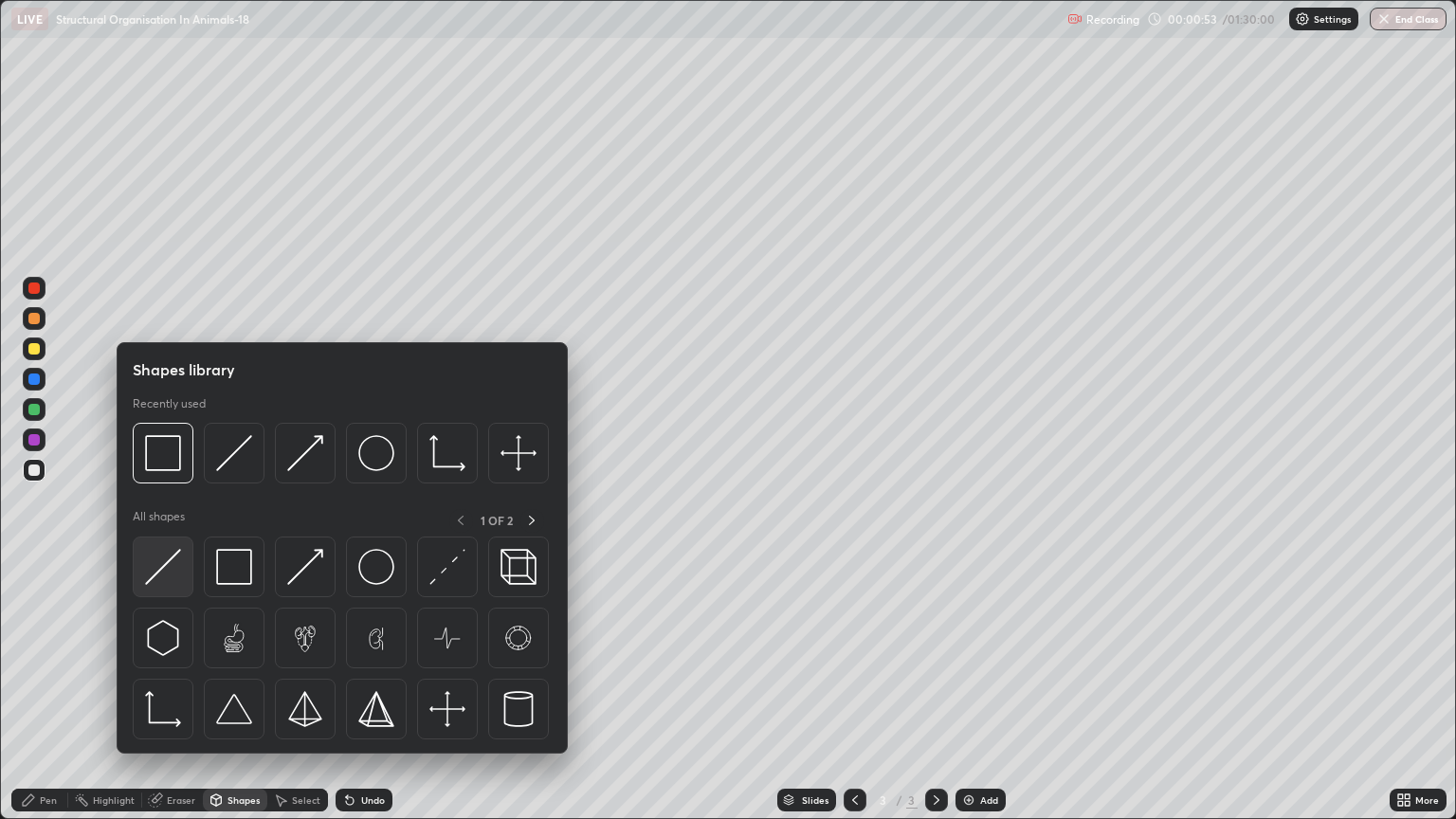 click at bounding box center (163, 567) 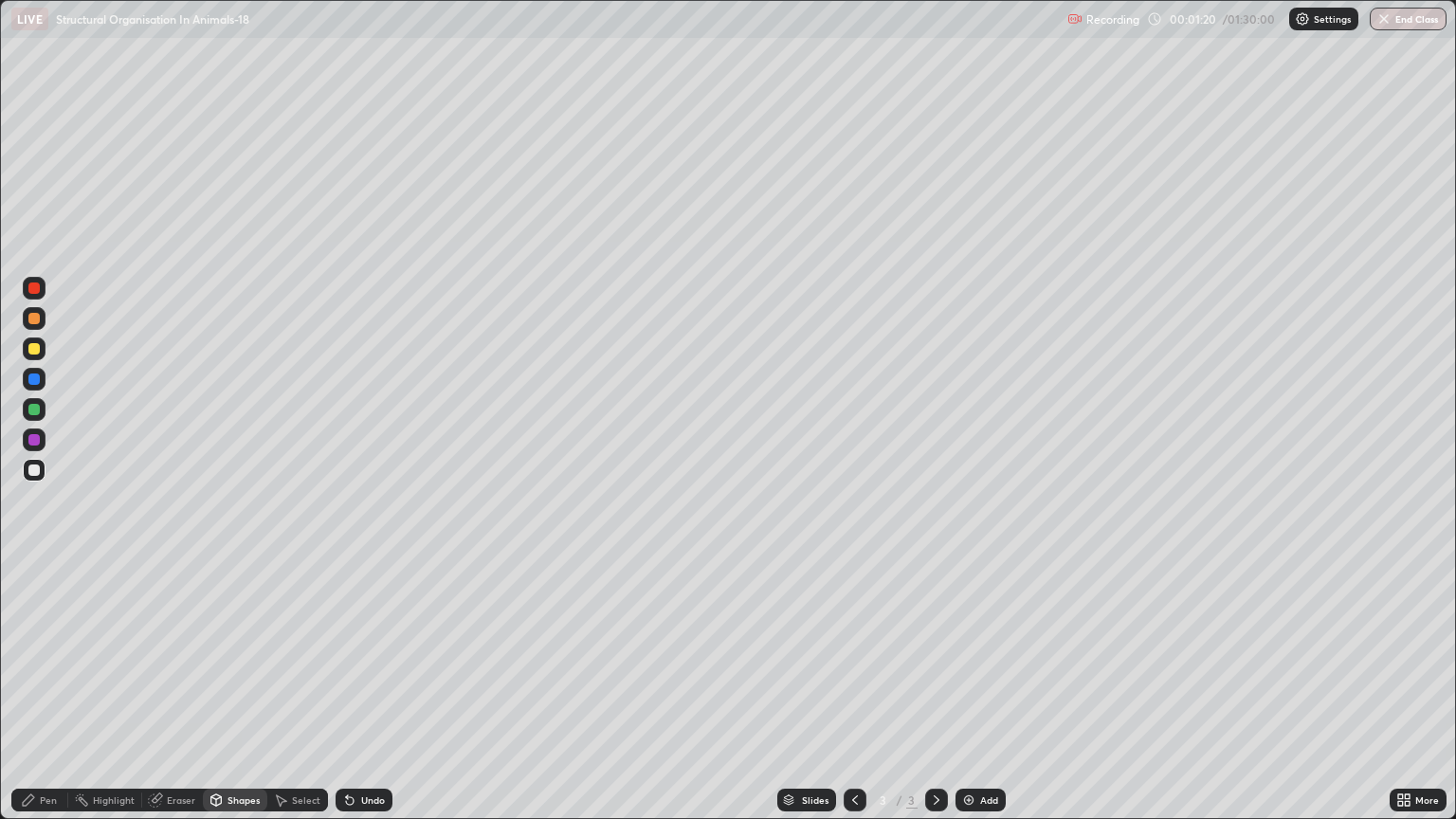 click on "Pen" at bounding box center (40, 800) 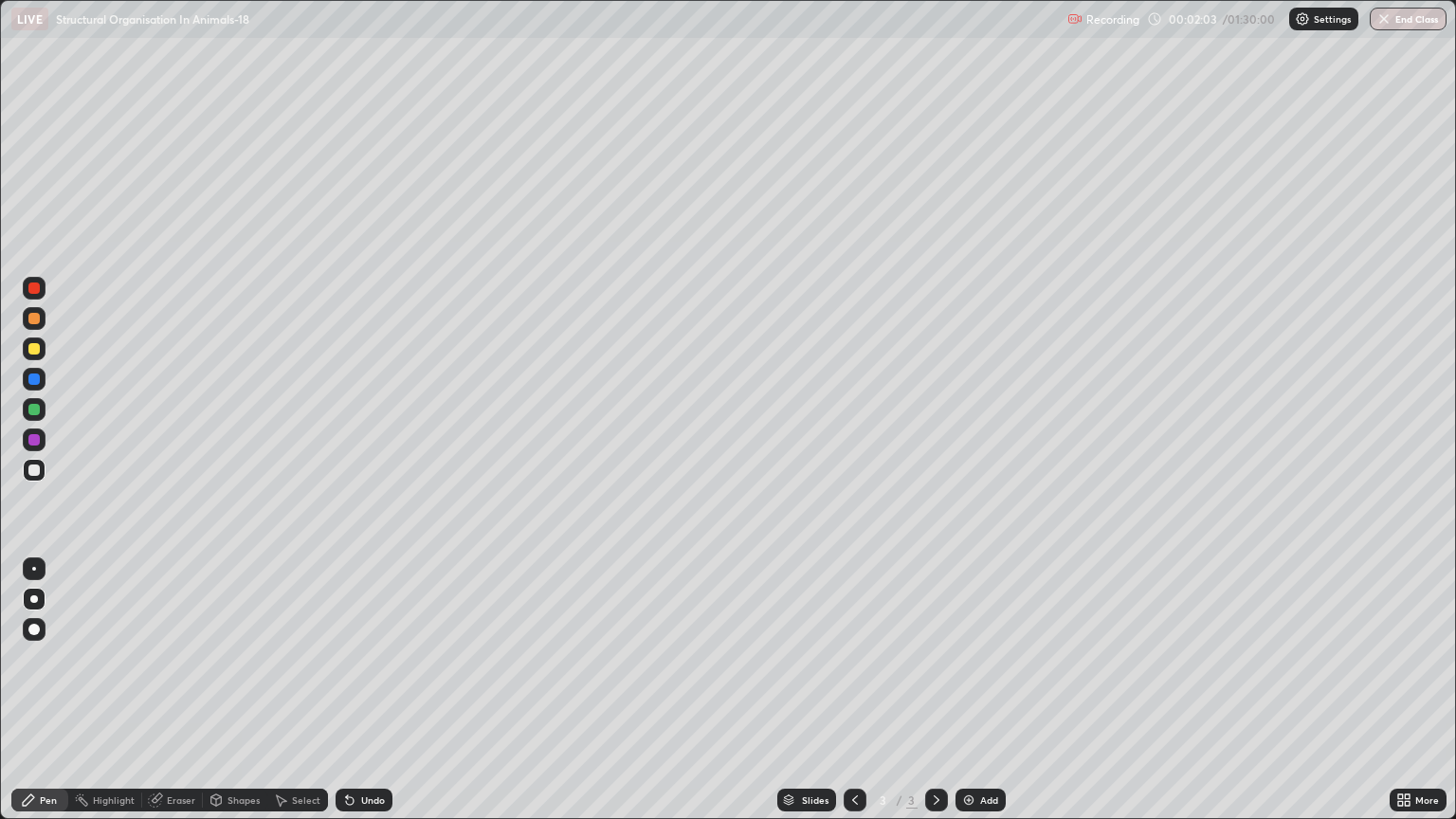 click at bounding box center (34, 349) 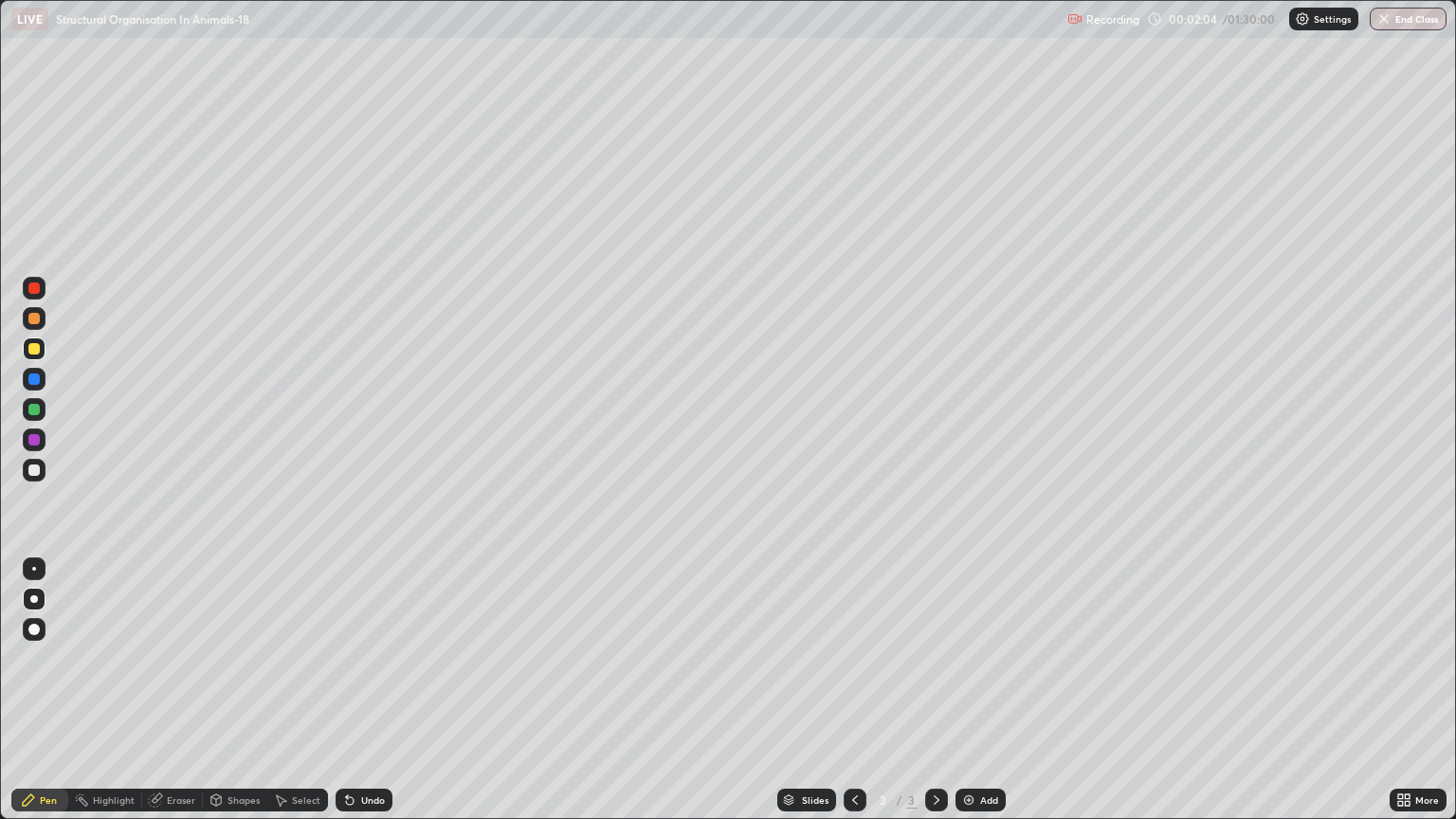 click on "Shapes" at bounding box center [244, 800] 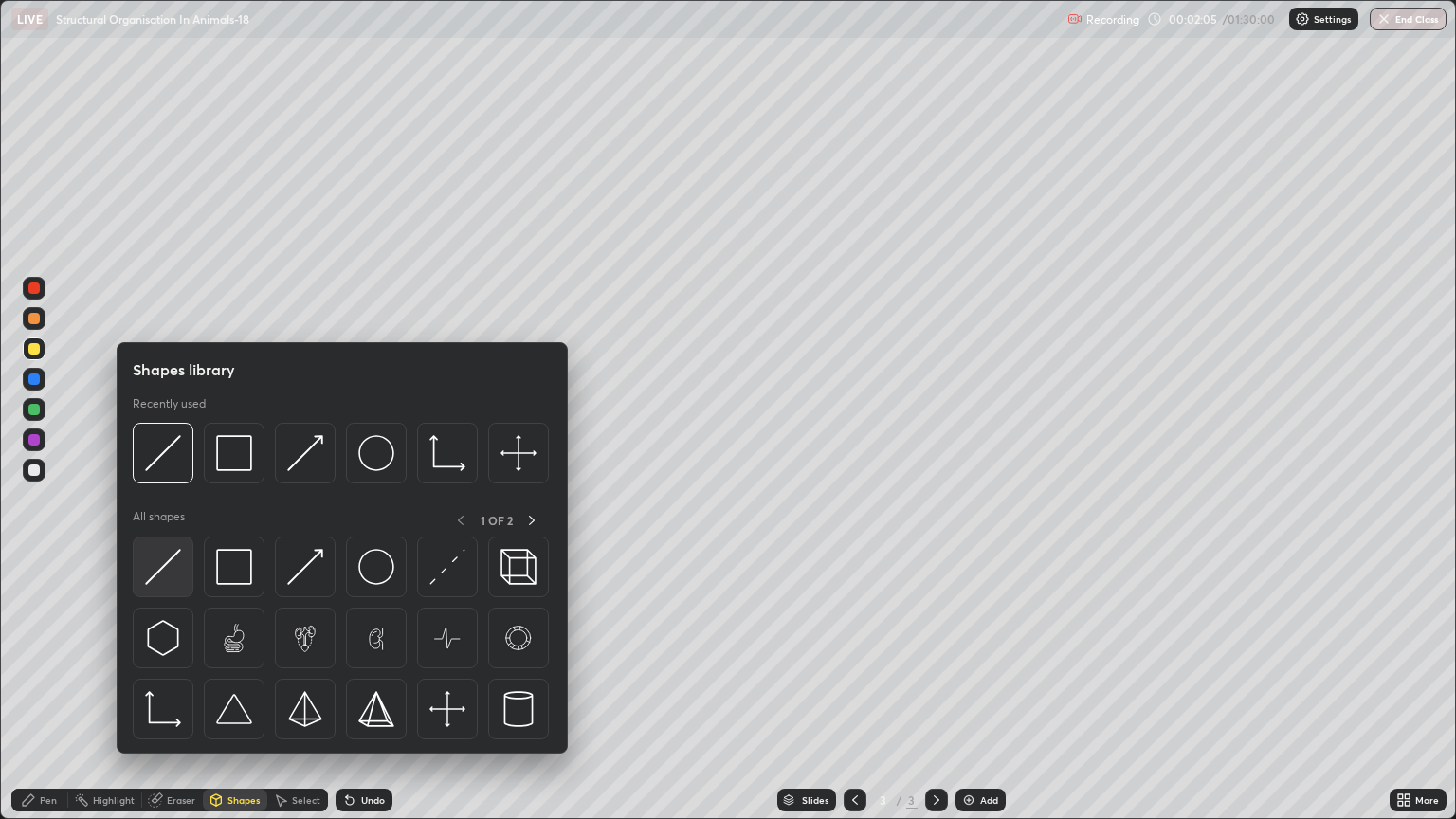 click at bounding box center [163, 567] 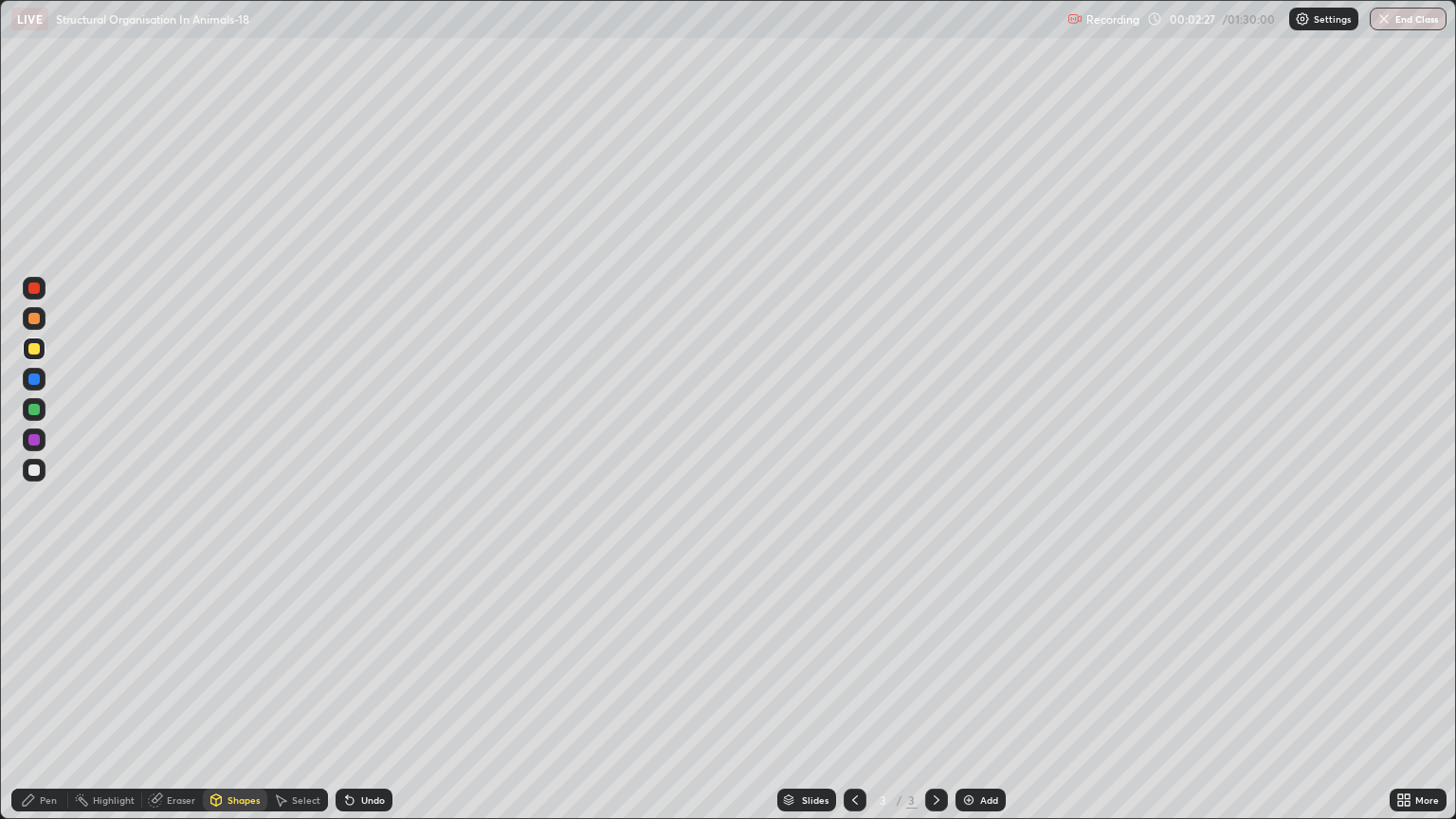 click on "Eraser" at bounding box center (181, 800) 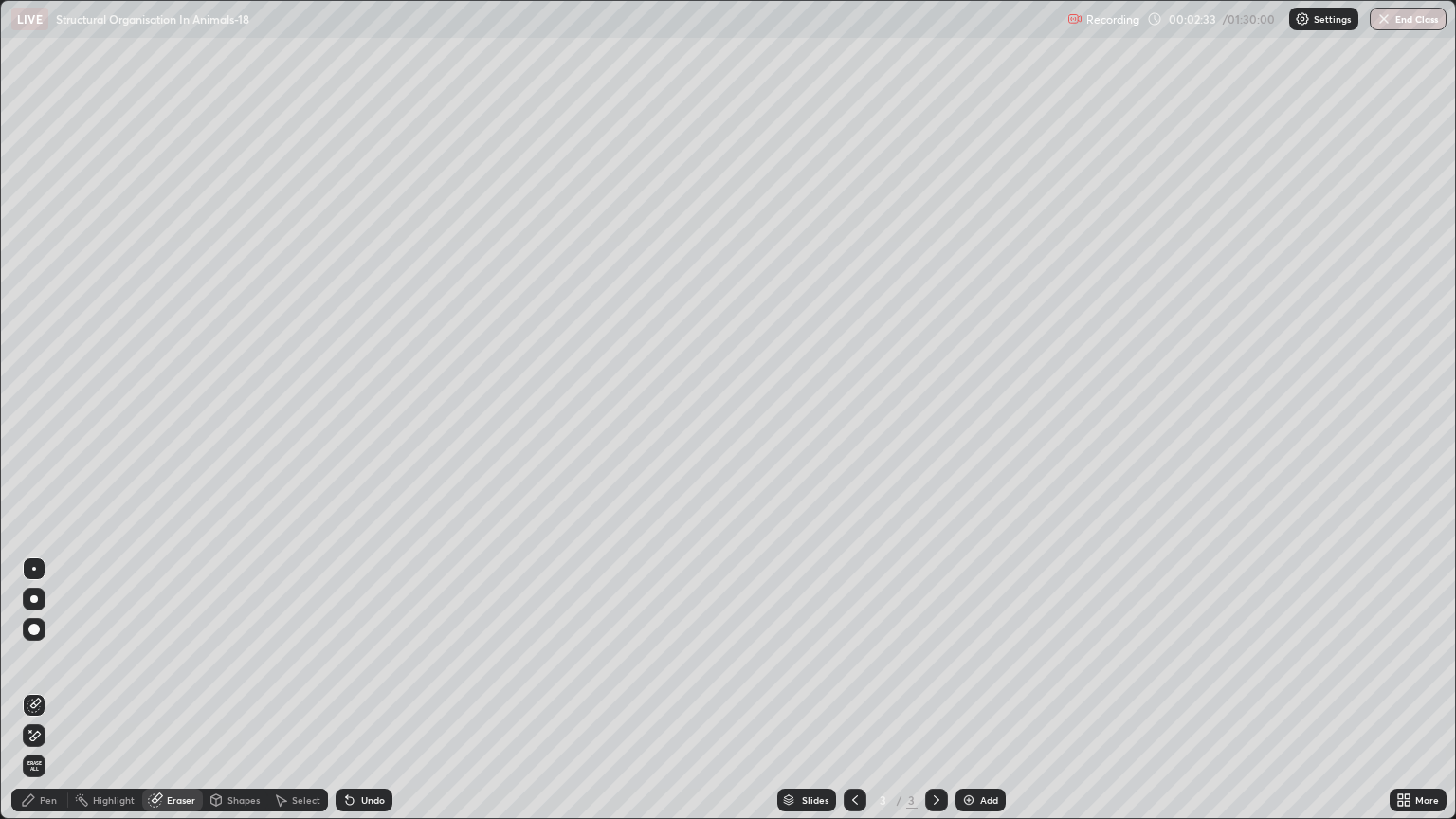 click on "Pen" at bounding box center (48, 800) 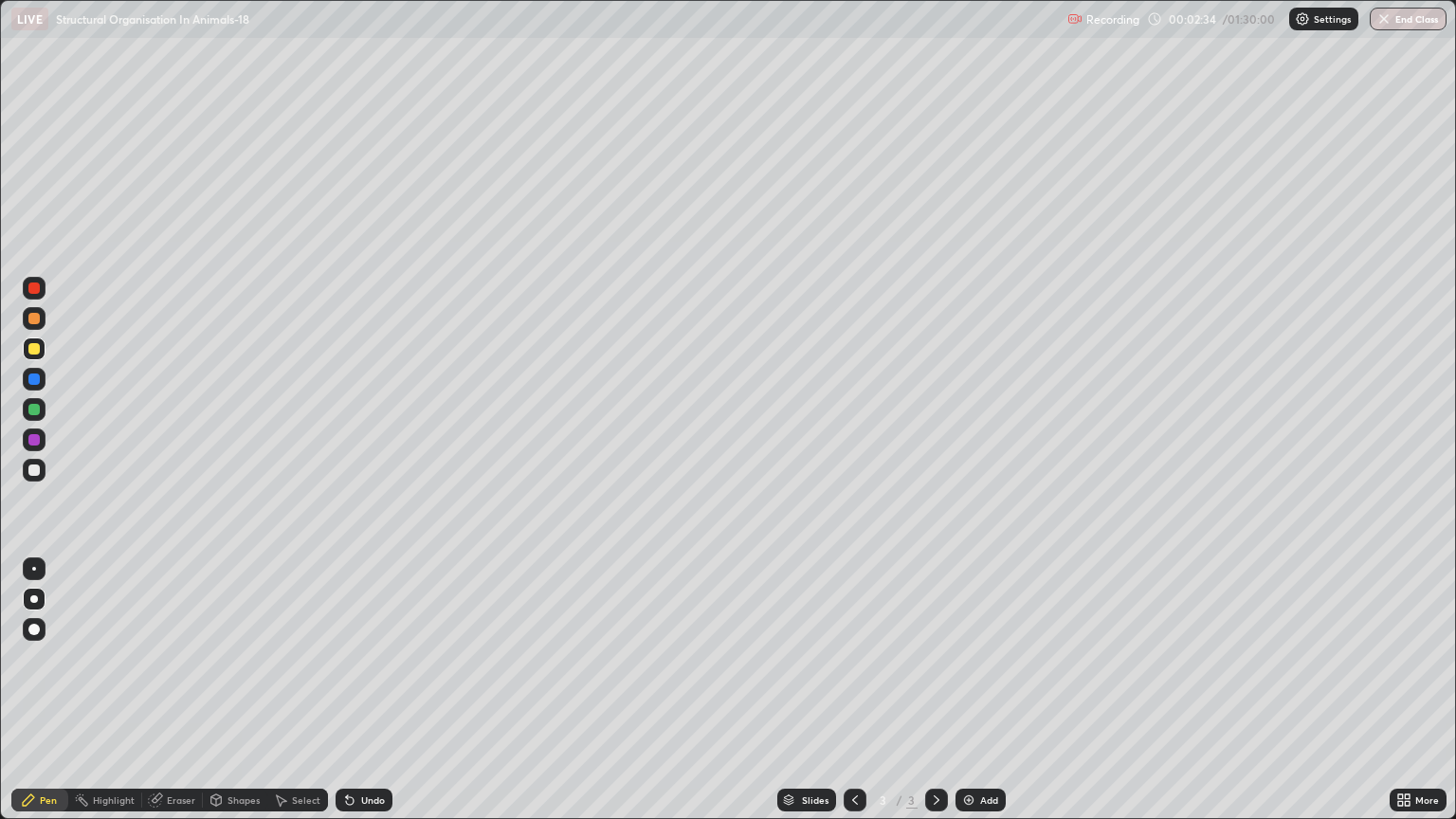 click at bounding box center [34, 470] 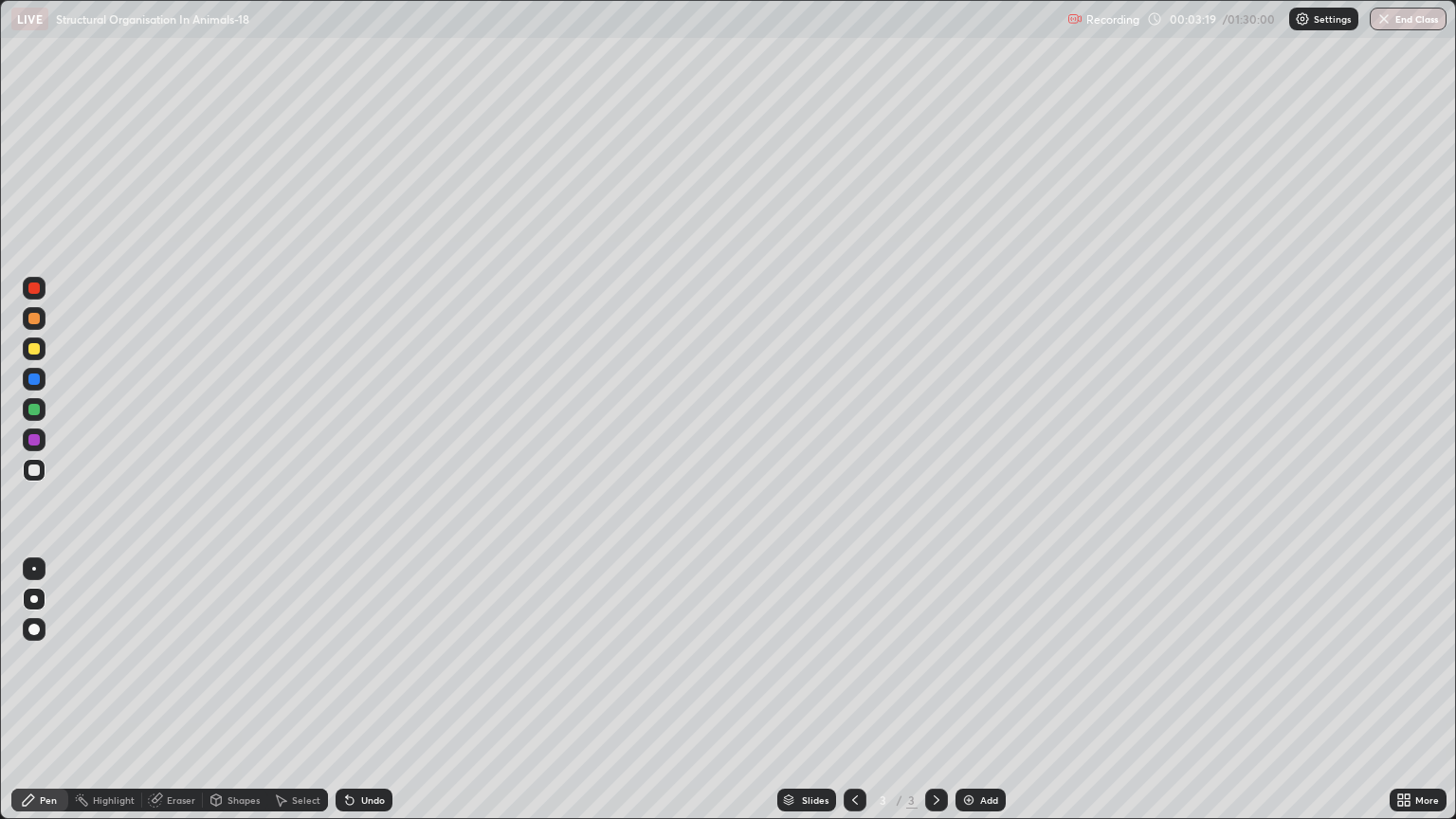 click on "Shapes" at bounding box center [244, 800] 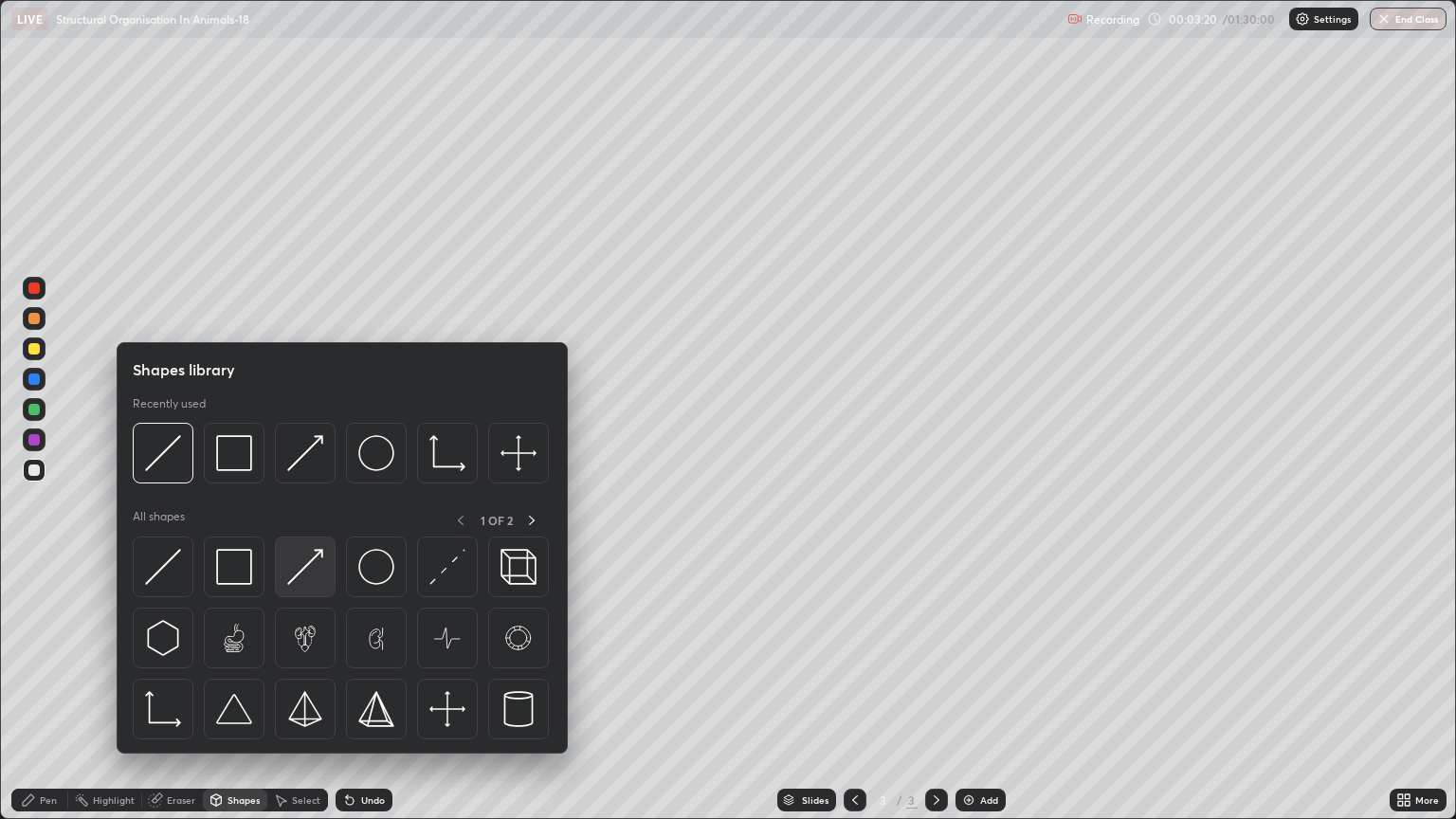 click at bounding box center (305, 567) 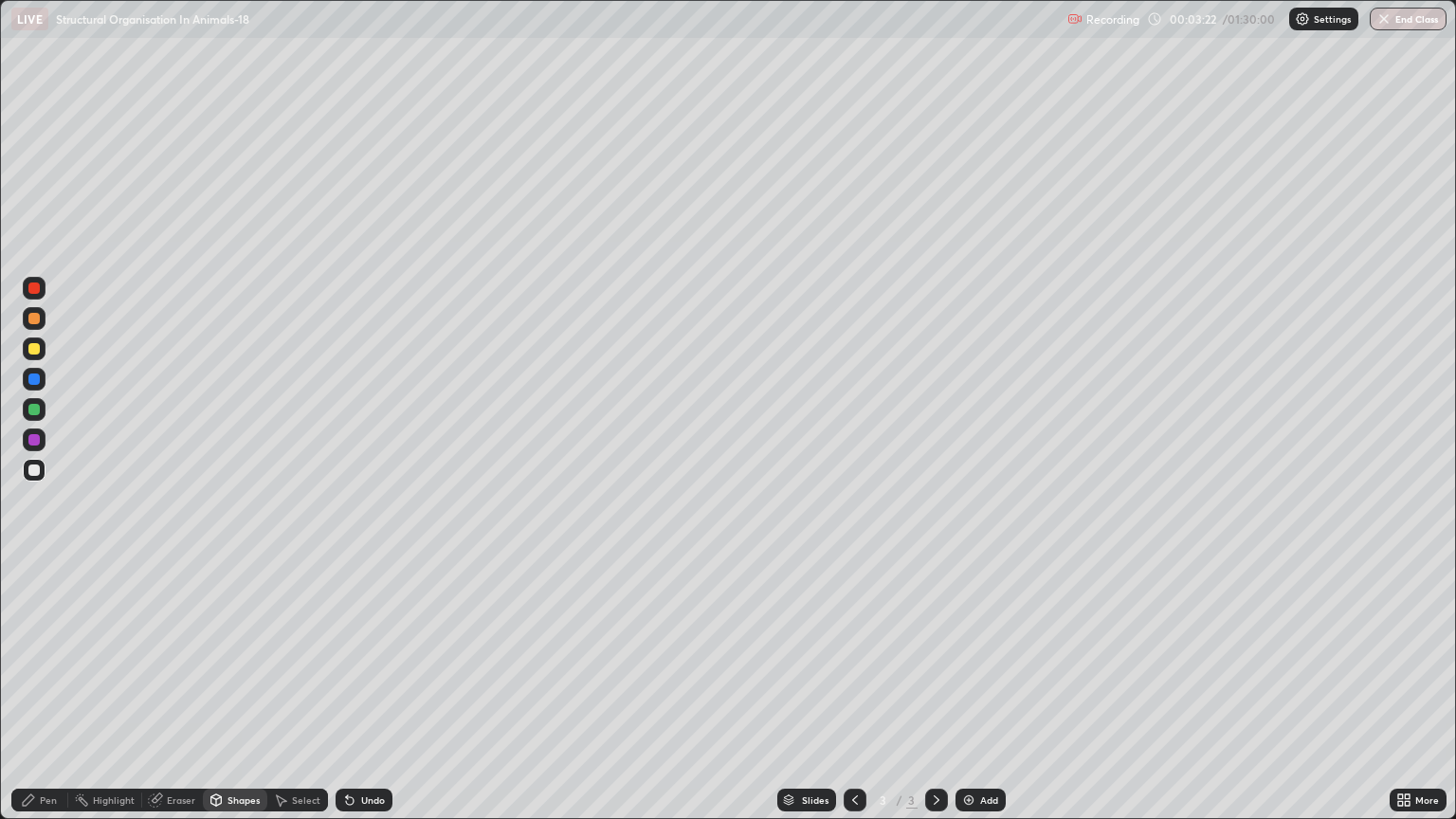 click on "Pen" at bounding box center [48, 800] 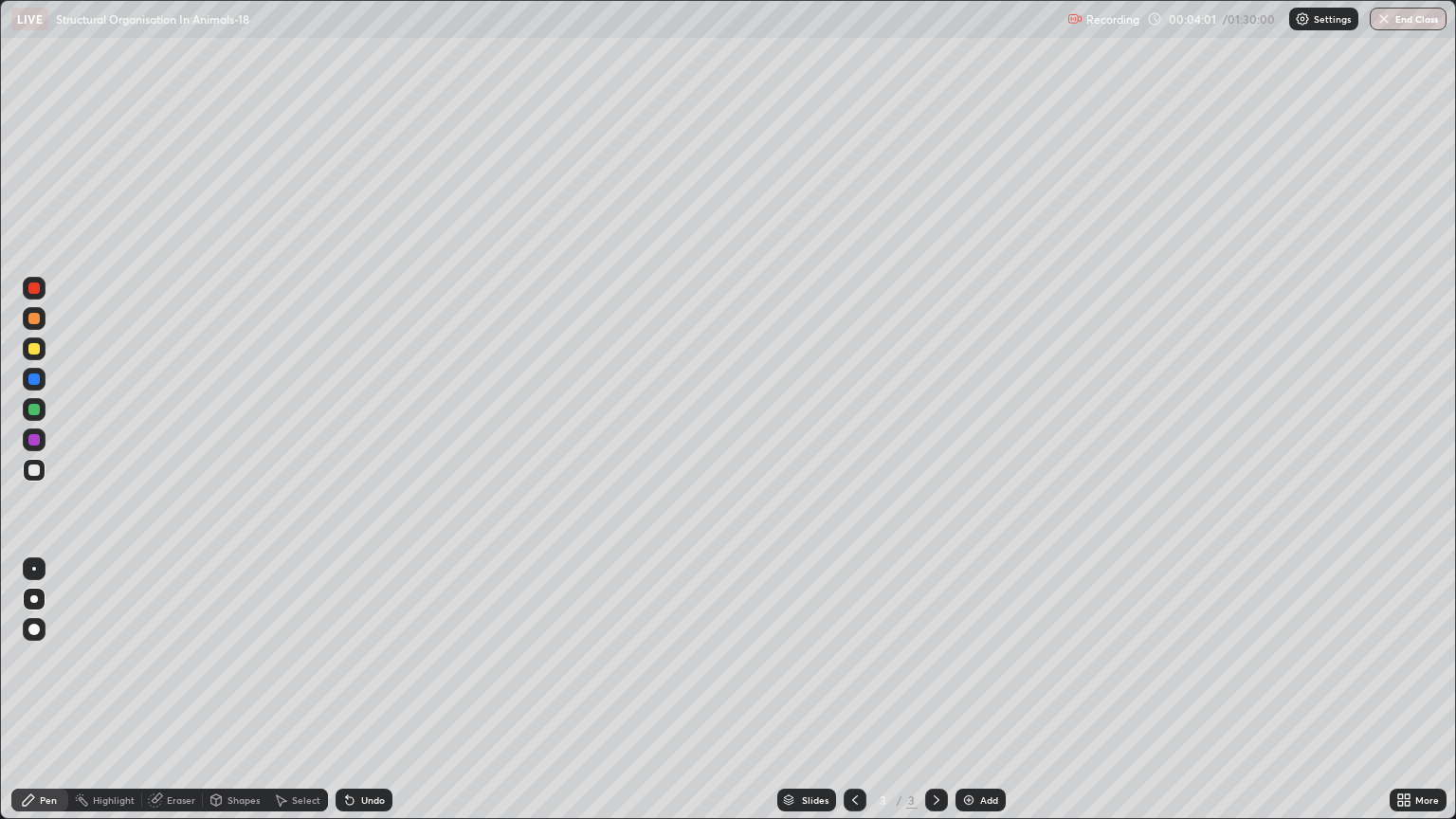 click on "Shapes" at bounding box center [244, 800] 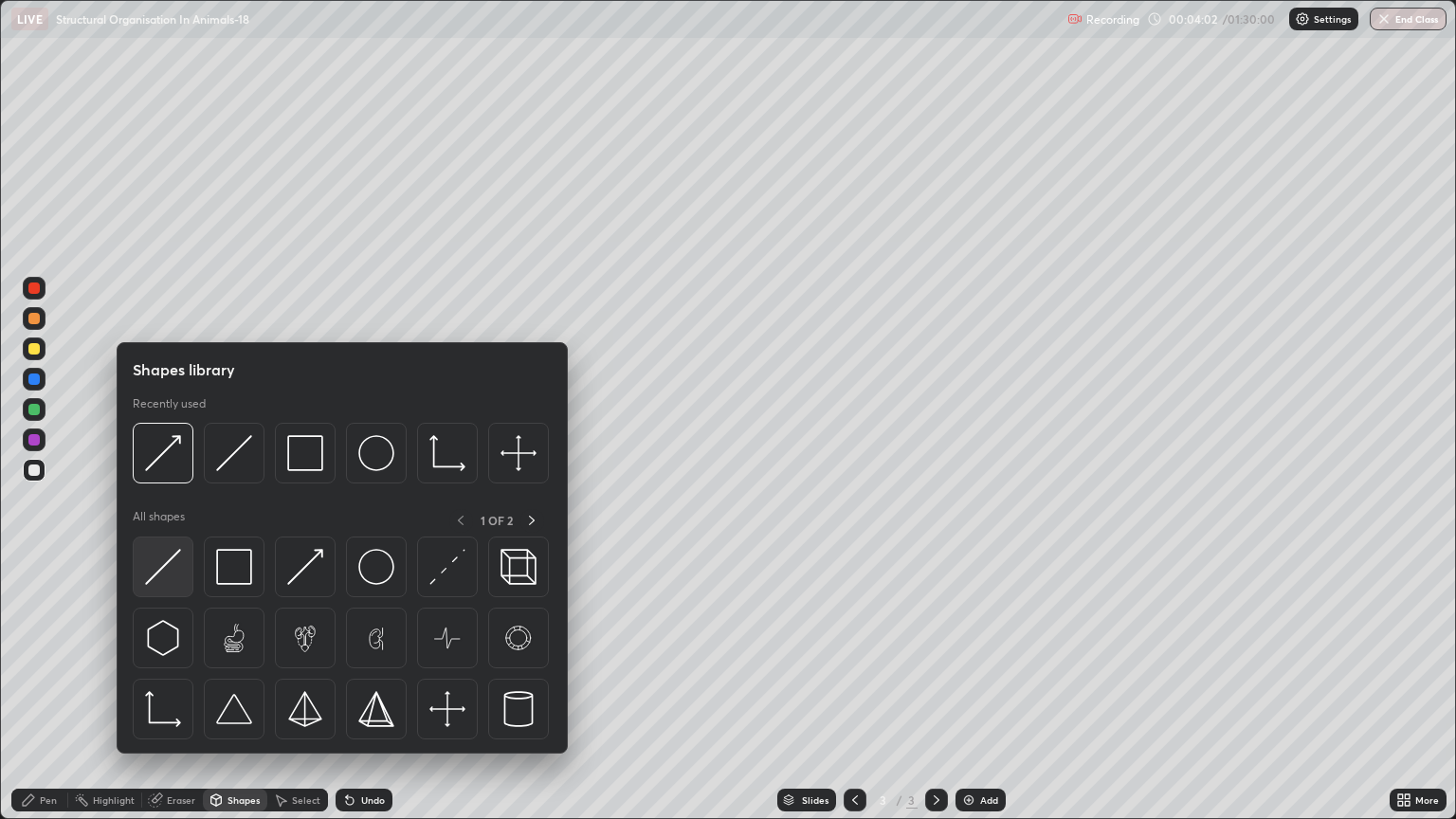 click at bounding box center [163, 567] 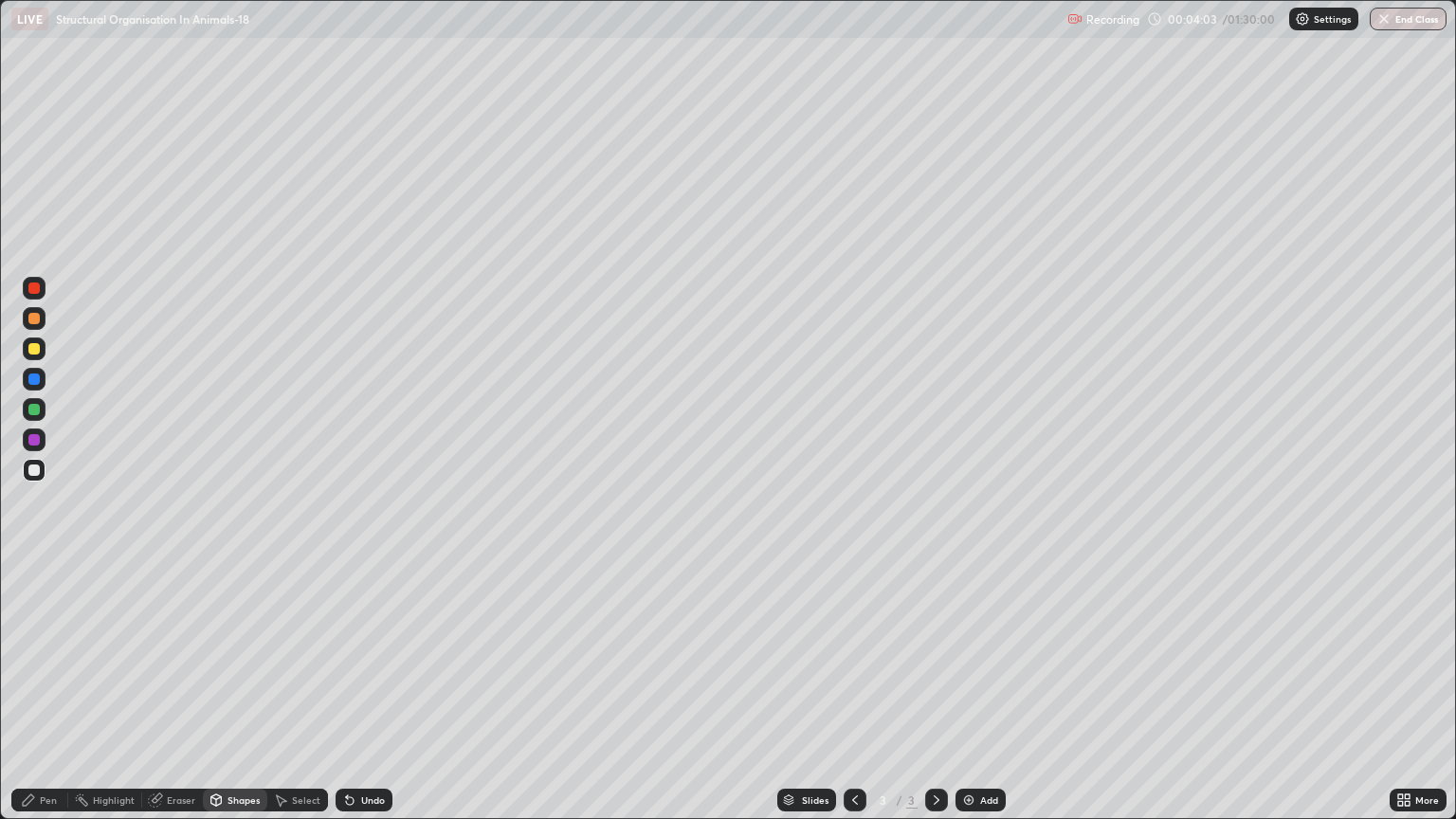 click at bounding box center [34, 349] 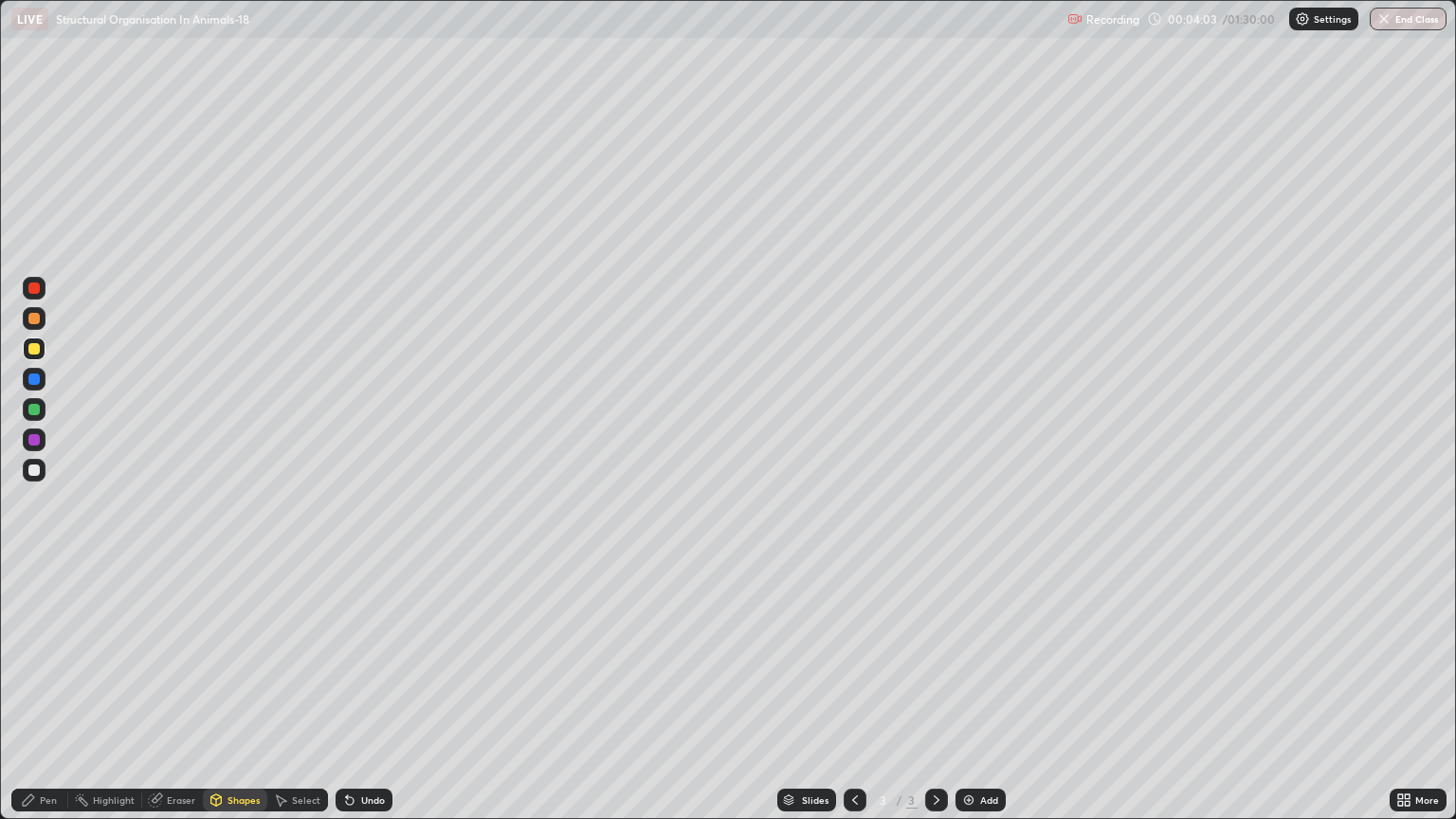 click on "Shapes" at bounding box center (244, 800) 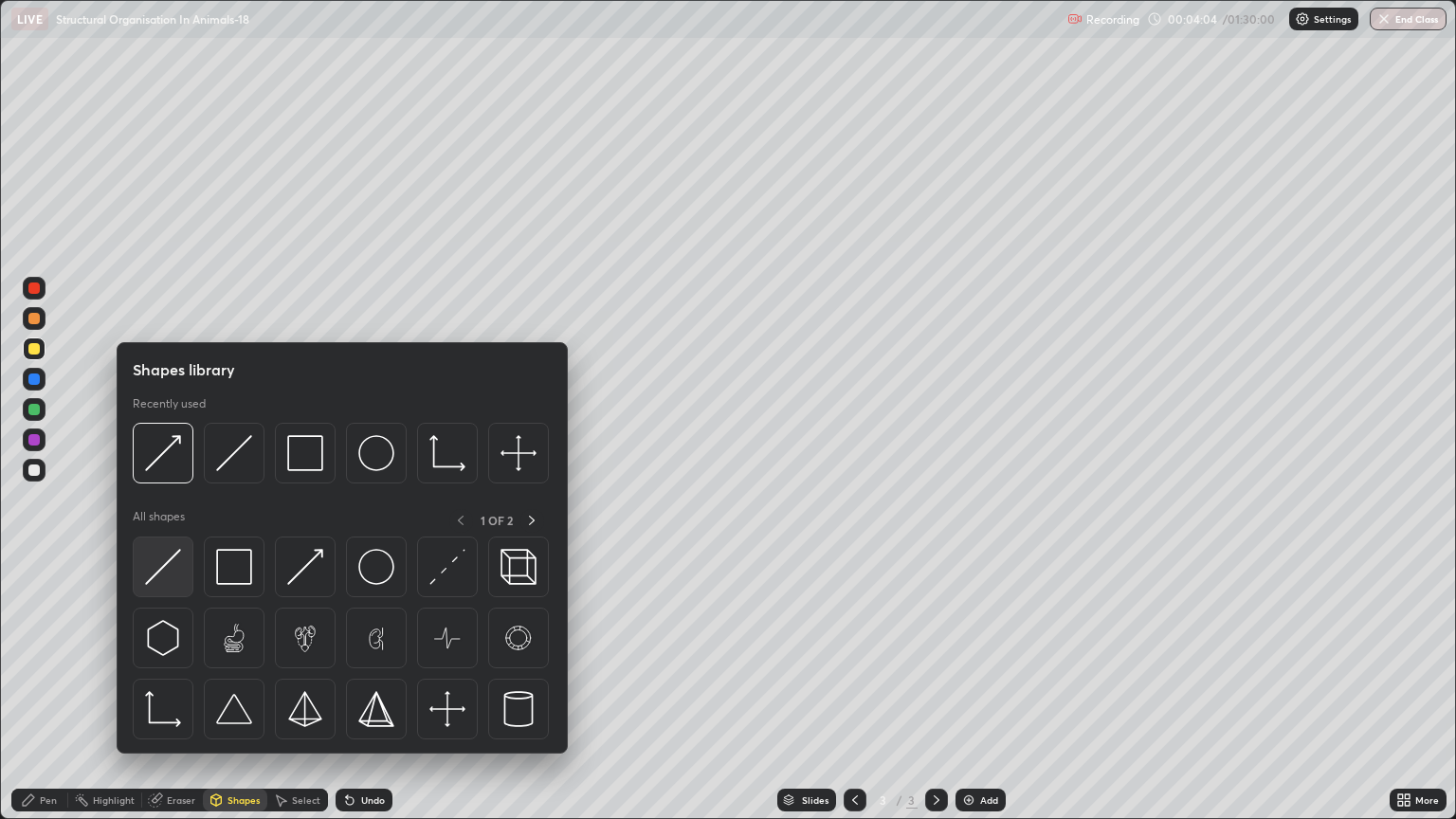 click at bounding box center [163, 567] 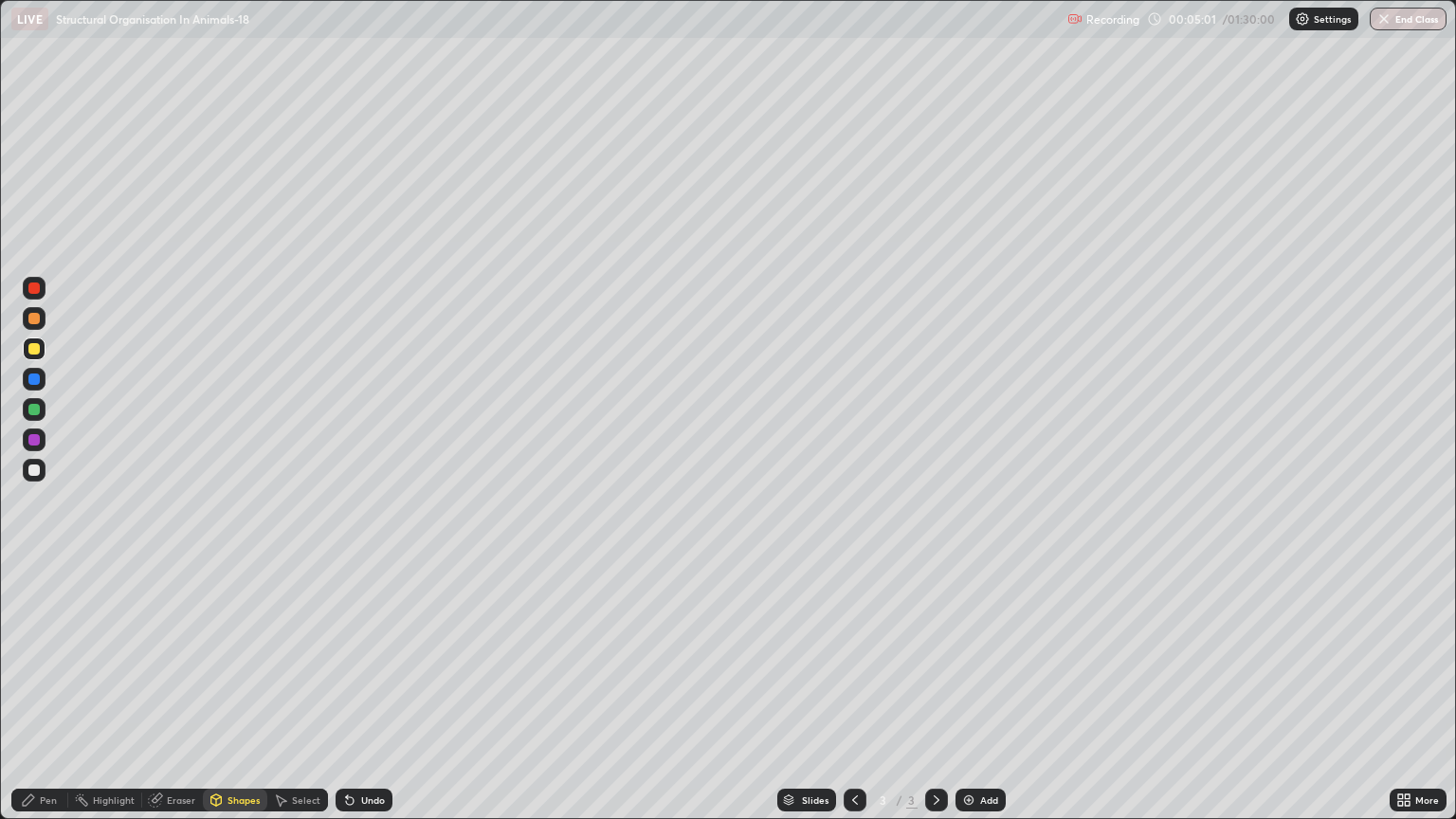 click on "Shapes" at bounding box center [244, 800] 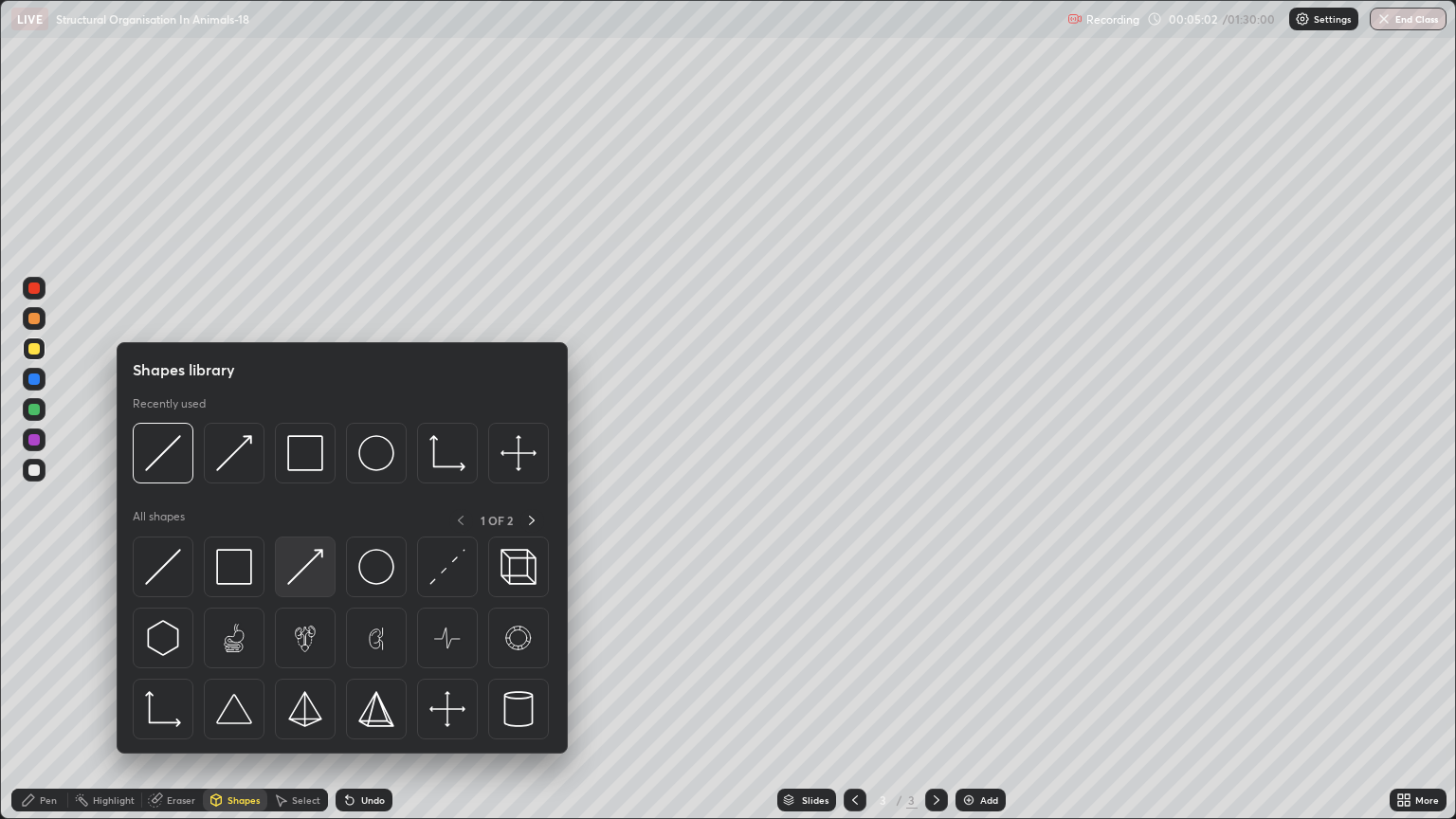 click at bounding box center (305, 567) 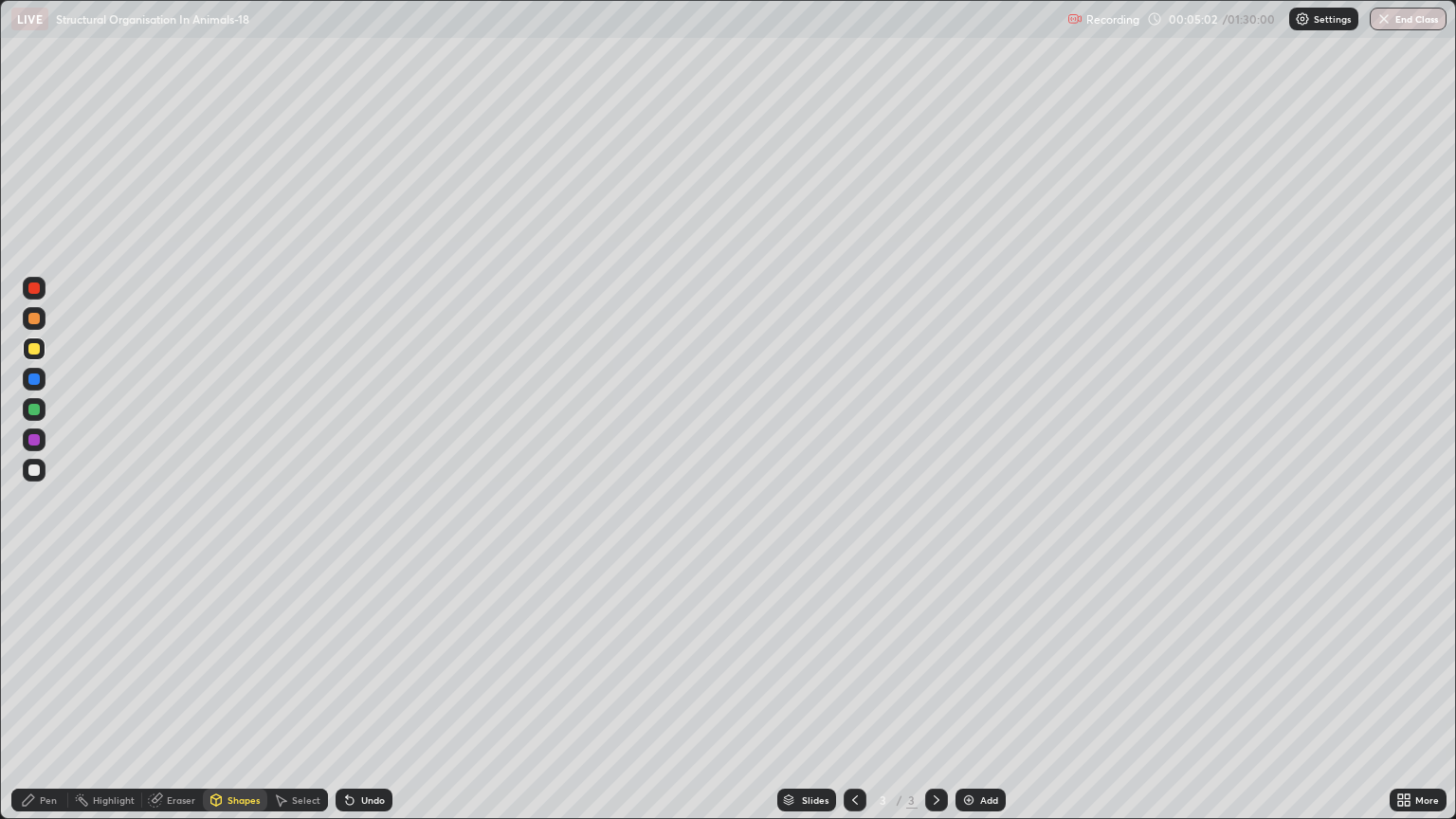 click at bounding box center (34, 470) 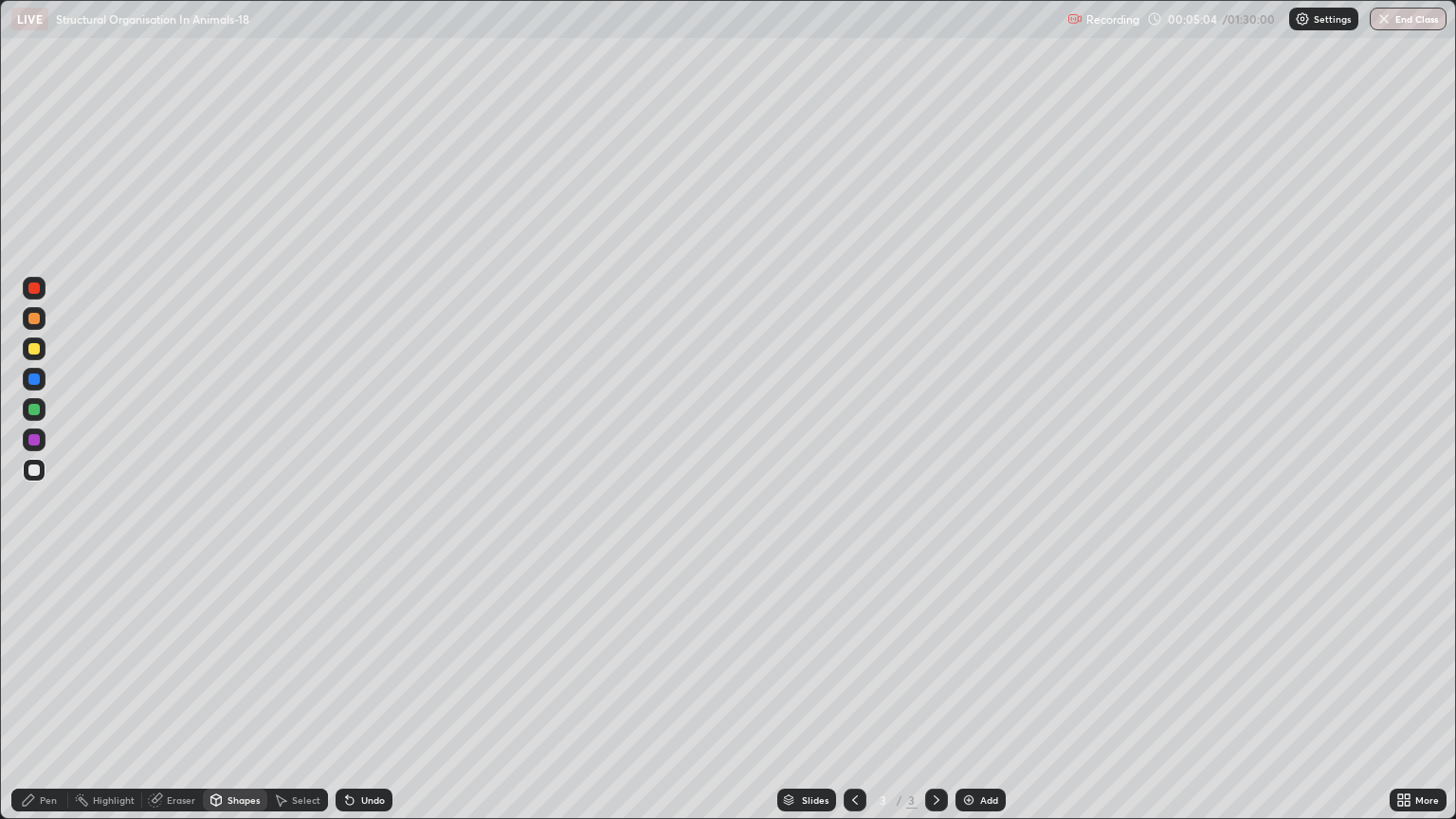 click on "Pen" at bounding box center (48, 800) 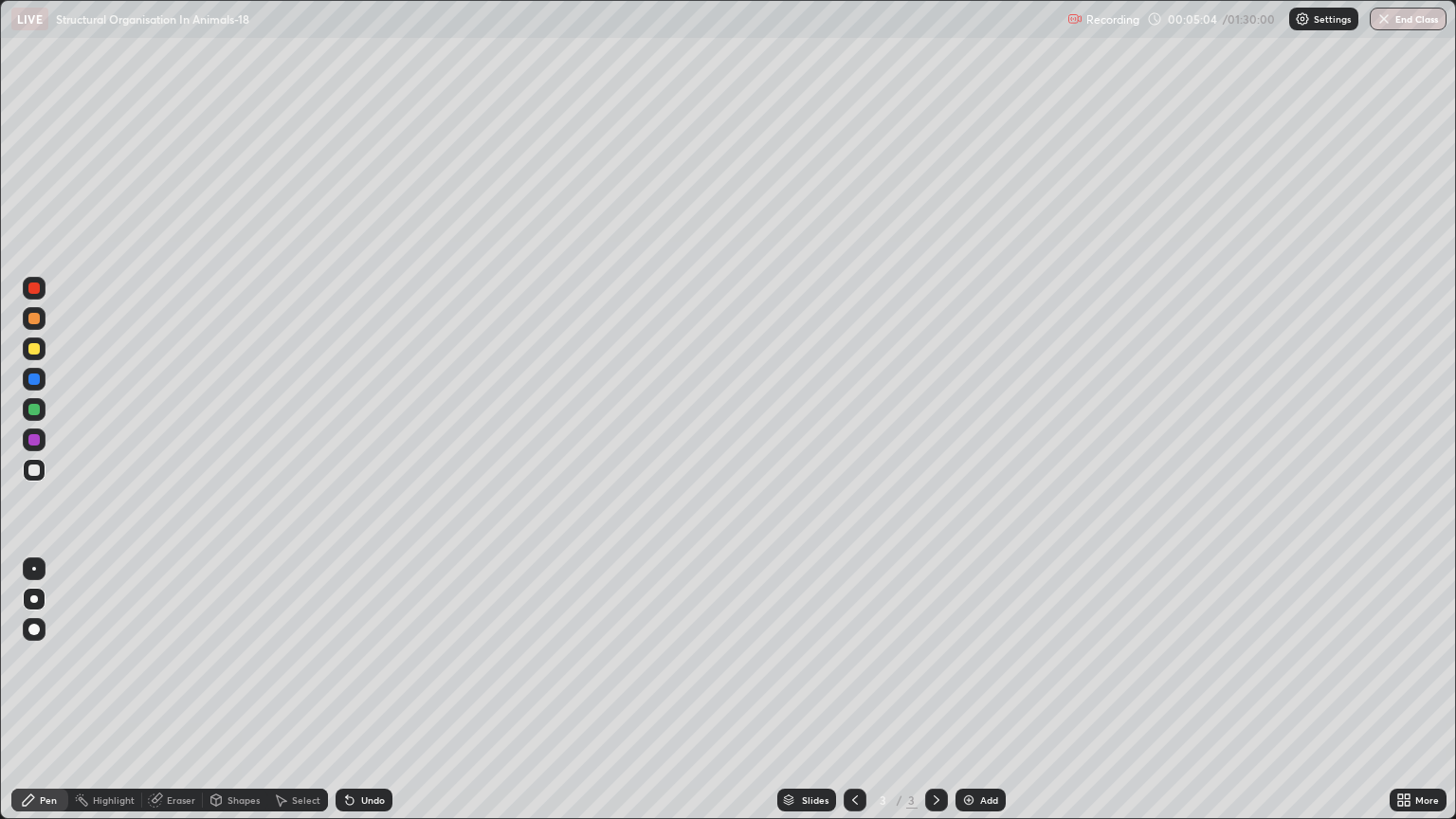click on "Pen" at bounding box center (48, 800) 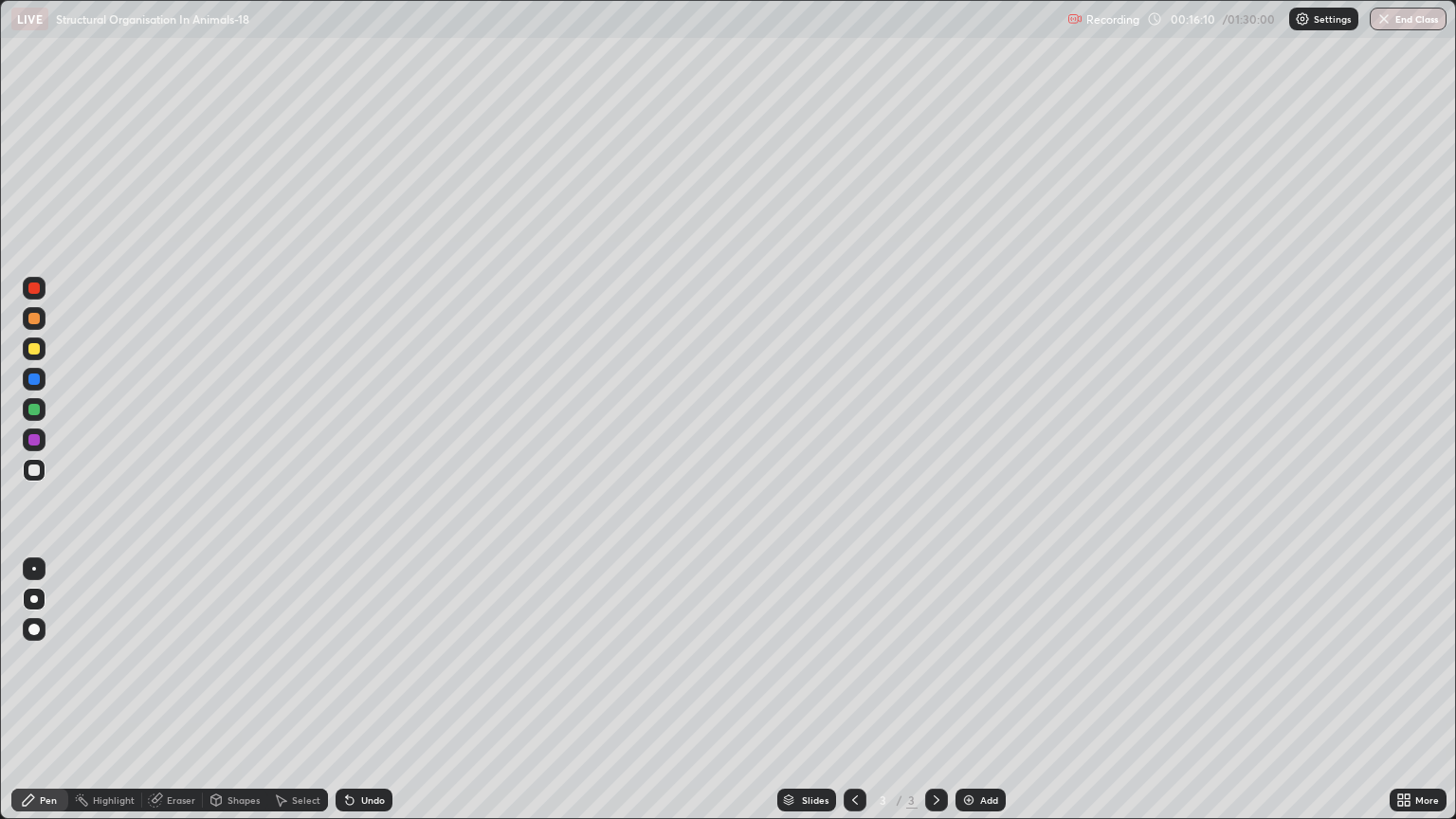 click on "Shapes" at bounding box center (244, 800) 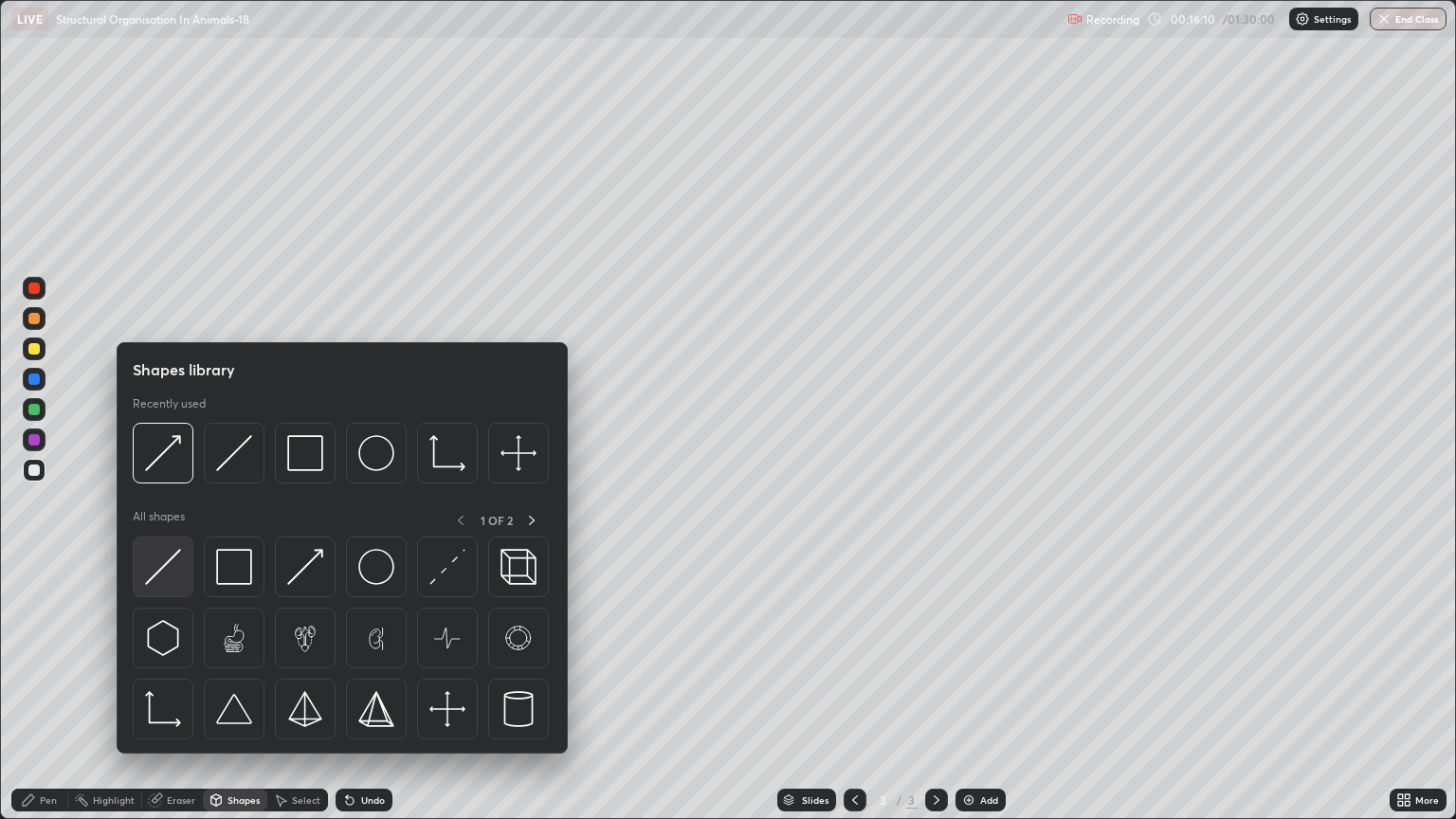 click at bounding box center (163, 567) 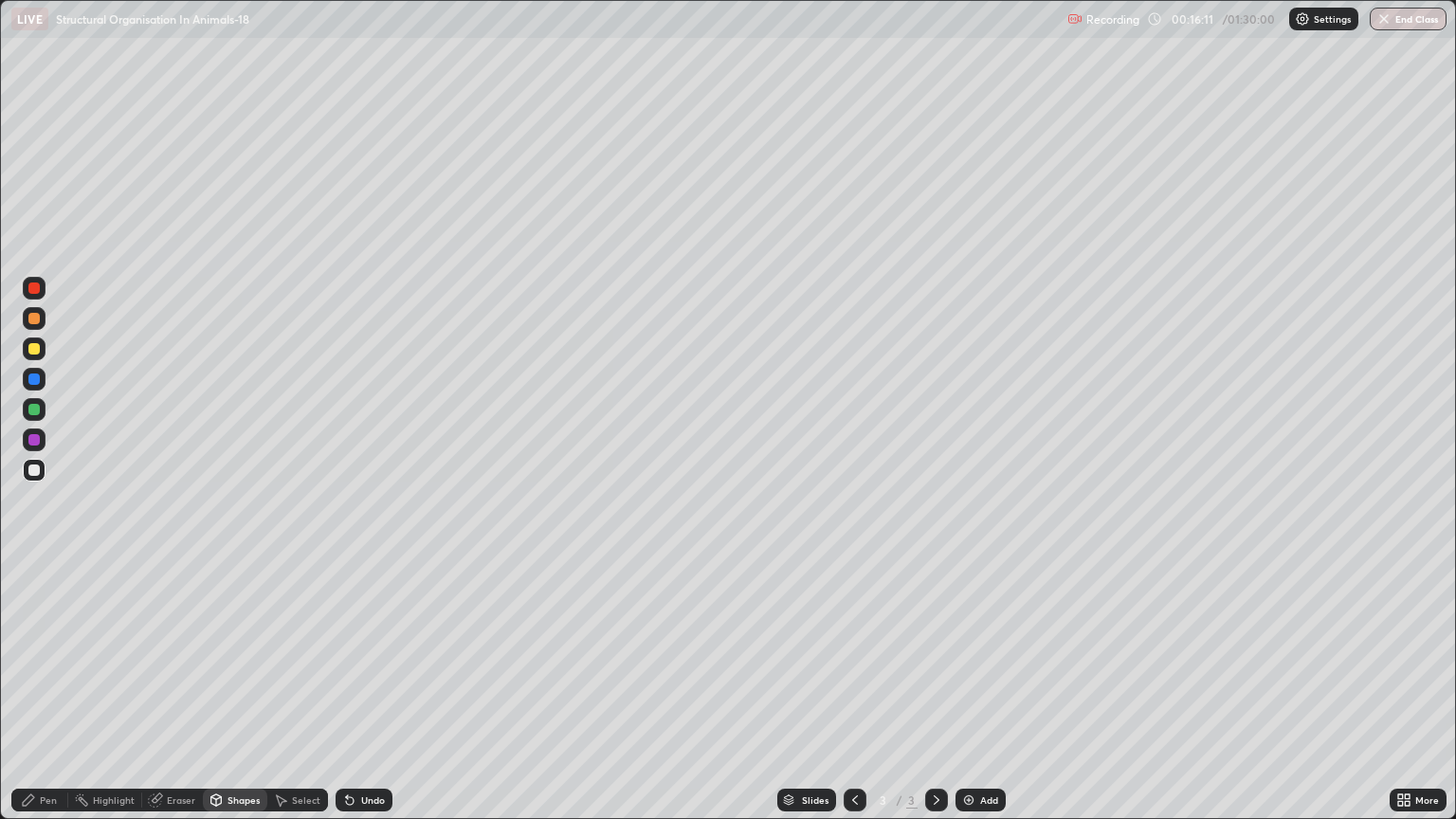 click at bounding box center (34, 349) 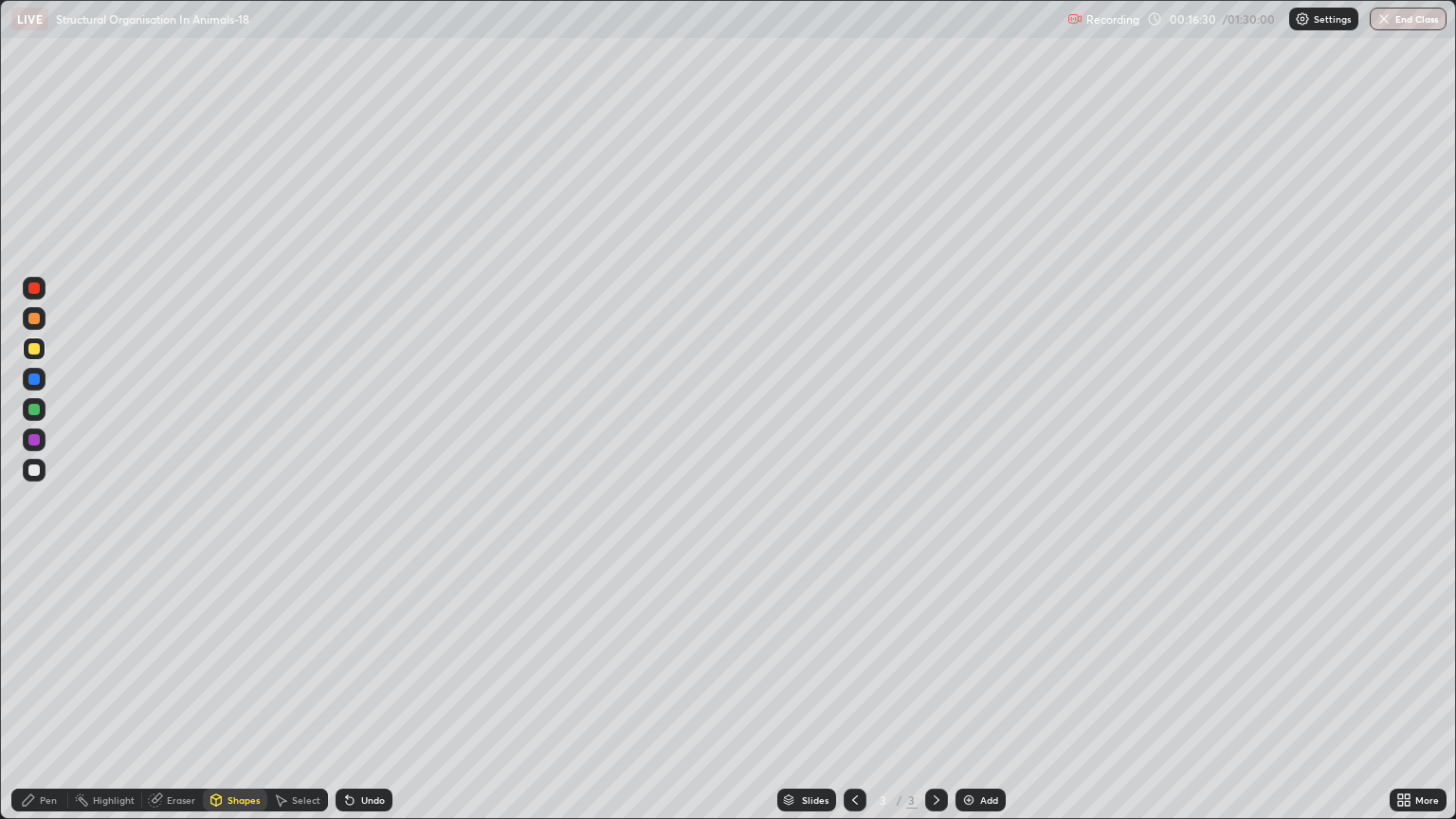 click on "Pen" at bounding box center [48, 800] 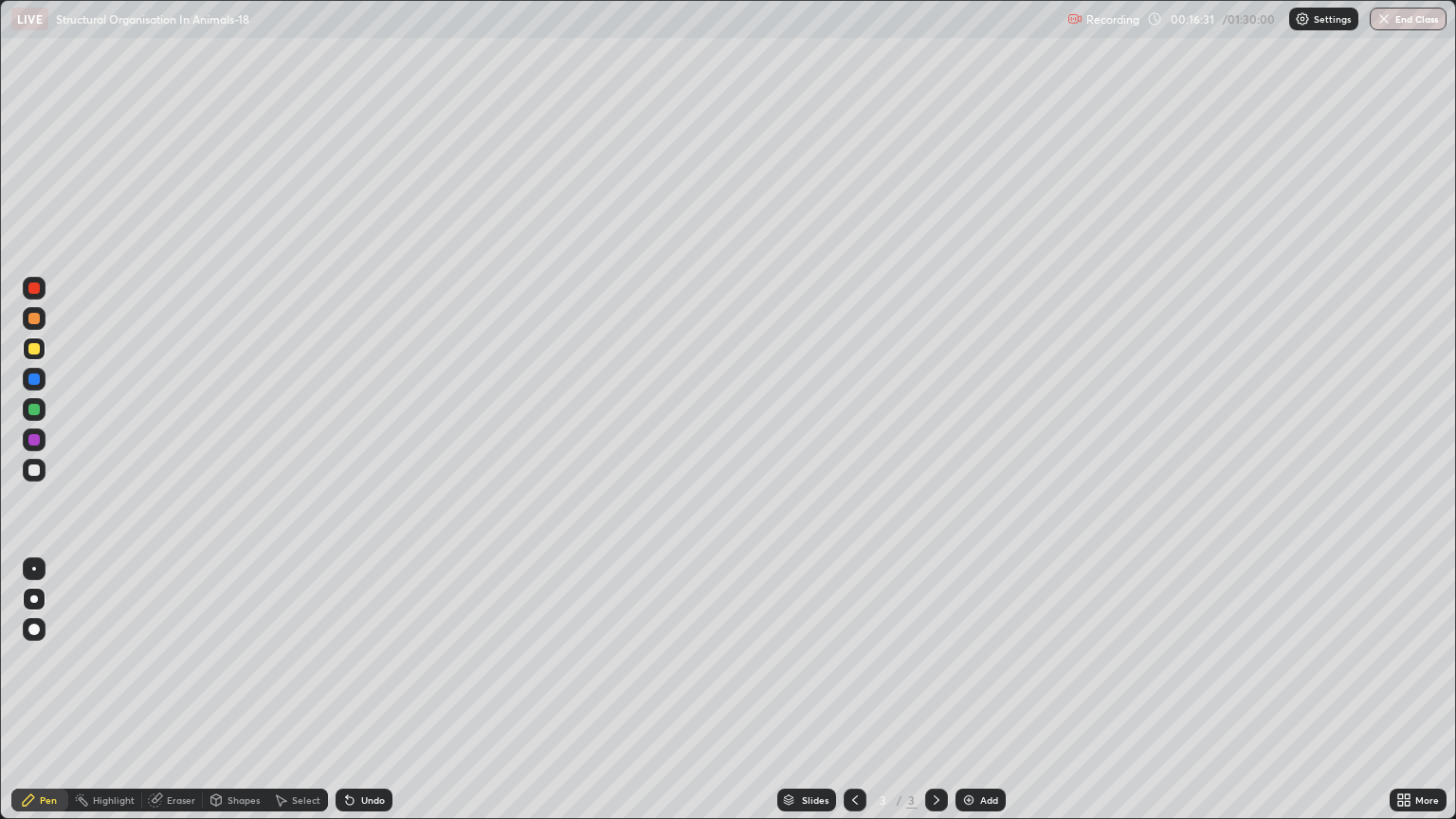 click at bounding box center (34, 470) 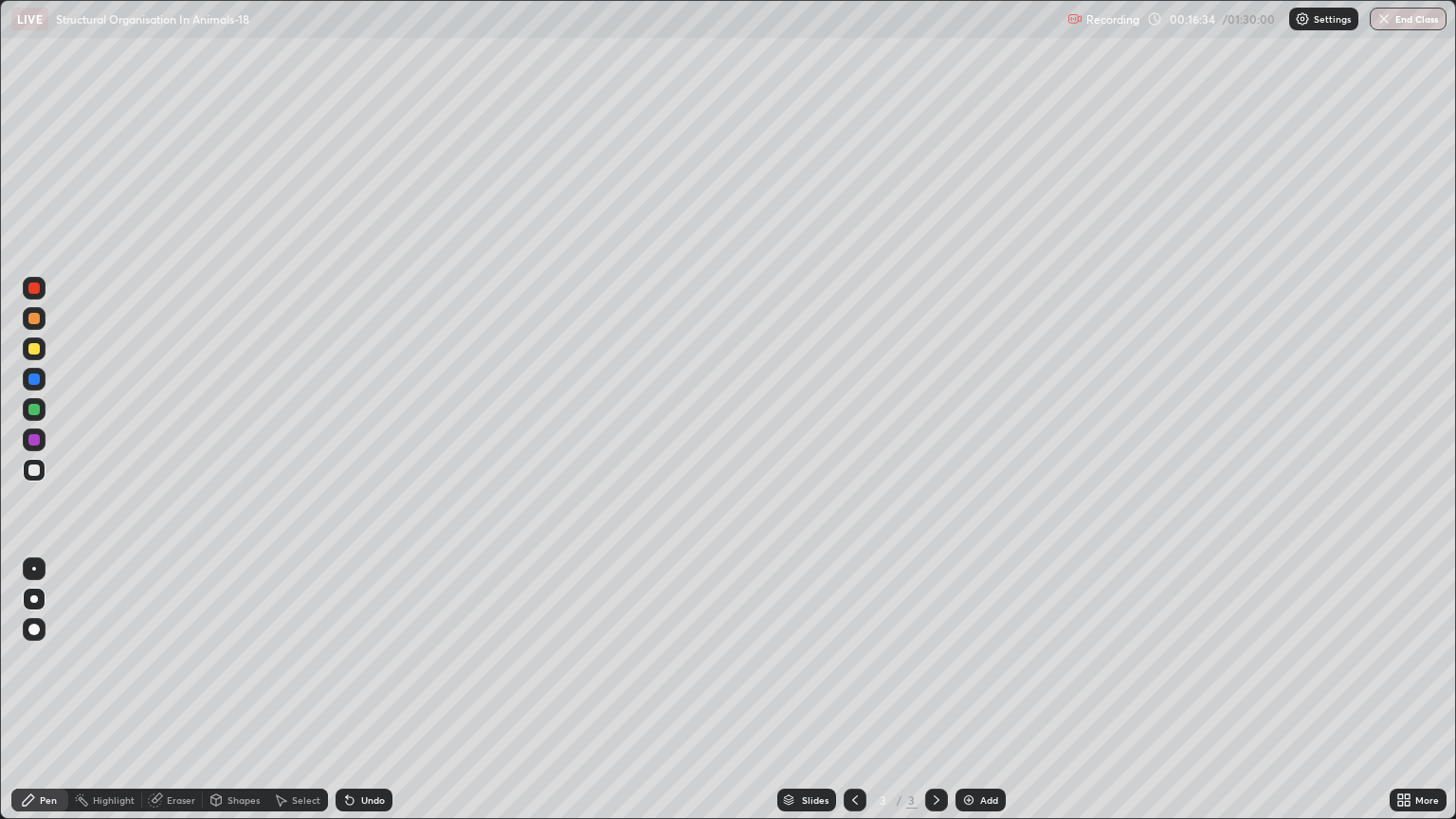 click at bounding box center [34, 349] 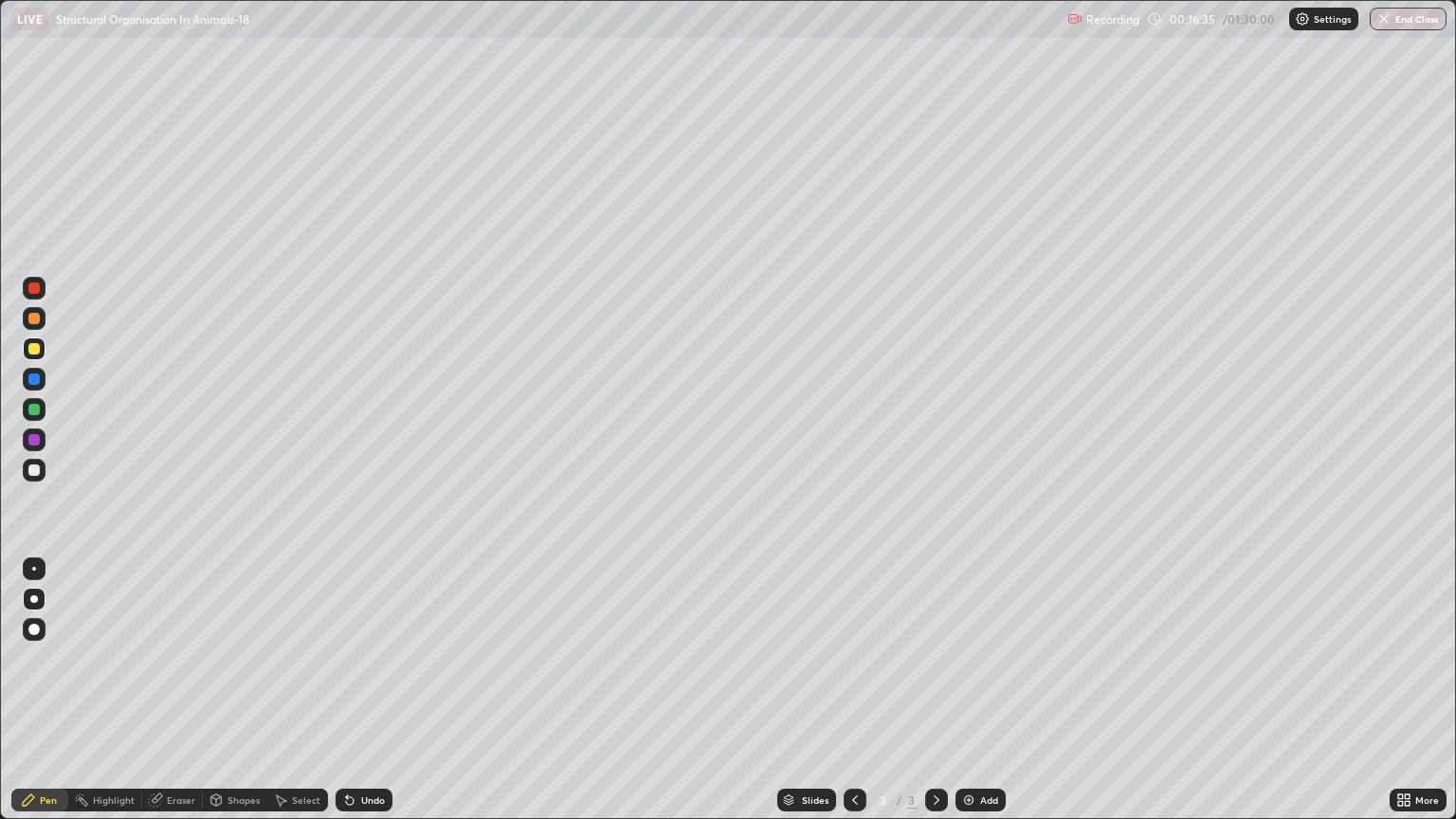 click on "Shapes" at bounding box center [244, 800] 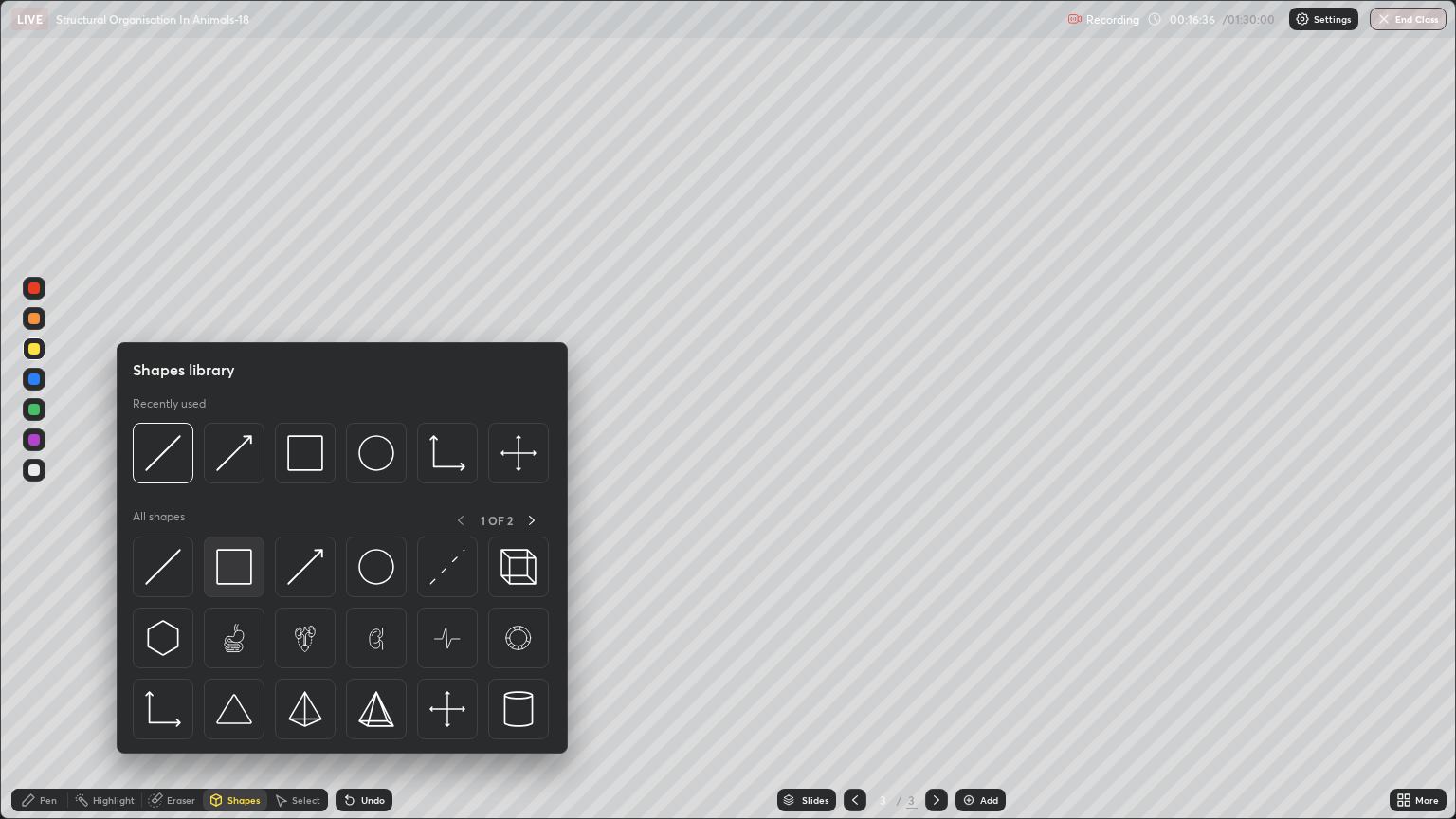click at bounding box center (234, 567) 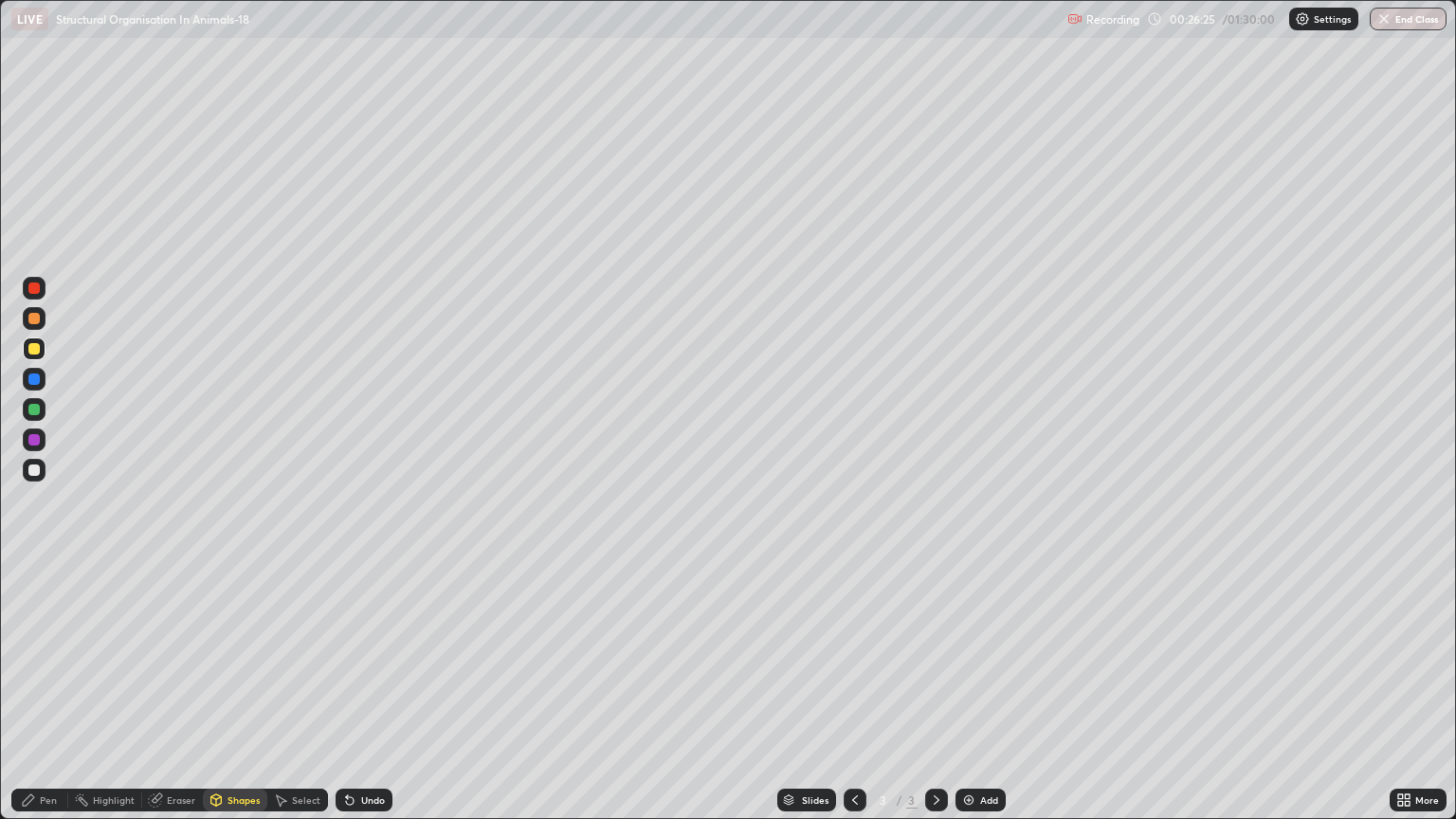 click at bounding box center (34, 349) 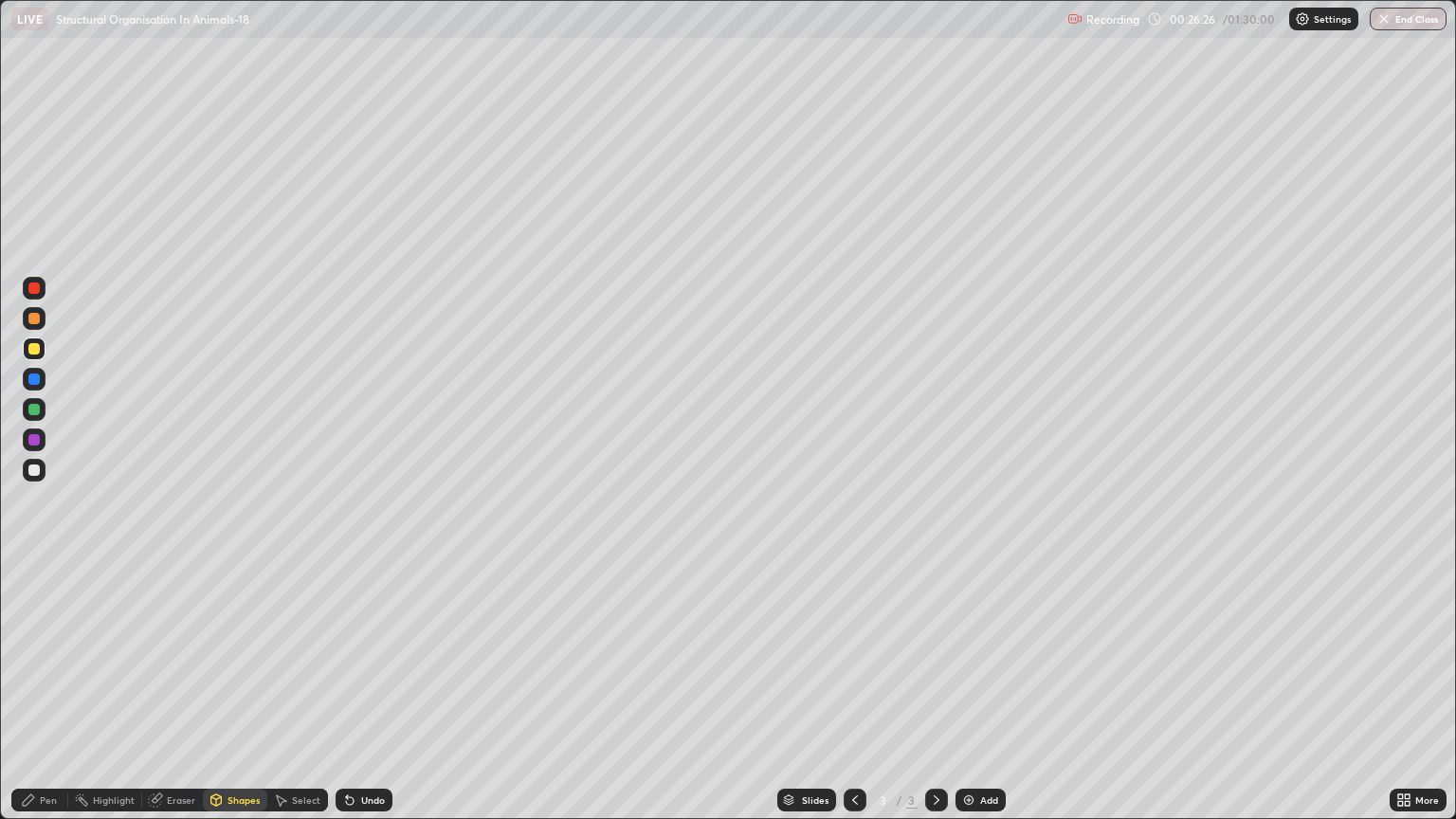 click on "Pen" at bounding box center (48, 800) 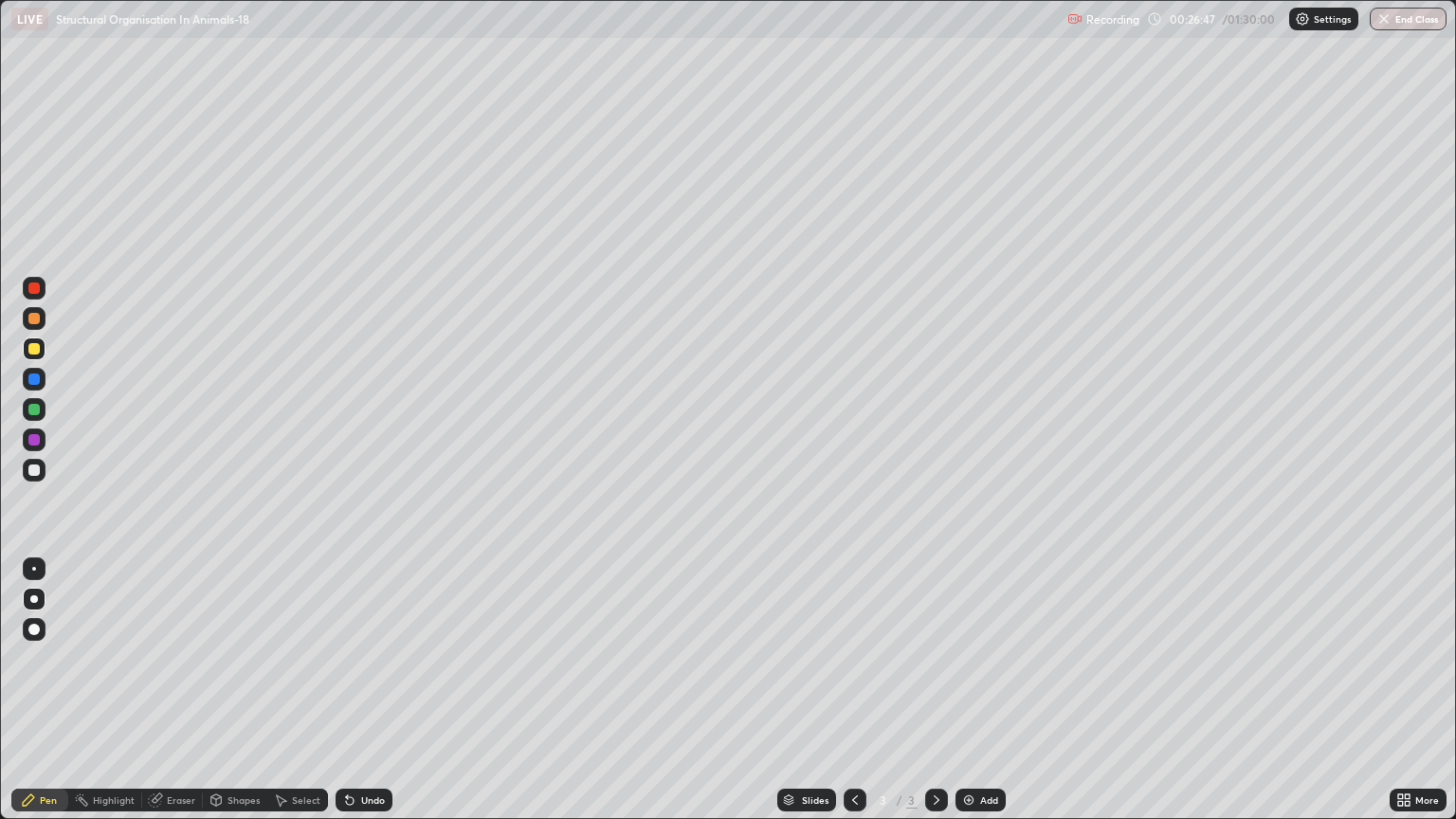 click at bounding box center (34, 470) 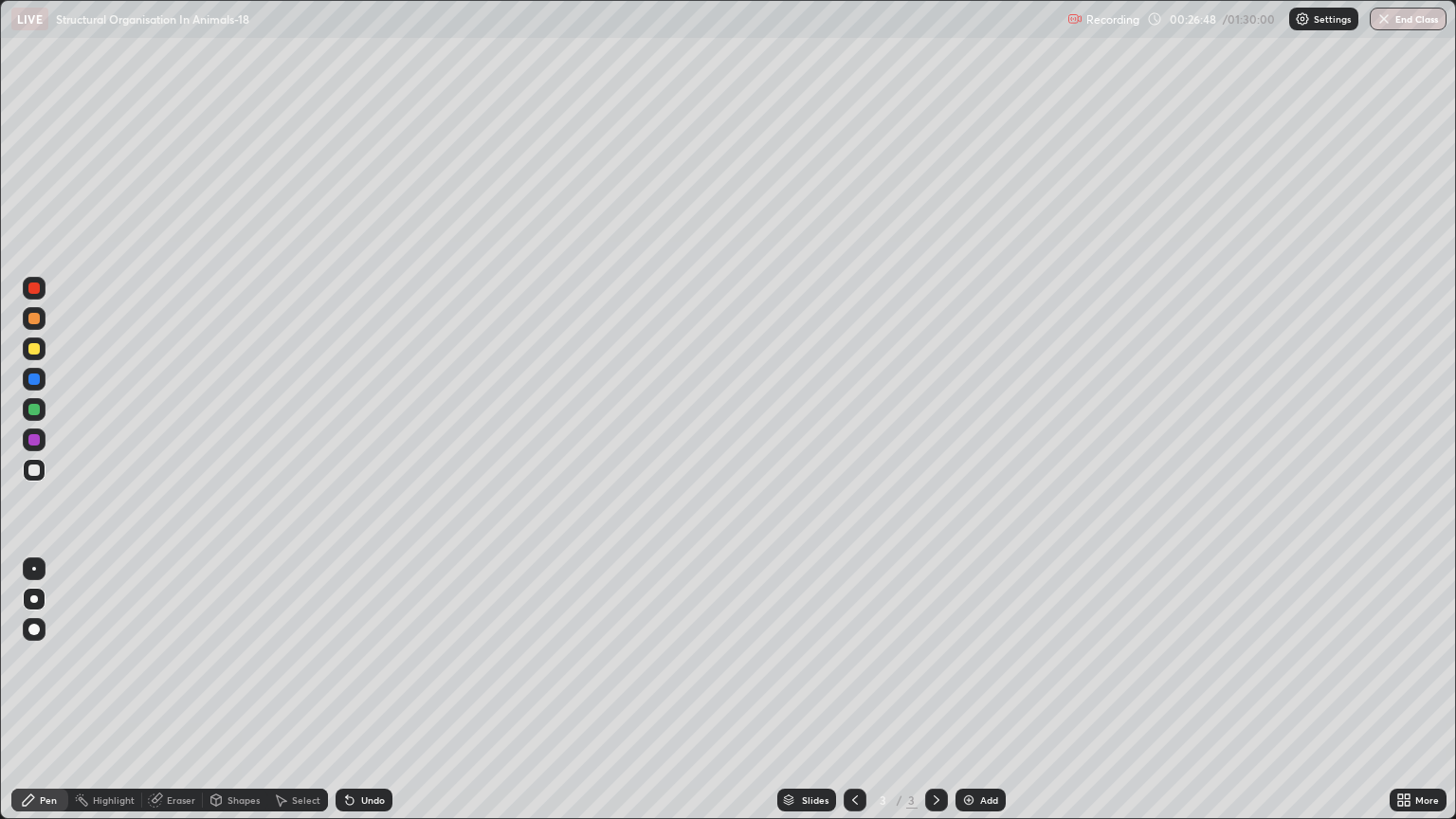 click on "Shapes" at bounding box center [244, 800] 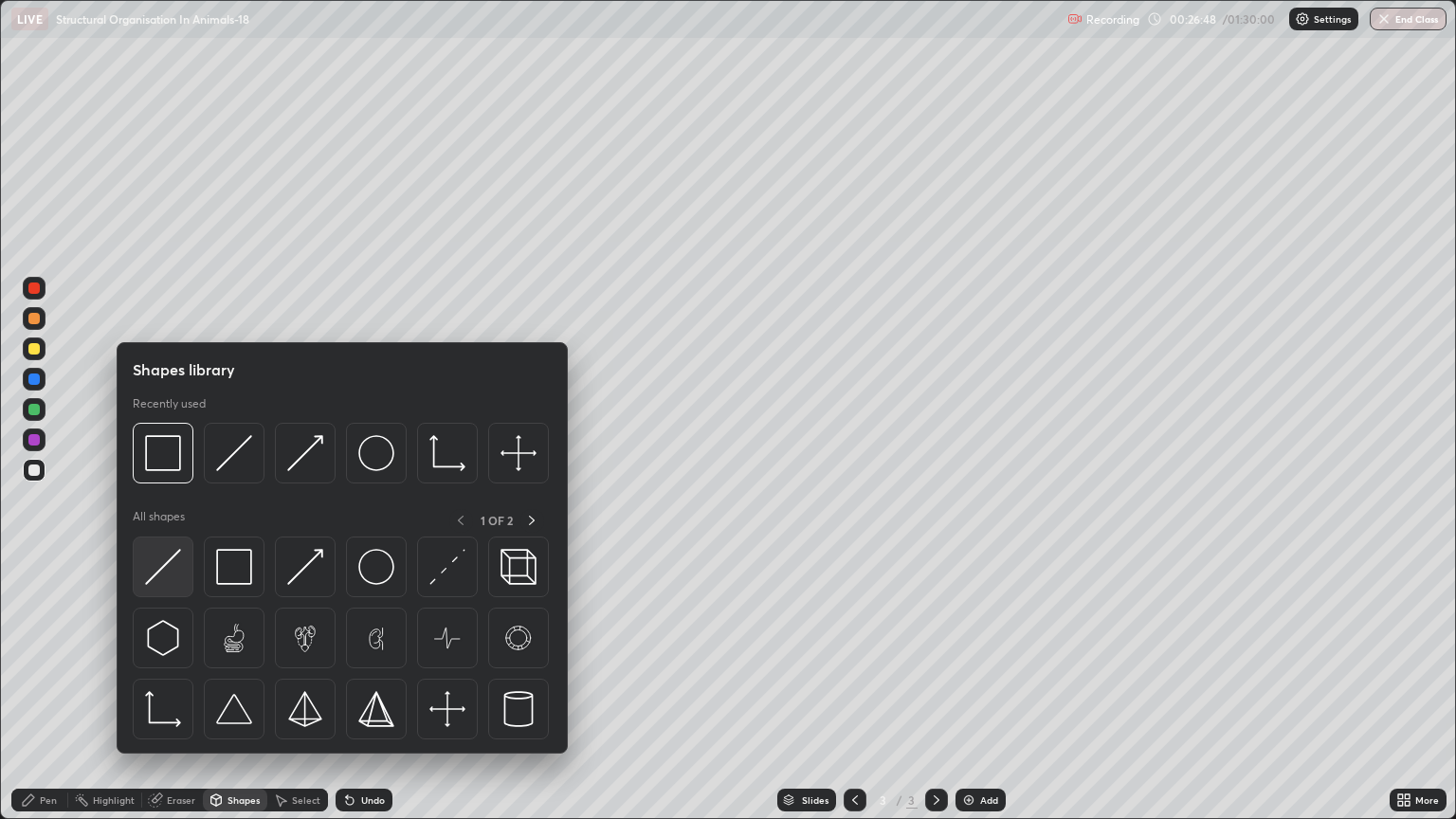 click at bounding box center (163, 567) 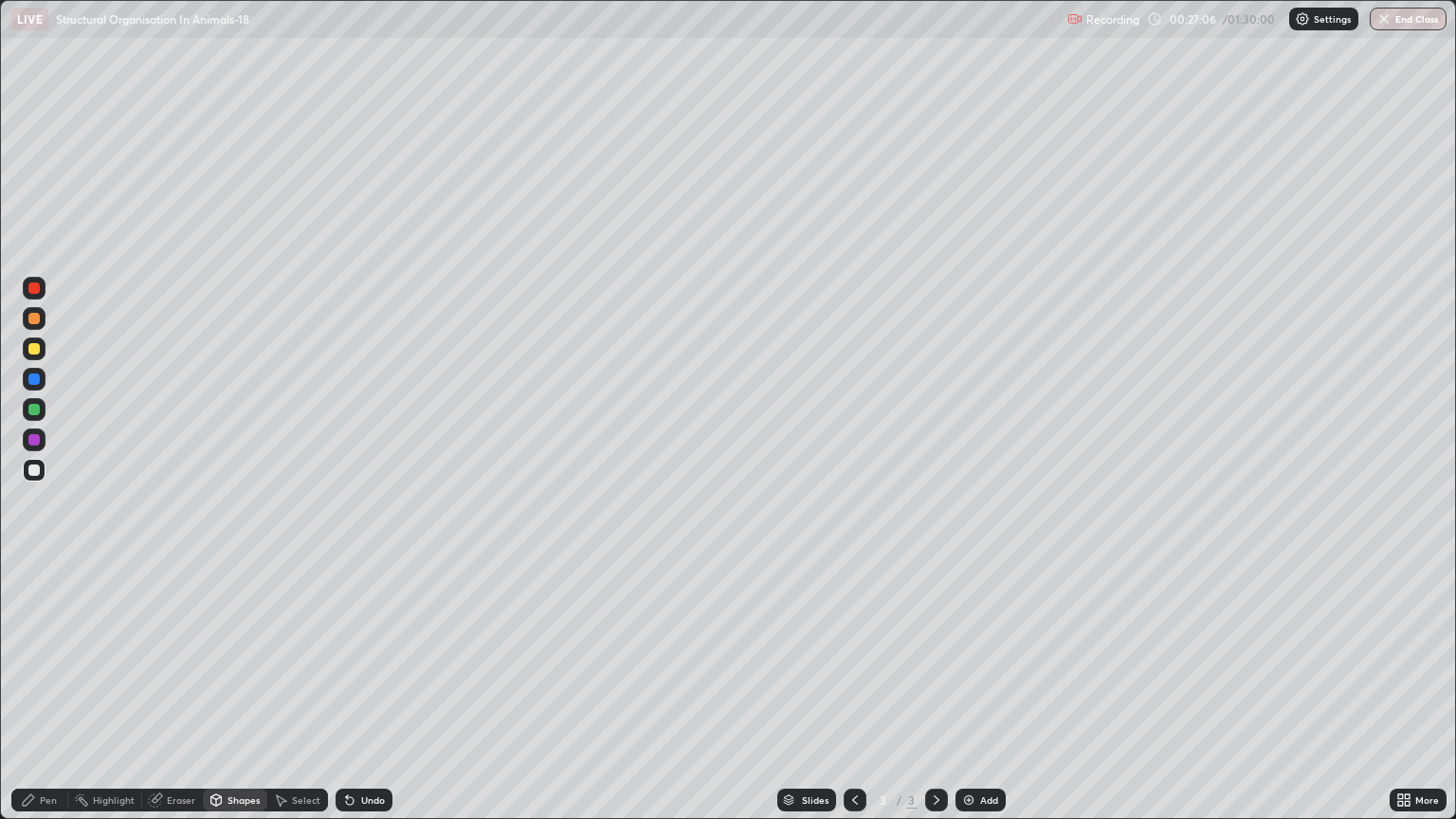 click on "Pen" at bounding box center (40, 800) 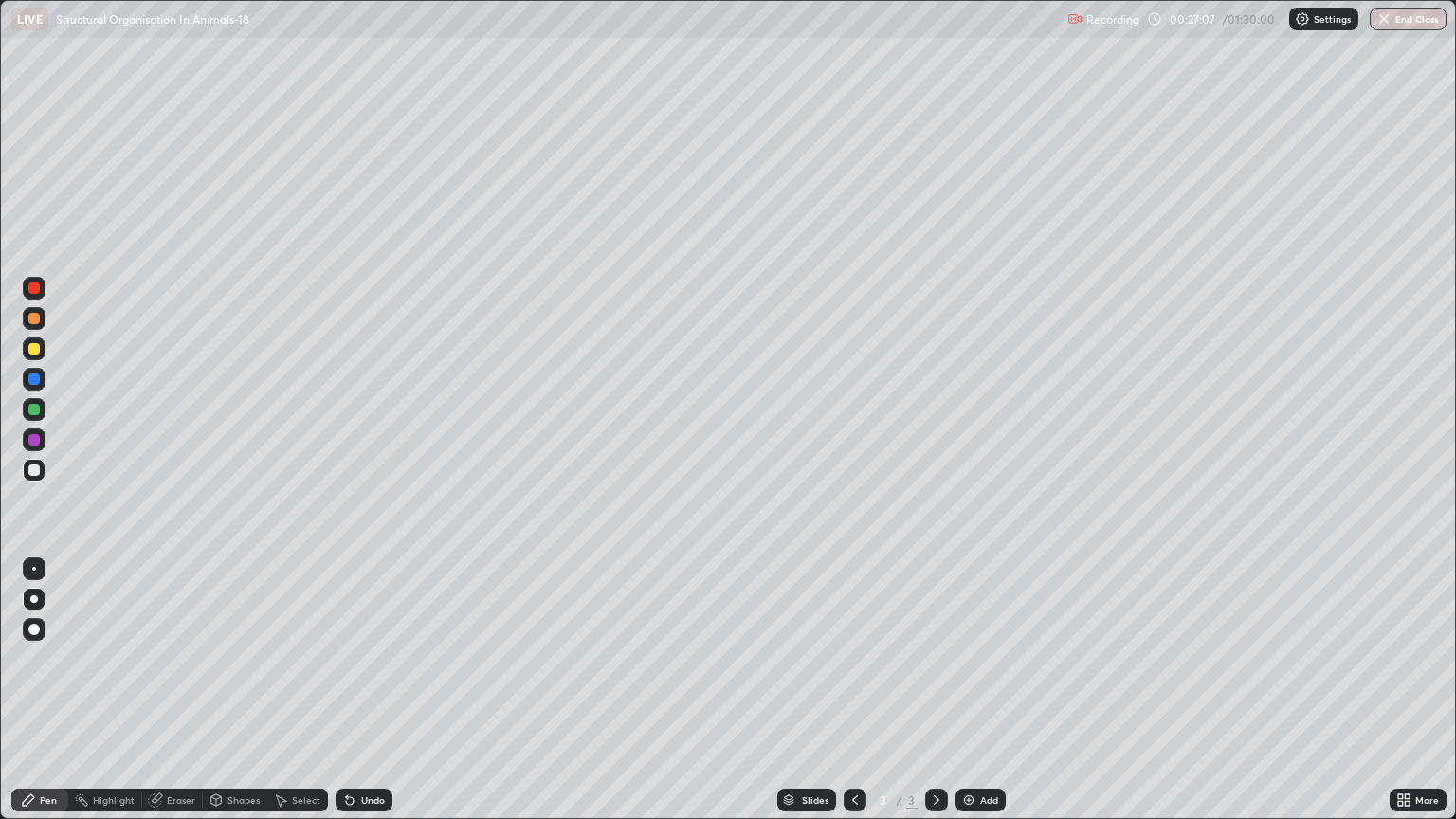 click at bounding box center (34, 470) 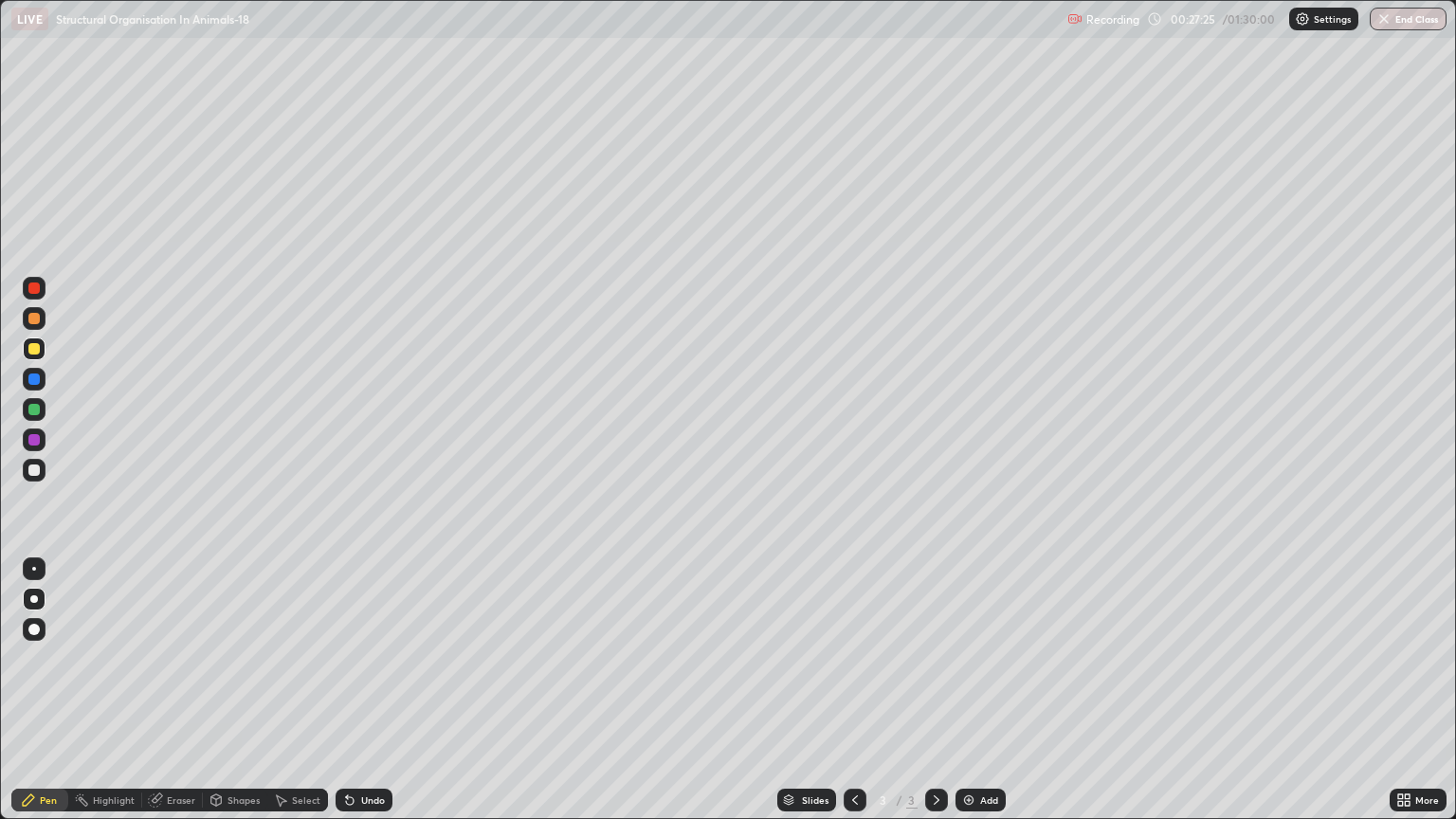 click at bounding box center [34, 470] 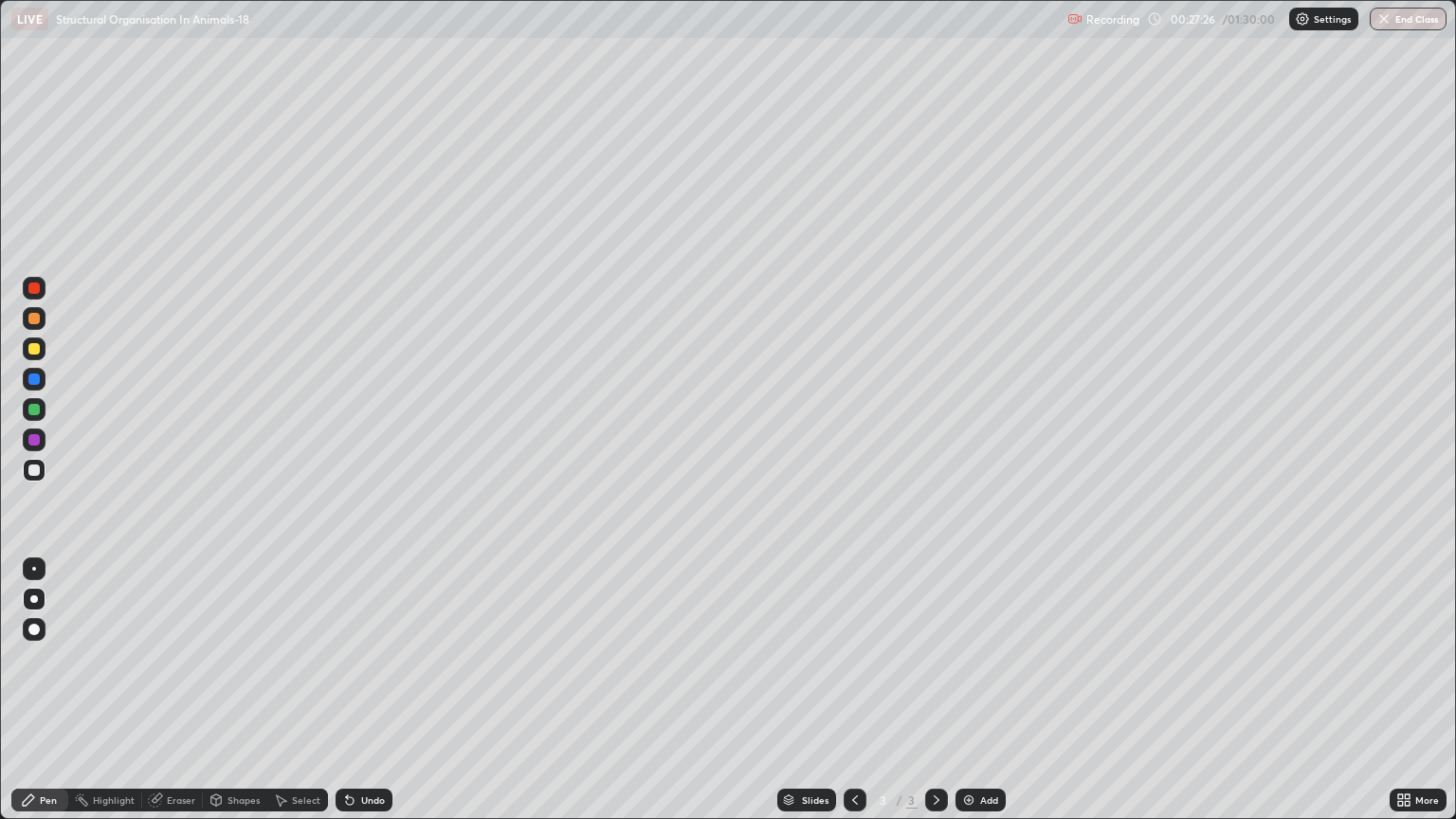 click on "Shapes" at bounding box center [244, 800] 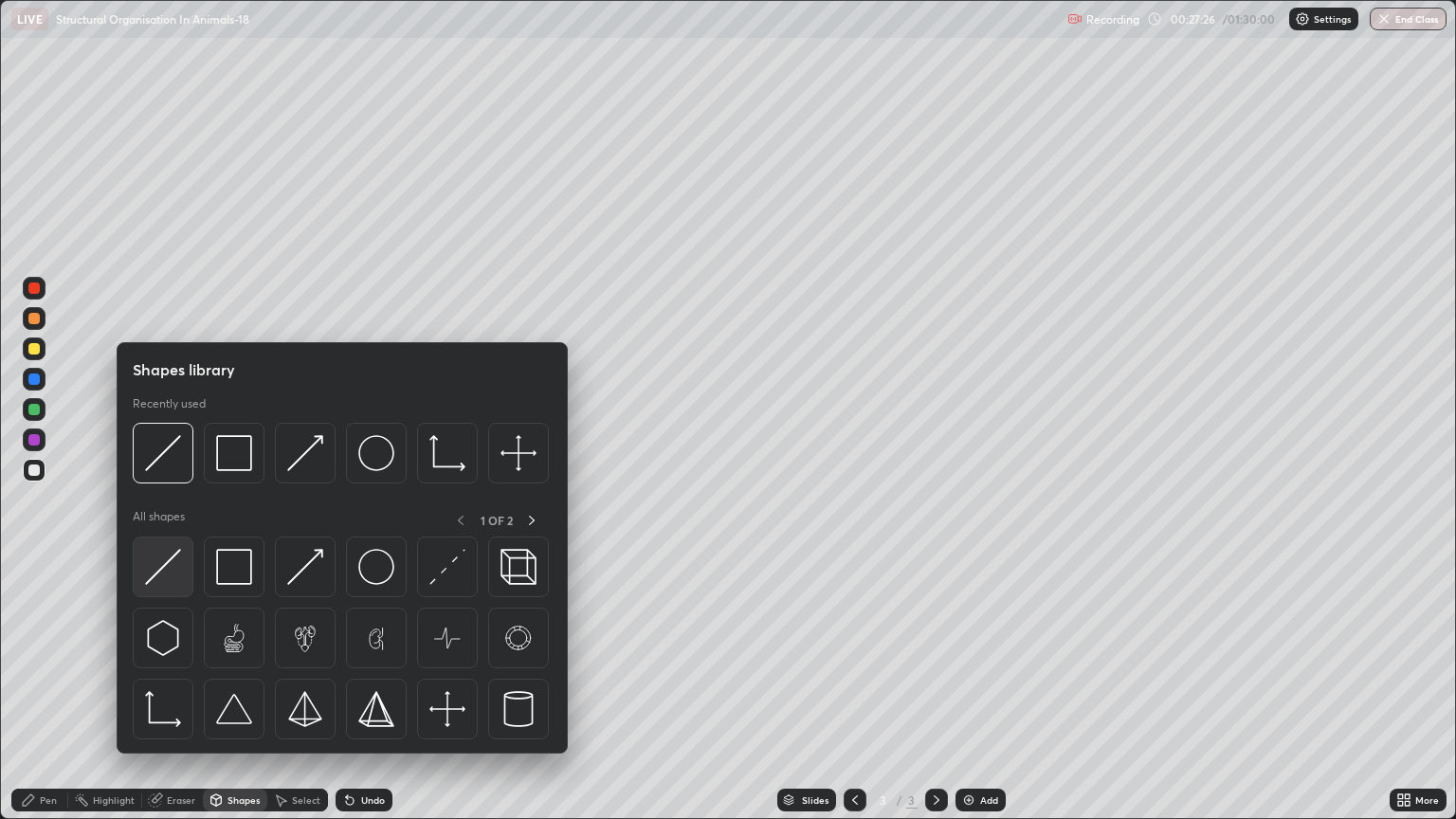 click at bounding box center (163, 567) 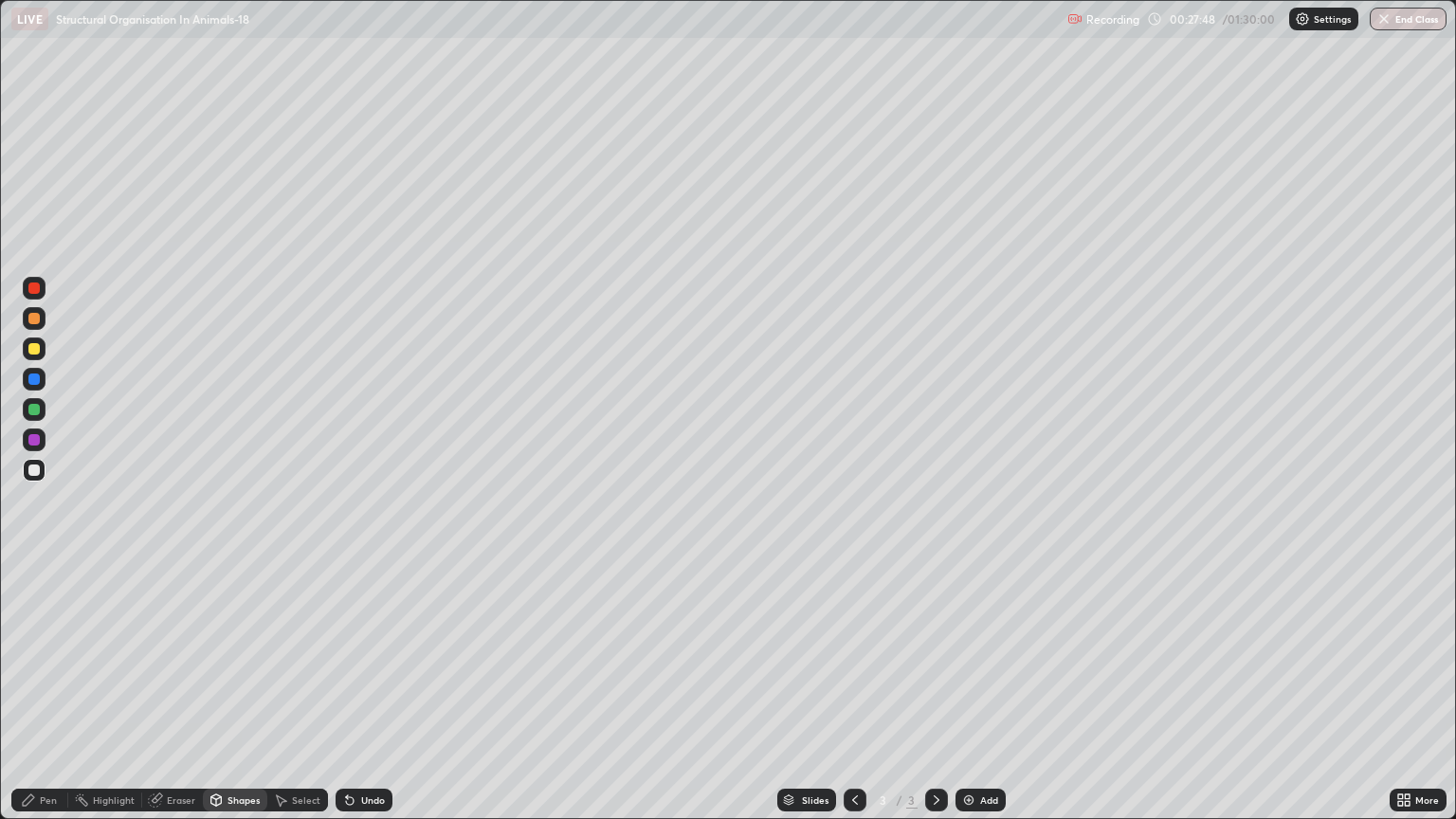 click 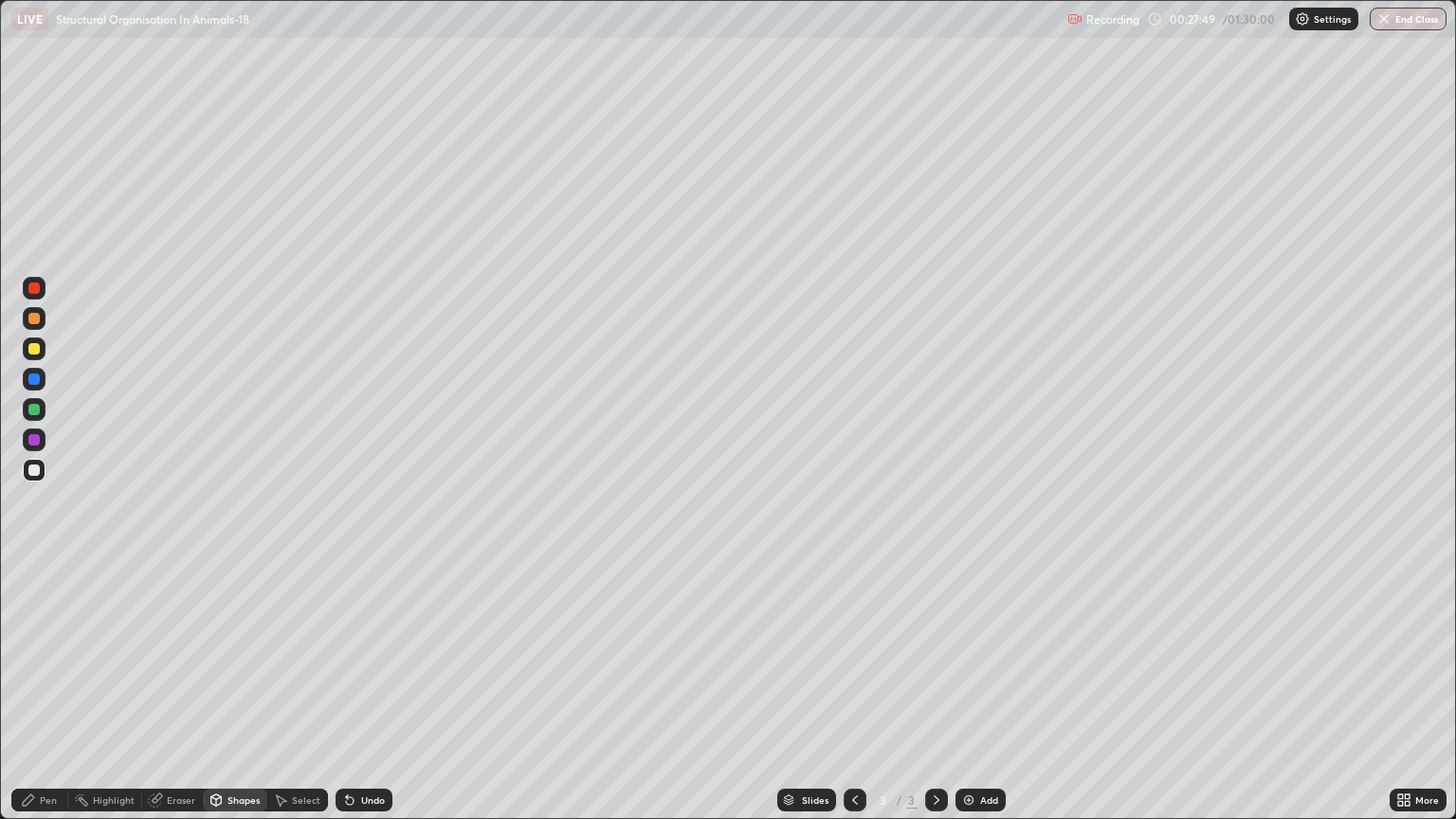 click at bounding box center (969, 800) 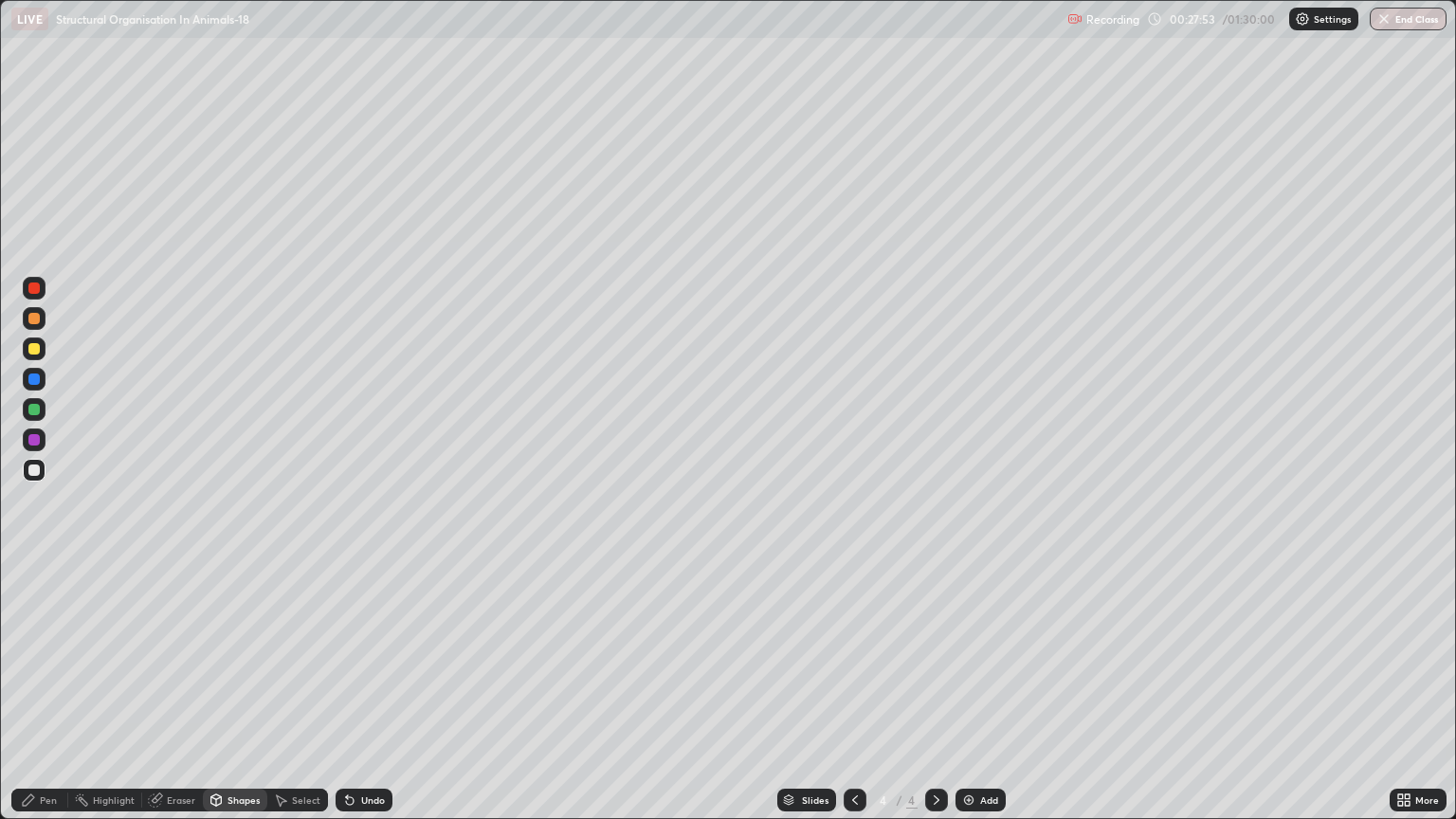 click at bounding box center [34, 470] 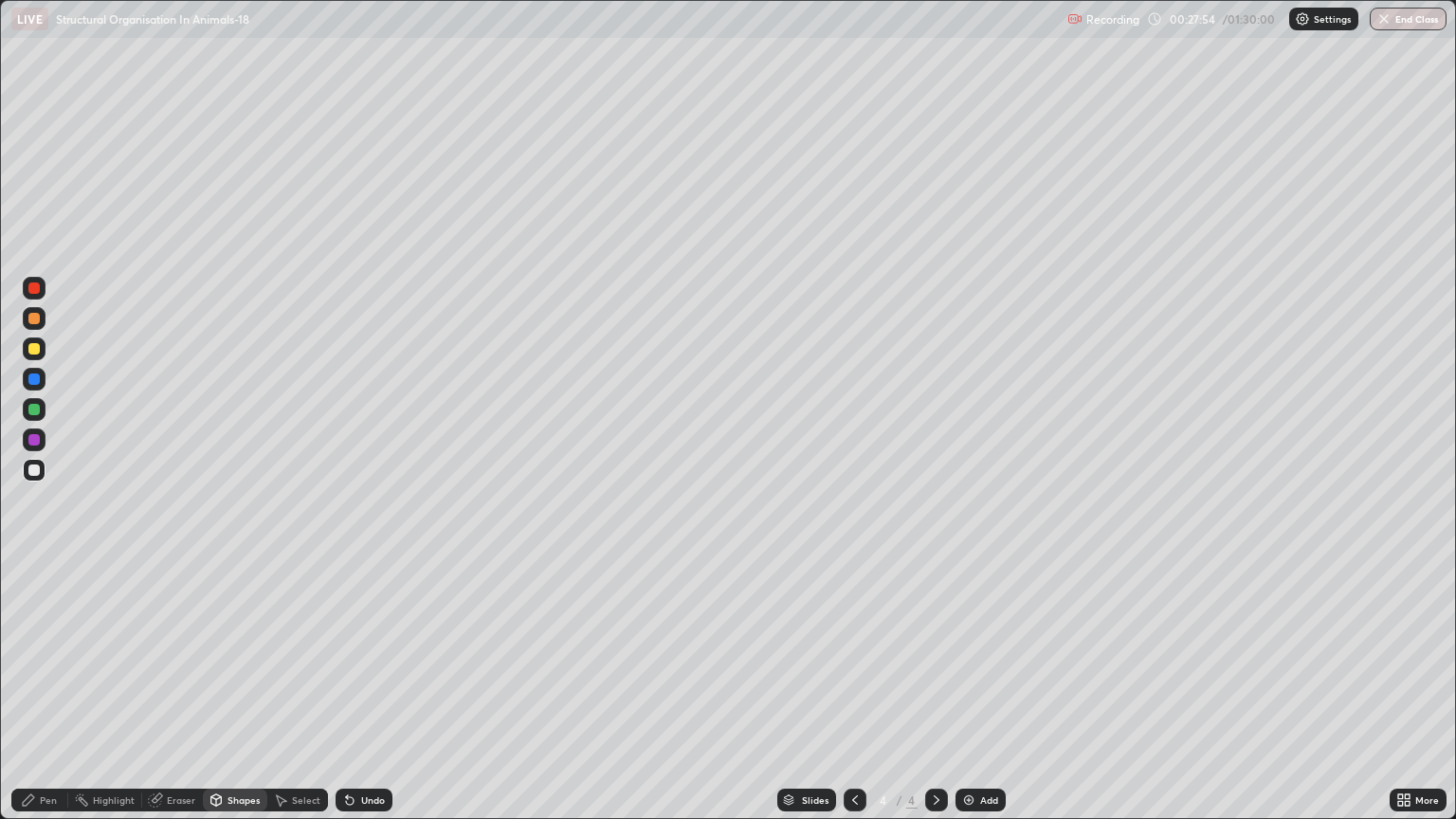 click on "Shapes" at bounding box center [244, 800] 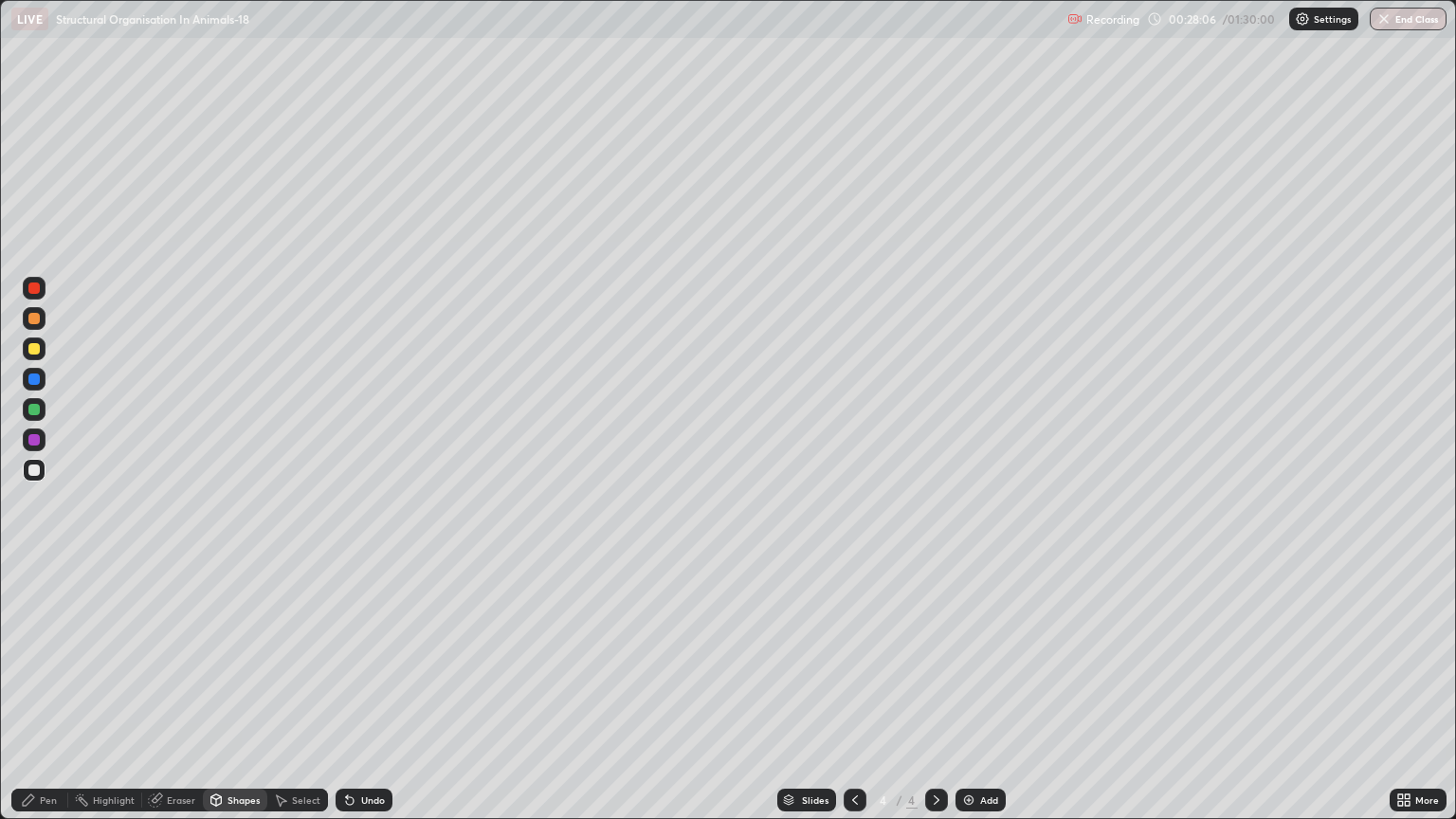 click on "Eraser" at bounding box center (181, 800) 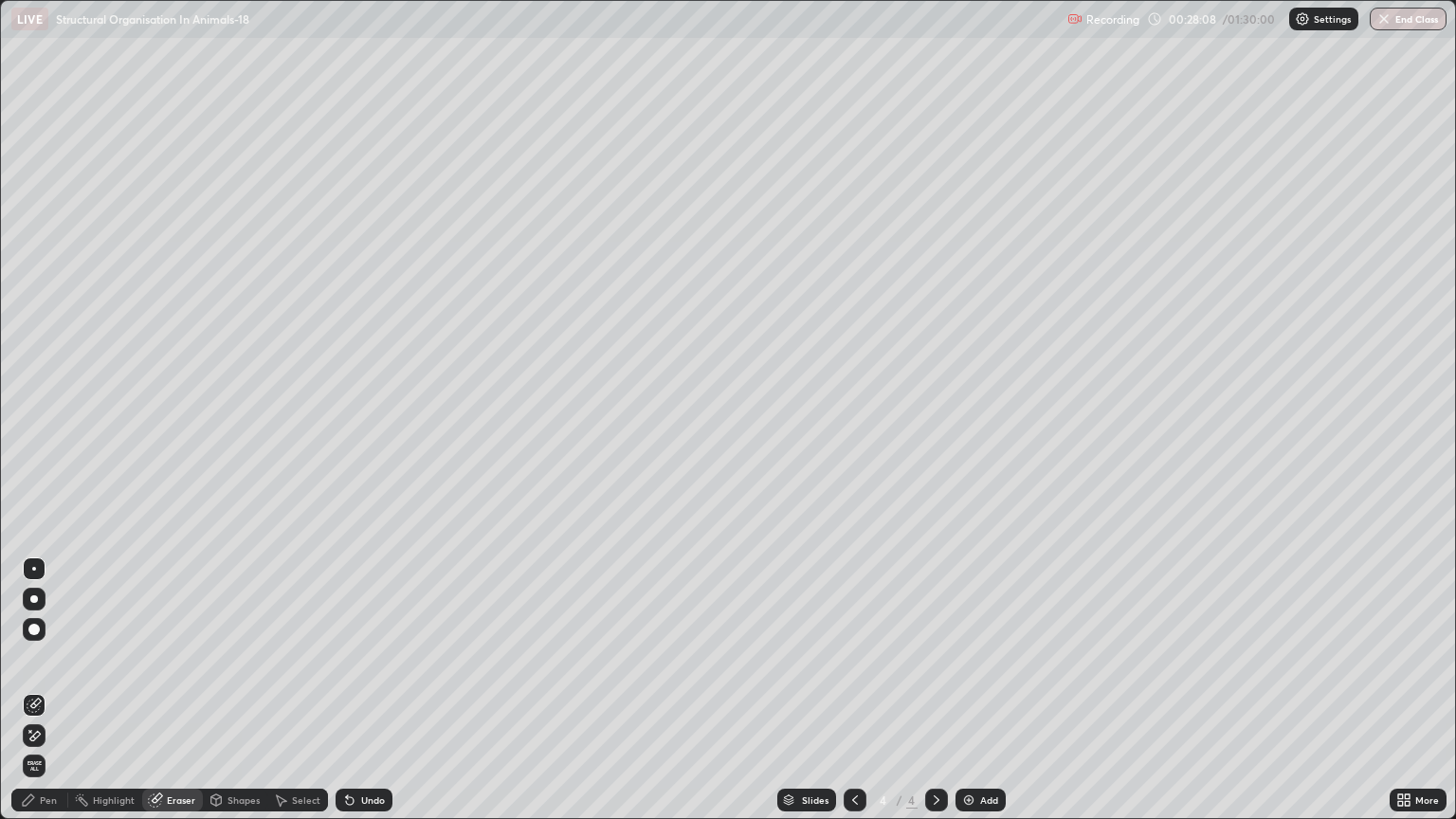 click on "Pen" at bounding box center [40, 800] 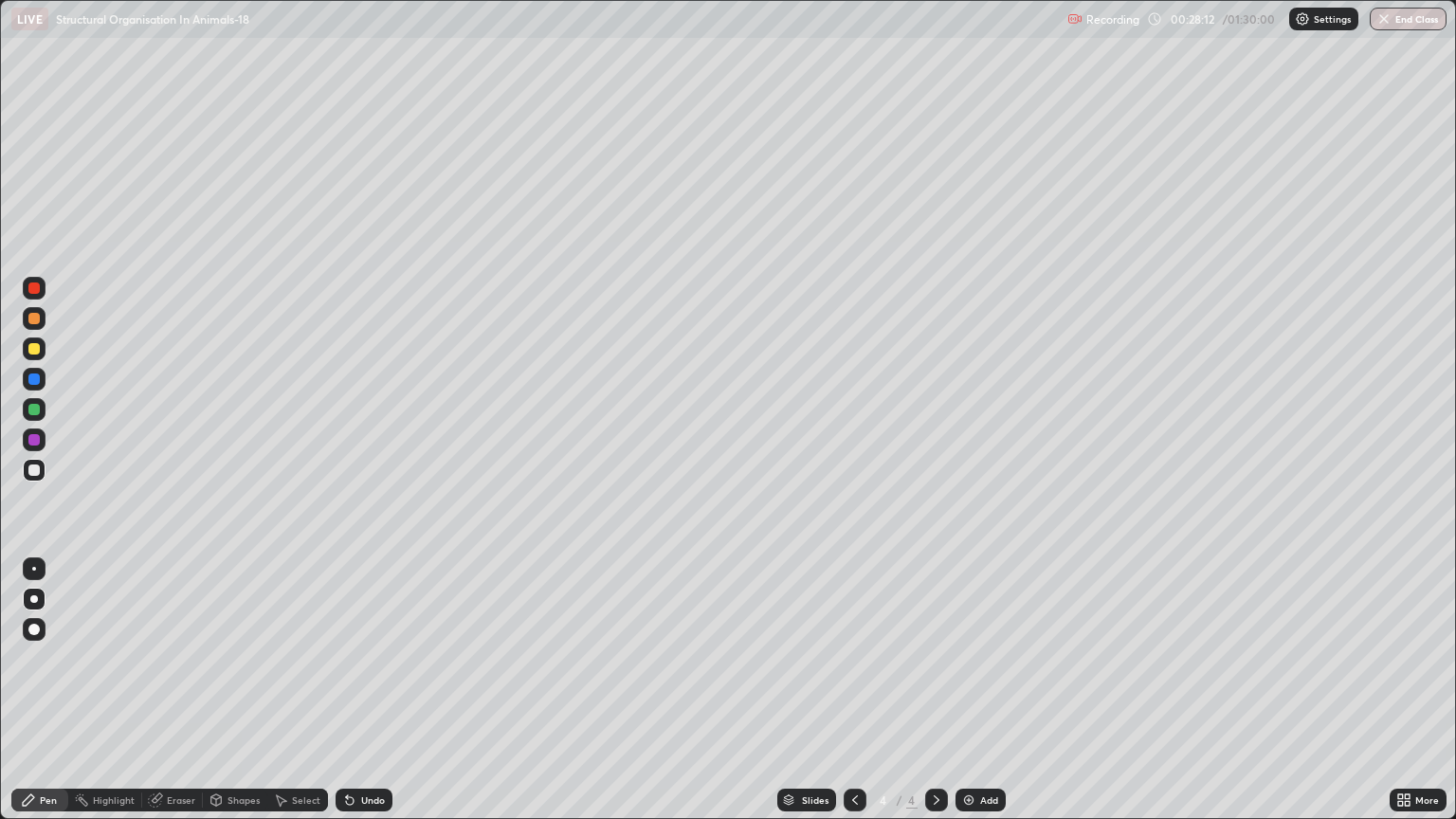 click on "Eraser" at bounding box center (181, 800) 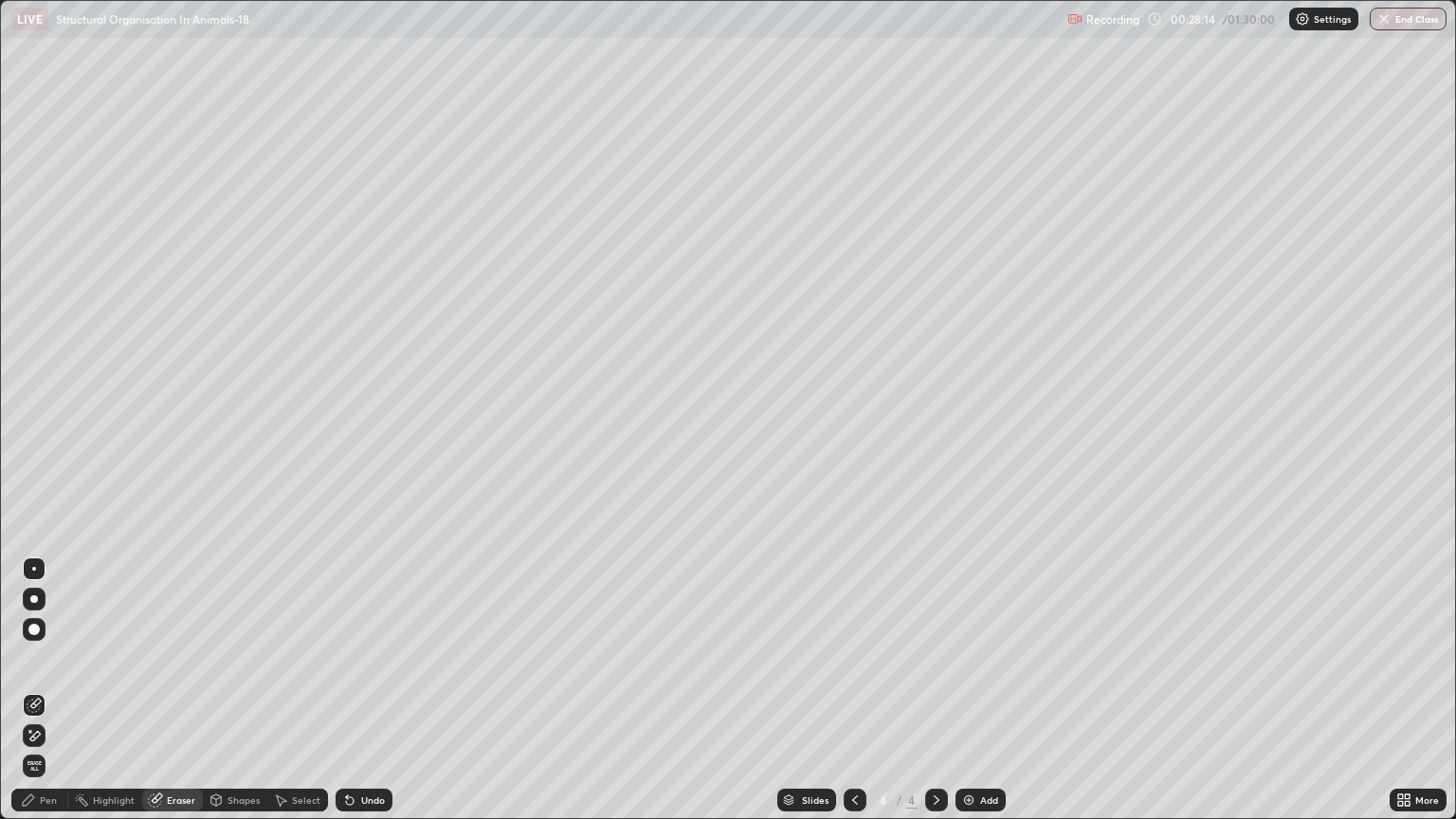 click on "Pen" at bounding box center (48, 800) 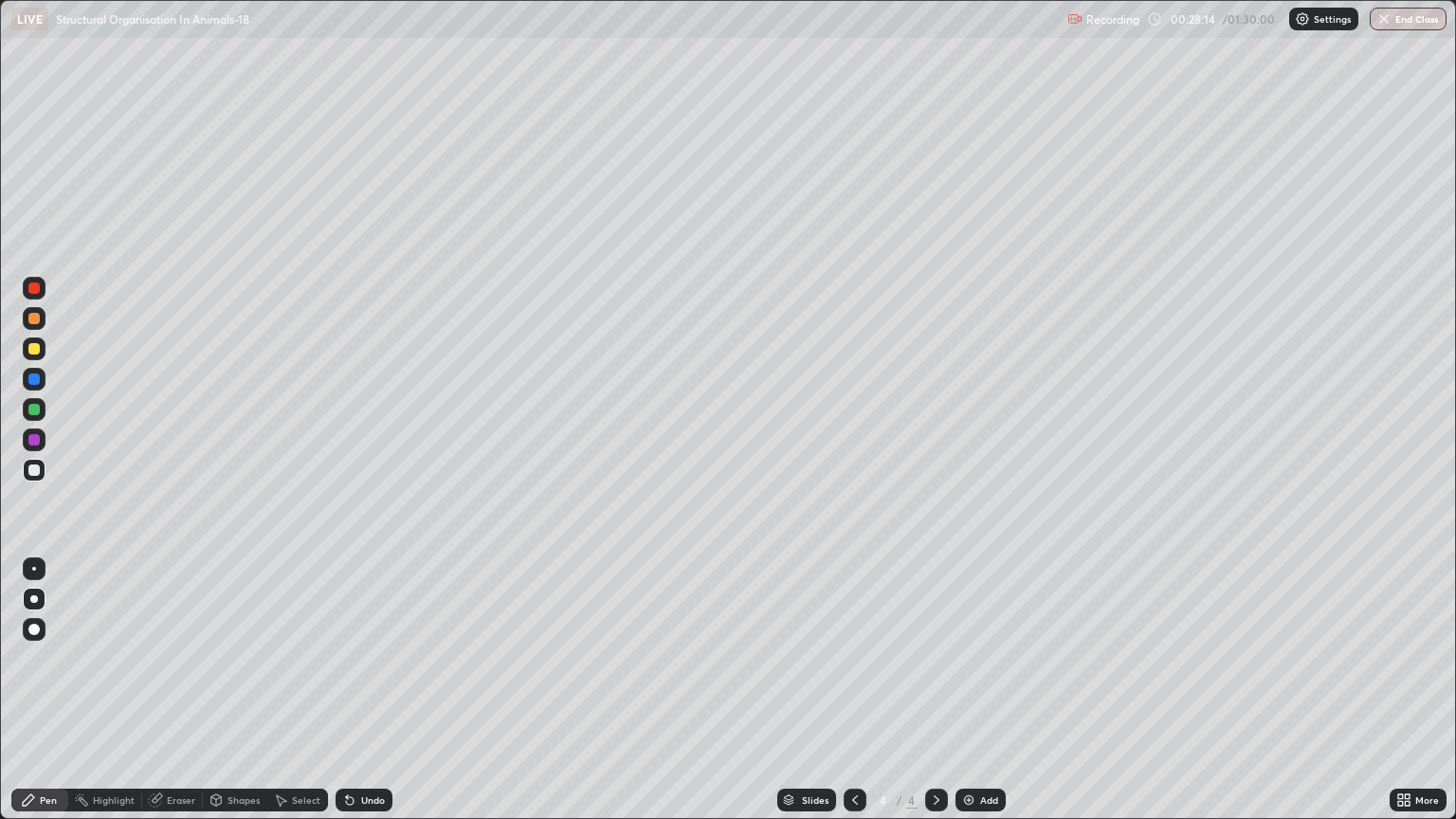 click on "Pen" at bounding box center [40, 800] 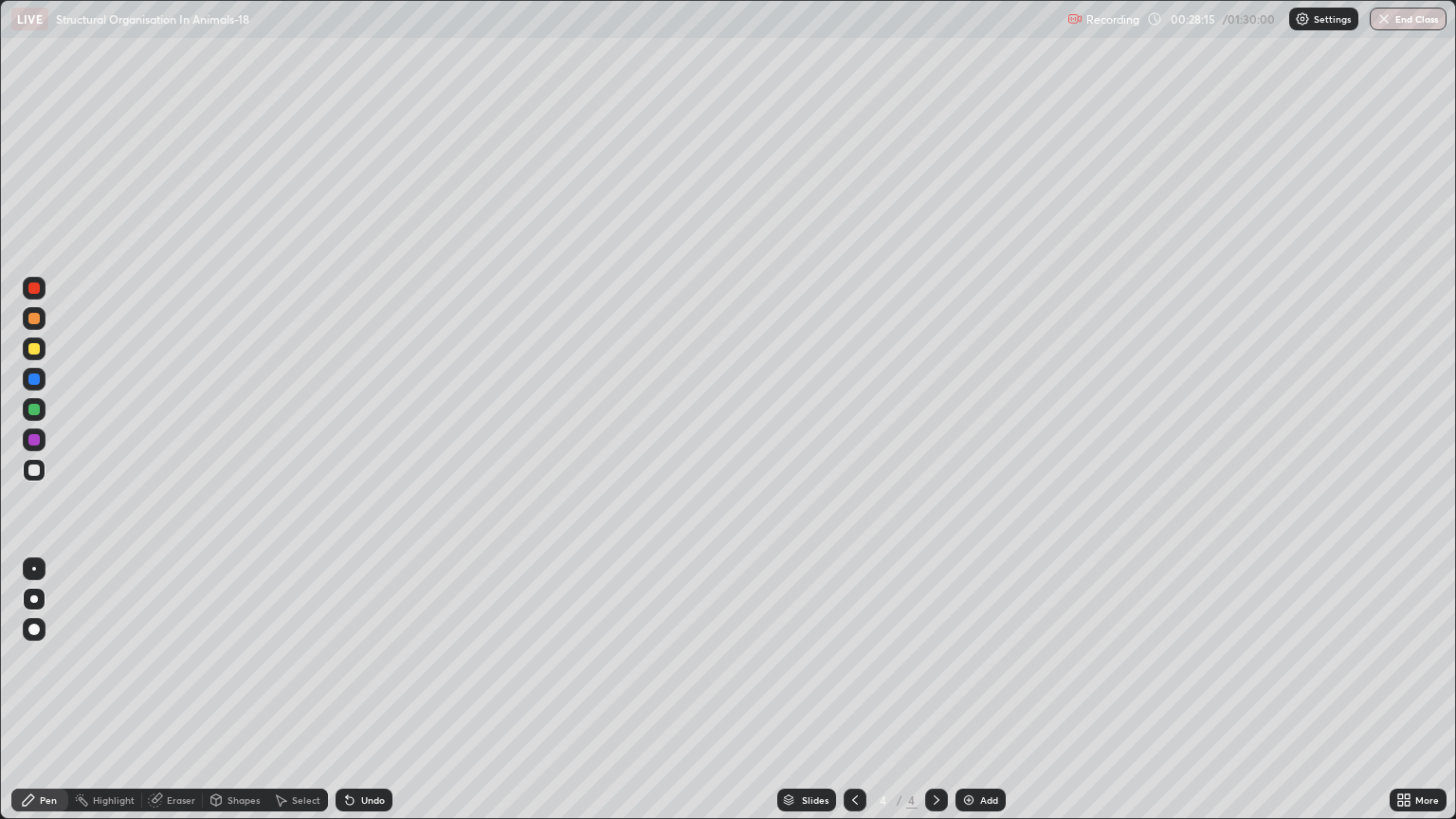 click at bounding box center (34, 470) 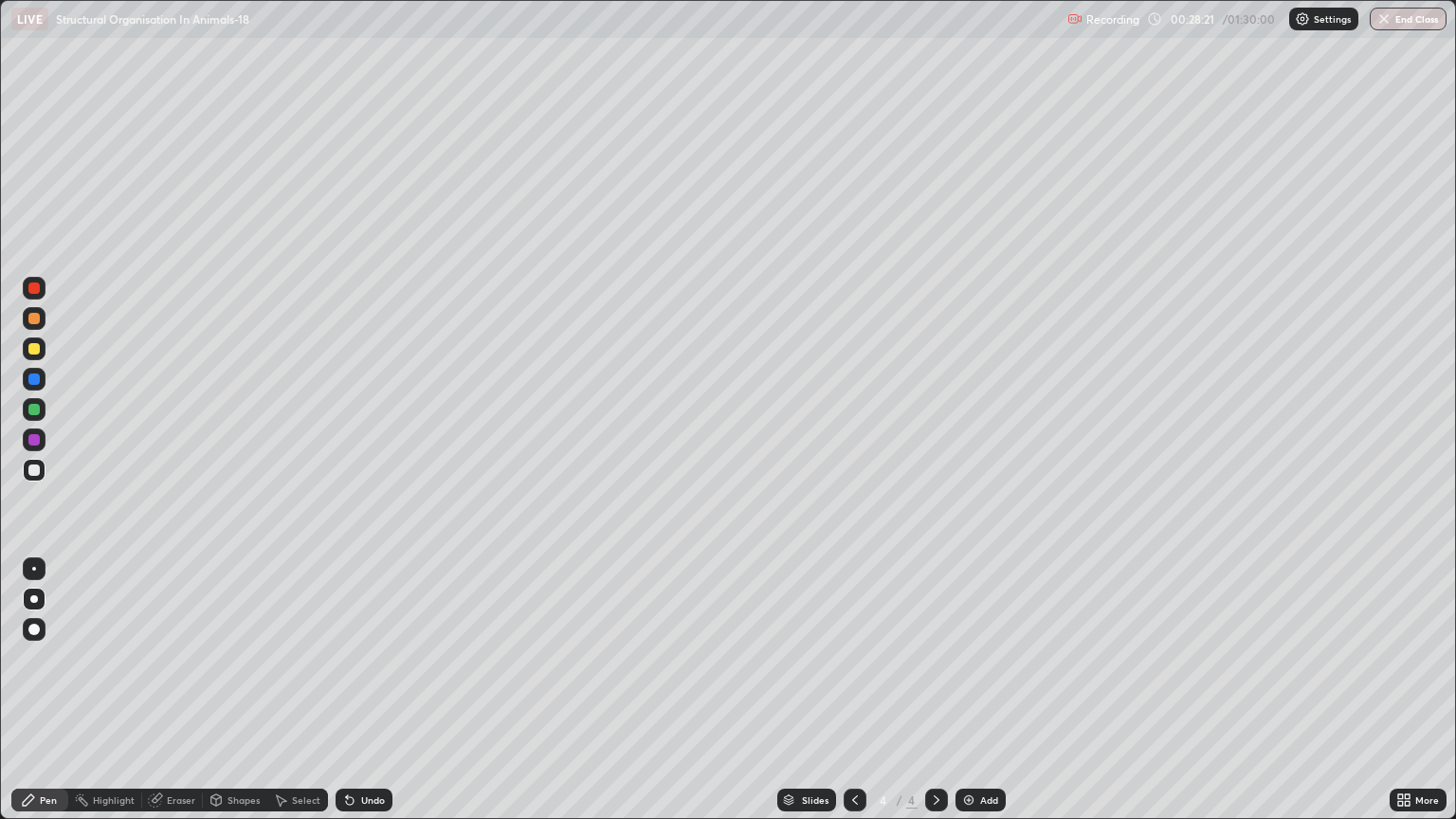 click on "Eraser" at bounding box center (173, 800) 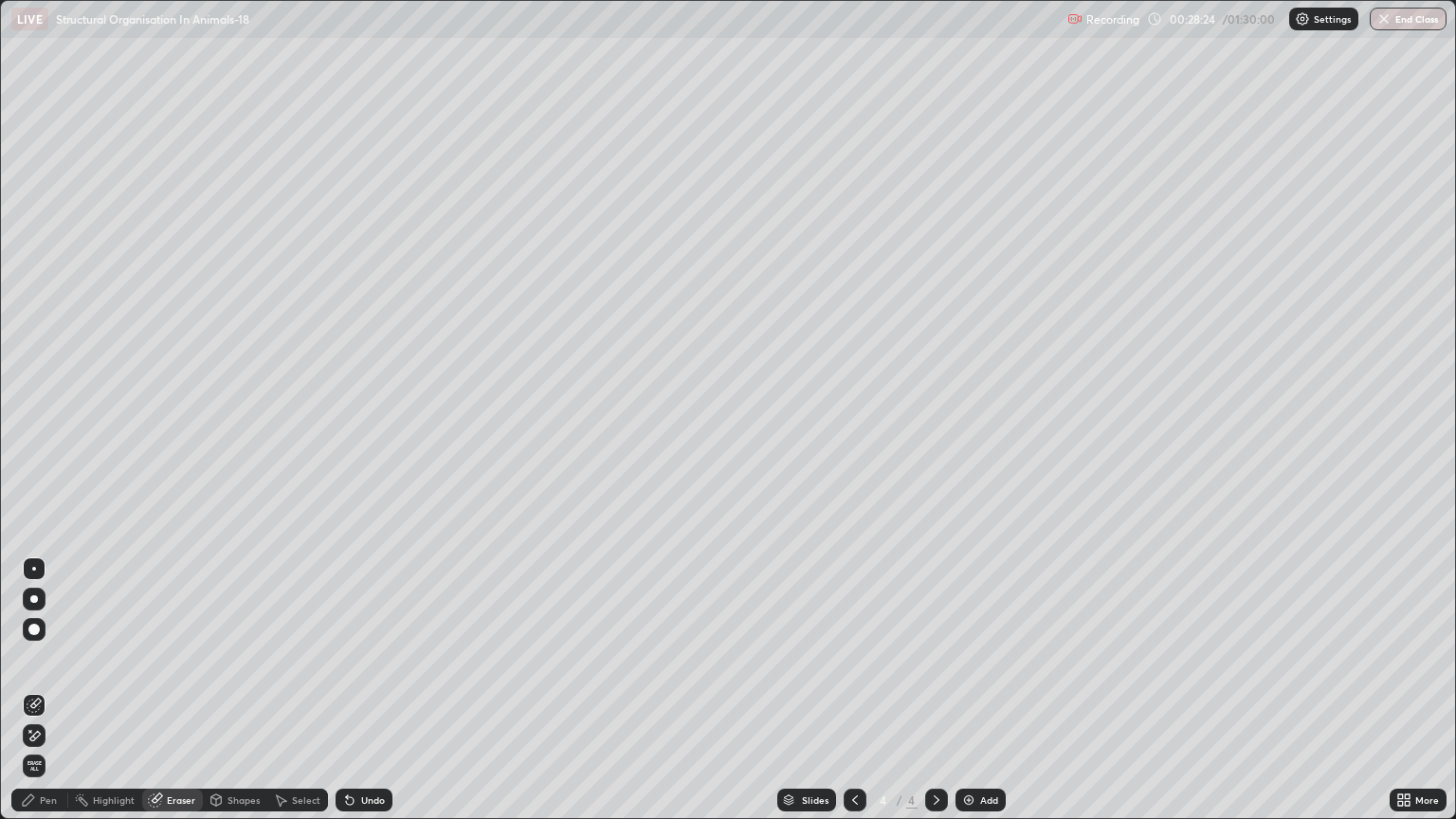 click 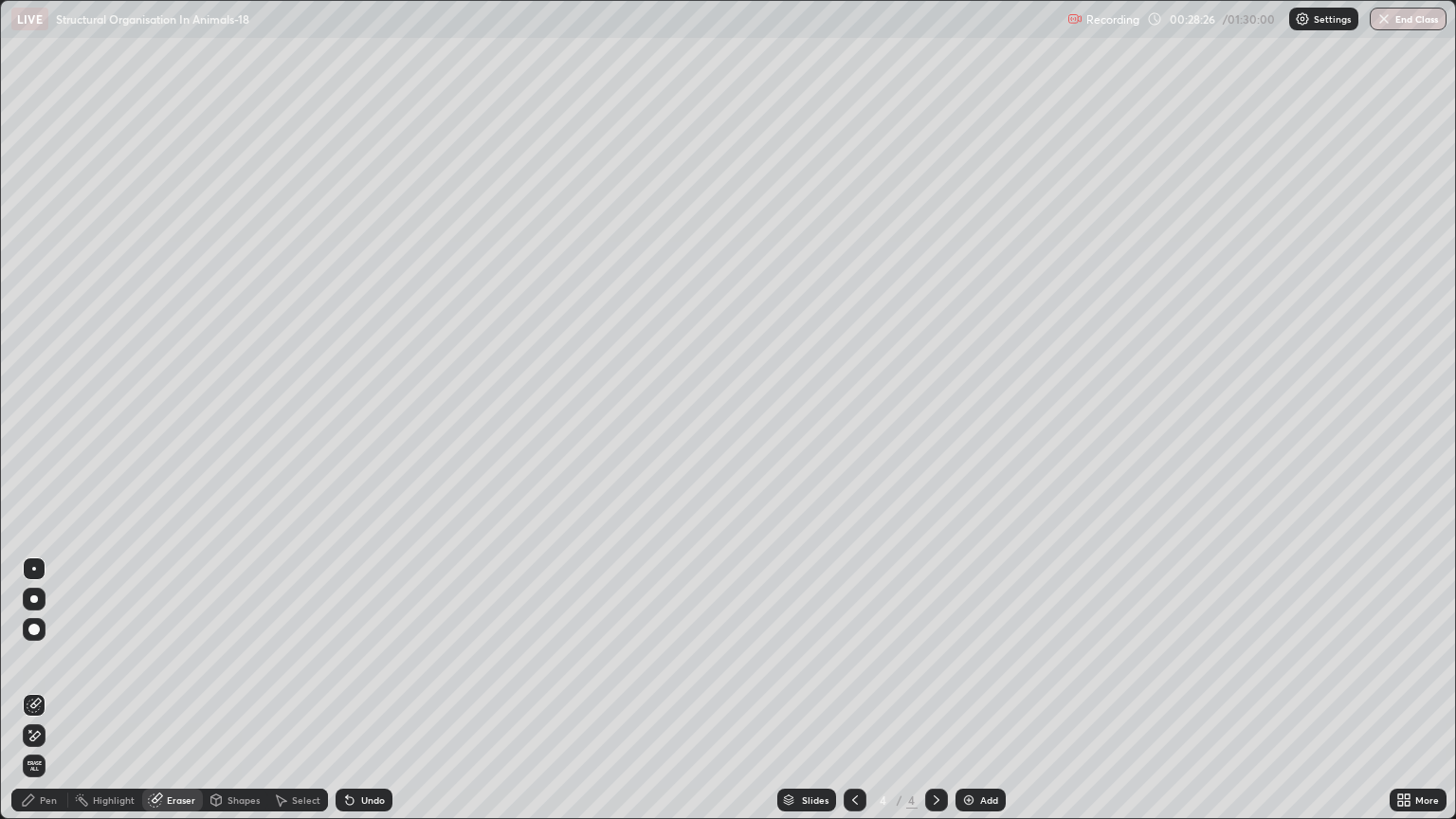 click on "Pen" at bounding box center (48, 800) 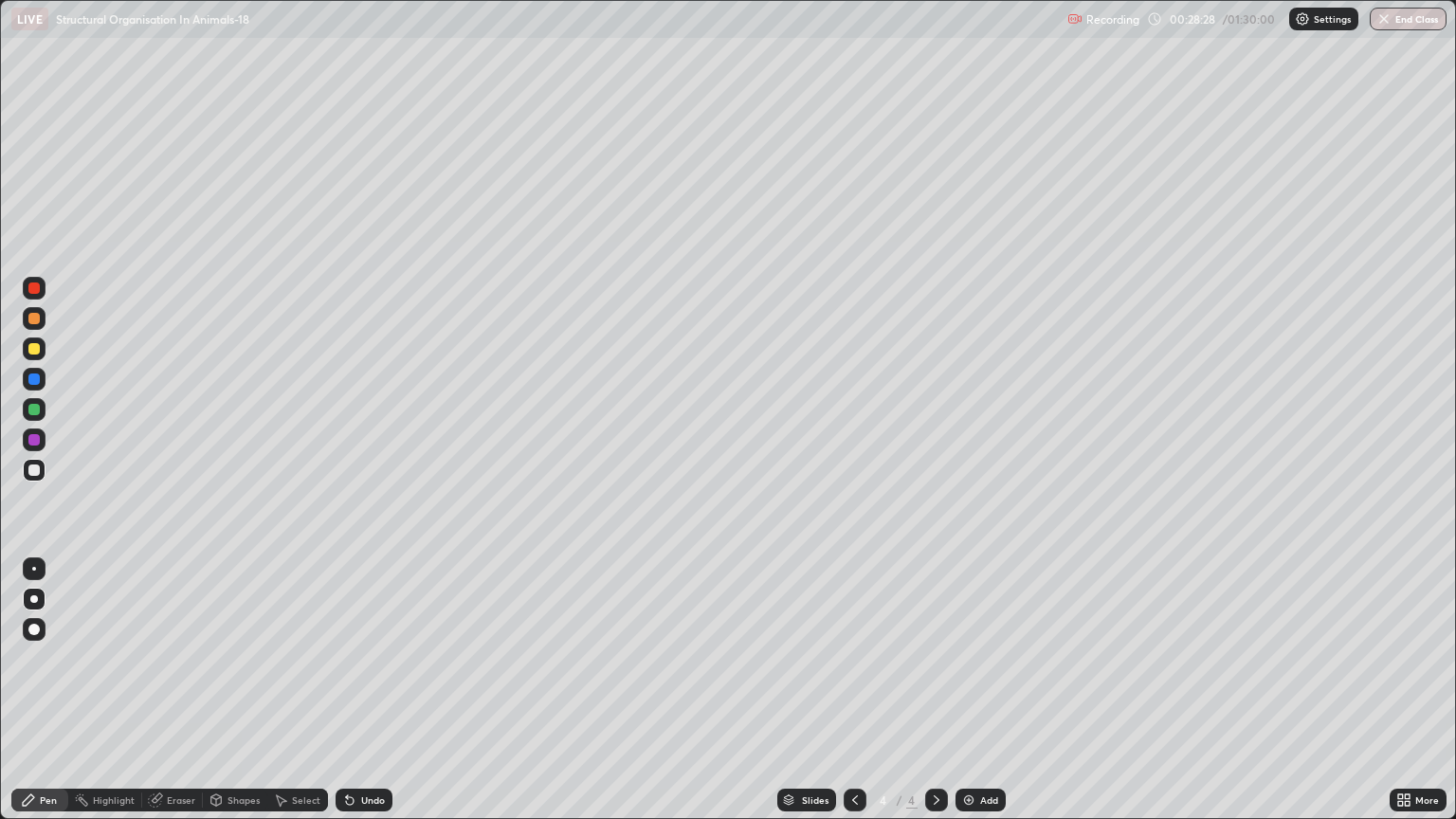 click on "Eraser" at bounding box center (181, 800) 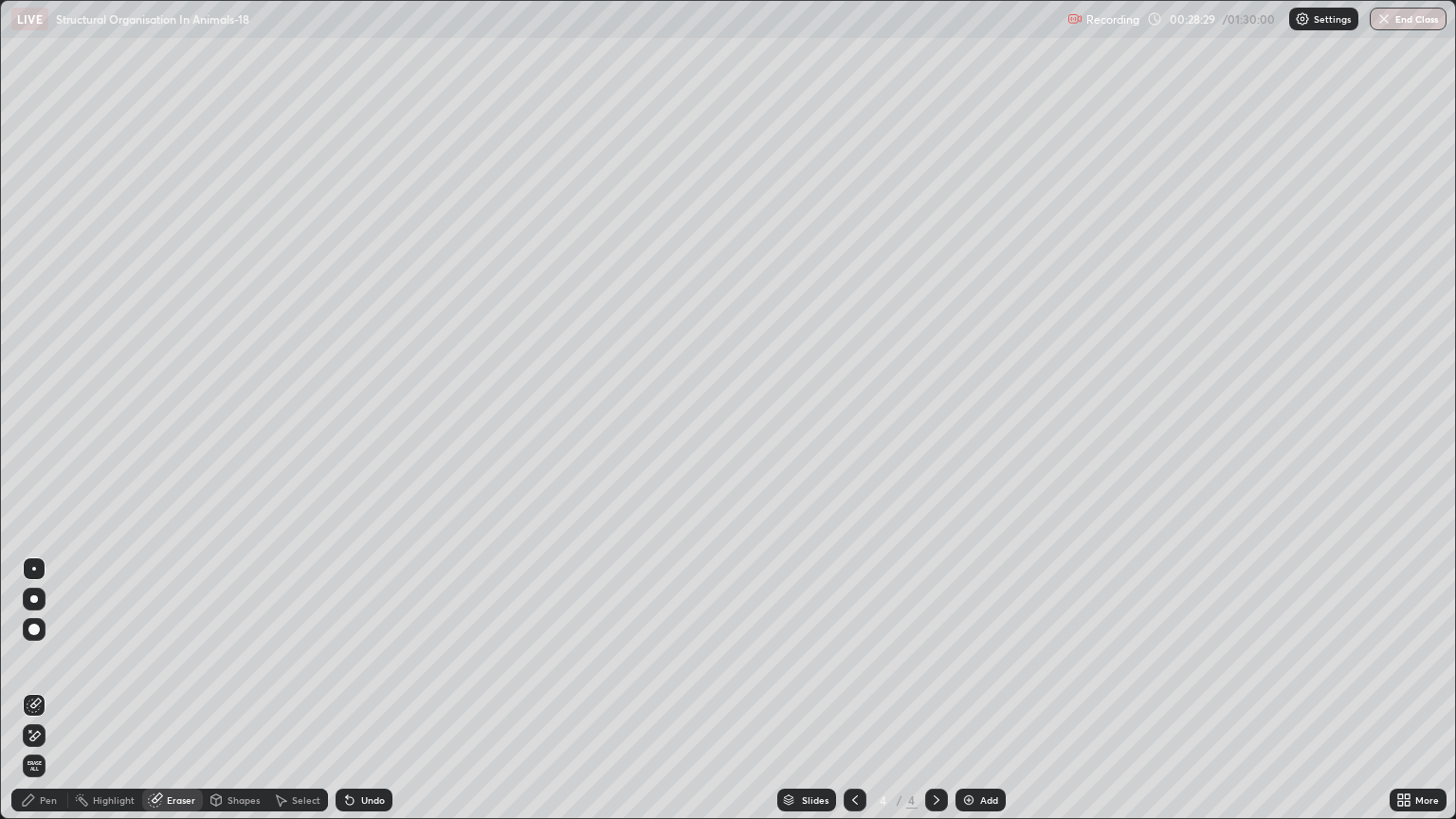 click on "Pen" at bounding box center [48, 800] 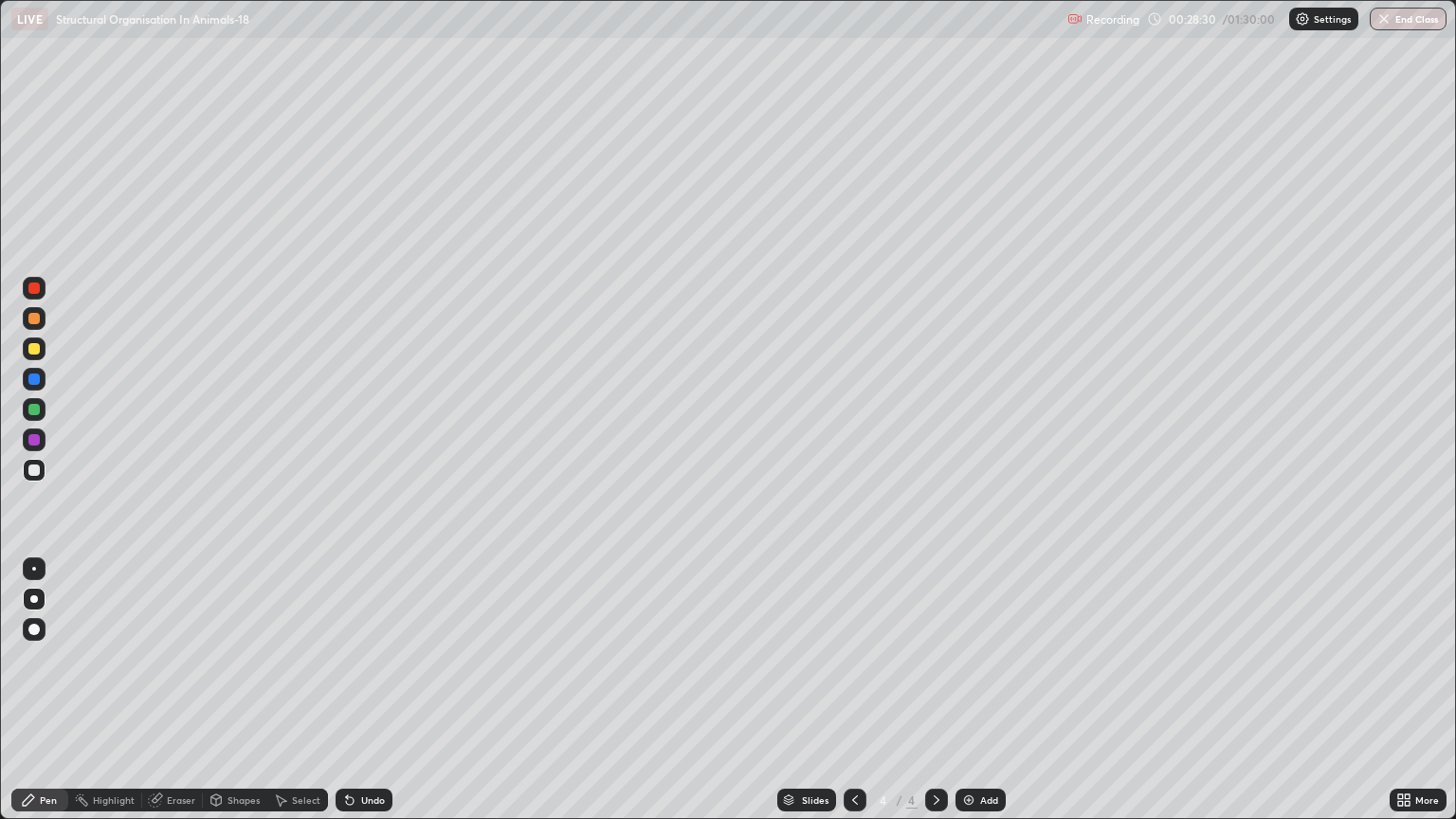 click on "Shapes" at bounding box center (244, 800) 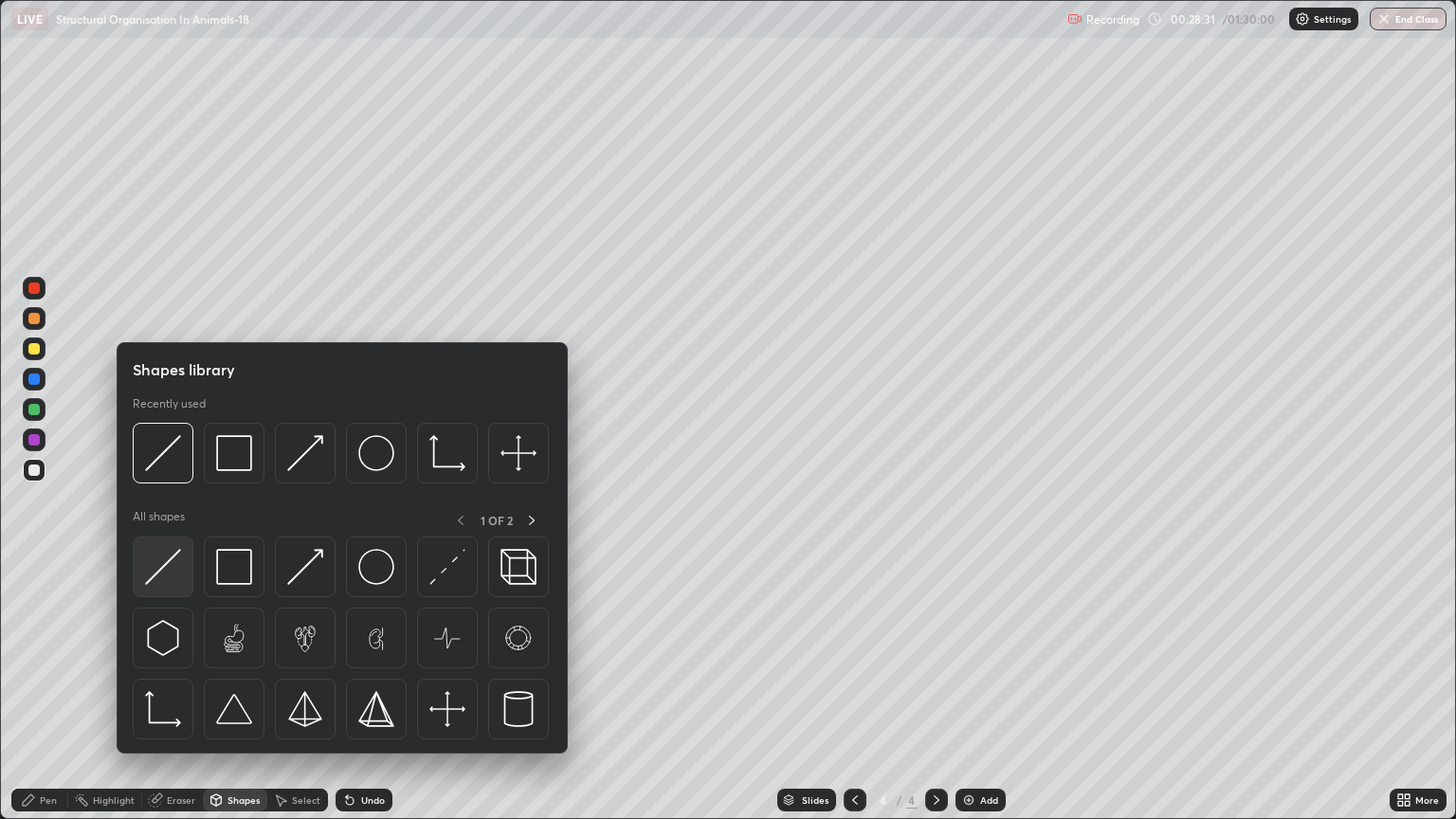 click at bounding box center (163, 567) 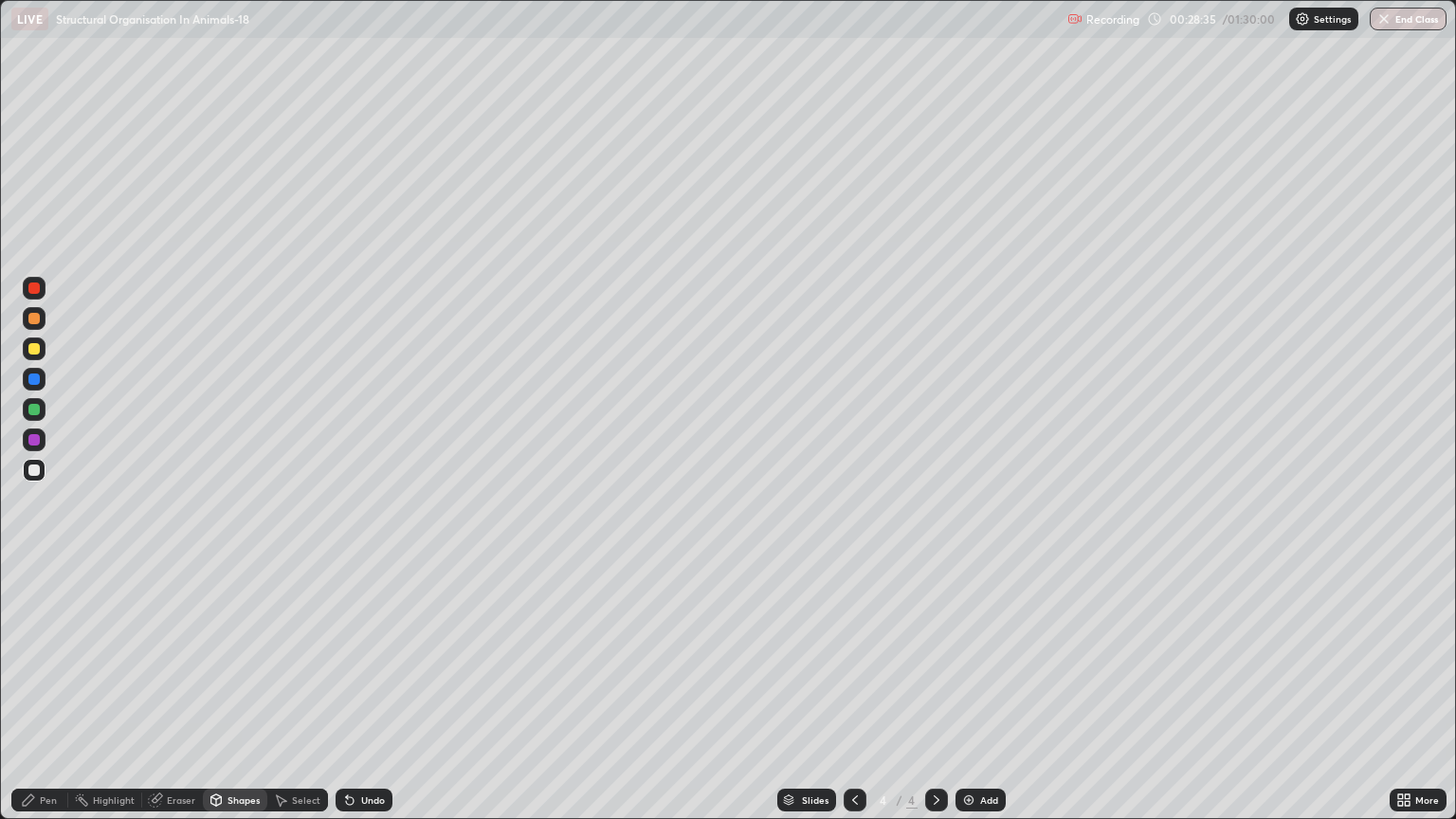 click on "Pen" at bounding box center [40, 800] 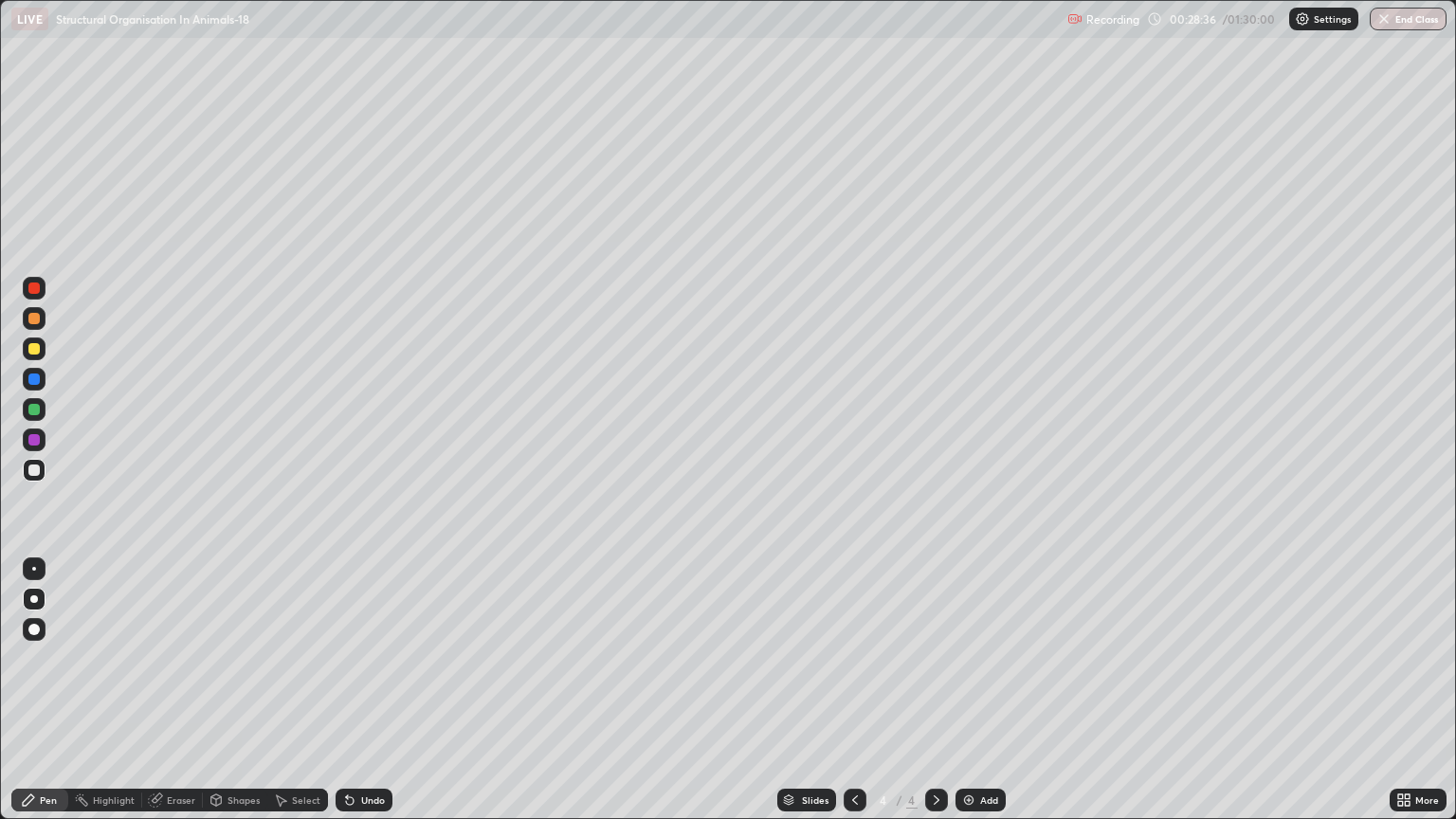 click at bounding box center [34, 470] 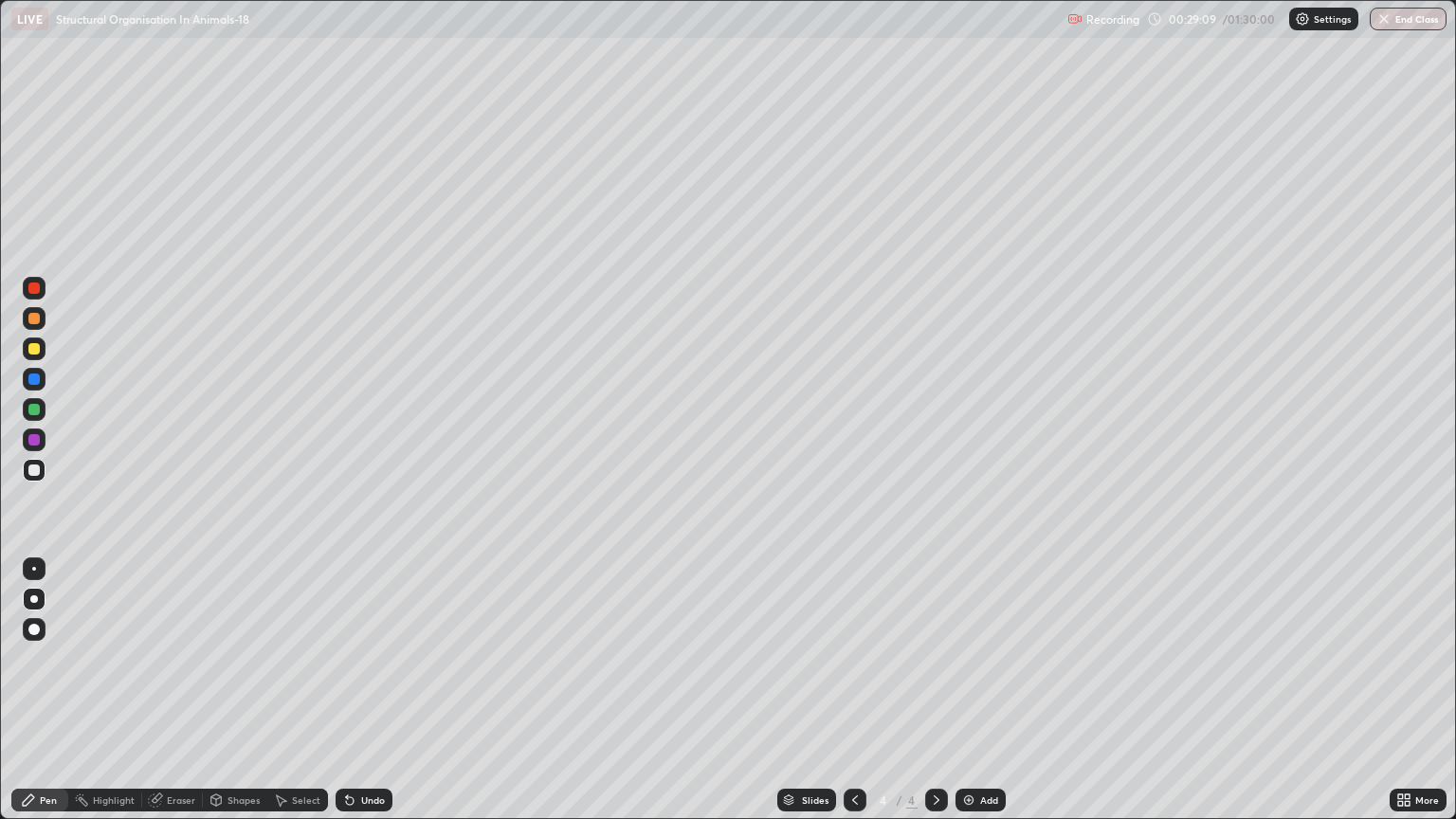 click at bounding box center [34, 349] 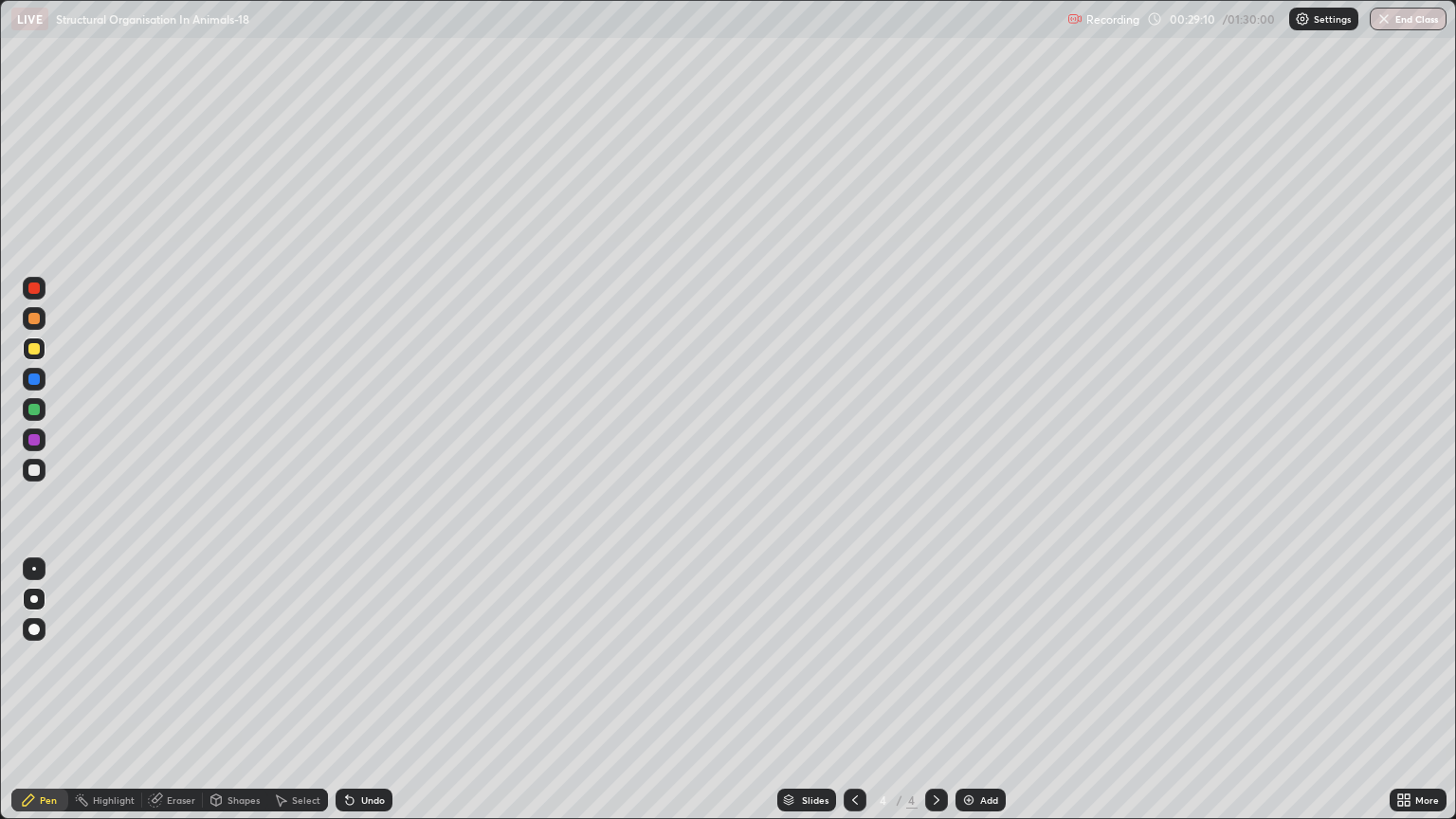 click on "Select" at bounding box center [306, 800] 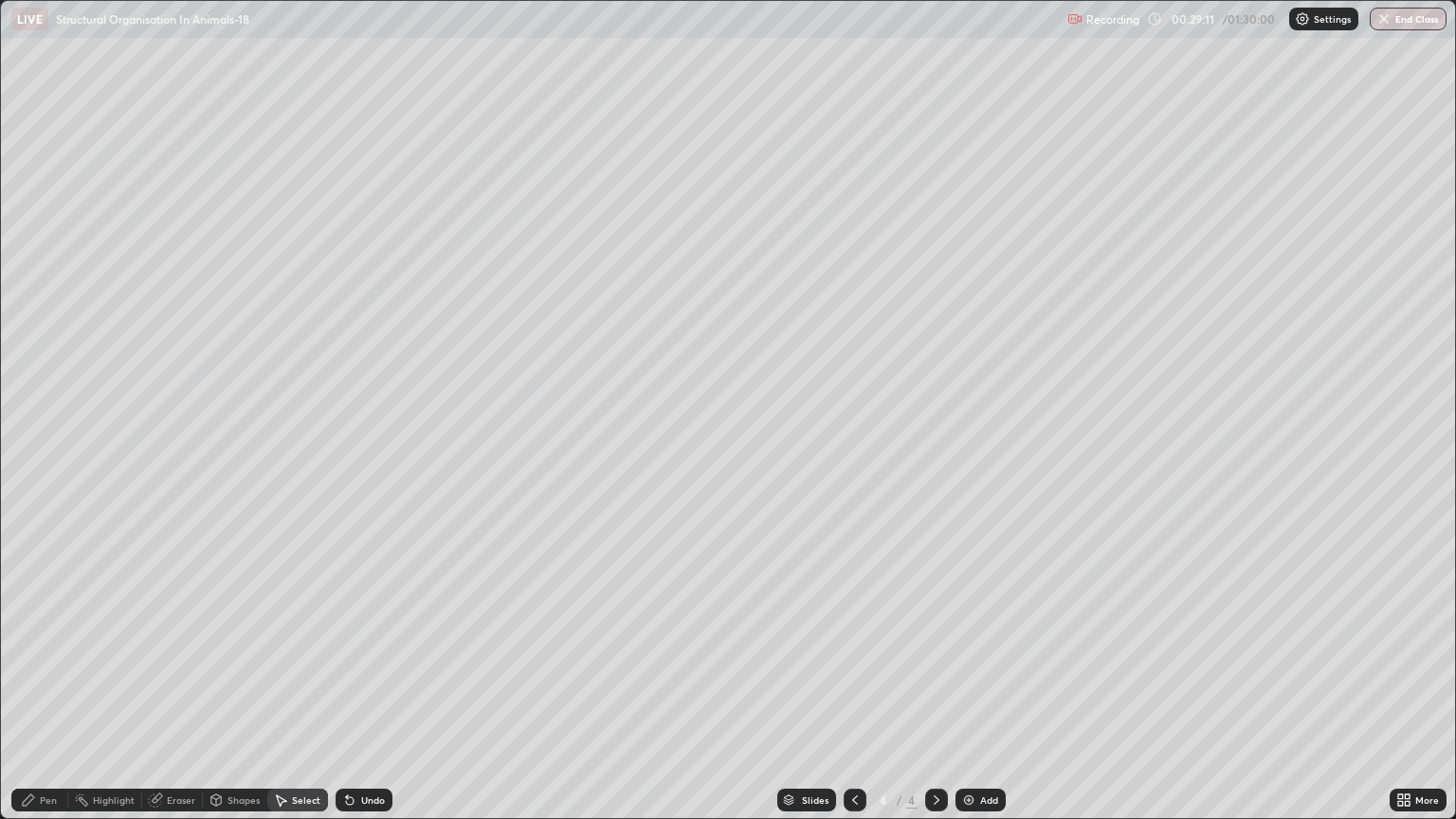 click on "Shapes" at bounding box center (244, 800) 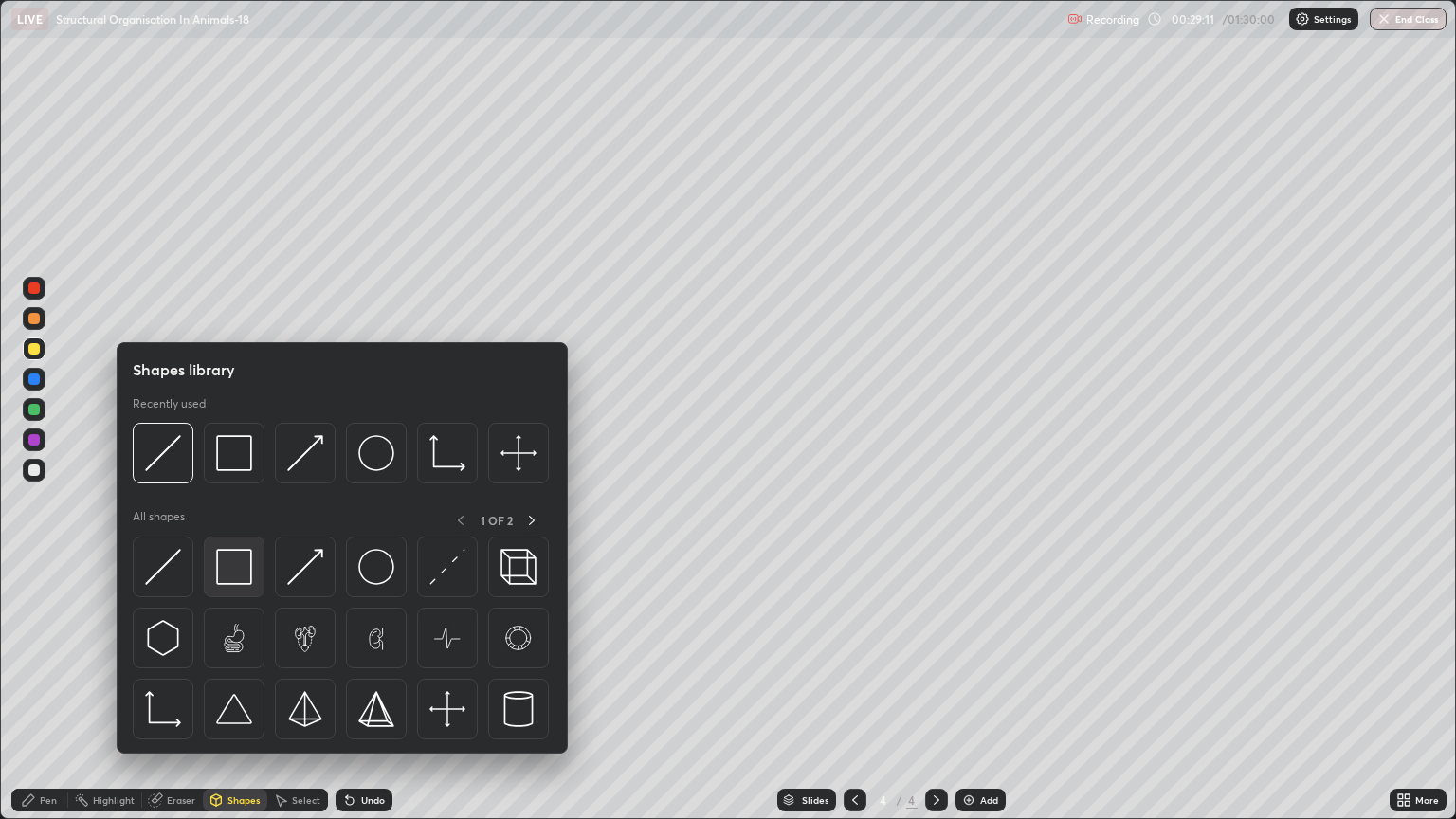 click at bounding box center [234, 567] 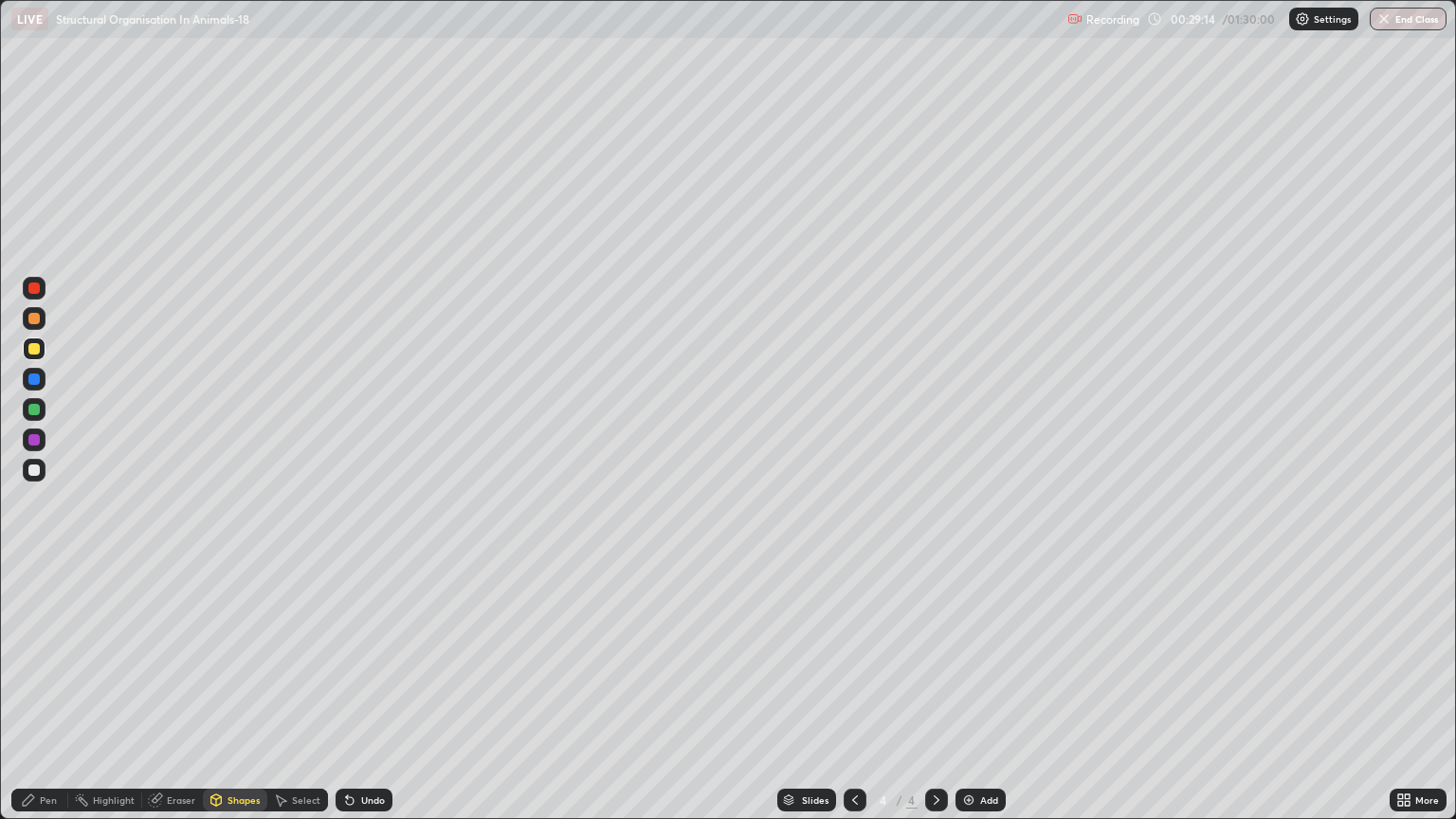 click at bounding box center (34, 318) 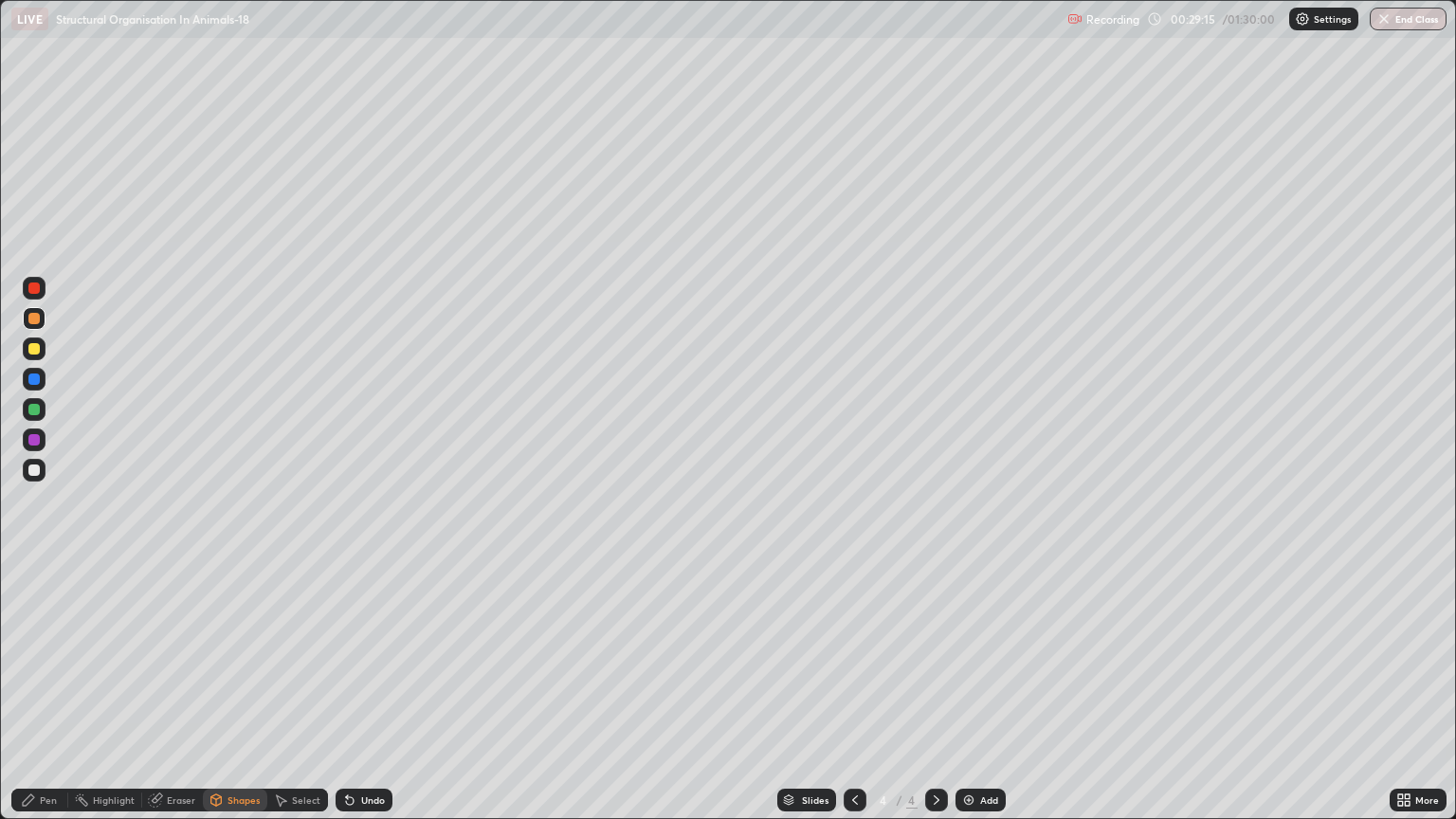 click on "Pen" at bounding box center [48, 800] 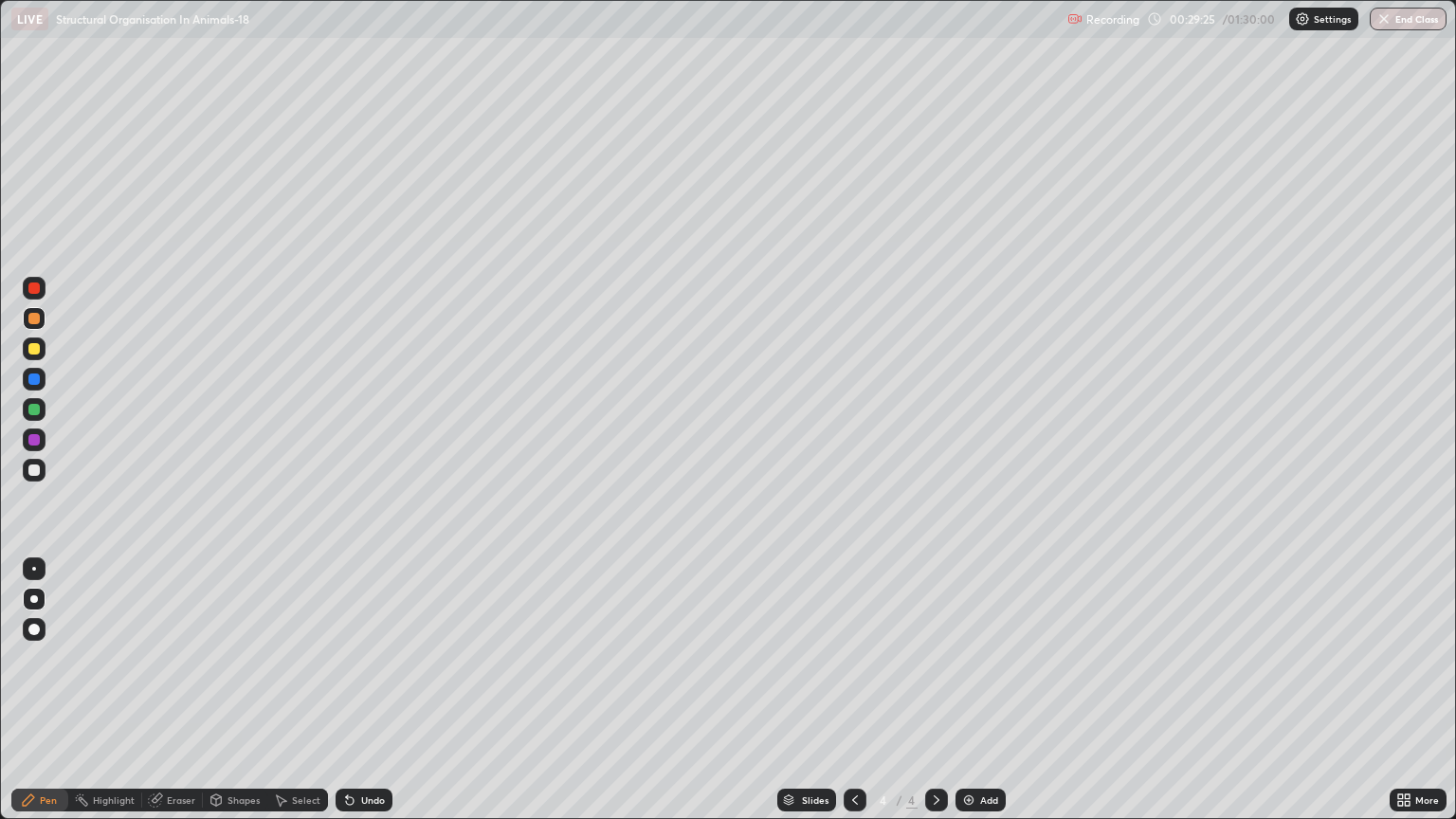 click at bounding box center [34, 318] 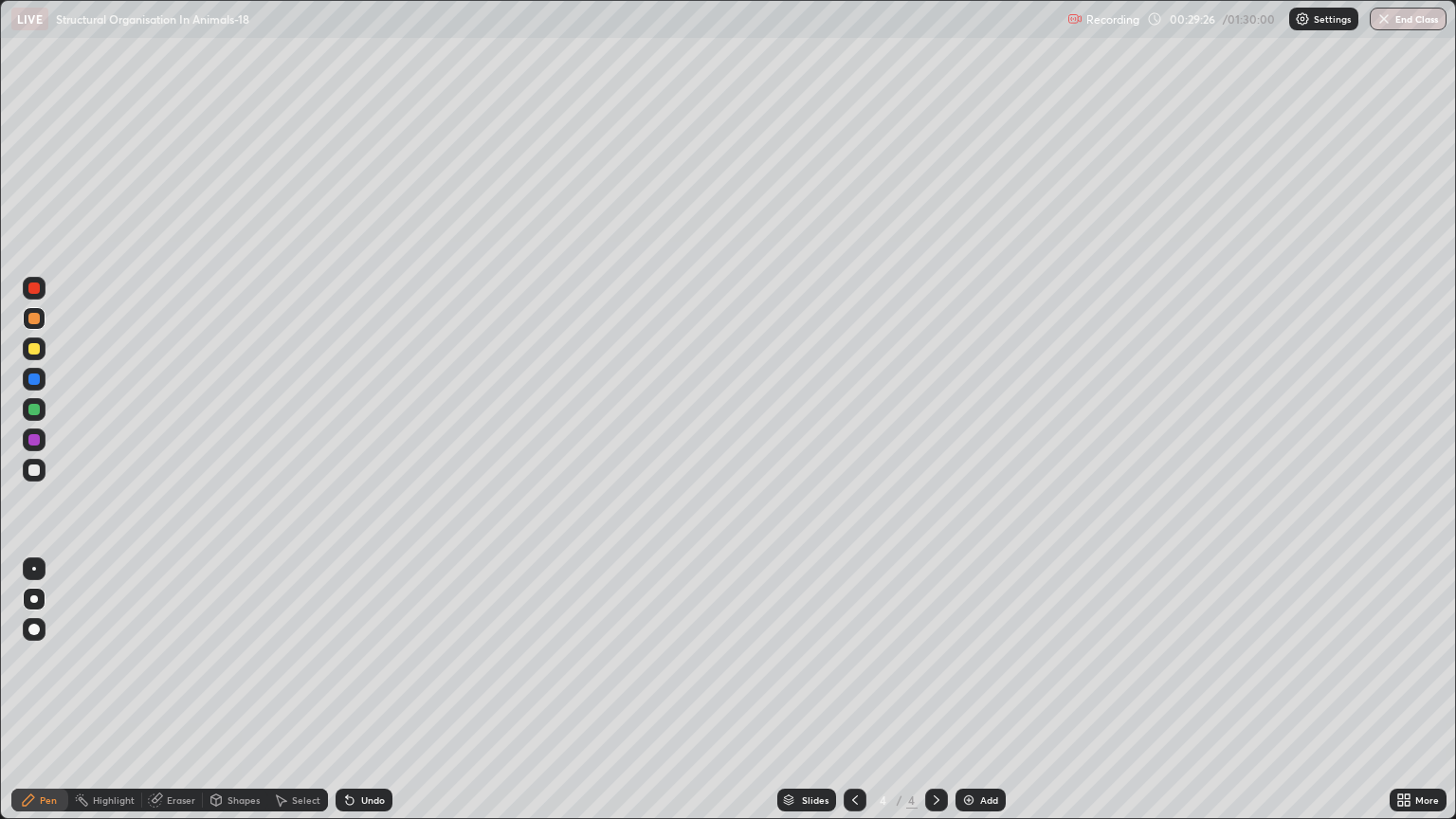 click on "Shapes" at bounding box center (244, 800) 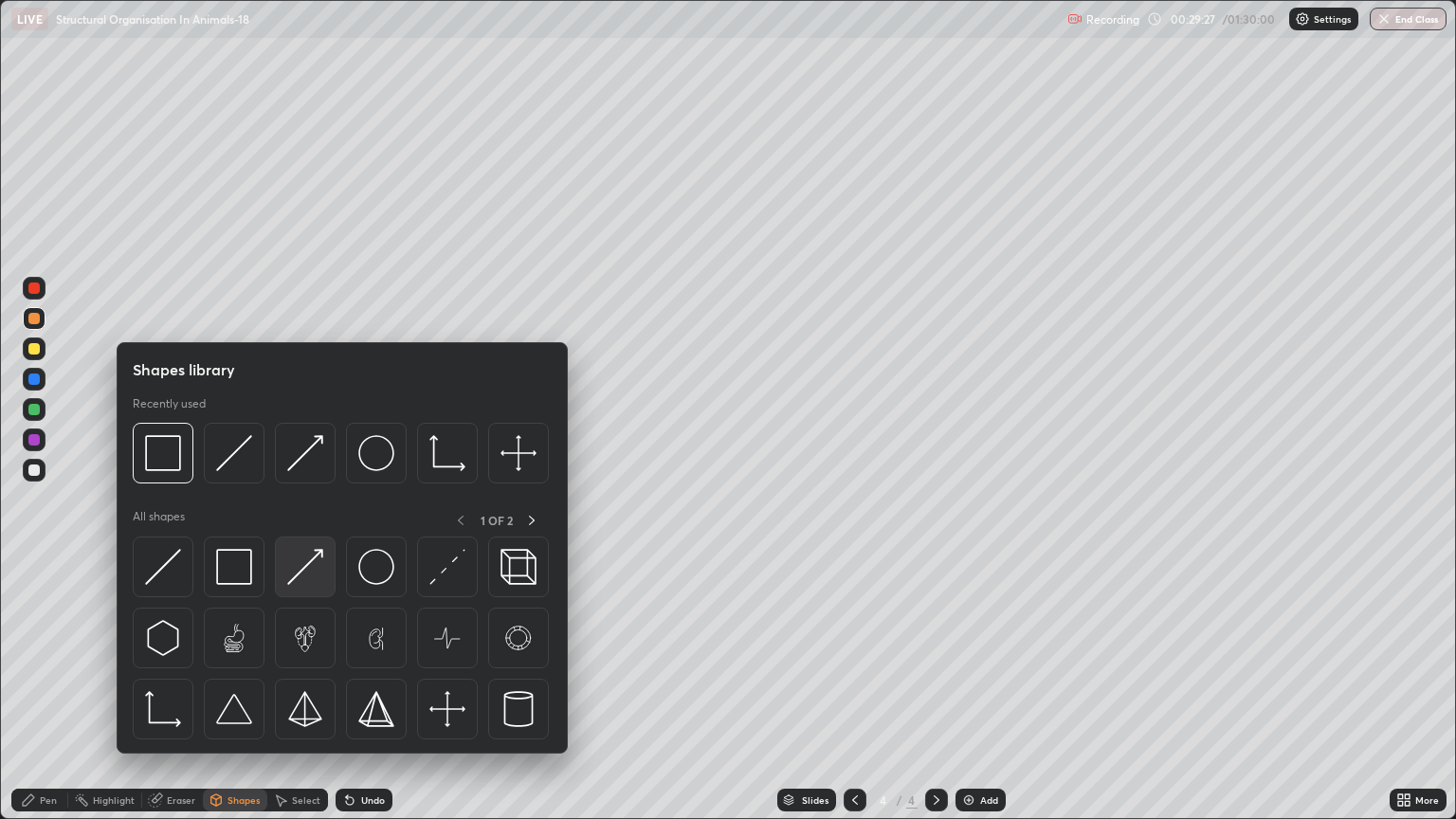 click at bounding box center (305, 567) 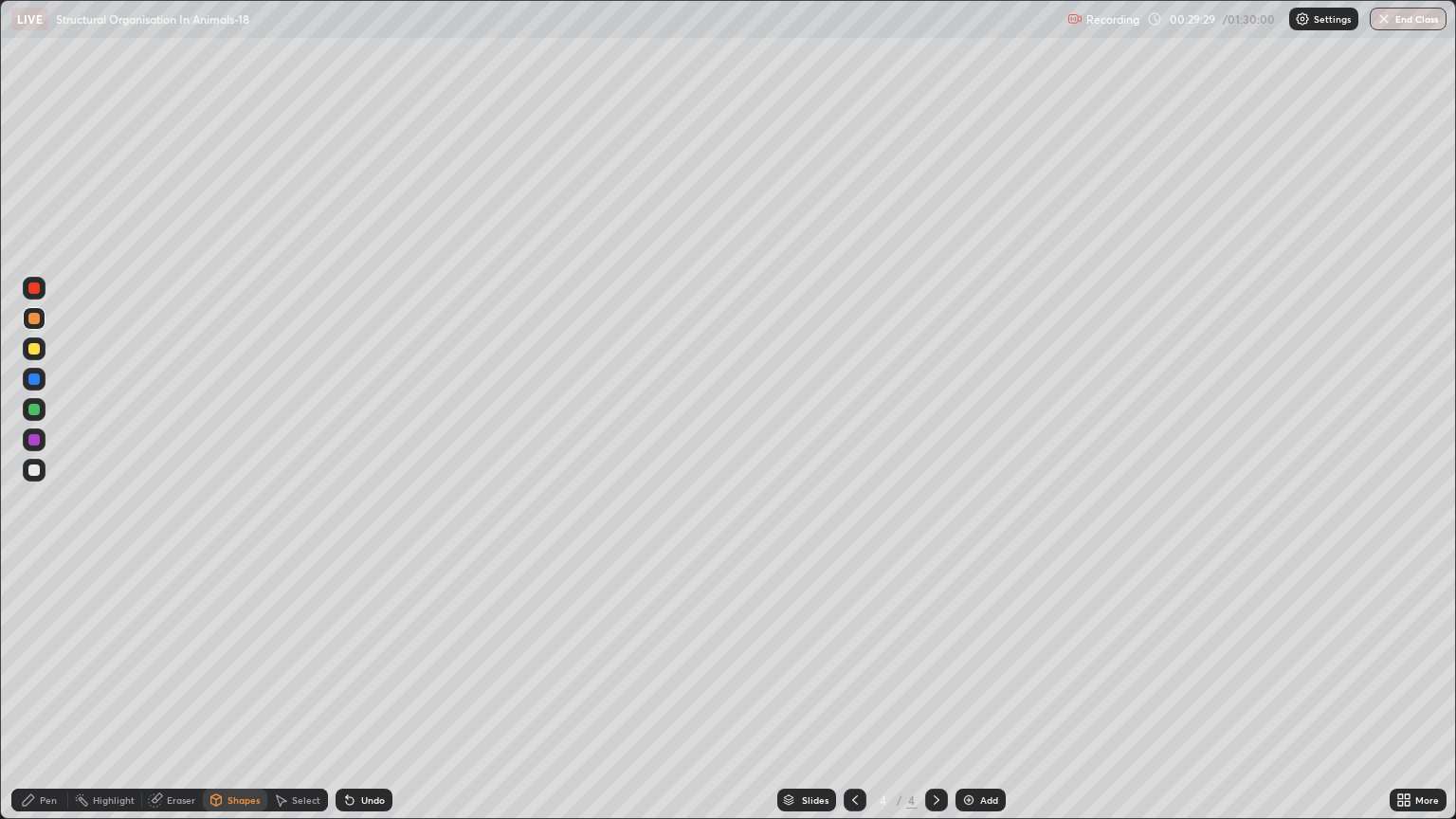 click on "Pen" at bounding box center [40, 800] 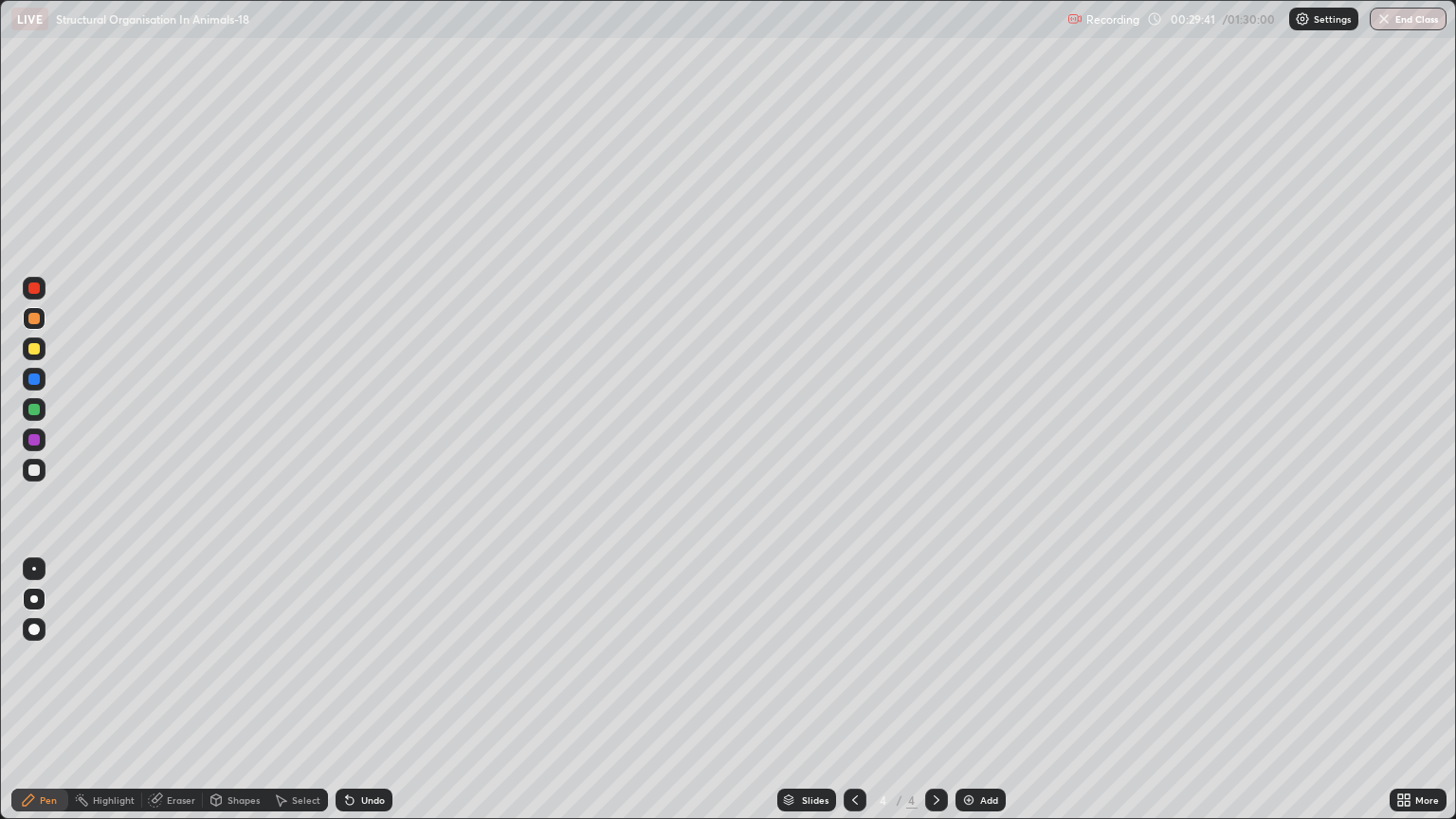 click at bounding box center [34, 470] 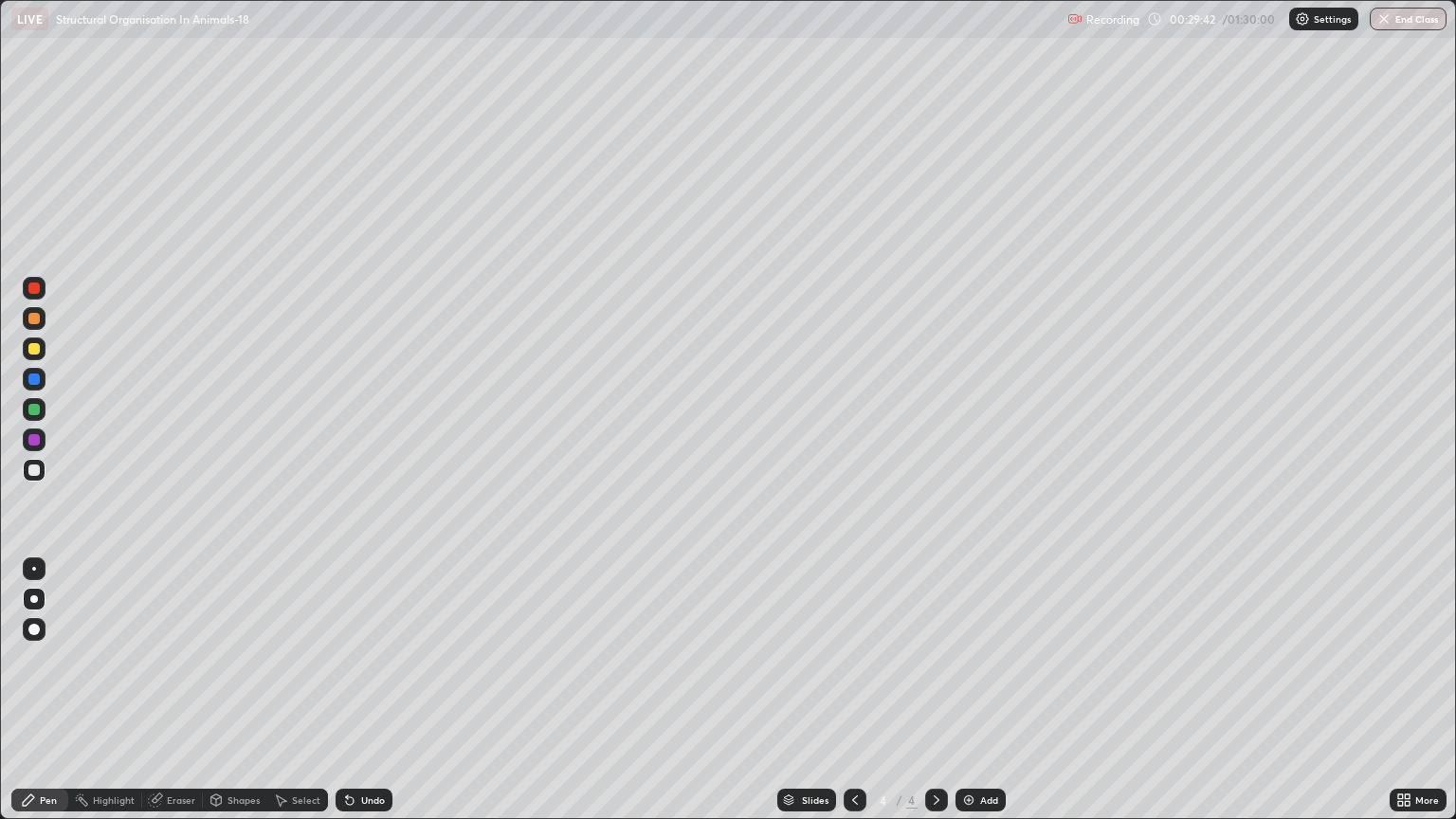 click on "Shapes" at bounding box center [244, 800] 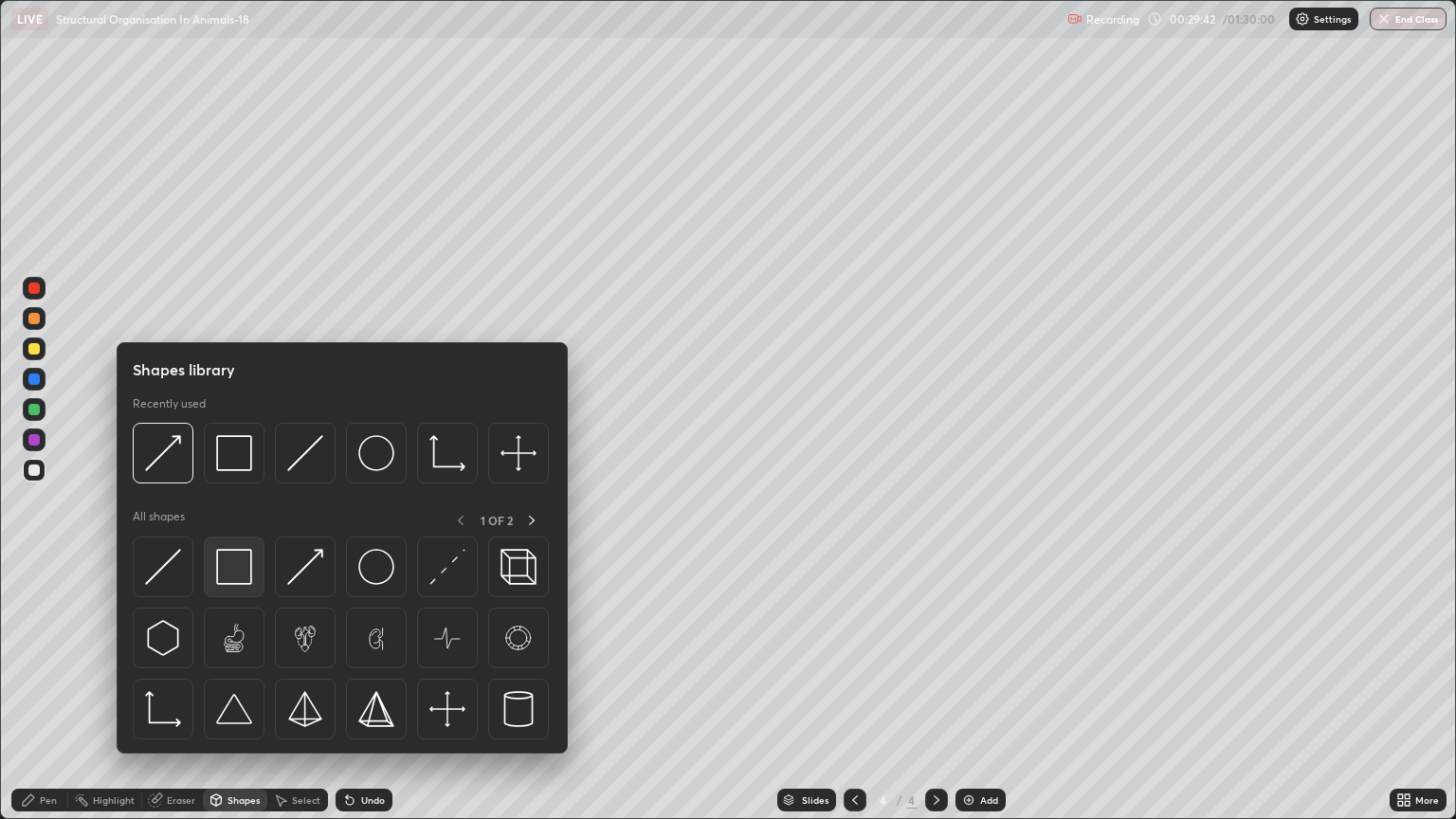 click at bounding box center (234, 567) 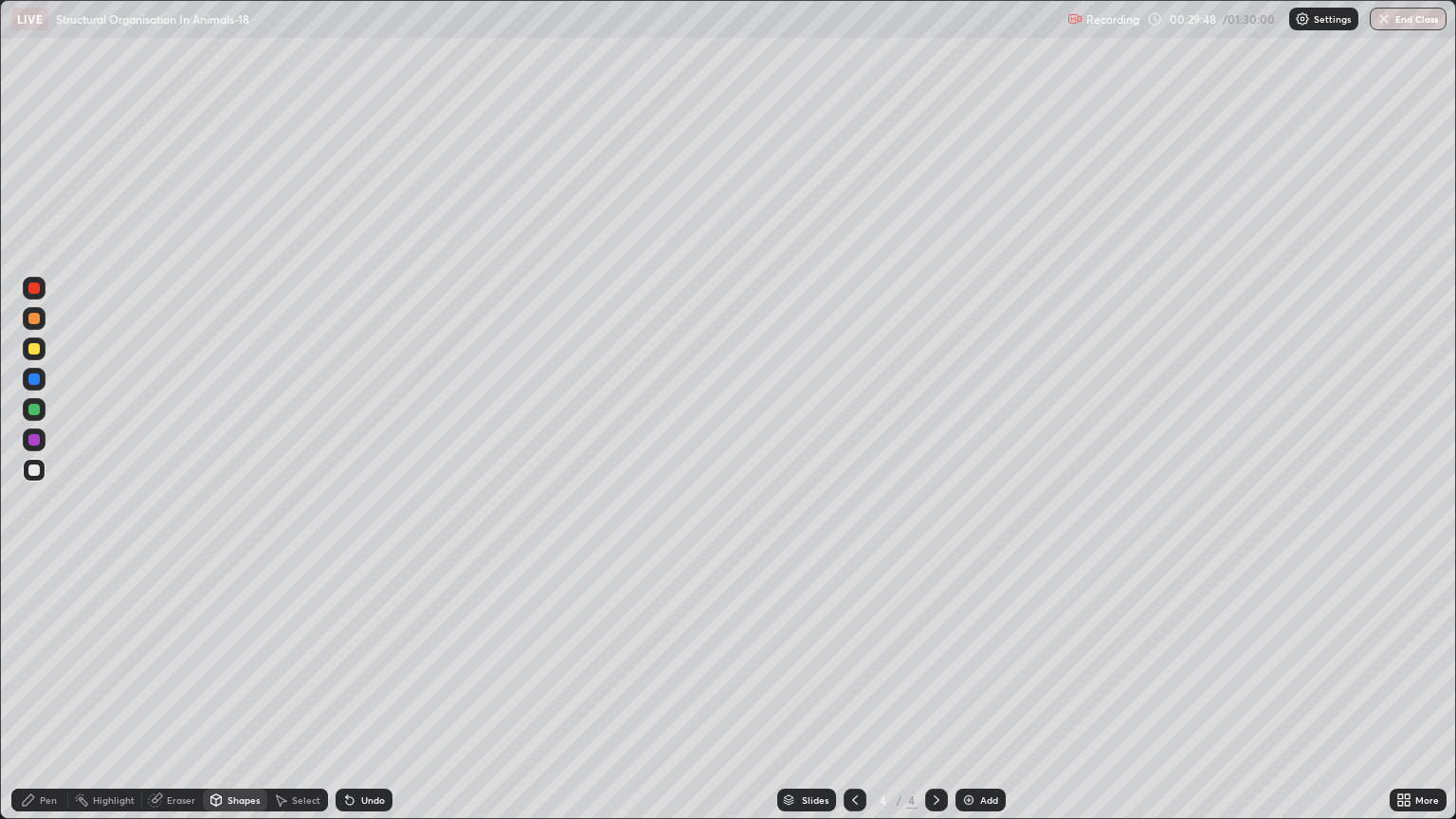 click on "Pen" at bounding box center (48, 800) 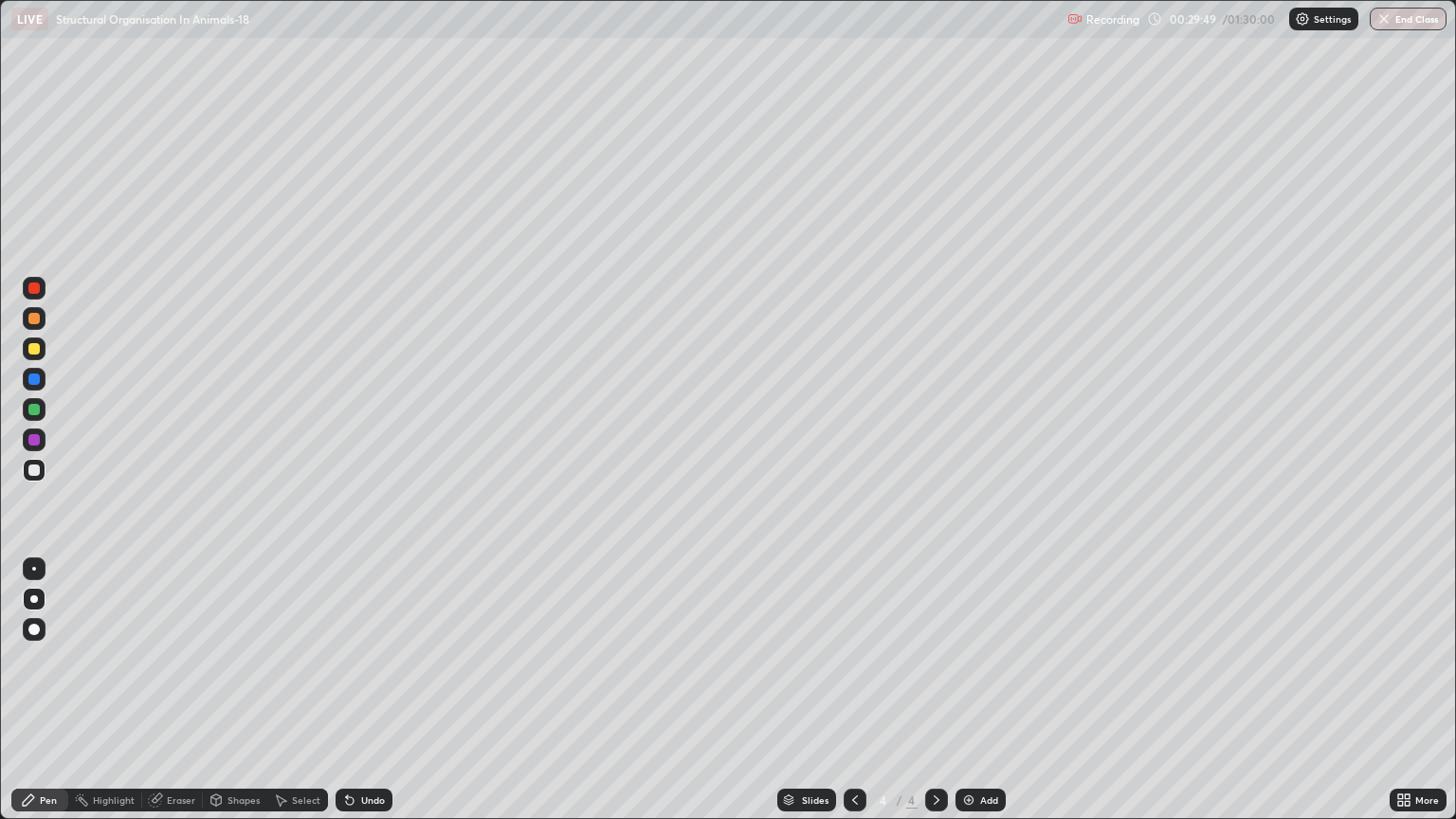click at bounding box center (34, 470) 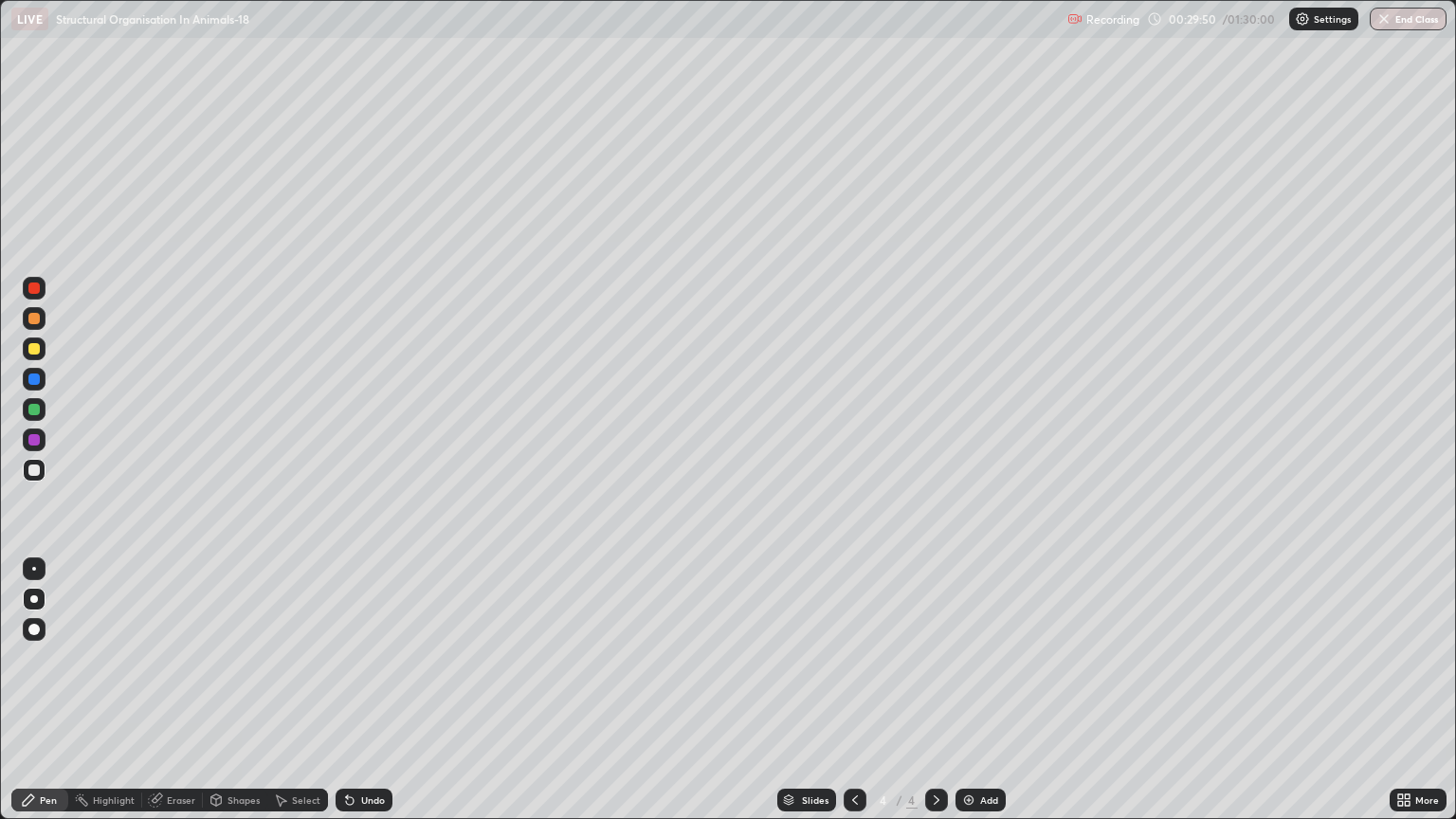 click on "Shapes" at bounding box center (244, 800) 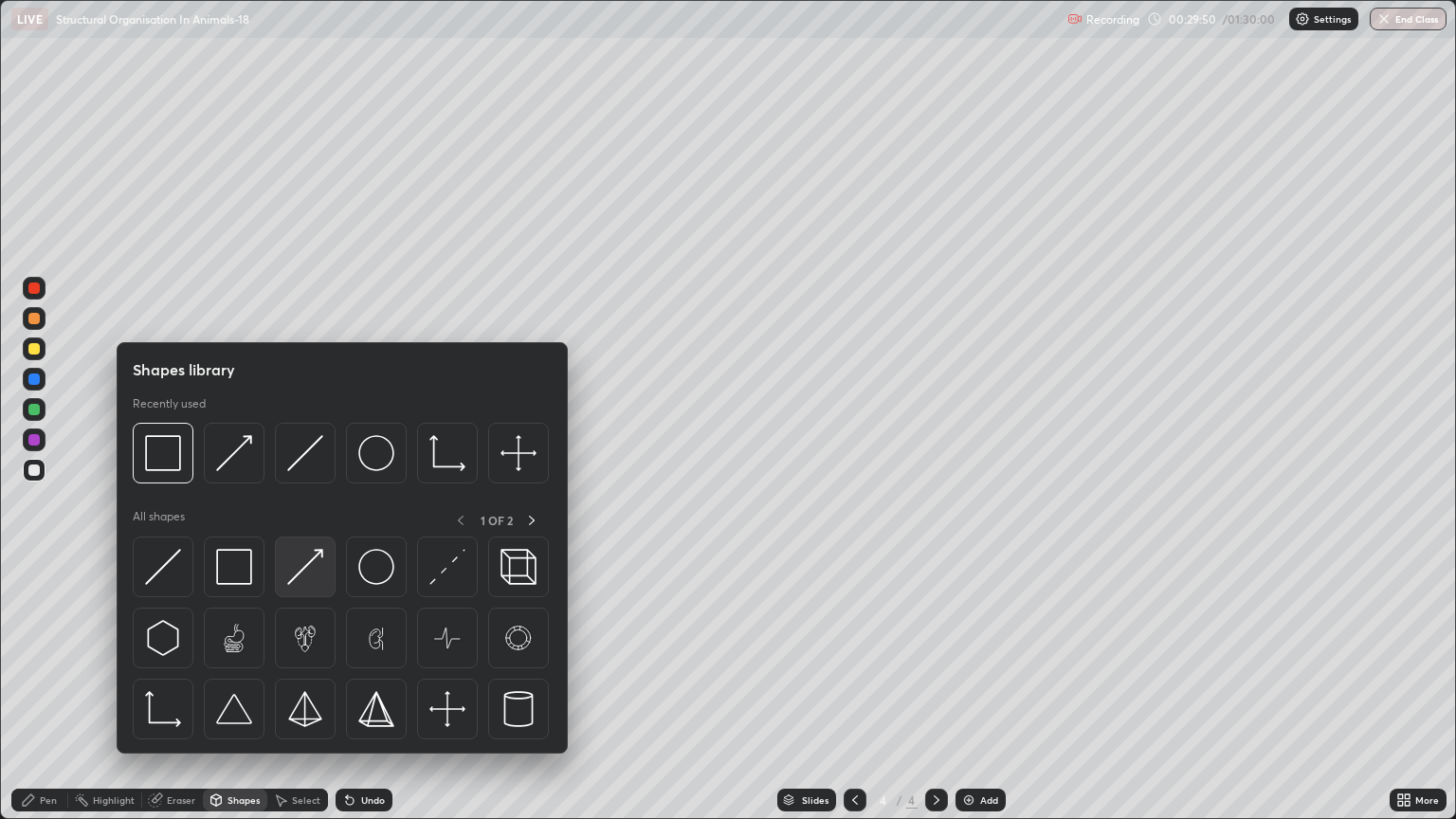 click at bounding box center (305, 567) 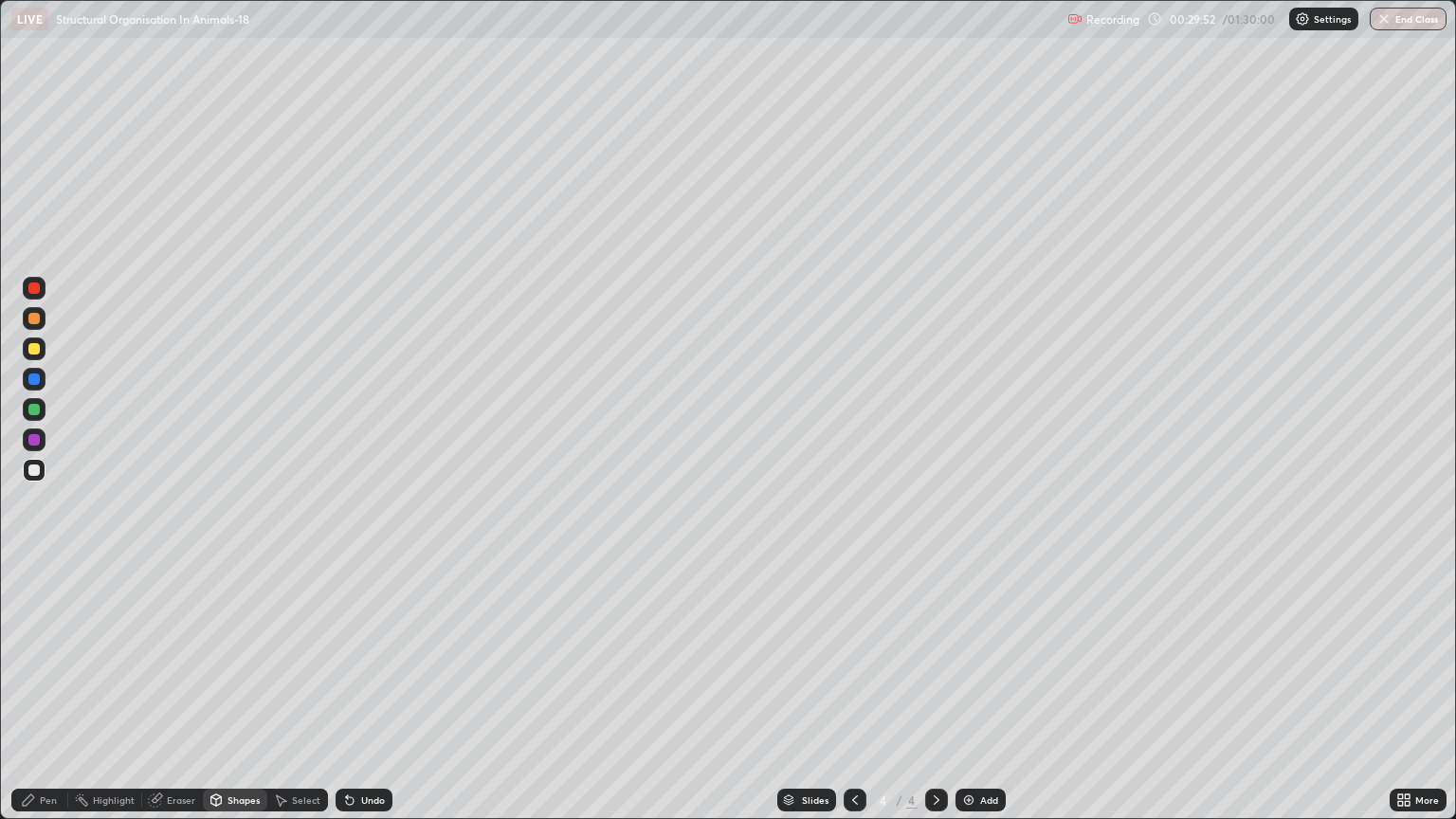 click on "Pen" at bounding box center [48, 800] 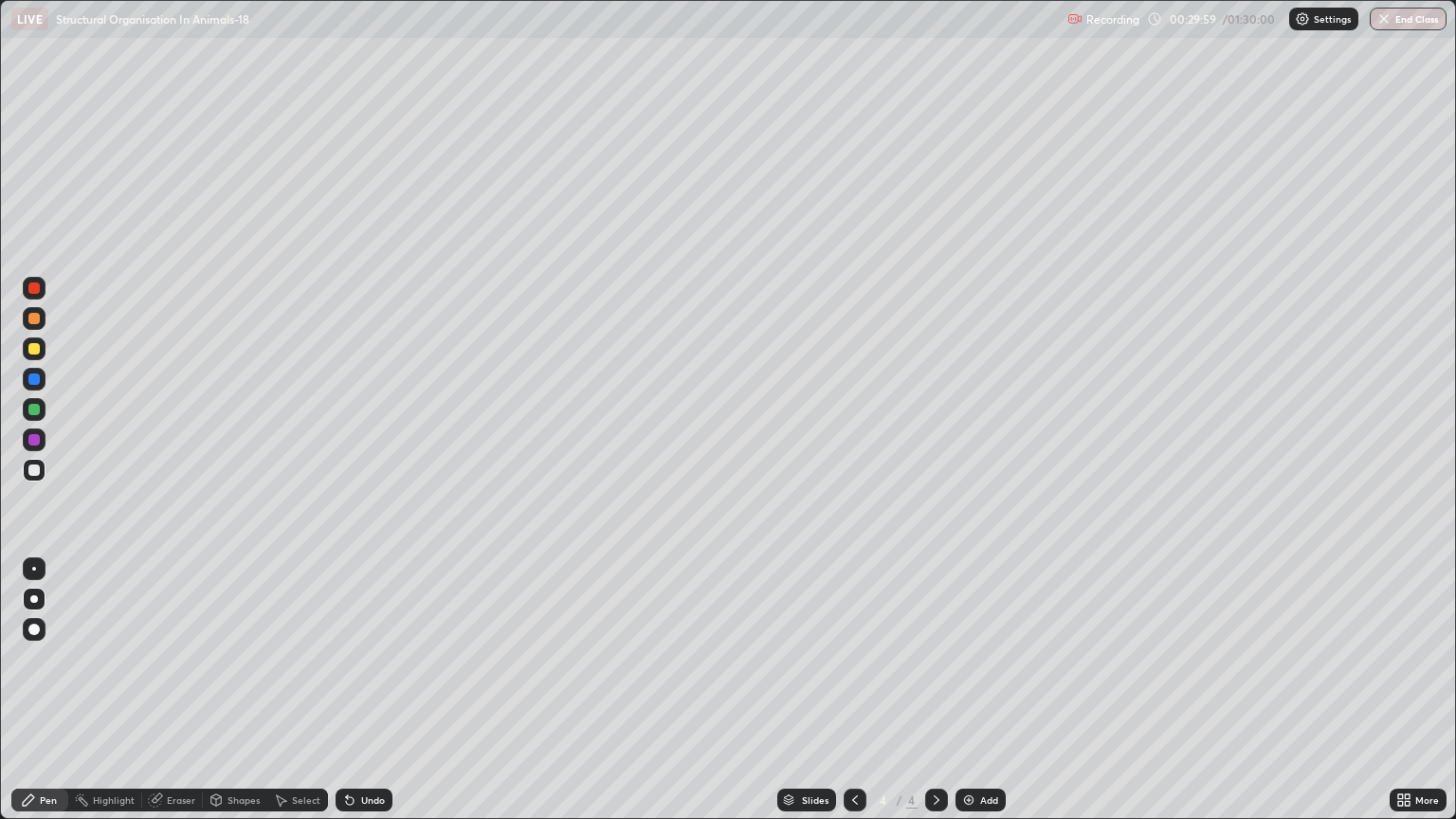 click at bounding box center [34, 349] 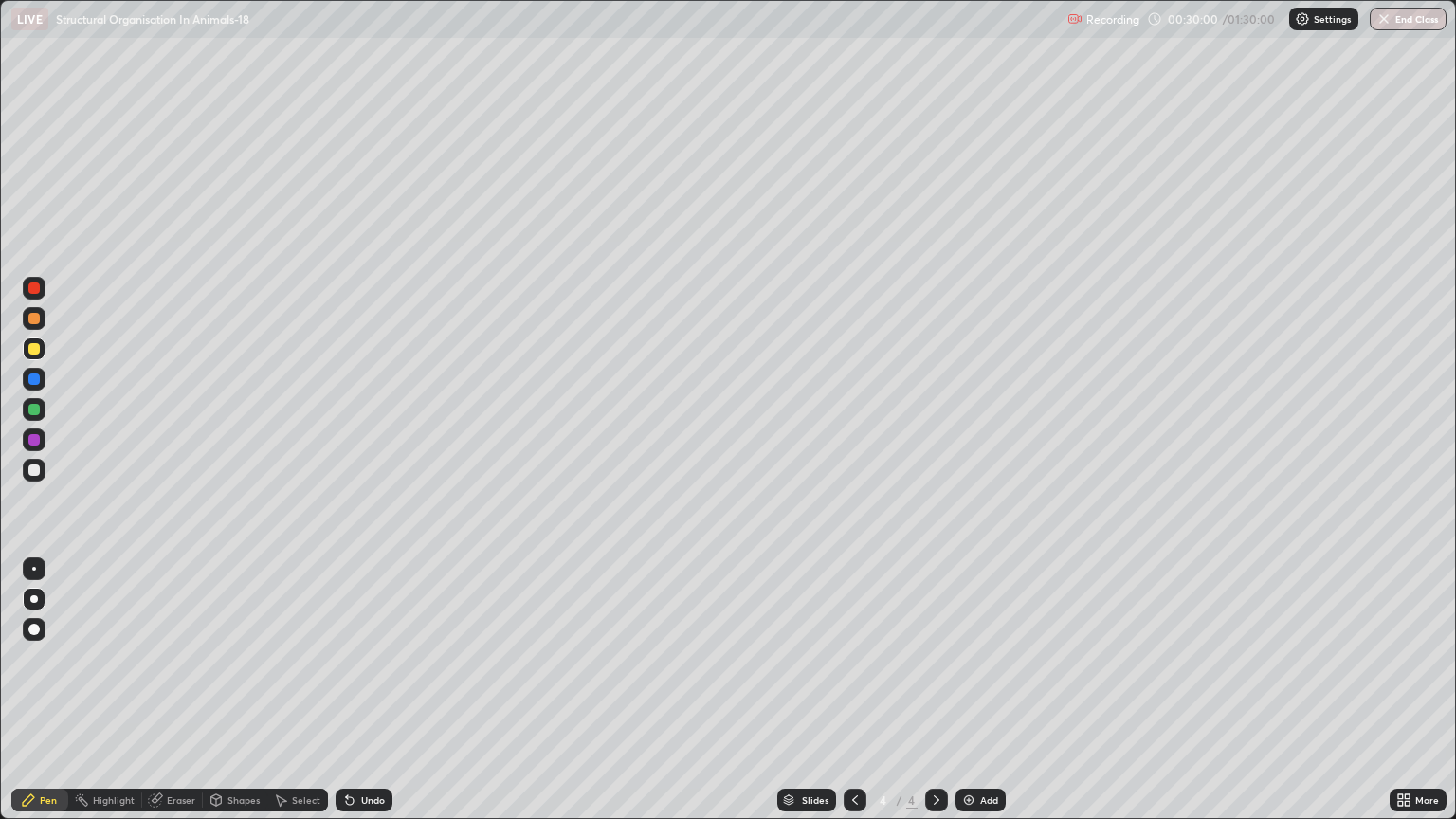 click on "Shapes" at bounding box center (235, 800) 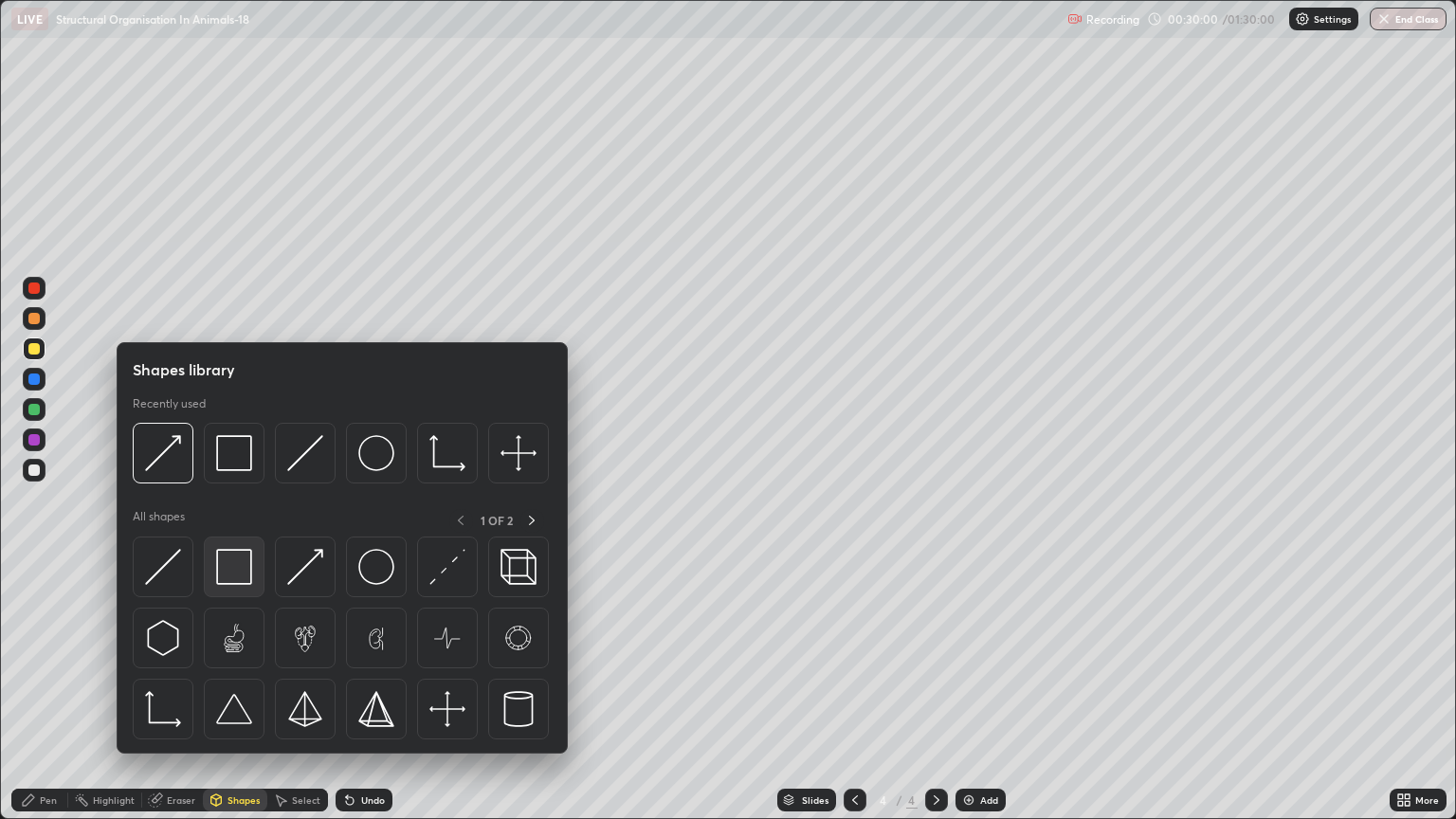 click at bounding box center [234, 567] 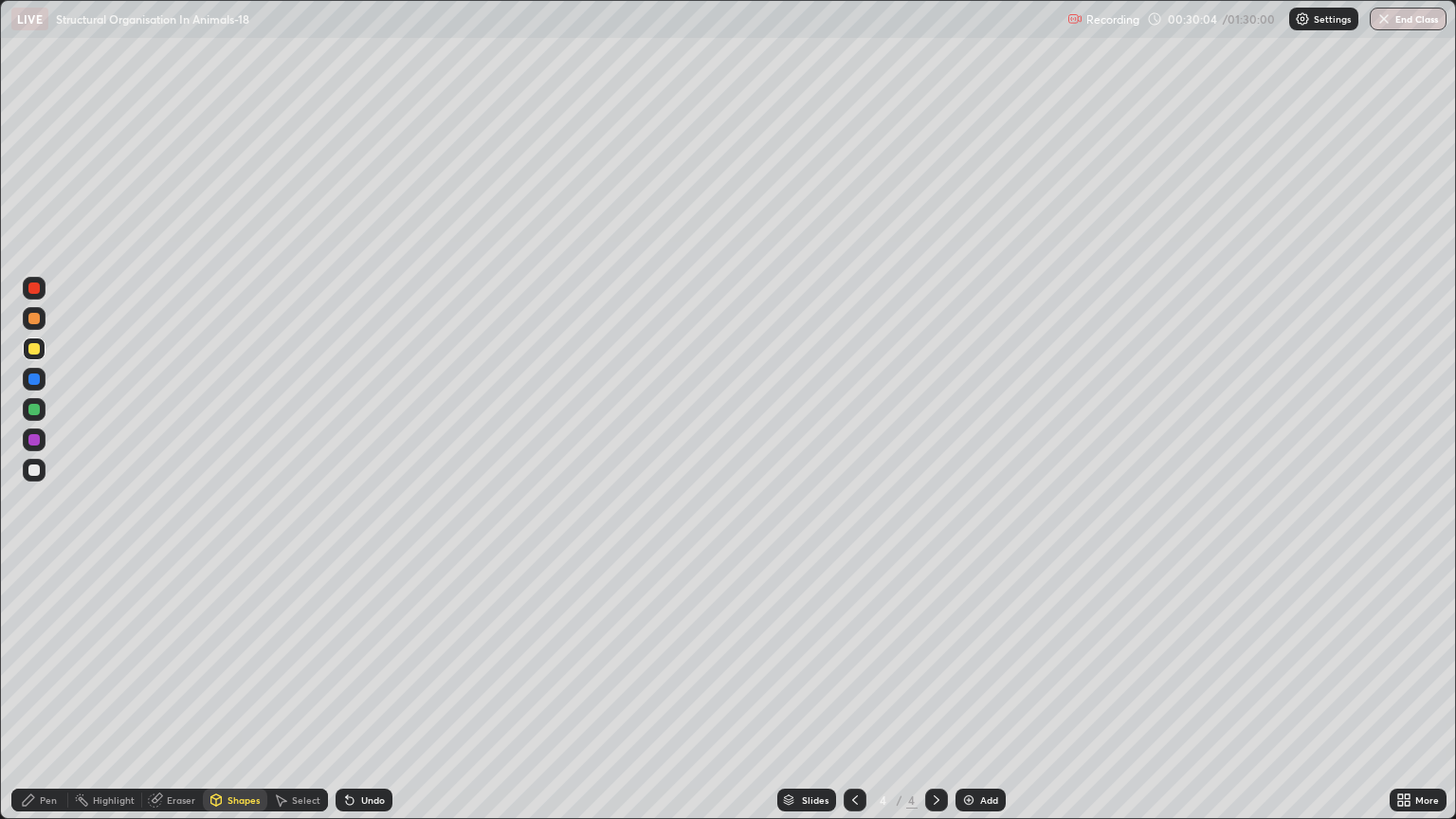 click on "Pen" at bounding box center [48, 800] 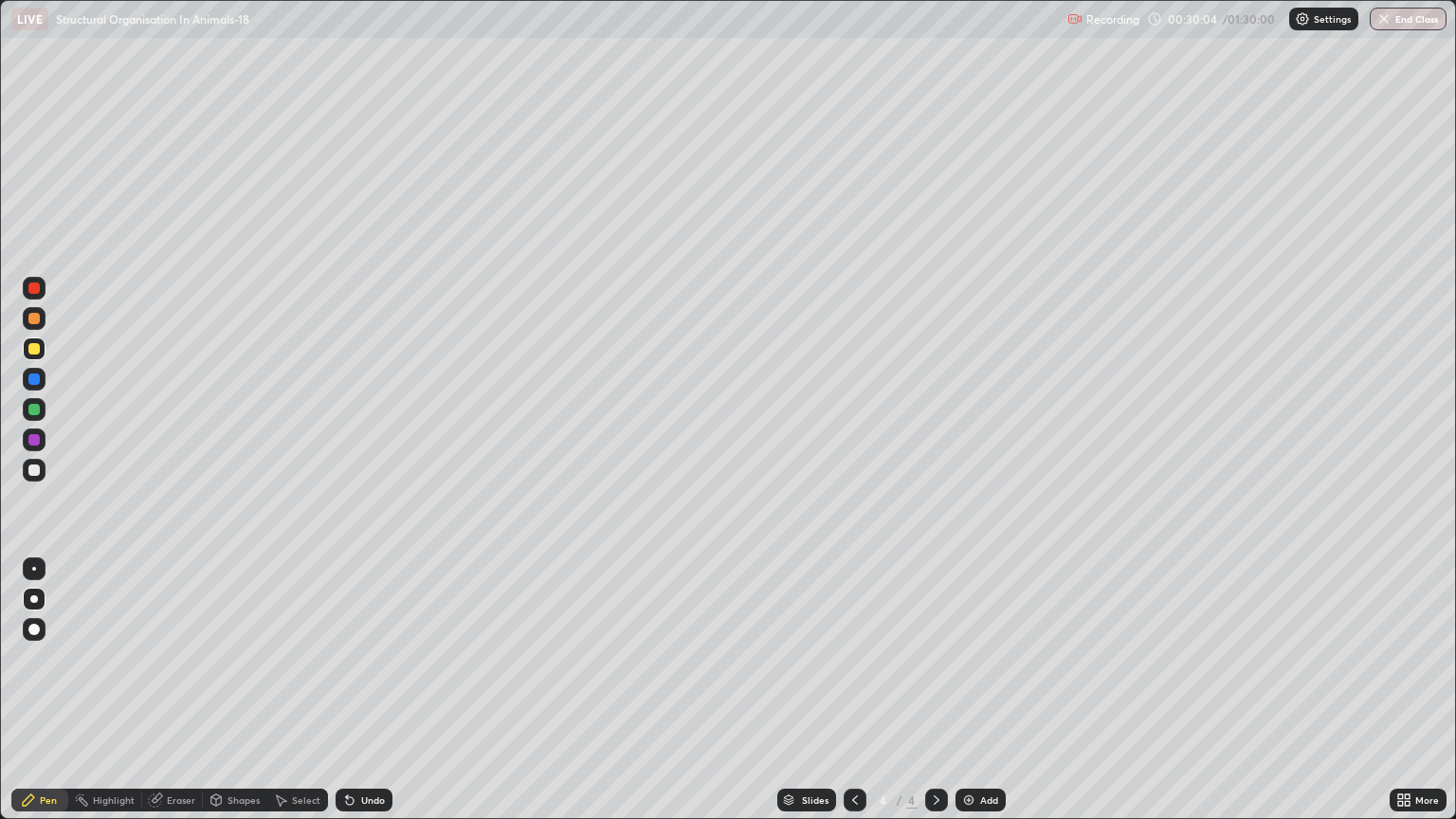 click at bounding box center [34, 470] 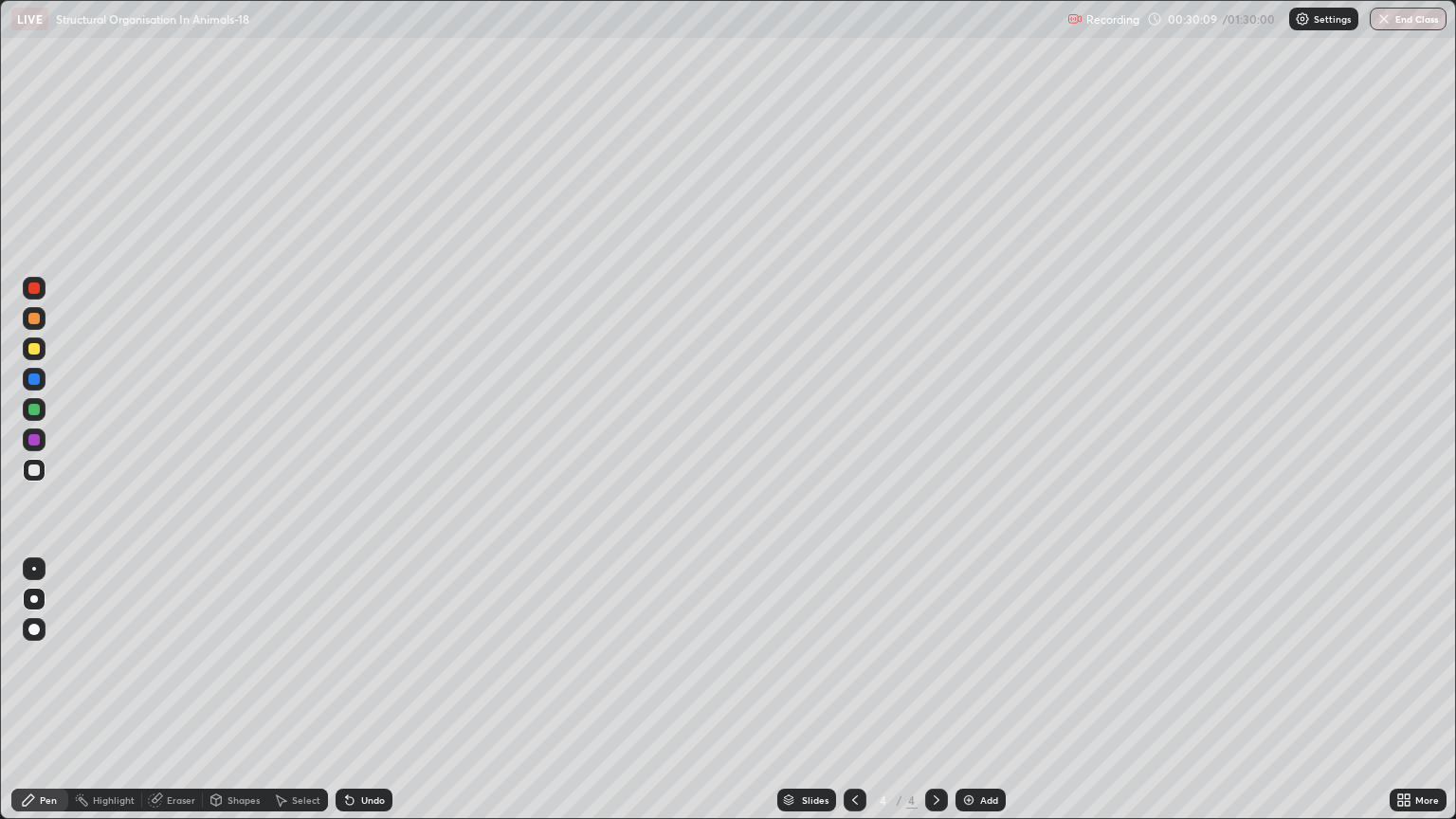 click on "Eraser" at bounding box center [181, 800] 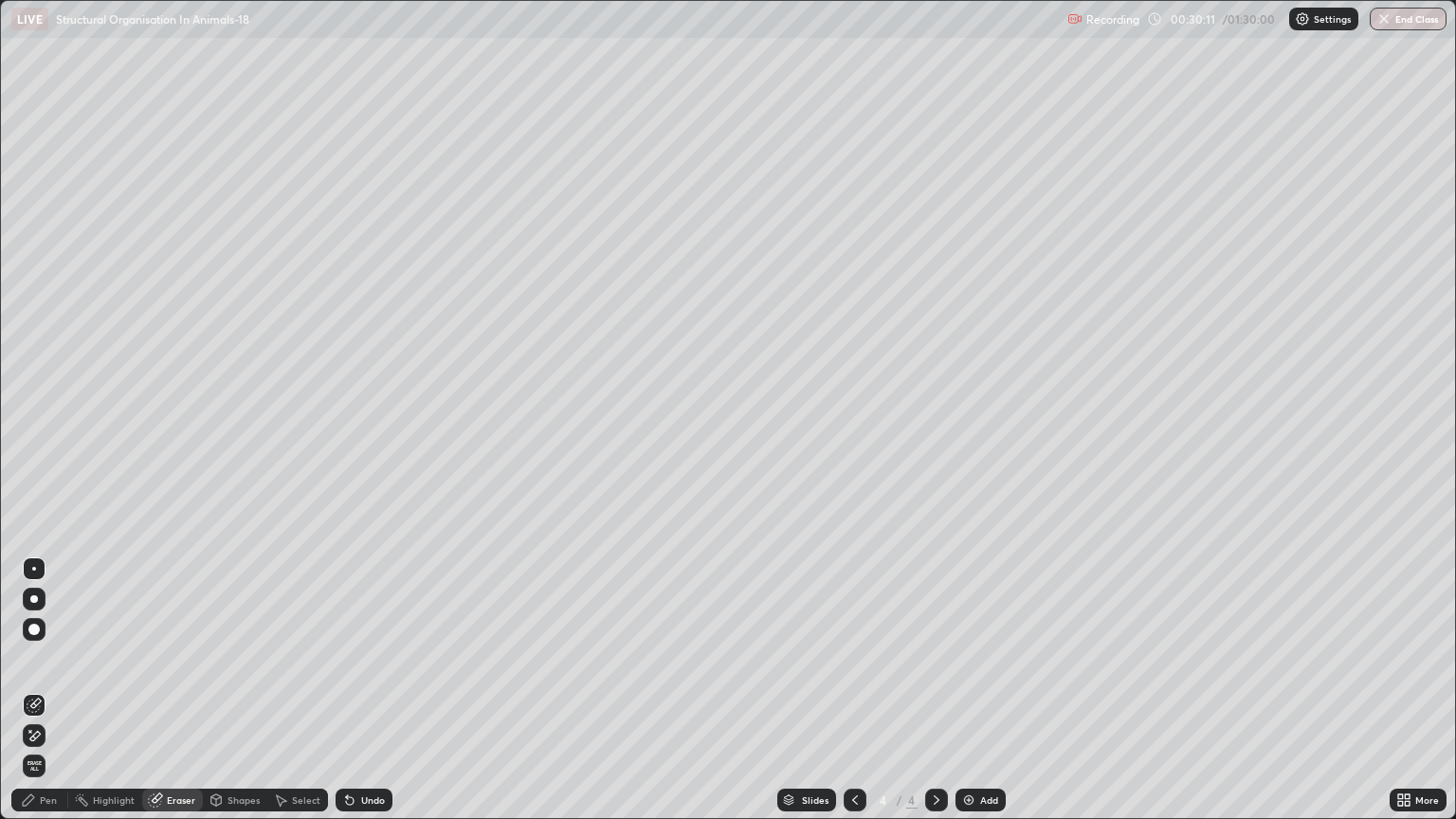 click 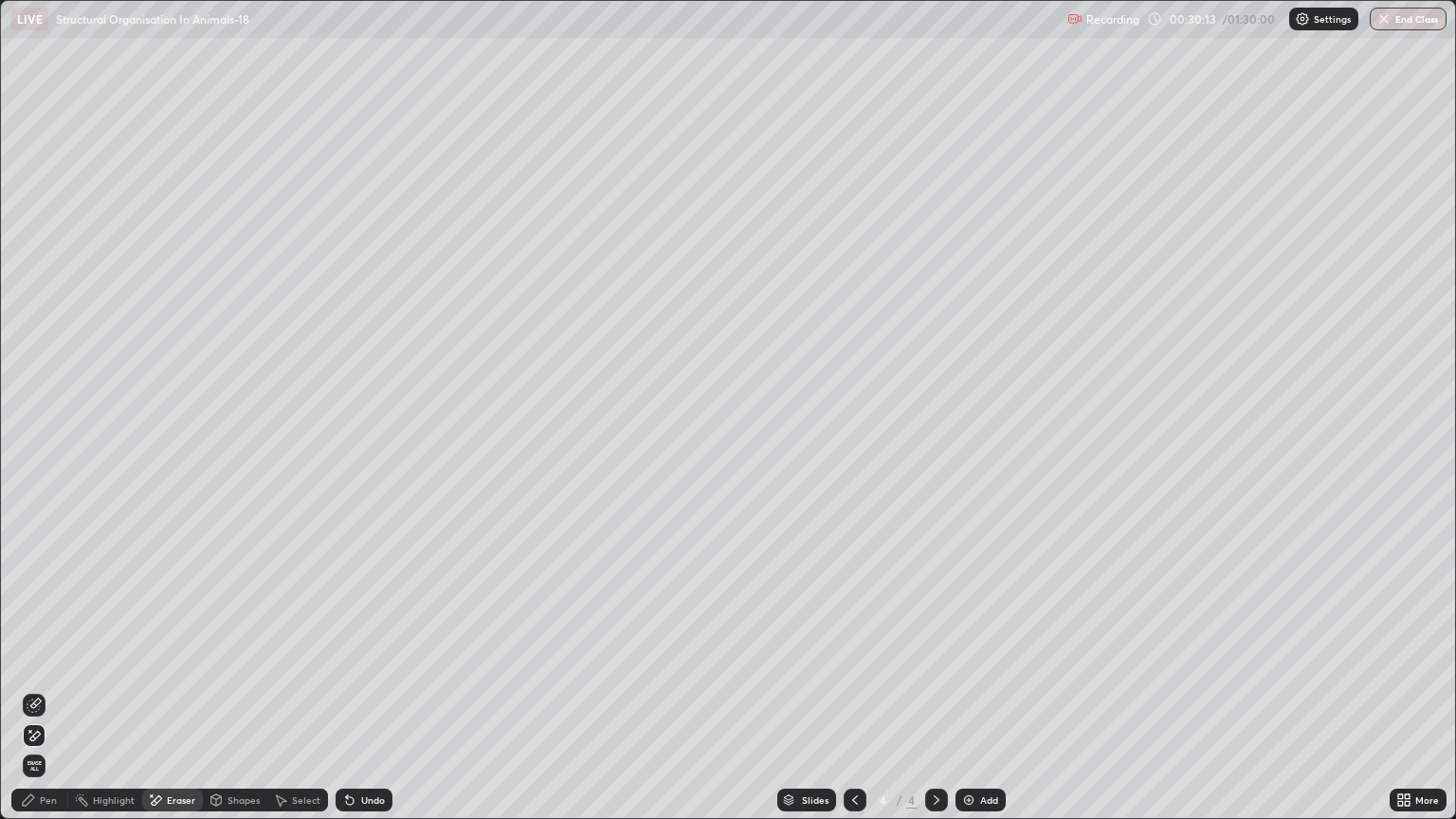 click on "Pen" at bounding box center [48, 800] 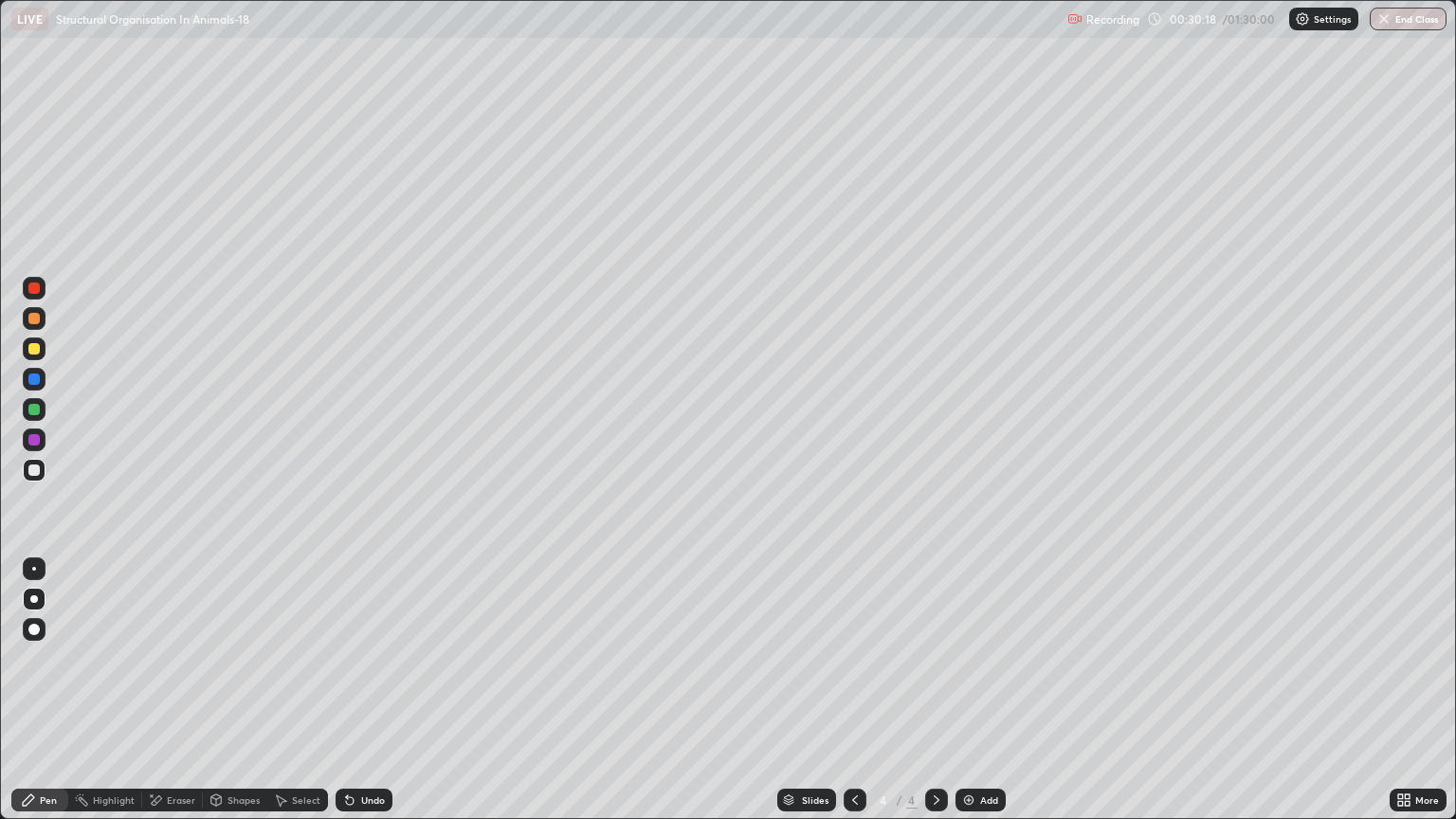 click on "Eraser" at bounding box center [181, 800] 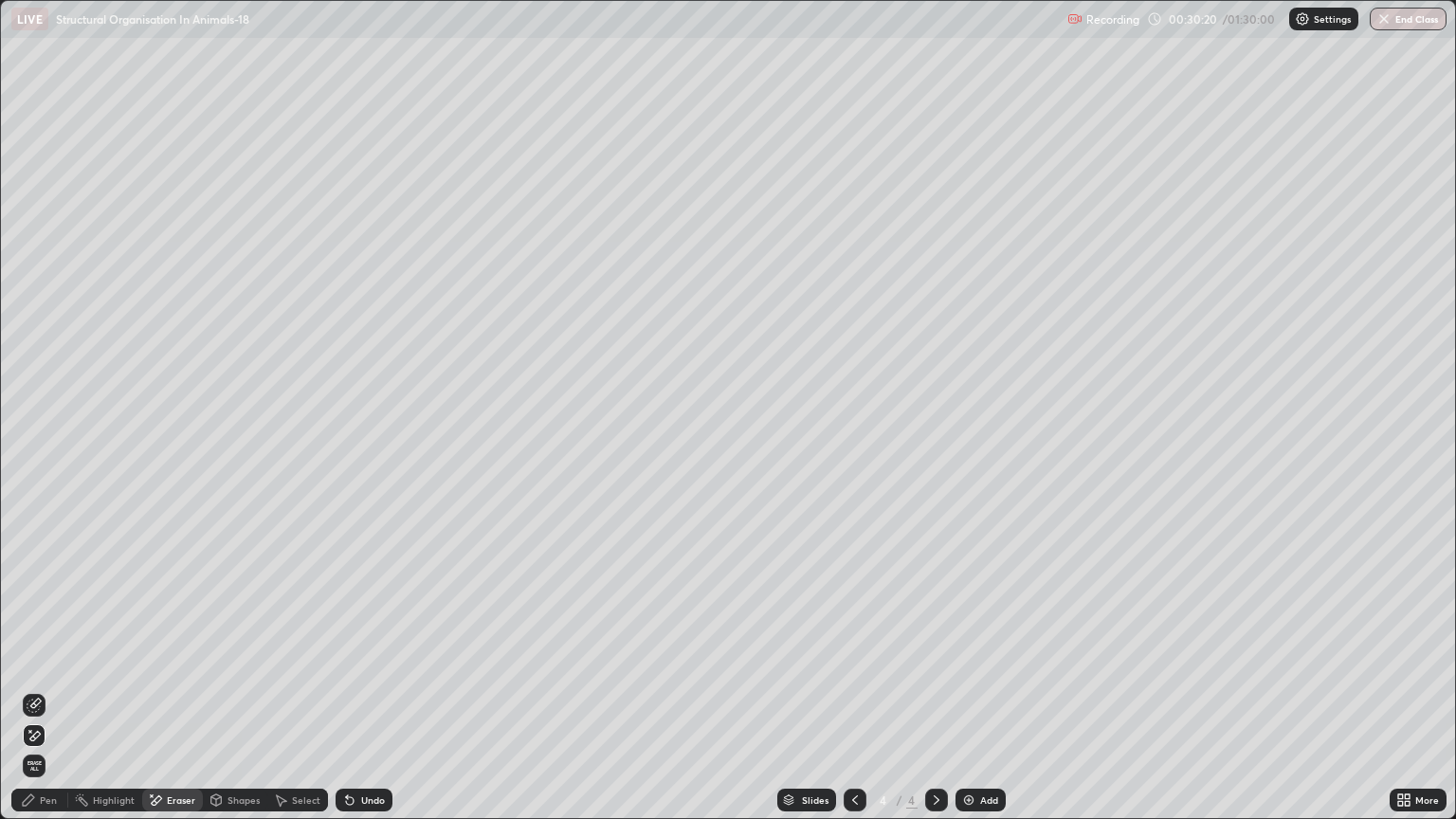 click on "Pen" at bounding box center (40, 800) 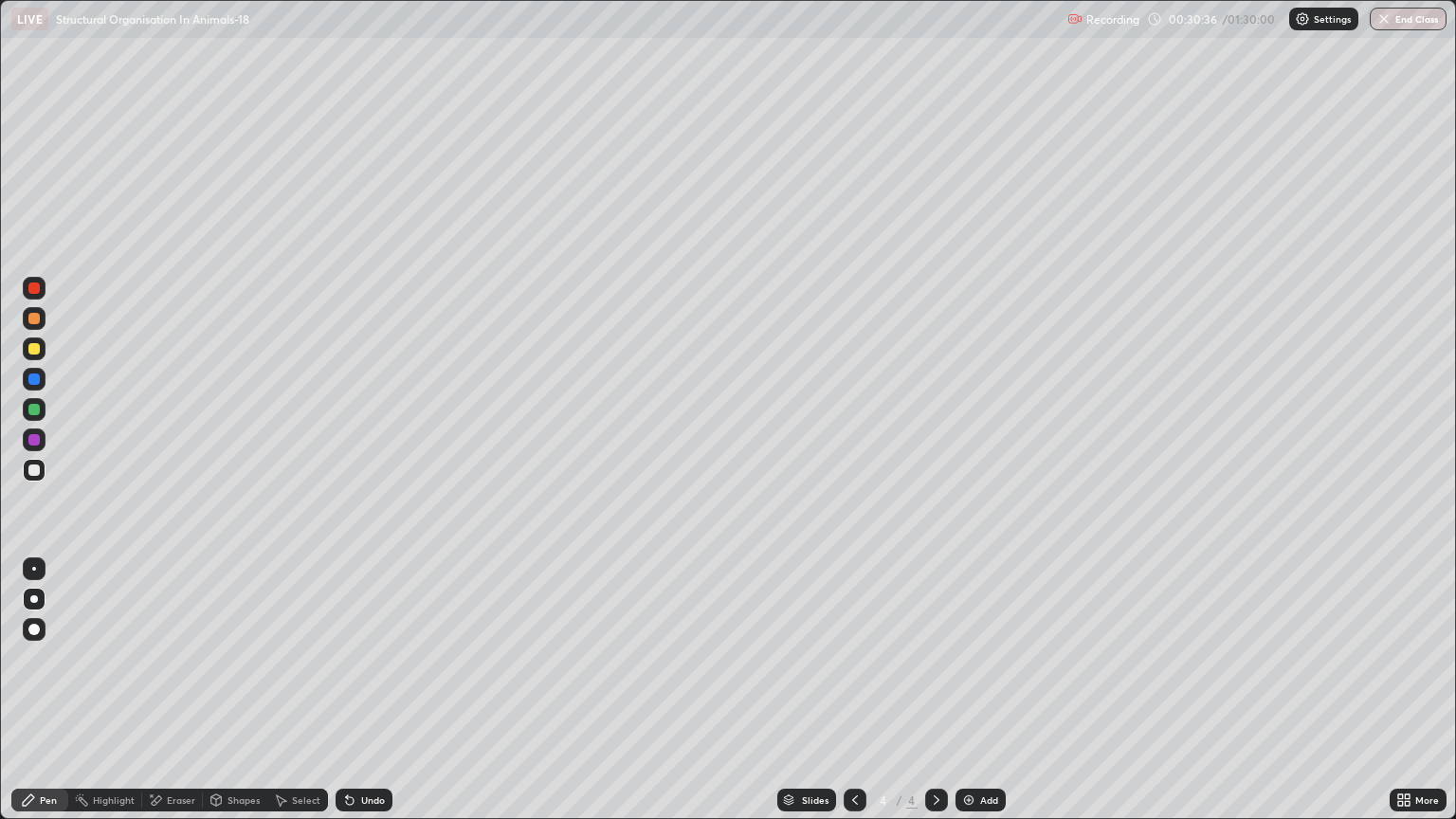 click at bounding box center [34, 470] 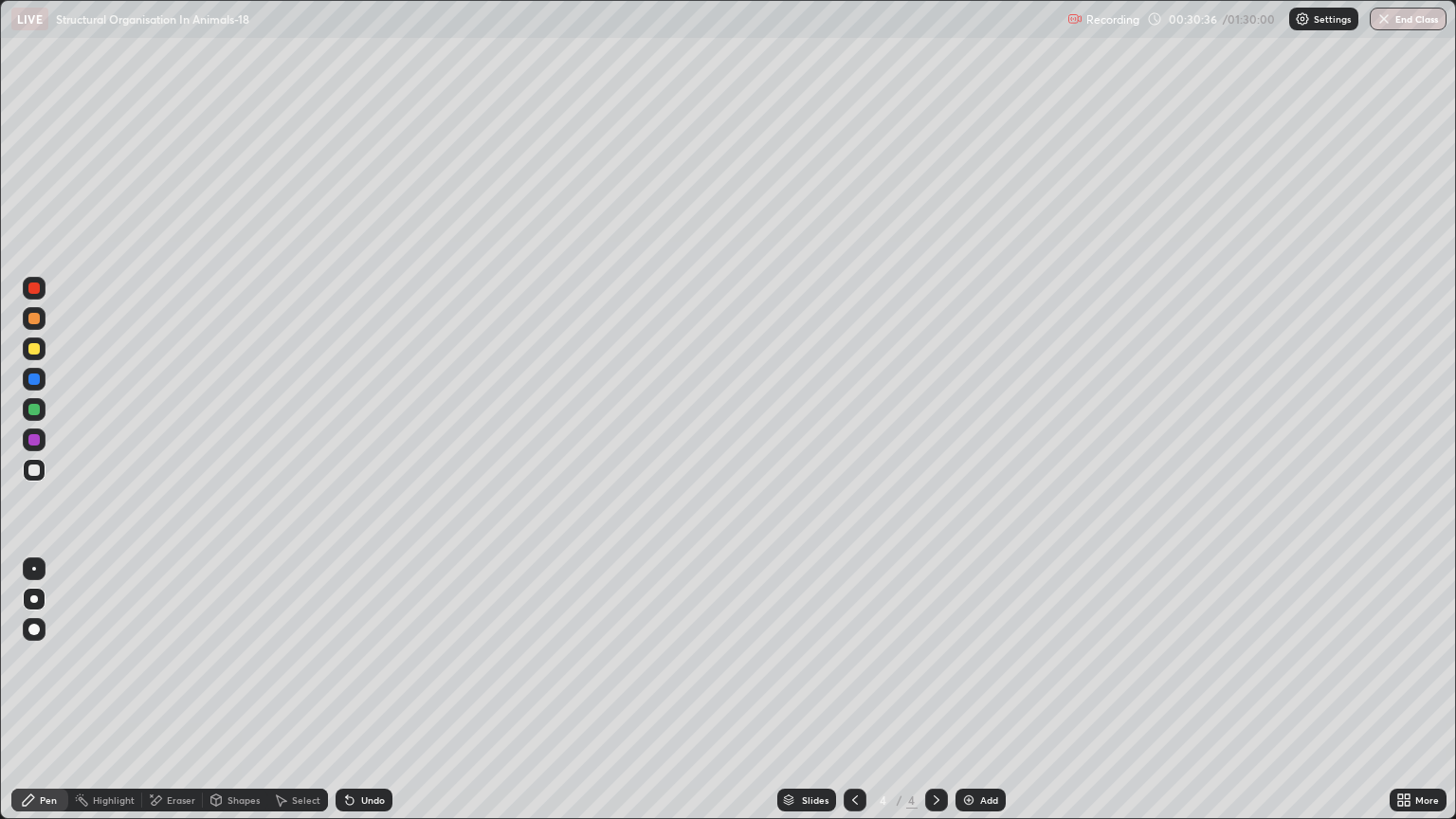 click on "Shapes" at bounding box center (244, 800) 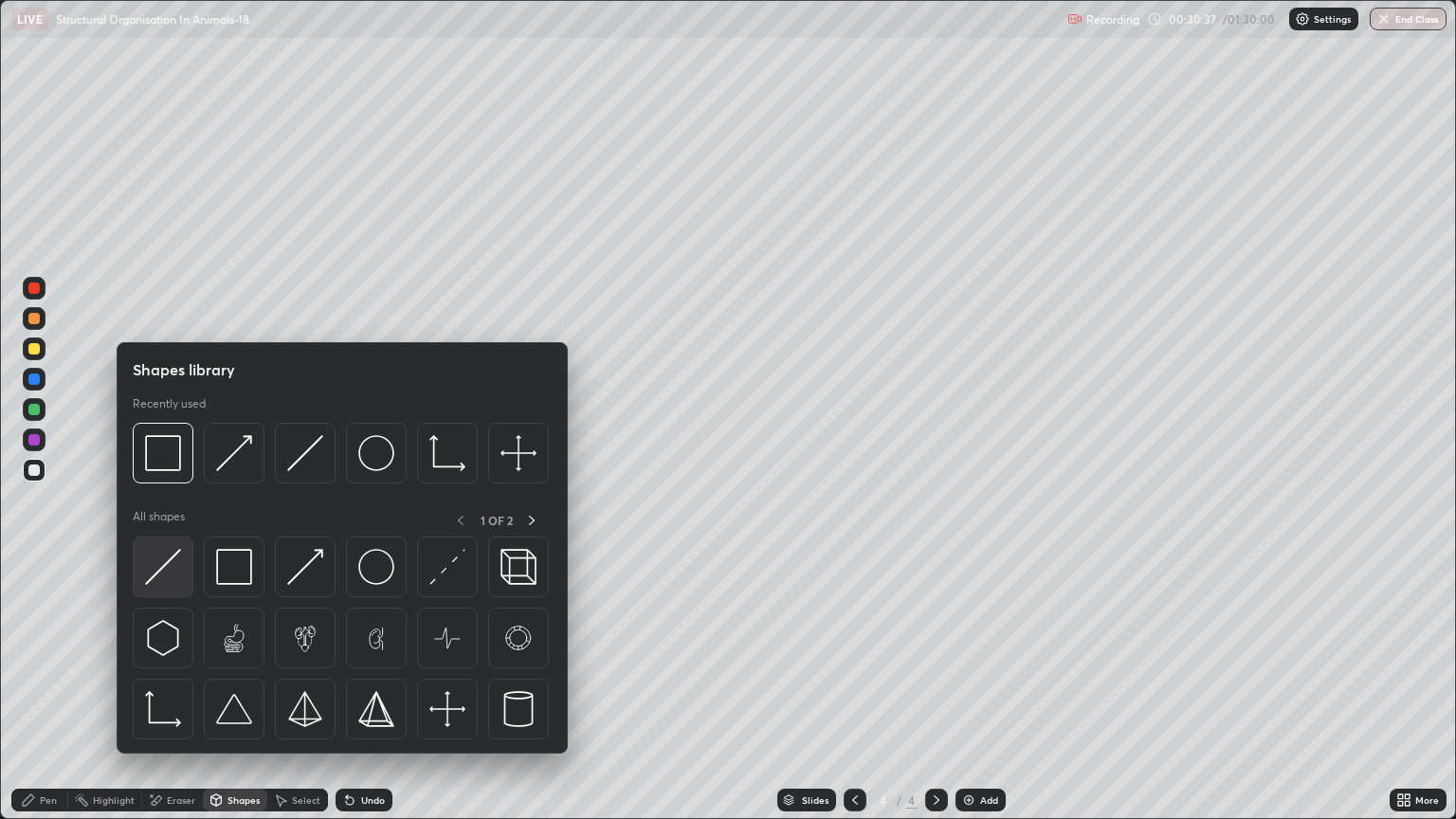click at bounding box center (163, 567) 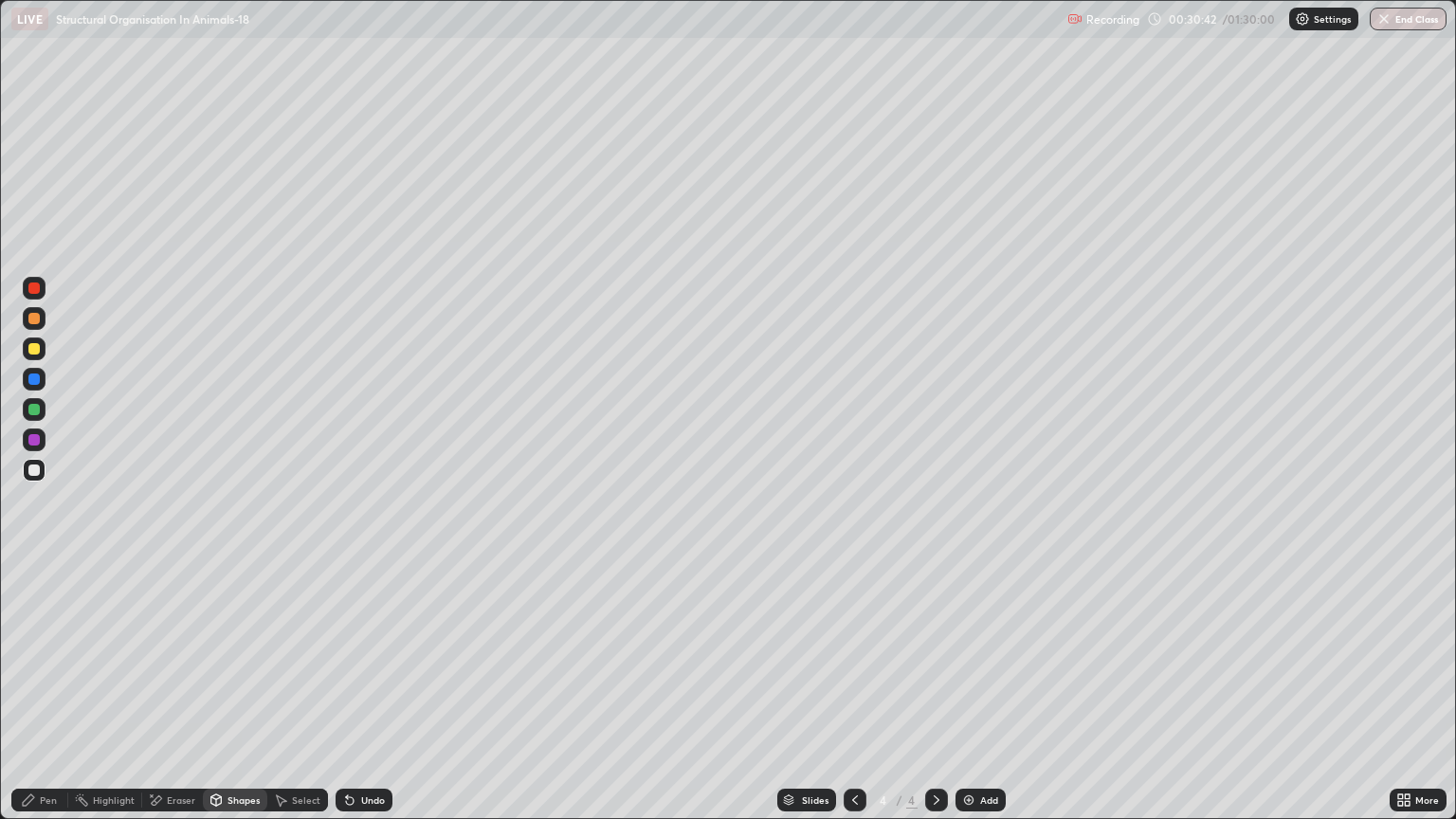 click on "Eraser" at bounding box center [181, 800] 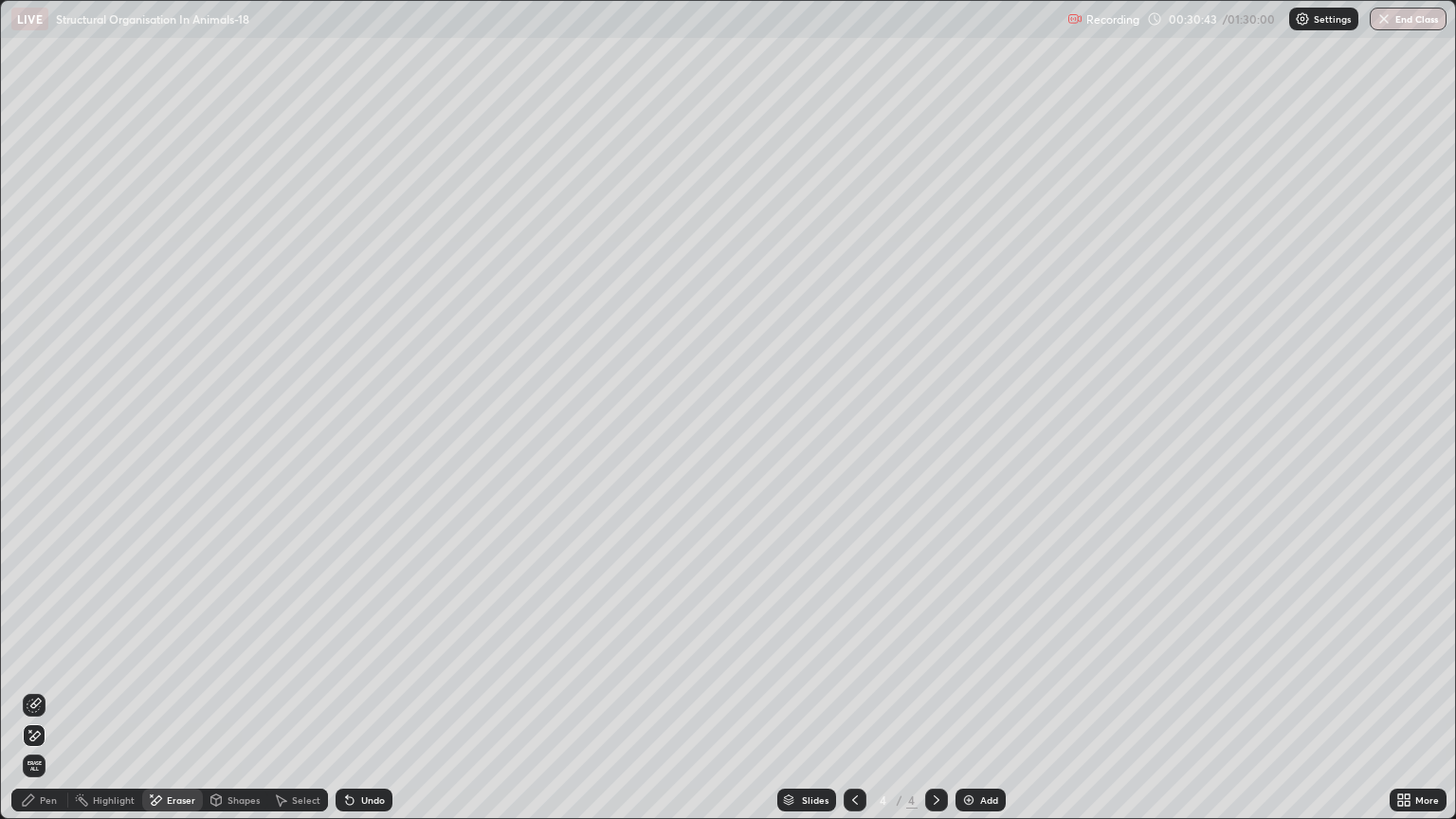 click 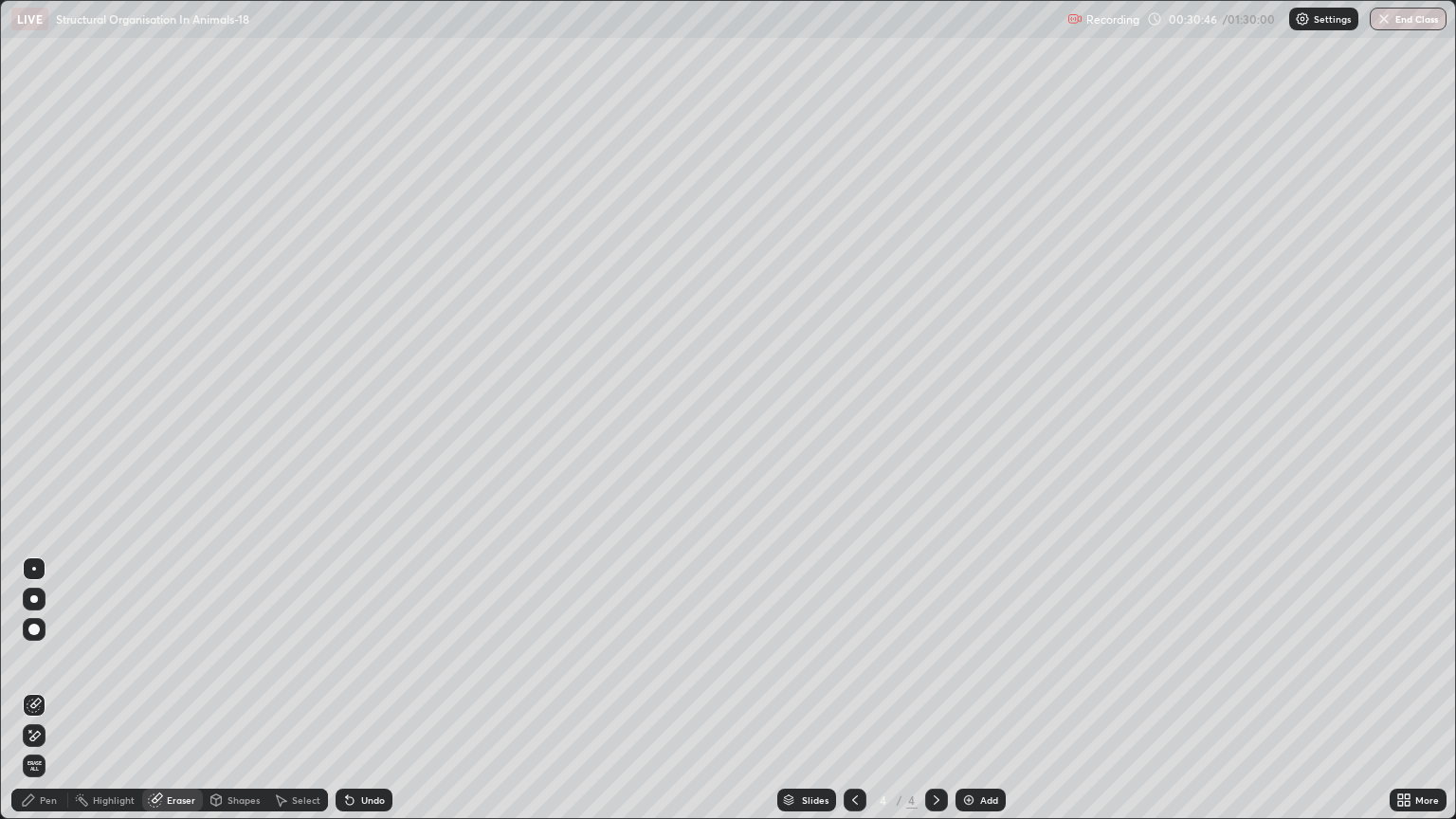 click on "Pen" at bounding box center (48, 800) 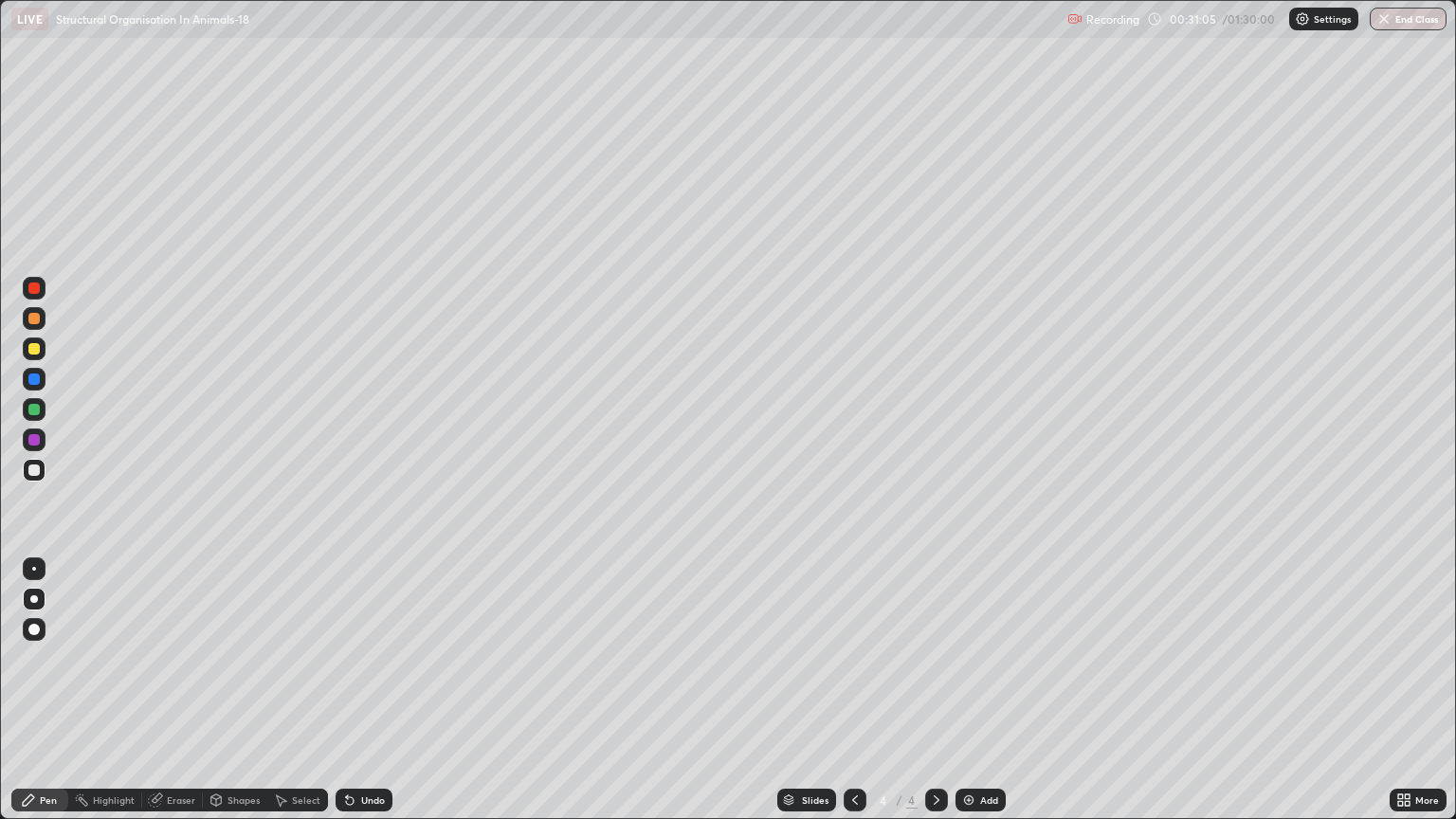click on "Pen" at bounding box center (40, 800) 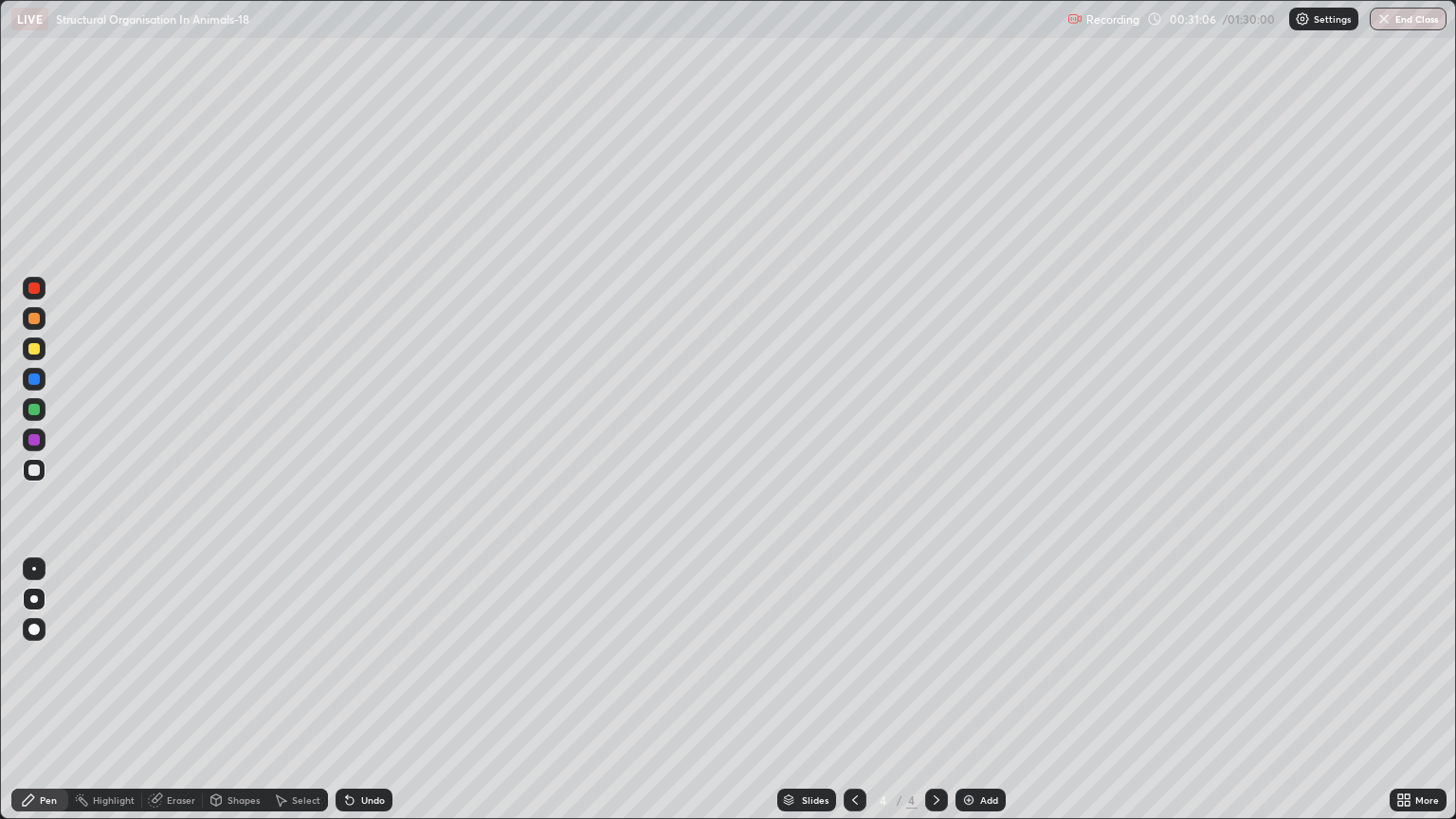 click at bounding box center (34, 349) 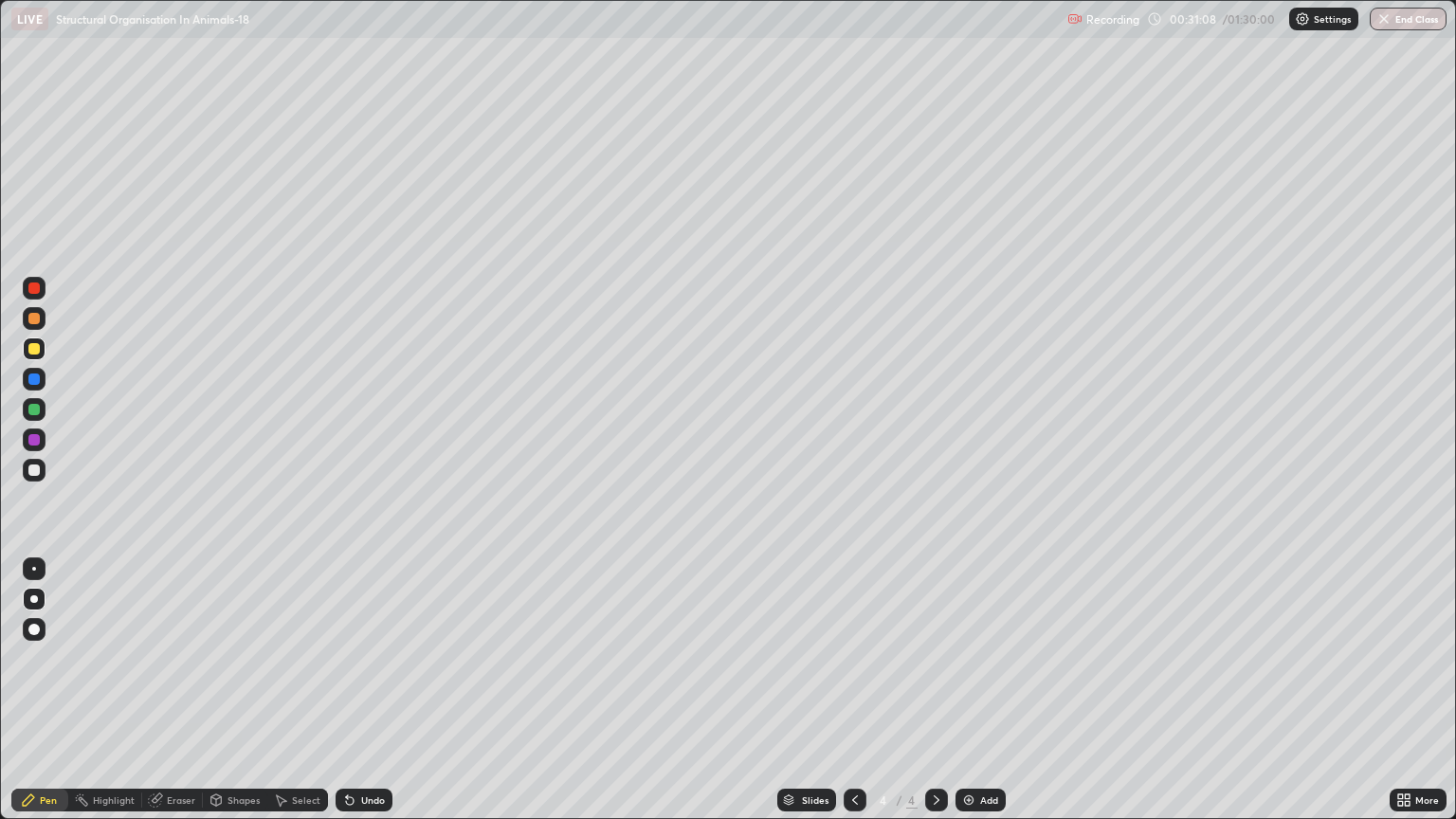 click on "Pen" at bounding box center (48, 800) 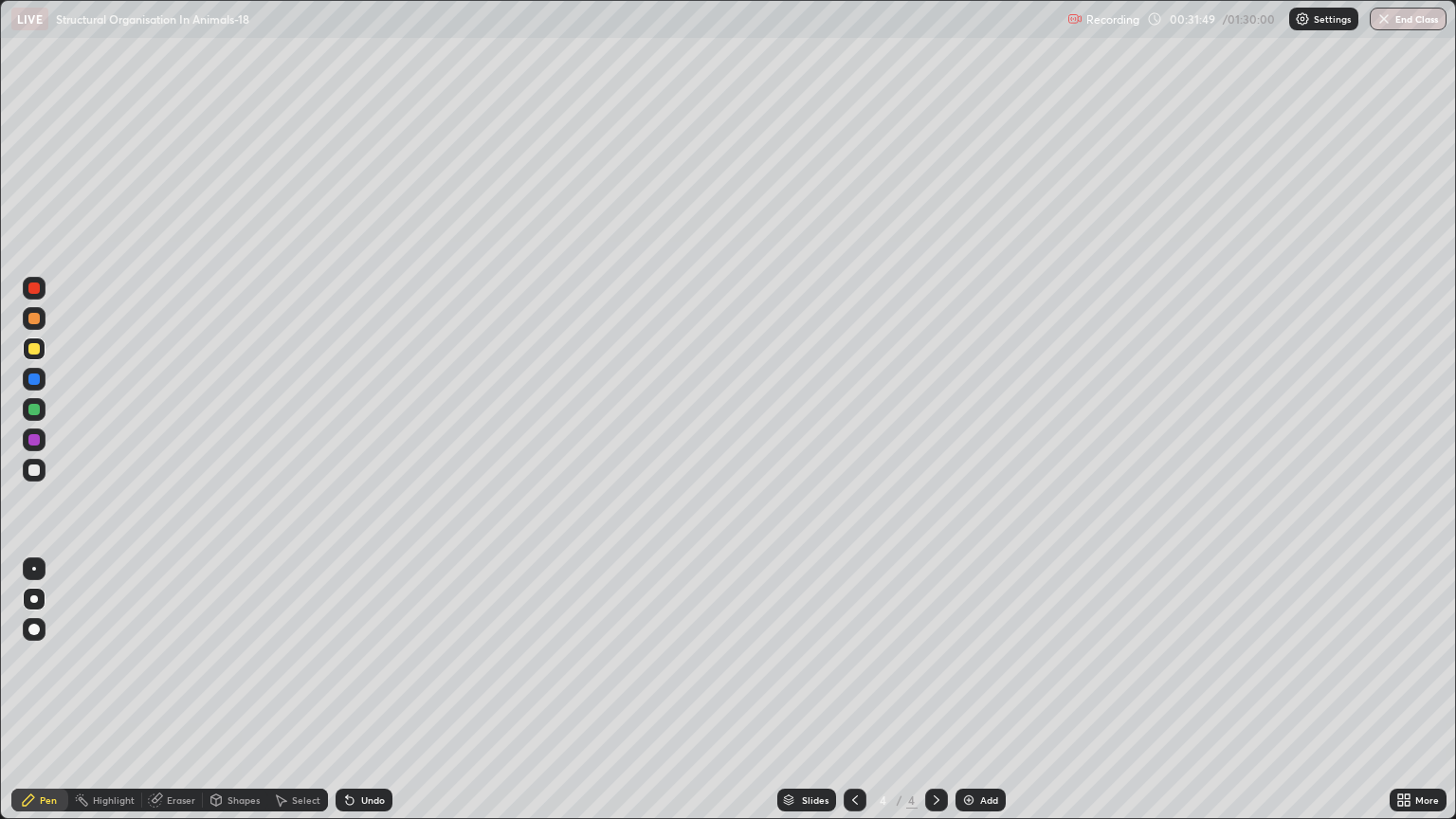 click at bounding box center (34, 470) 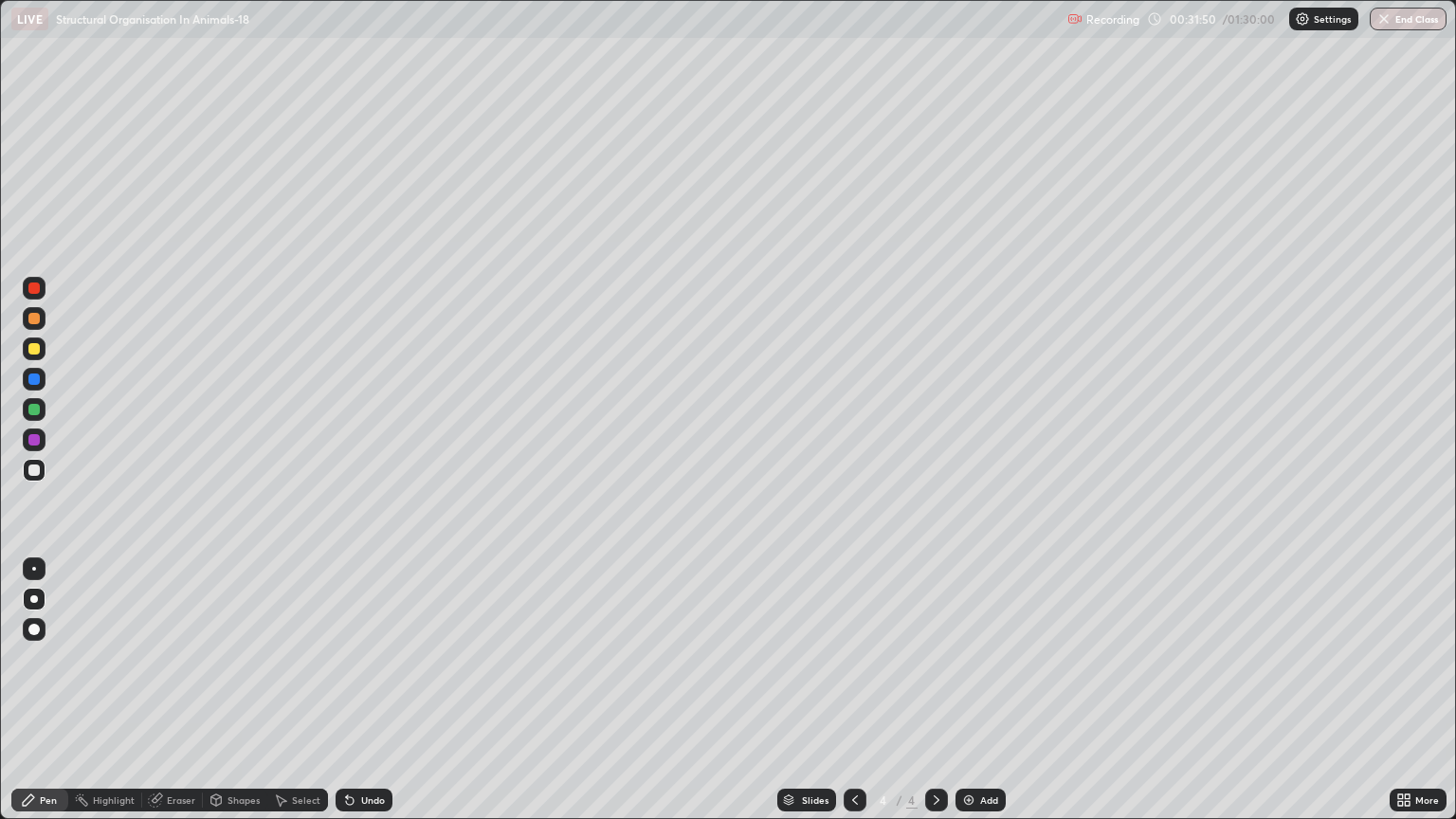 click on "Shapes" at bounding box center [244, 800] 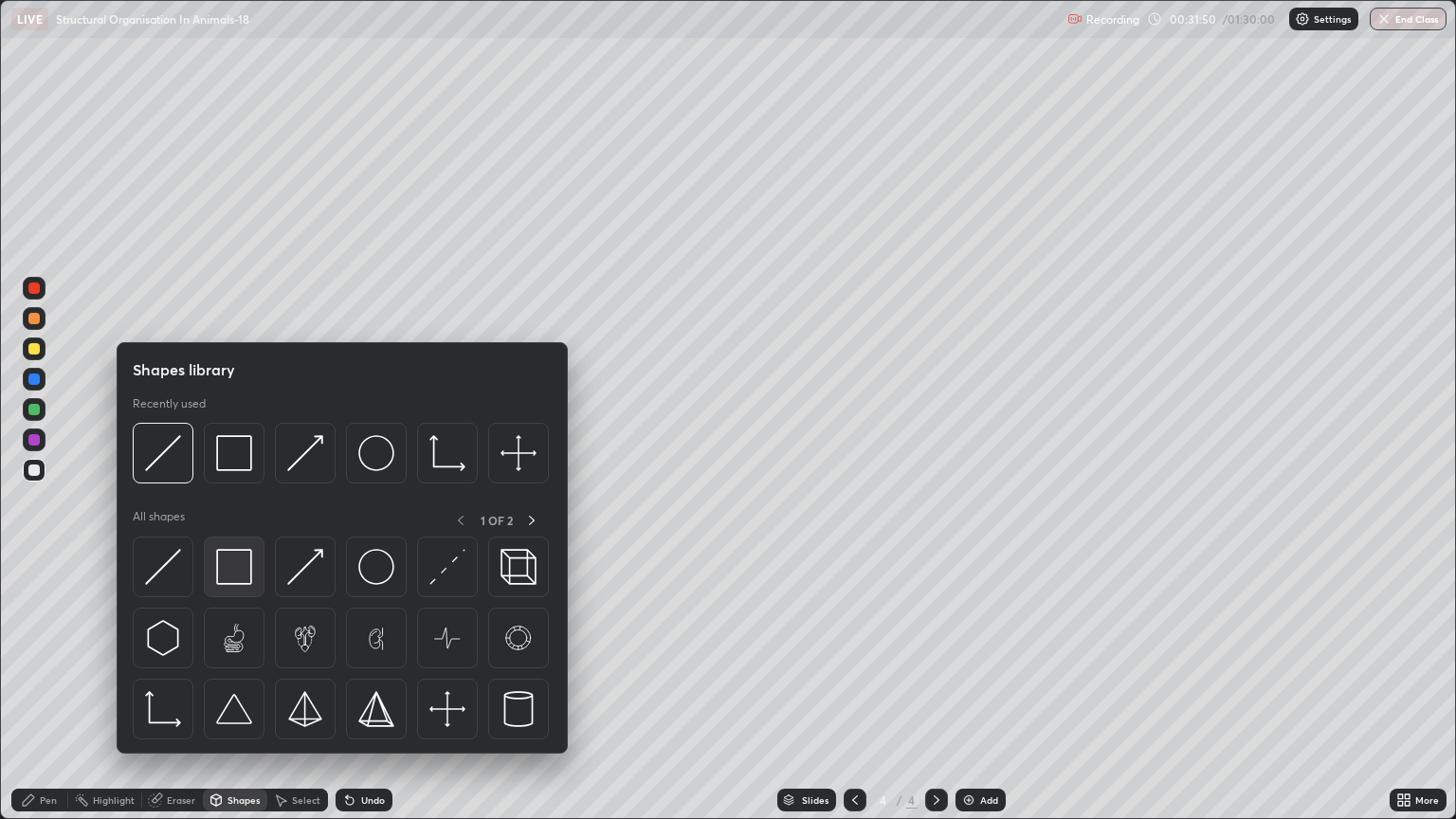 click at bounding box center (234, 567) 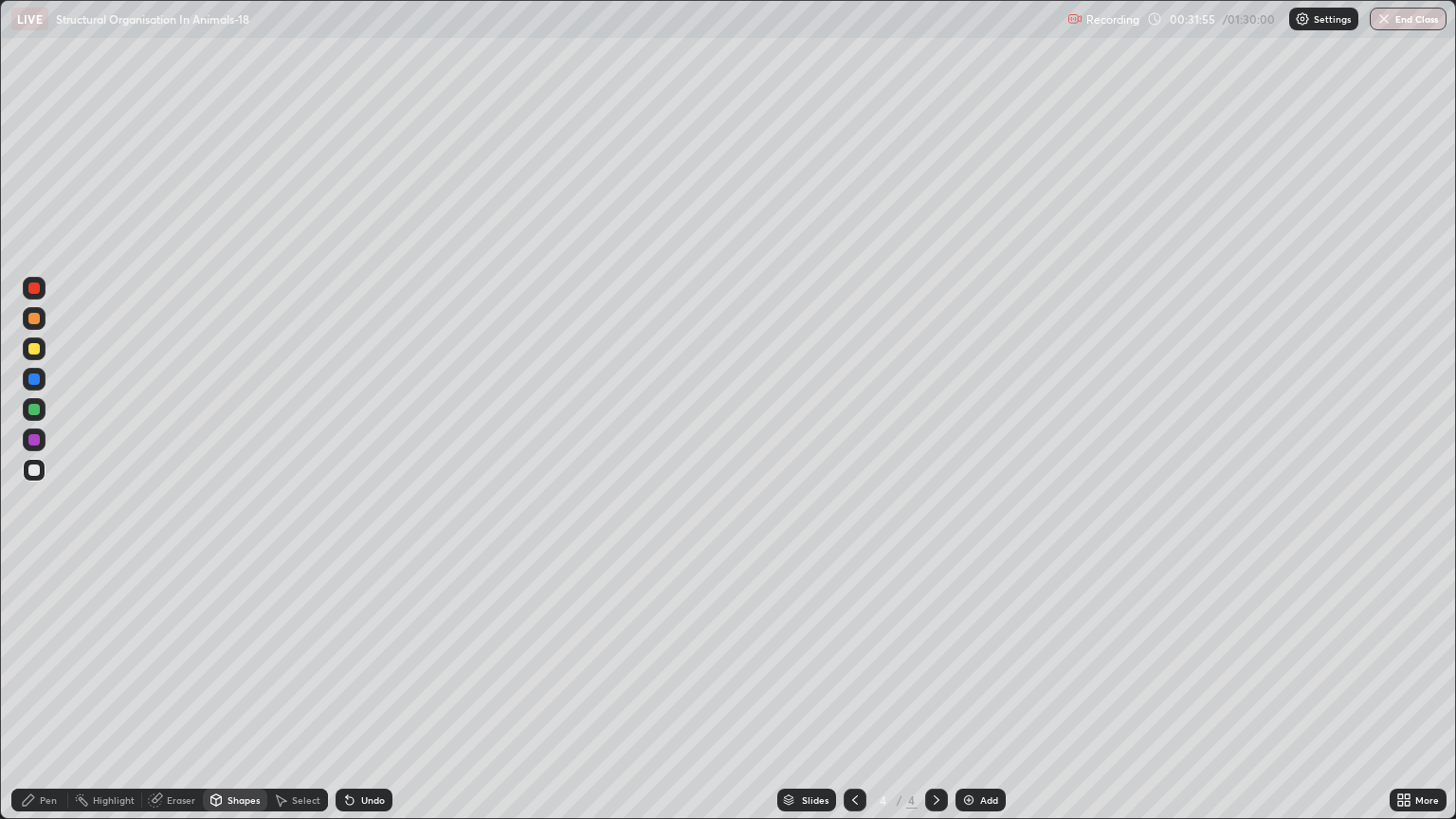 click on "Pen" at bounding box center [48, 800] 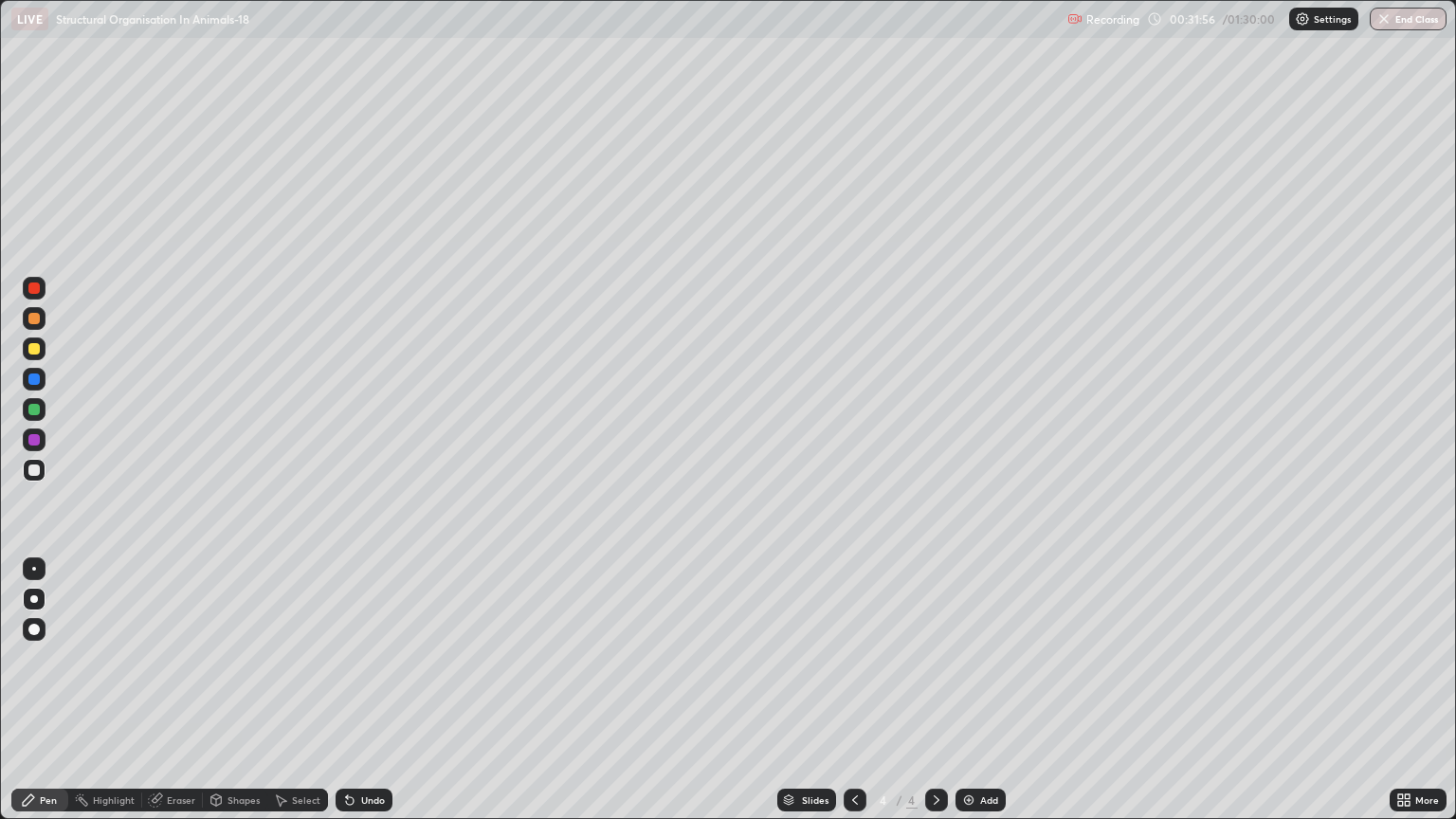 click at bounding box center (34, 349) 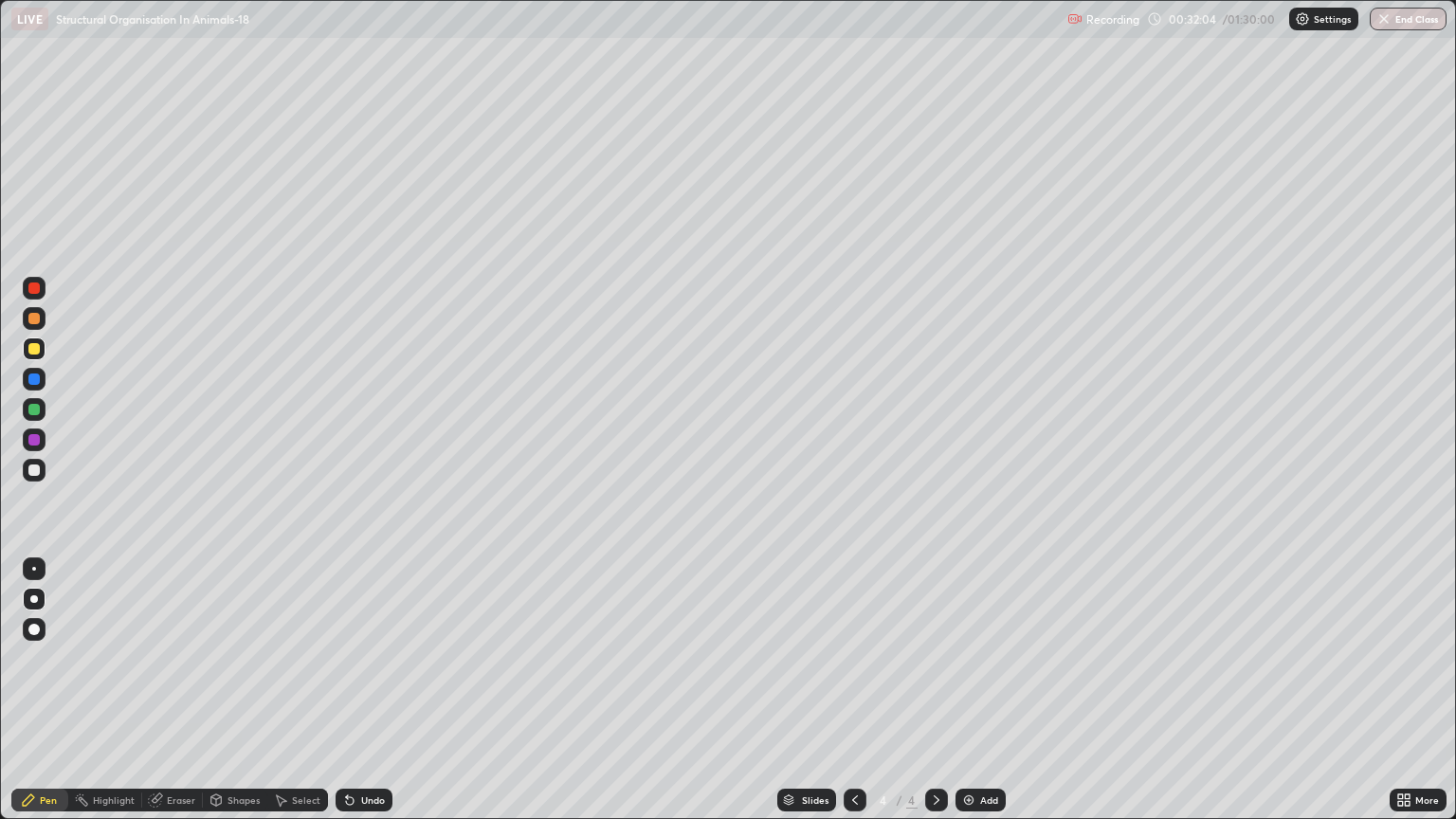 click on "Eraser" at bounding box center (181, 800) 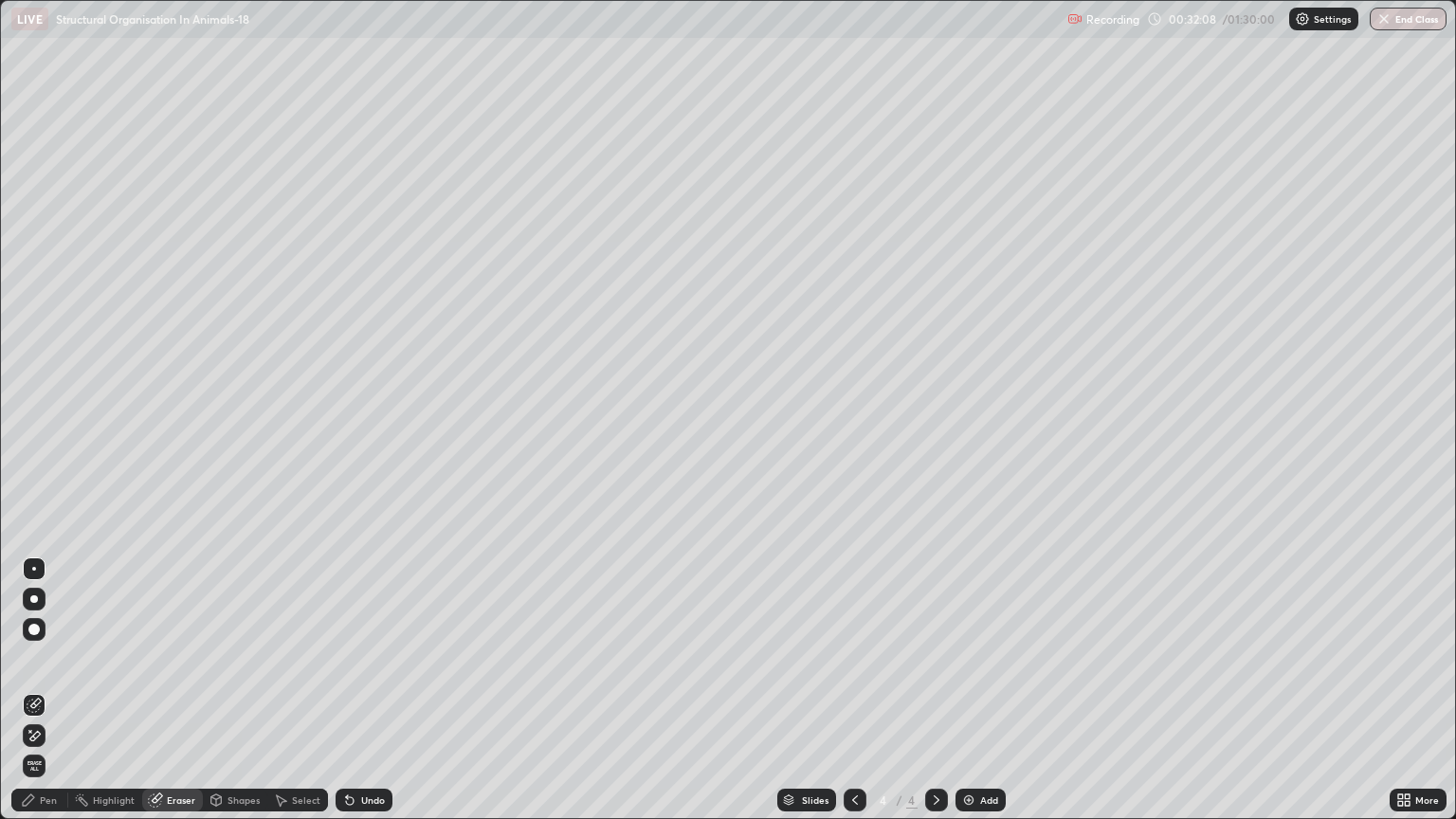 click on "Shapes" at bounding box center [244, 800] 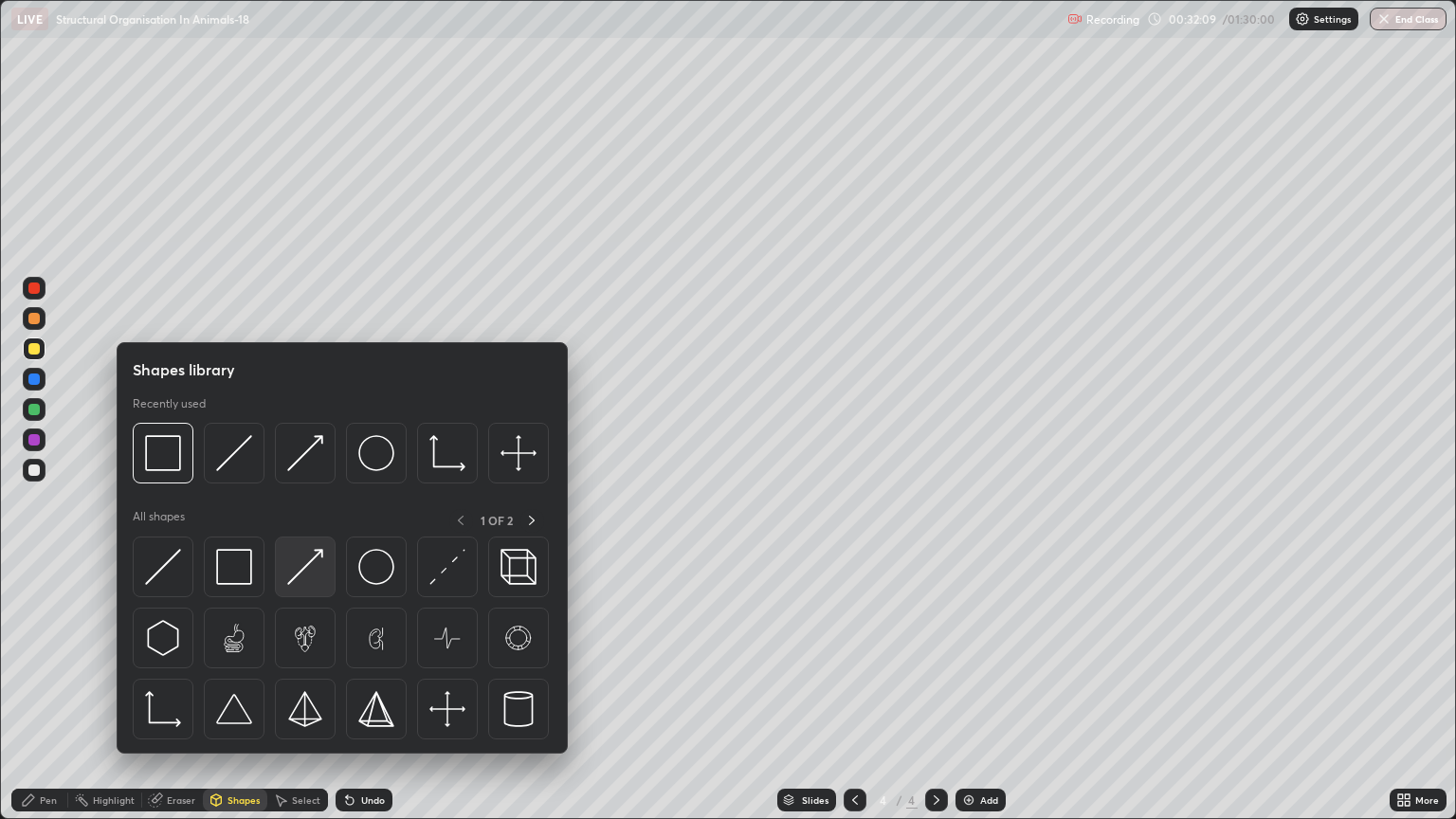 click at bounding box center [305, 567] 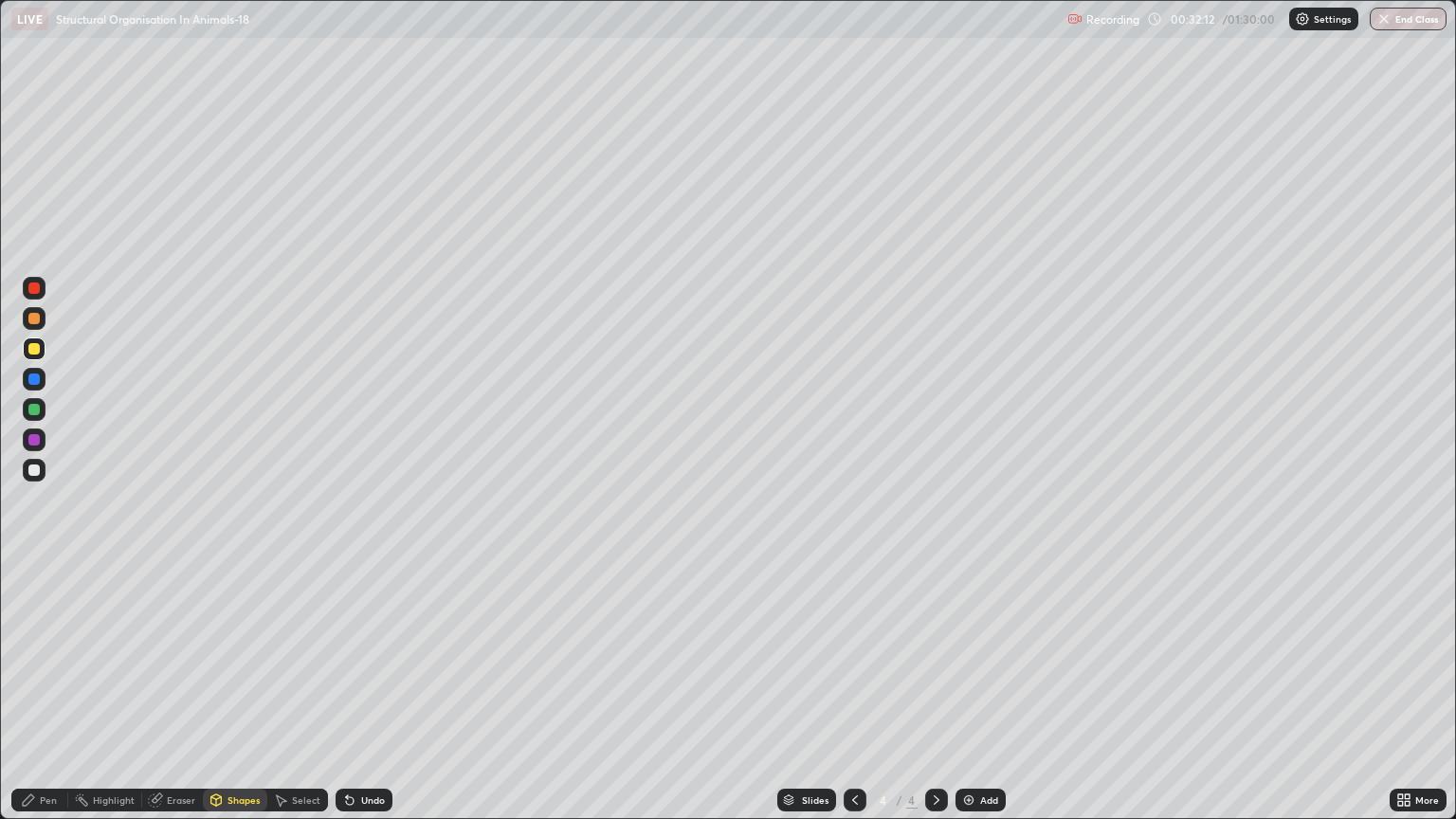 click on "Pen" at bounding box center (48, 800) 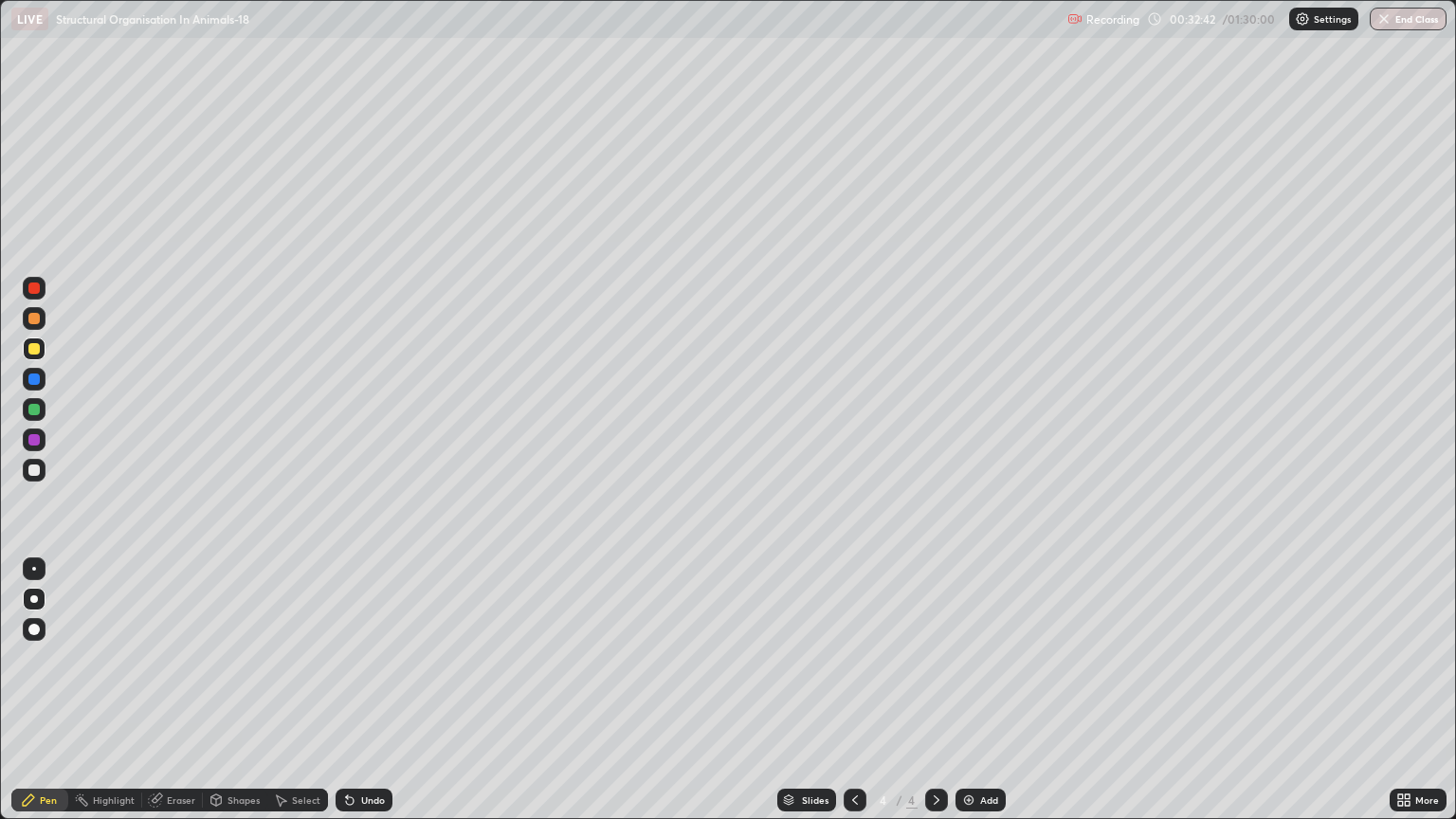 click at bounding box center (34, 470) 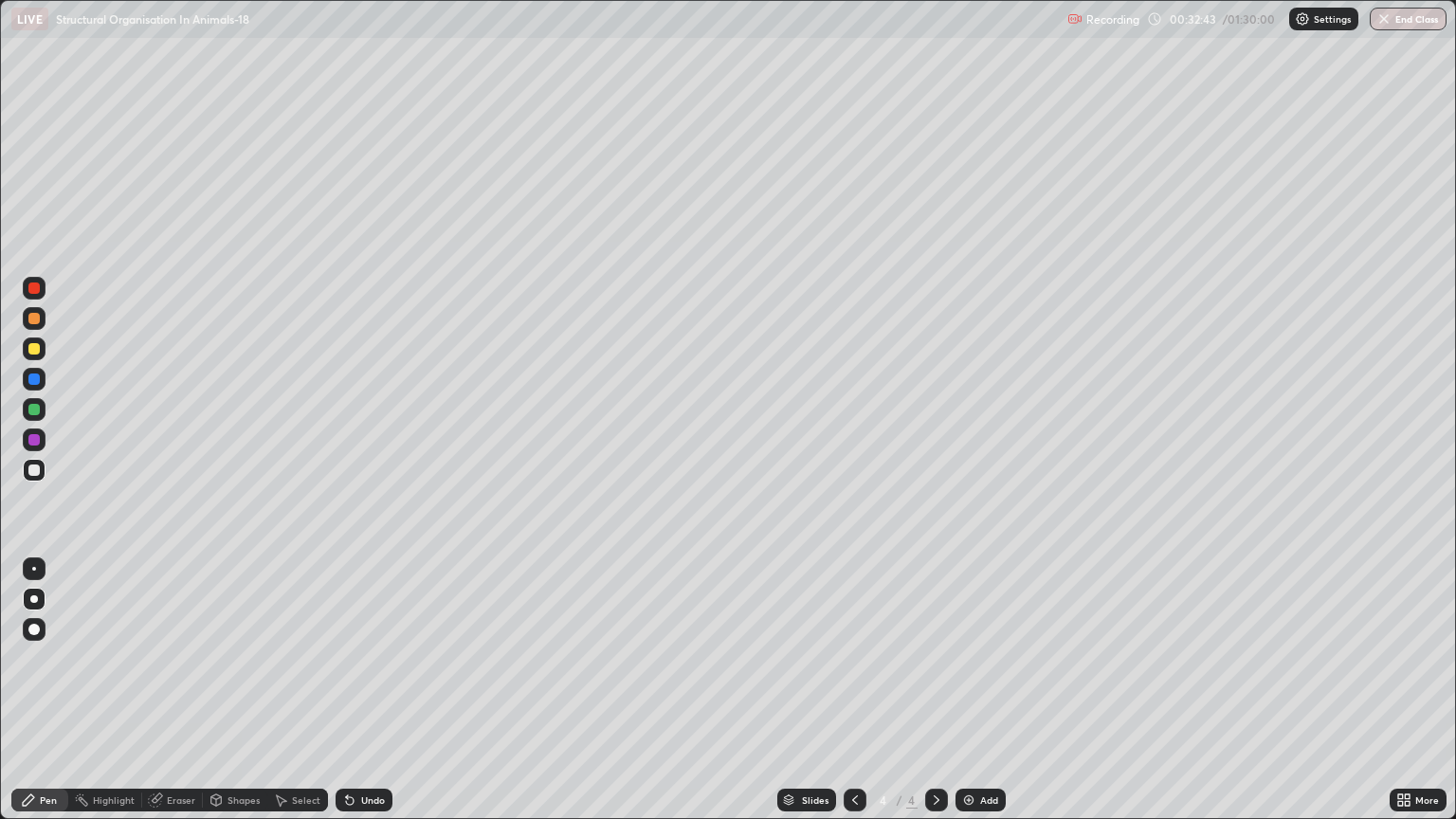 click on "Shapes" at bounding box center [244, 800] 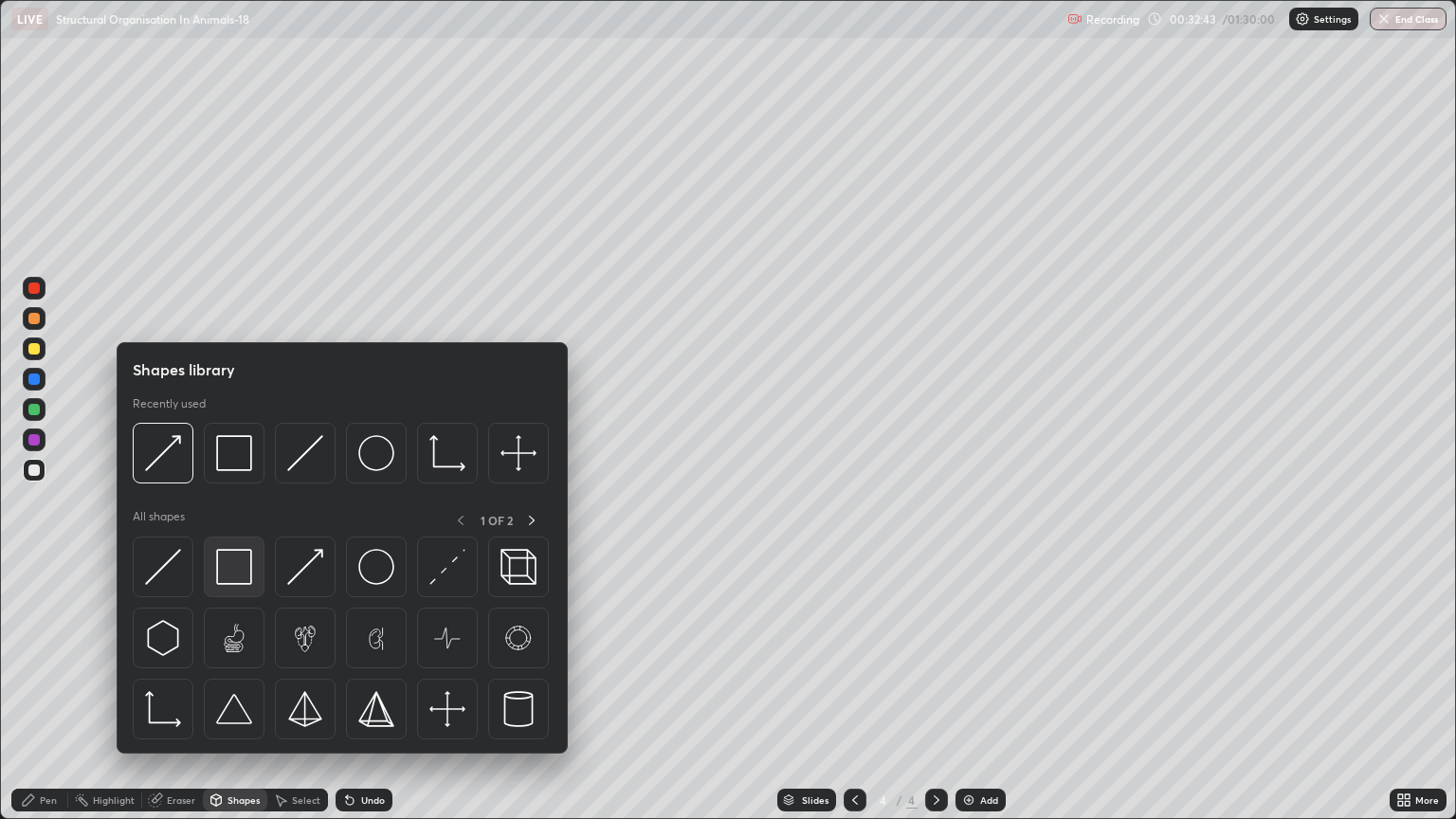 click at bounding box center [234, 567] 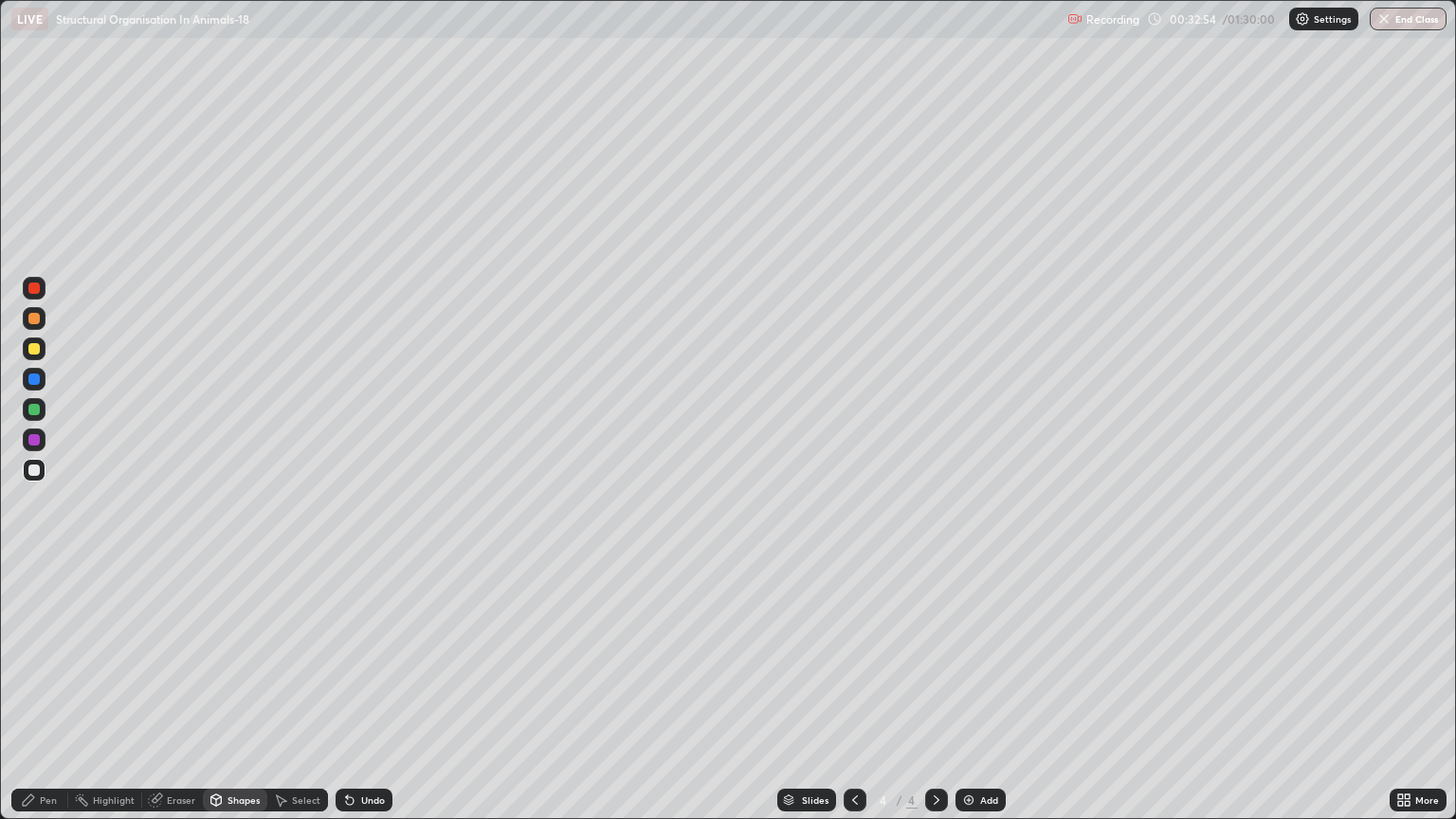 click at bounding box center (34, 470) 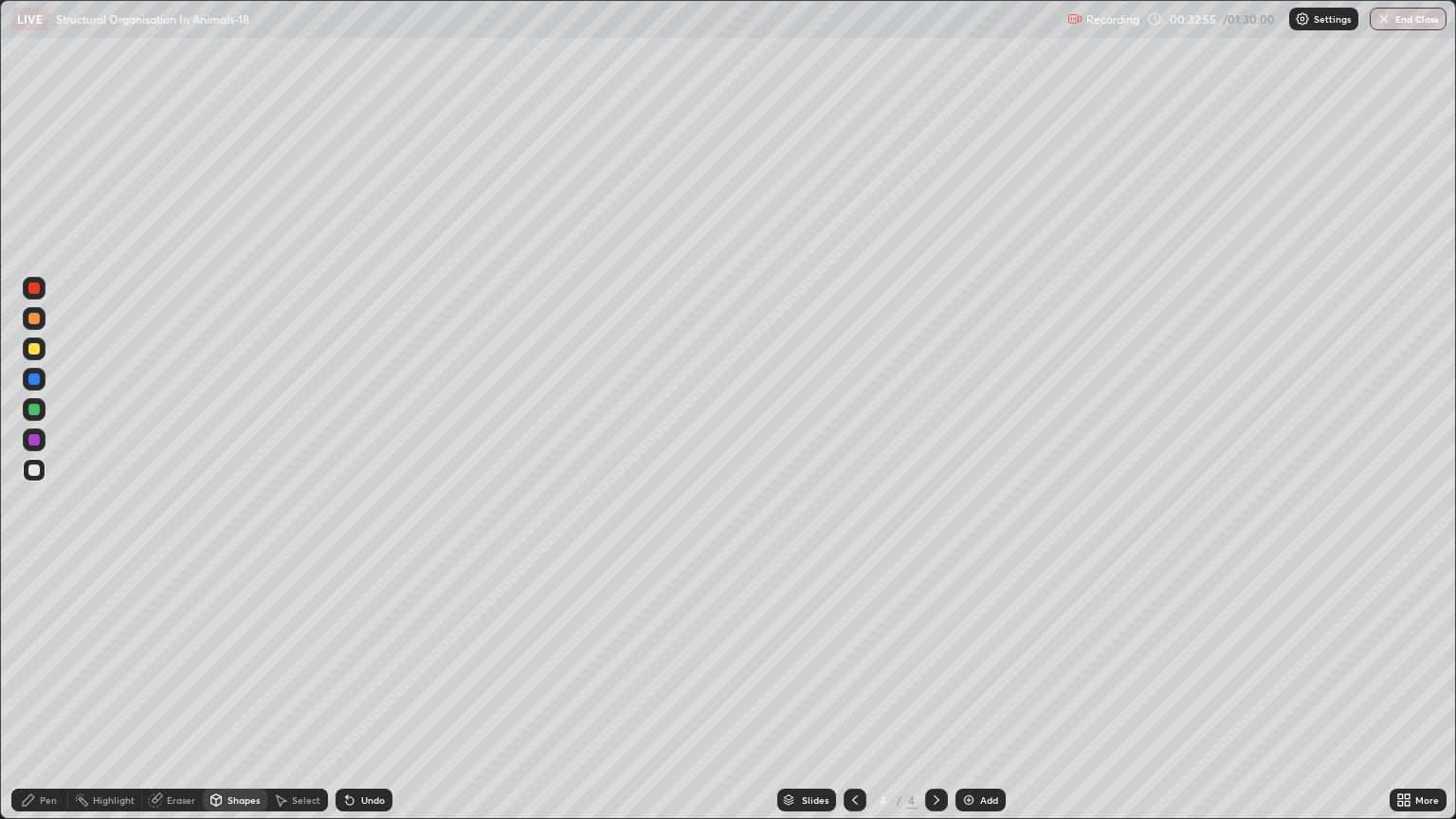 click on "Shapes" at bounding box center (244, 800) 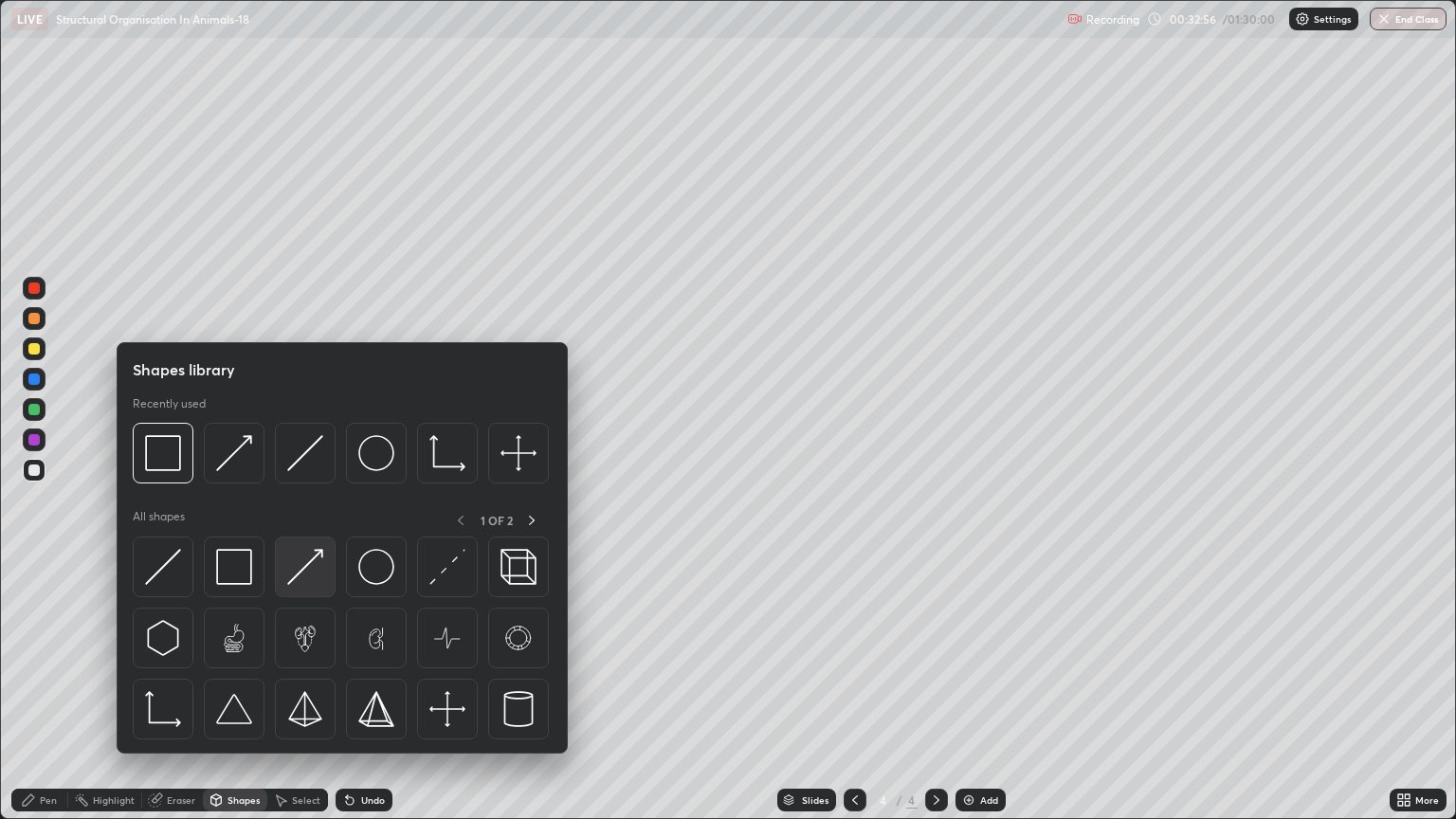 click at bounding box center (305, 567) 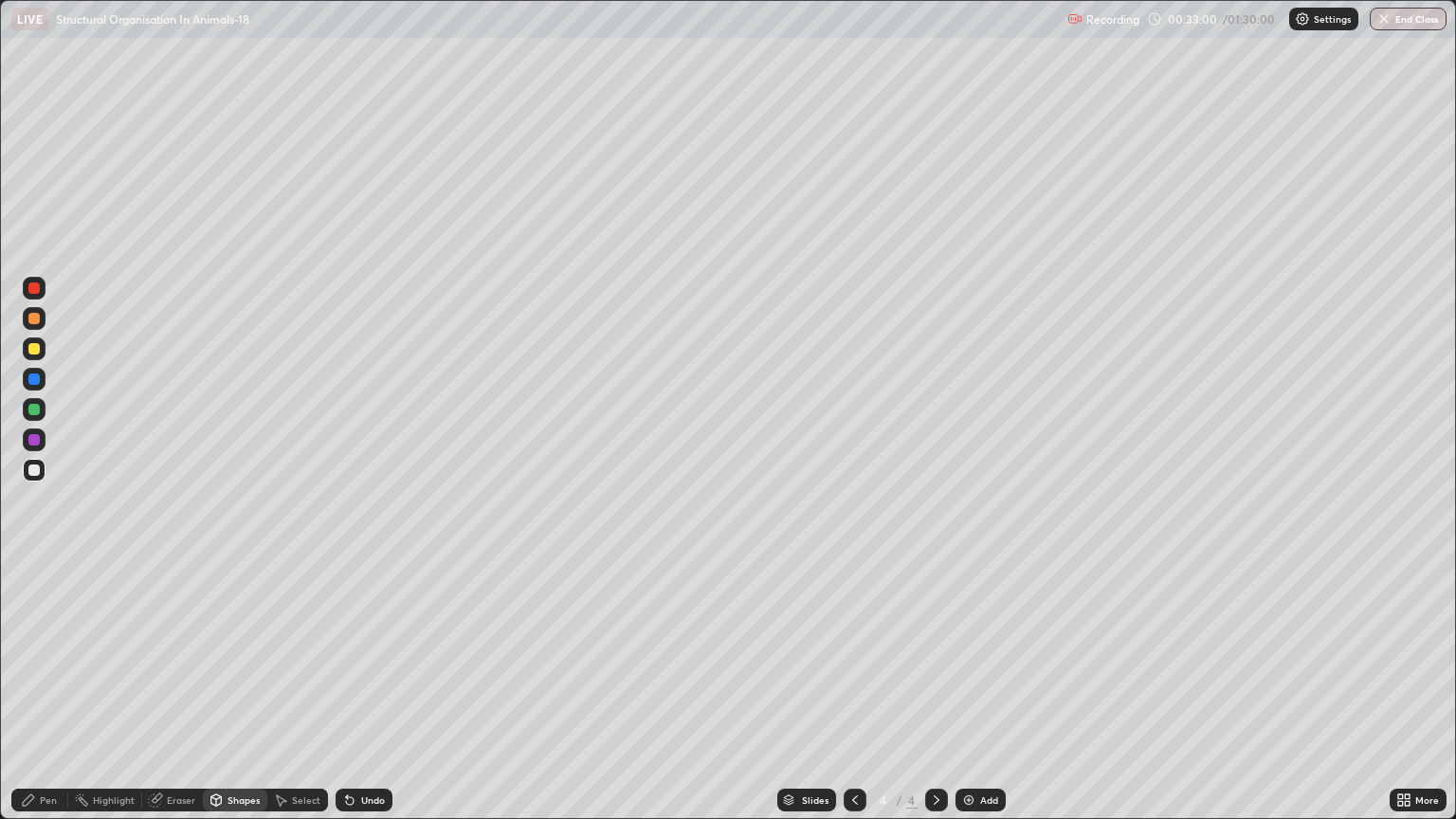 click on "Pen" at bounding box center [48, 800] 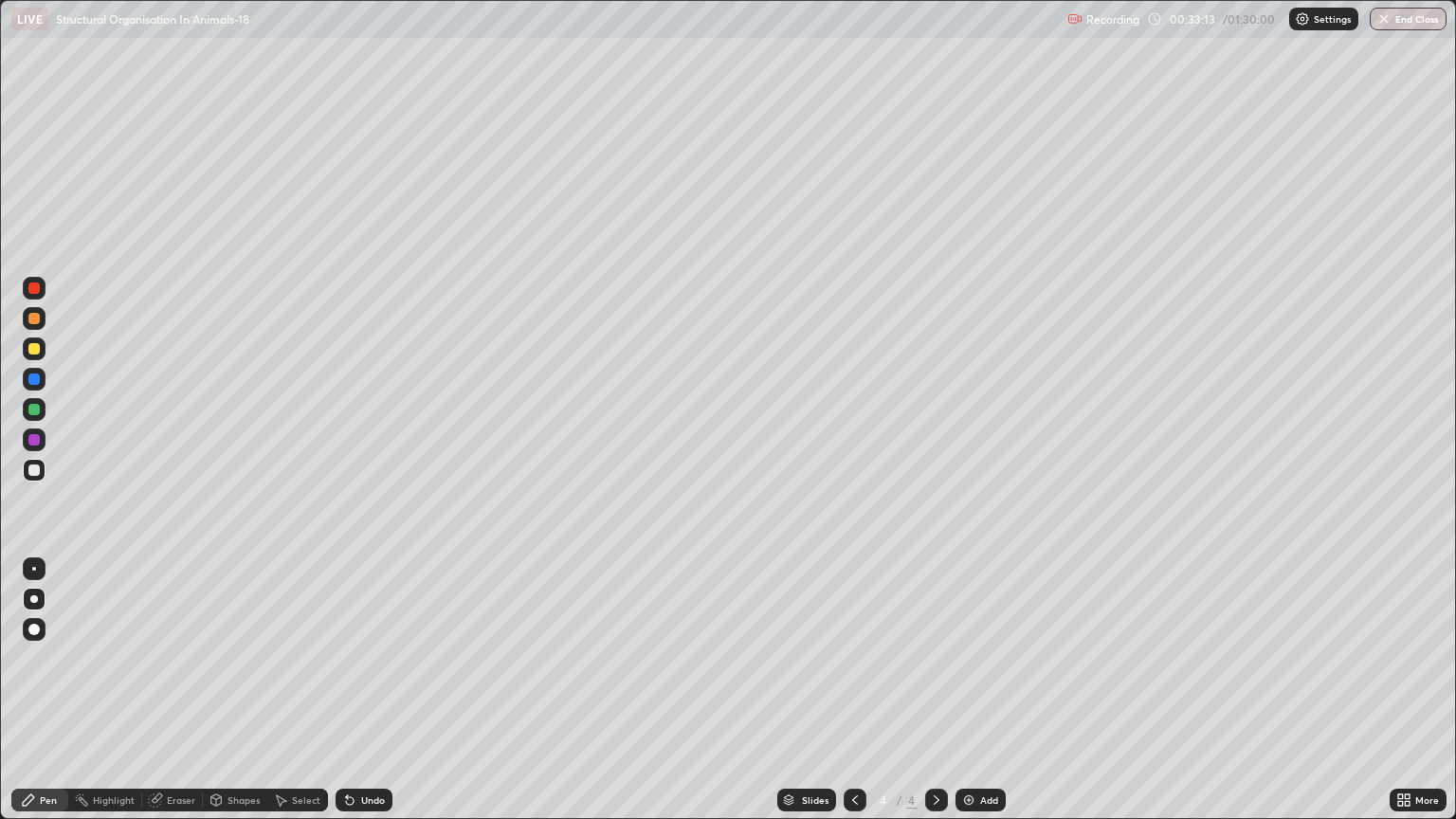 click on "Pen" at bounding box center [40, 800] 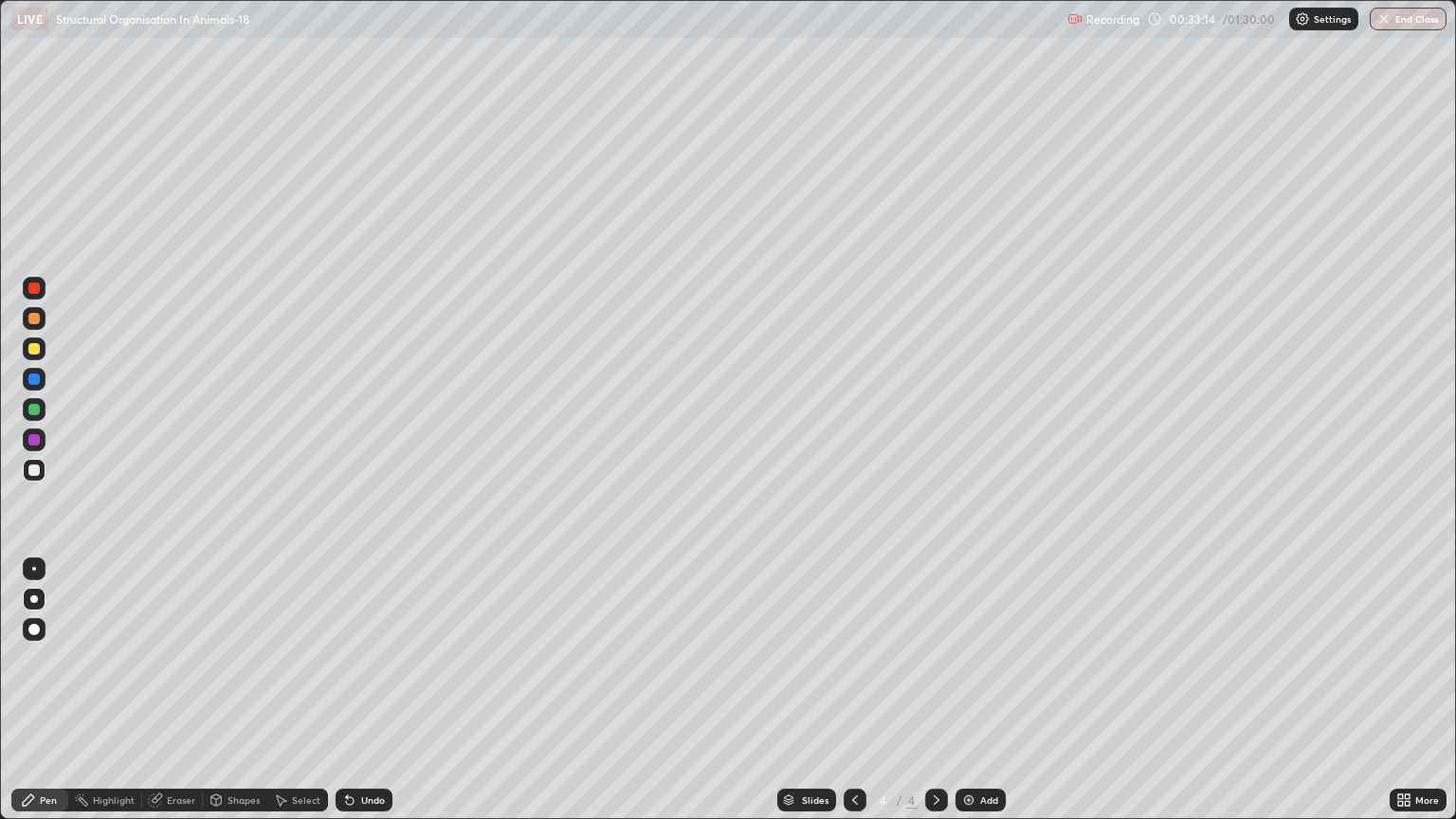click at bounding box center (34, 440) 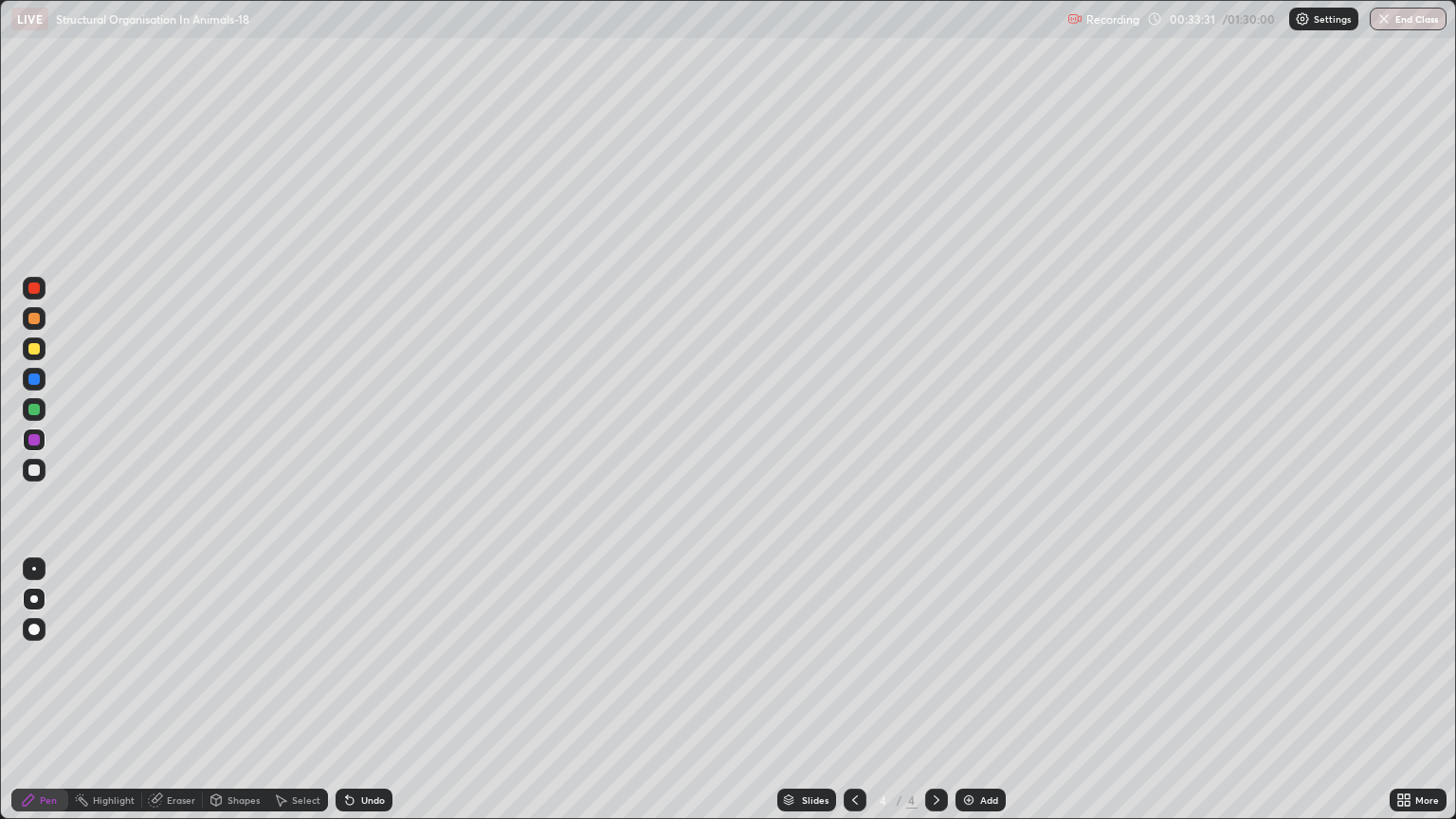 click at bounding box center [34, 470] 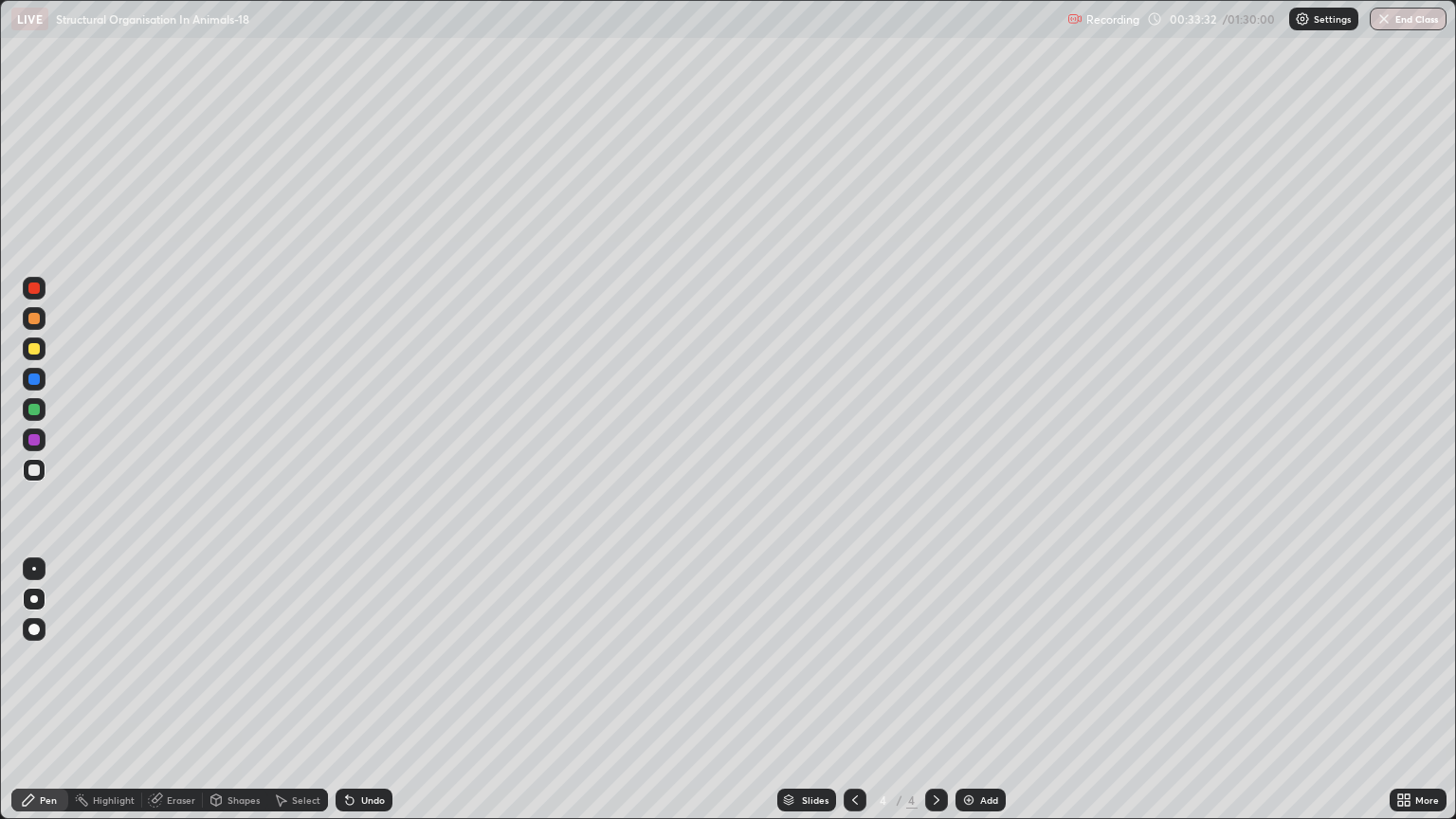 click on "Shapes" at bounding box center (244, 800) 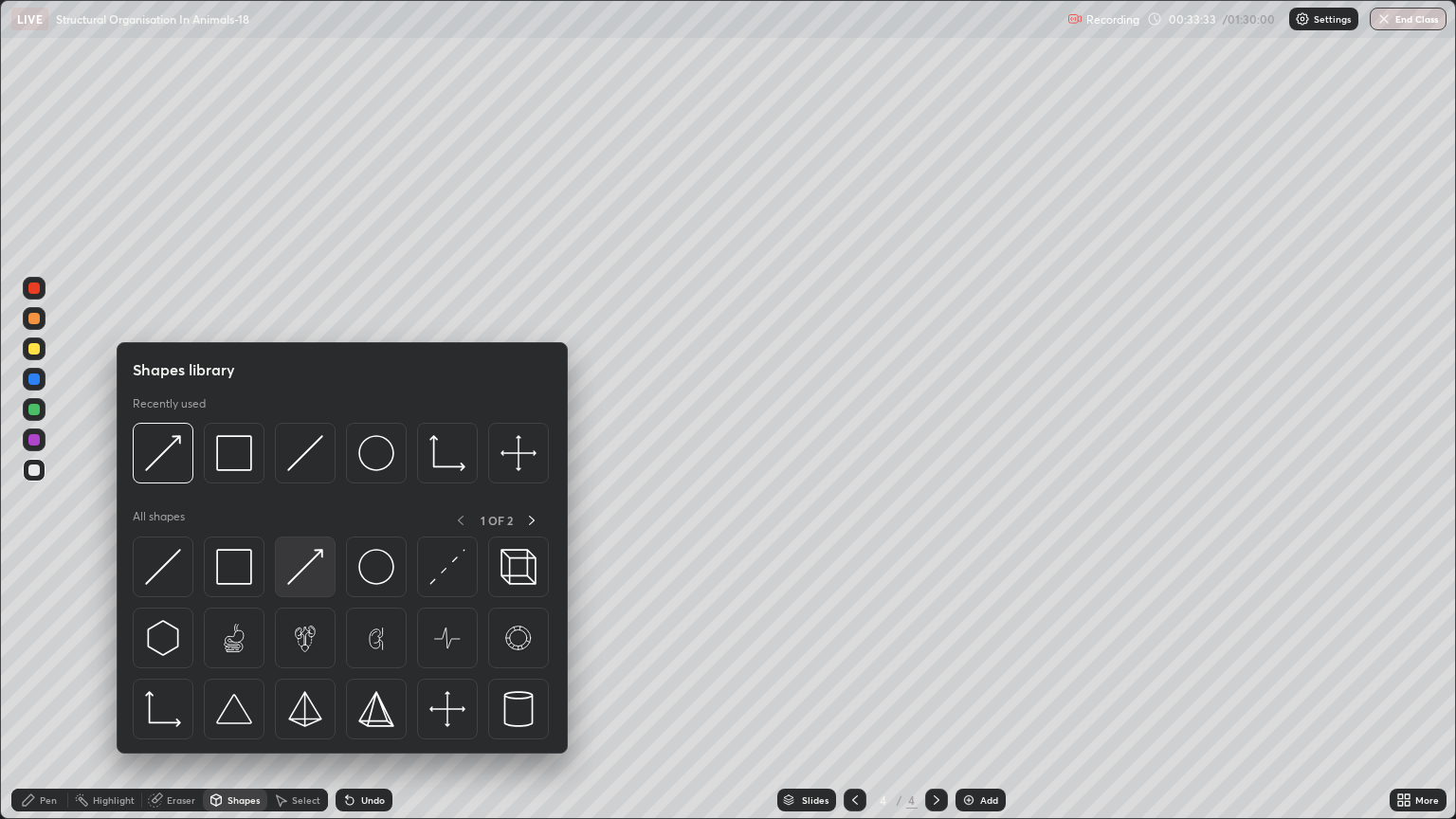 click at bounding box center [305, 567] 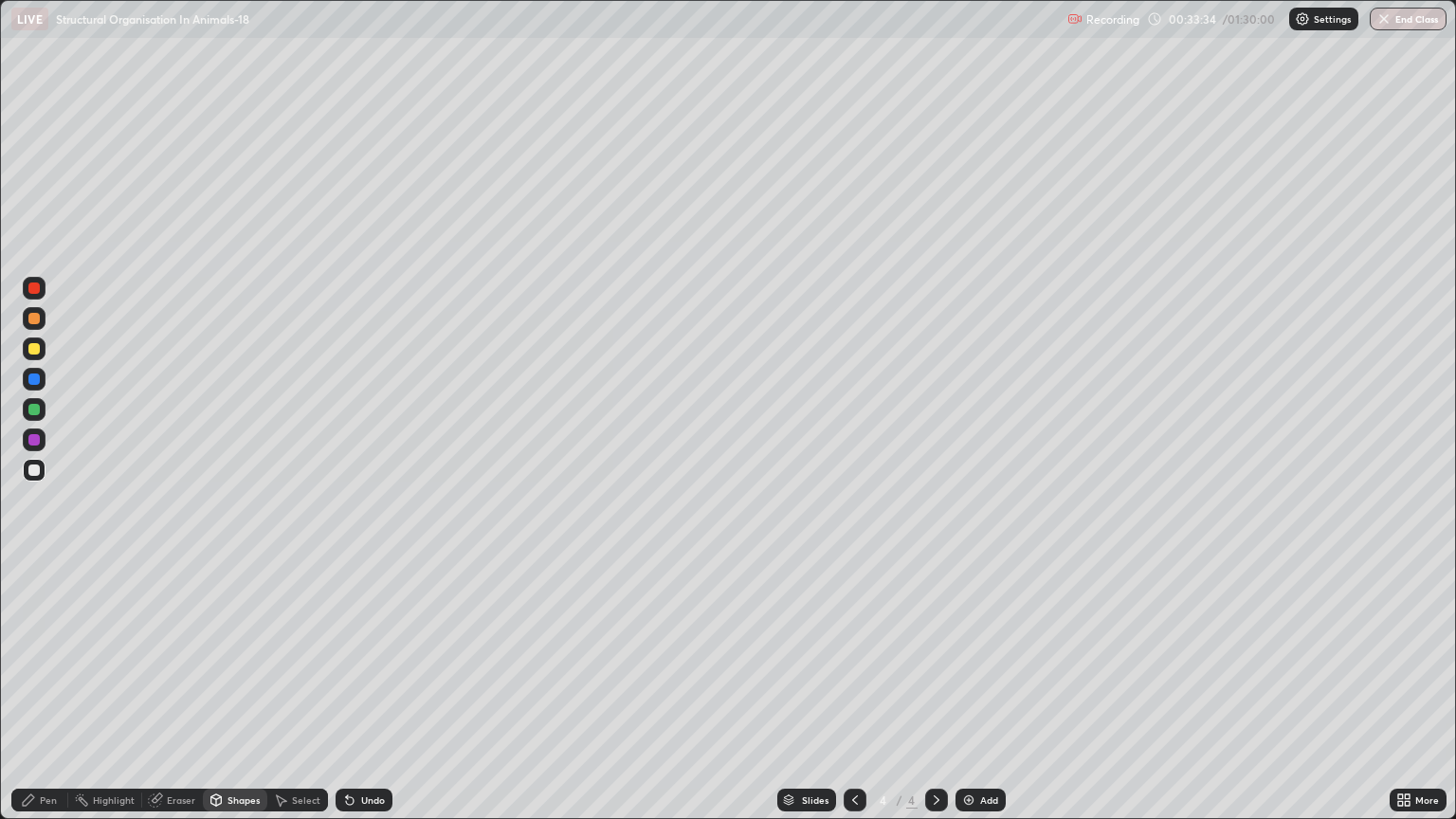 click on "Shapes" at bounding box center [244, 800] 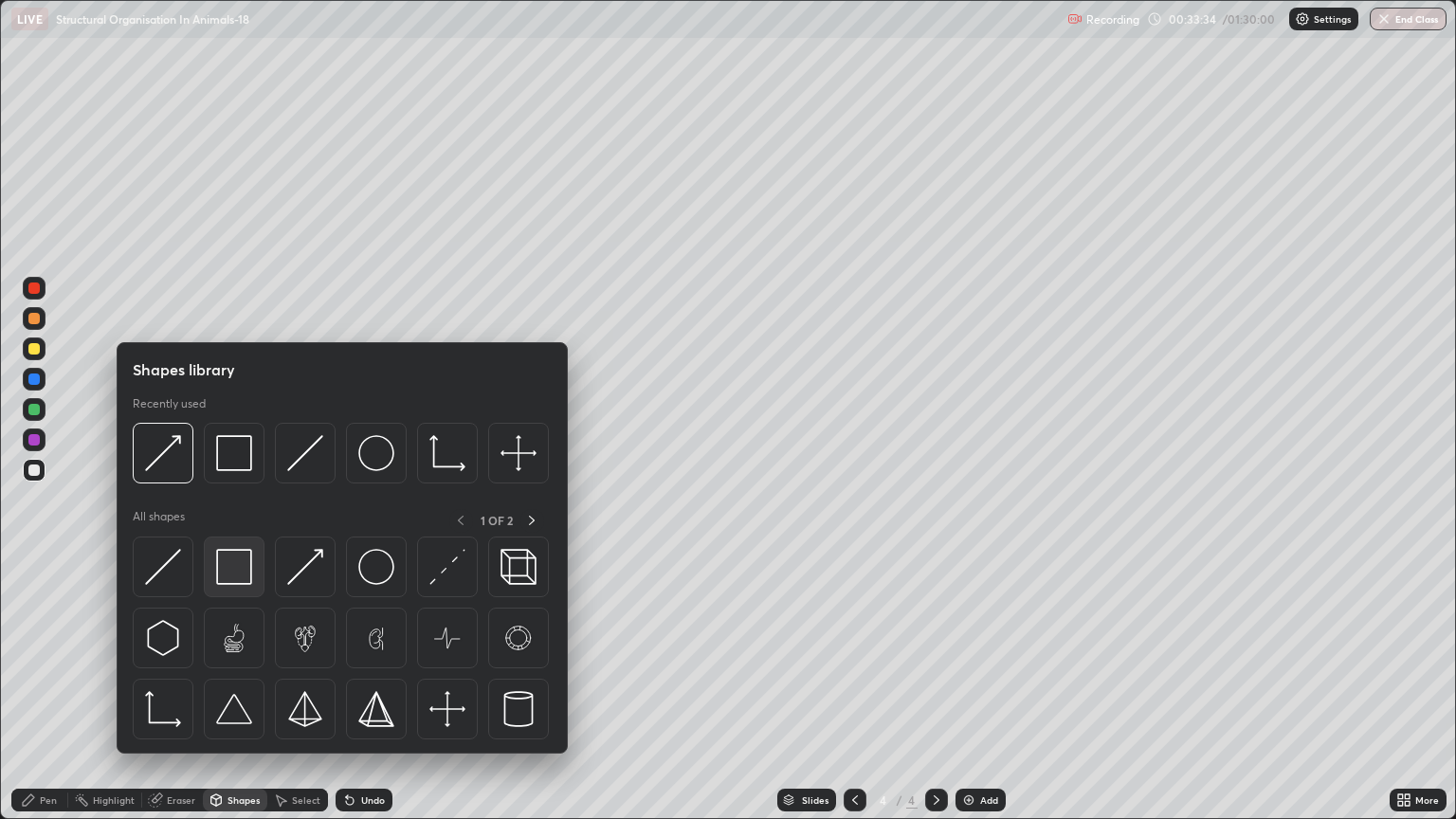 click at bounding box center [234, 567] 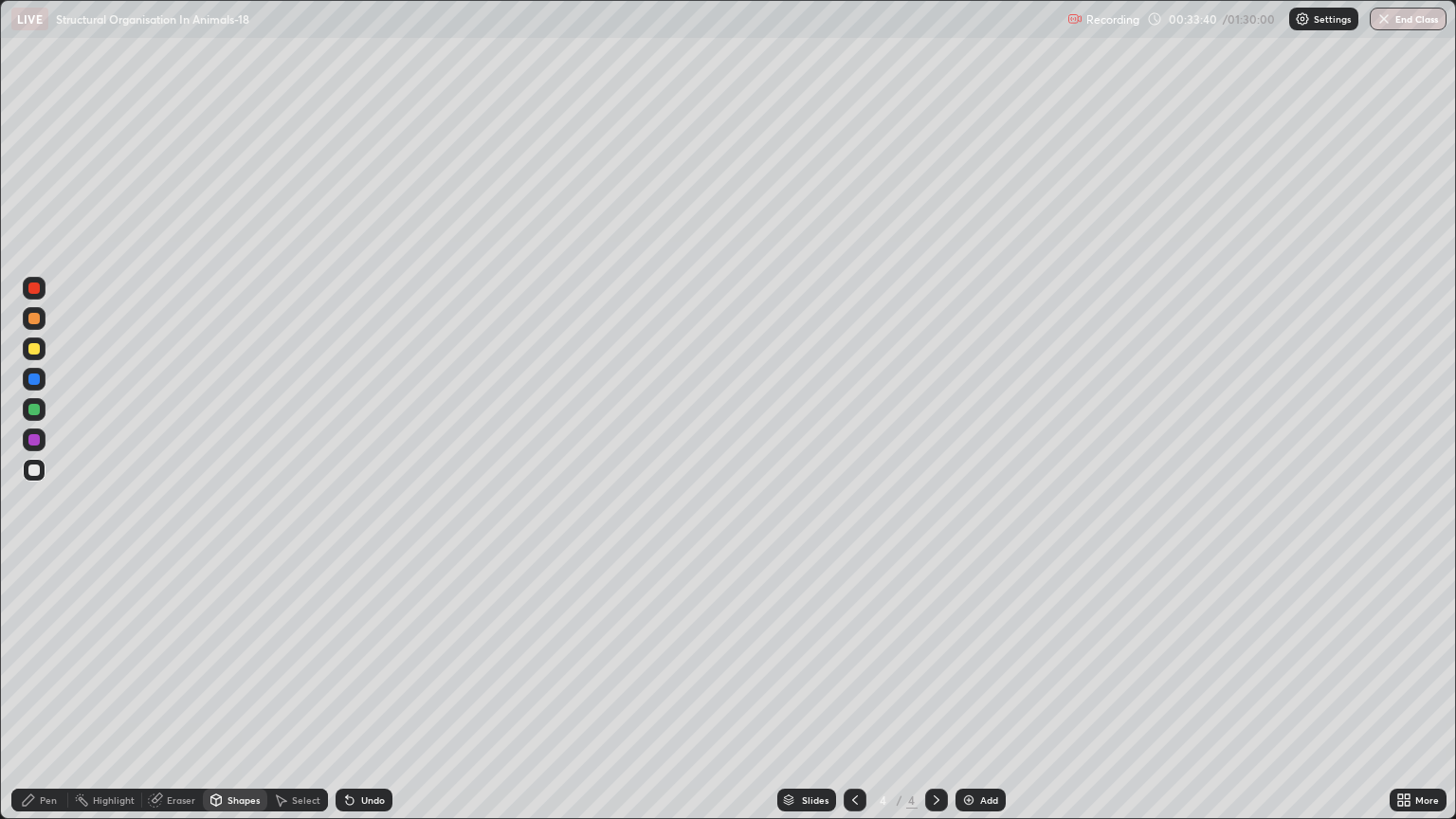 click on "Pen" at bounding box center (48, 800) 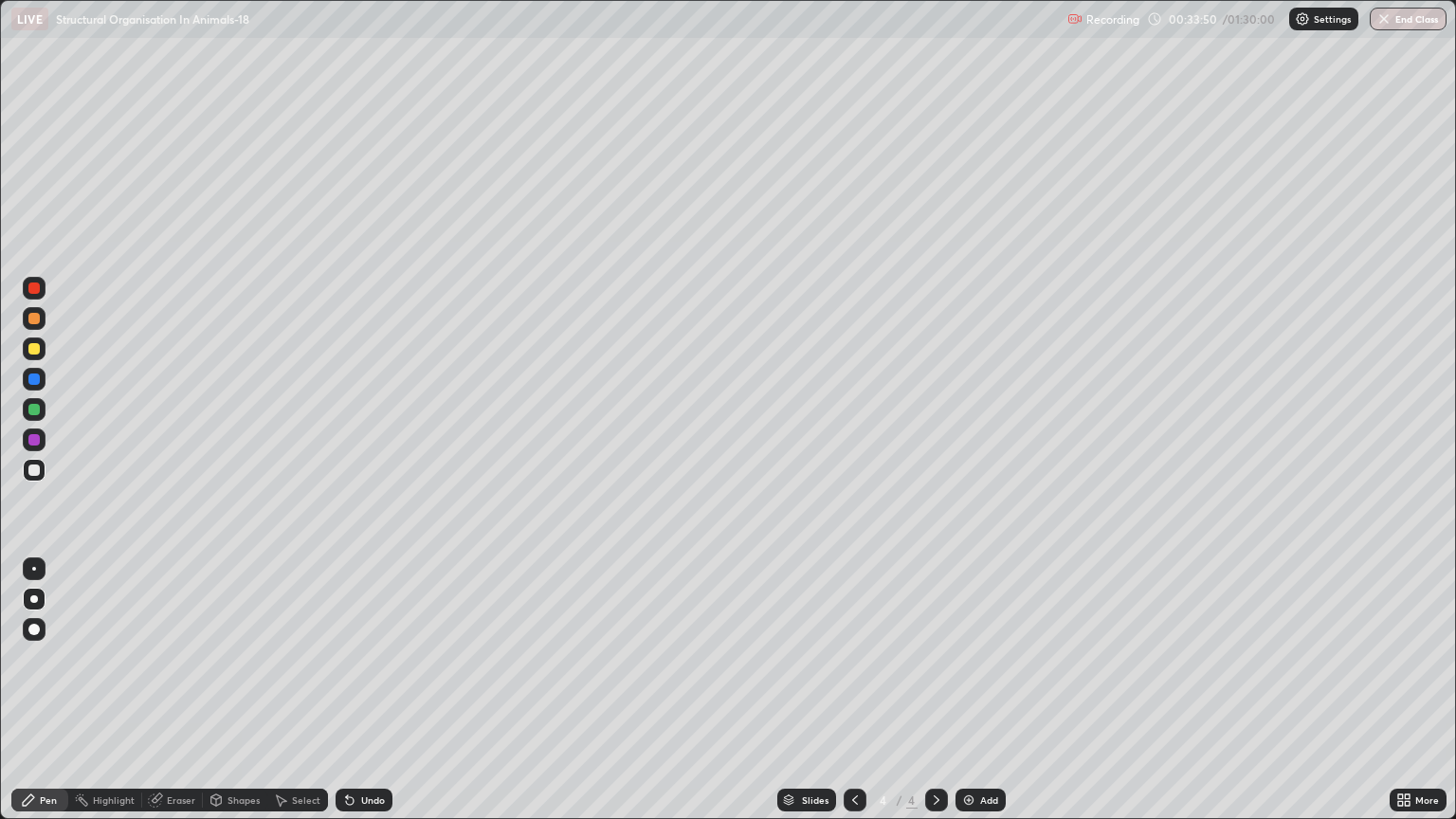 click at bounding box center [34, 349] 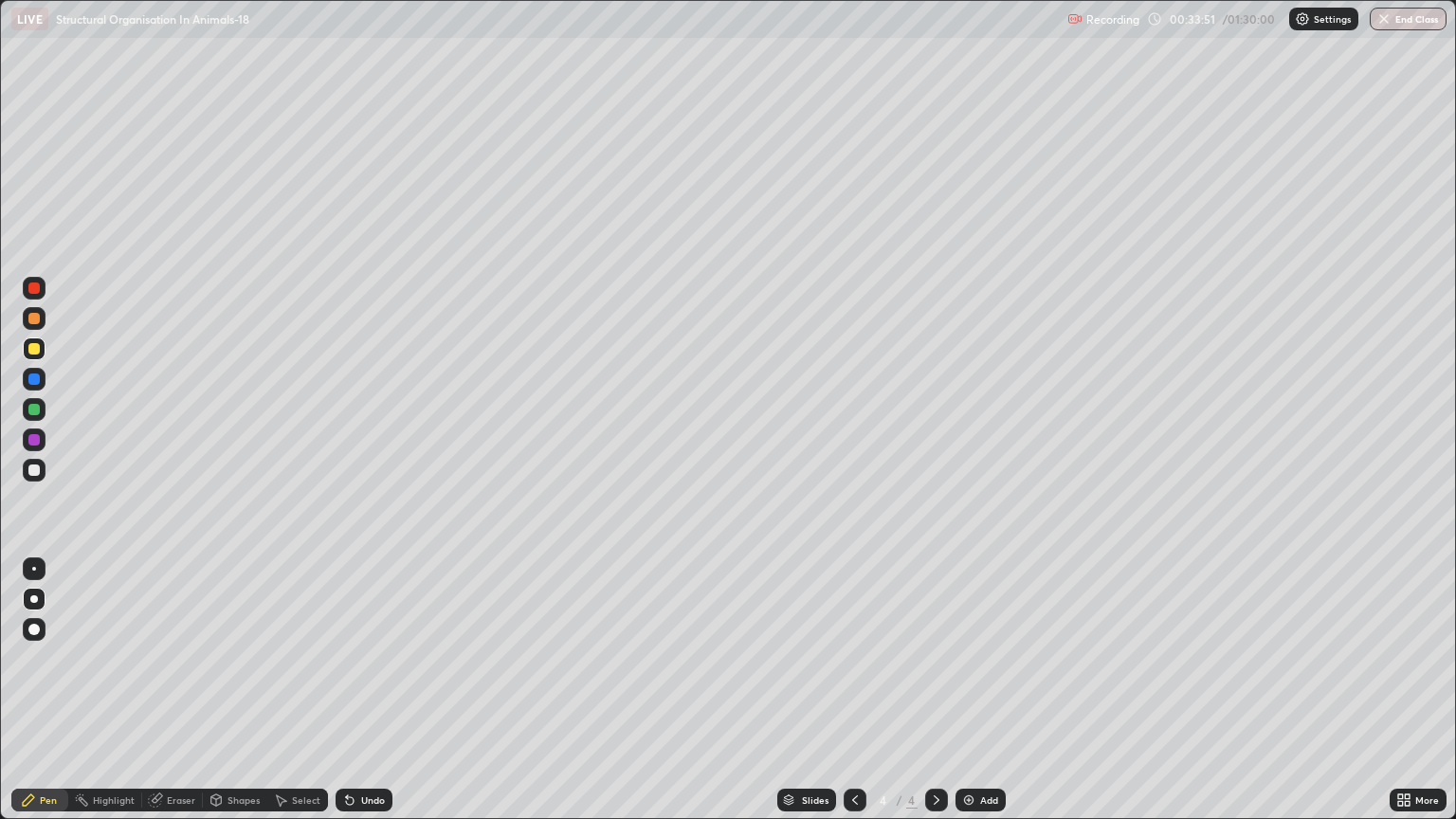 click on "Shapes" at bounding box center (235, 800) 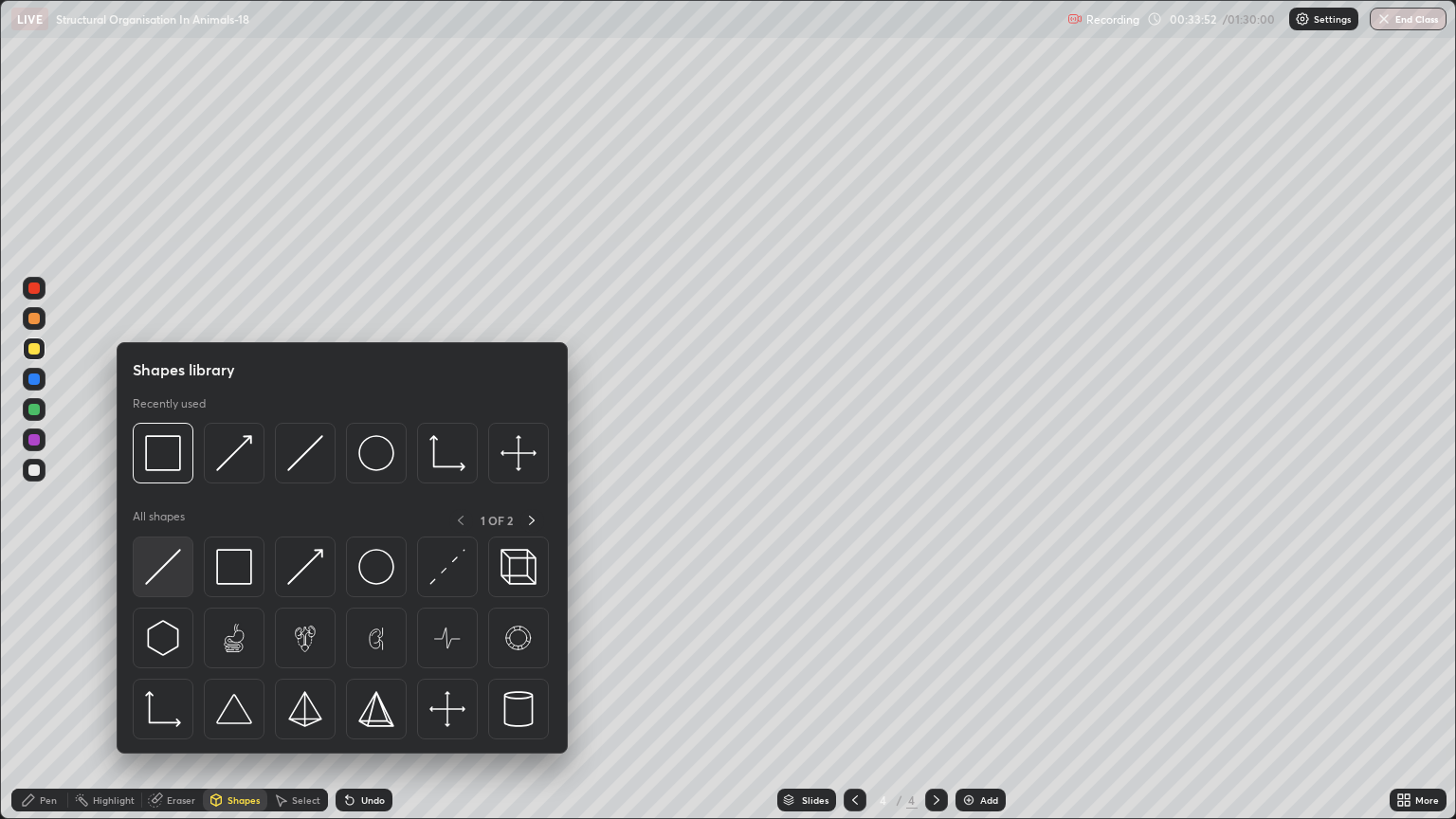 click at bounding box center (163, 567) 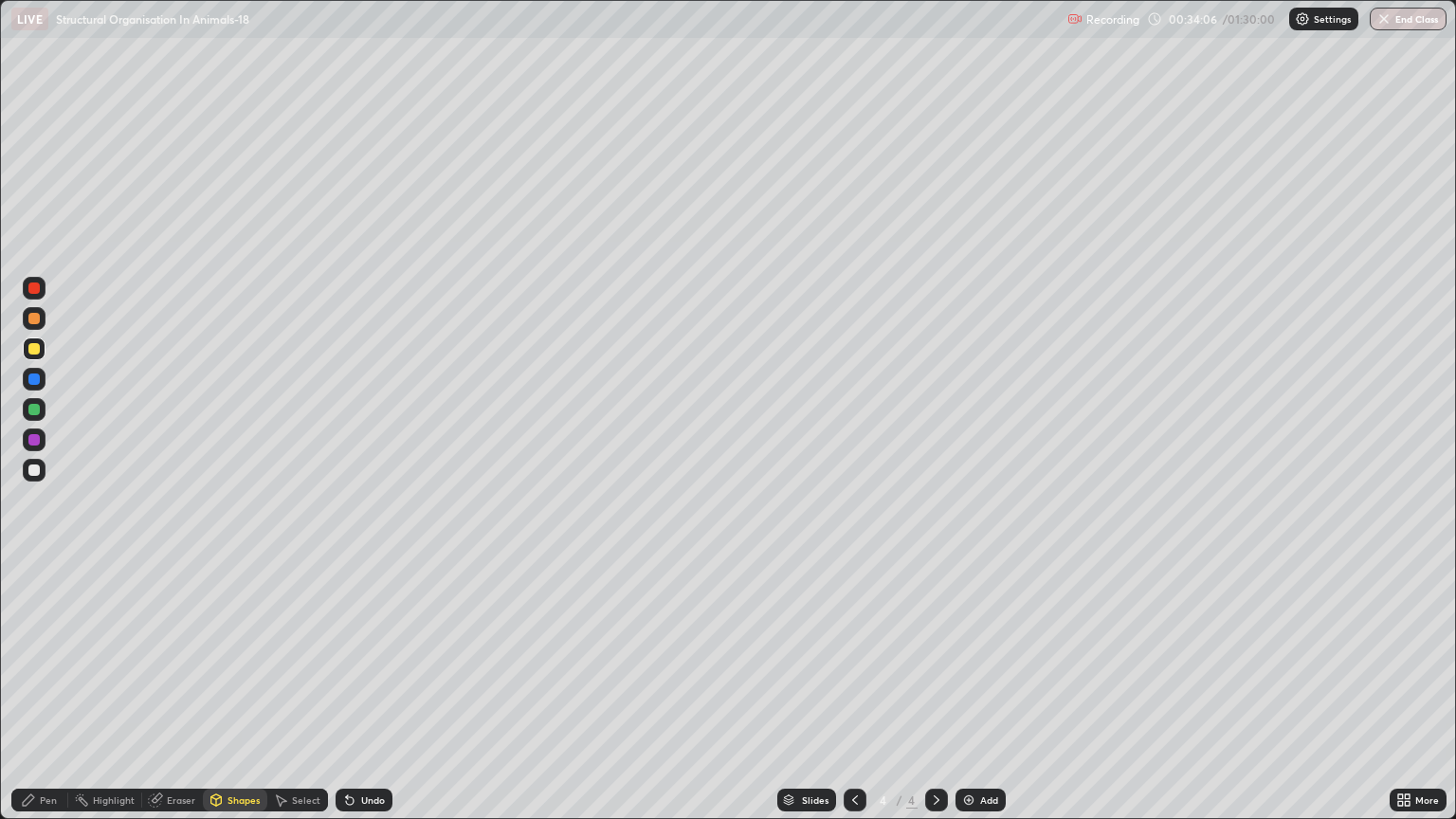 click at bounding box center [34, 318] 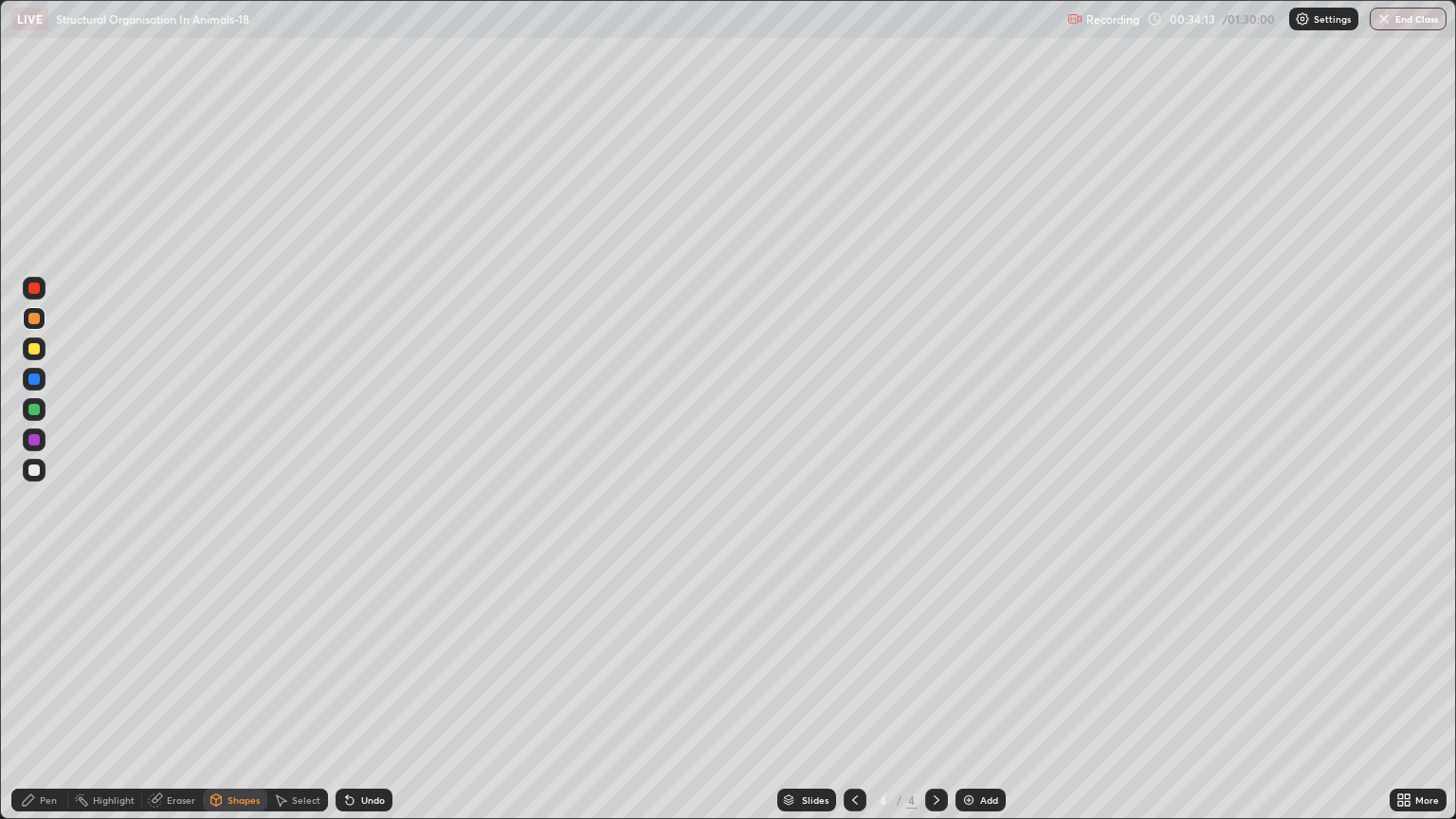 click on "Pen" at bounding box center (48, 800) 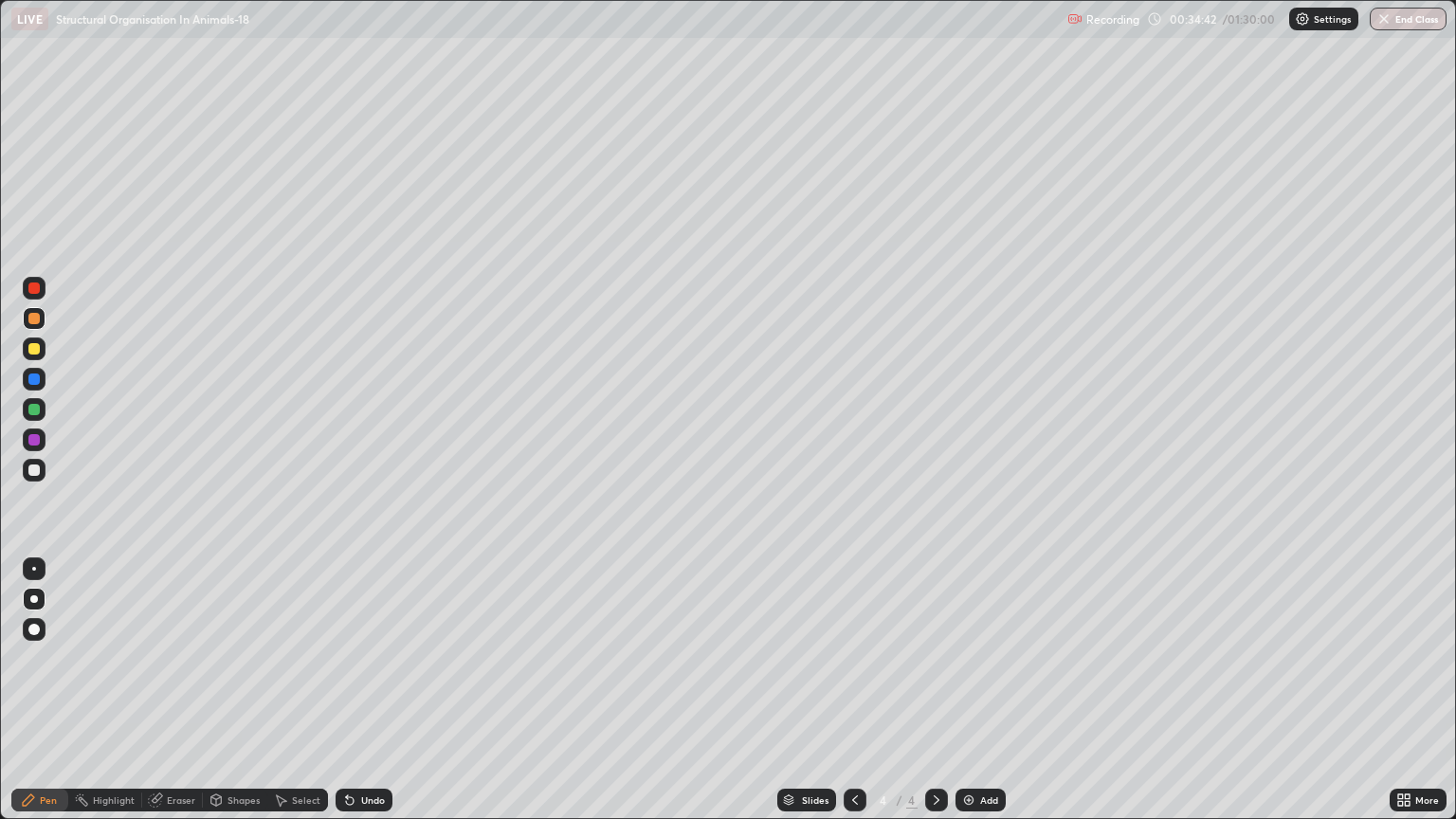 click at bounding box center (34, 318) 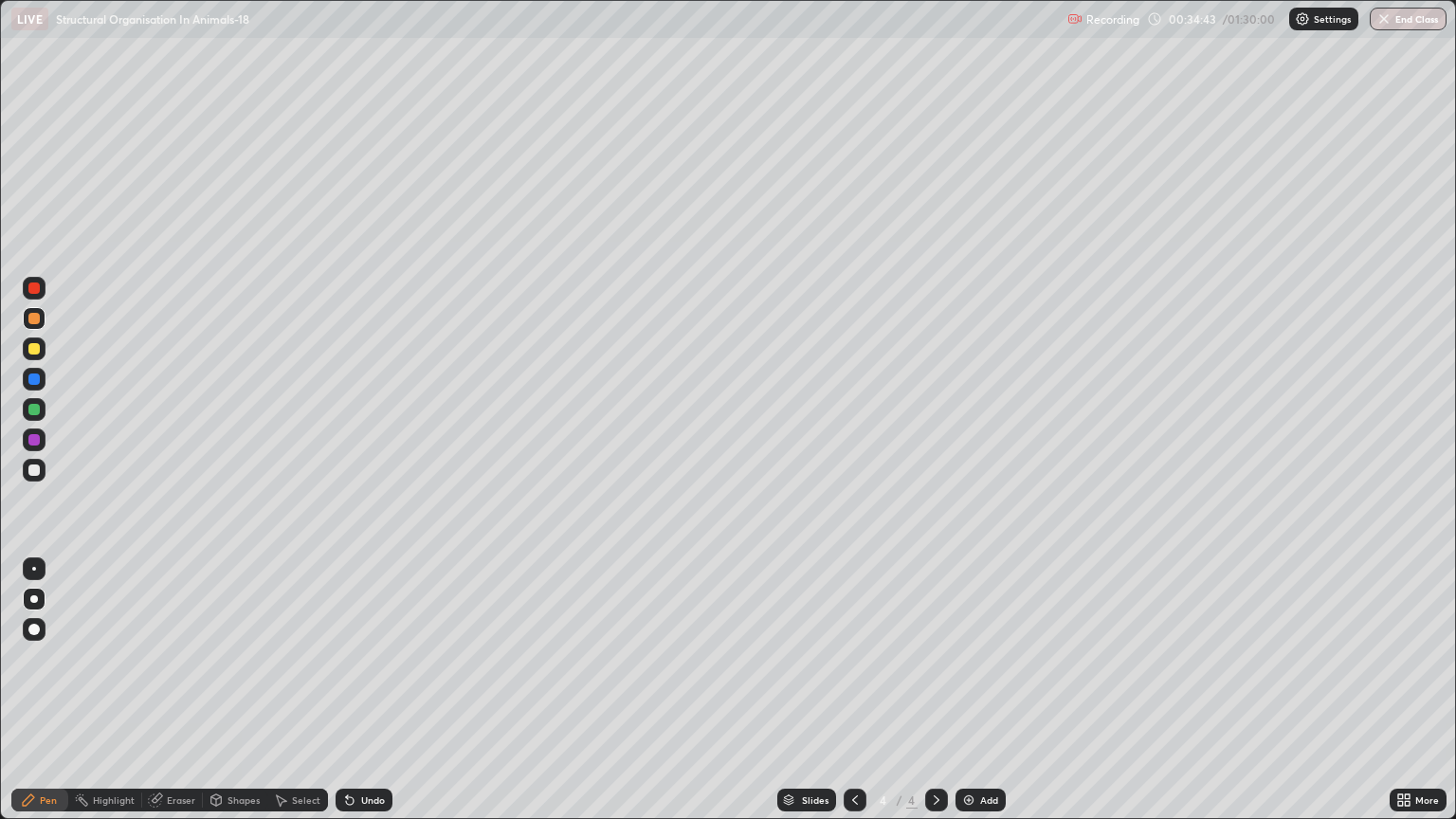 click on "Shapes" at bounding box center (235, 800) 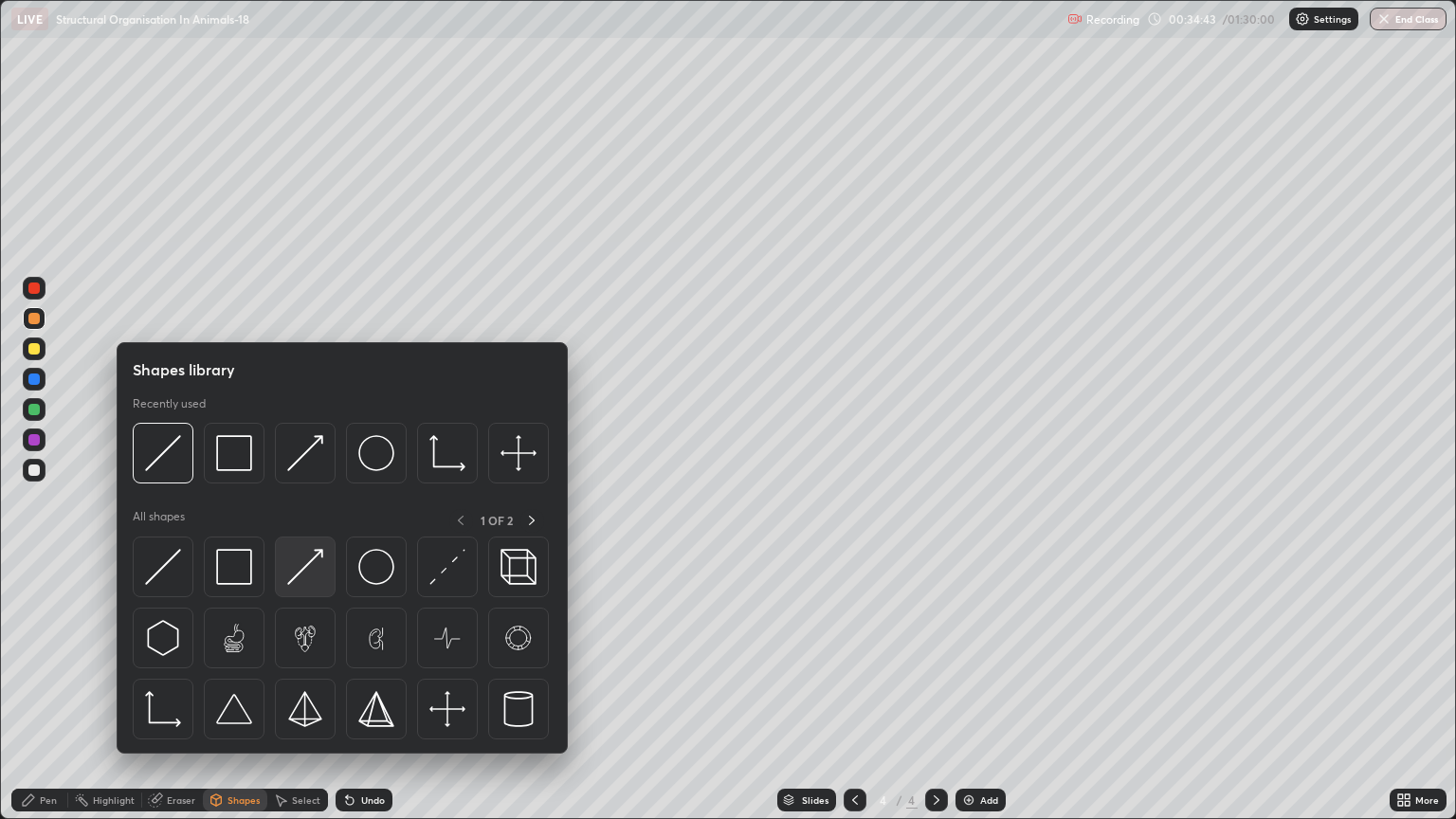 click at bounding box center (305, 567) 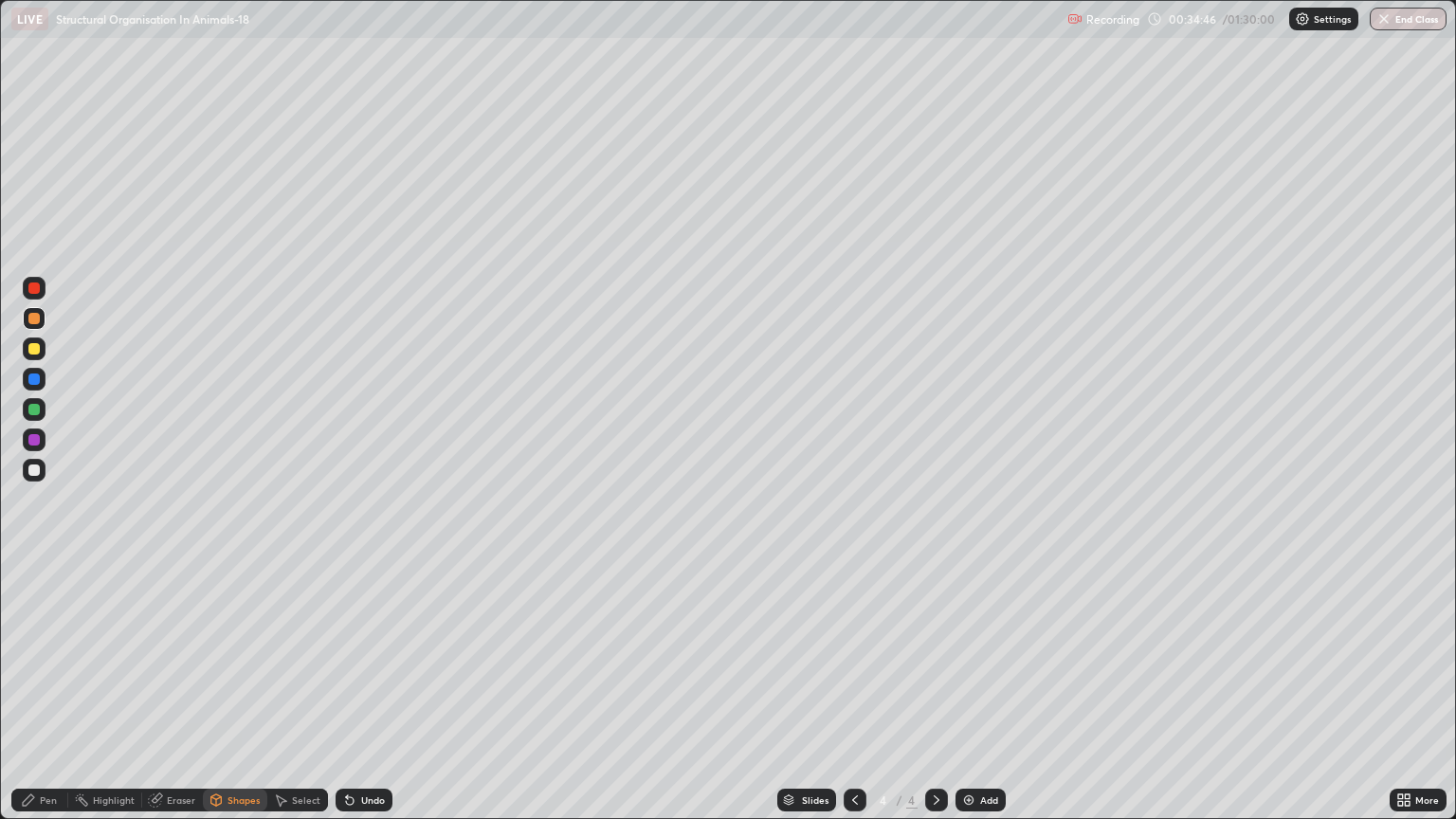 click on "Pen" at bounding box center [40, 800] 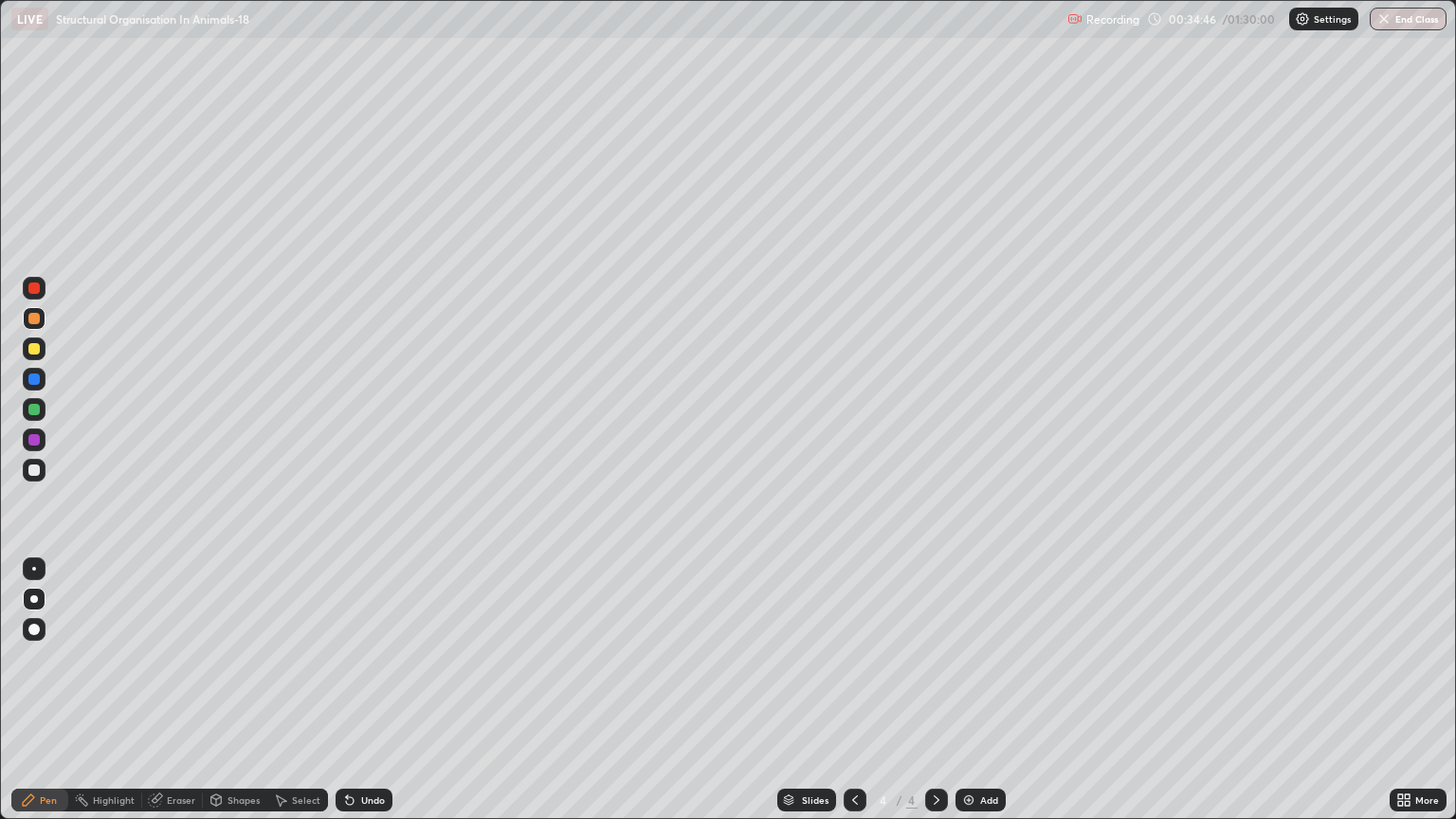 click on "Pen" at bounding box center [48, 800] 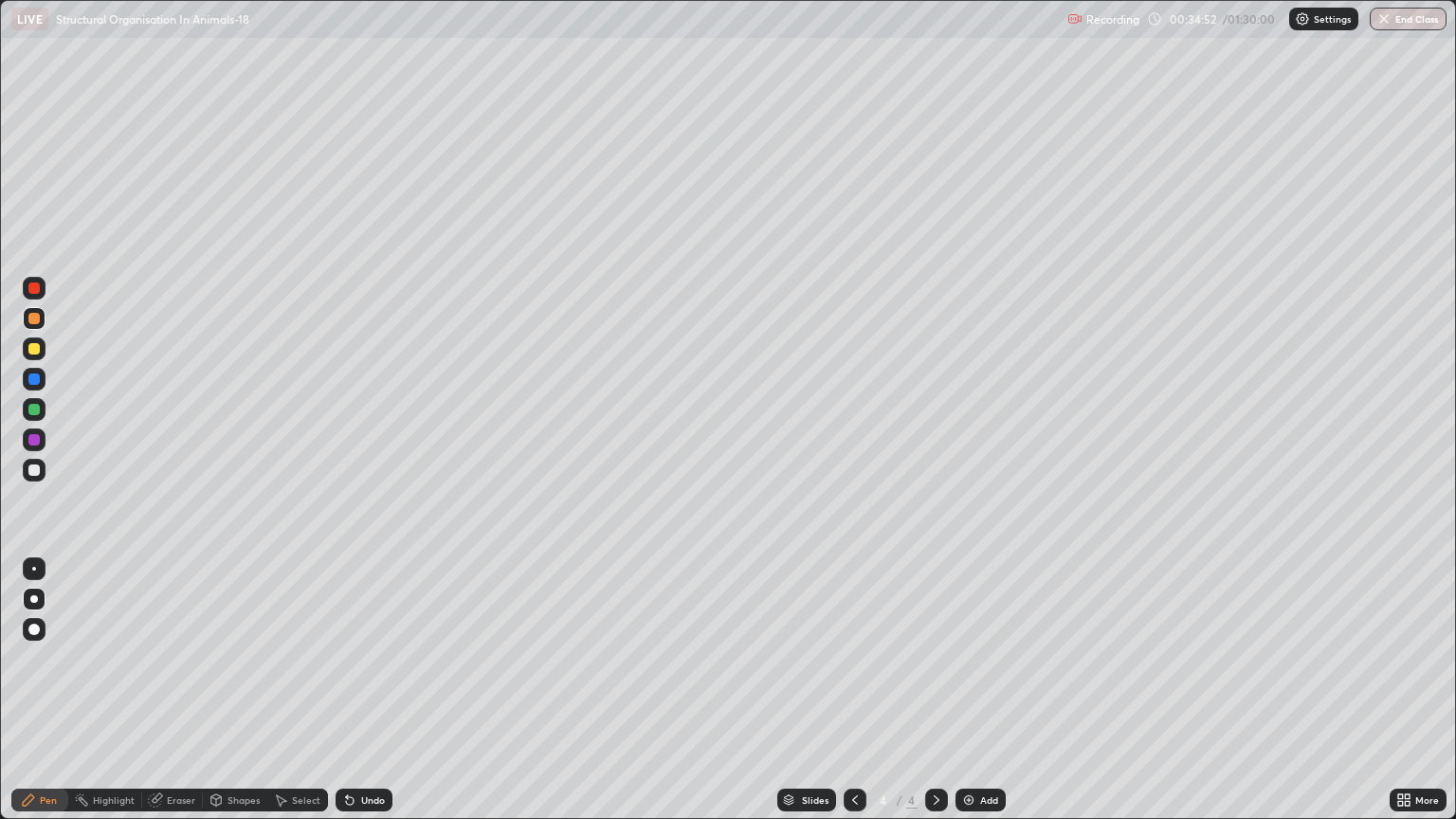click on "Eraser" at bounding box center (181, 800) 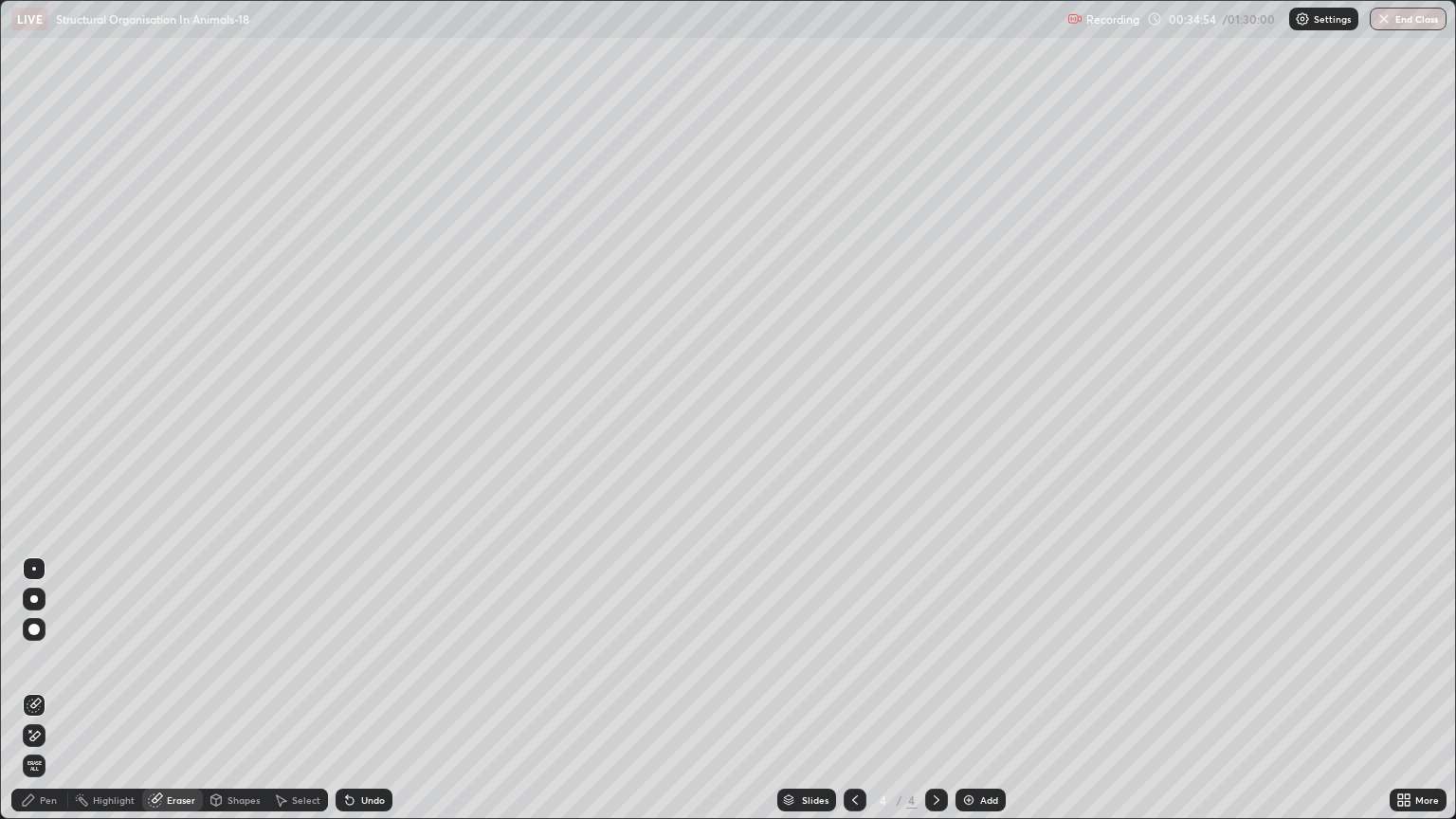 click on "Pen" at bounding box center [48, 800] 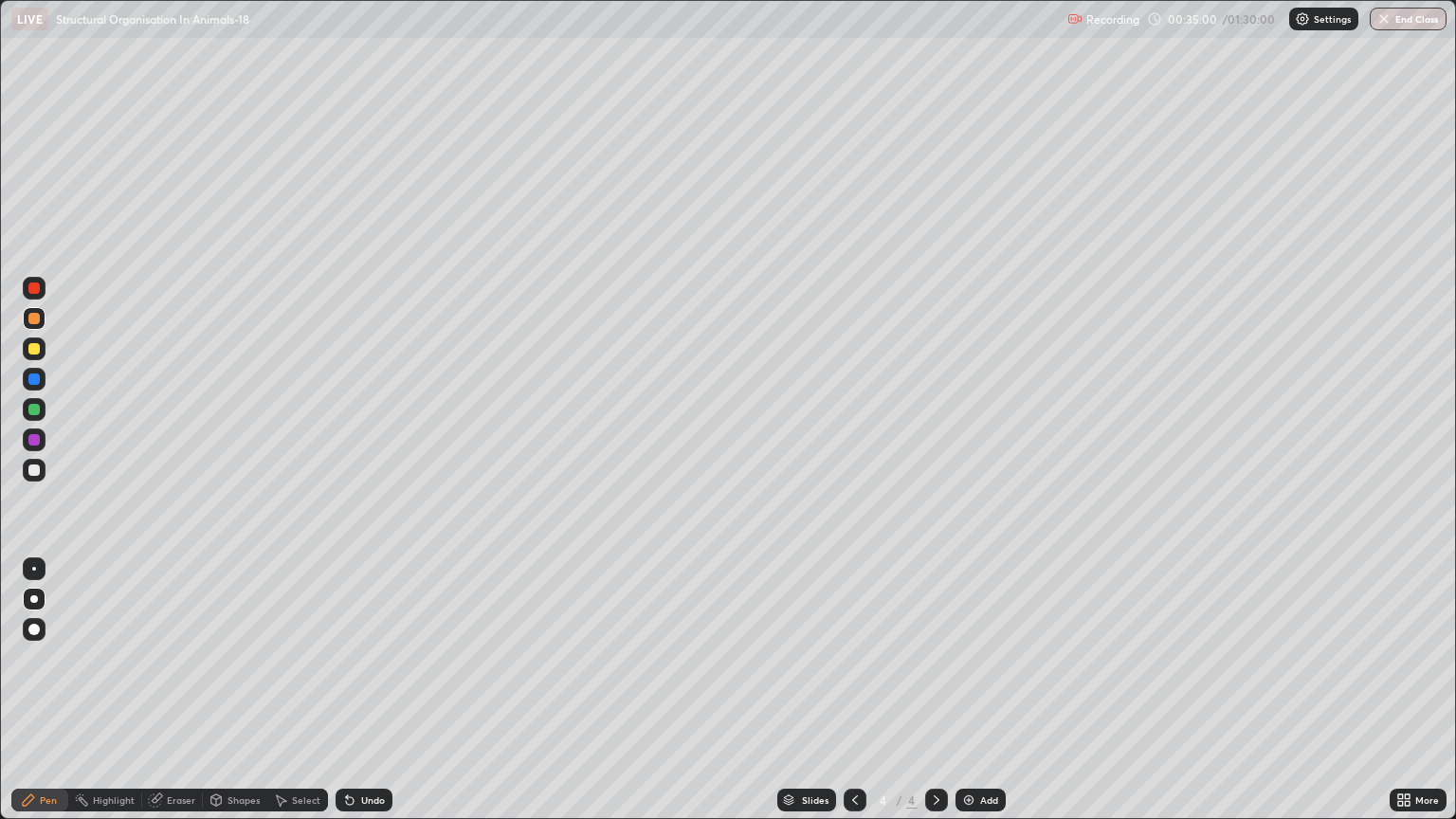 click at bounding box center (34, 470) 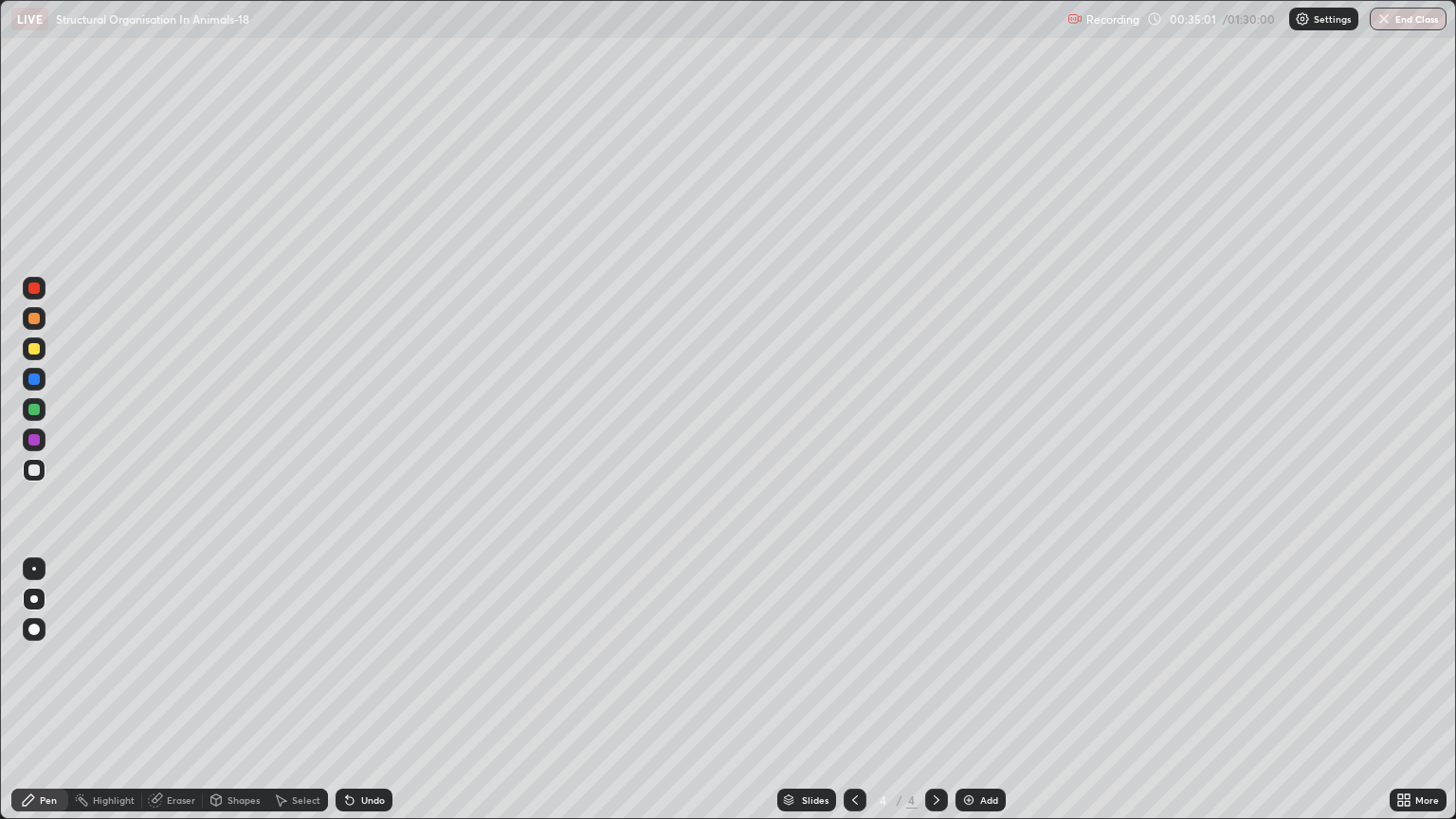 click on "Shapes" at bounding box center [244, 800] 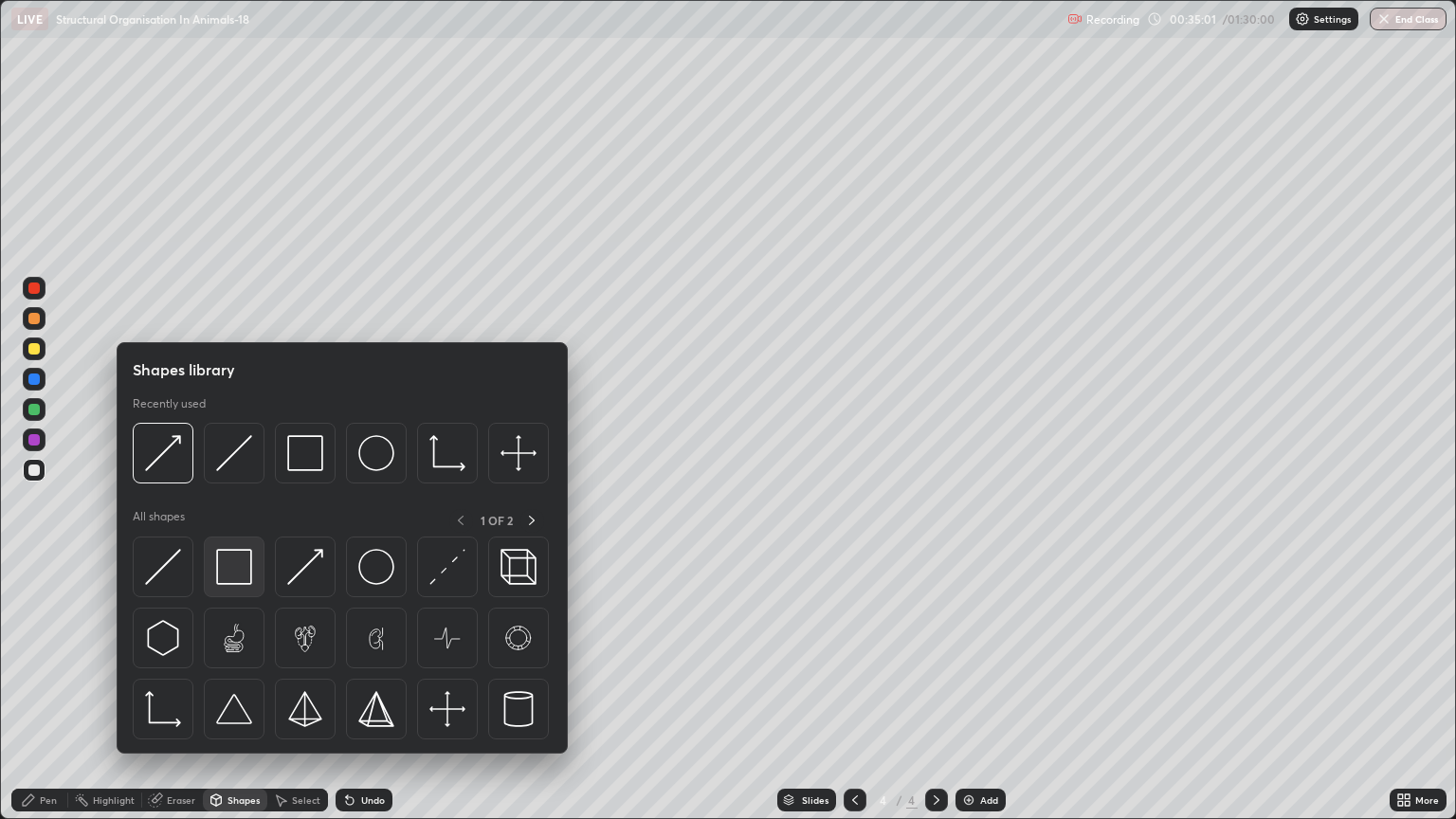 click at bounding box center [234, 567] 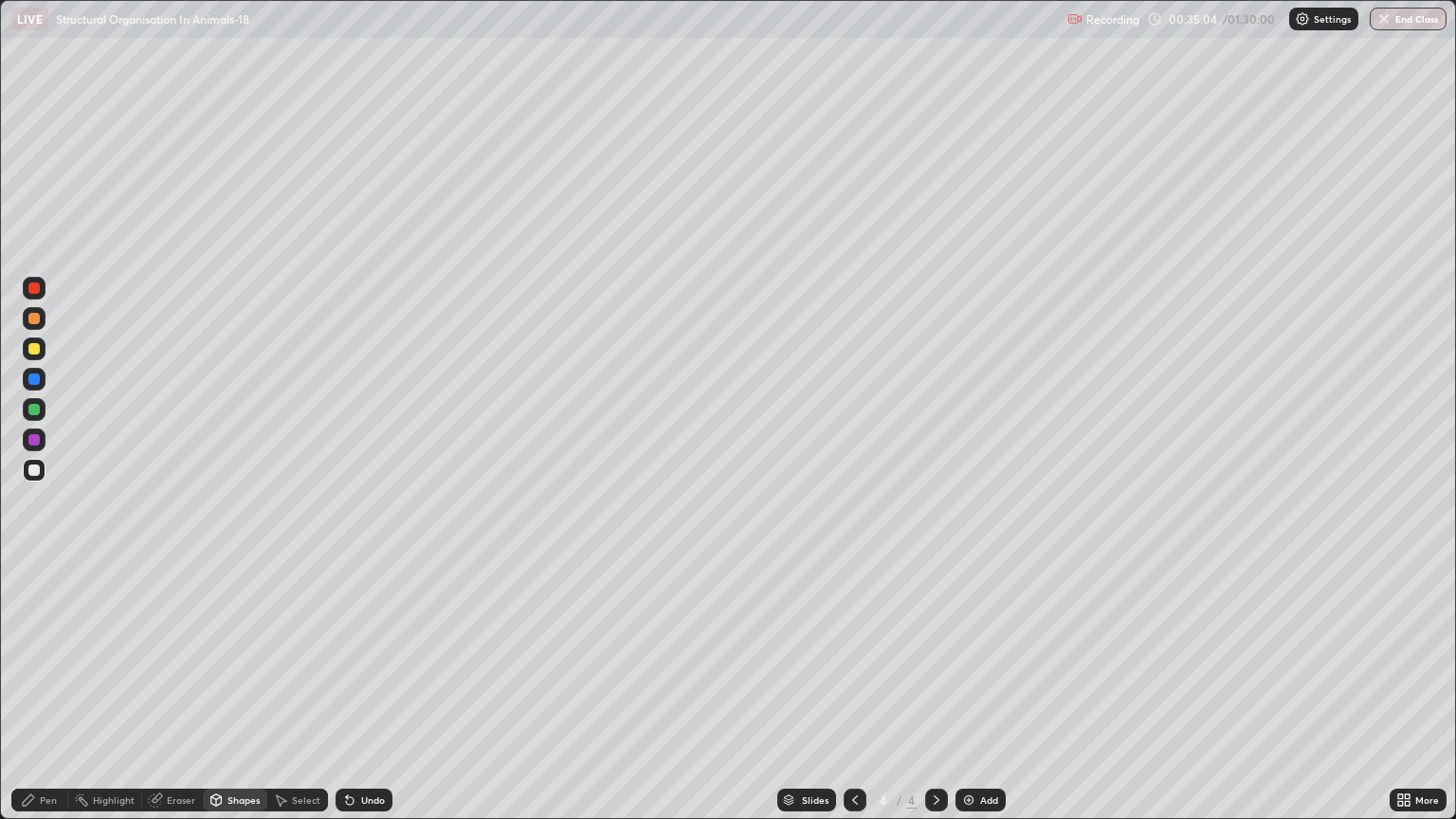 click on "Pen" at bounding box center (40, 800) 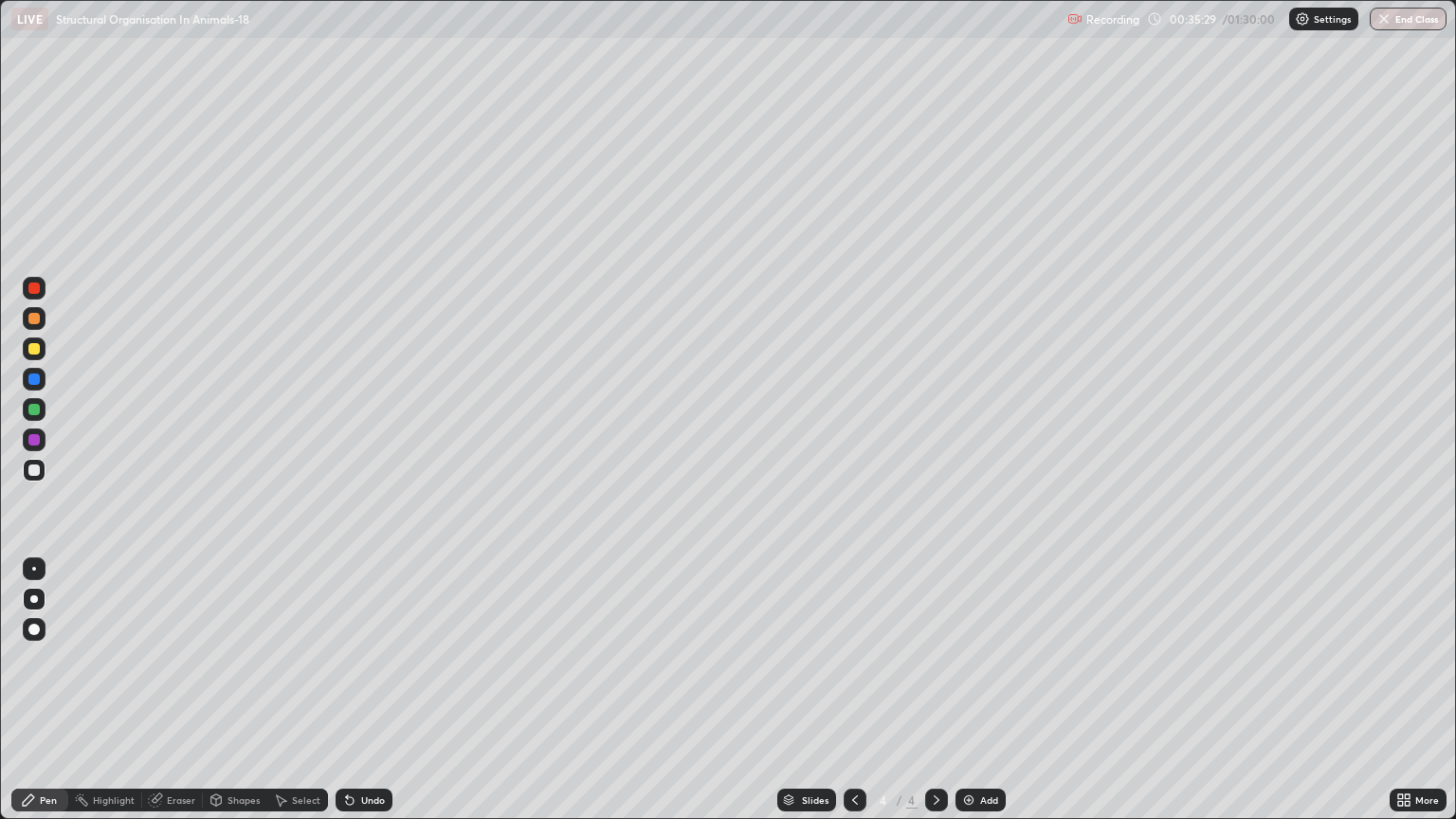 click at bounding box center (34, 288) 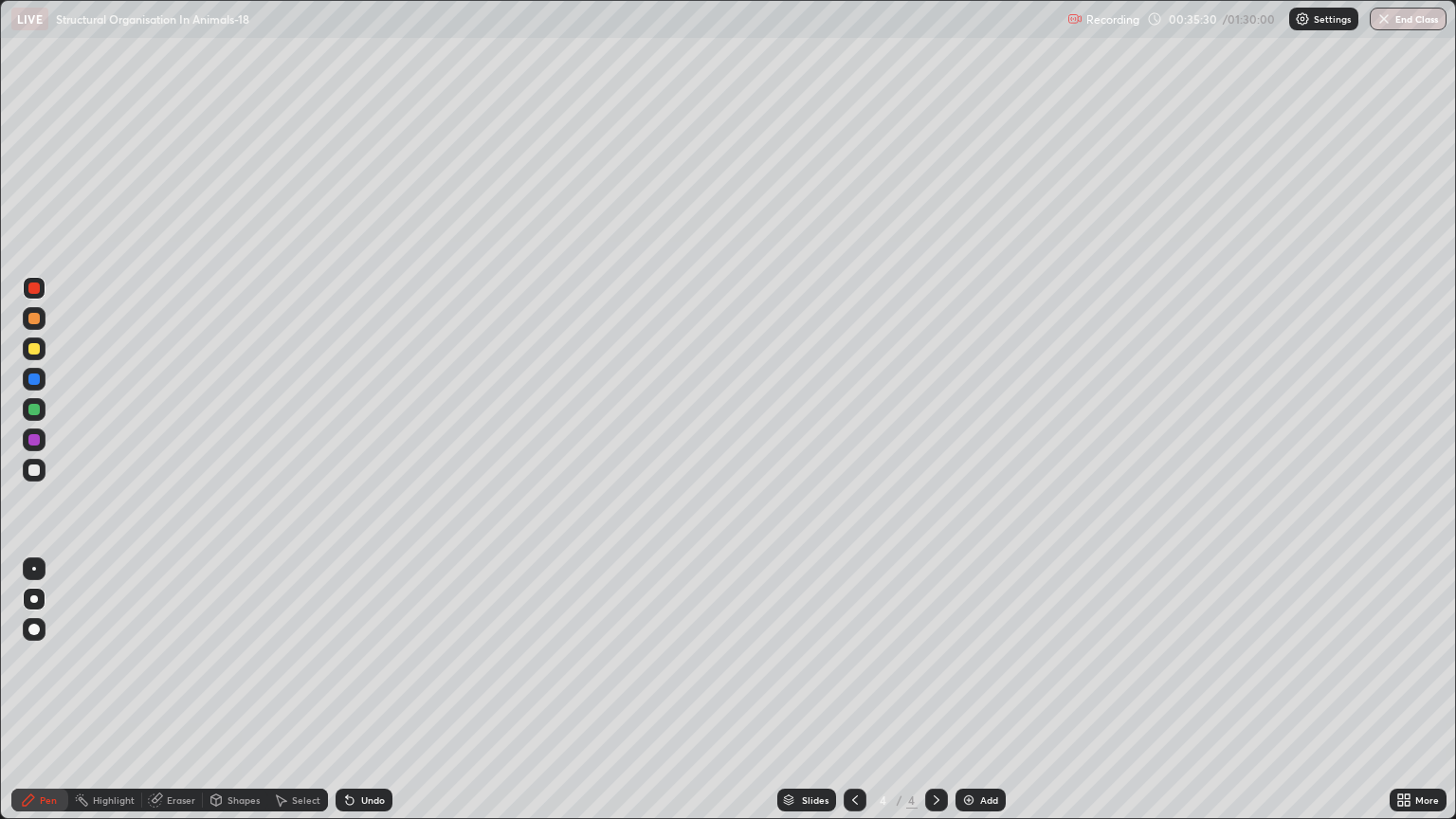 click on "Pen" at bounding box center [48, 800] 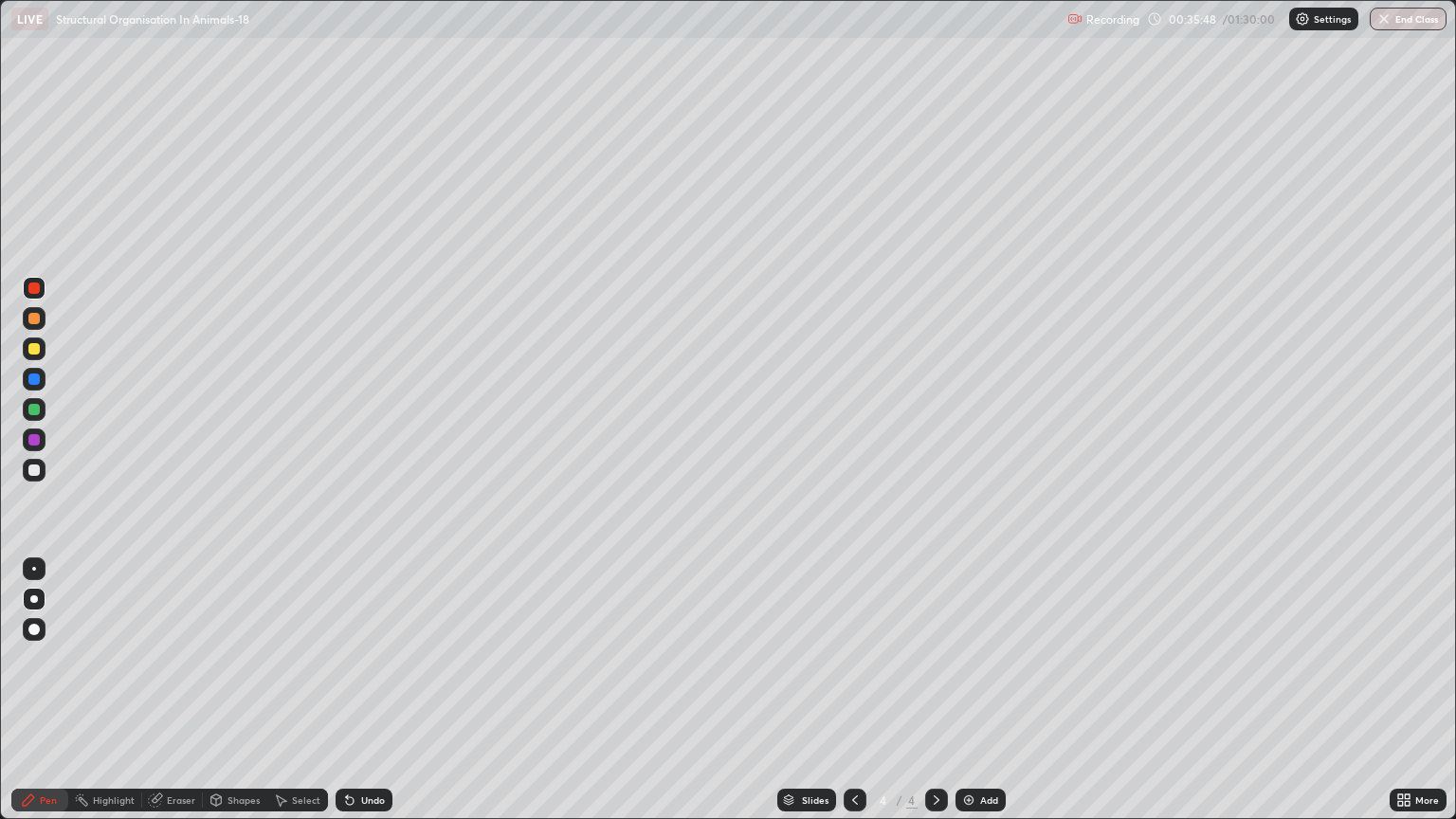click on "Shapes" at bounding box center (244, 800) 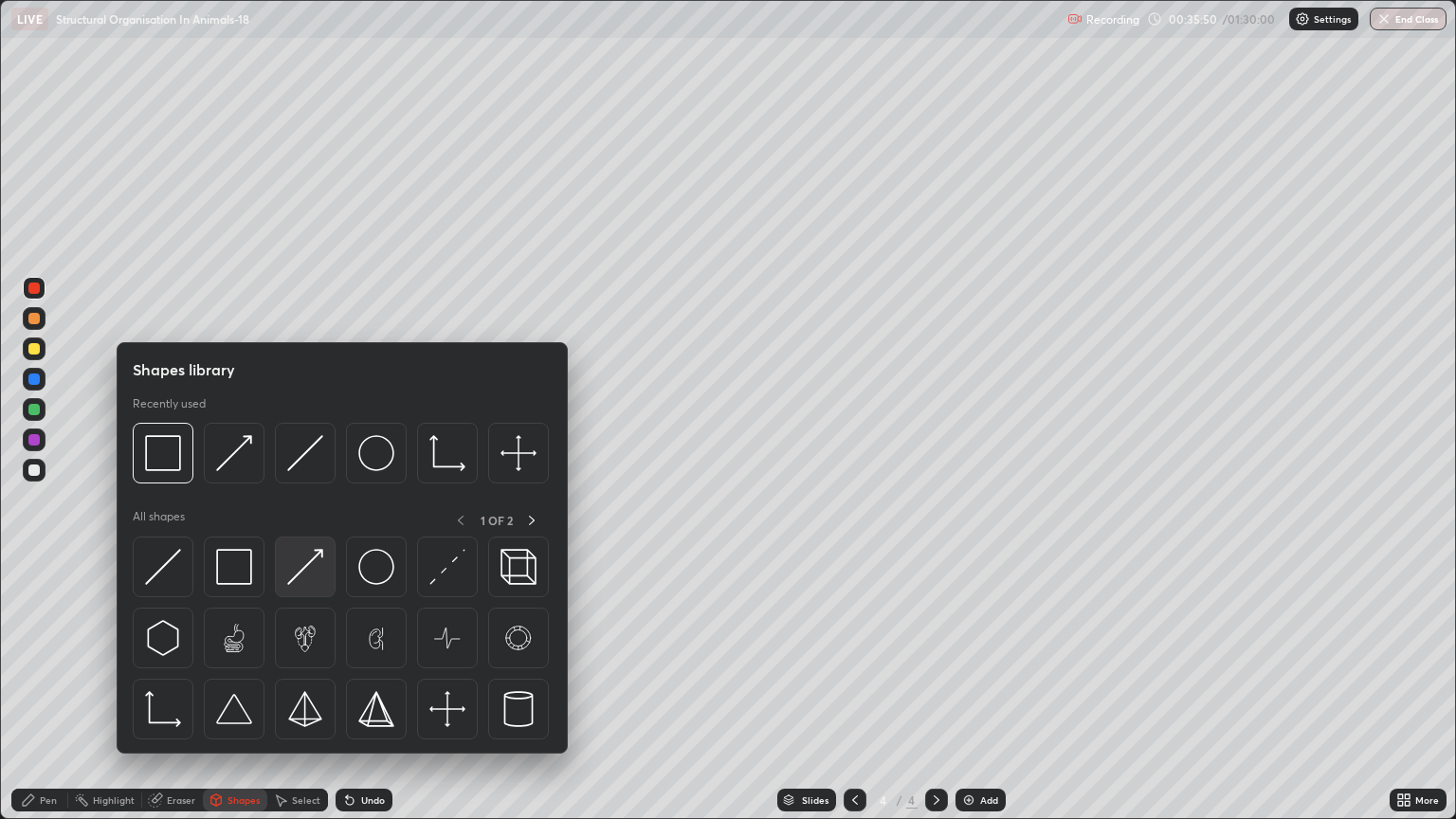 click at bounding box center (305, 567) 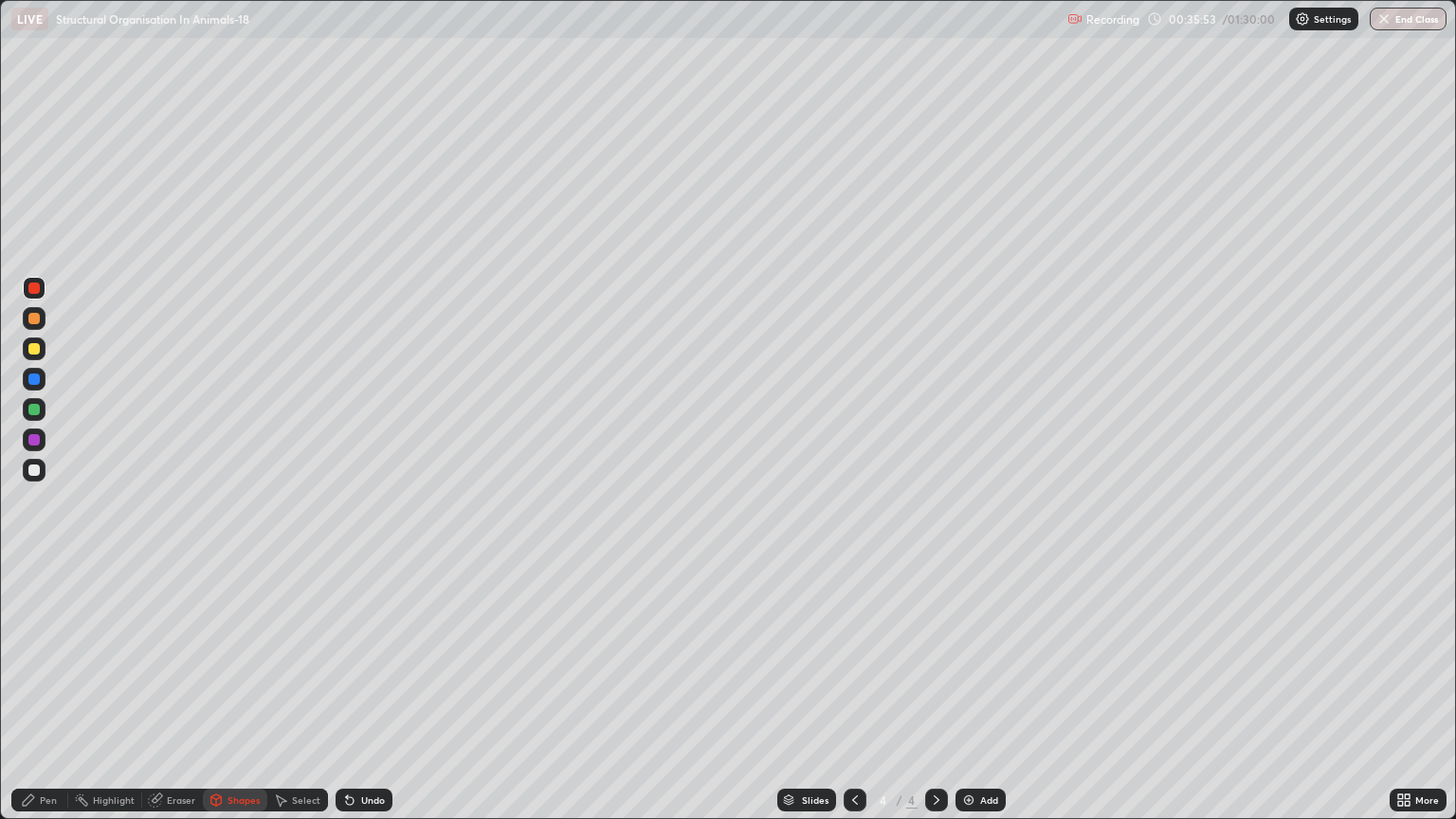 click on "Pen" at bounding box center (48, 800) 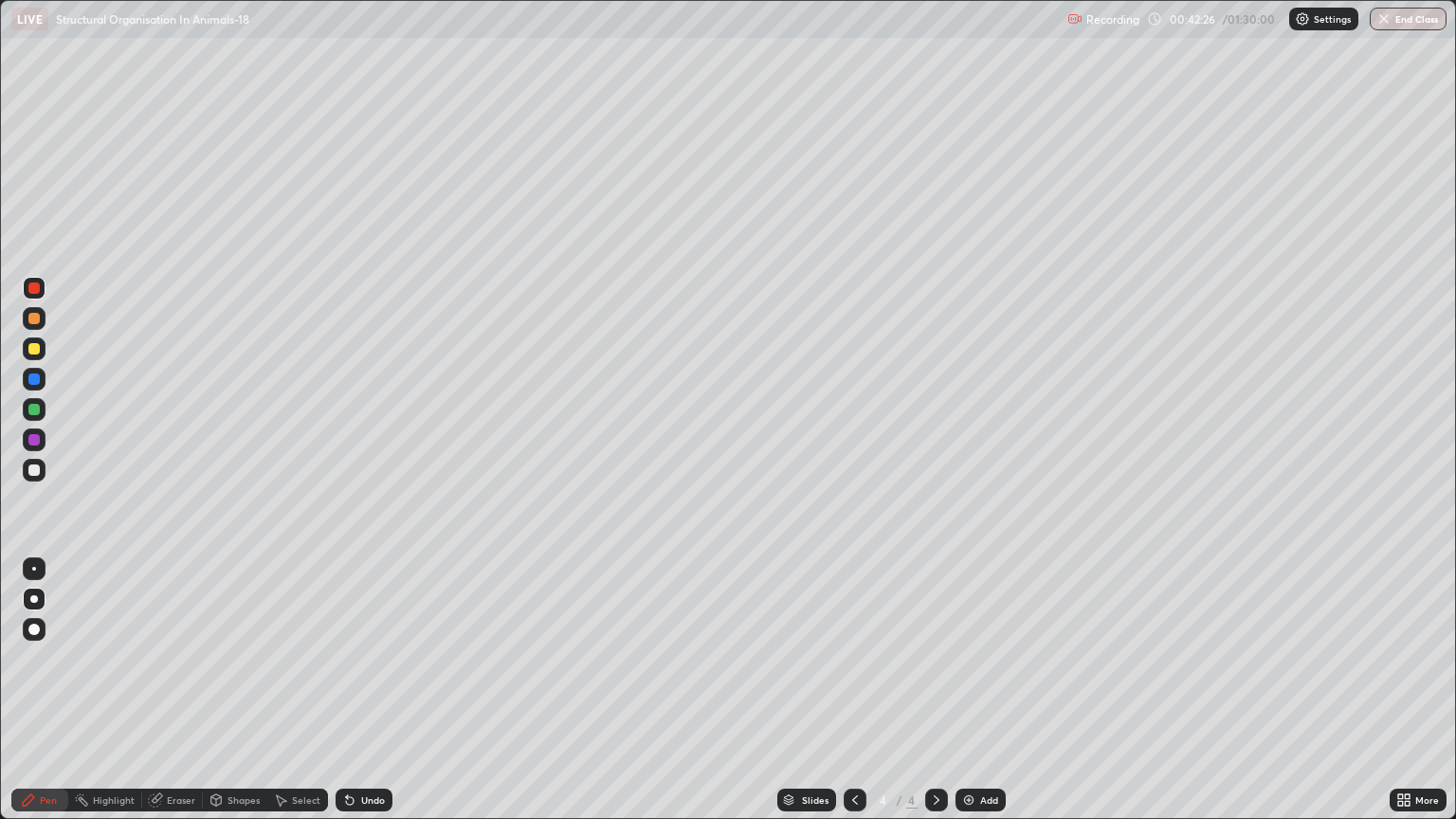 click 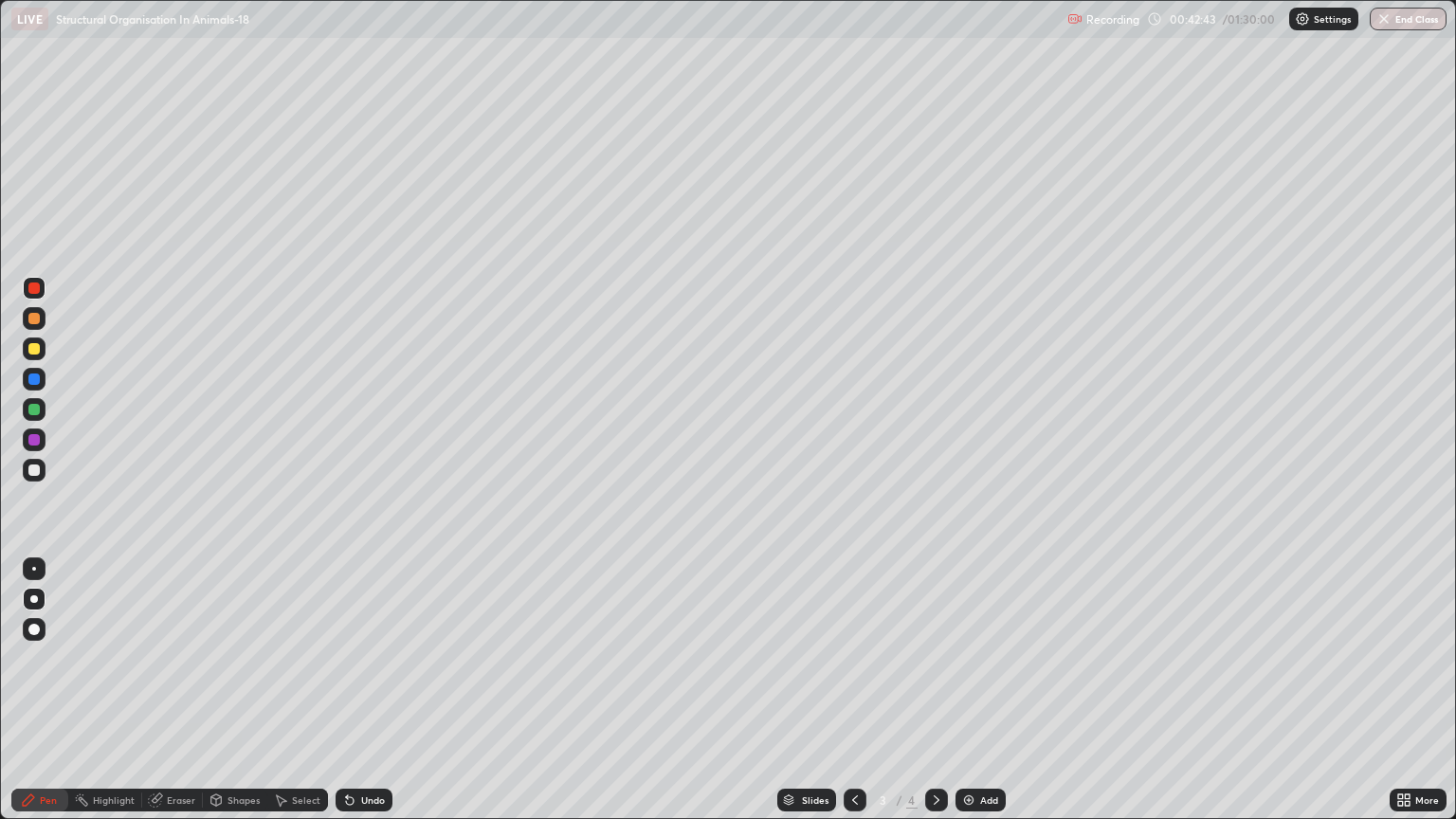 click on "Shapes" at bounding box center [244, 800] 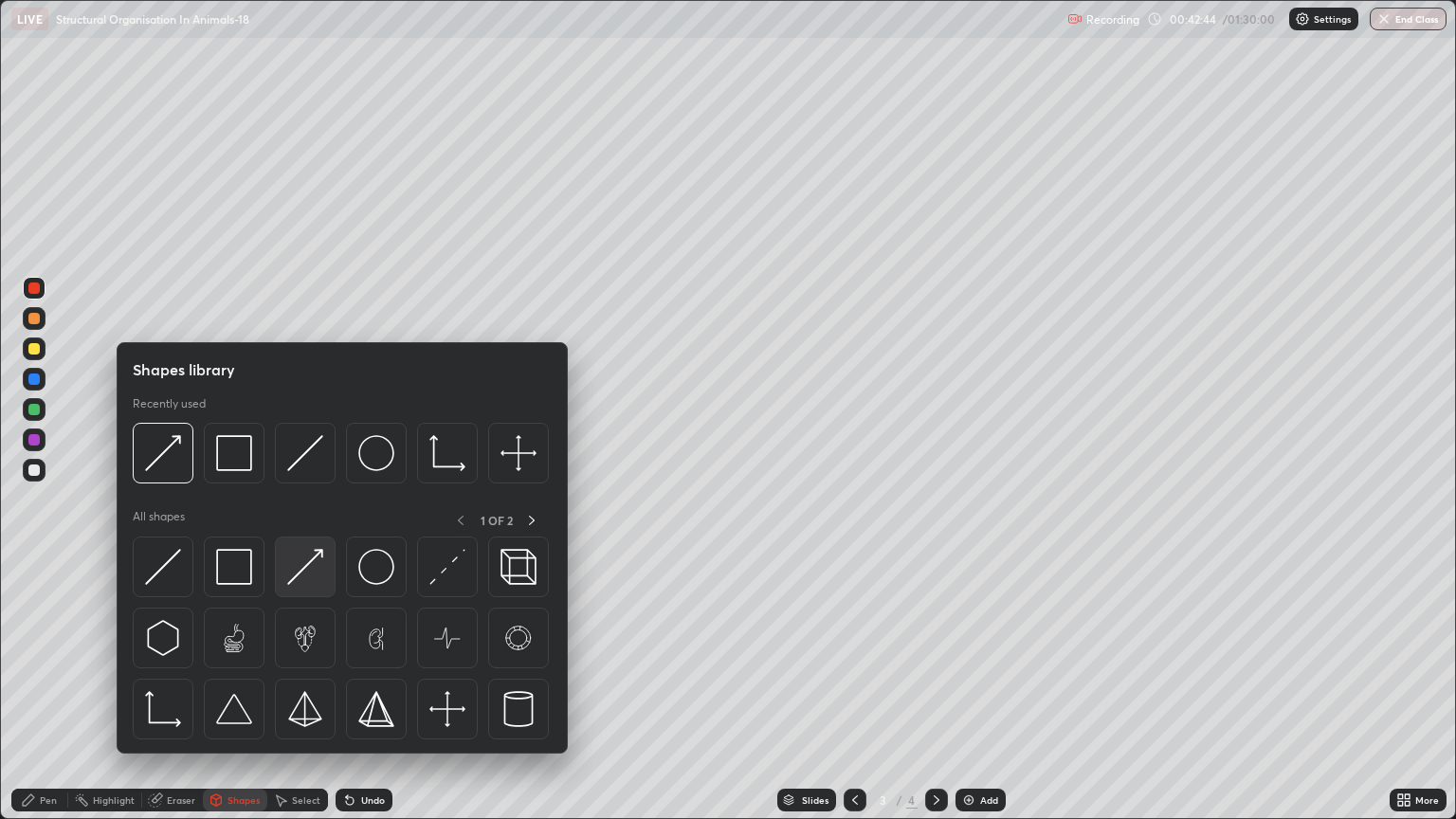 click at bounding box center (305, 567) 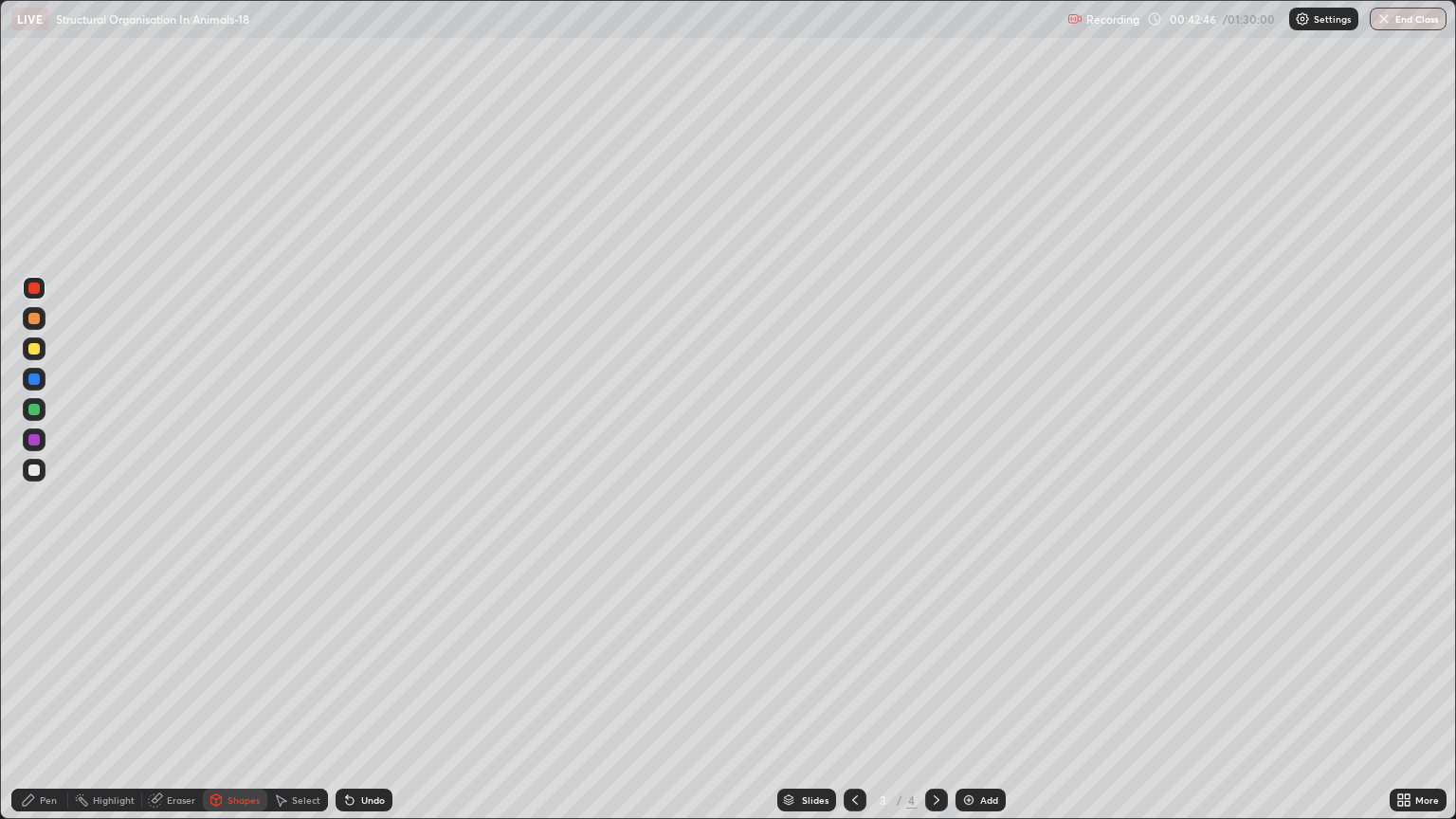 click at bounding box center (34, 470) 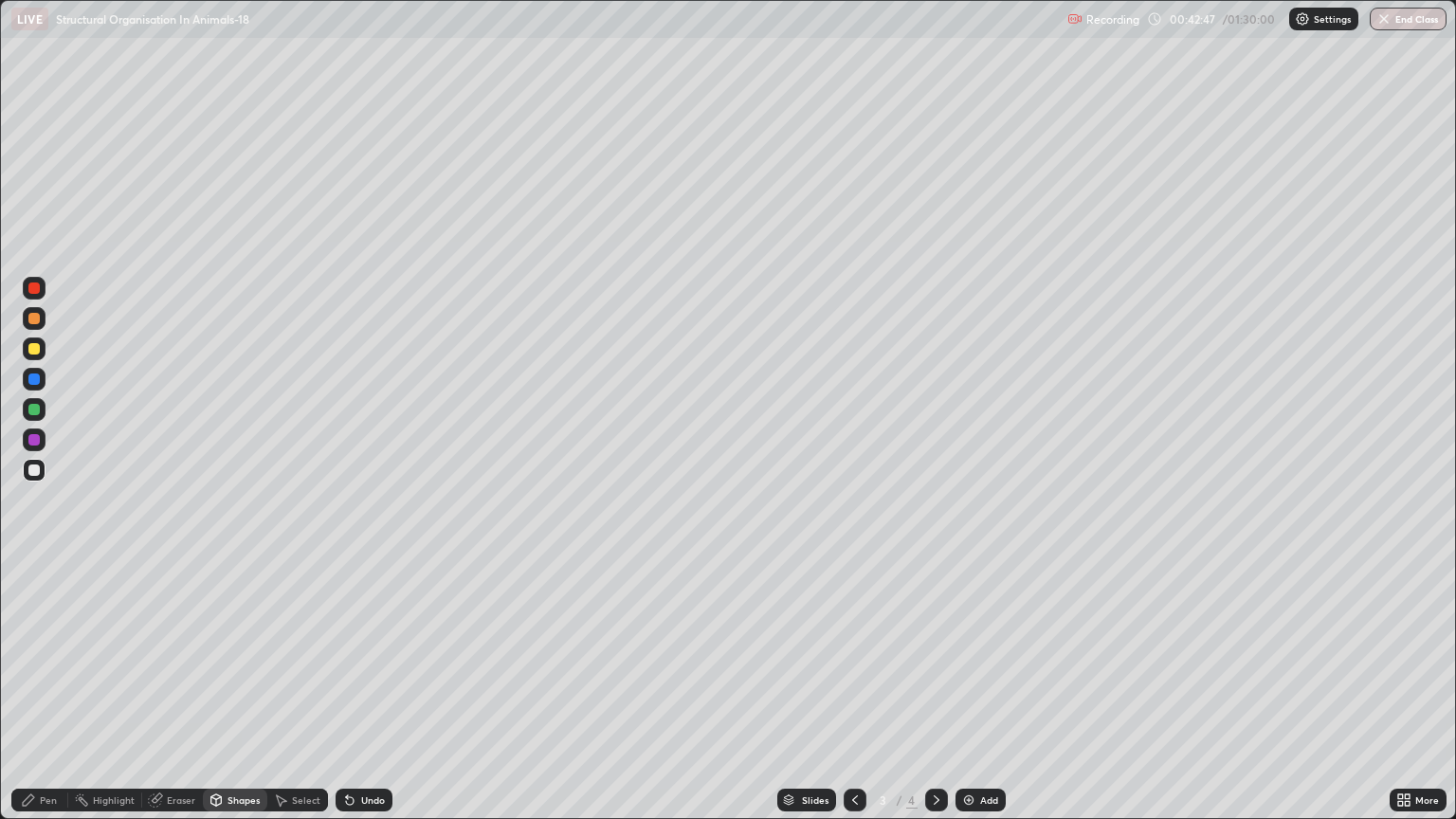click at bounding box center (34, 349) 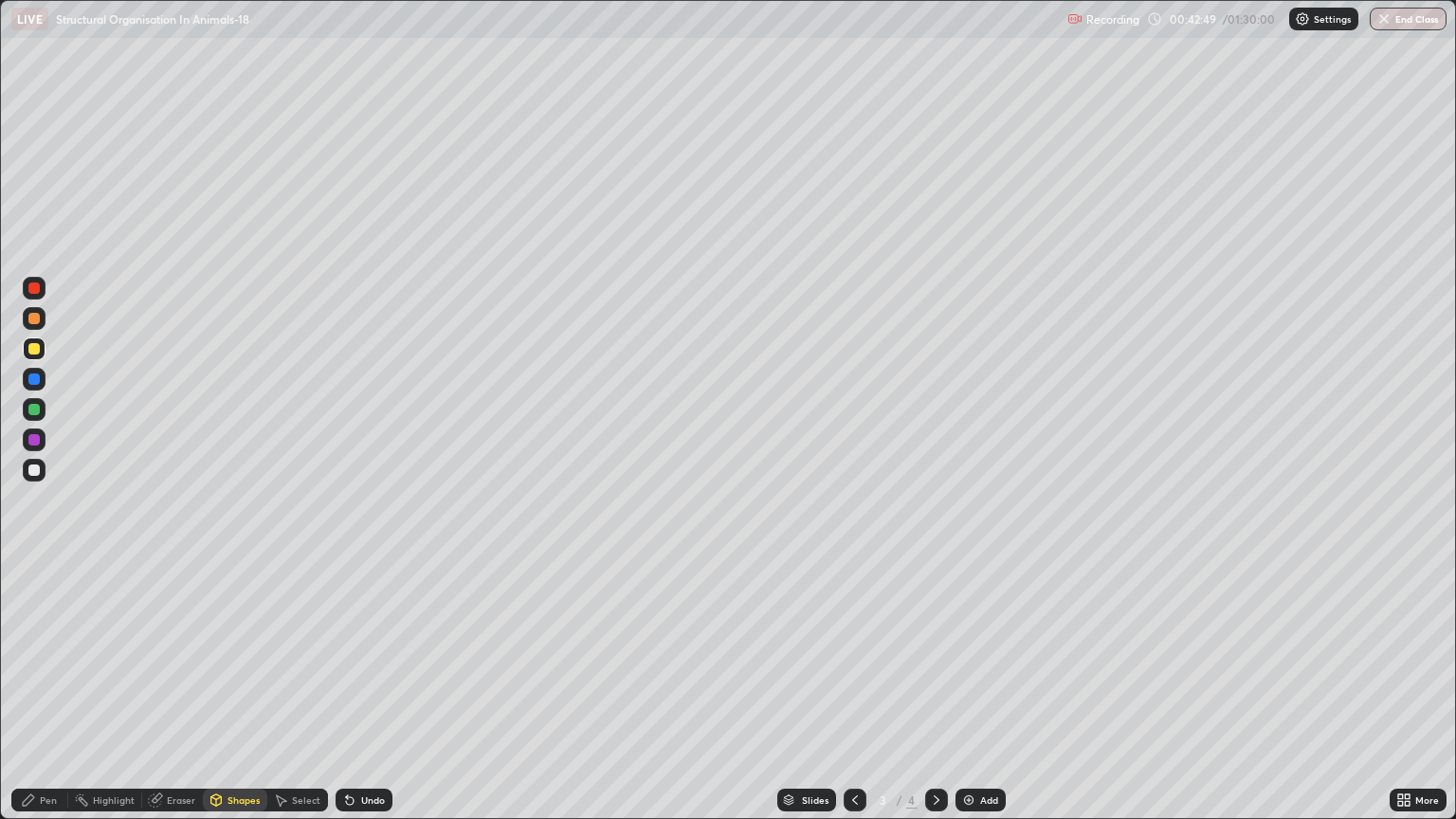 click on "Eraser" at bounding box center (181, 800) 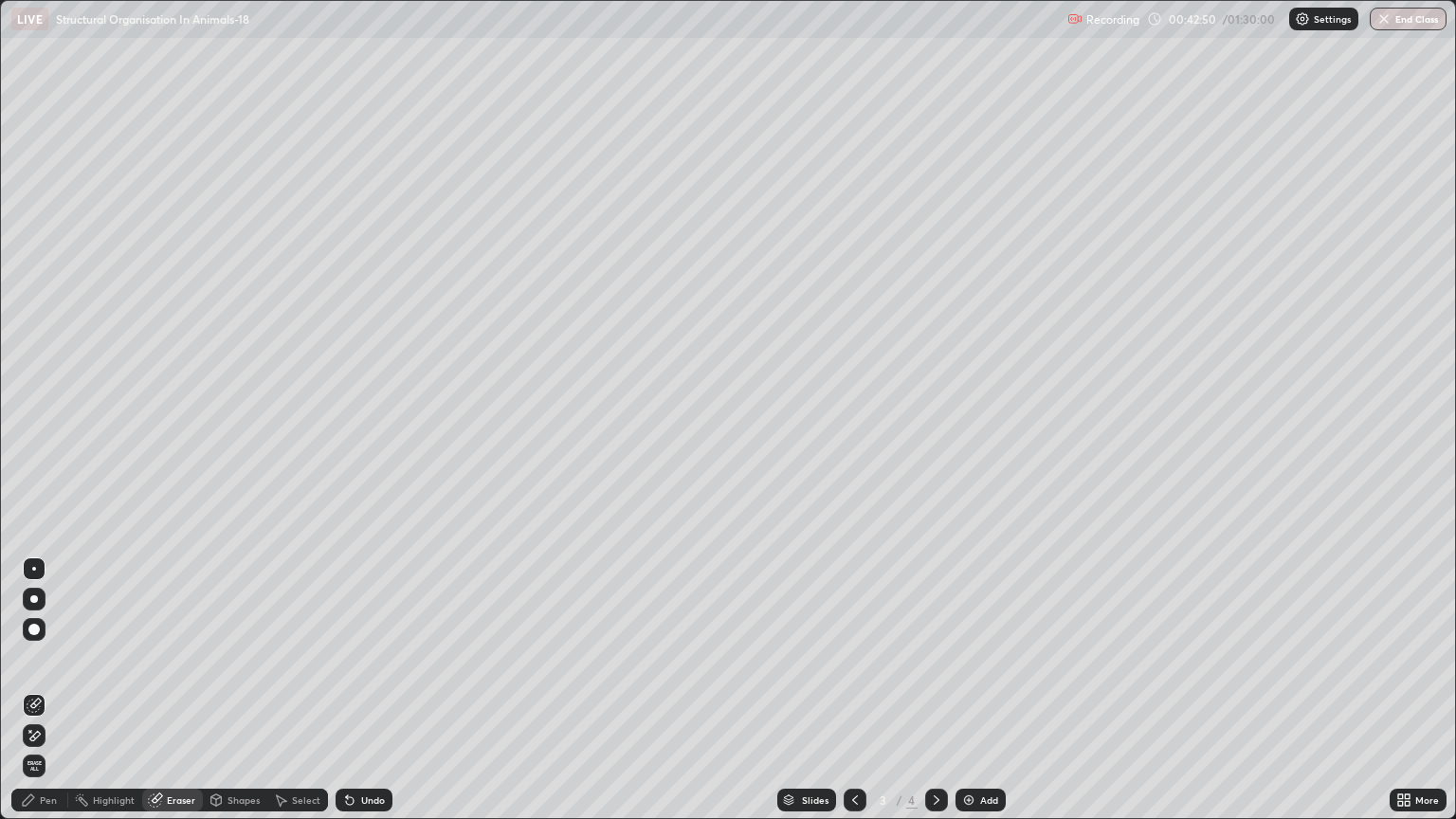 click on "Pen" at bounding box center [48, 800] 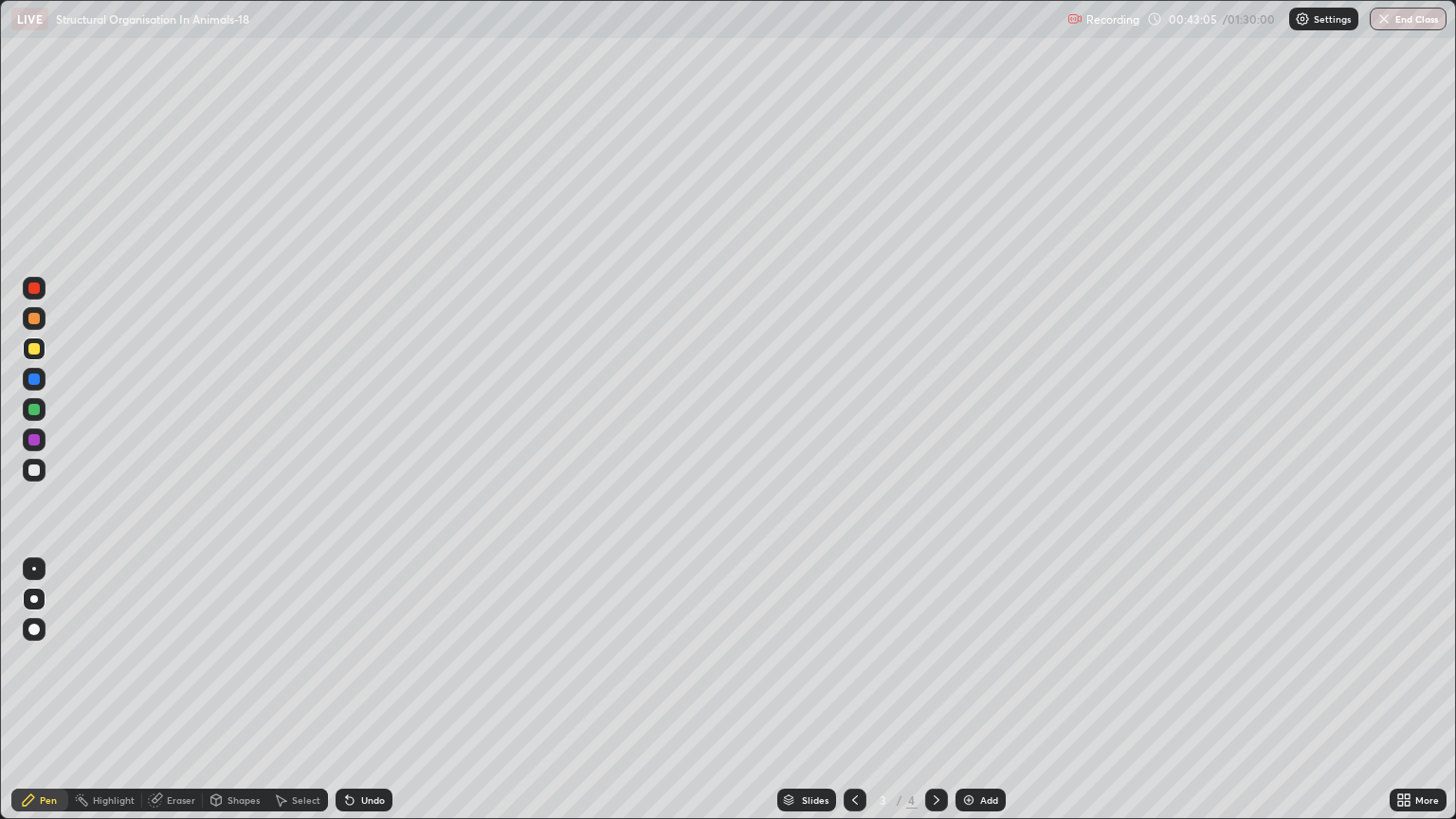 click on "Shapes" at bounding box center [235, 800] 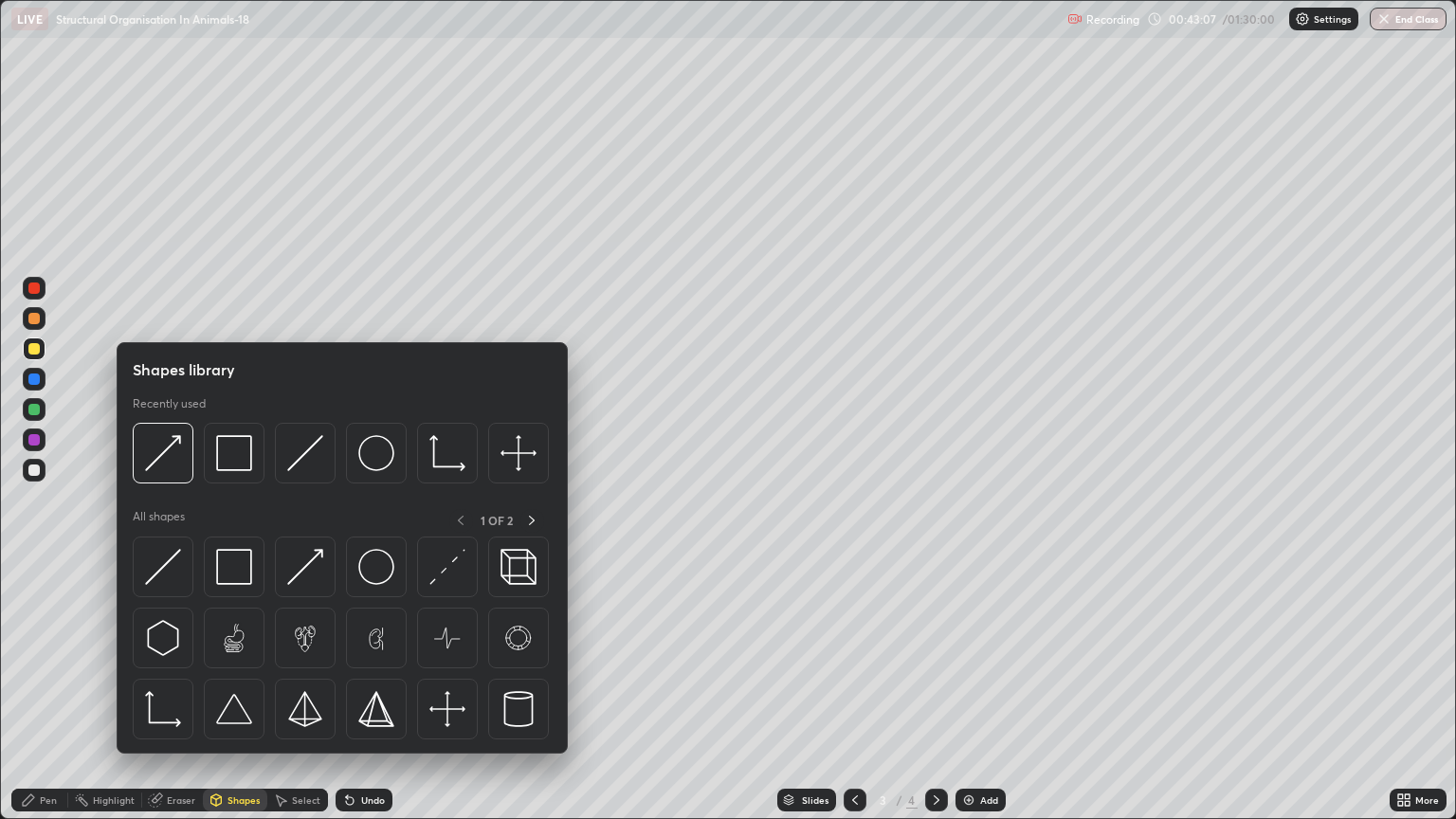 click on "Eraser" at bounding box center (173, 800) 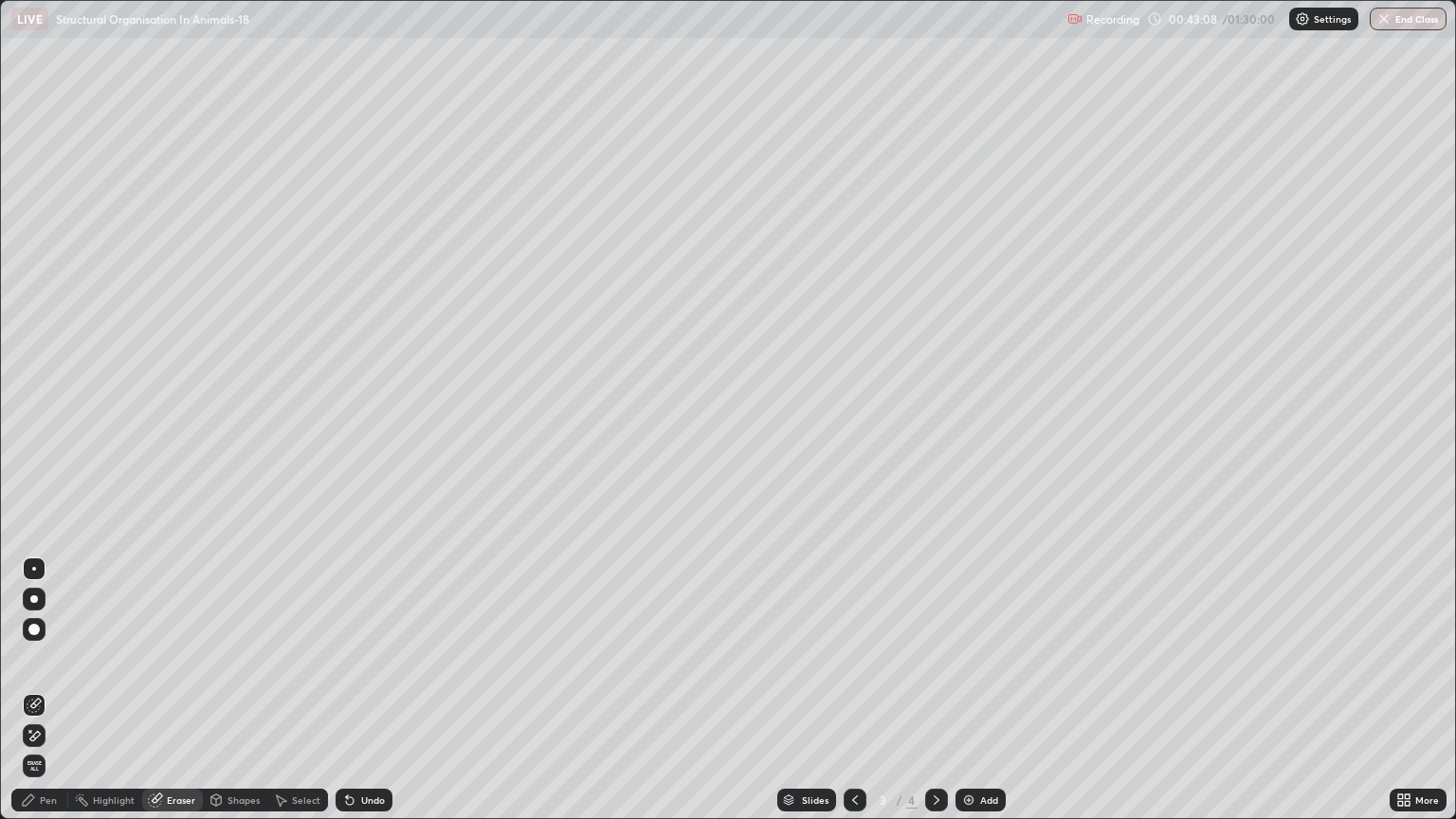 click on "Shapes" at bounding box center (235, 800) 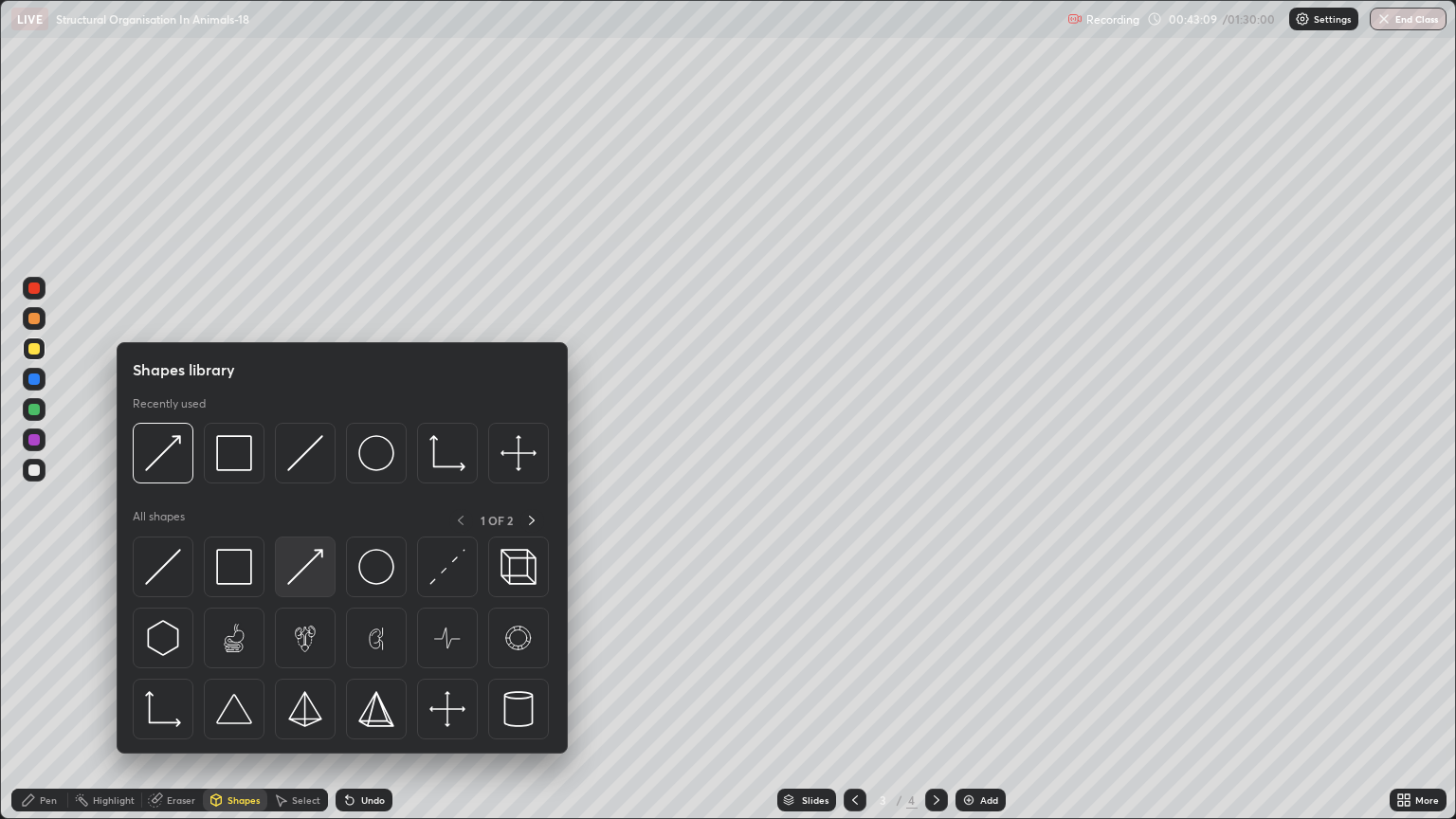 click at bounding box center [305, 567] 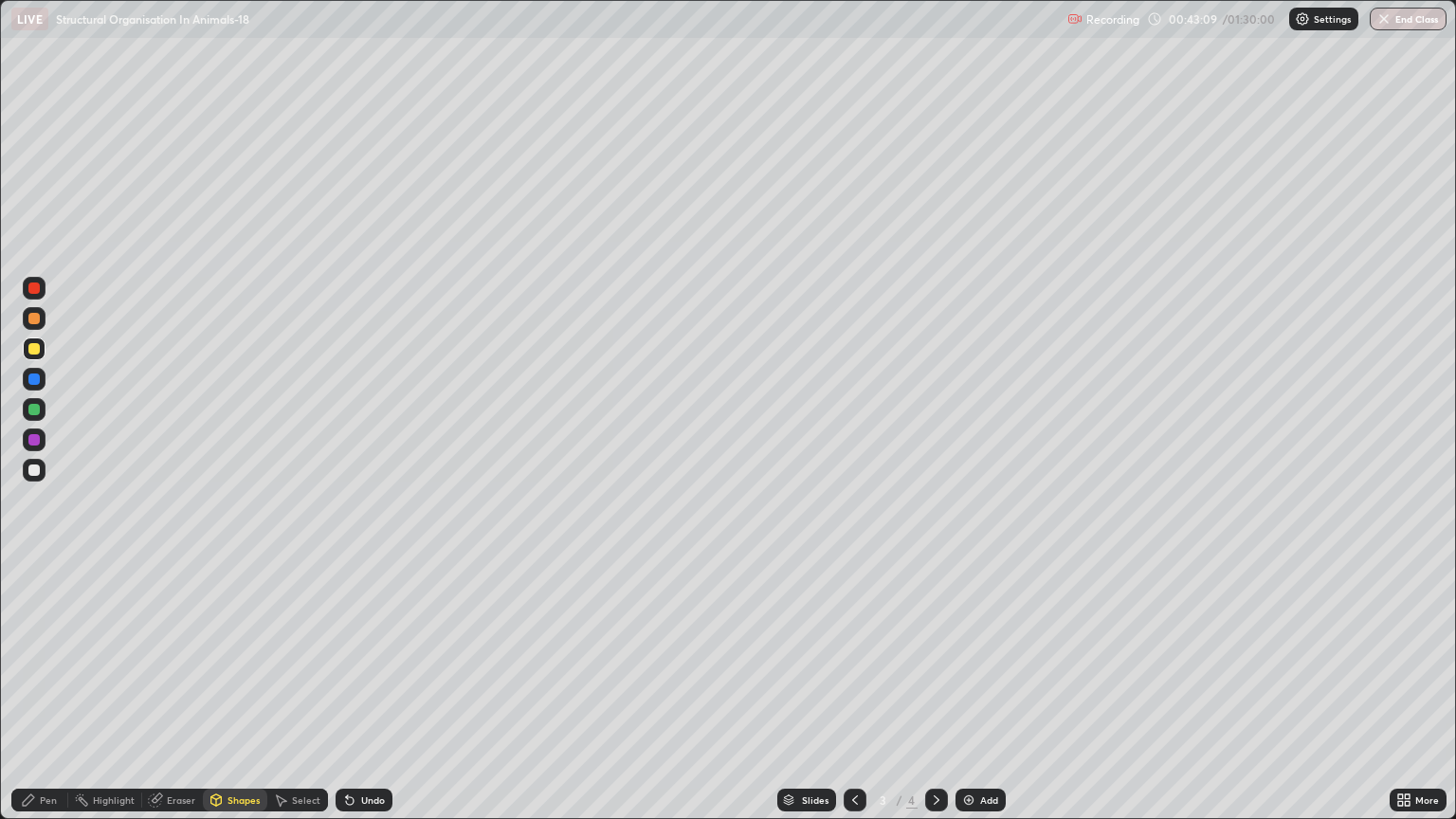 click at bounding box center (34, 470) 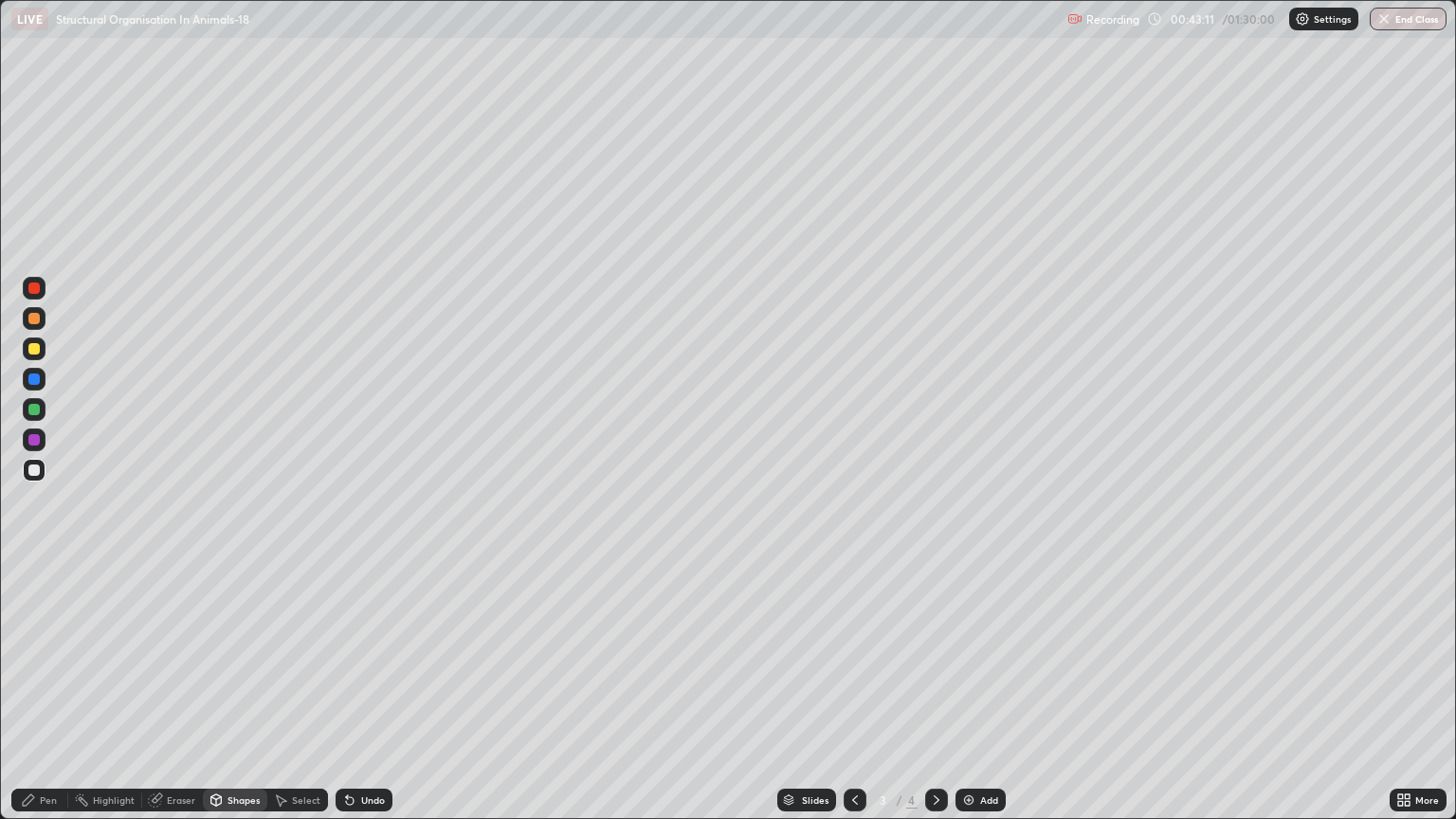 click on "Pen" at bounding box center [40, 800] 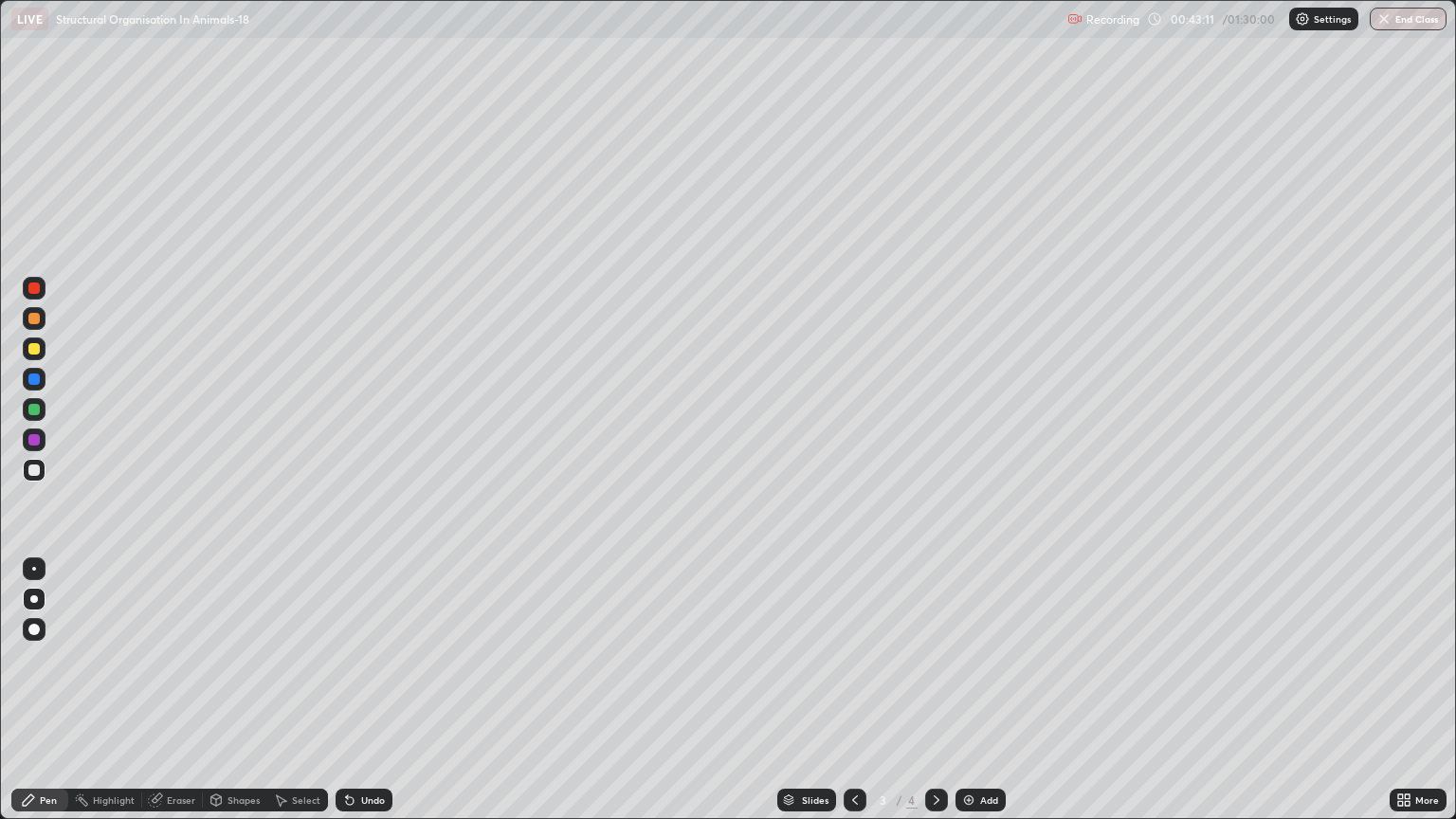 click on "Pen" at bounding box center (40, 800) 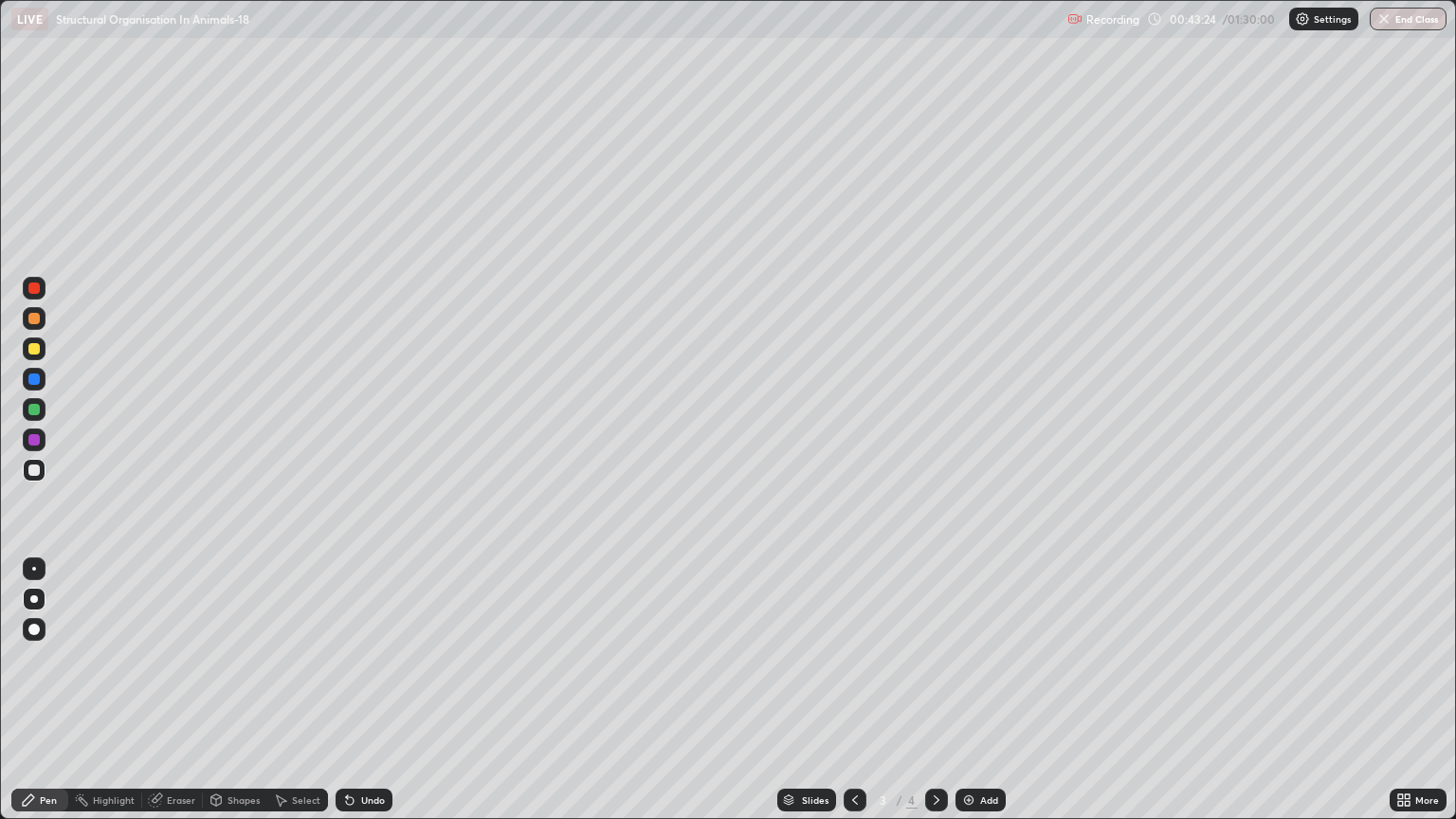 click at bounding box center [34, 318] 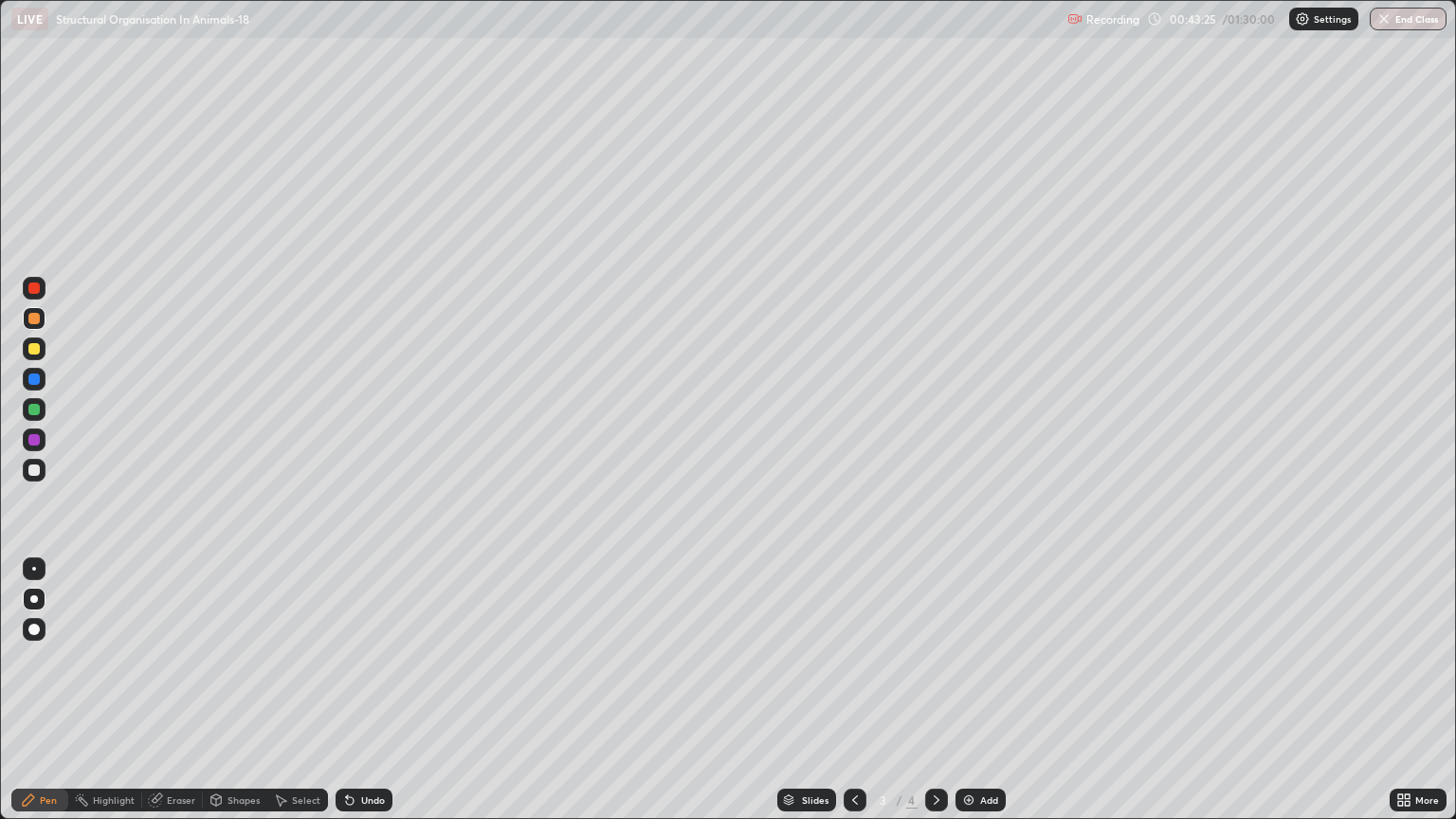 click on "Shapes" at bounding box center (235, 800) 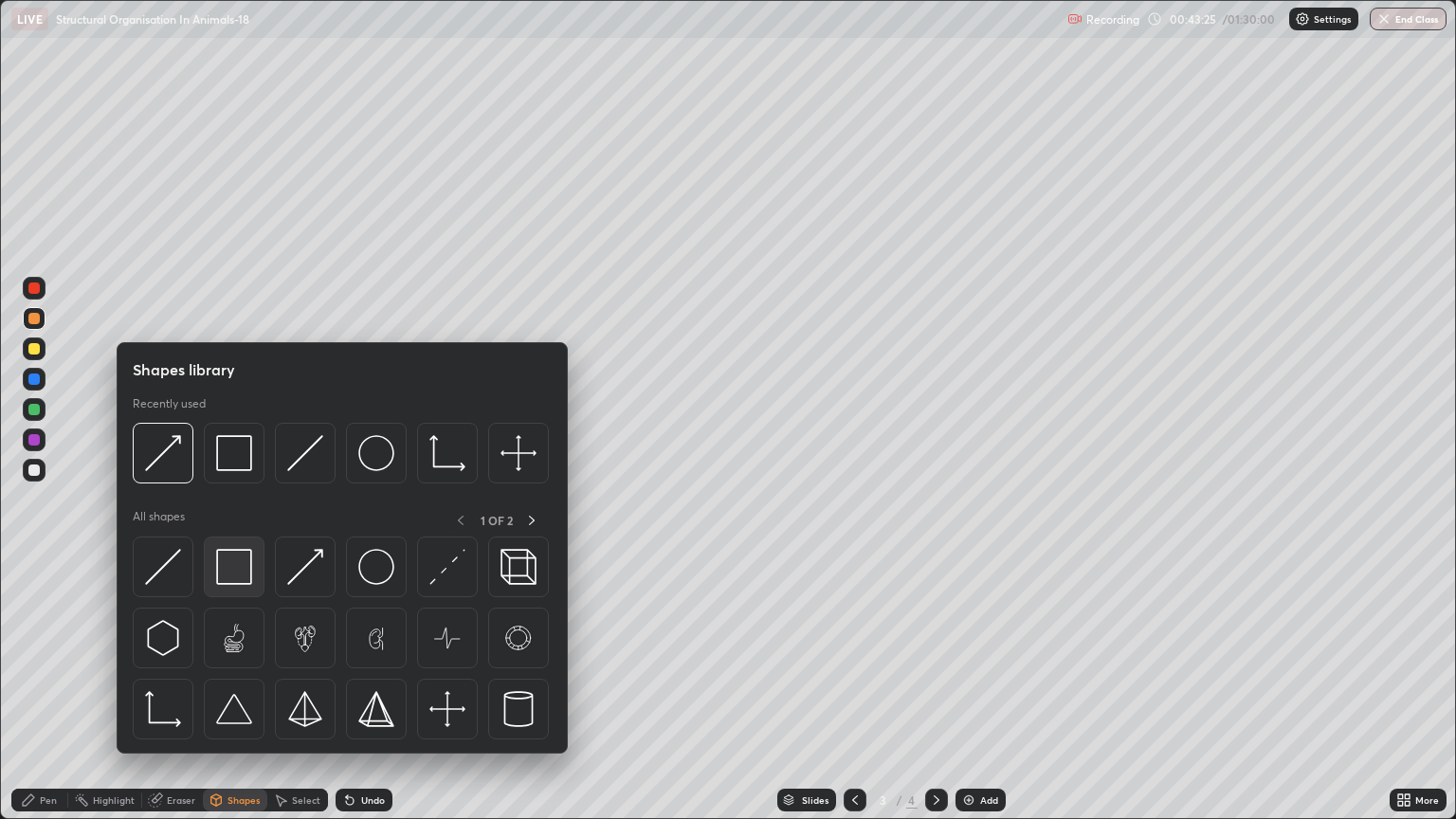 click at bounding box center [234, 567] 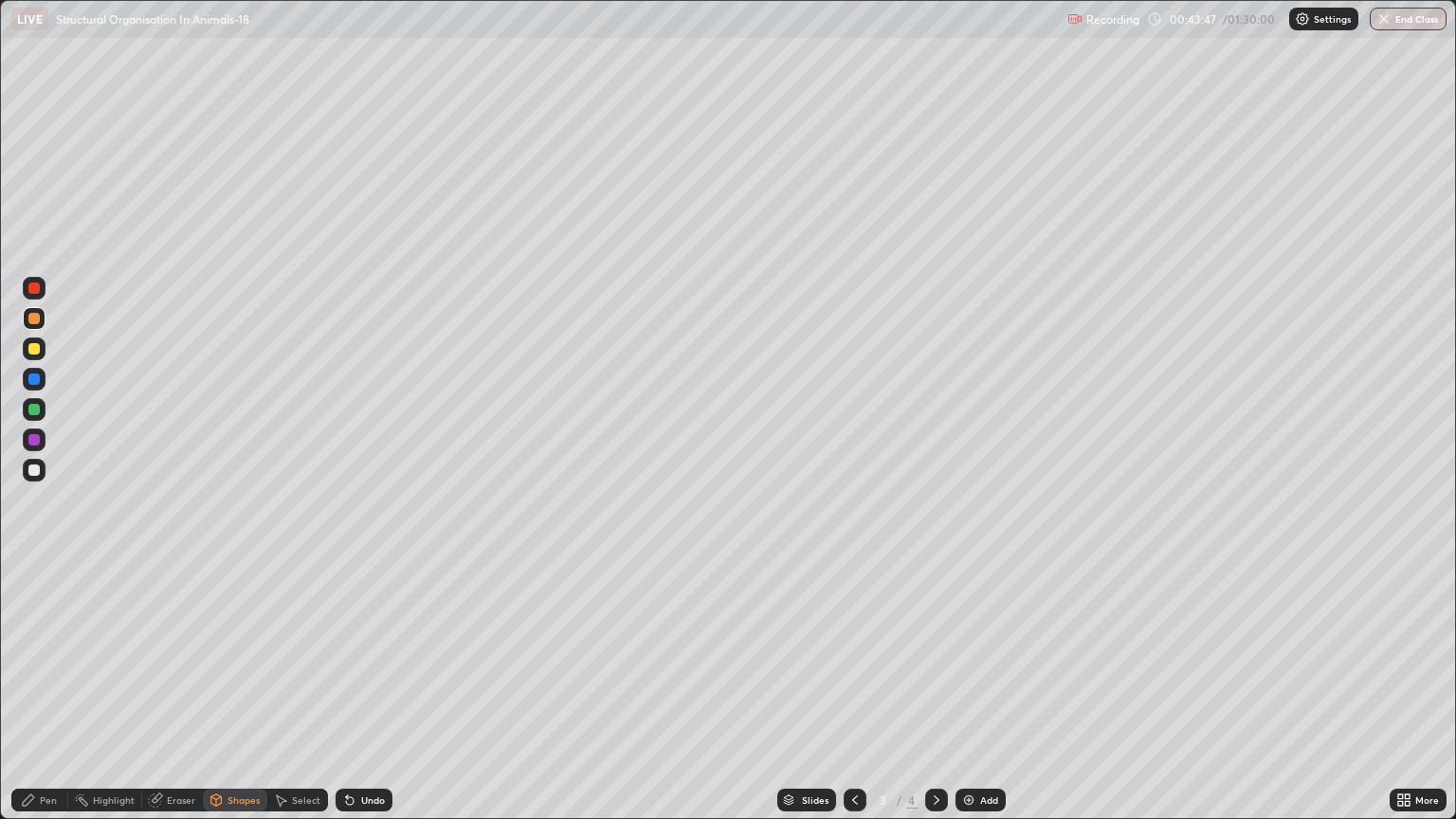 click on "Pen" at bounding box center [40, 800] 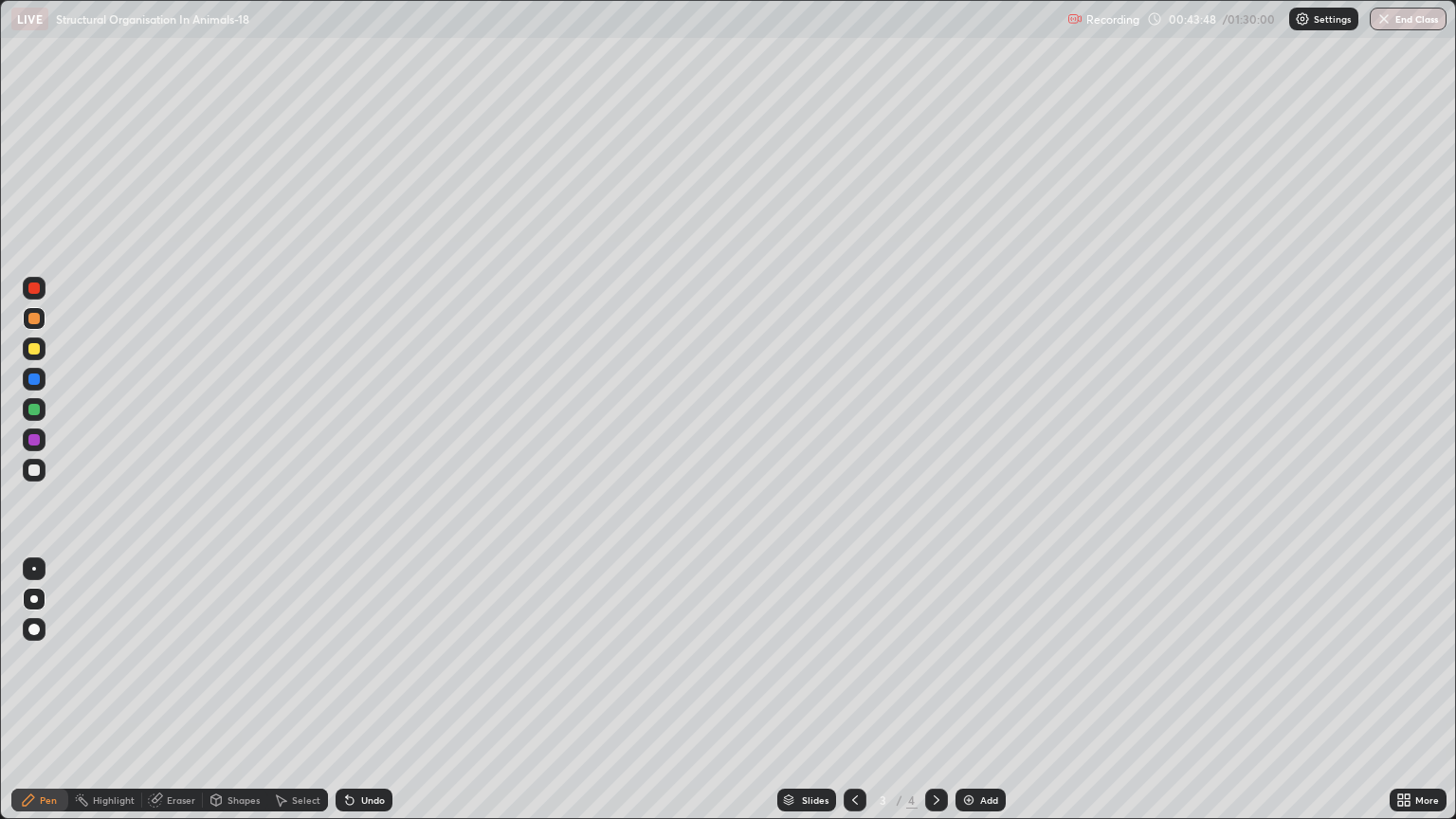 click at bounding box center (34, 349) 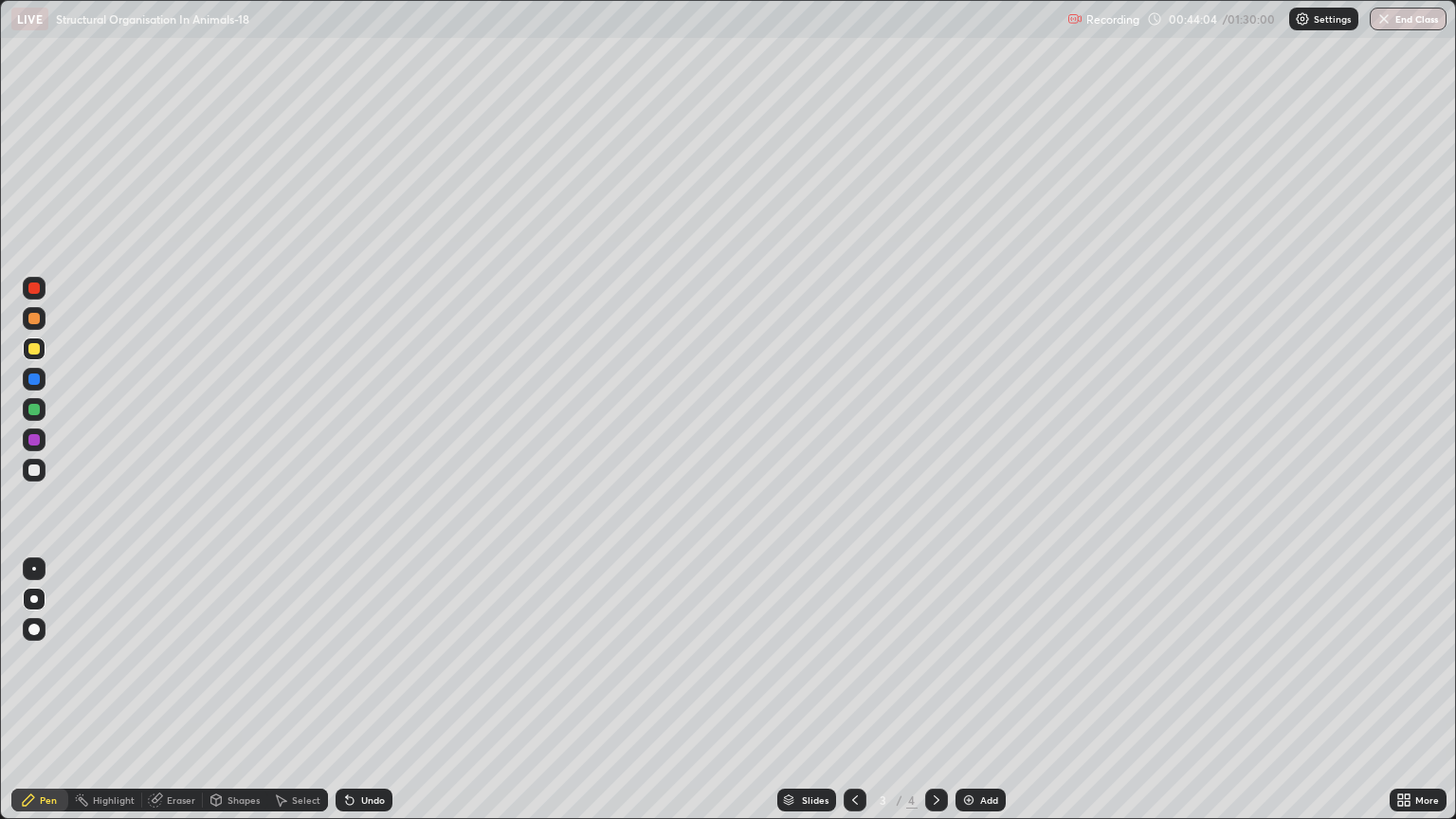 click at bounding box center (34, 470) 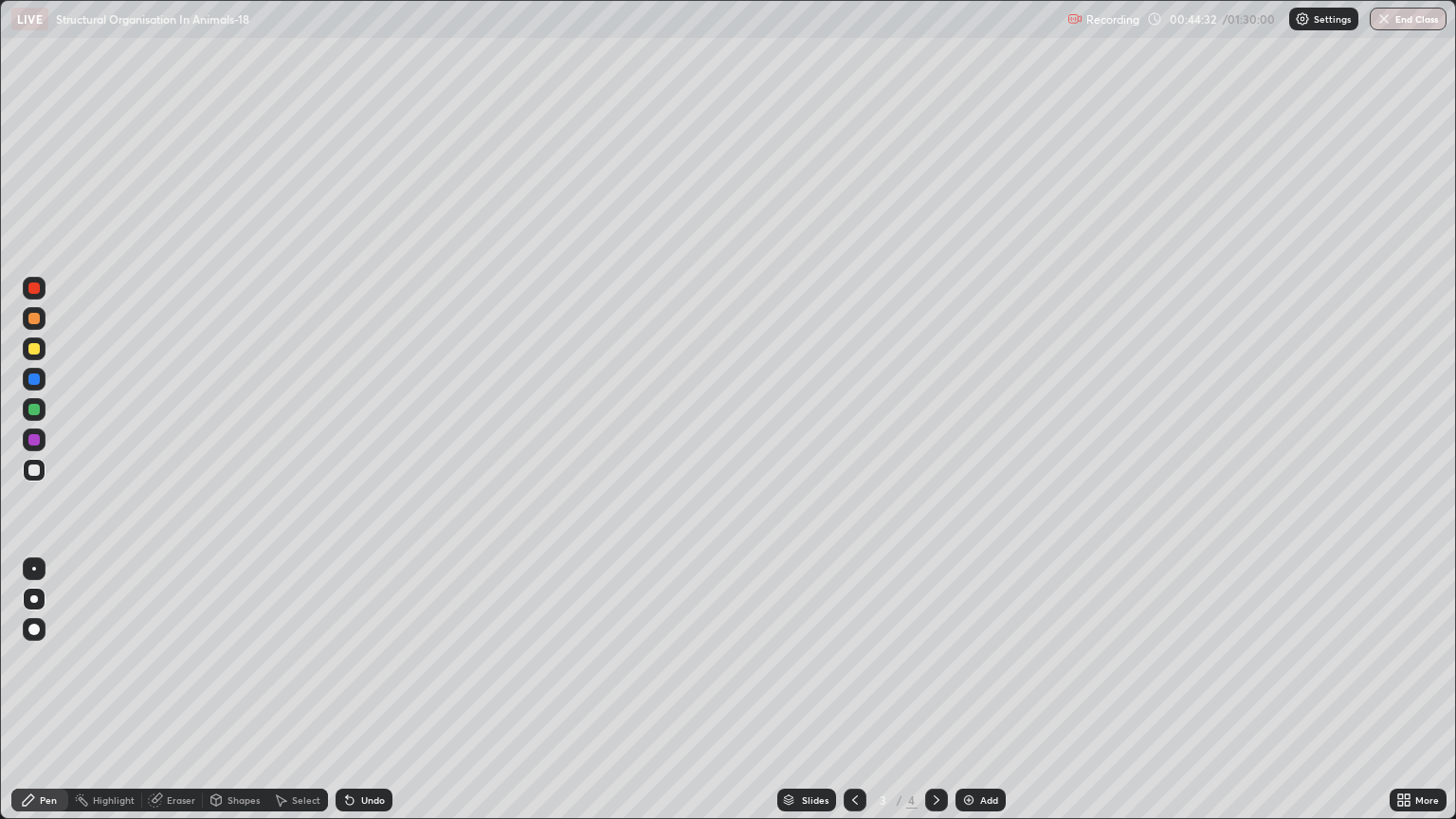 click at bounding box center [34, 349] 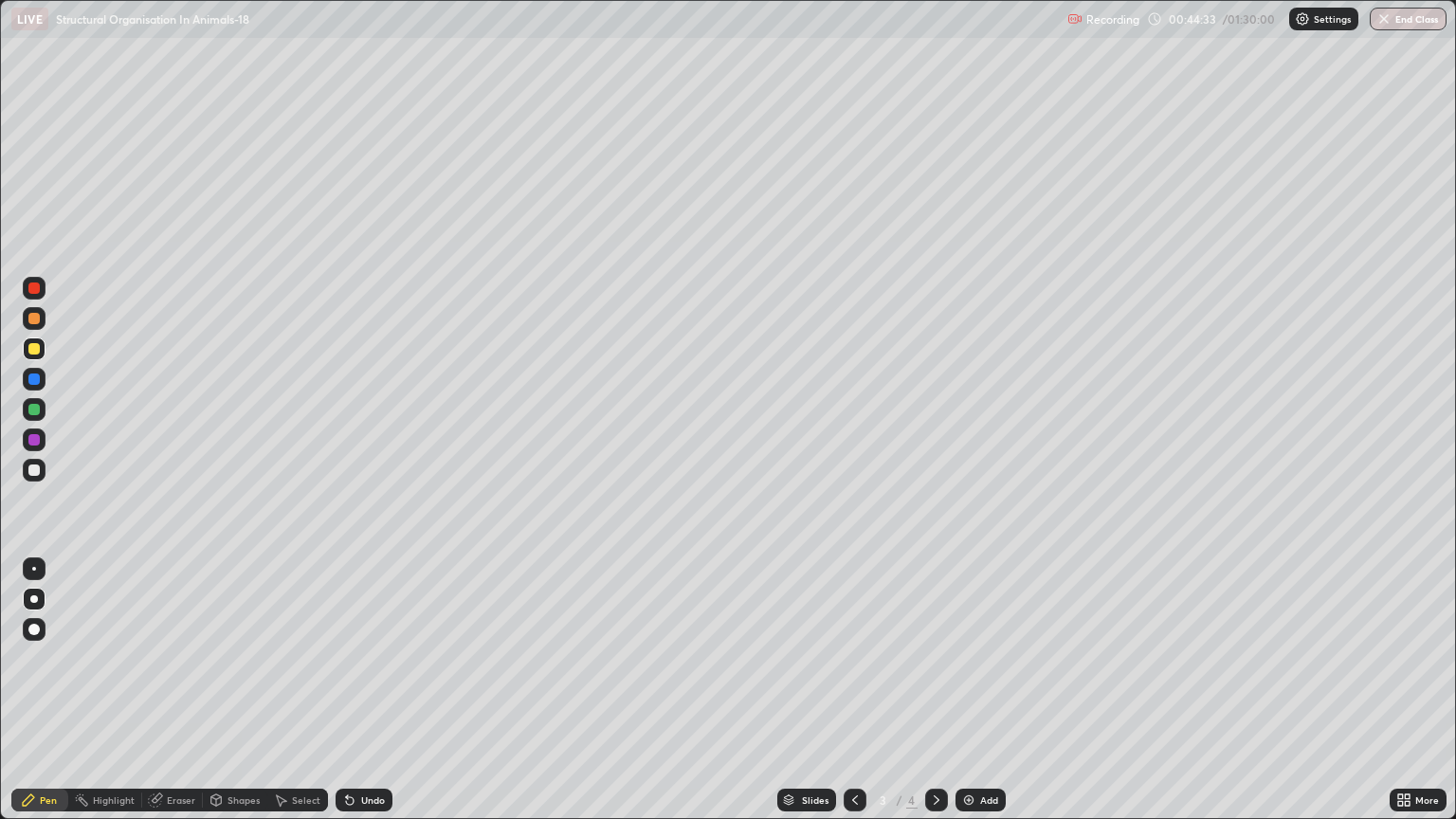 click on "Shapes" at bounding box center (244, 800) 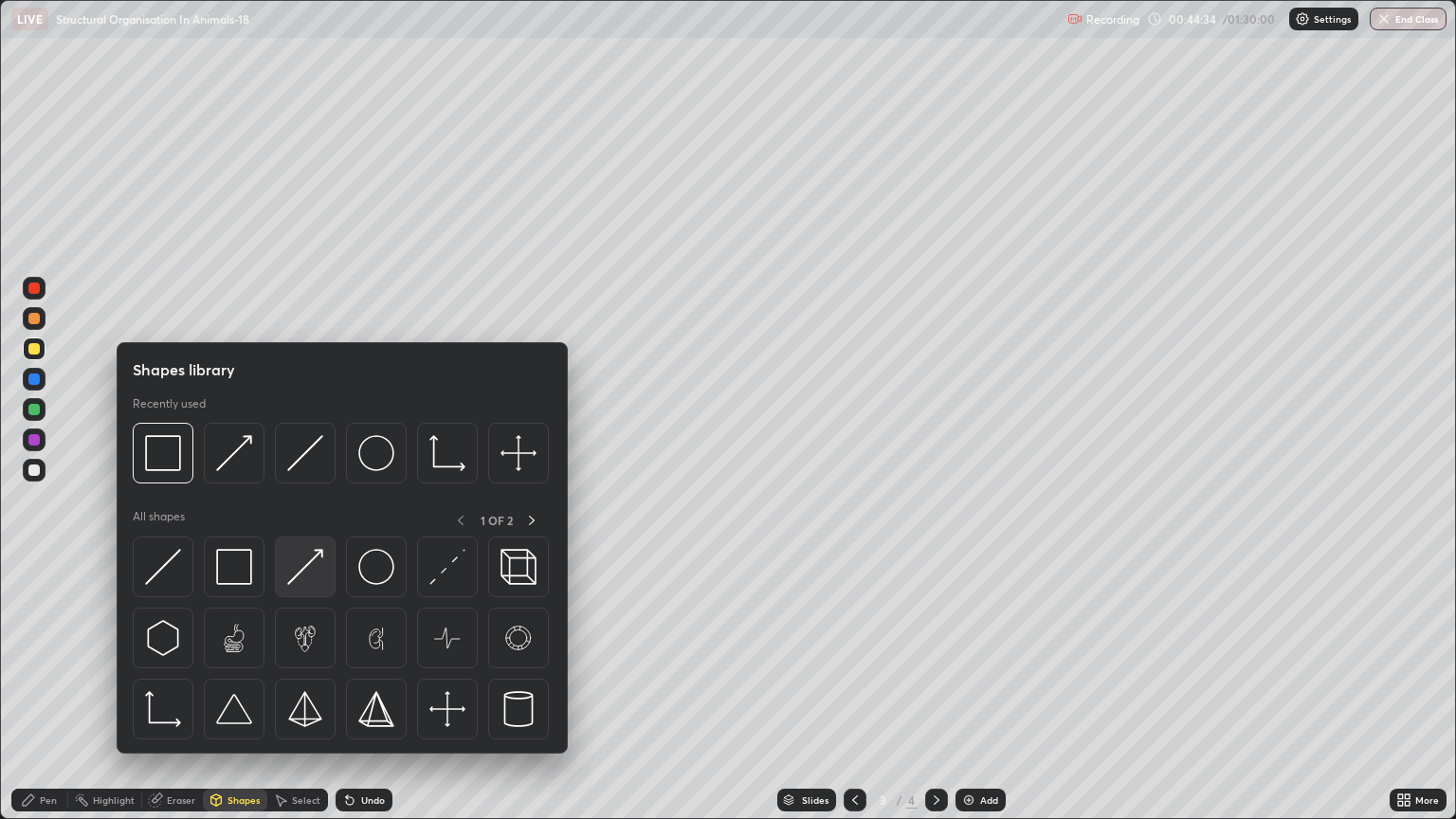 click at bounding box center [305, 567] 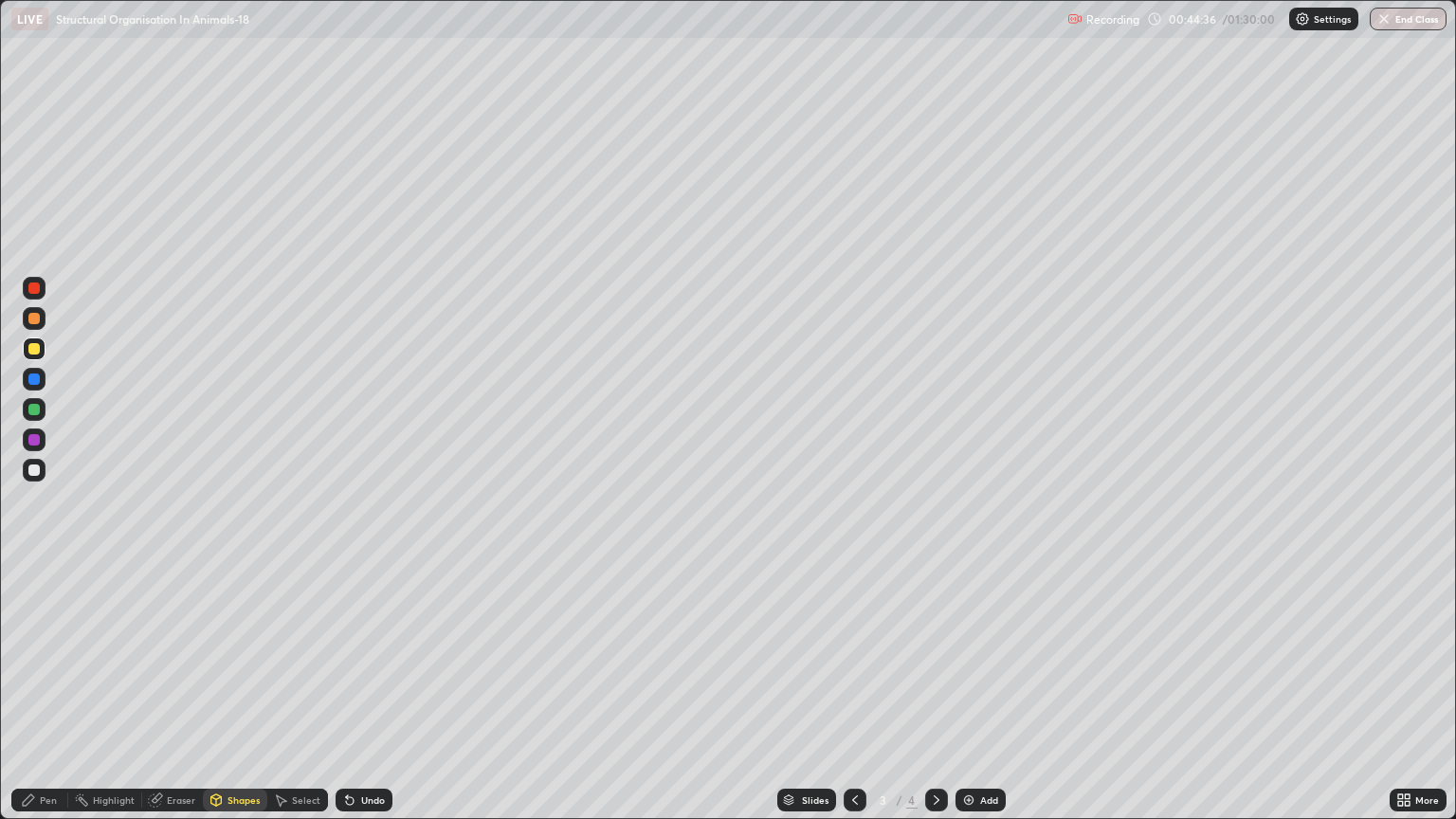 click on "Pen" at bounding box center (40, 800) 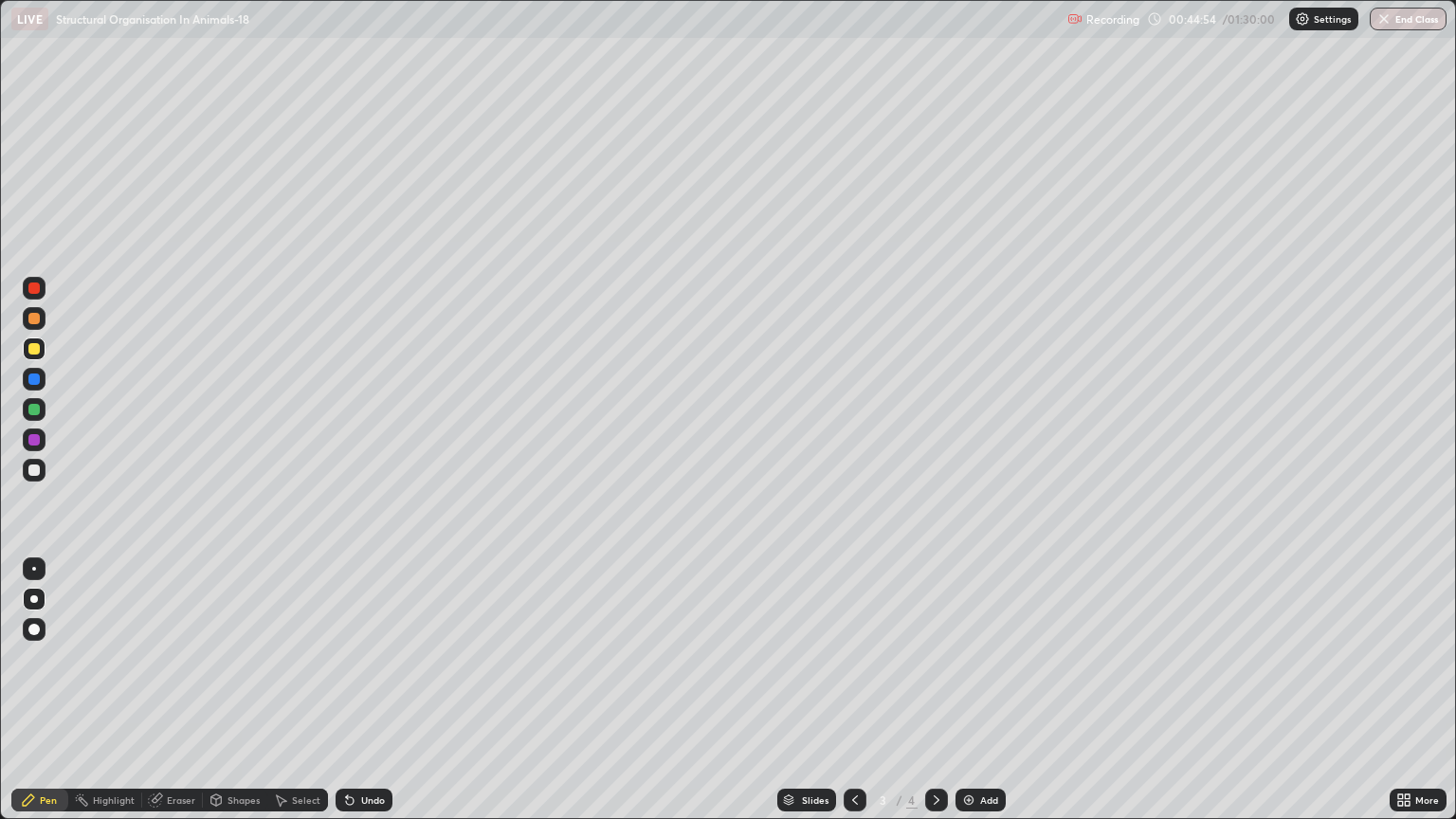 click on "Eraser" at bounding box center (181, 800) 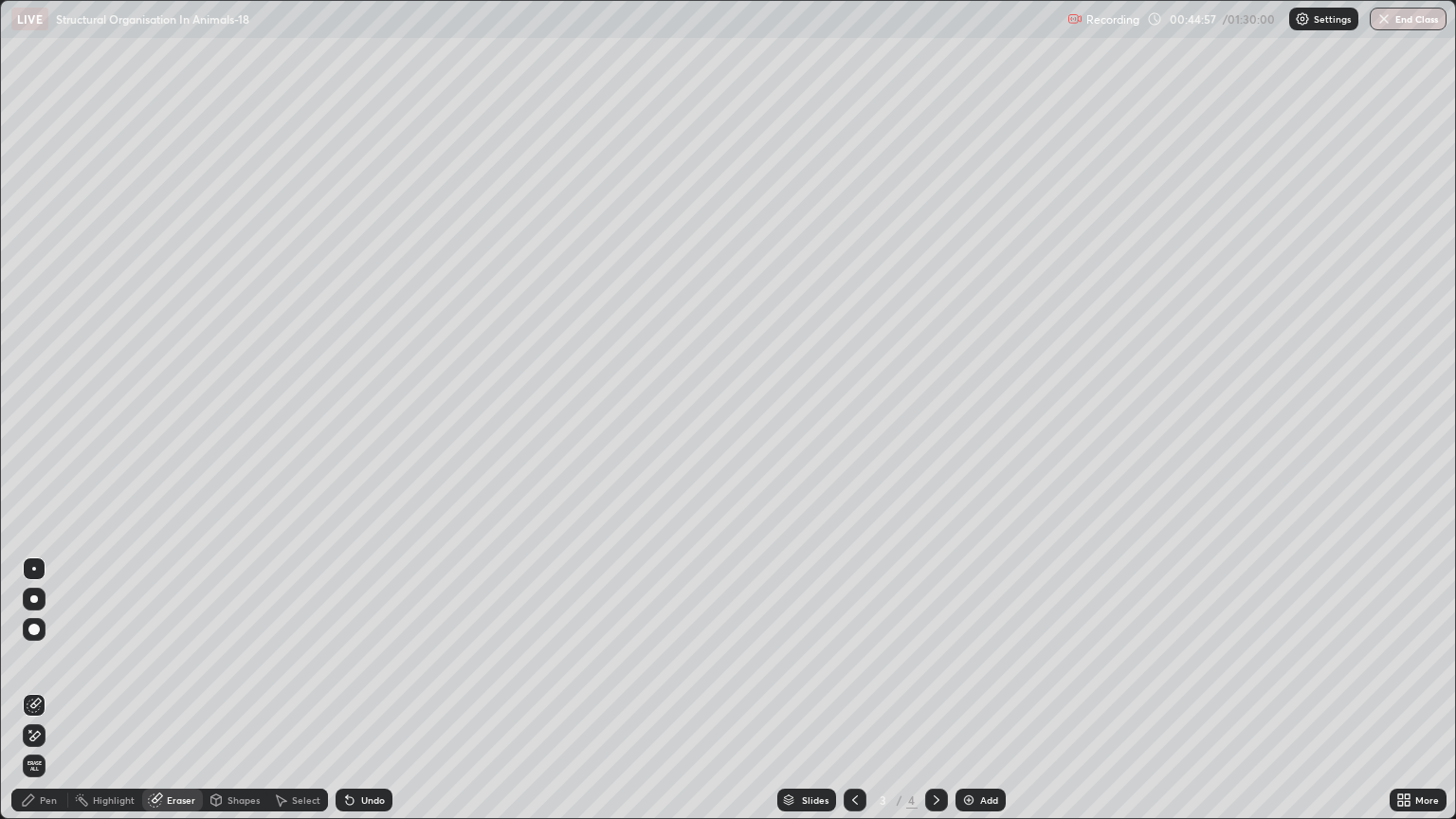 click on "Pen" at bounding box center [48, 800] 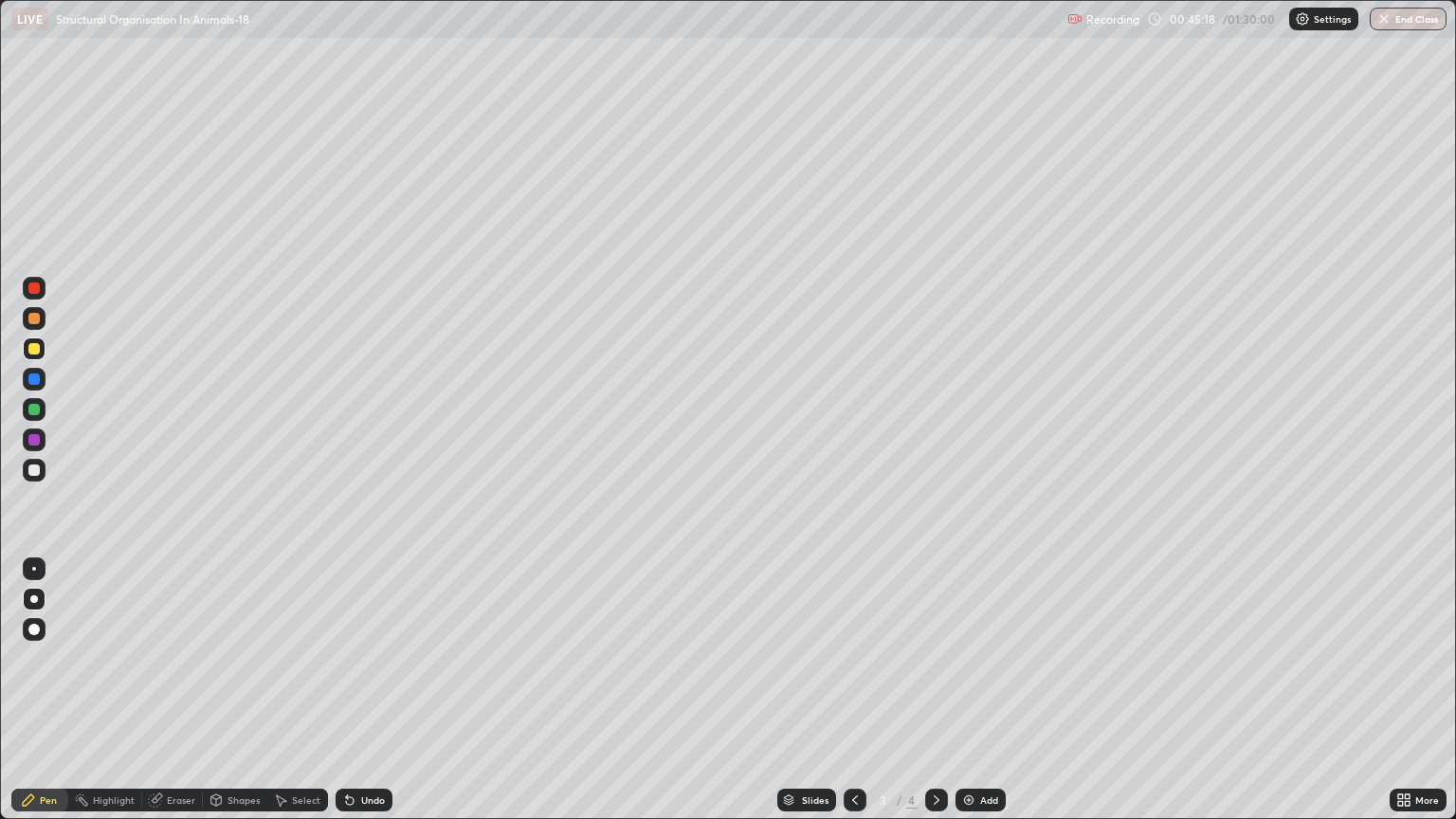 click at bounding box center (34, 470) 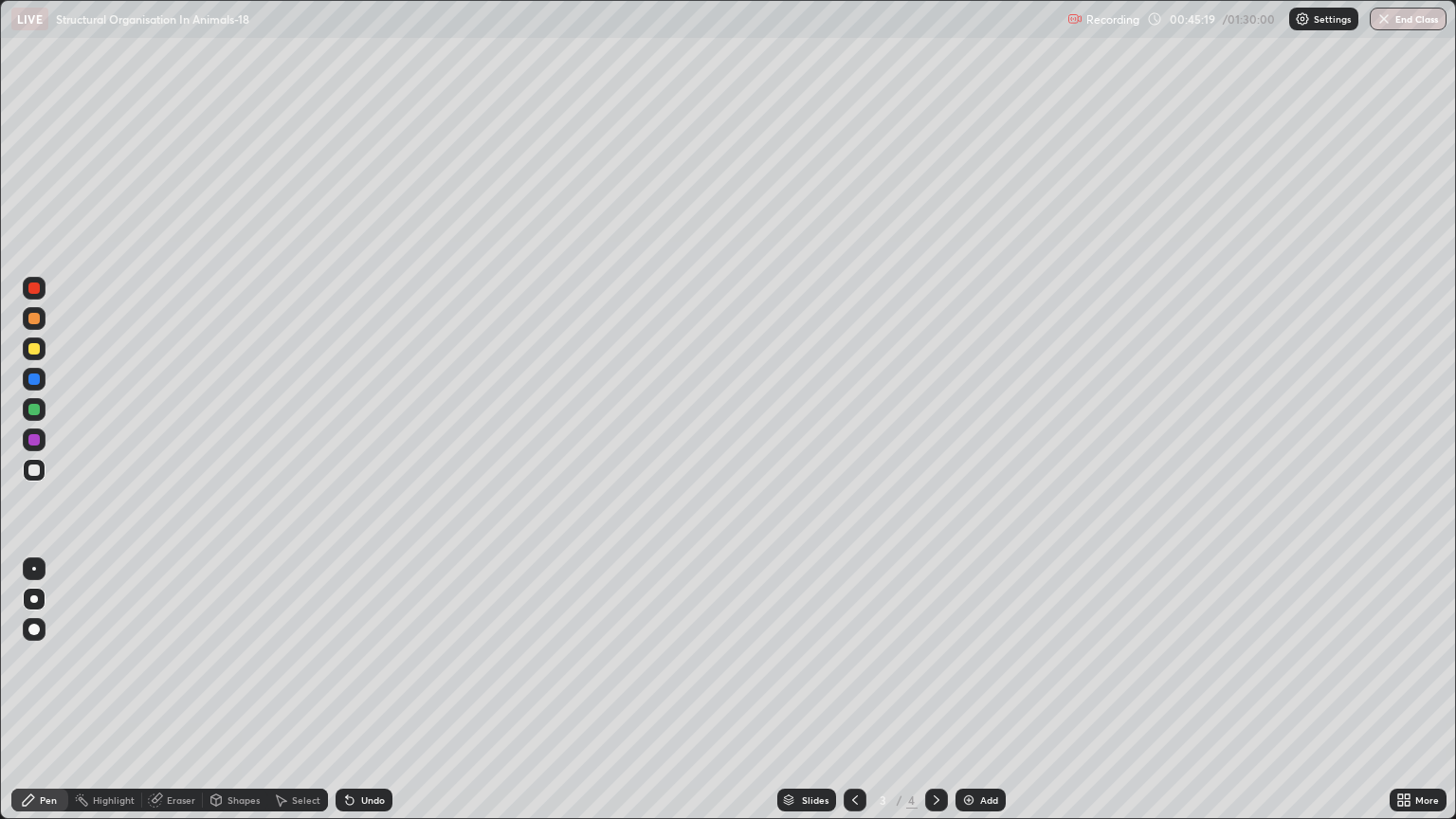 click on "Shapes" at bounding box center [244, 800] 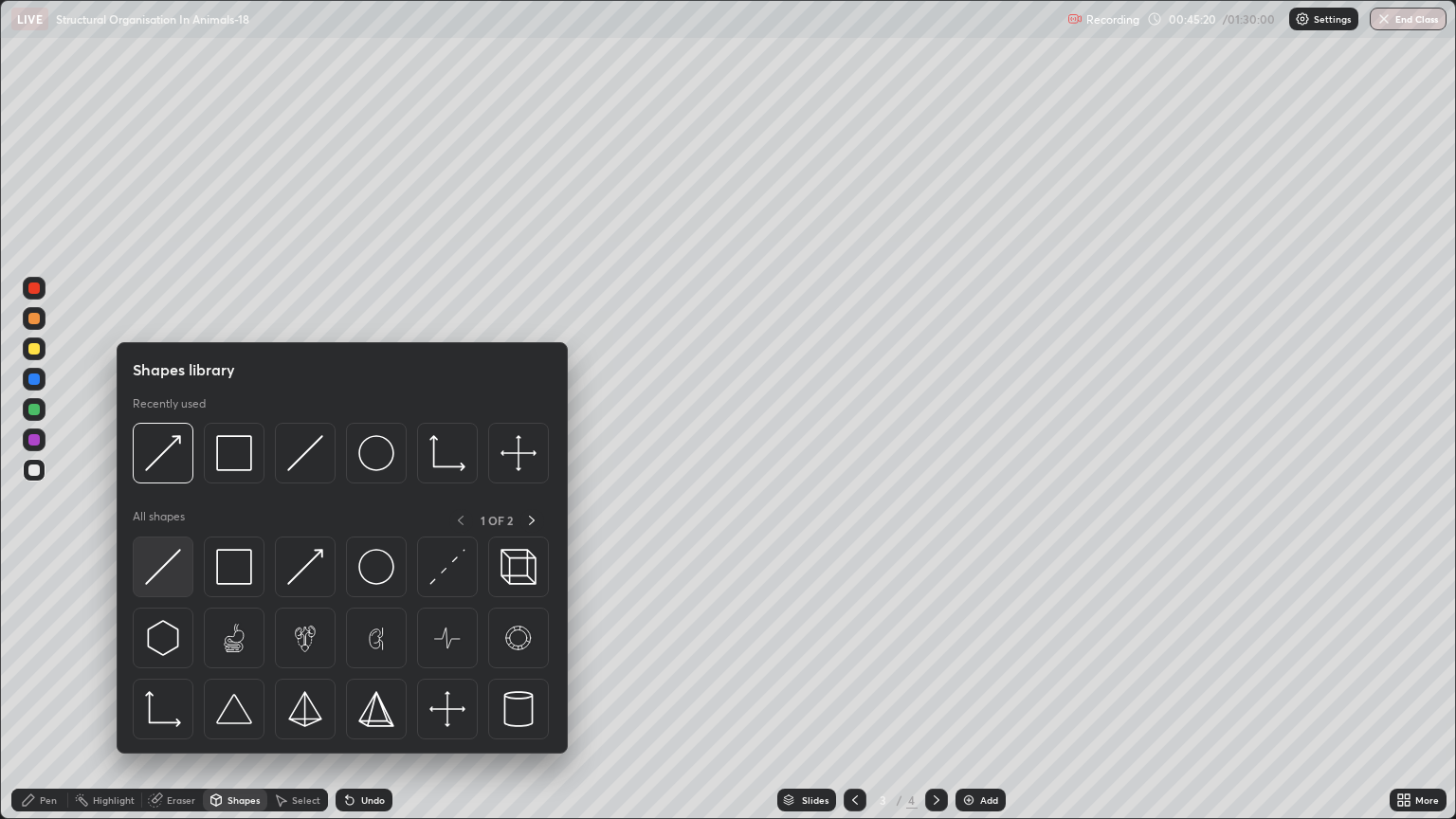 click at bounding box center [163, 567] 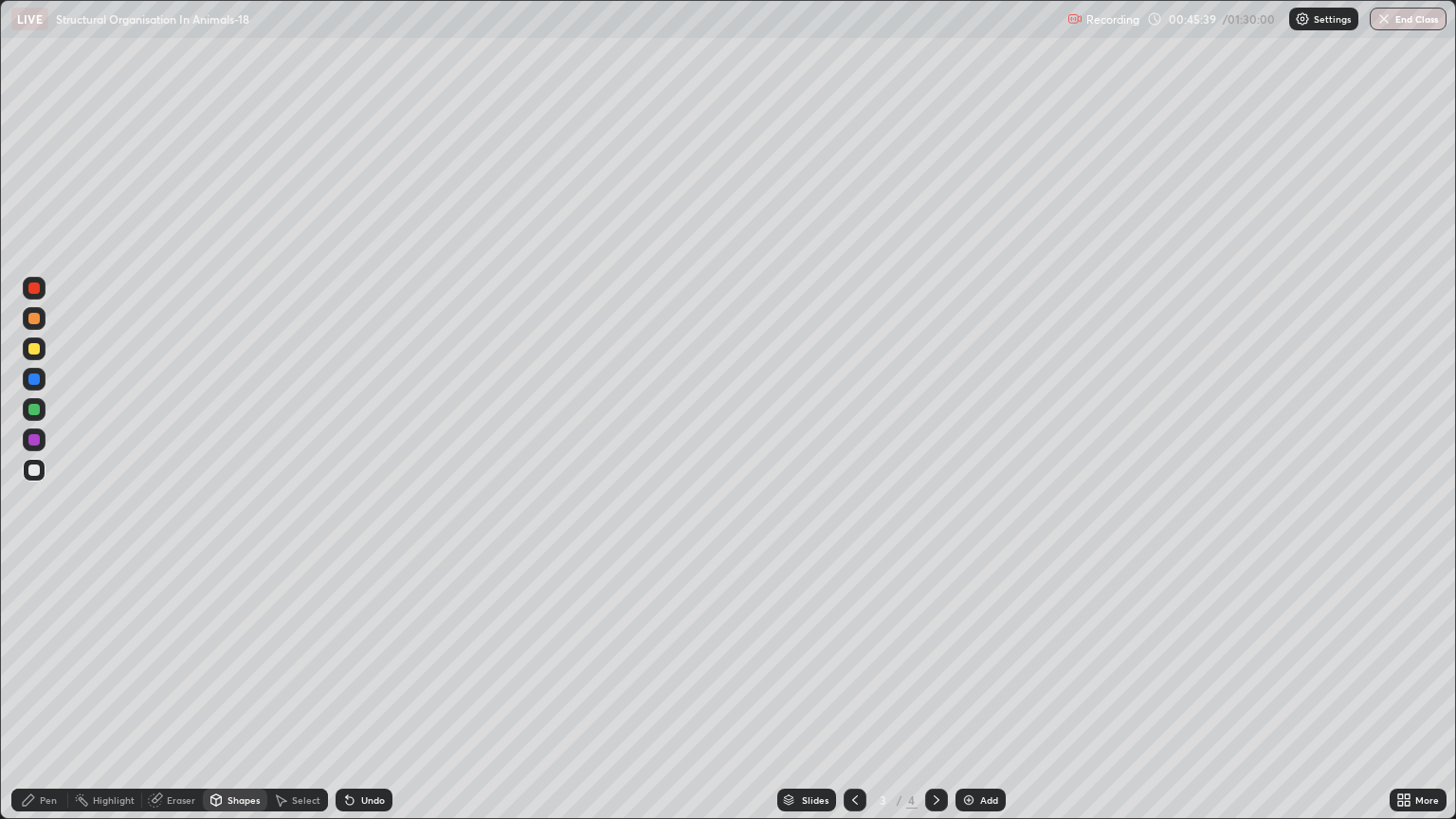 click on "Shapes" at bounding box center [244, 800] 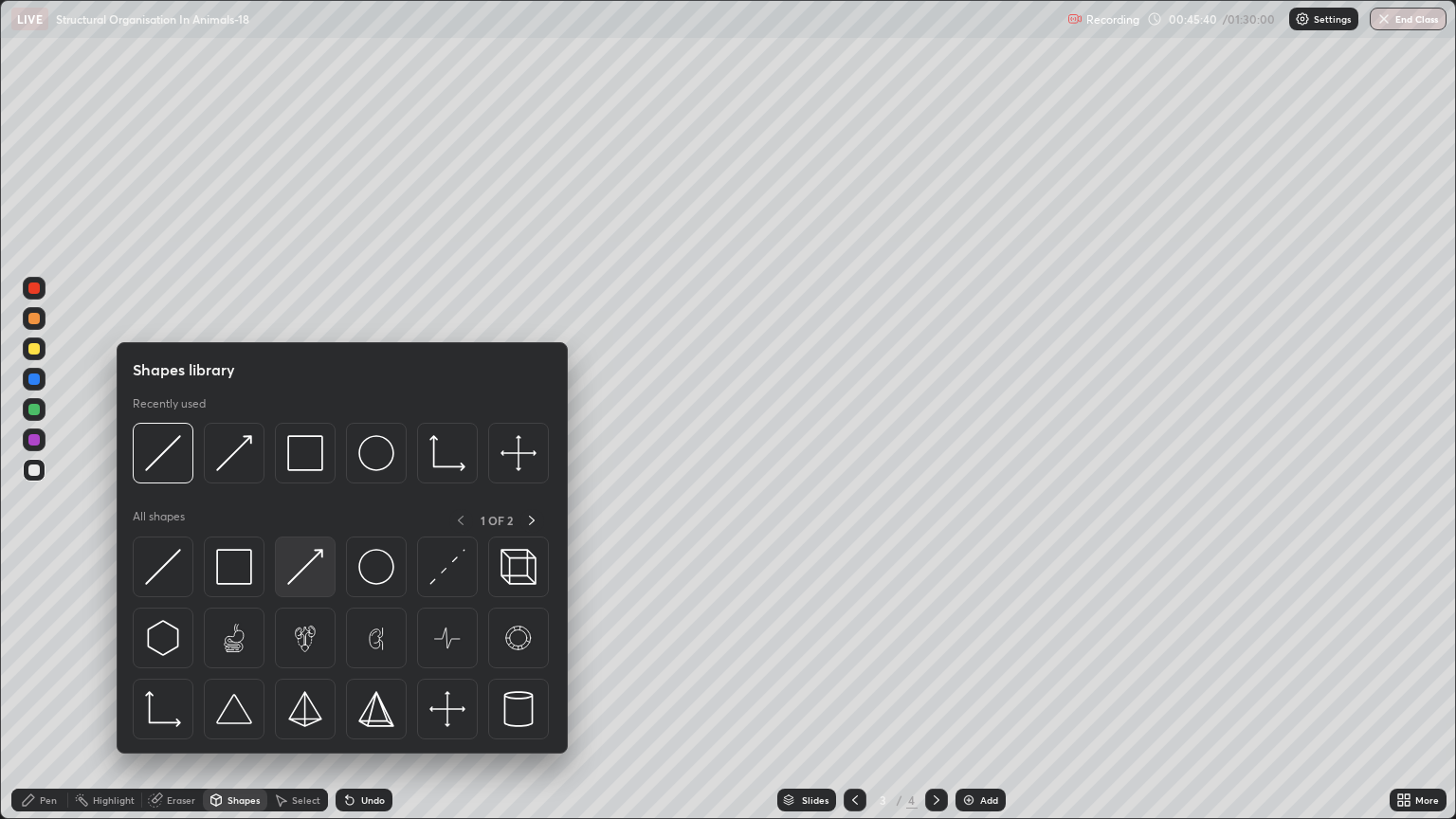 click at bounding box center [305, 567] 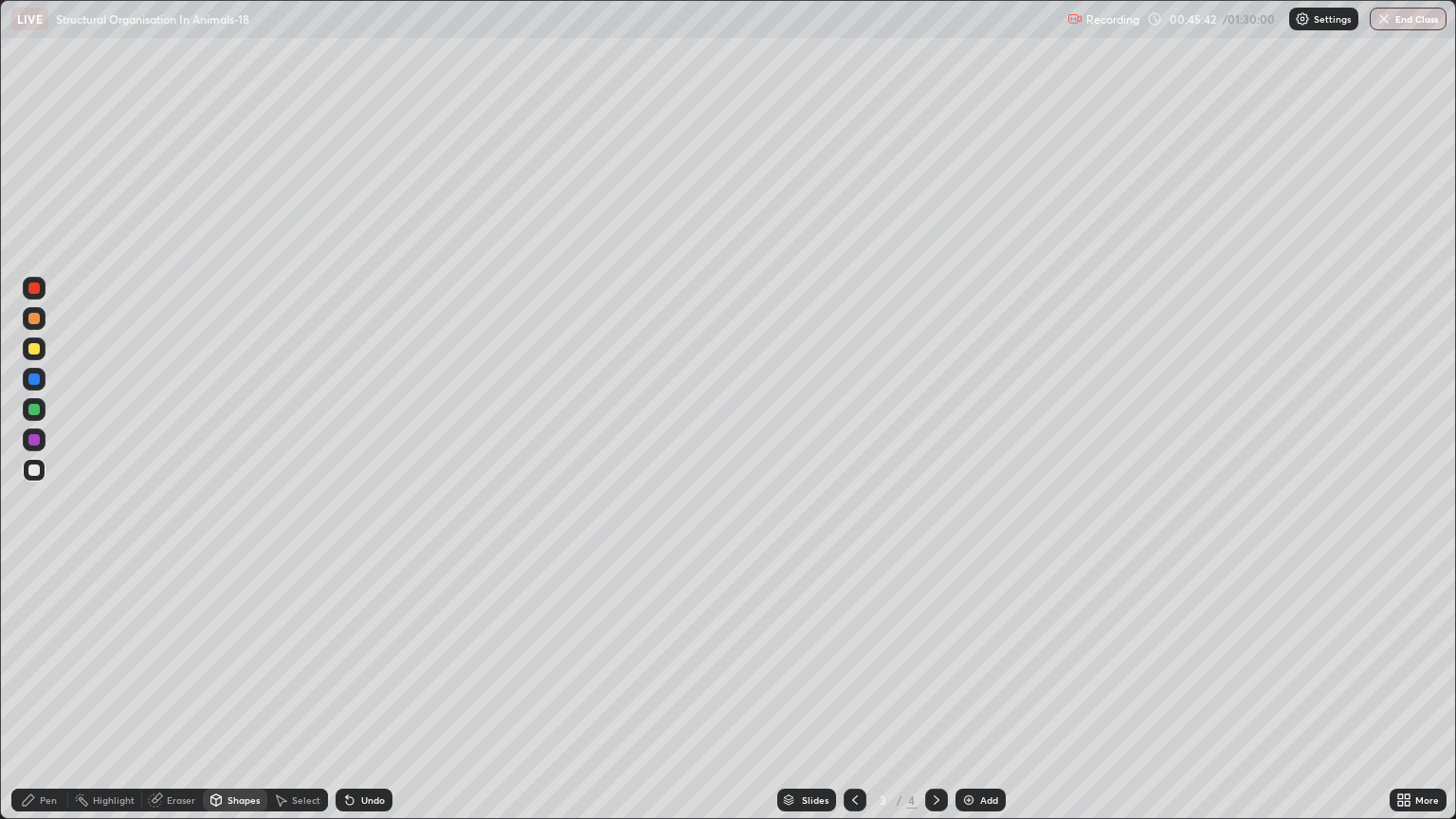 click on "Pen" at bounding box center [48, 800] 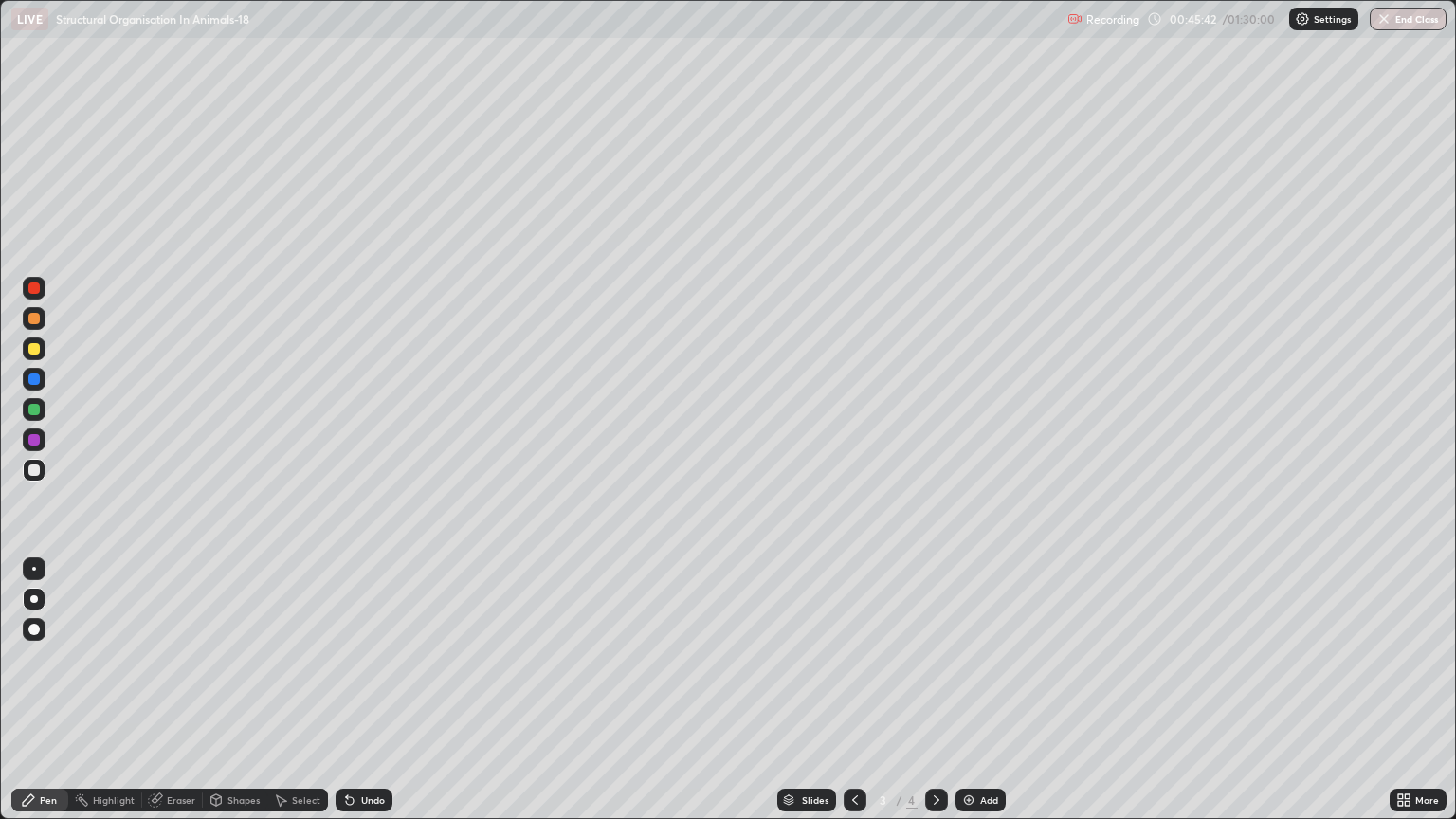 click on "Pen" at bounding box center [48, 800] 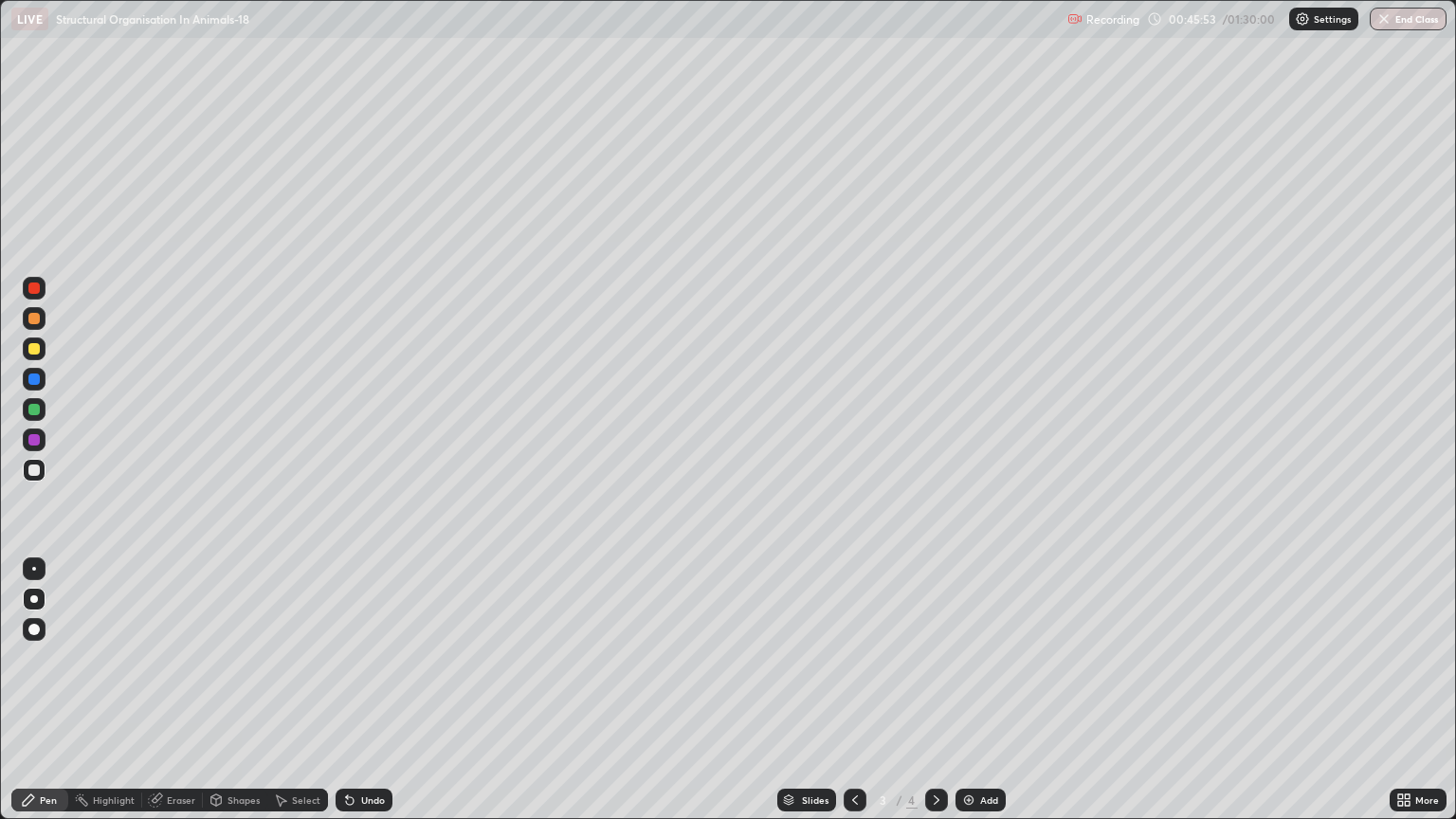 click 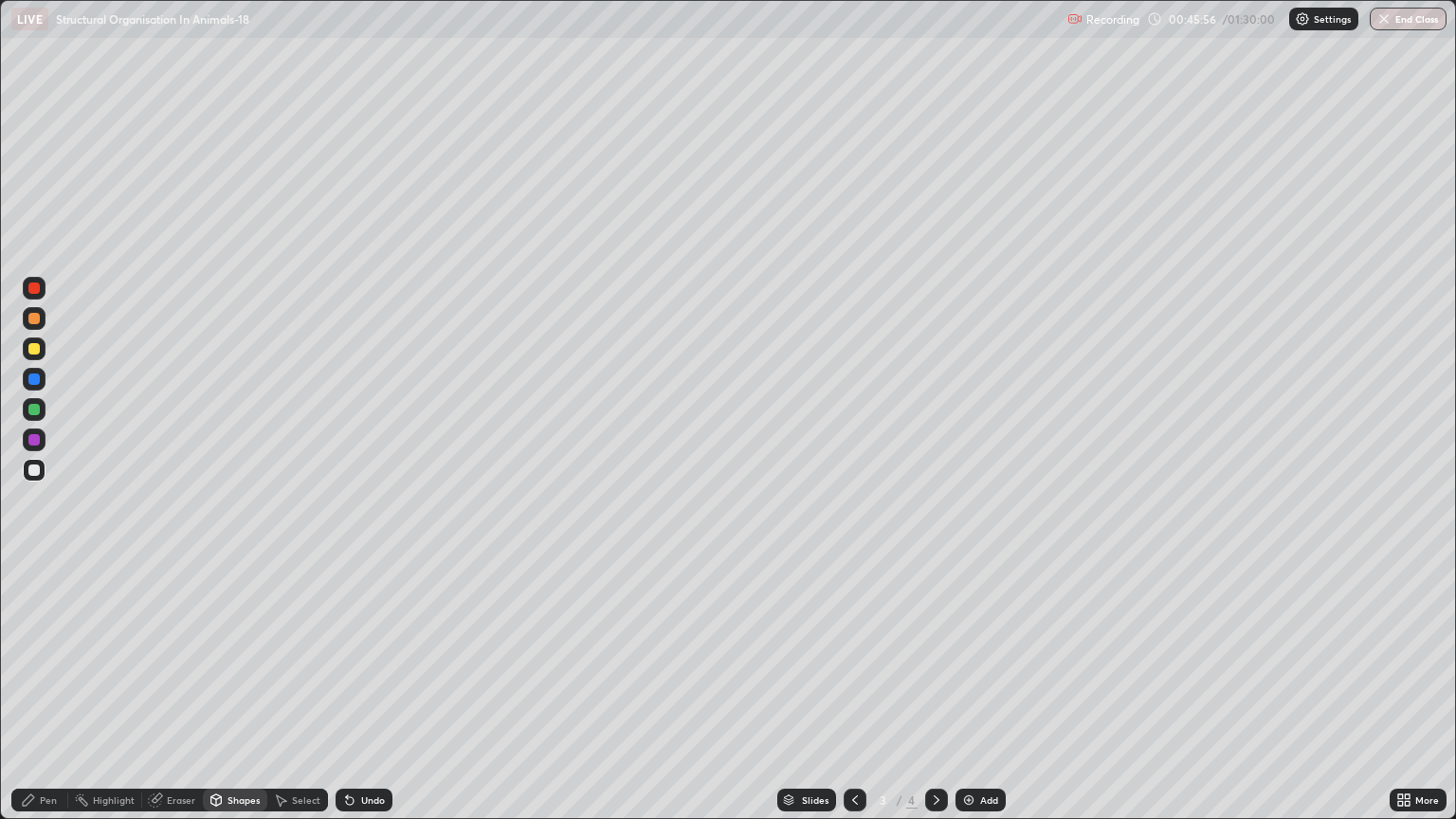 click on "Eraser" at bounding box center (173, 800) 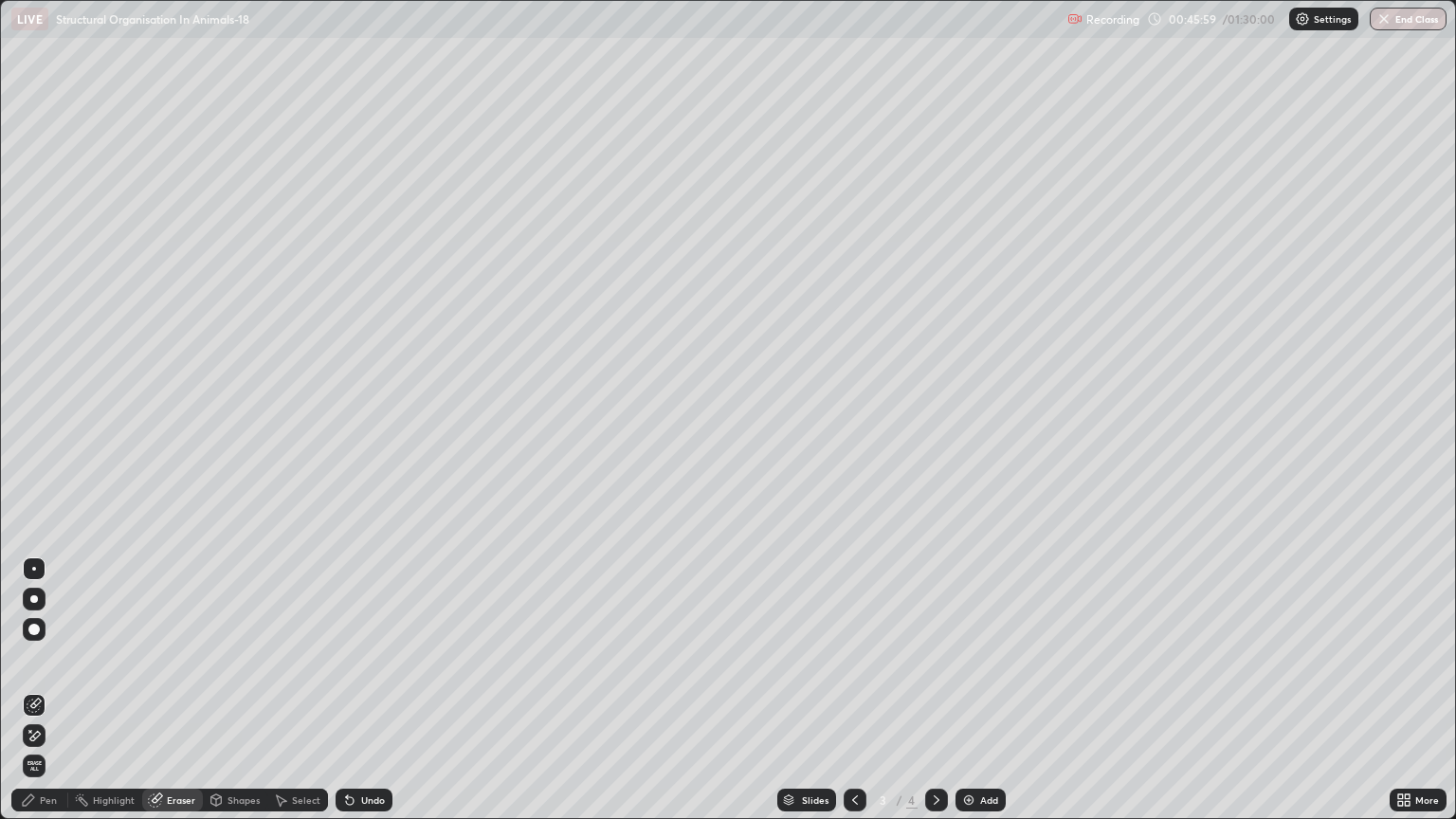 click on "Pen" at bounding box center (40, 800) 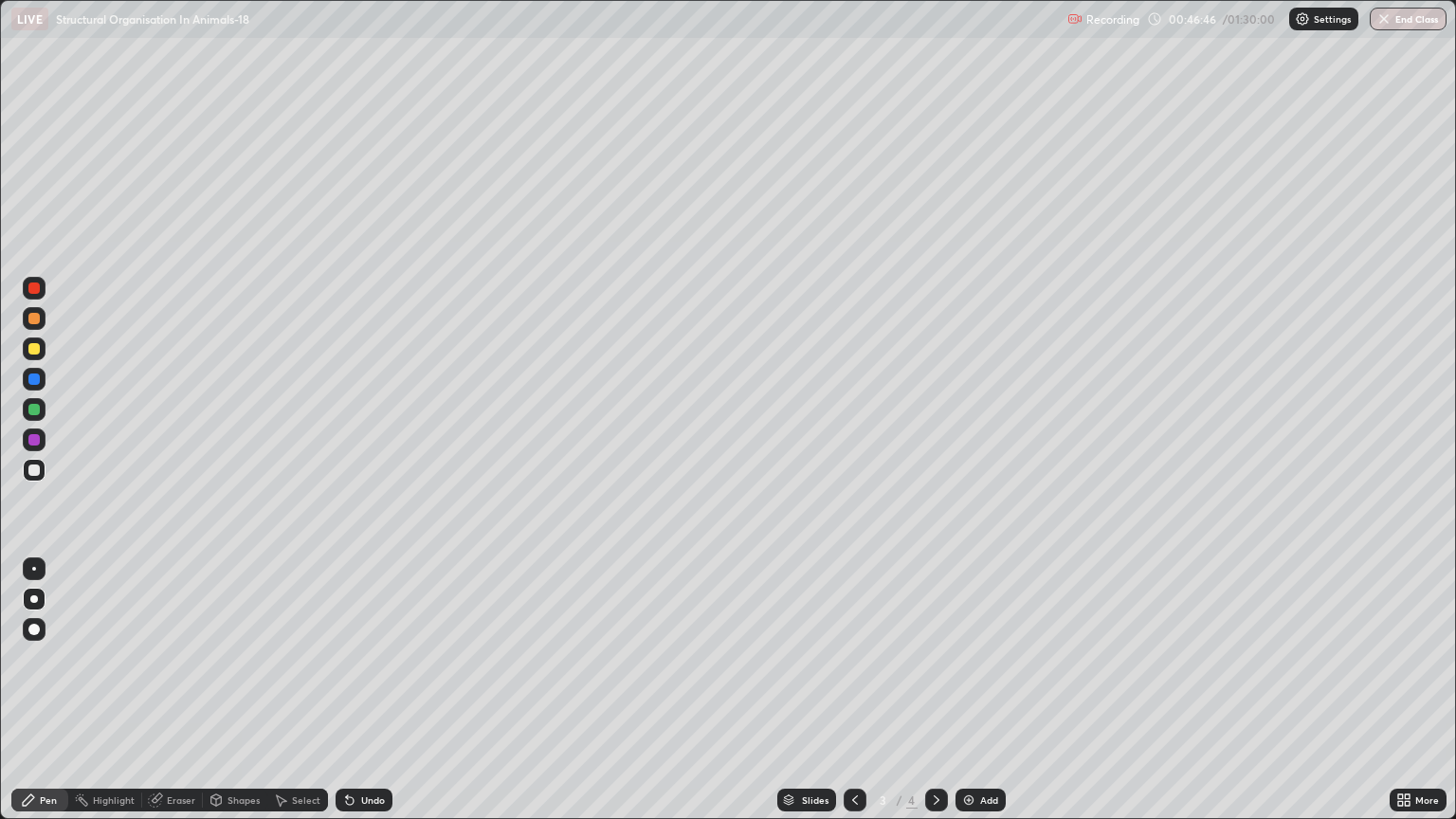 click at bounding box center (34, 470) 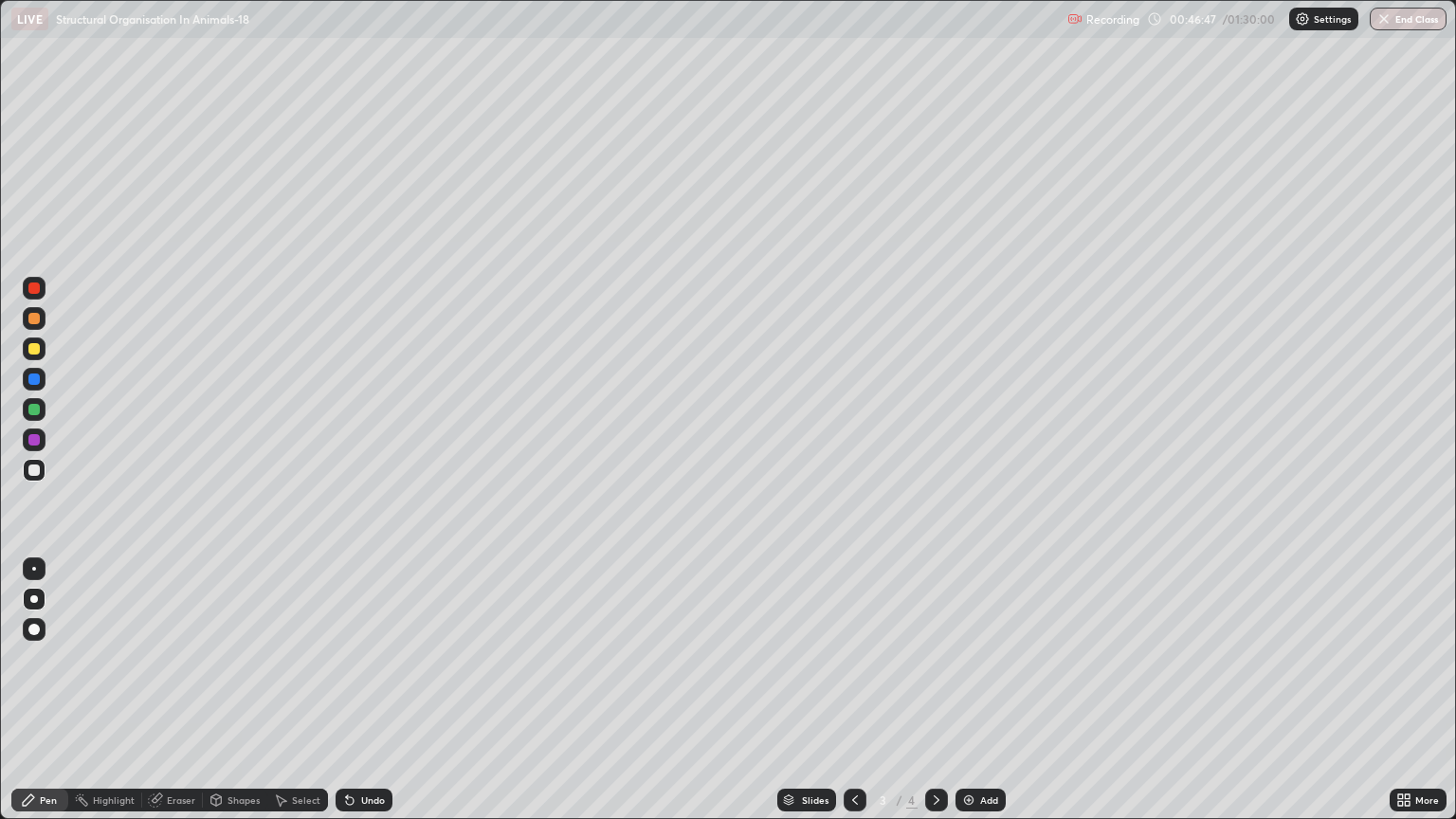 click at bounding box center (34, 349) 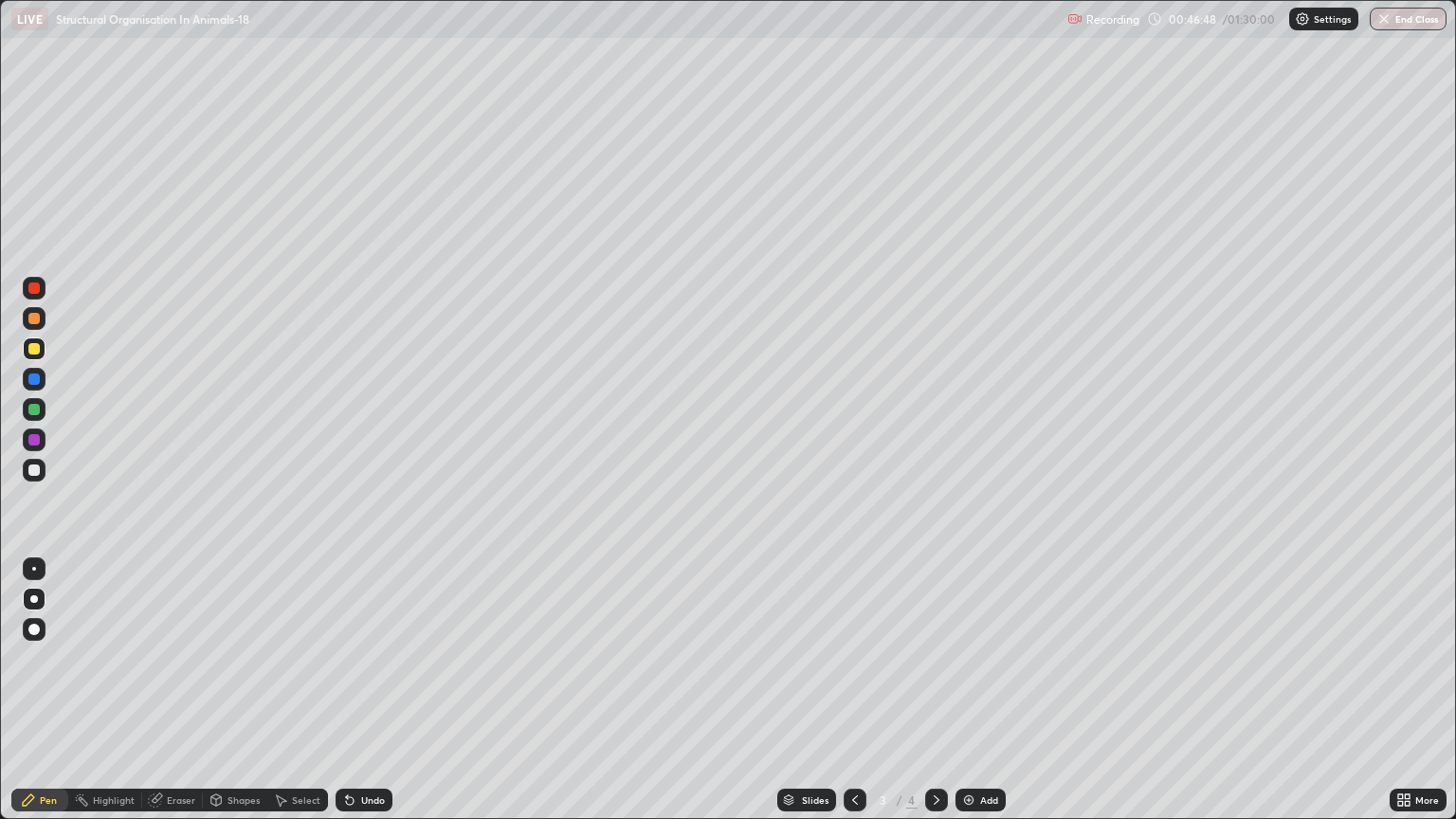 click on "Shapes" at bounding box center [244, 800] 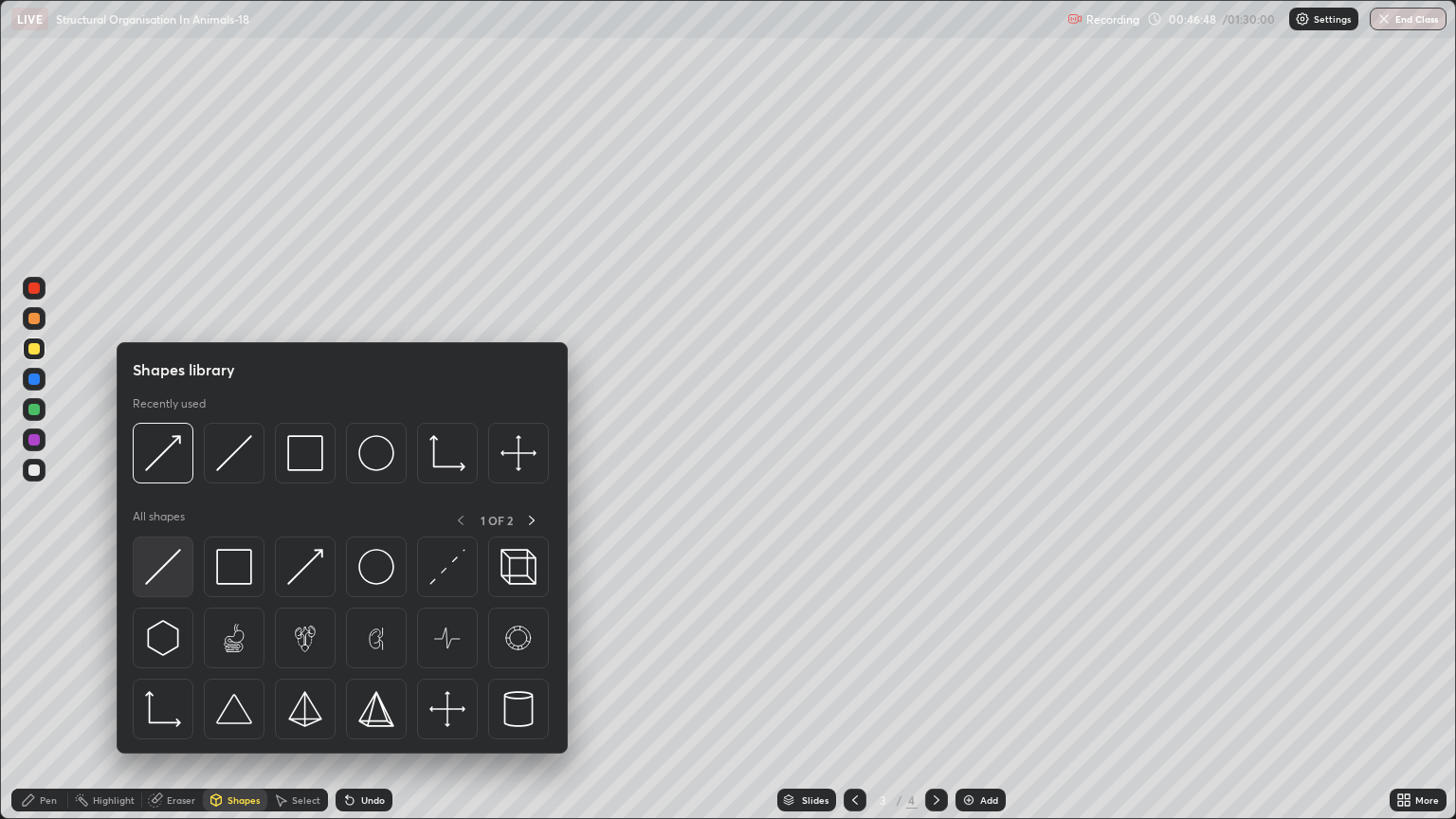 click at bounding box center [163, 567] 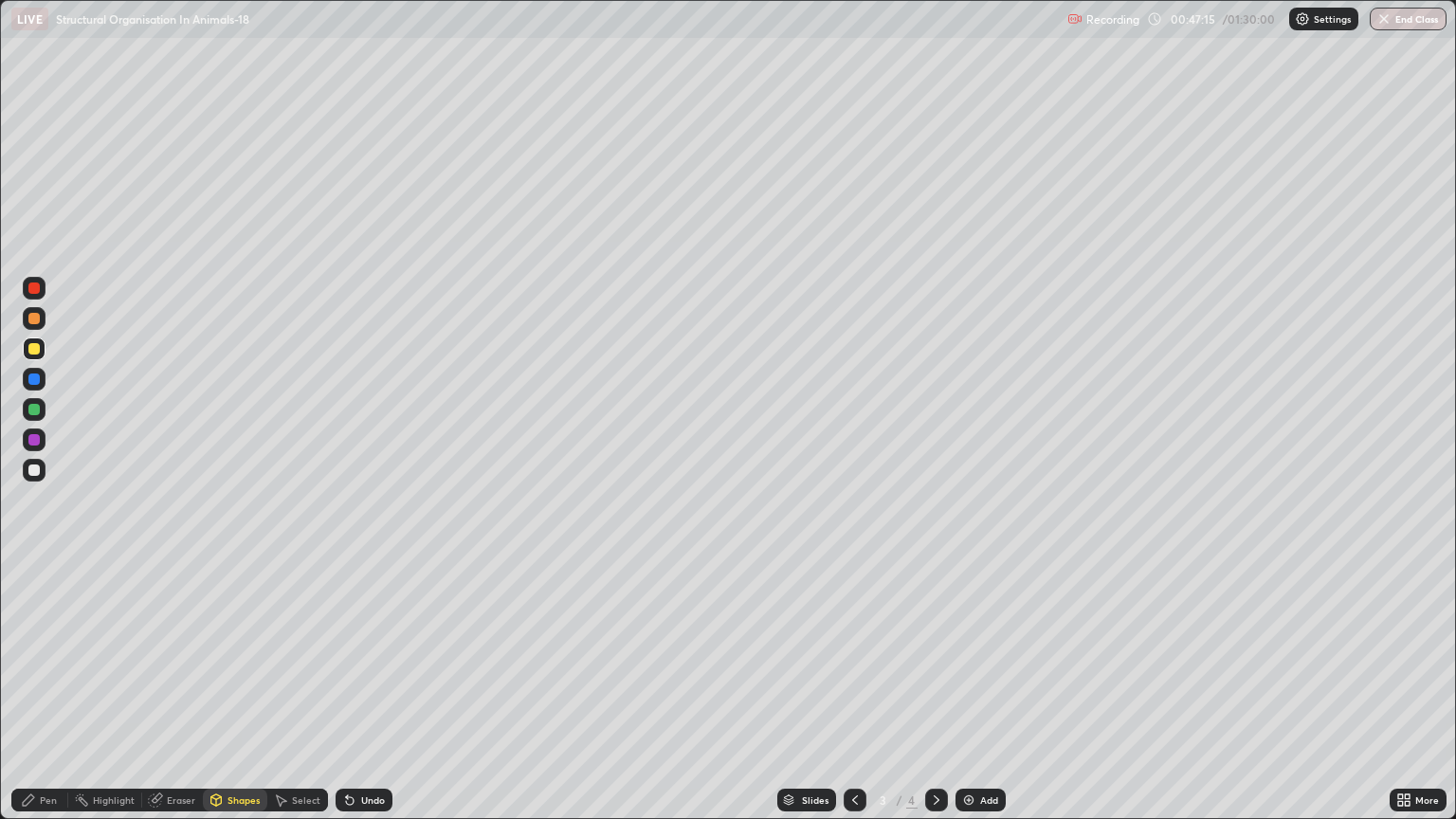 click 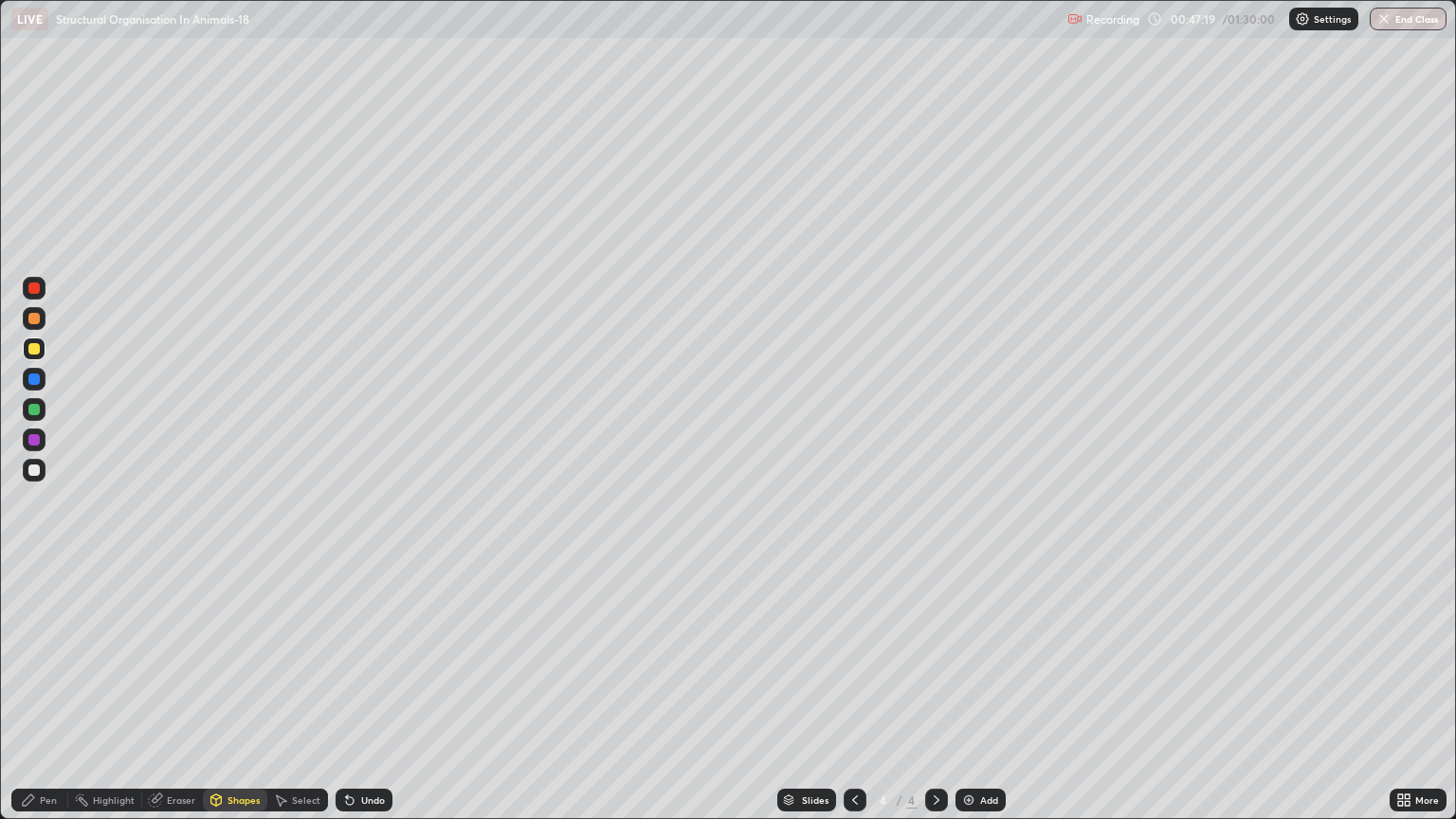 click on "Shapes" at bounding box center (244, 800) 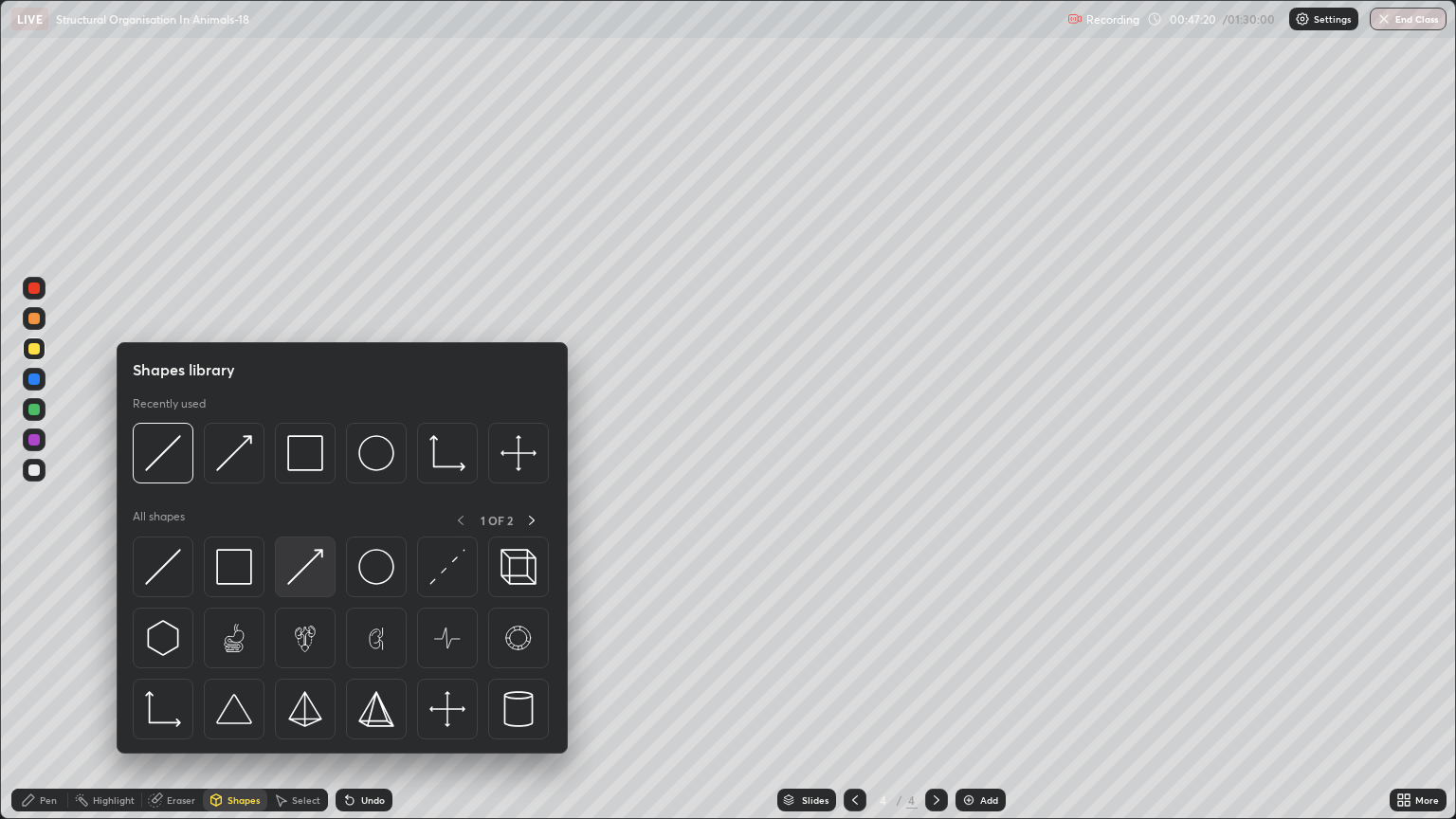 click at bounding box center [305, 567] 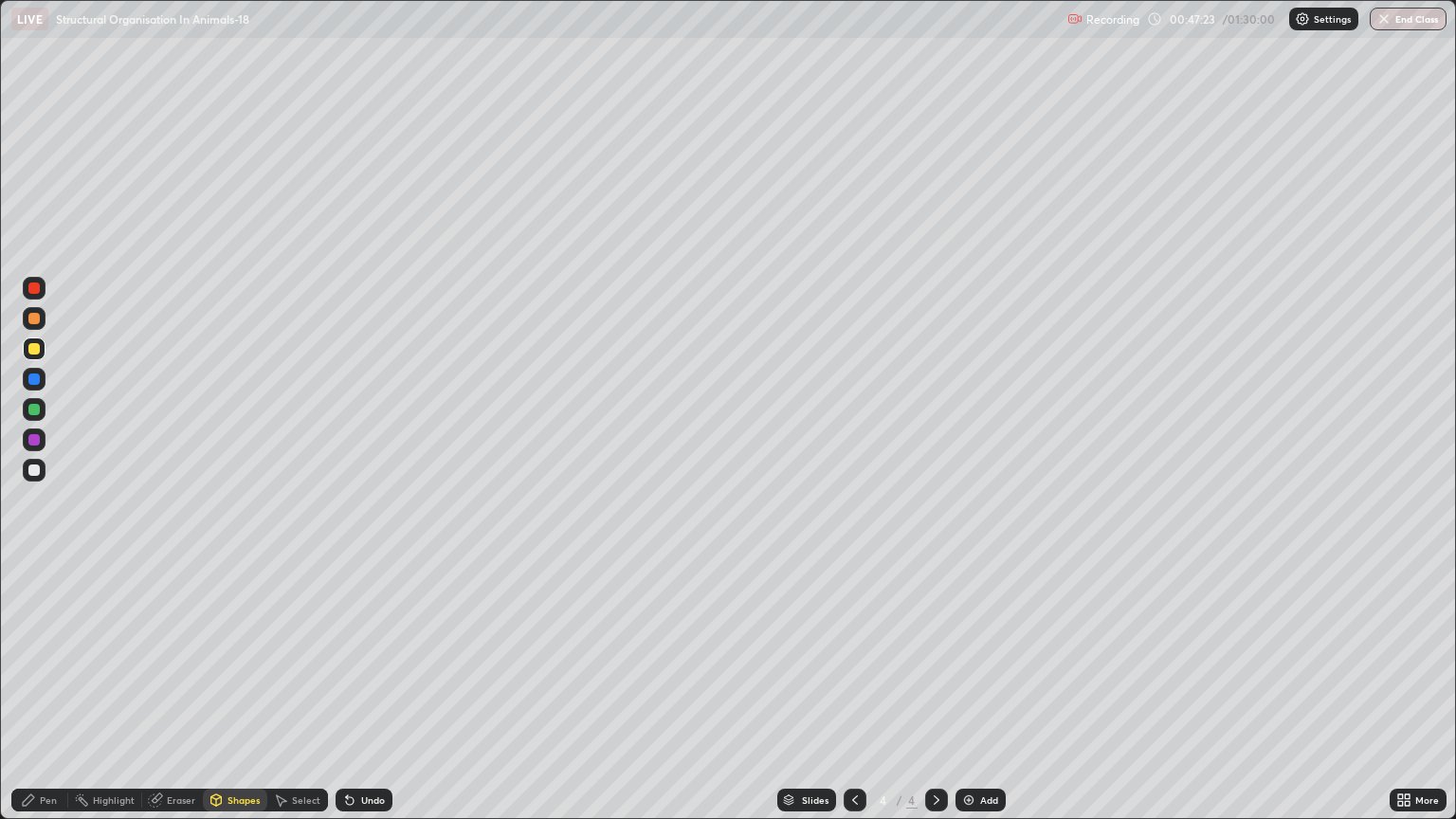 click 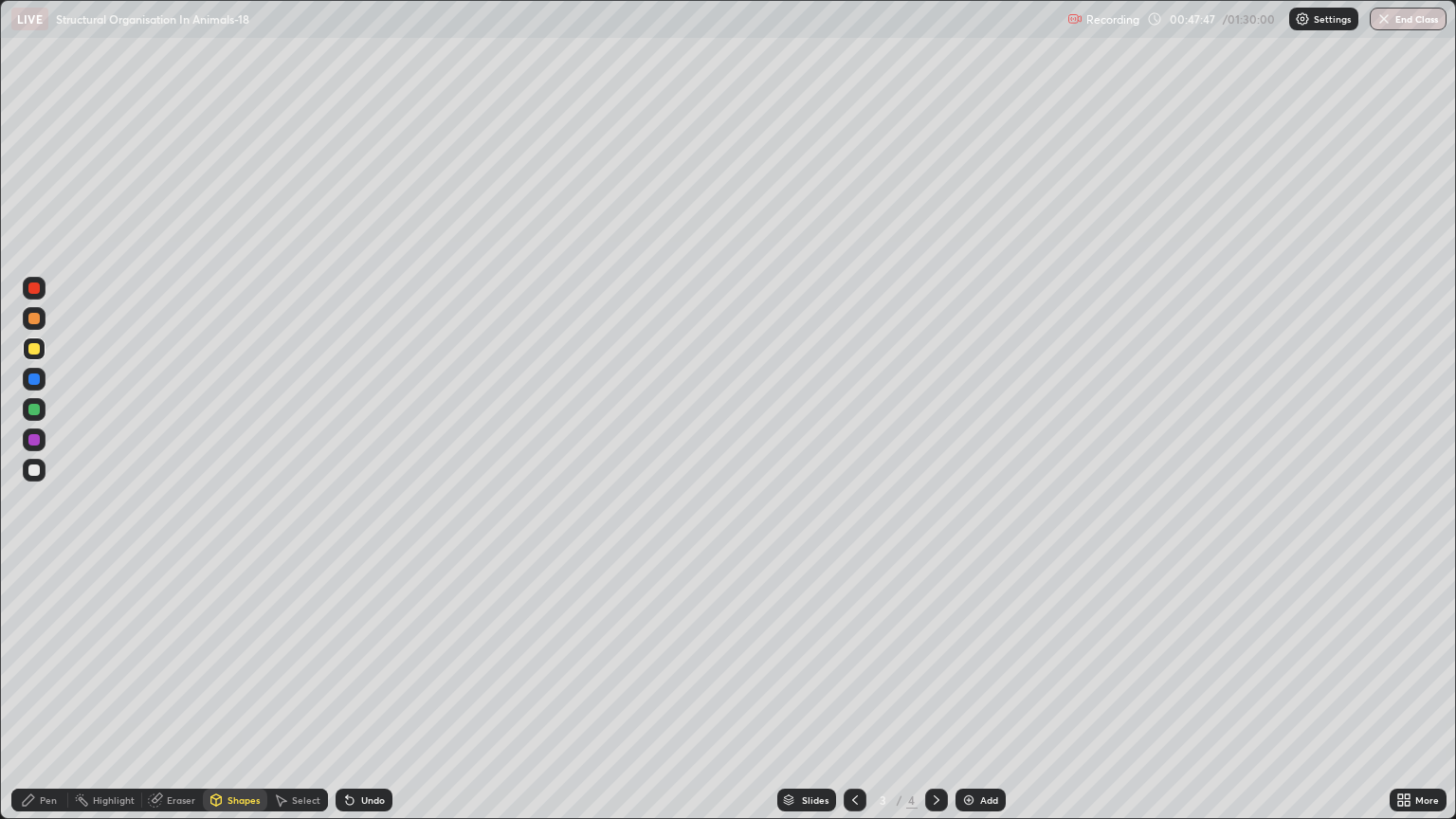 click 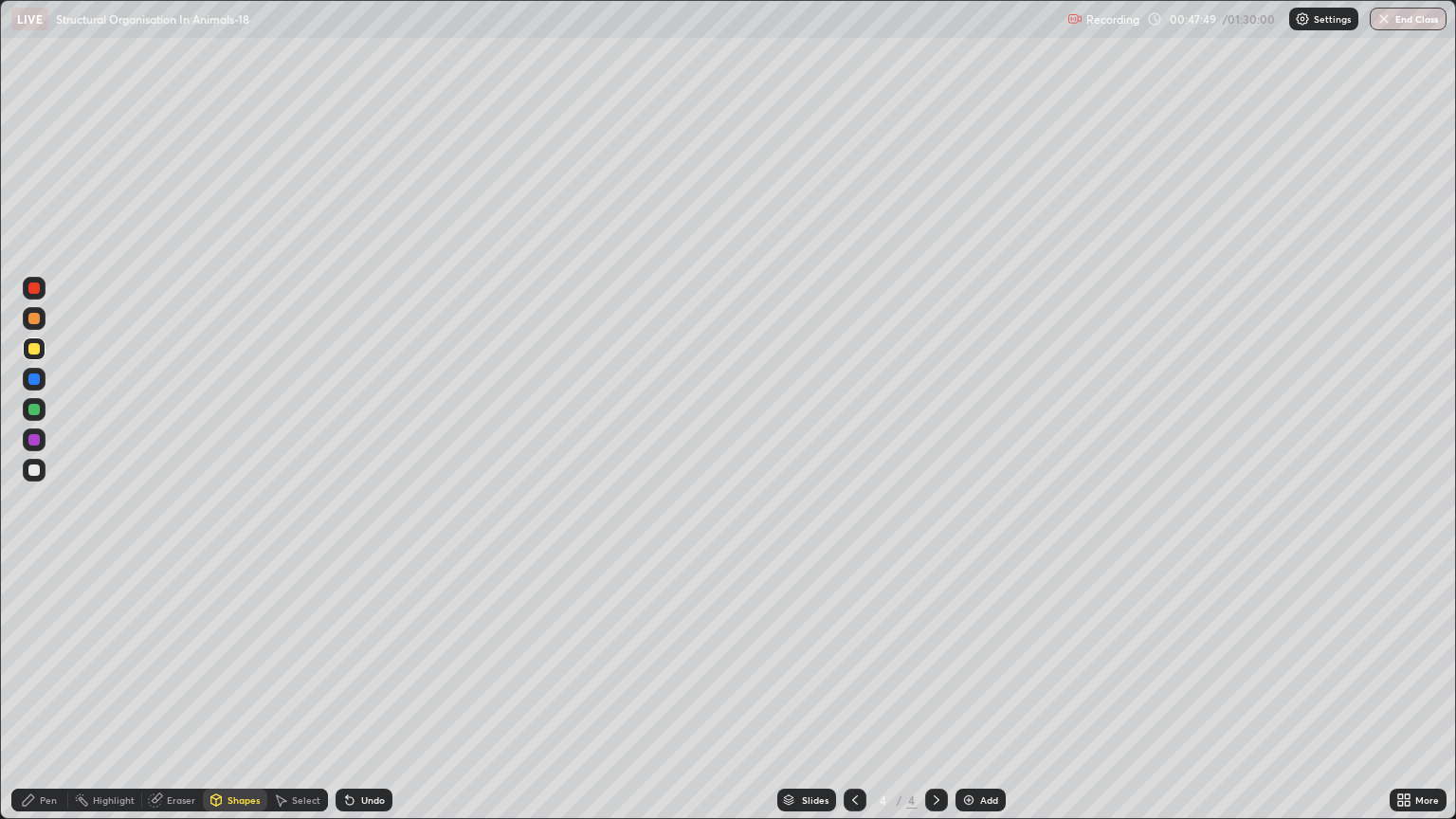 click on "Pen" at bounding box center (48, 800) 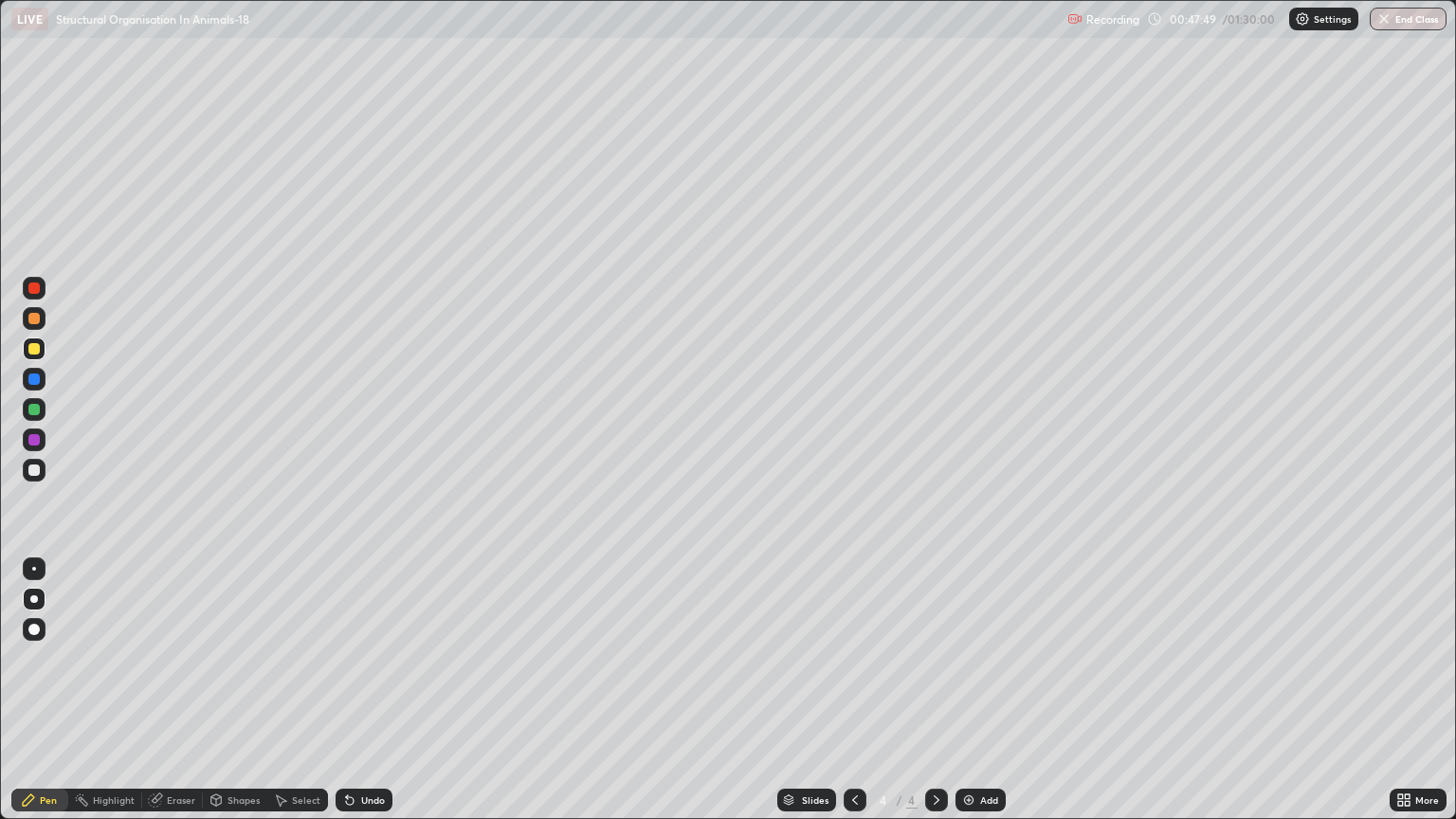 click at bounding box center (34, 470) 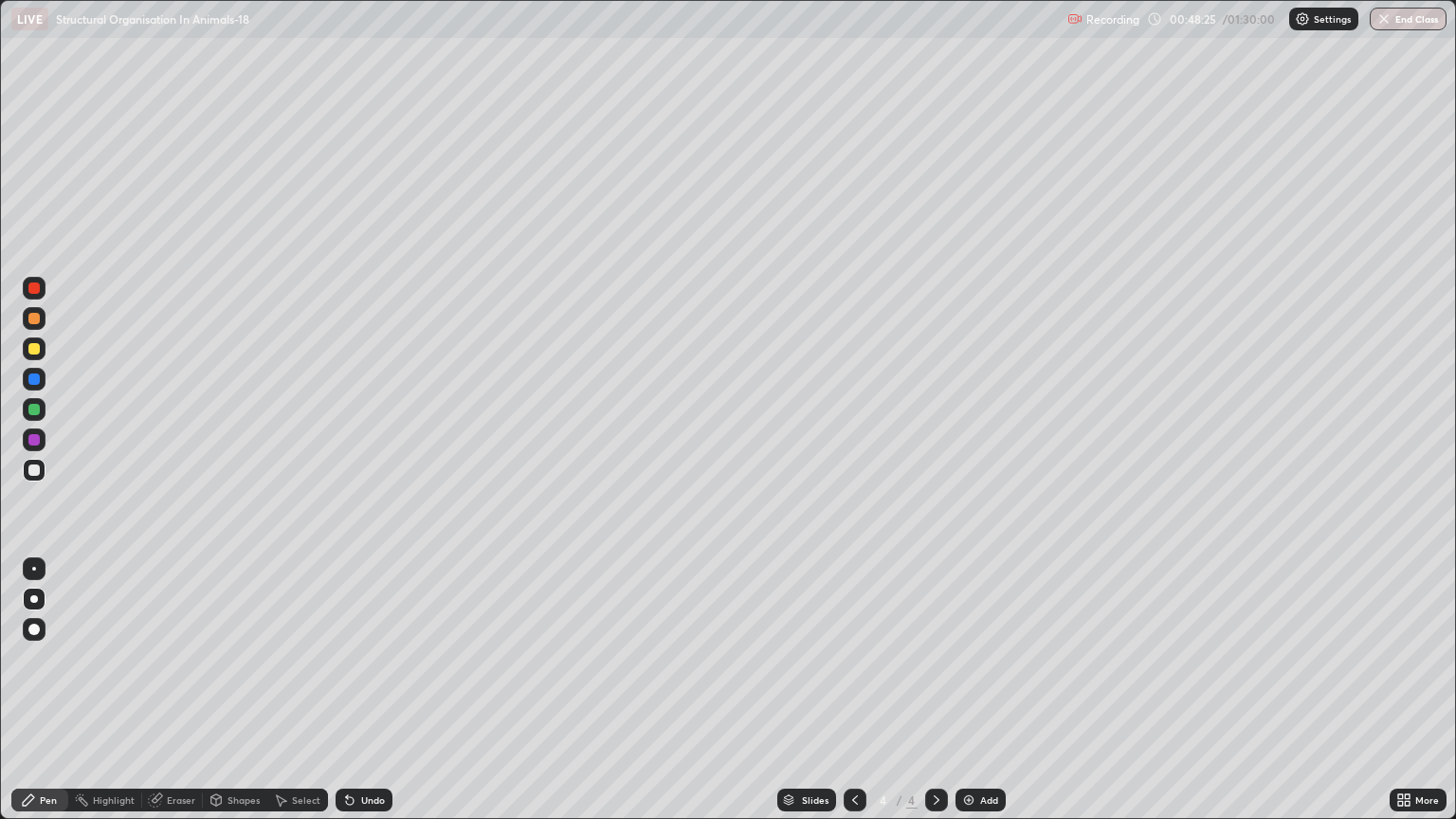 click at bounding box center (34, 349) 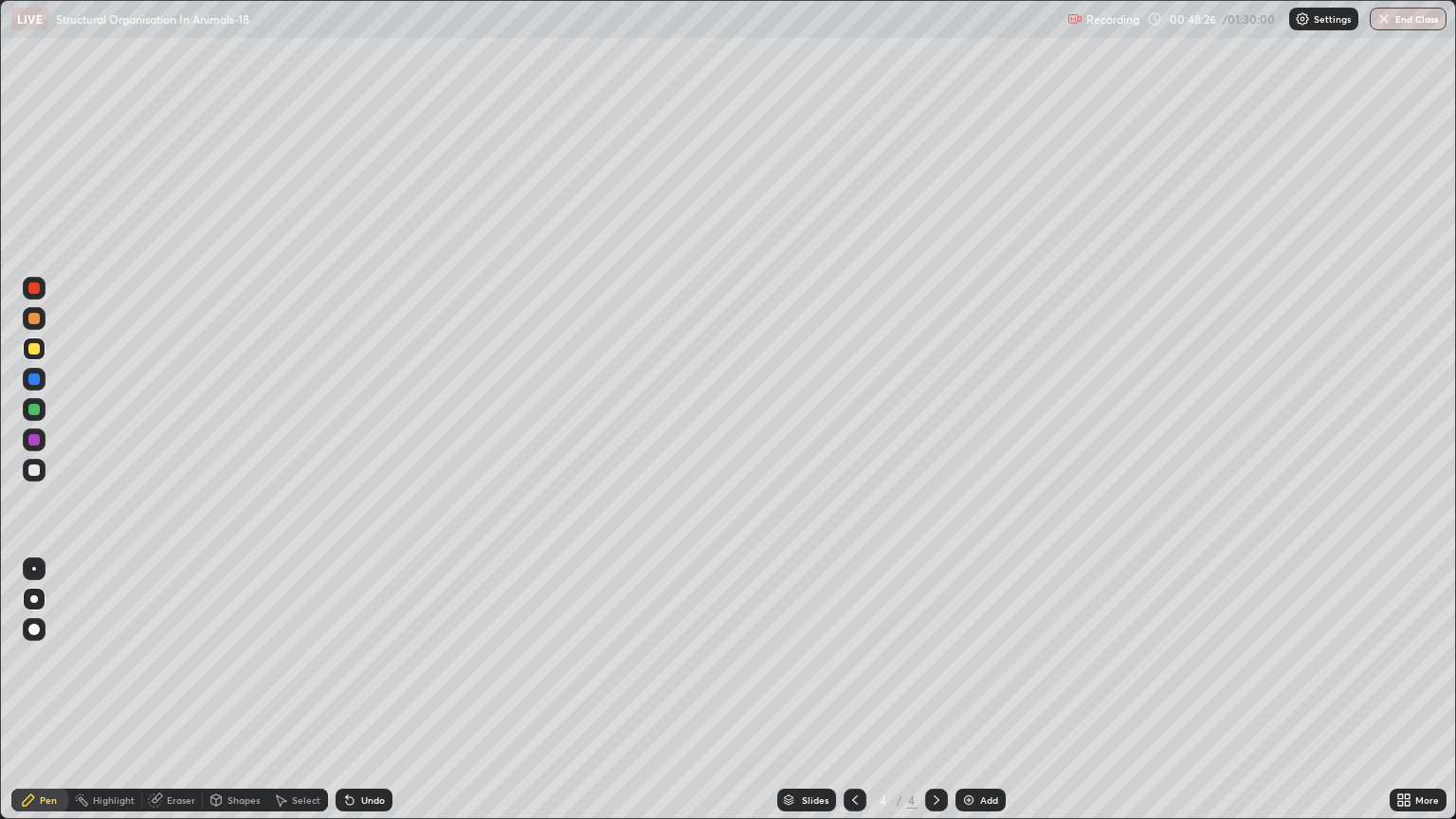 click on "Shapes" at bounding box center [244, 800] 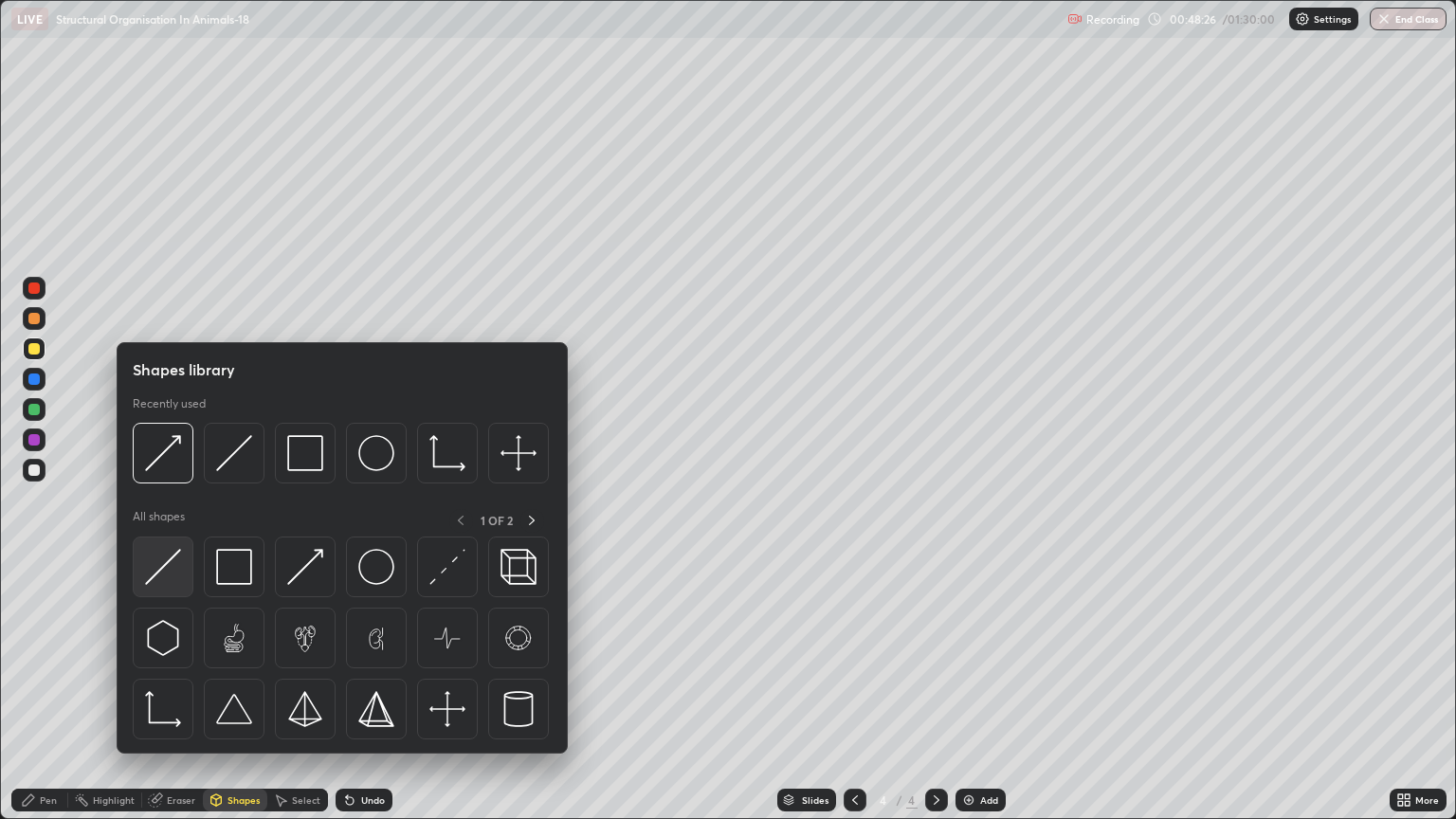 click at bounding box center (163, 567) 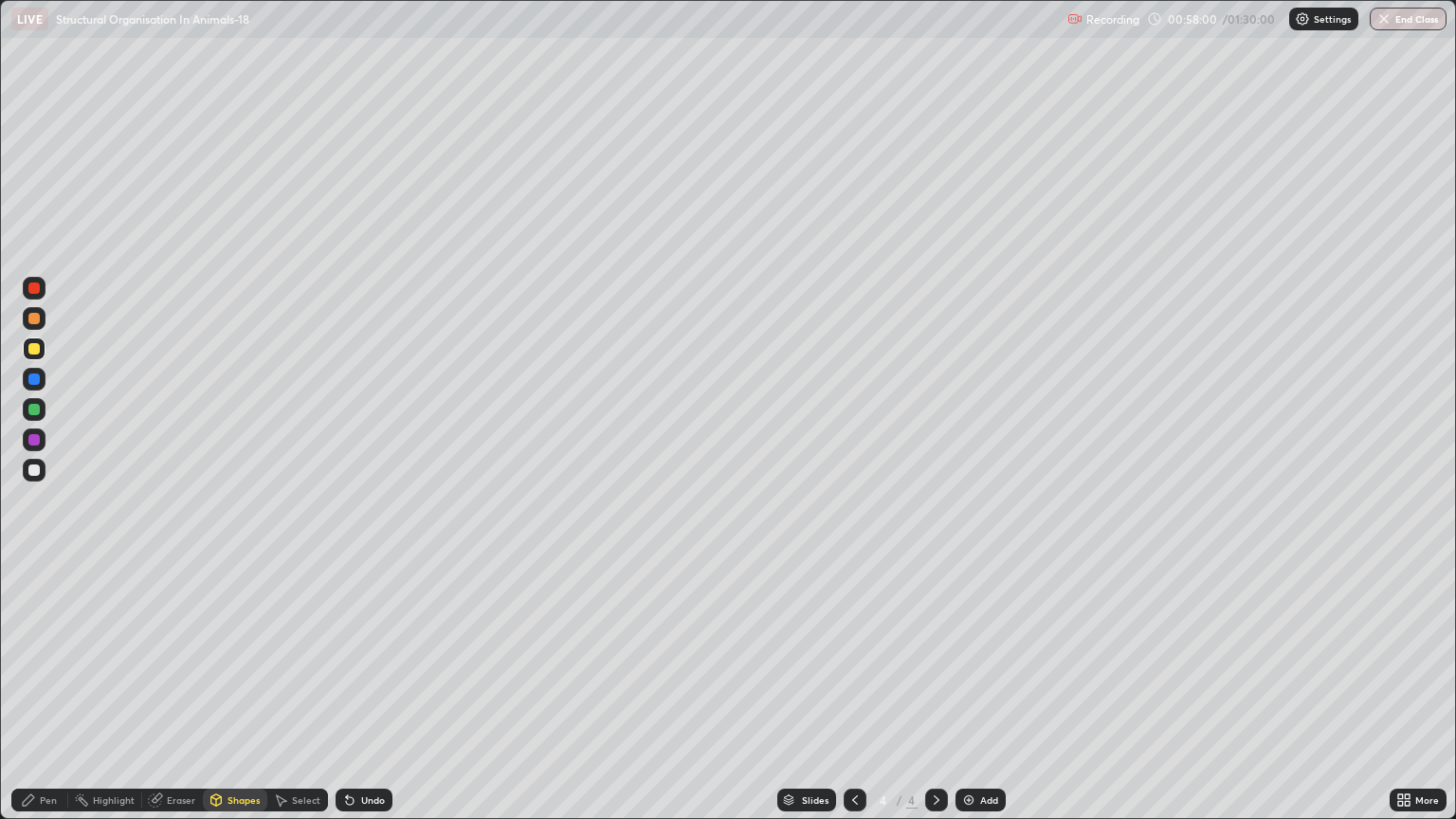 click at bounding box center (937, 800) 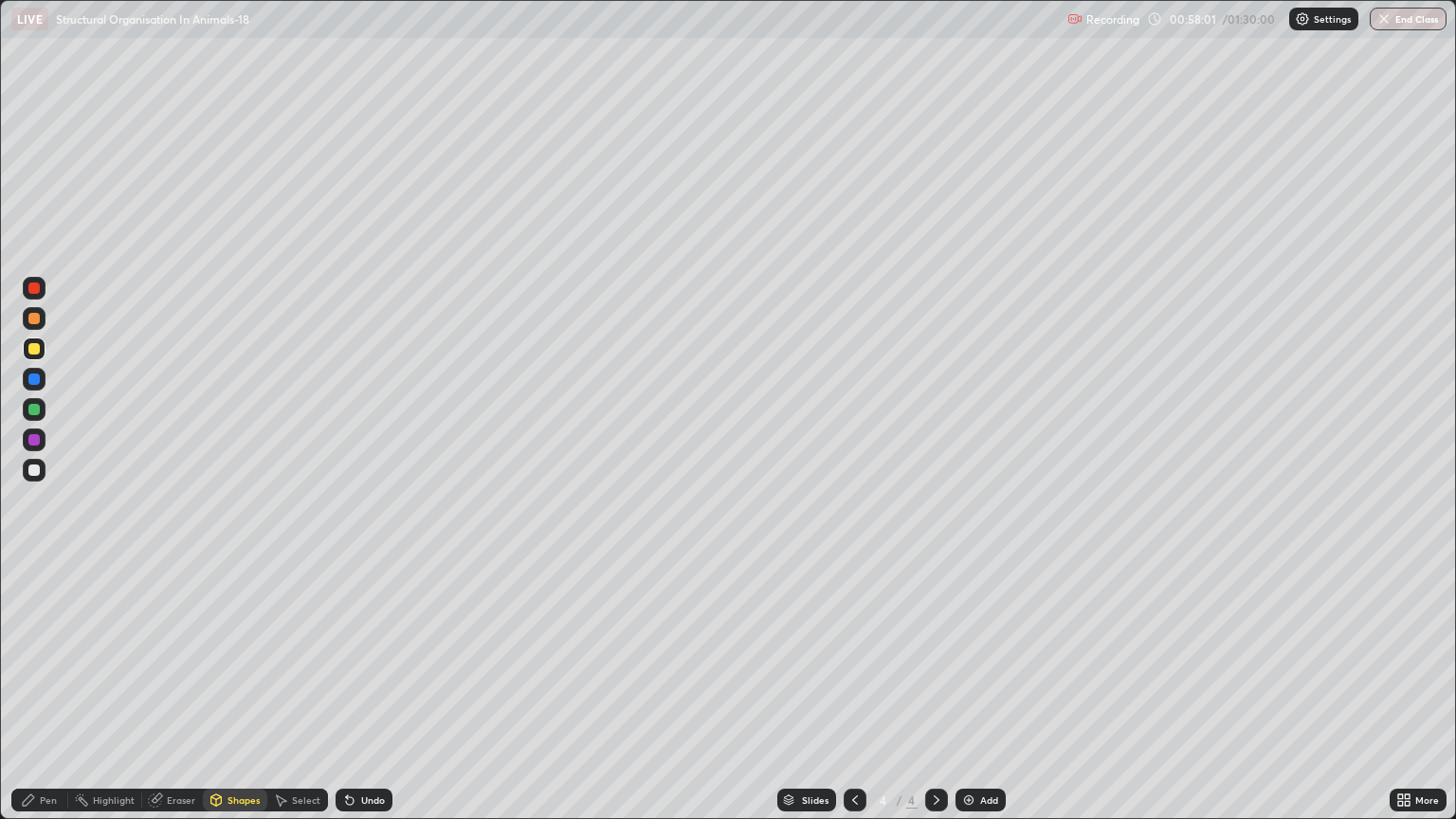 click at bounding box center (969, 800) 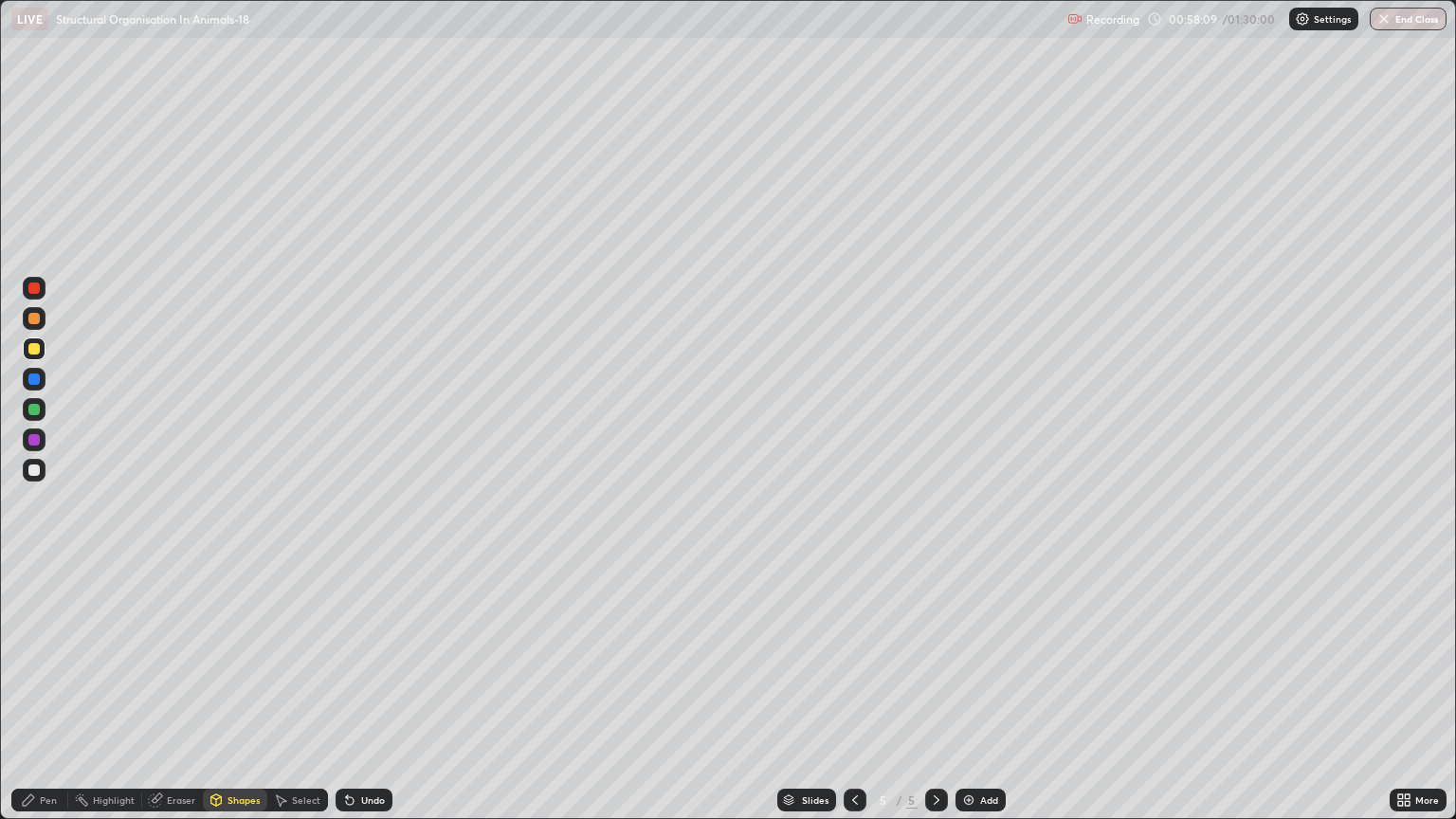 click on "Pen" at bounding box center [40, 800] 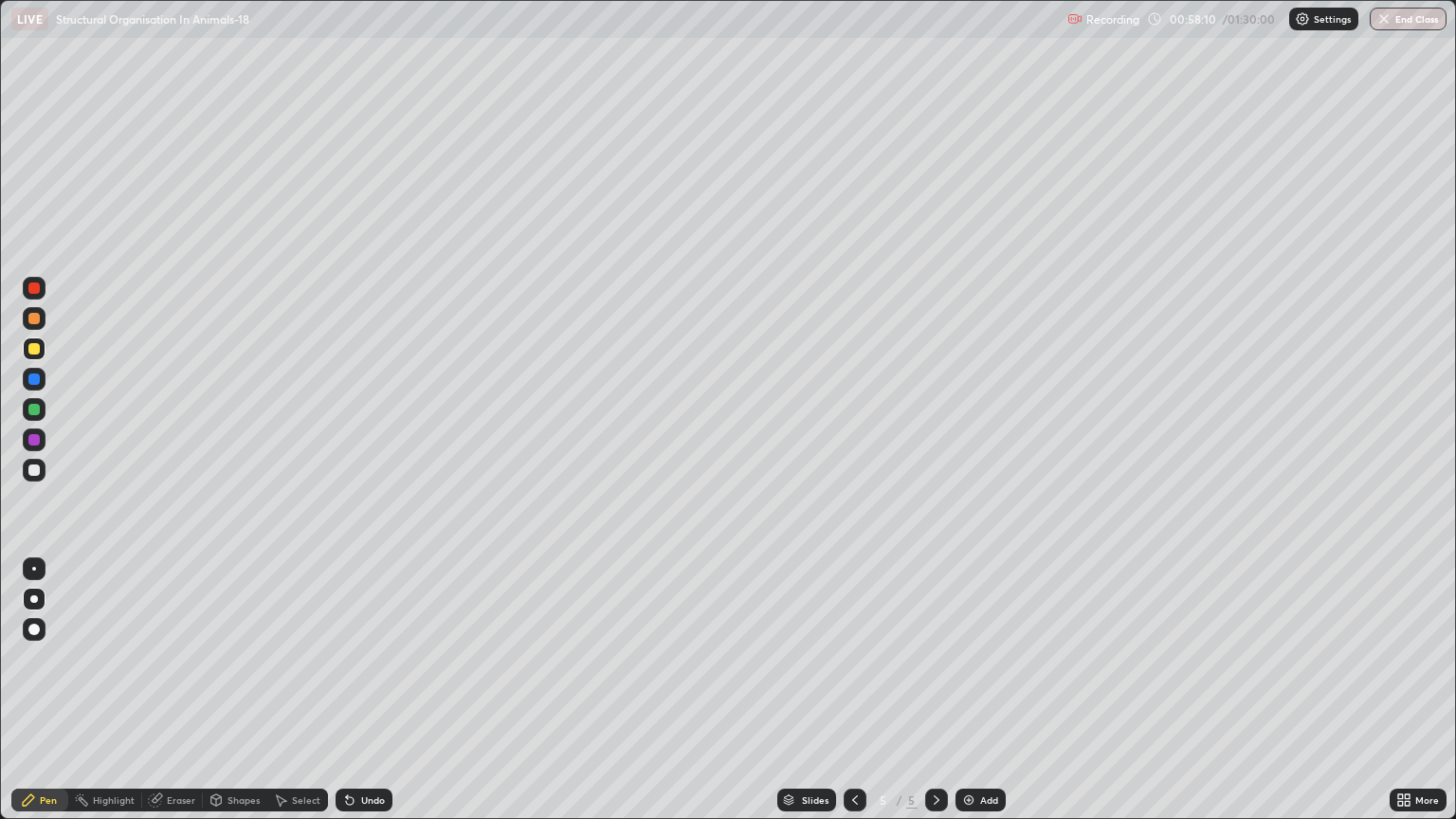 click at bounding box center [34, 349] 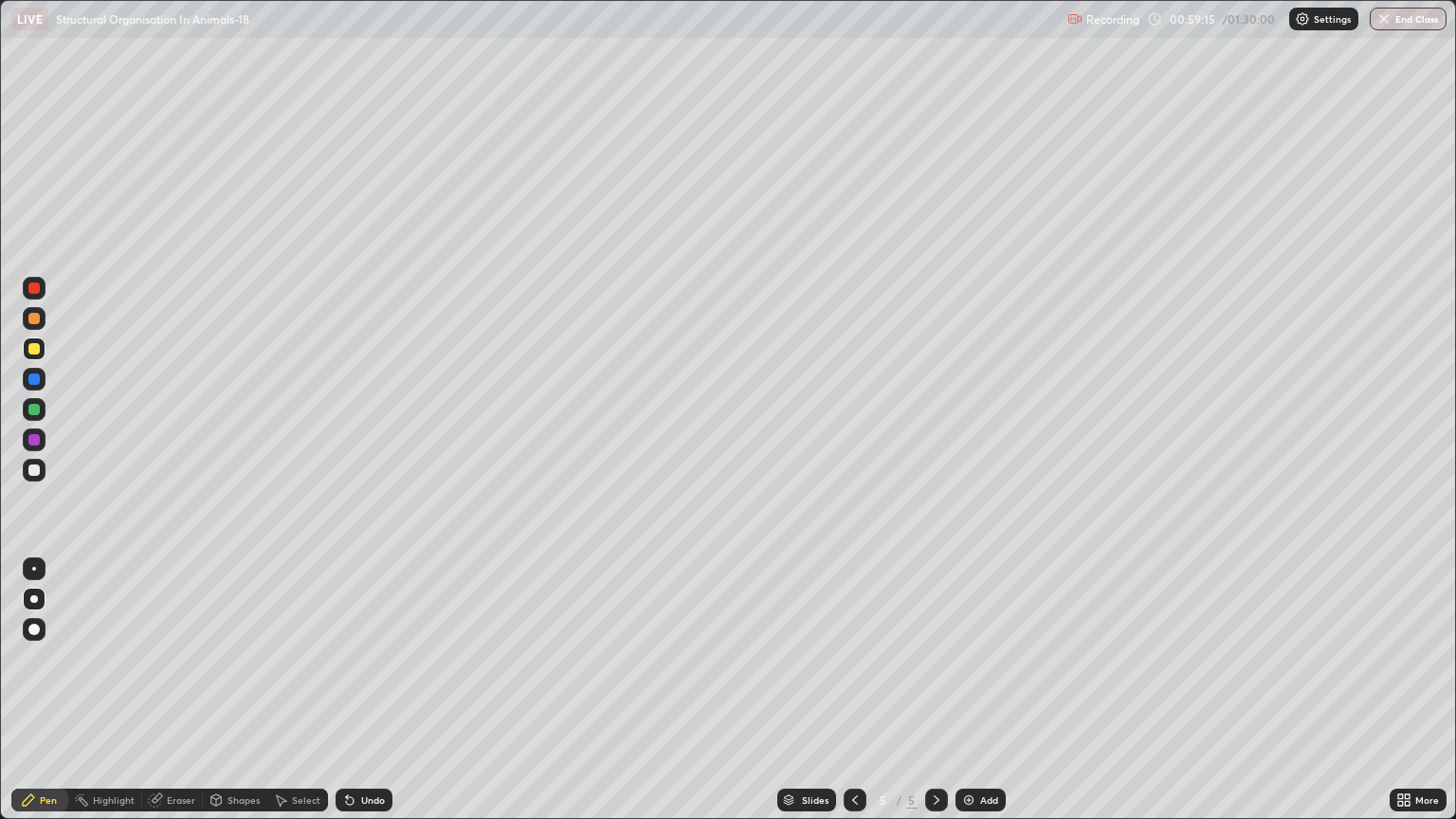 click at bounding box center (34, 470) 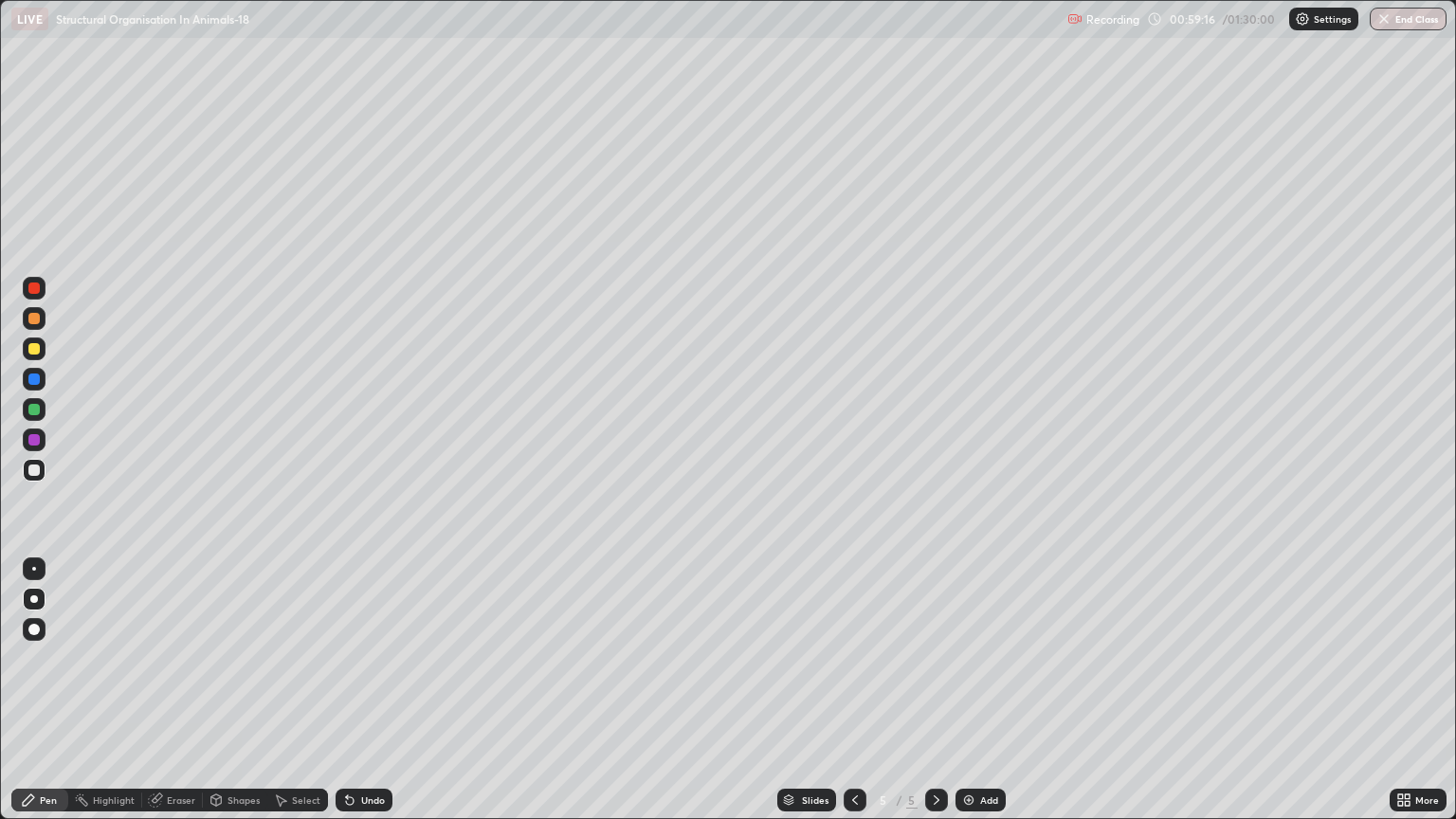 click on "Shapes" at bounding box center (244, 800) 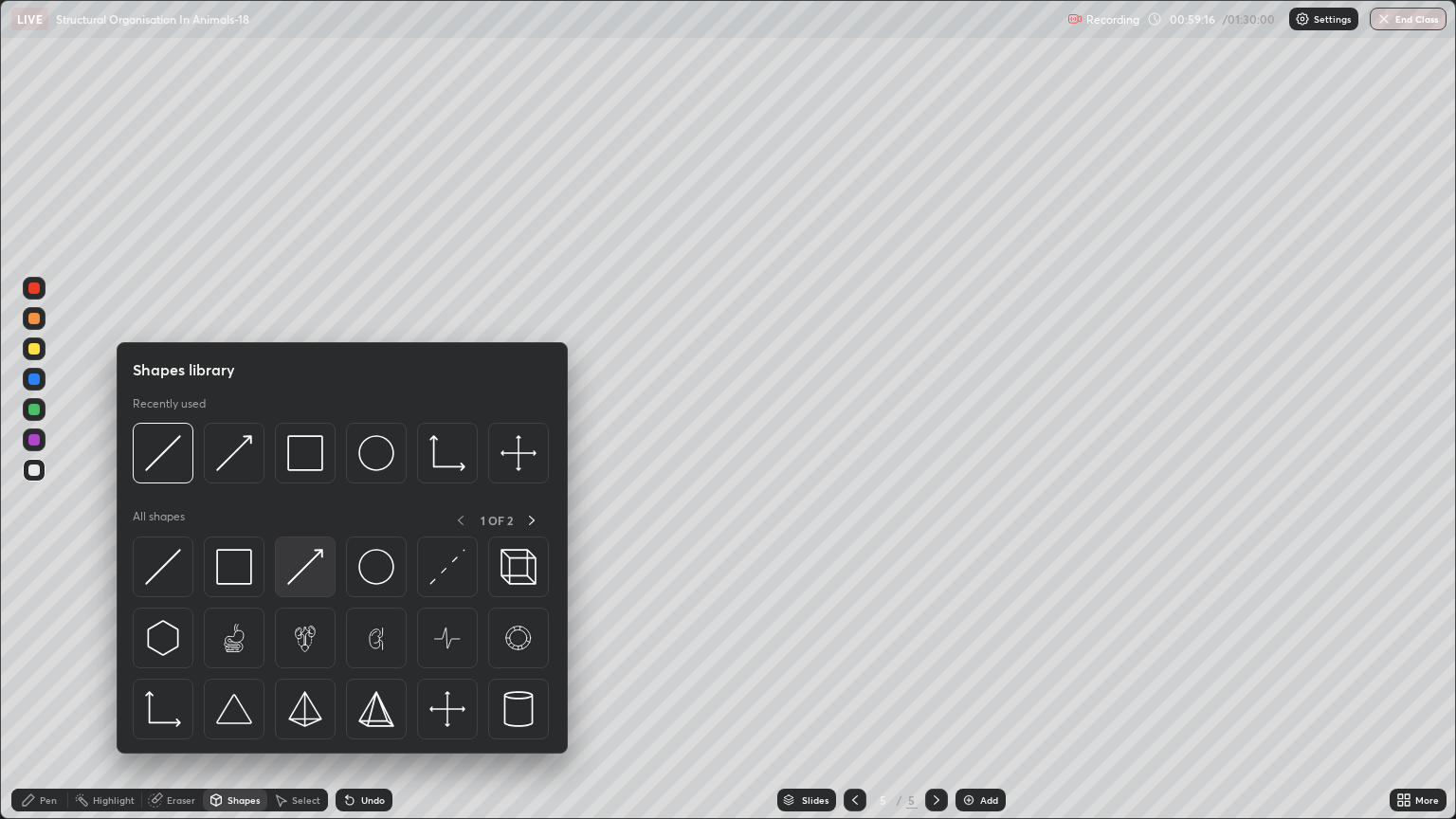 click at bounding box center [305, 567] 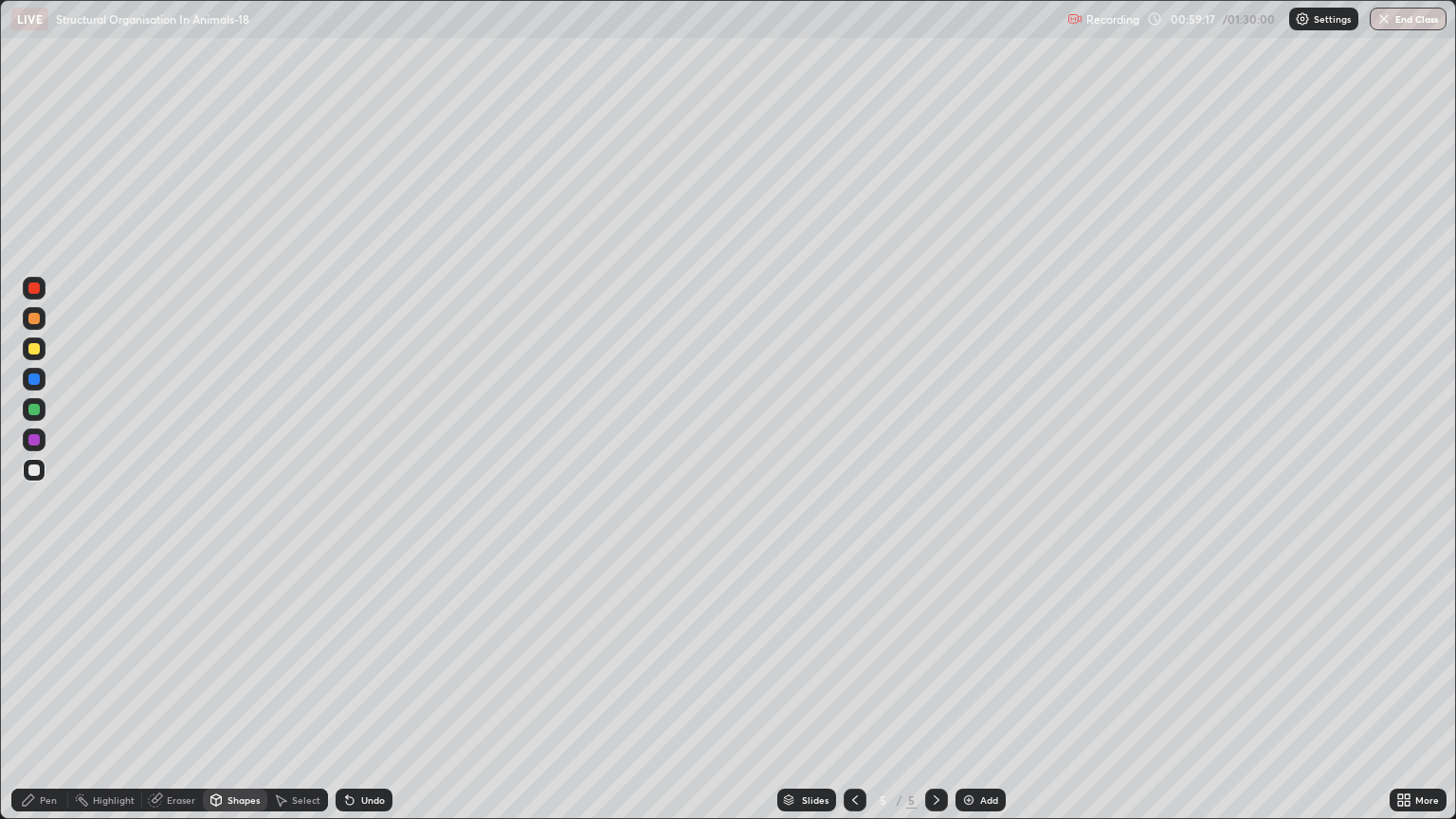 click on "Shapes" at bounding box center (235, 800) 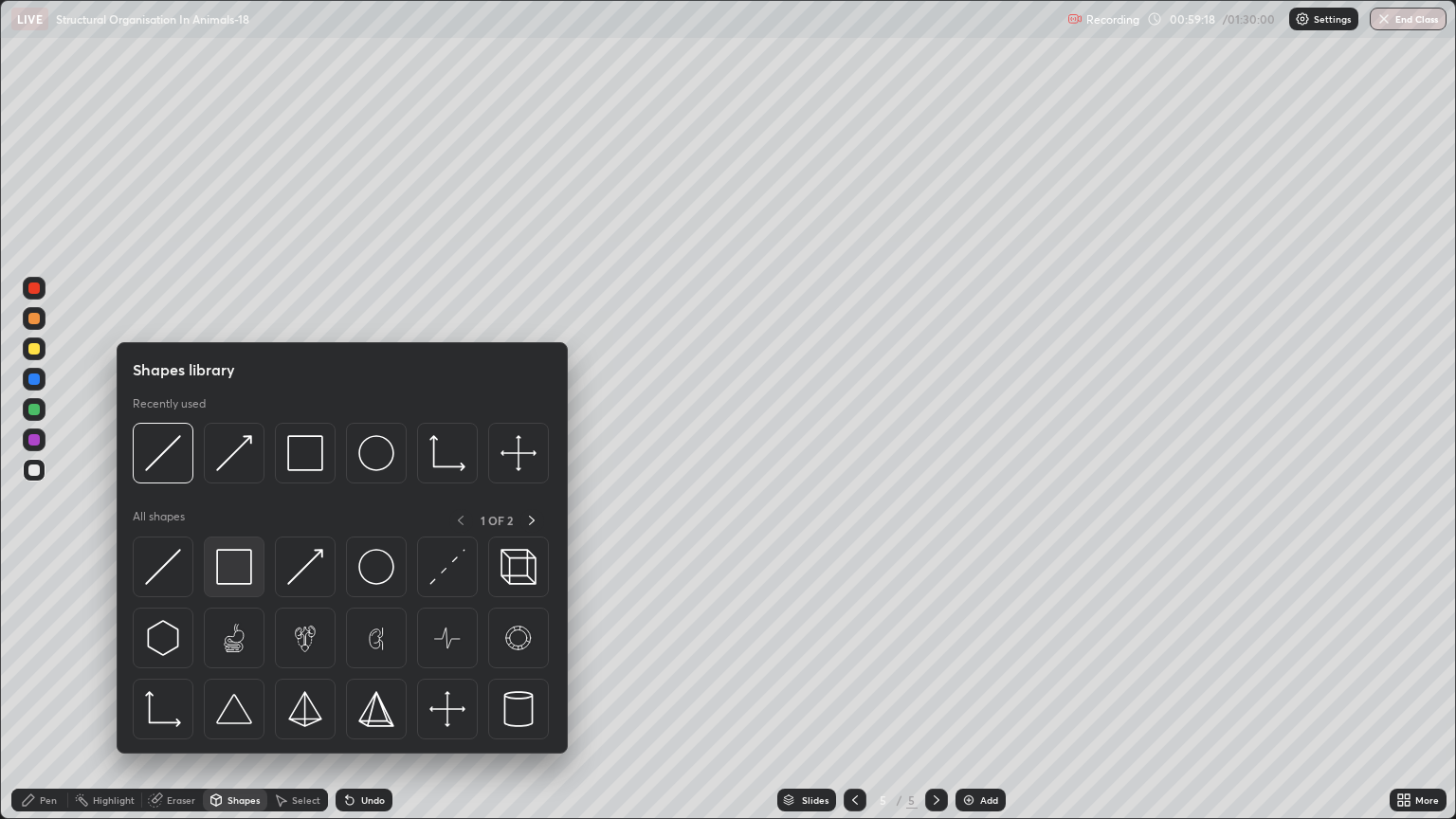 click at bounding box center (234, 567) 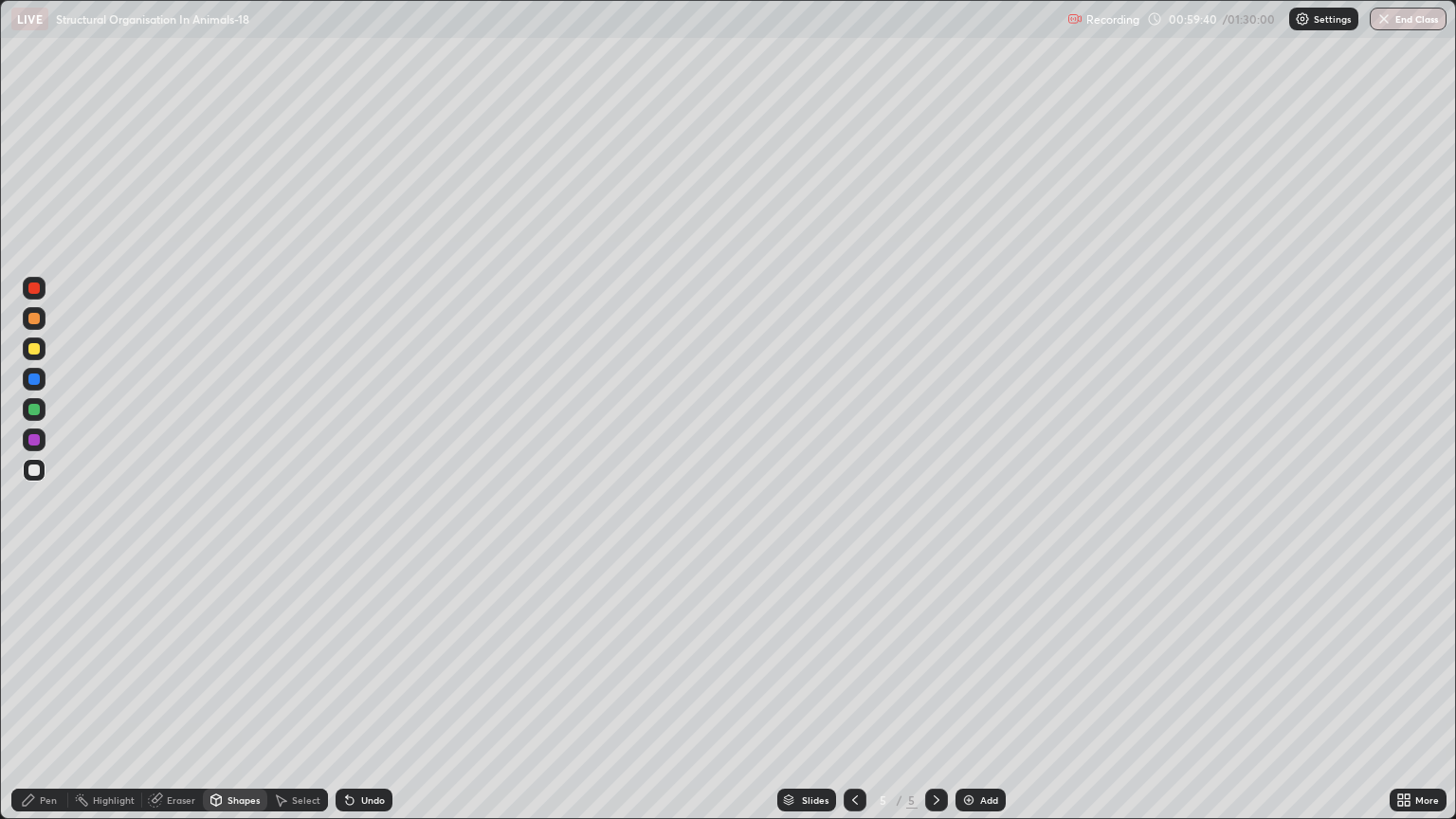 click on "Shapes" at bounding box center [244, 800] 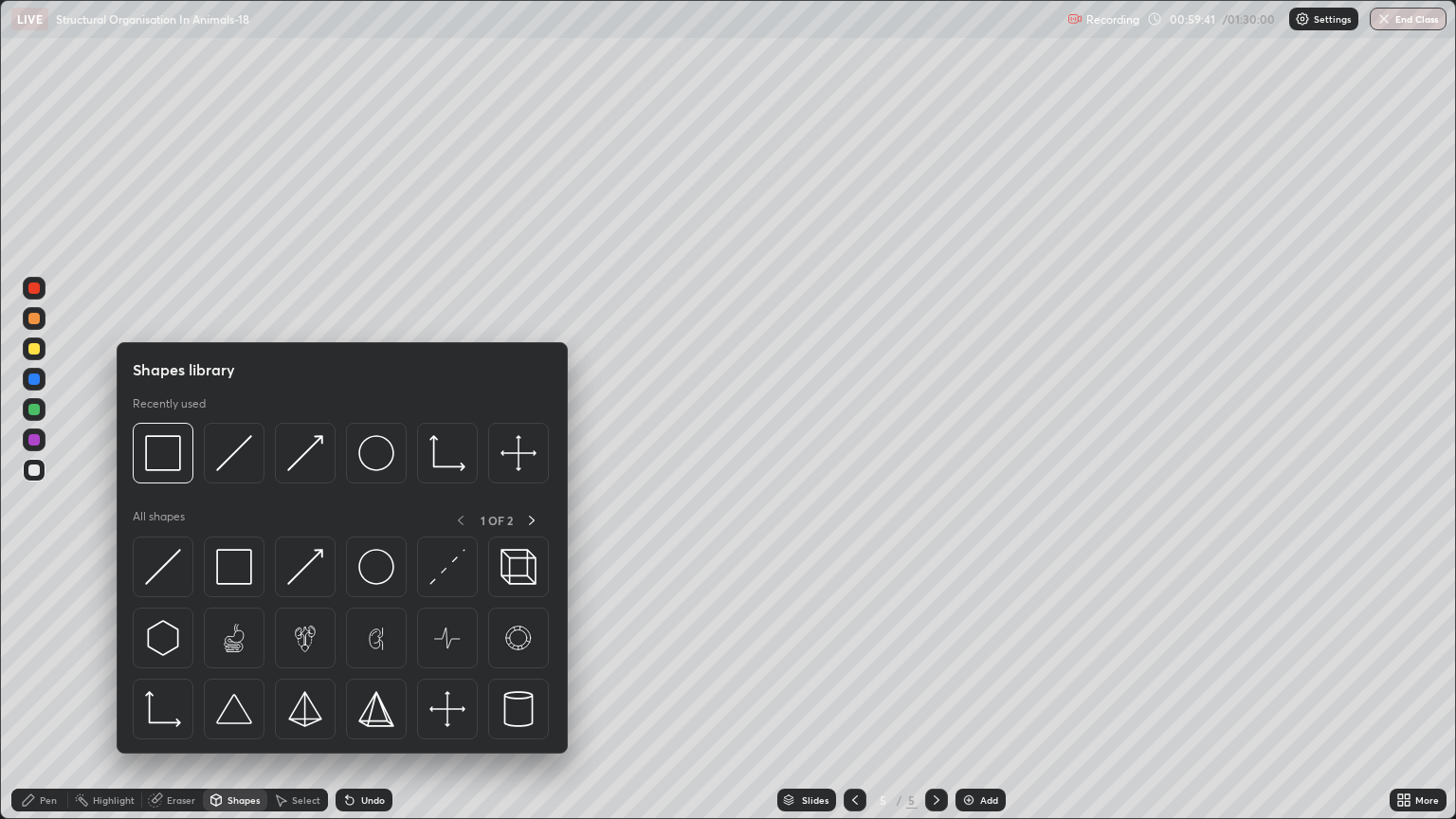 click at bounding box center (34, 349) 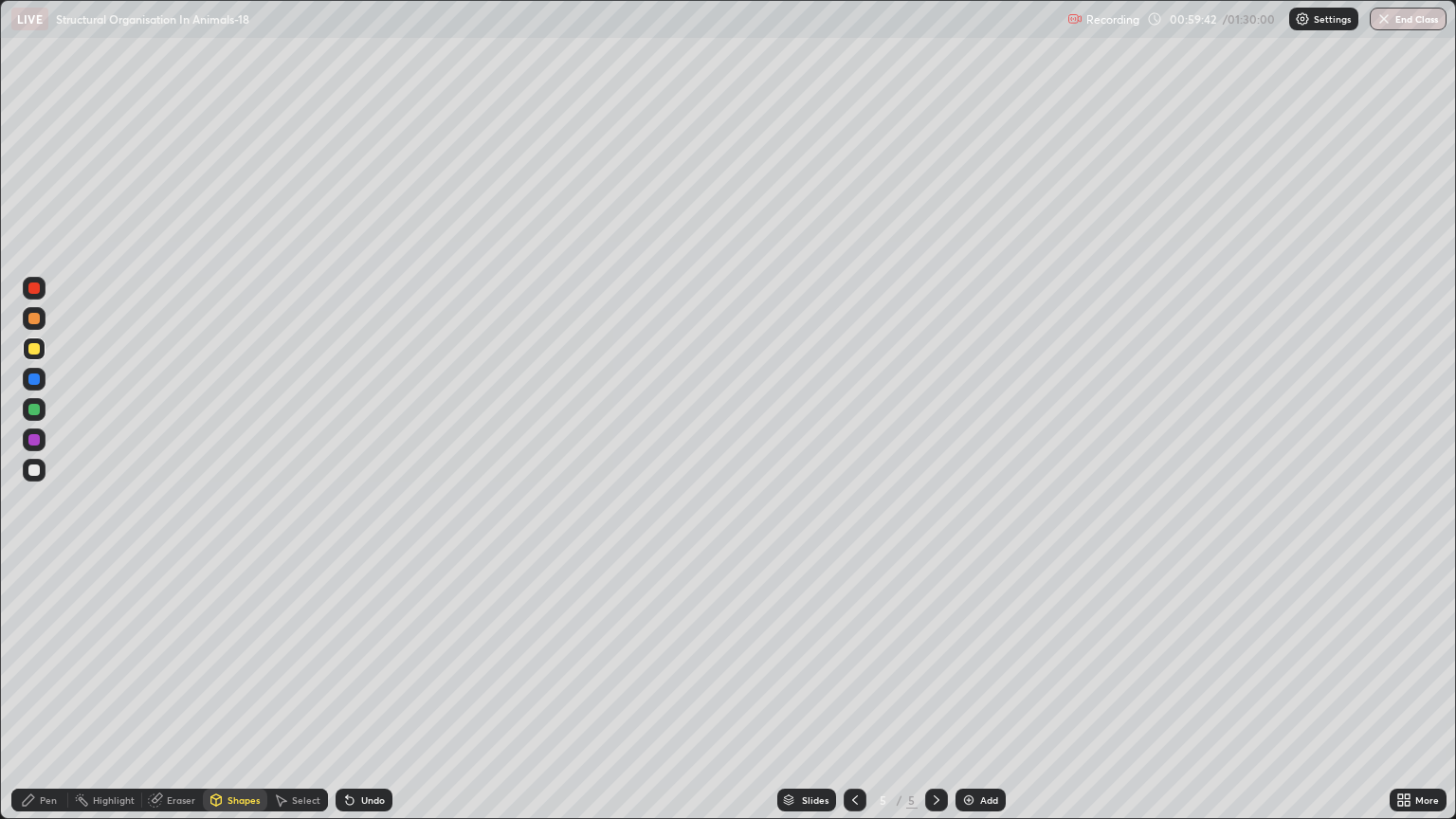 click on "Shapes" at bounding box center [244, 800] 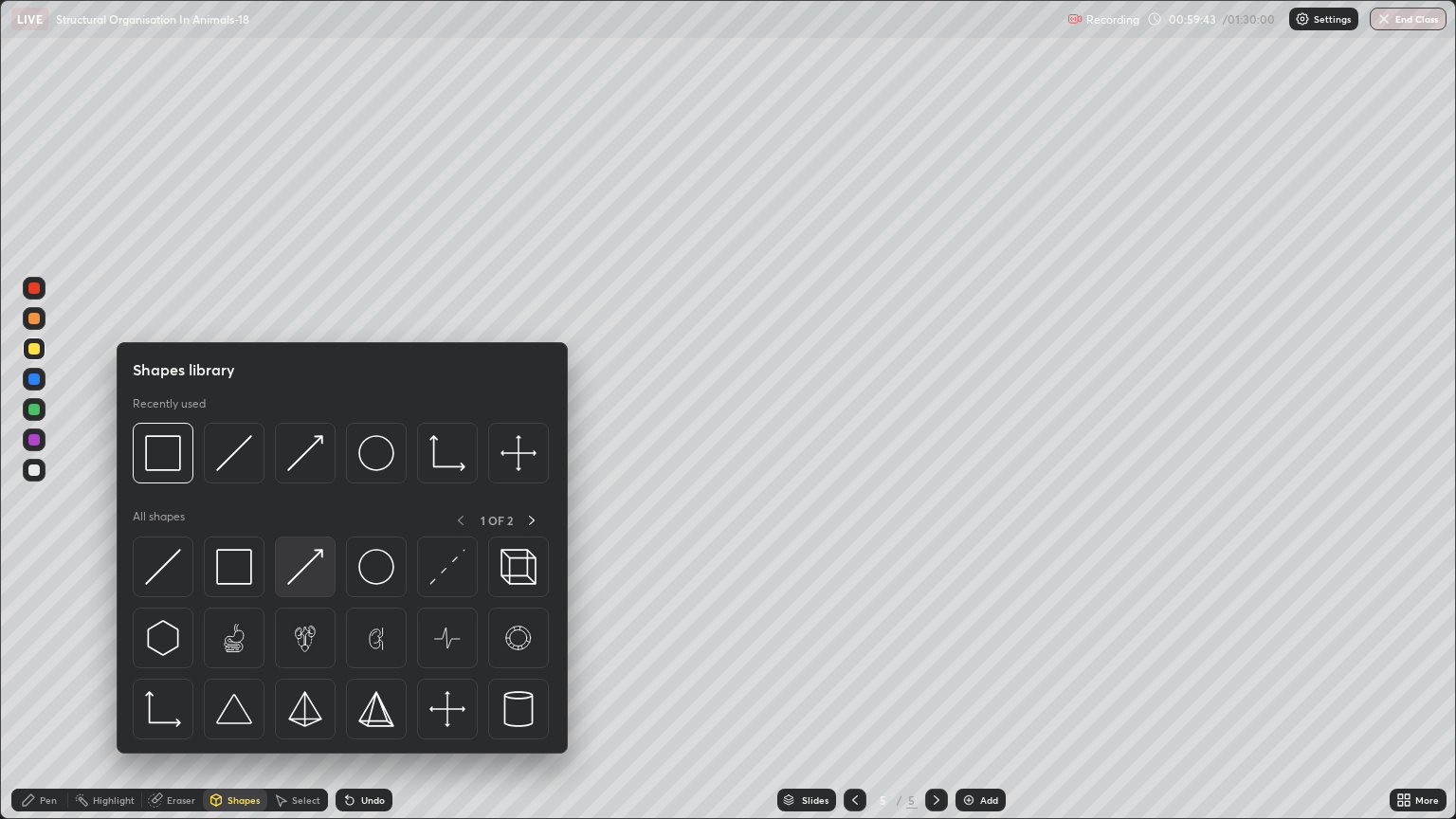 click at bounding box center [305, 567] 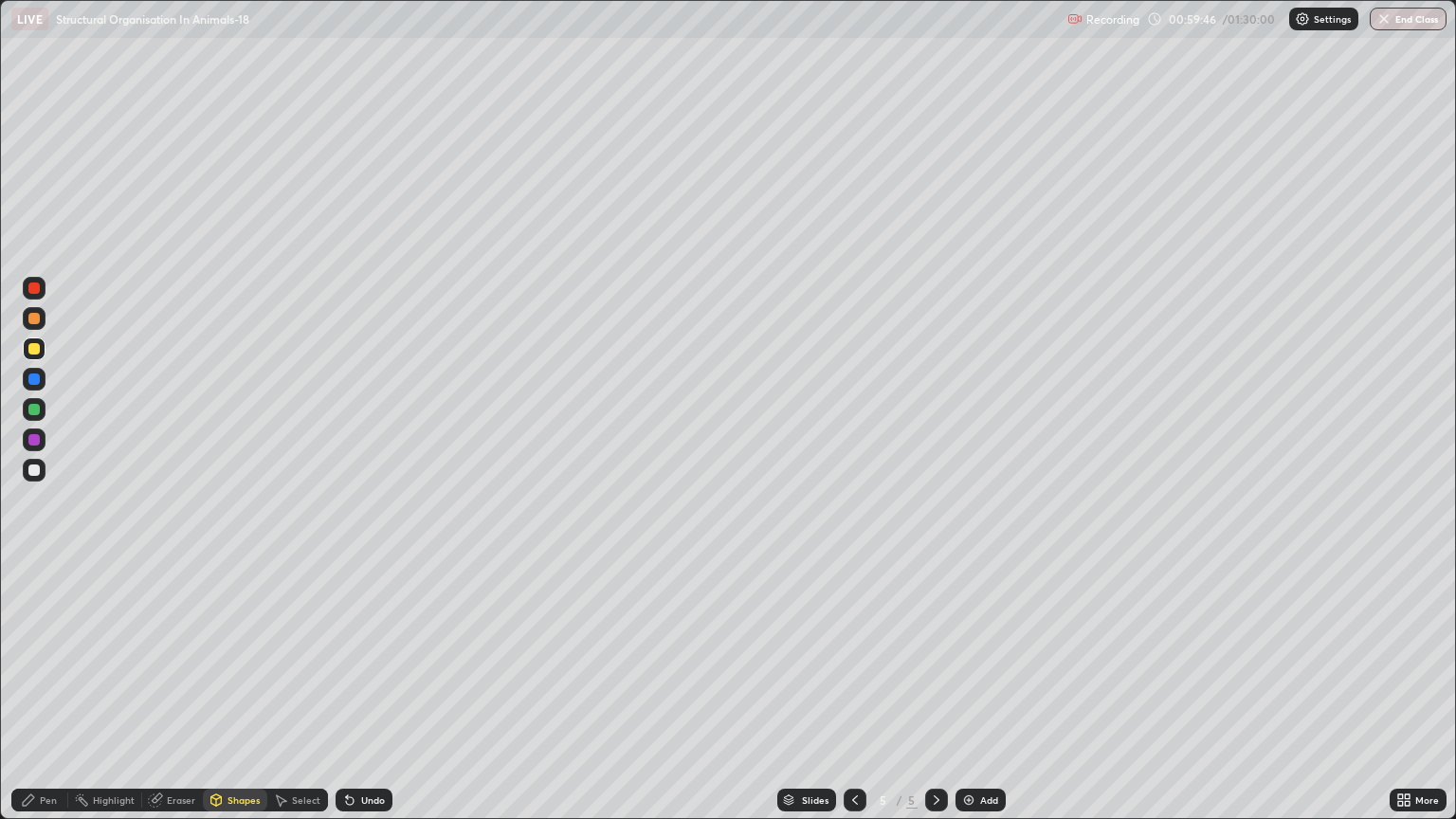 click on "Pen" at bounding box center (48, 800) 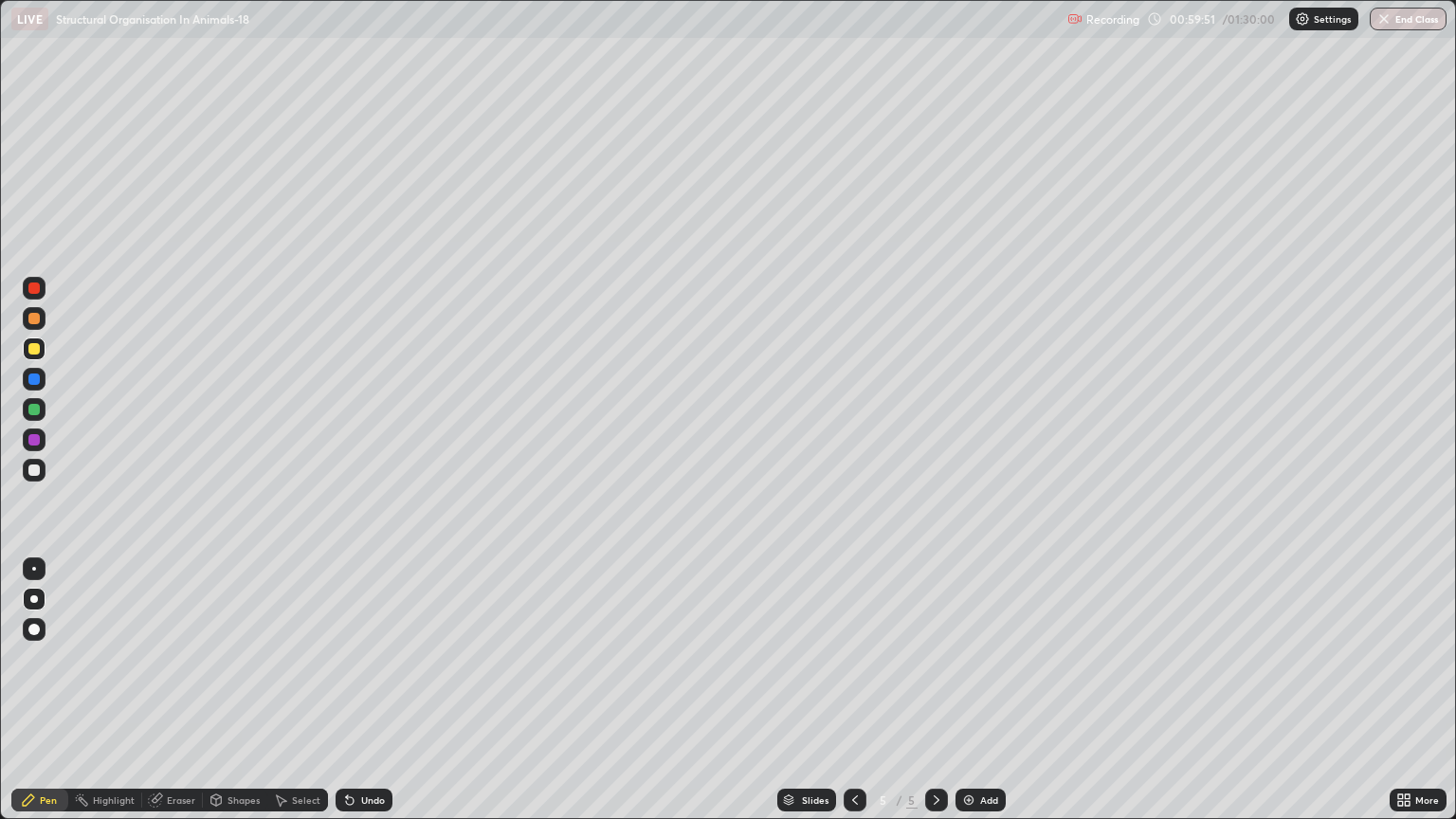 click at bounding box center (34, 470) 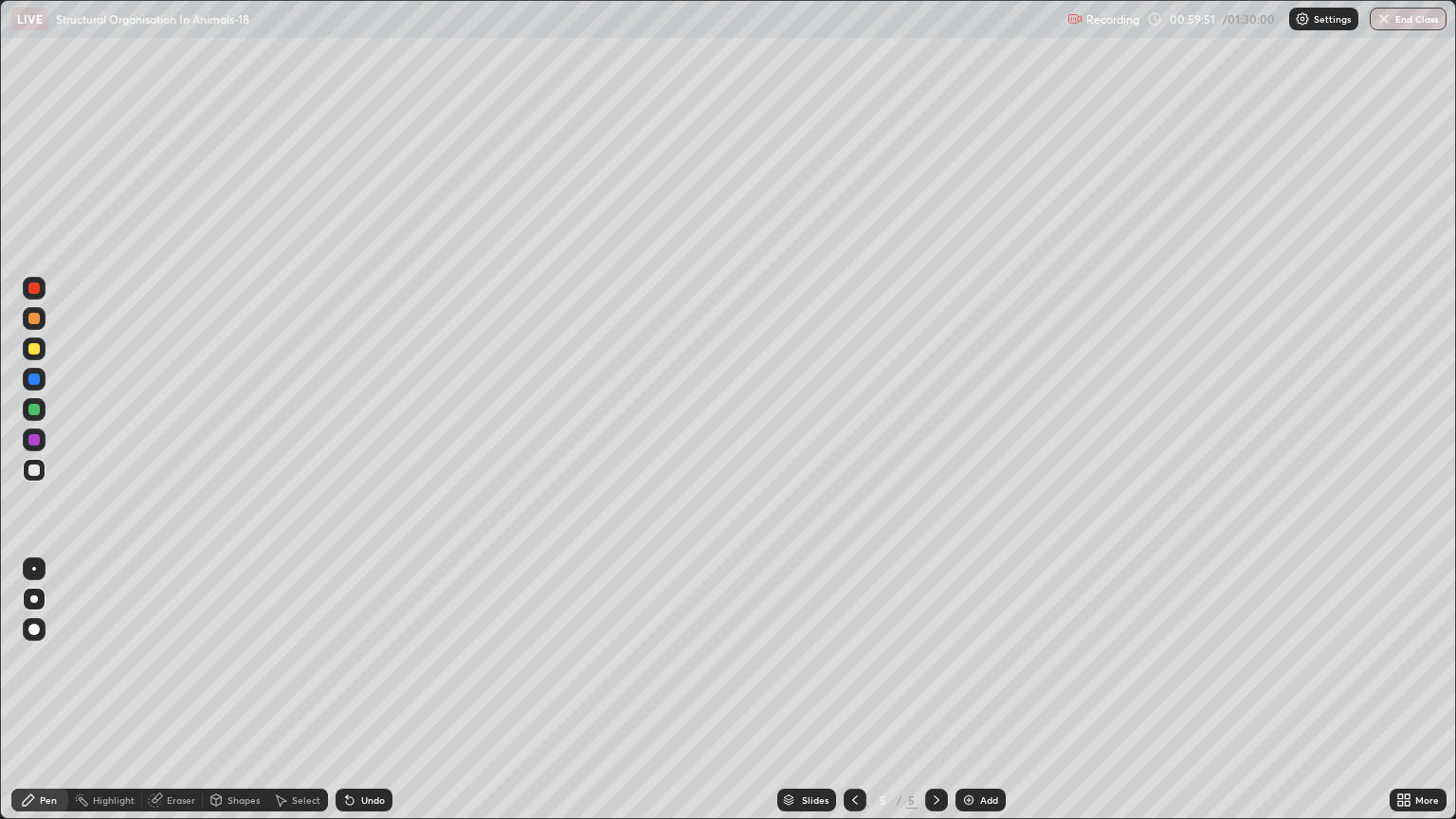 click on "Shapes" at bounding box center (244, 800) 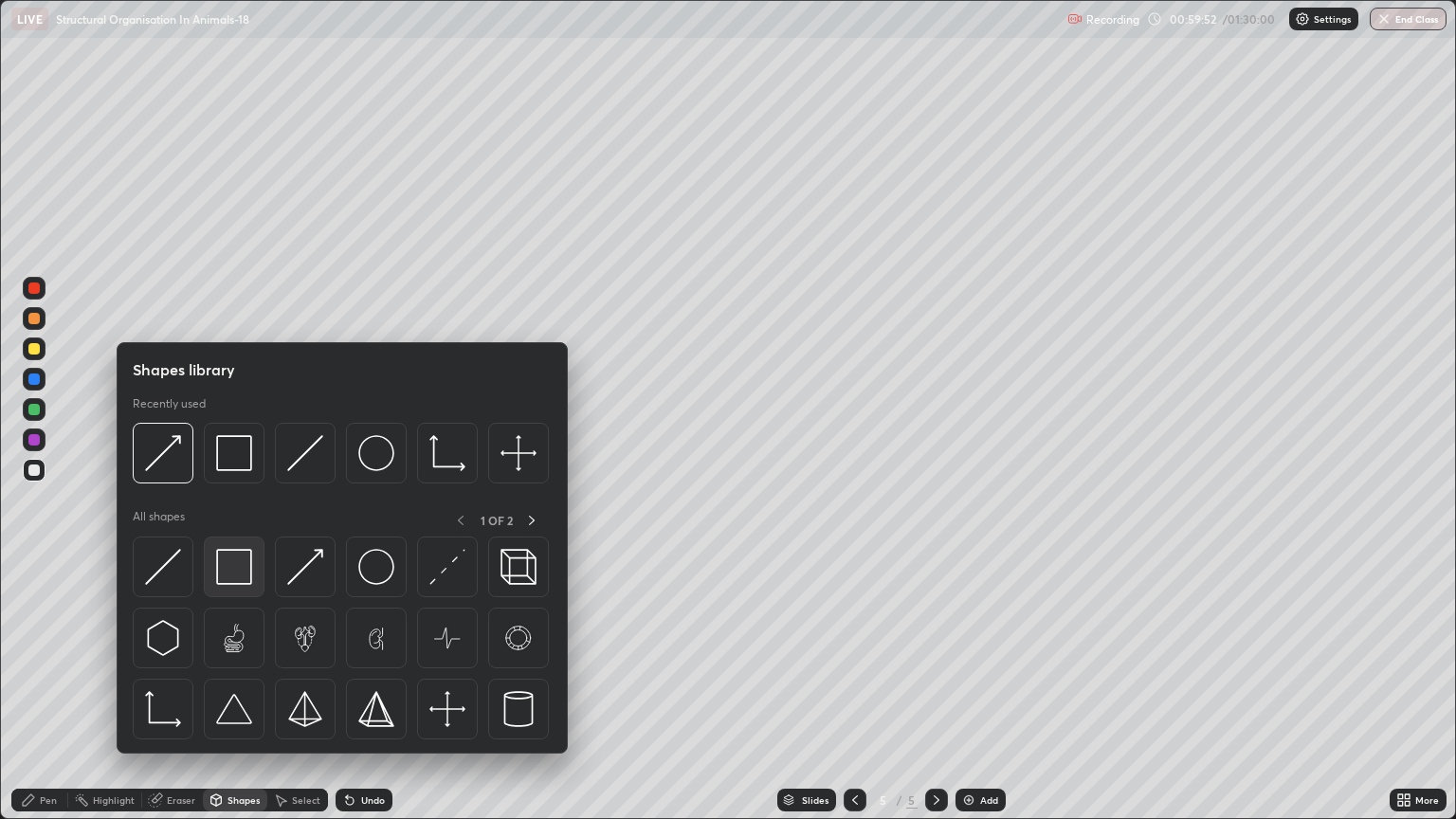 click at bounding box center [234, 567] 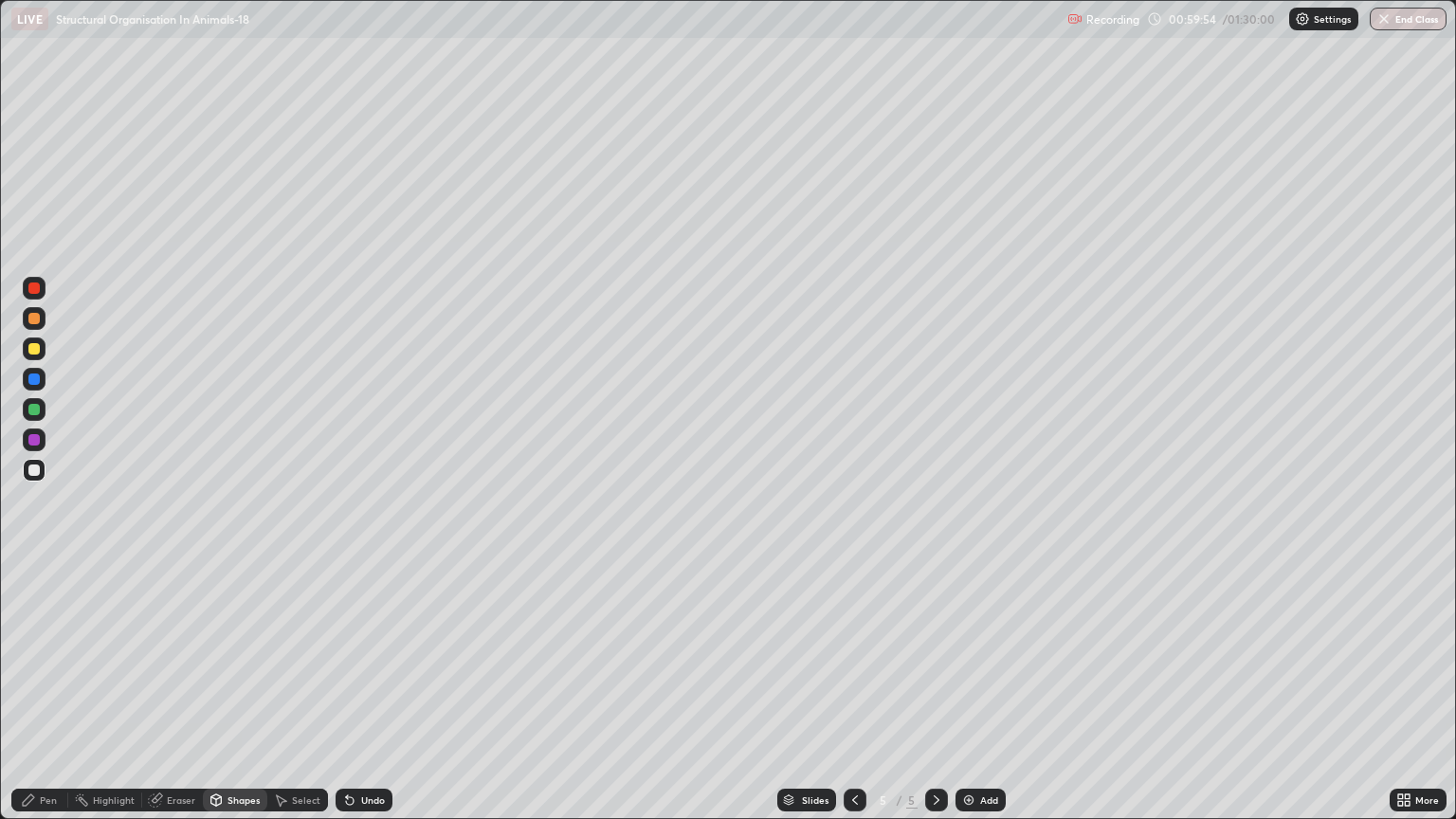 click on "Pen" at bounding box center [48, 800] 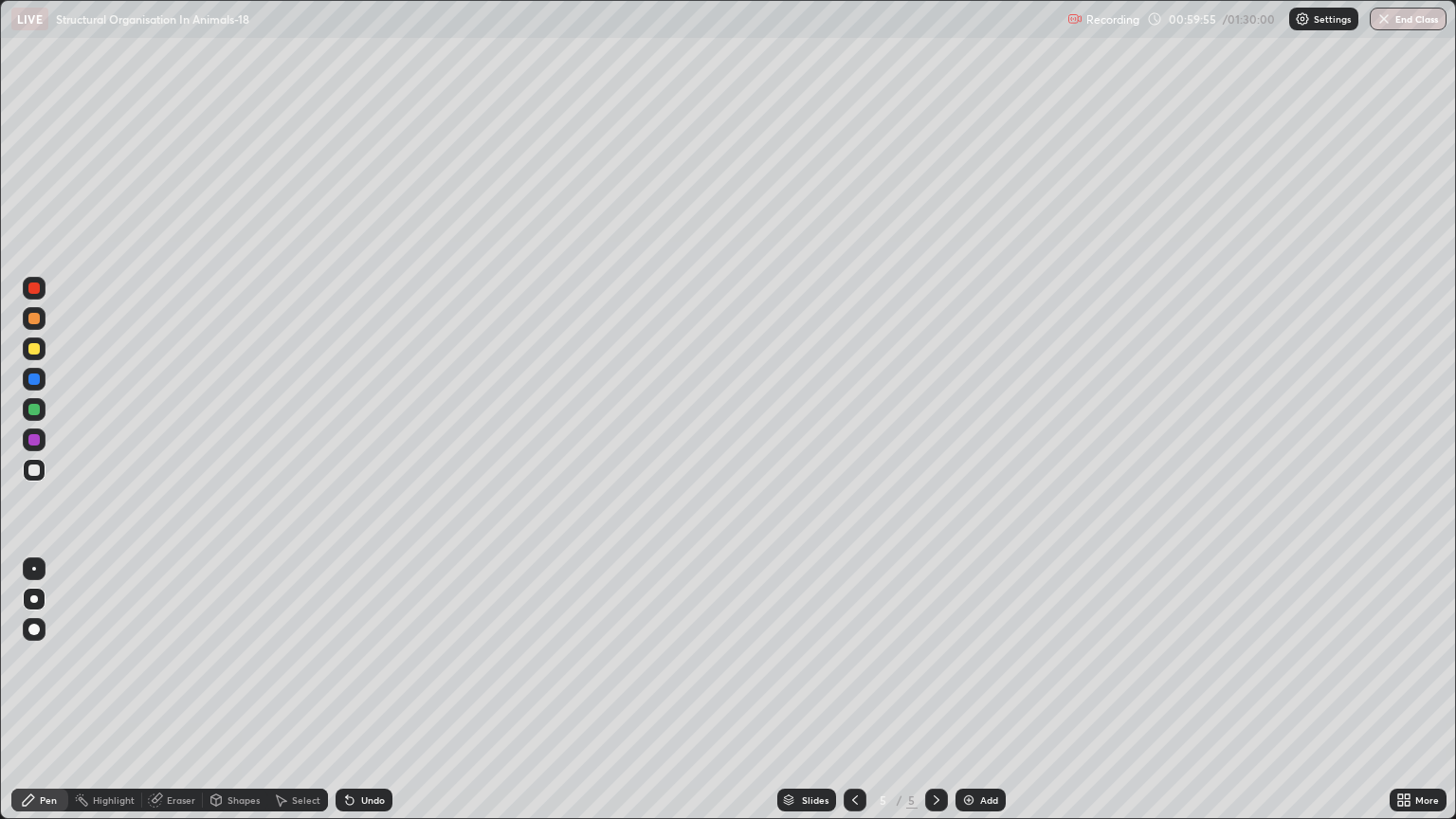 click at bounding box center [34, 349] 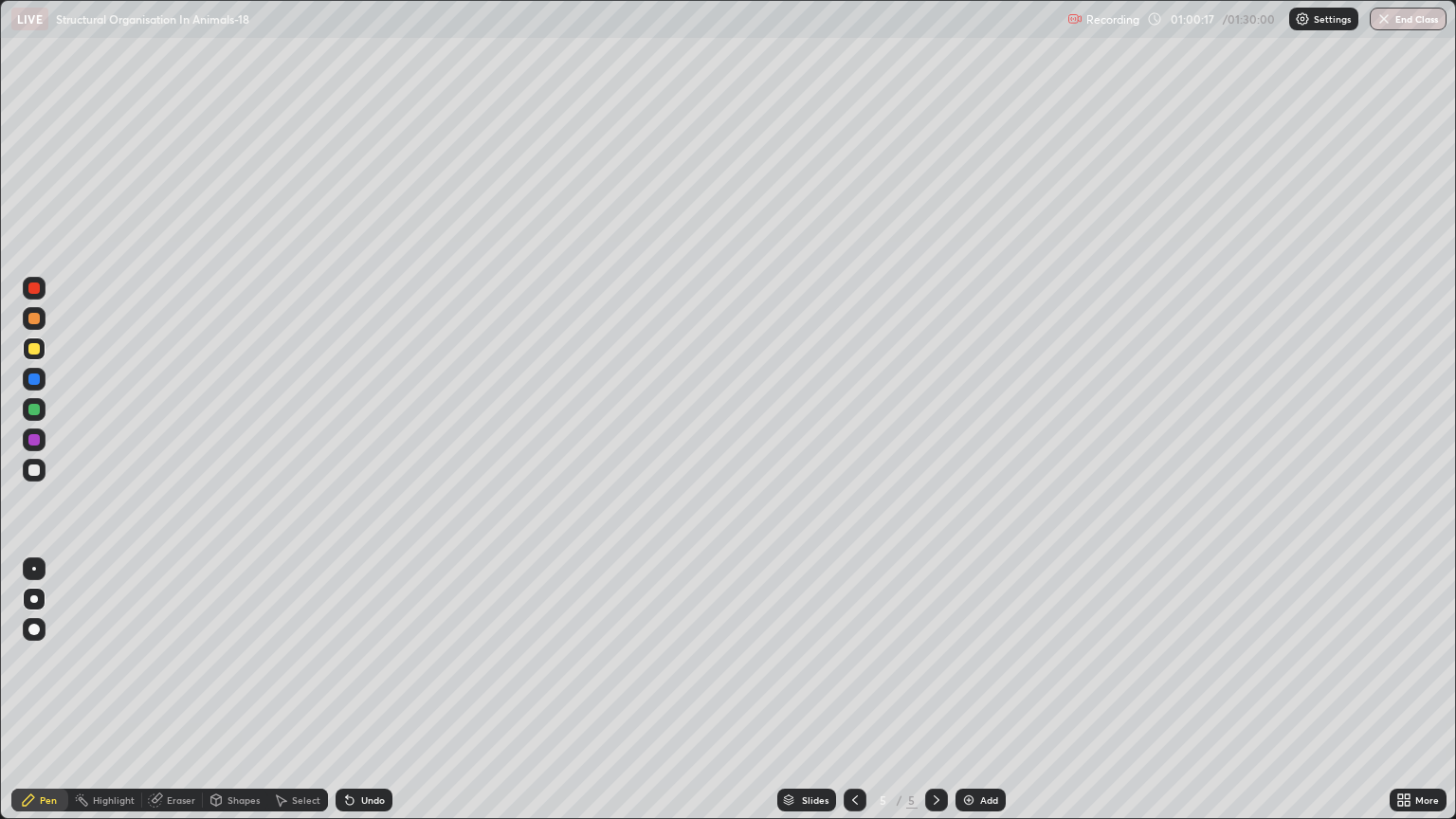 click on "Shapes" at bounding box center [244, 800] 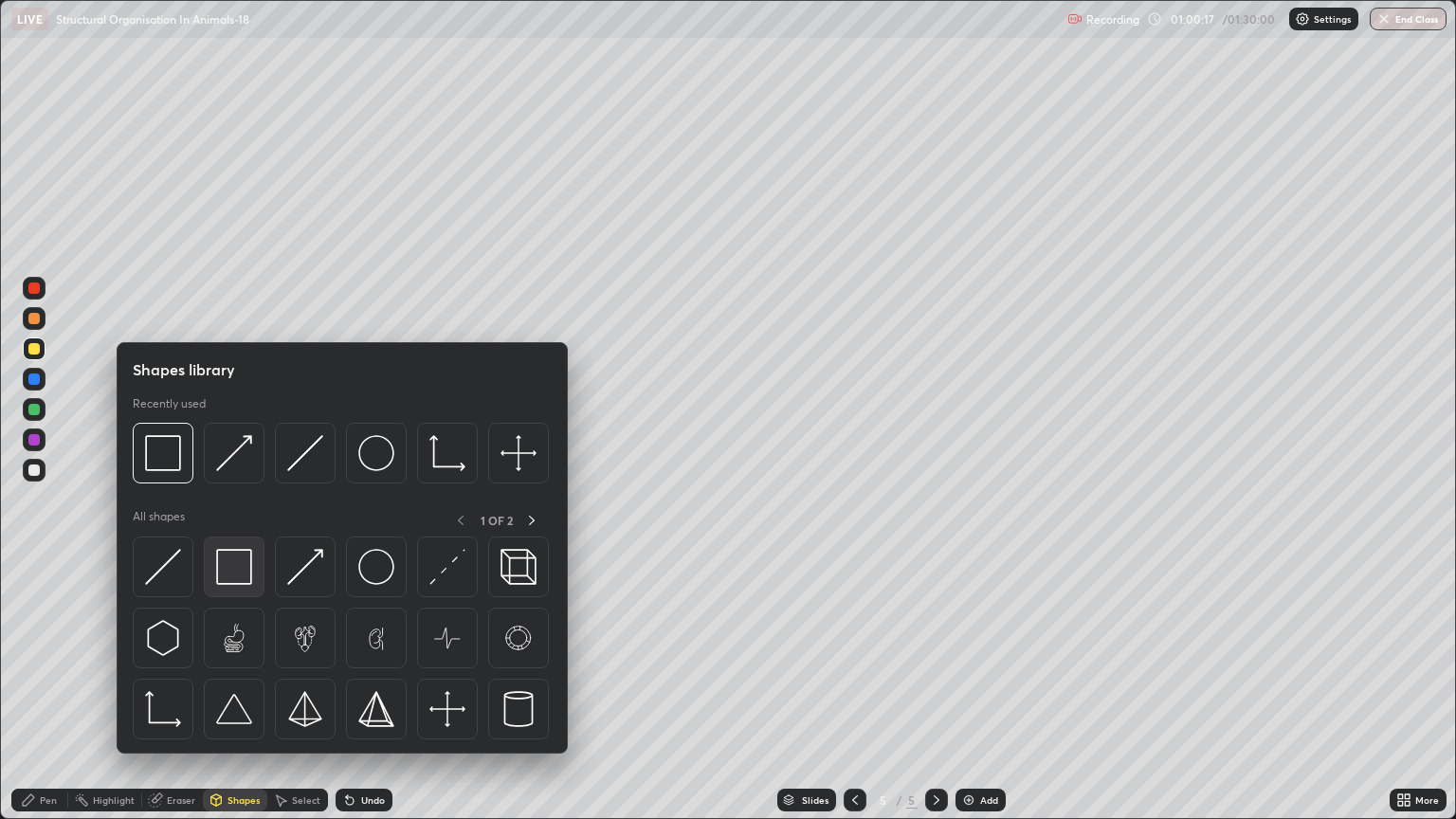 click at bounding box center (234, 567) 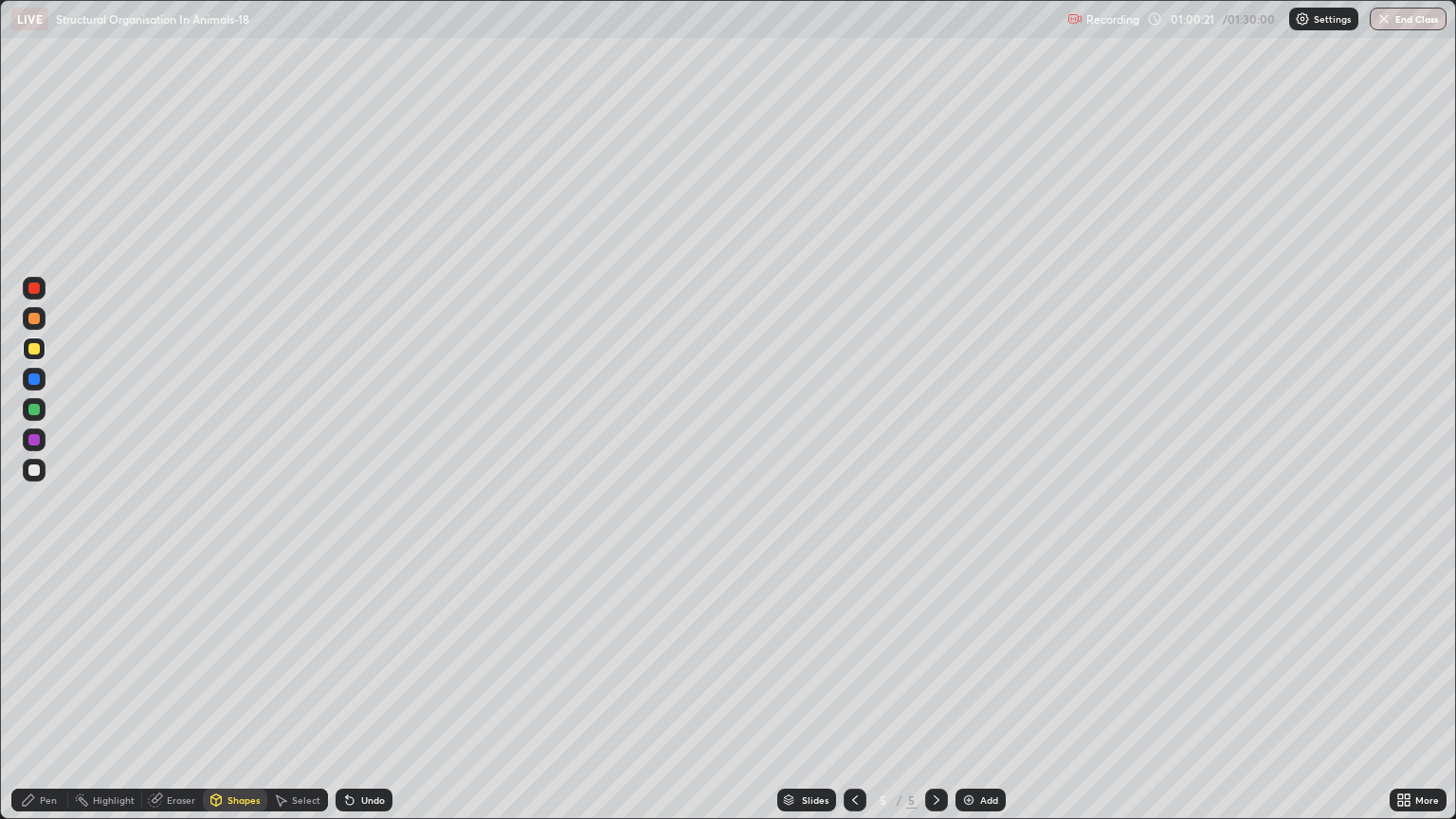 click at bounding box center (34, 470) 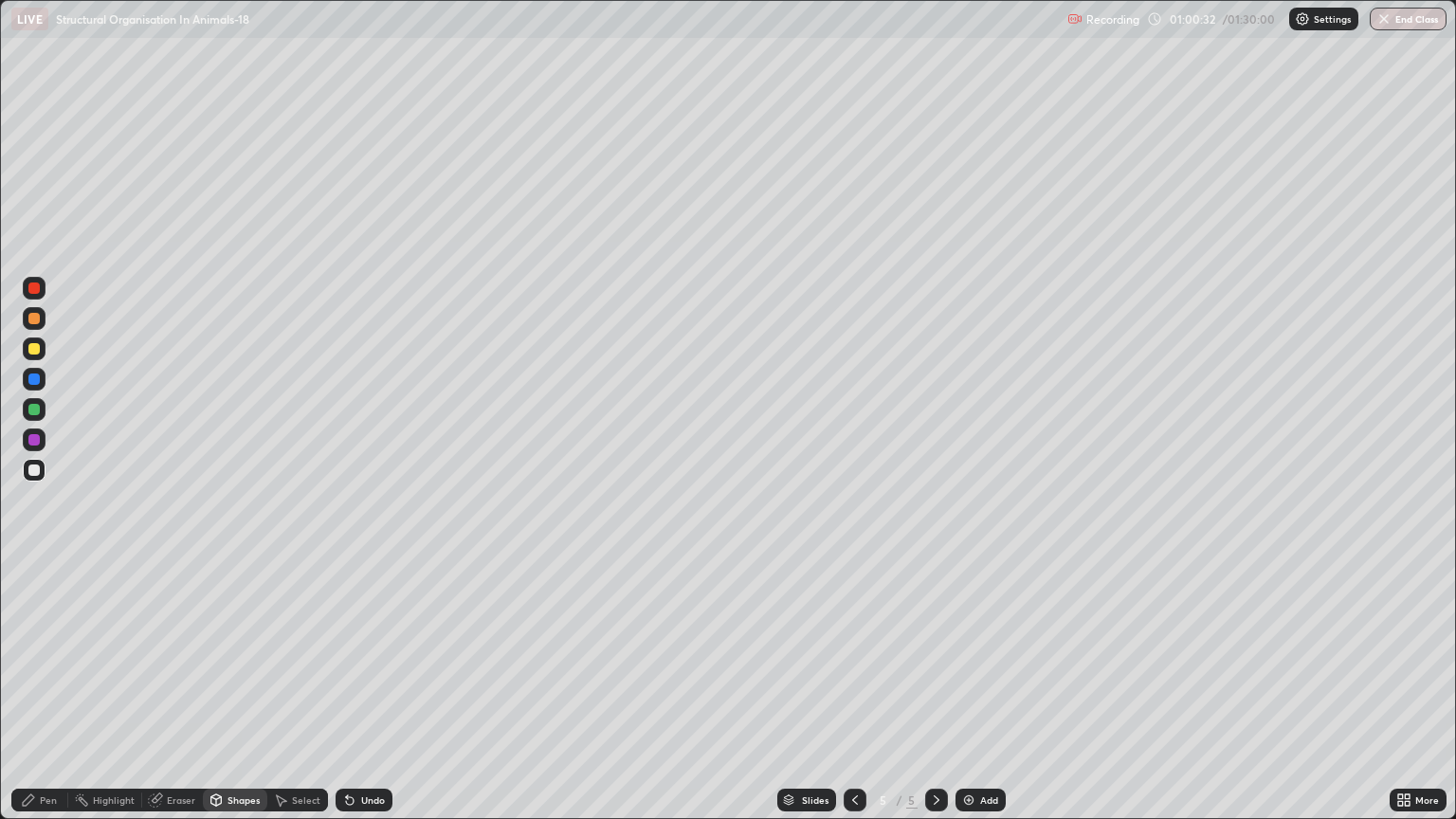 click on "Eraser" at bounding box center (181, 800) 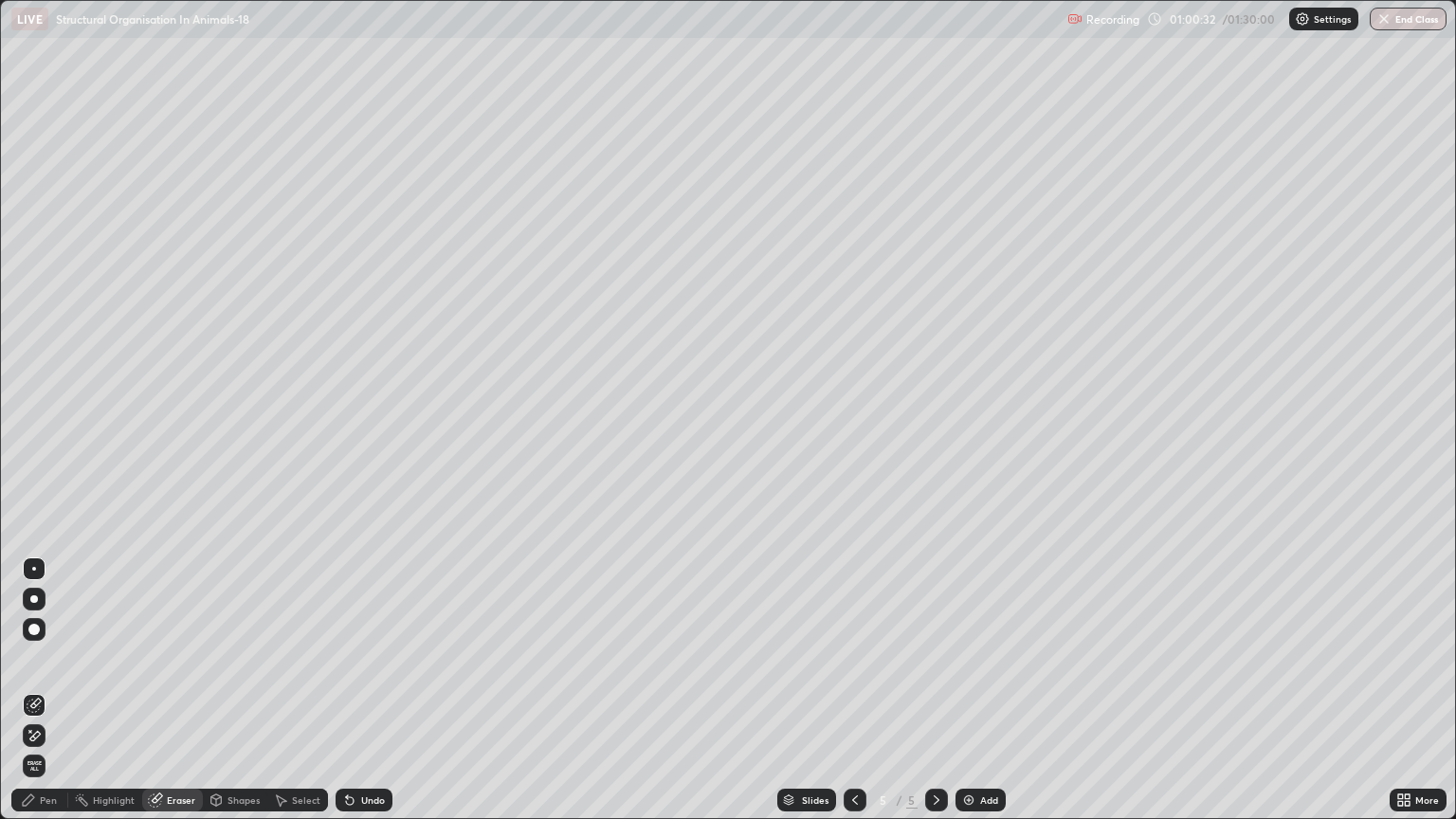 click on "Shapes" at bounding box center [244, 800] 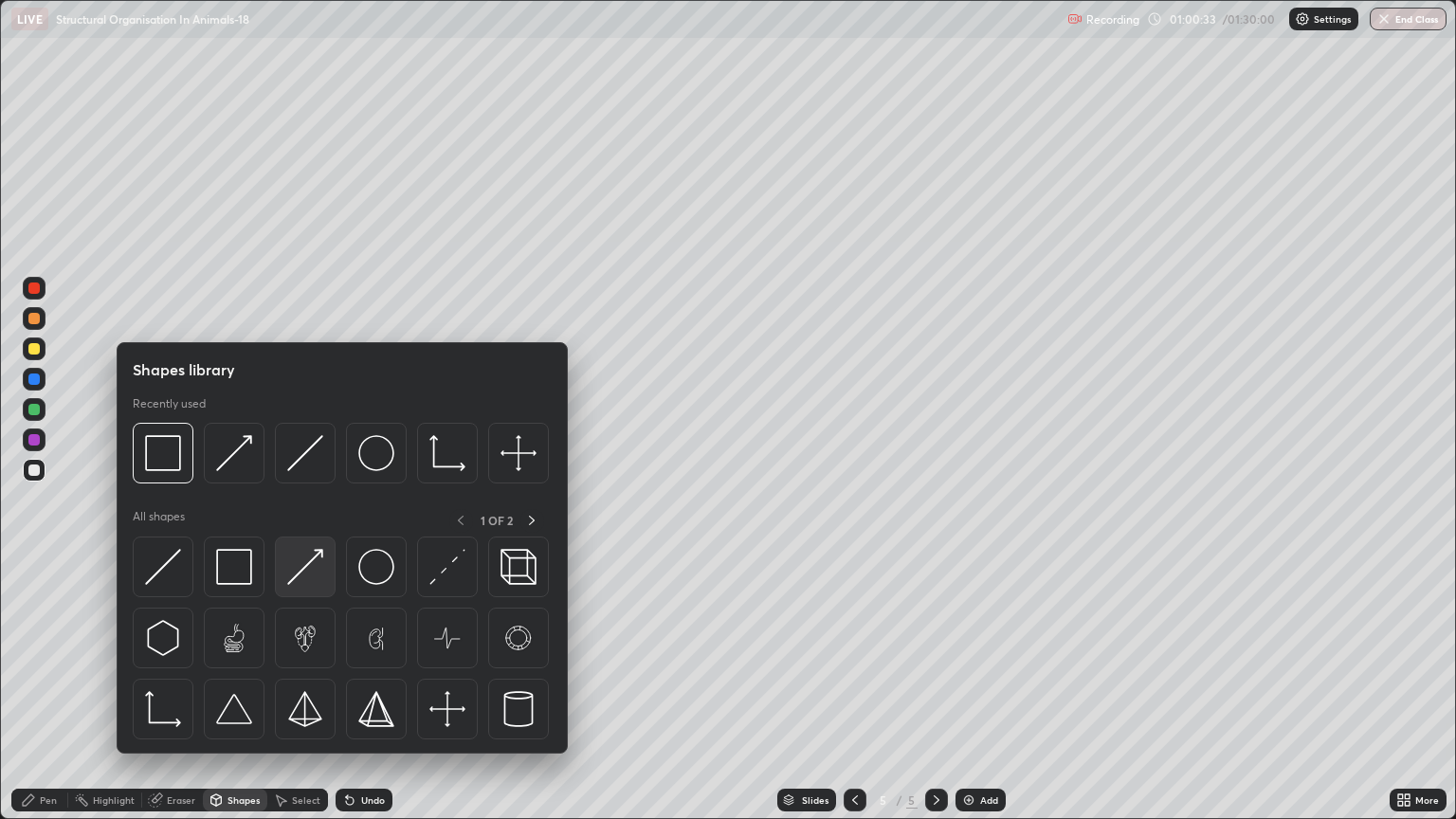 click at bounding box center [305, 567] 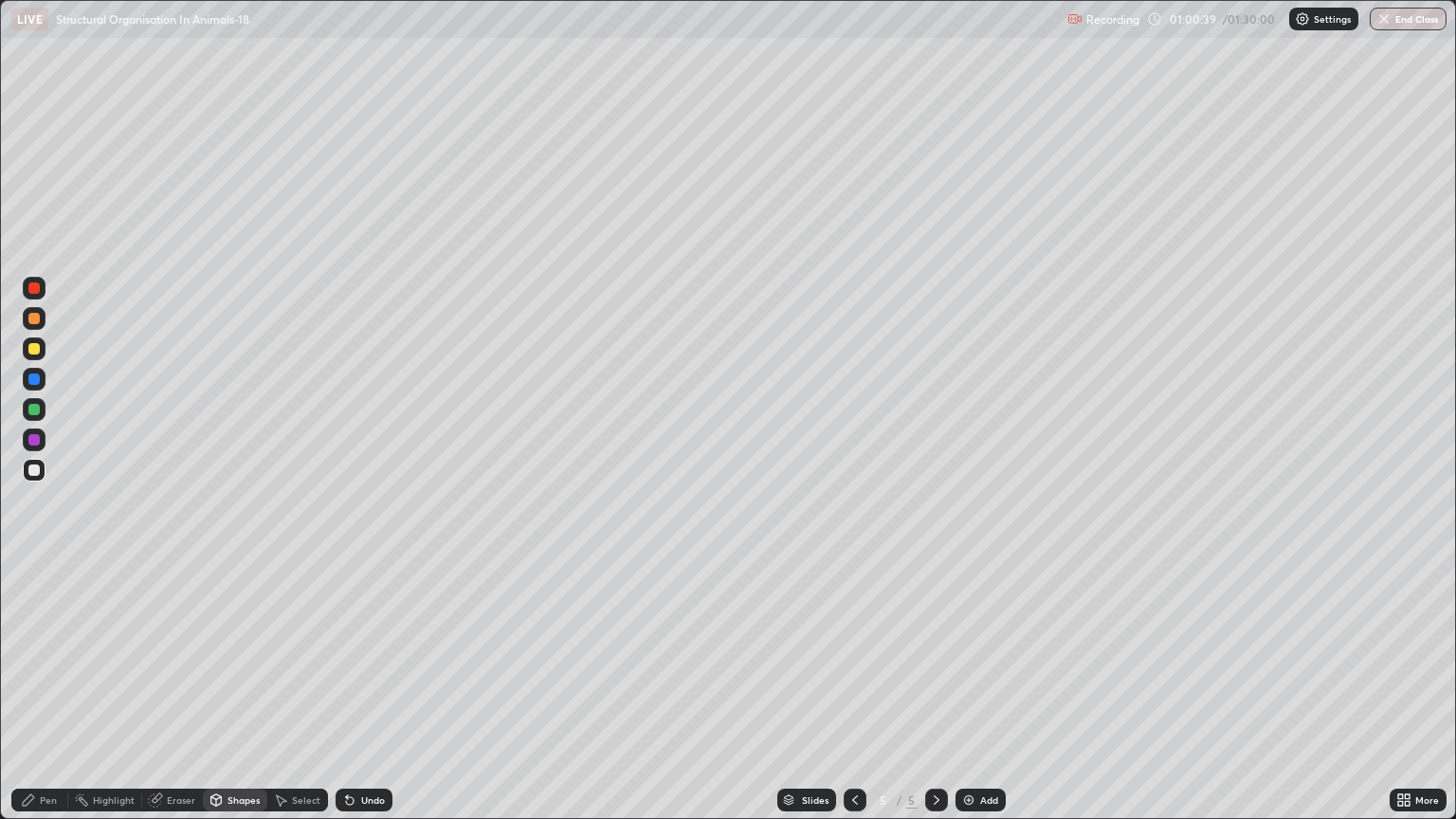 click on "Eraser" at bounding box center (181, 800) 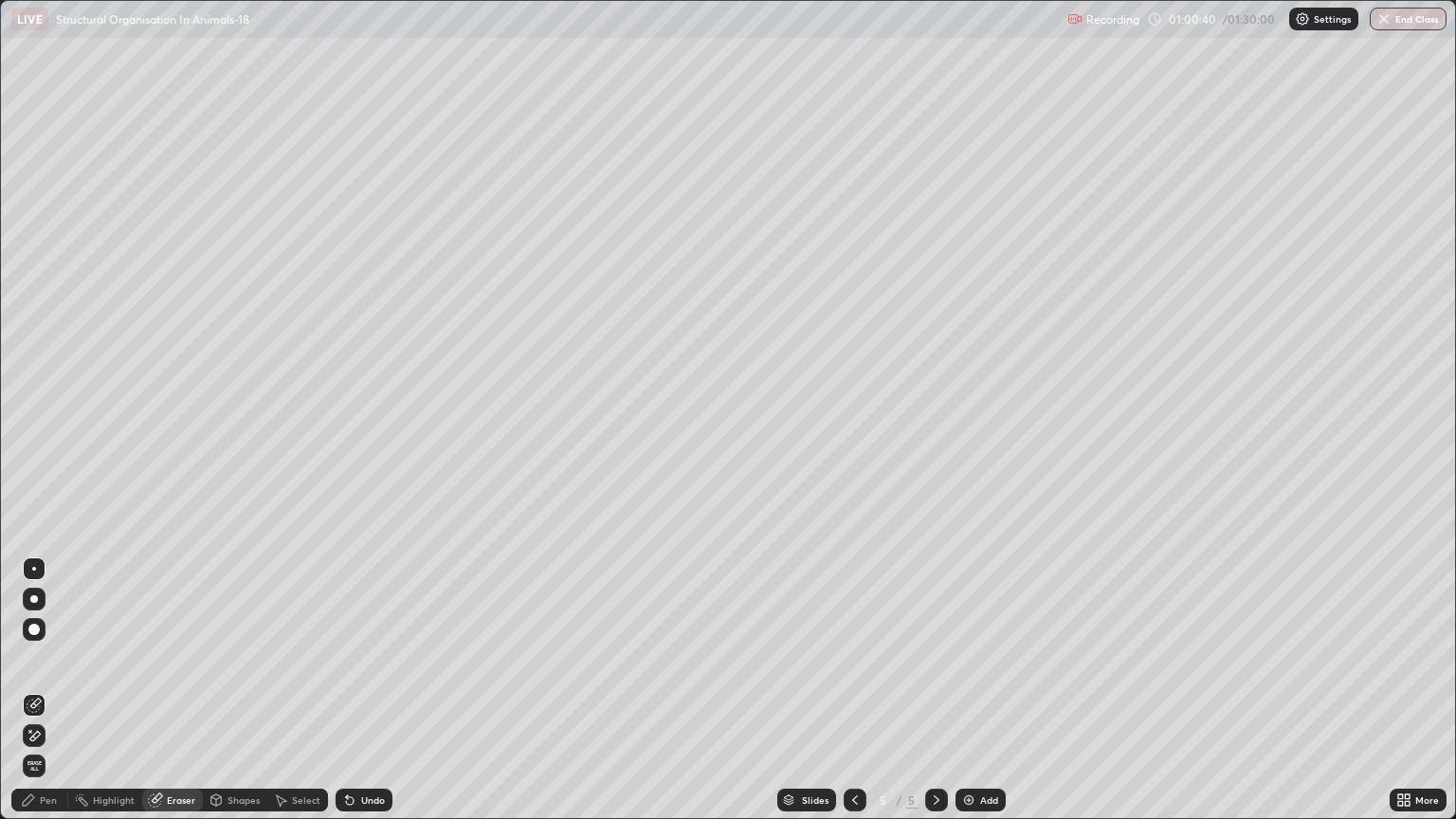 click 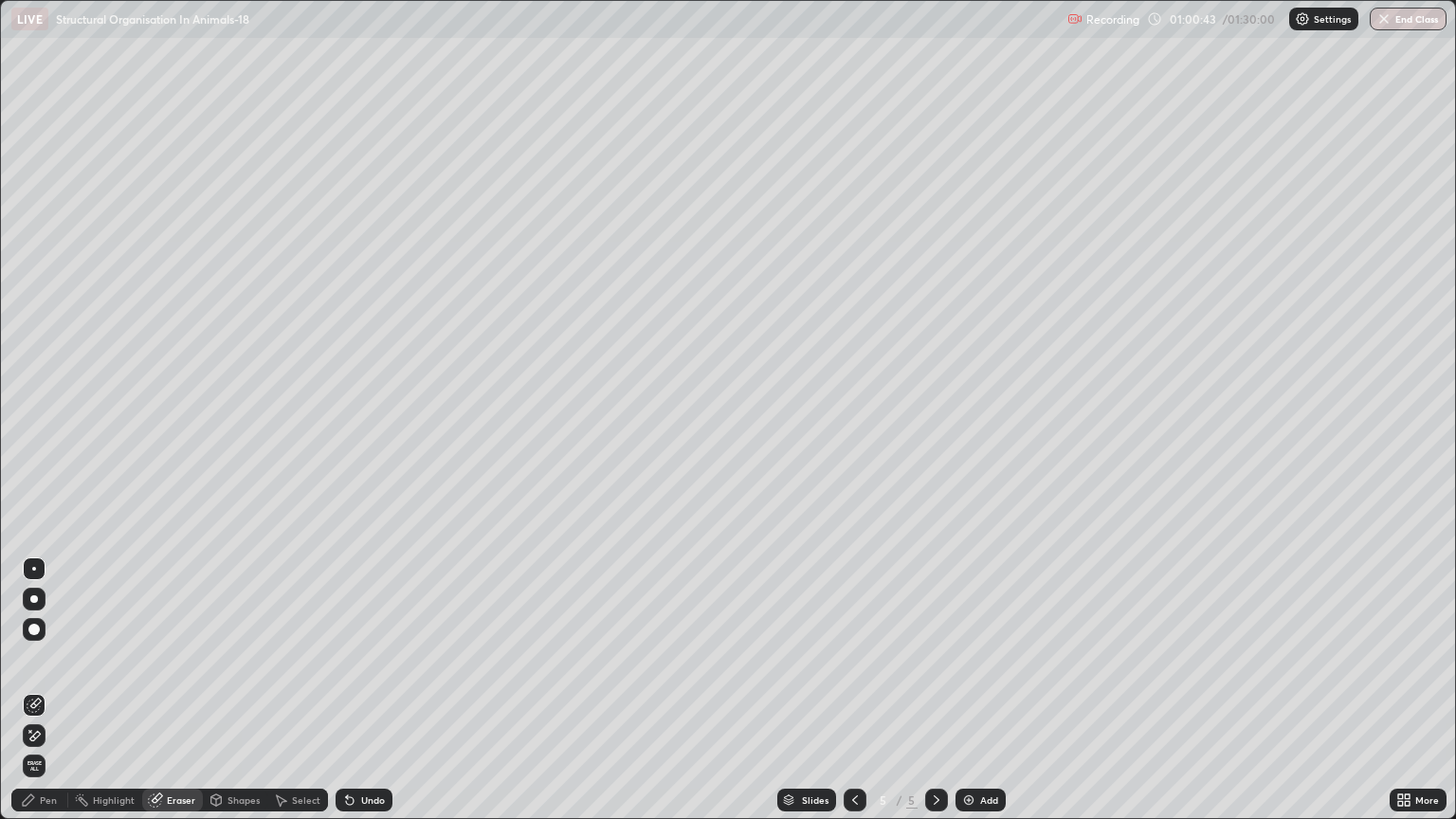 click on "Pen" at bounding box center (40, 800) 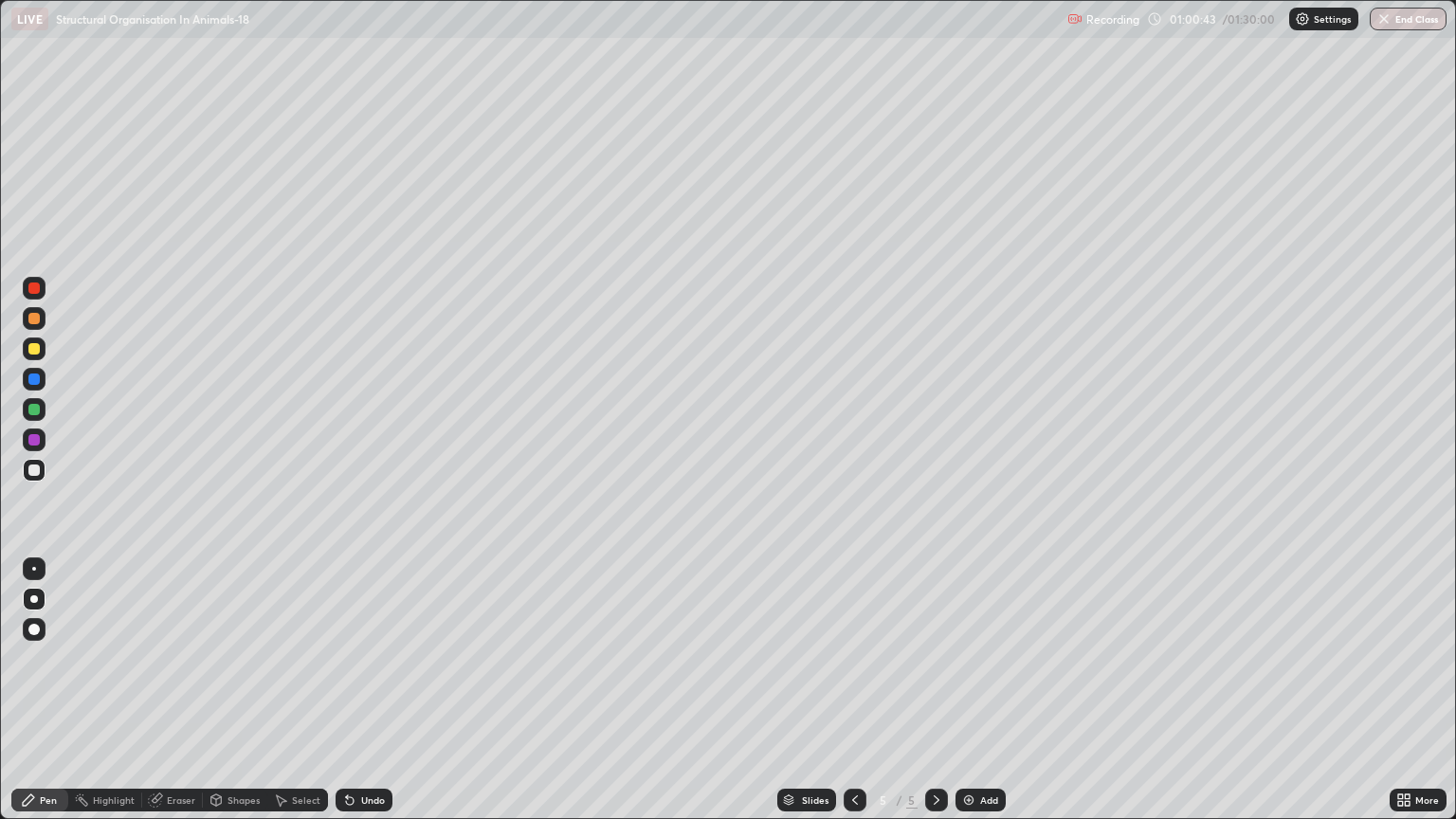 click on "Pen" at bounding box center (40, 800) 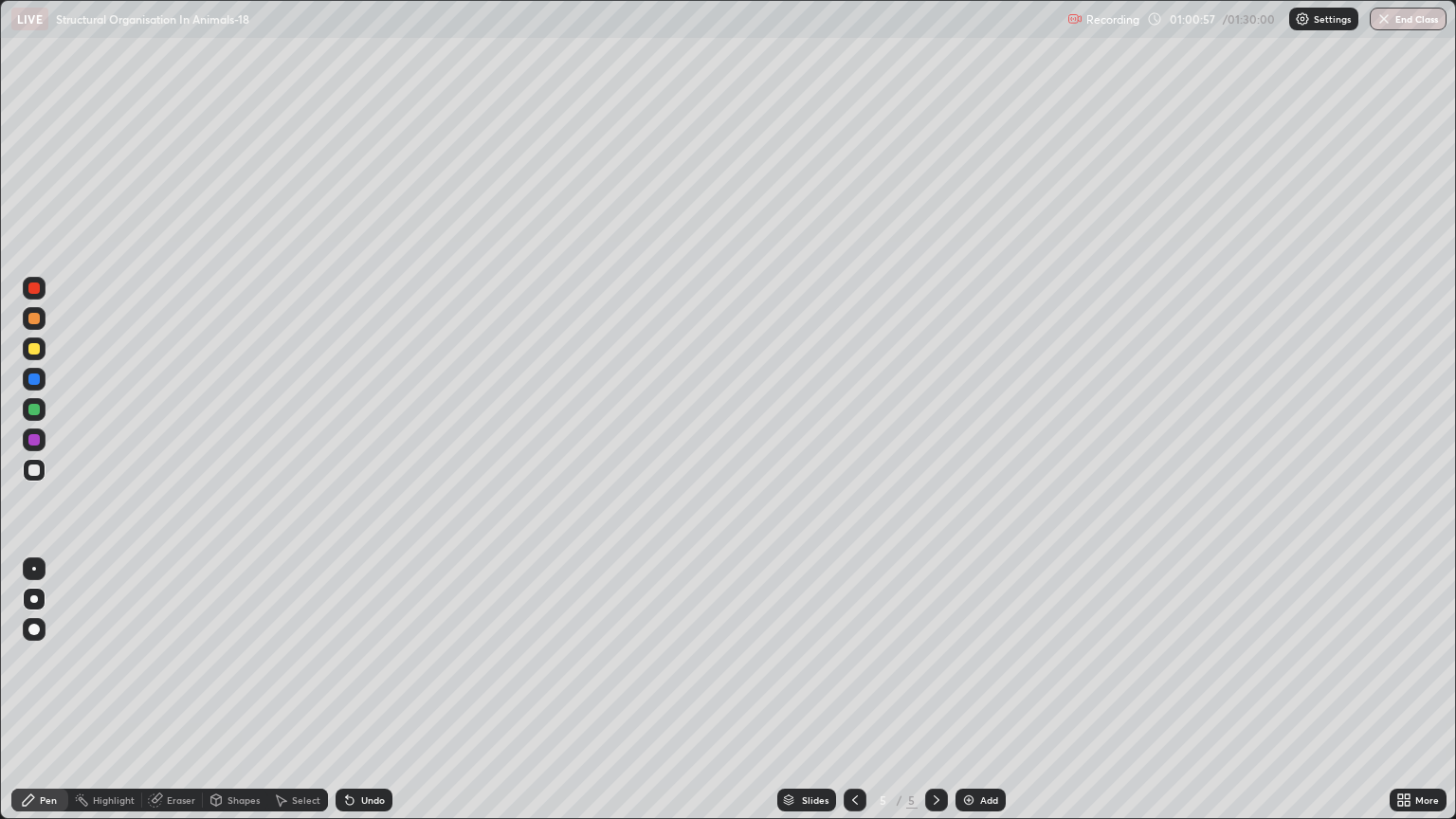 click on "Select" at bounding box center [298, 800] 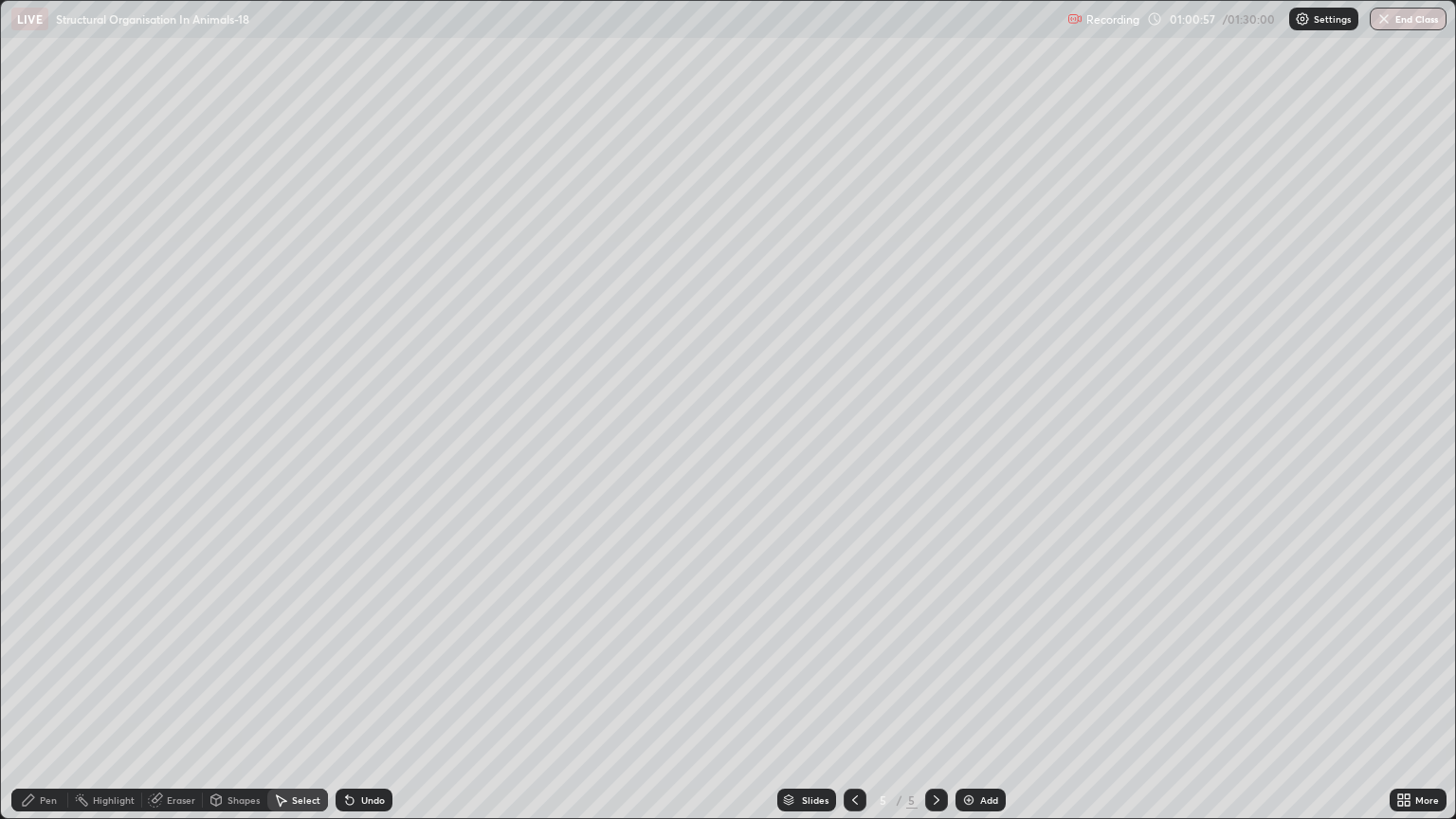 click on "Shapes" at bounding box center [244, 800] 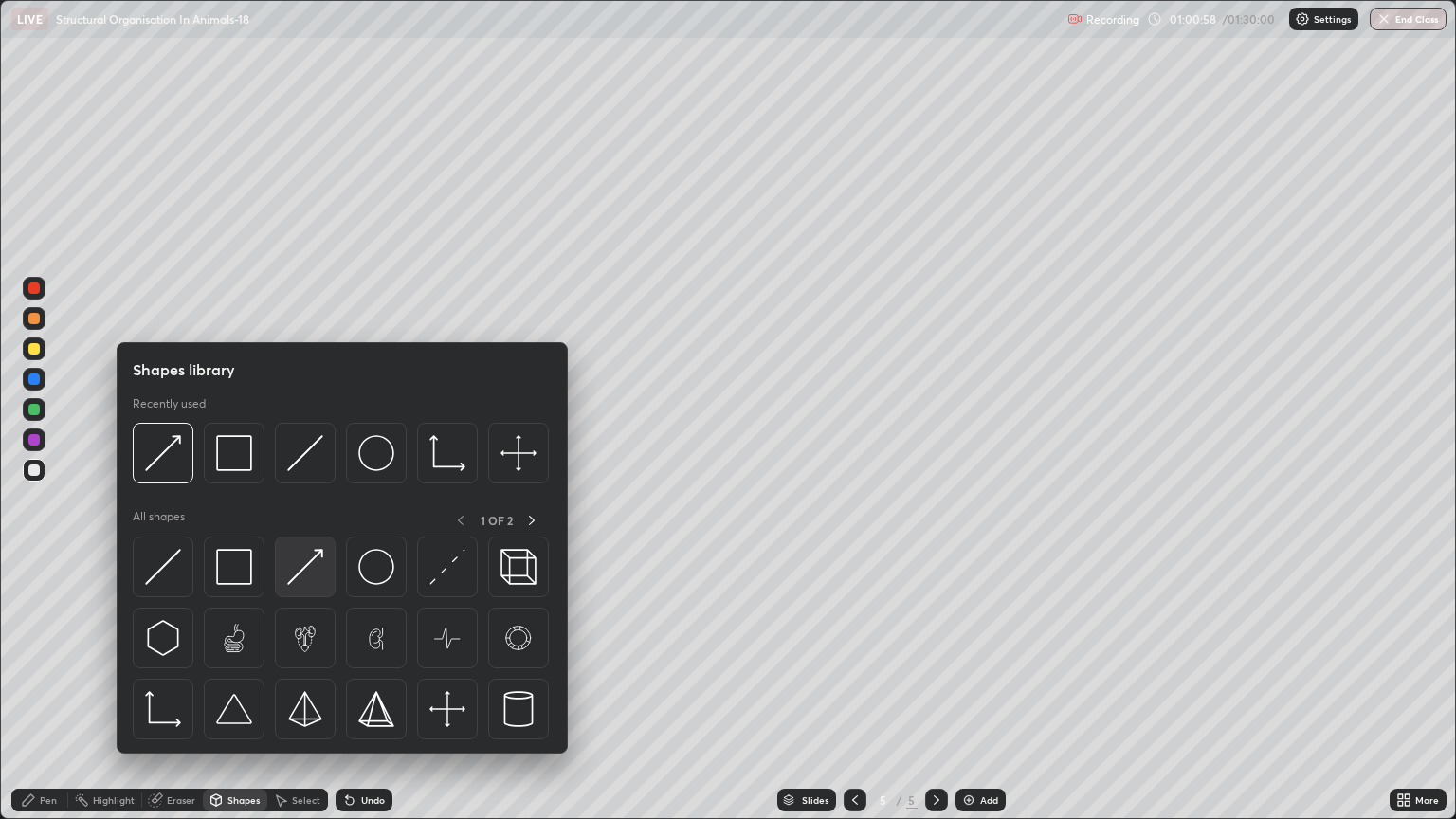 click at bounding box center (305, 567) 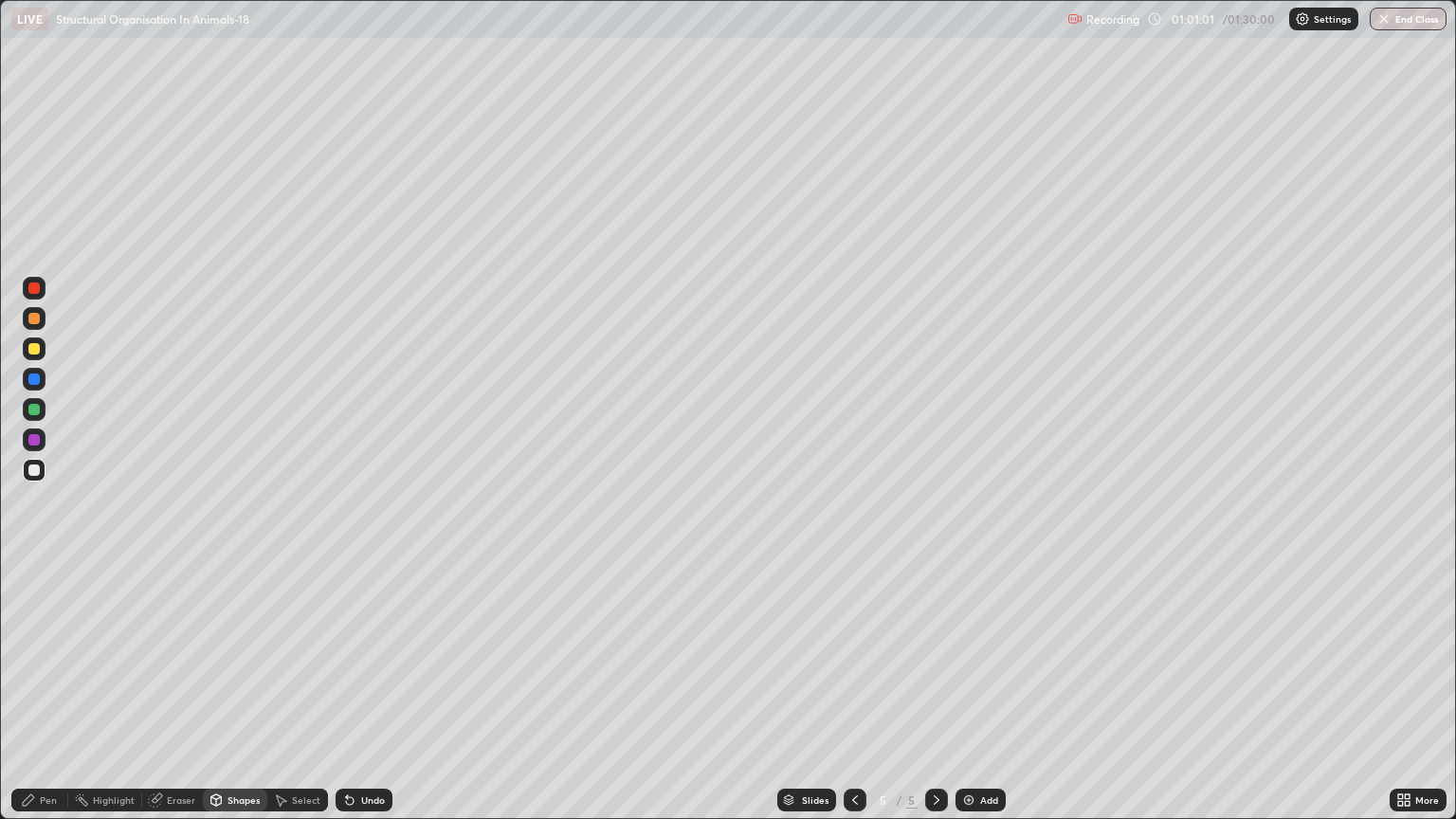 click on "Pen" at bounding box center [40, 800] 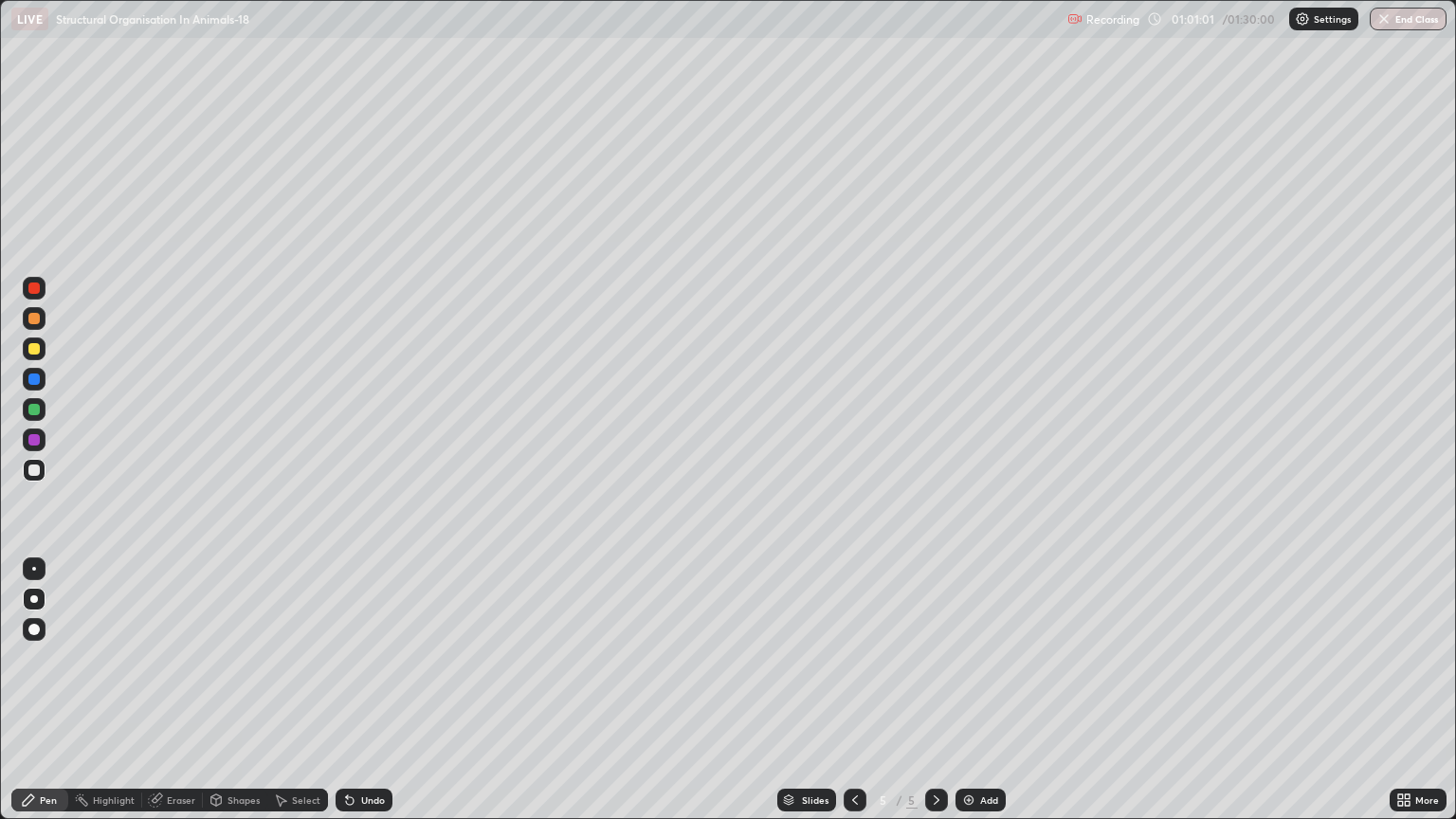 click on "Pen" at bounding box center [48, 800] 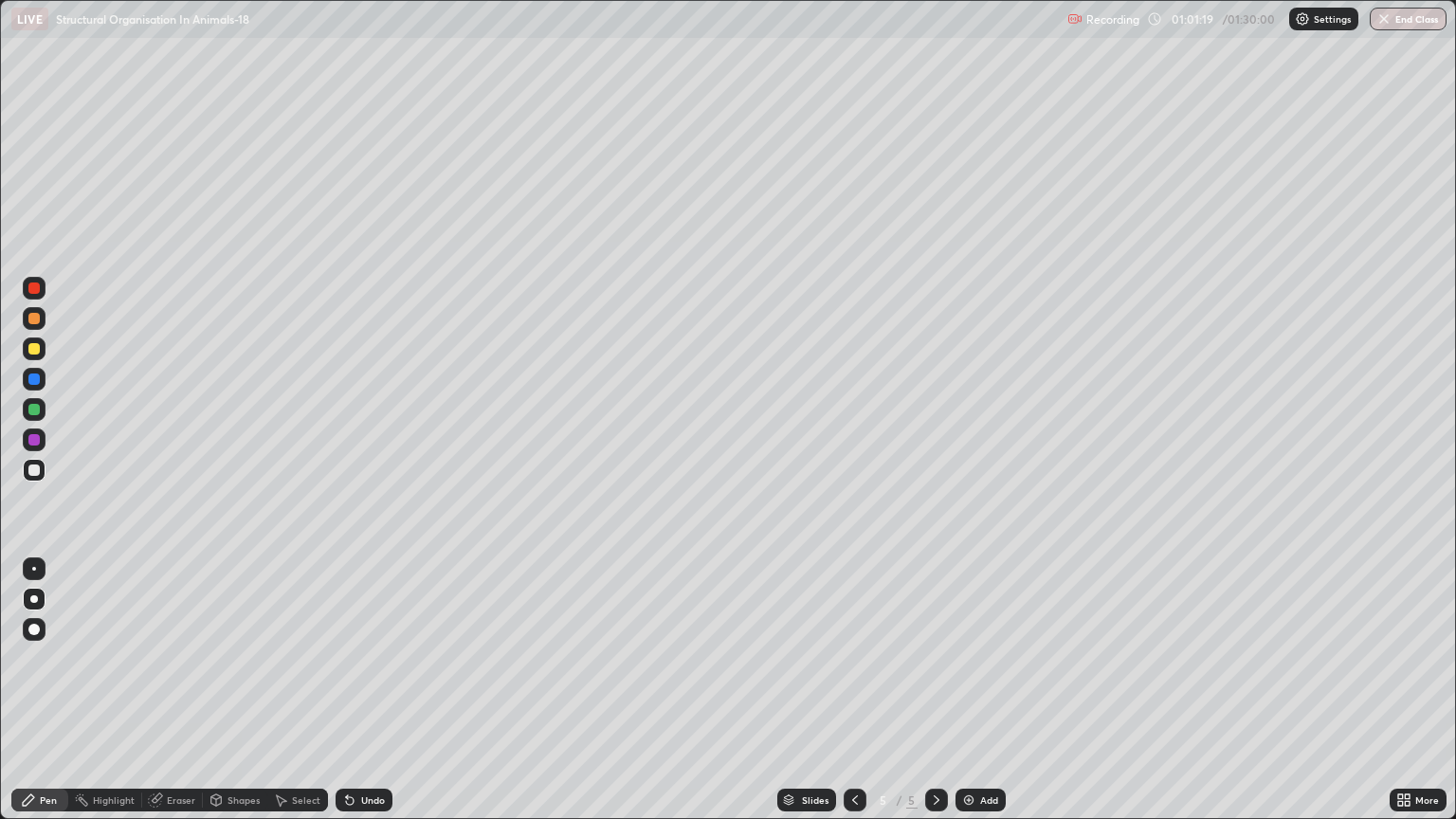click at bounding box center (34, 349) 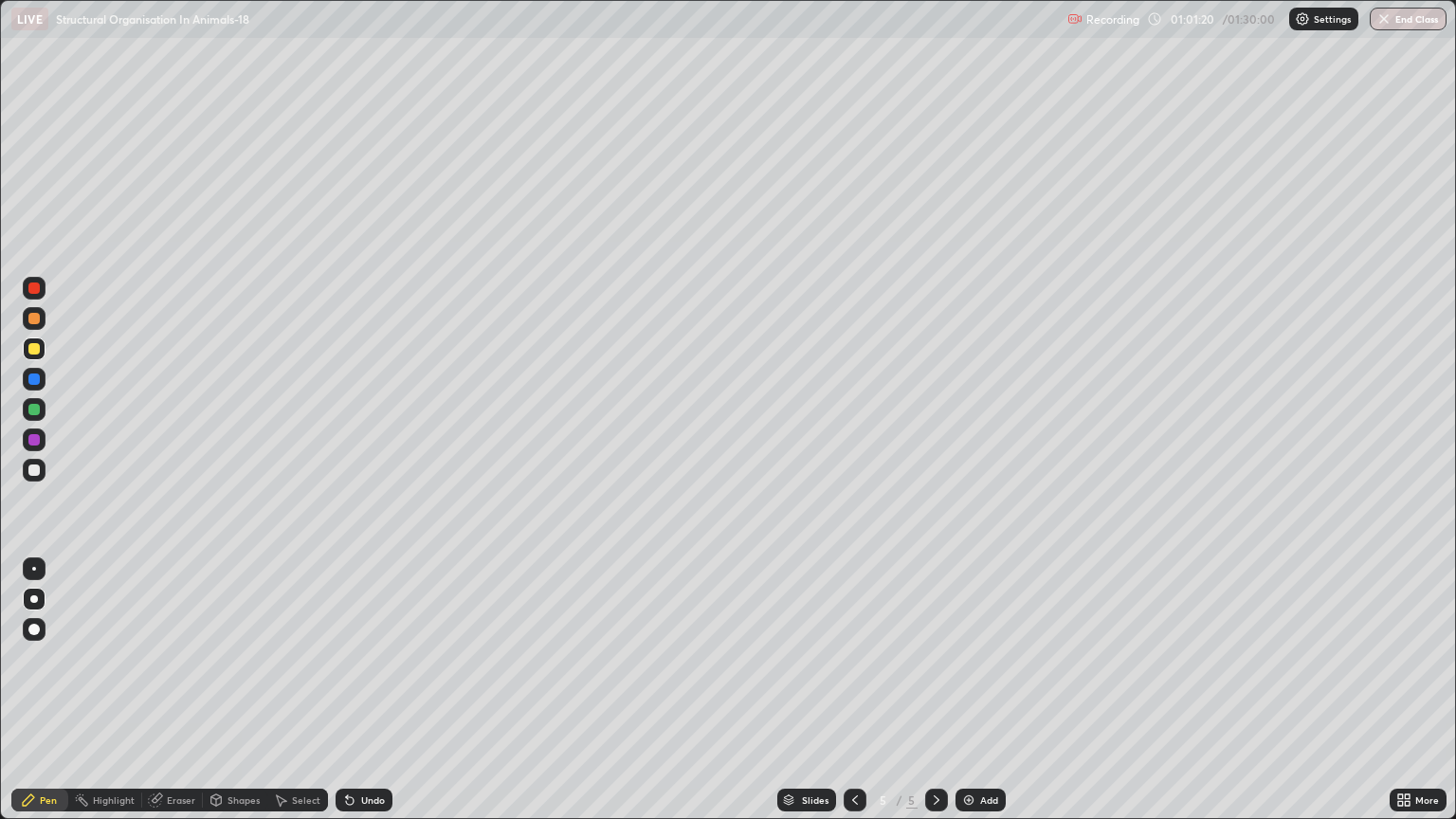 click on "Shapes" at bounding box center (244, 800) 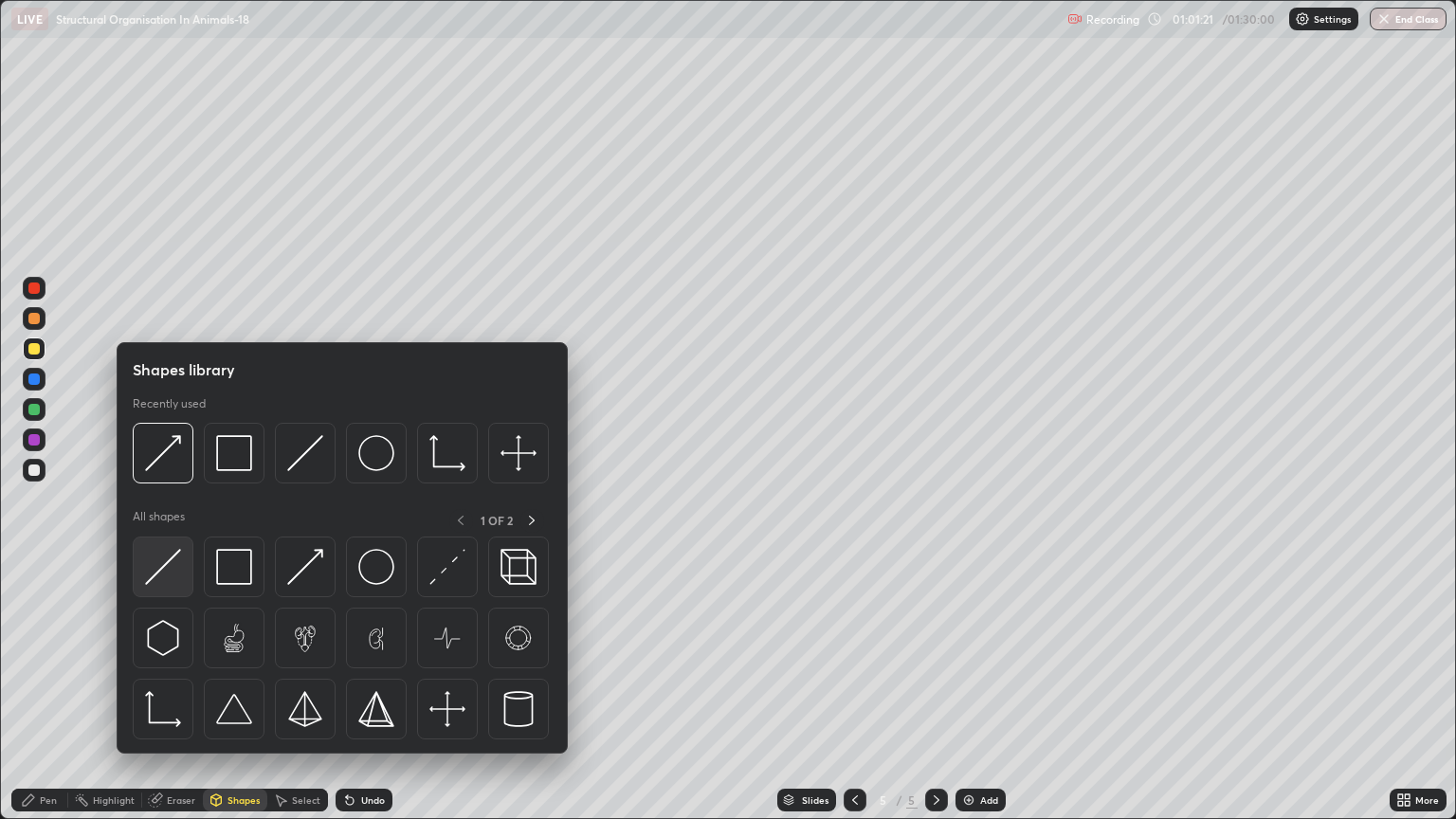 click at bounding box center (163, 567) 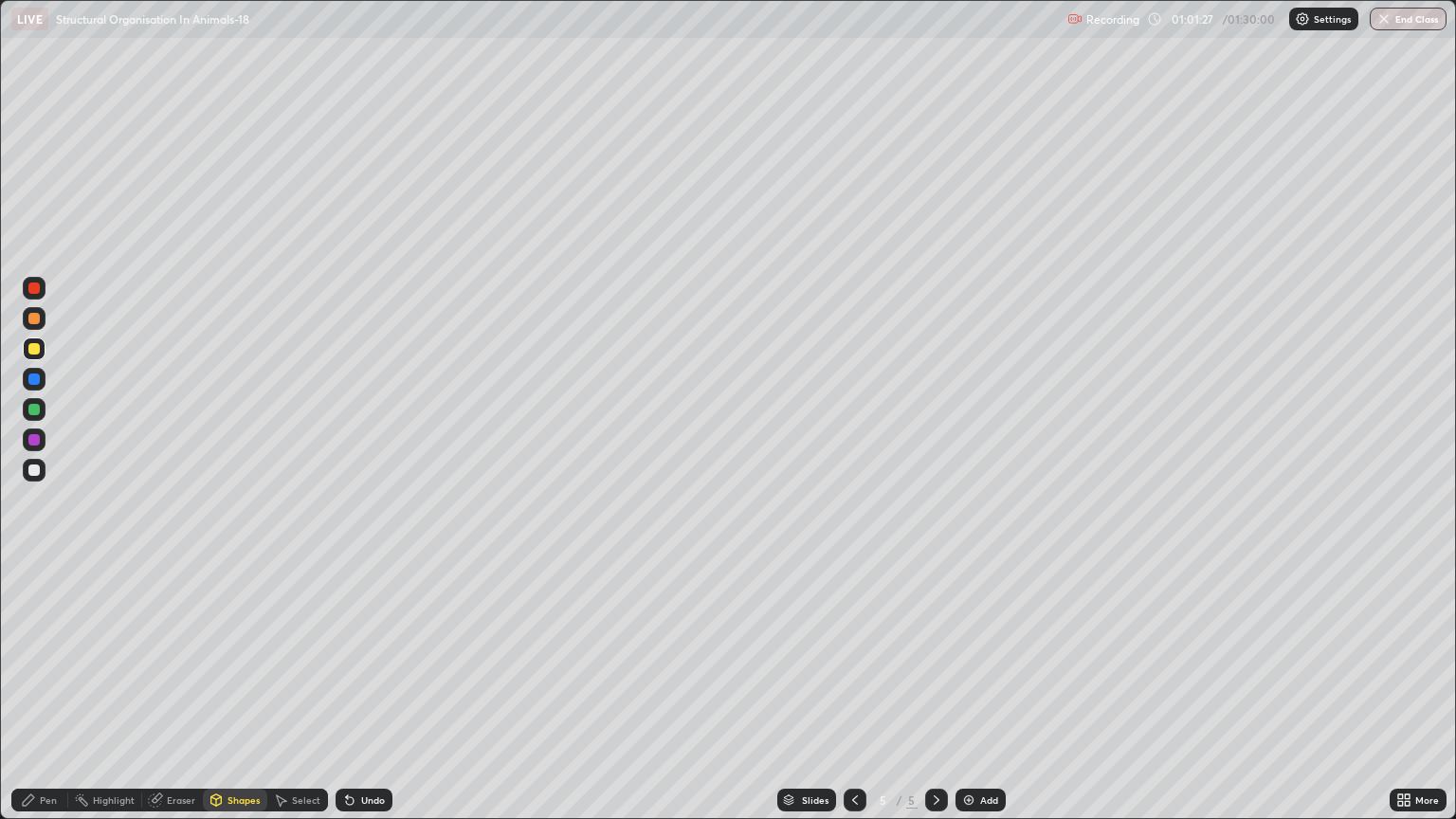 click on "Pen" at bounding box center (40, 800) 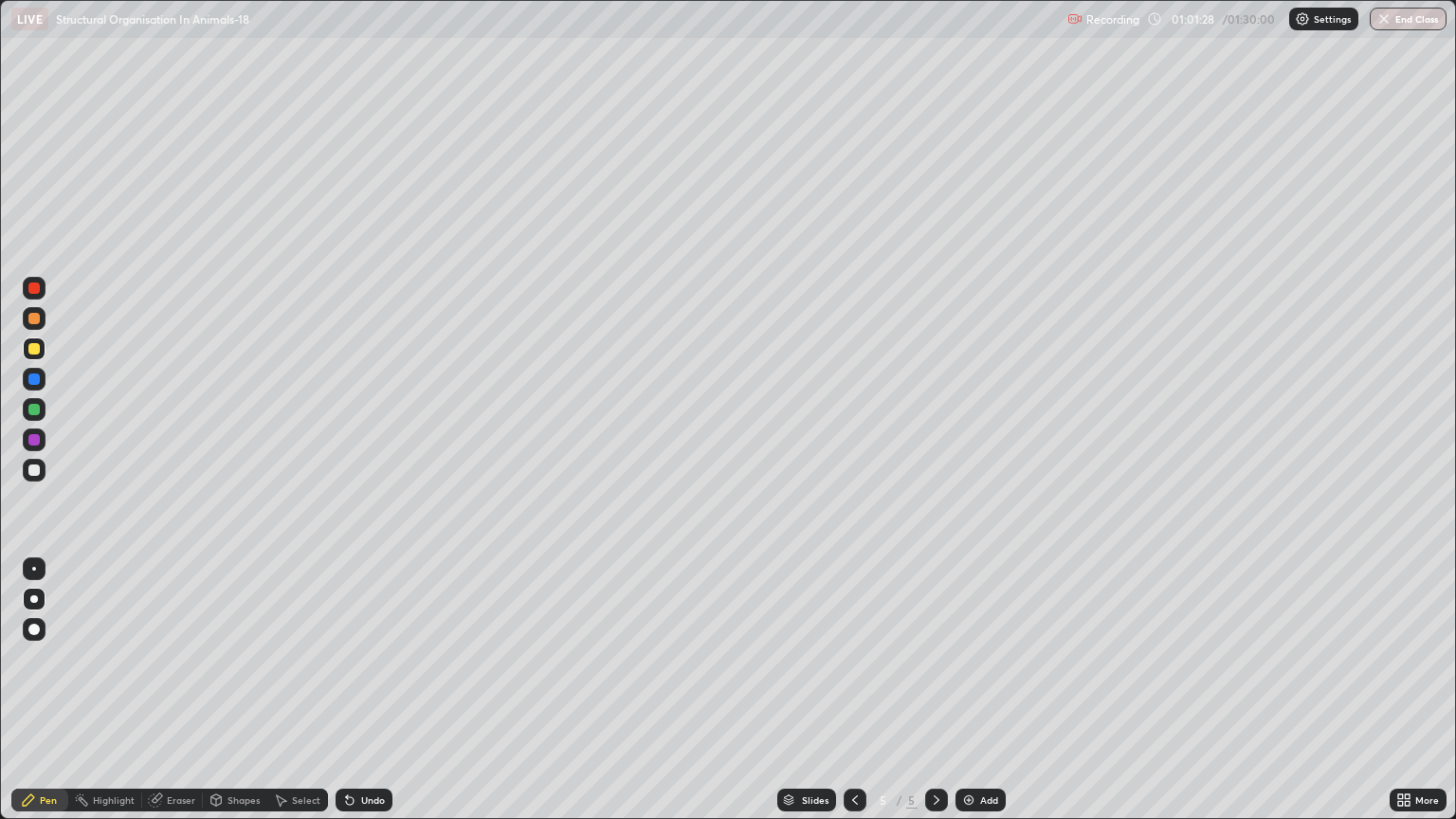 click at bounding box center [34, 470] 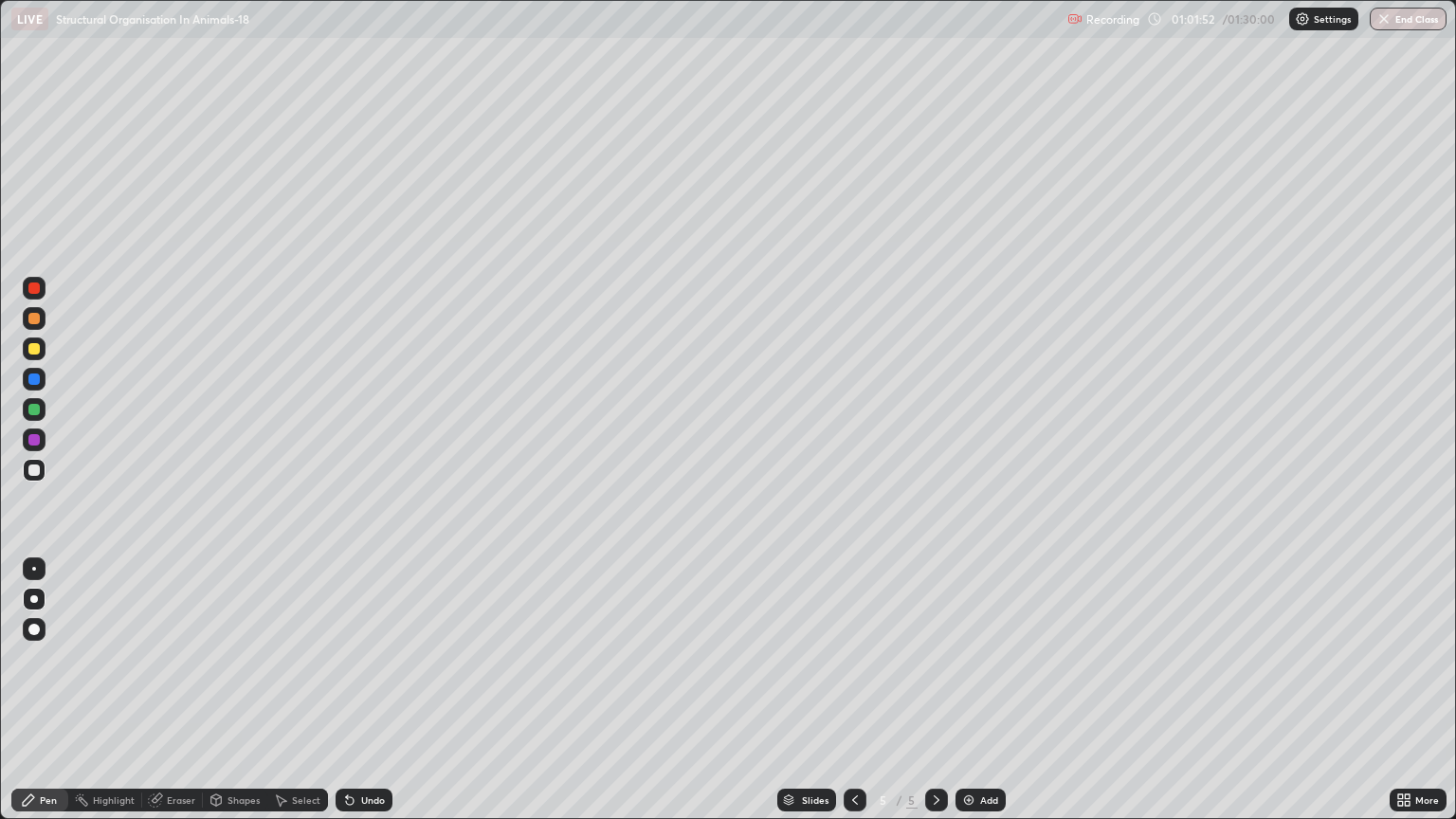 click at bounding box center [34, 349] 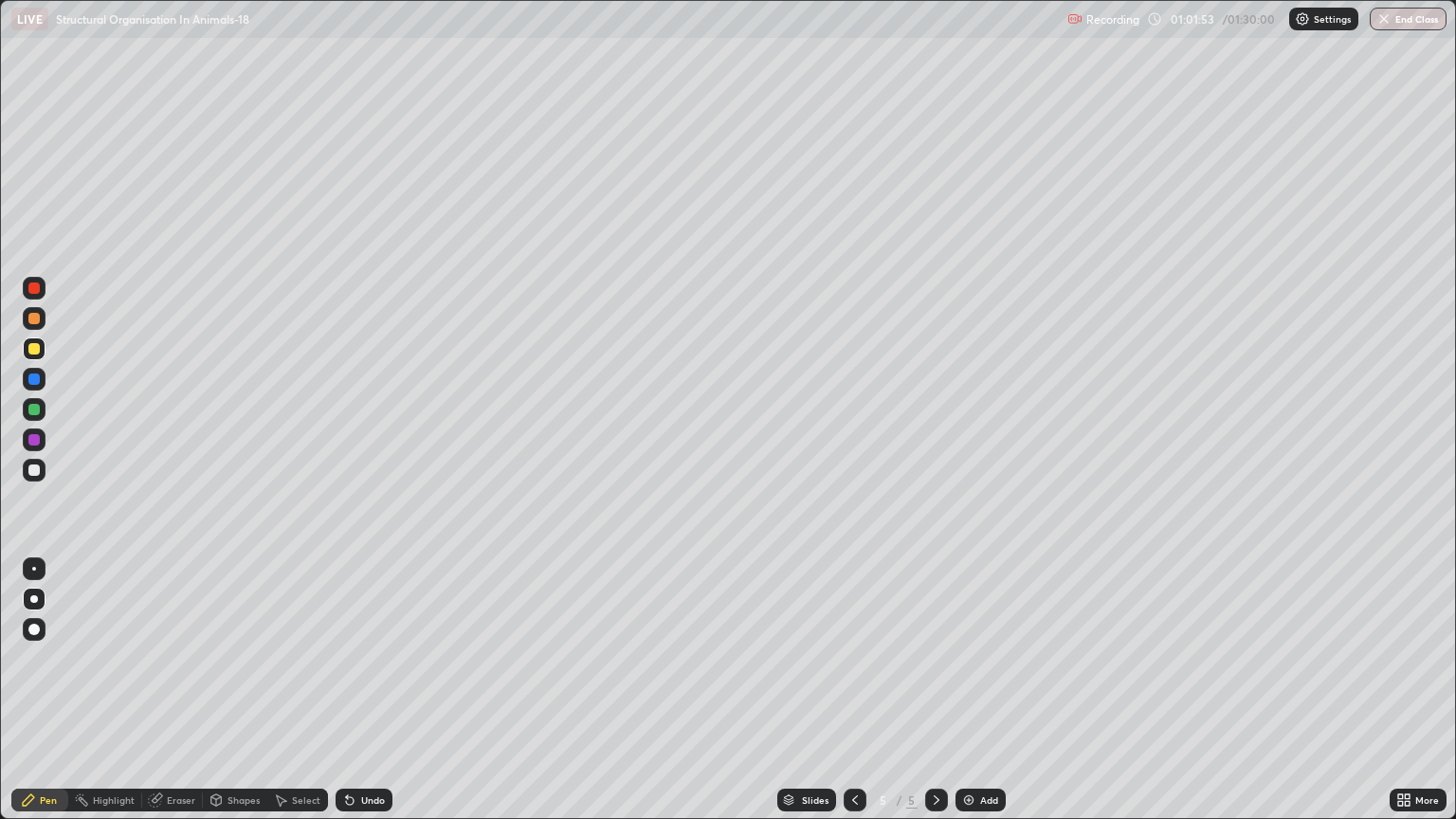 click on "Shapes" at bounding box center (235, 800) 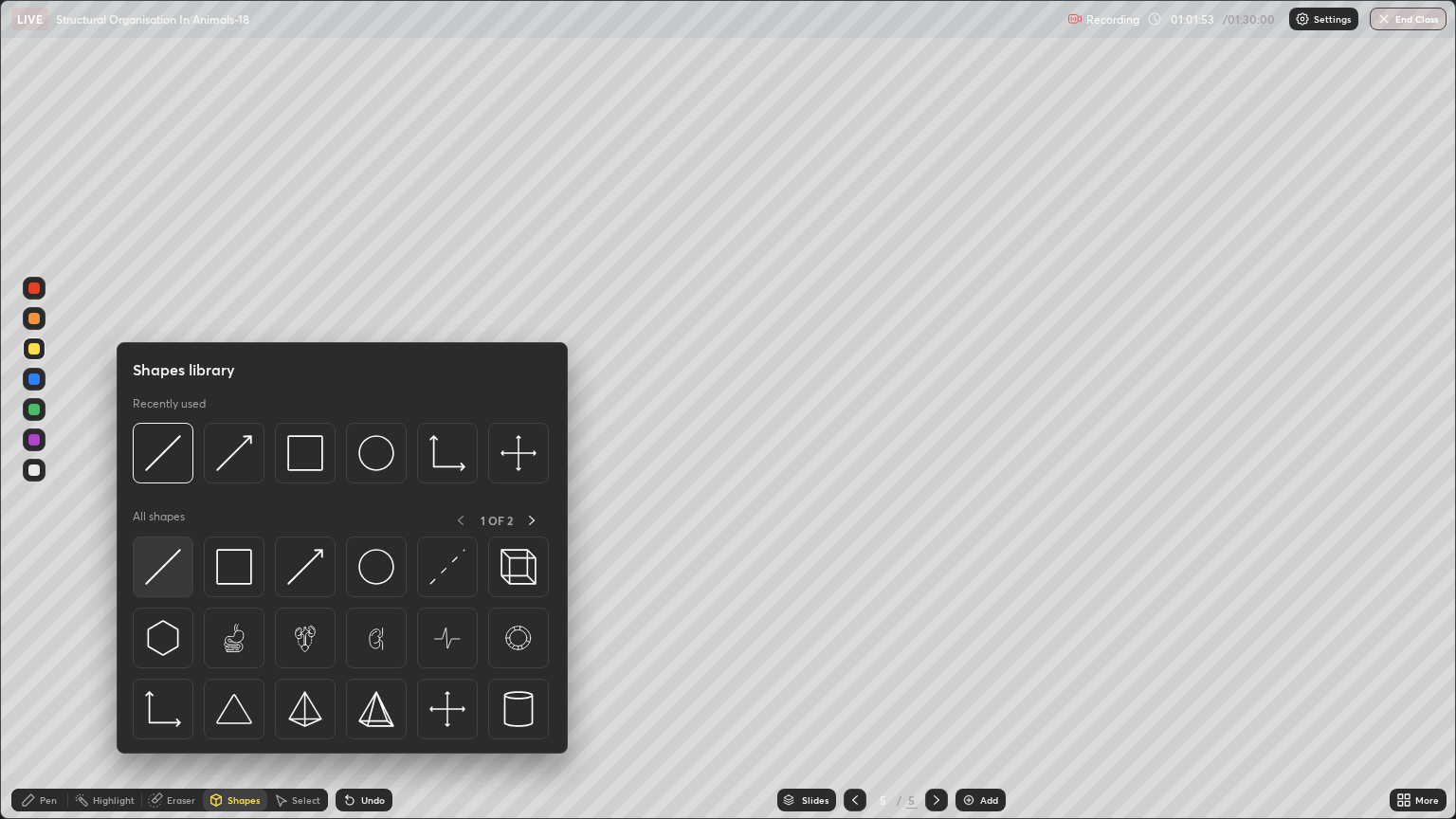 click at bounding box center (163, 567) 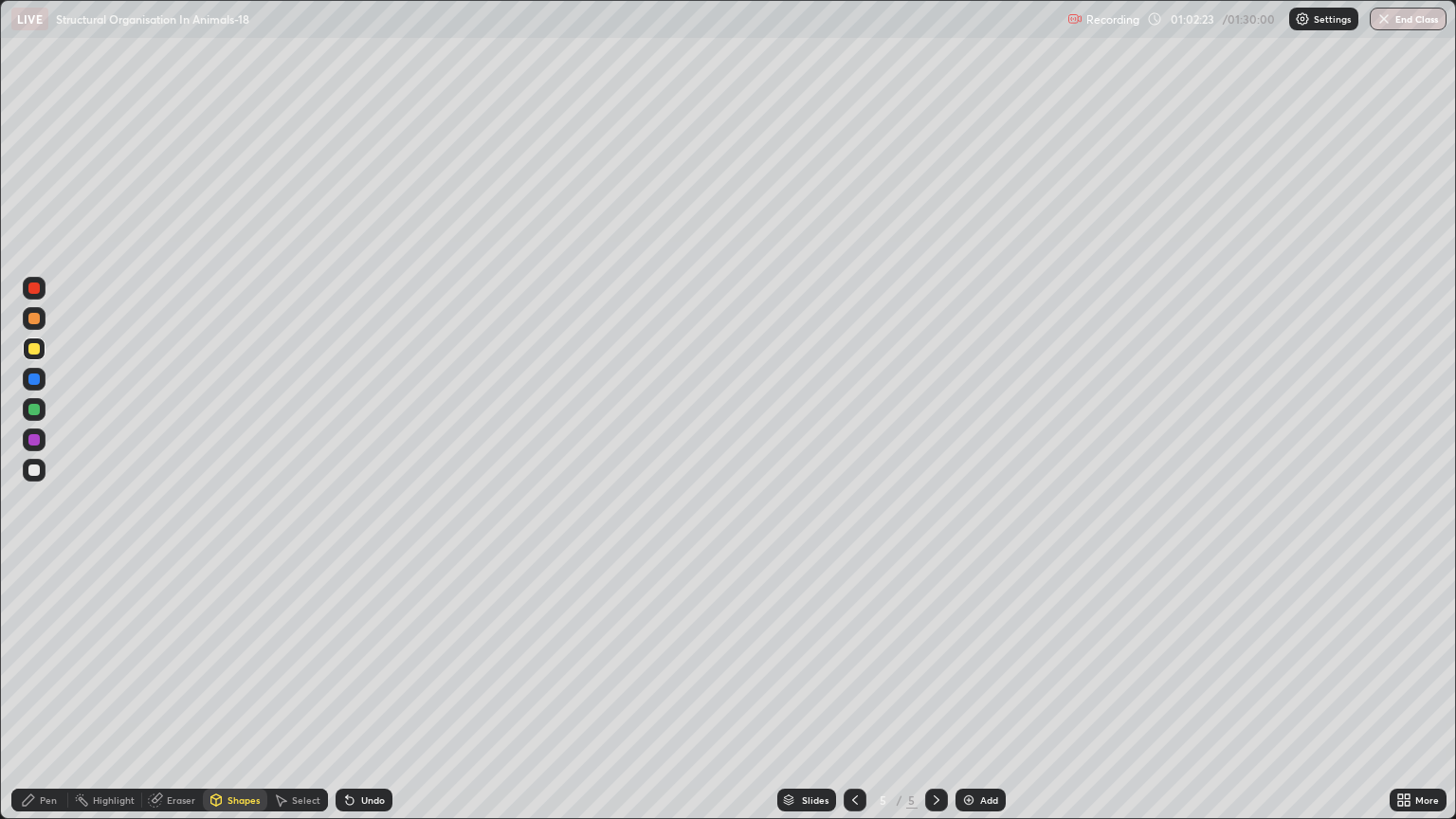 click on "Shapes" at bounding box center (244, 800) 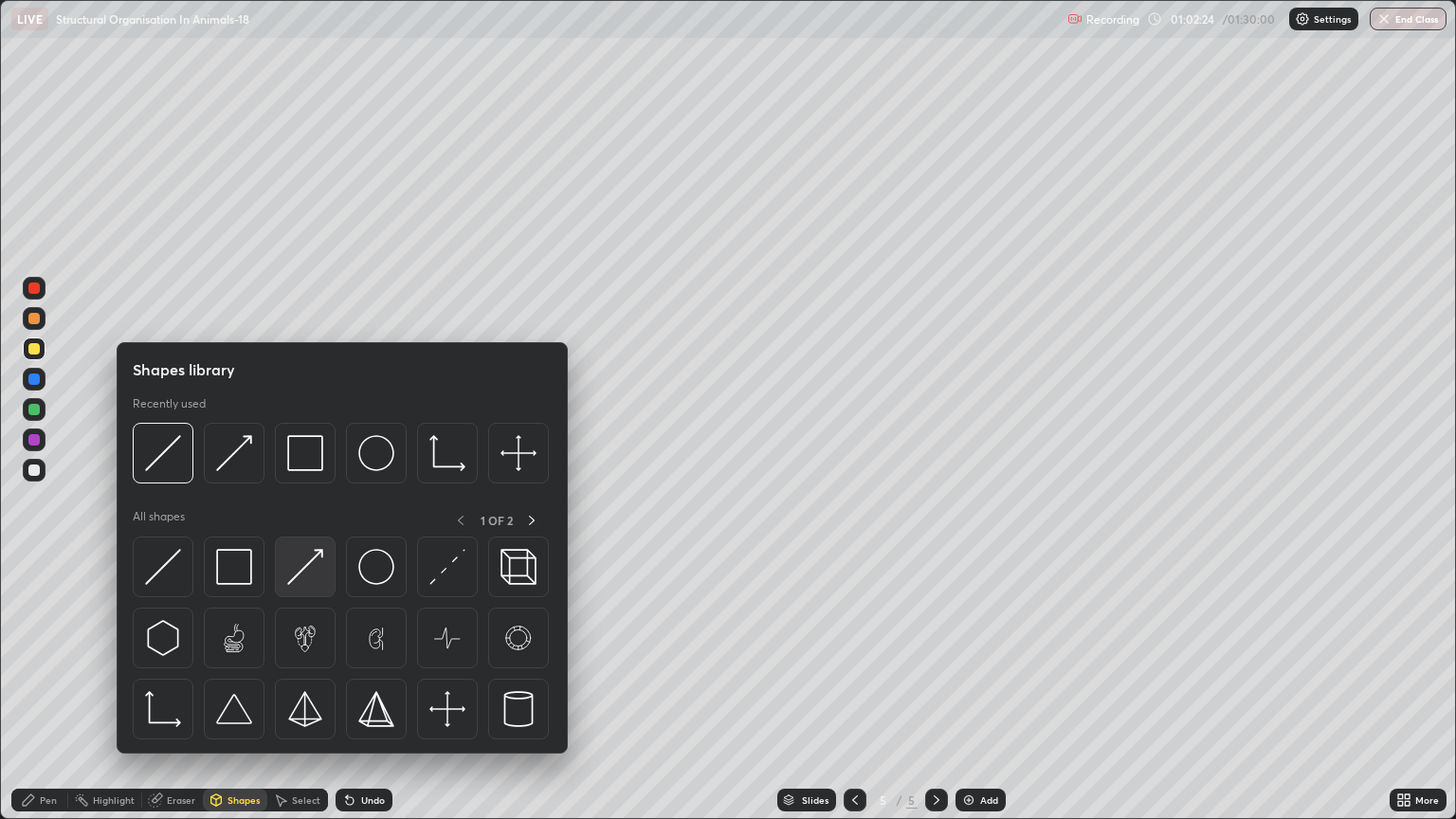 click at bounding box center (305, 567) 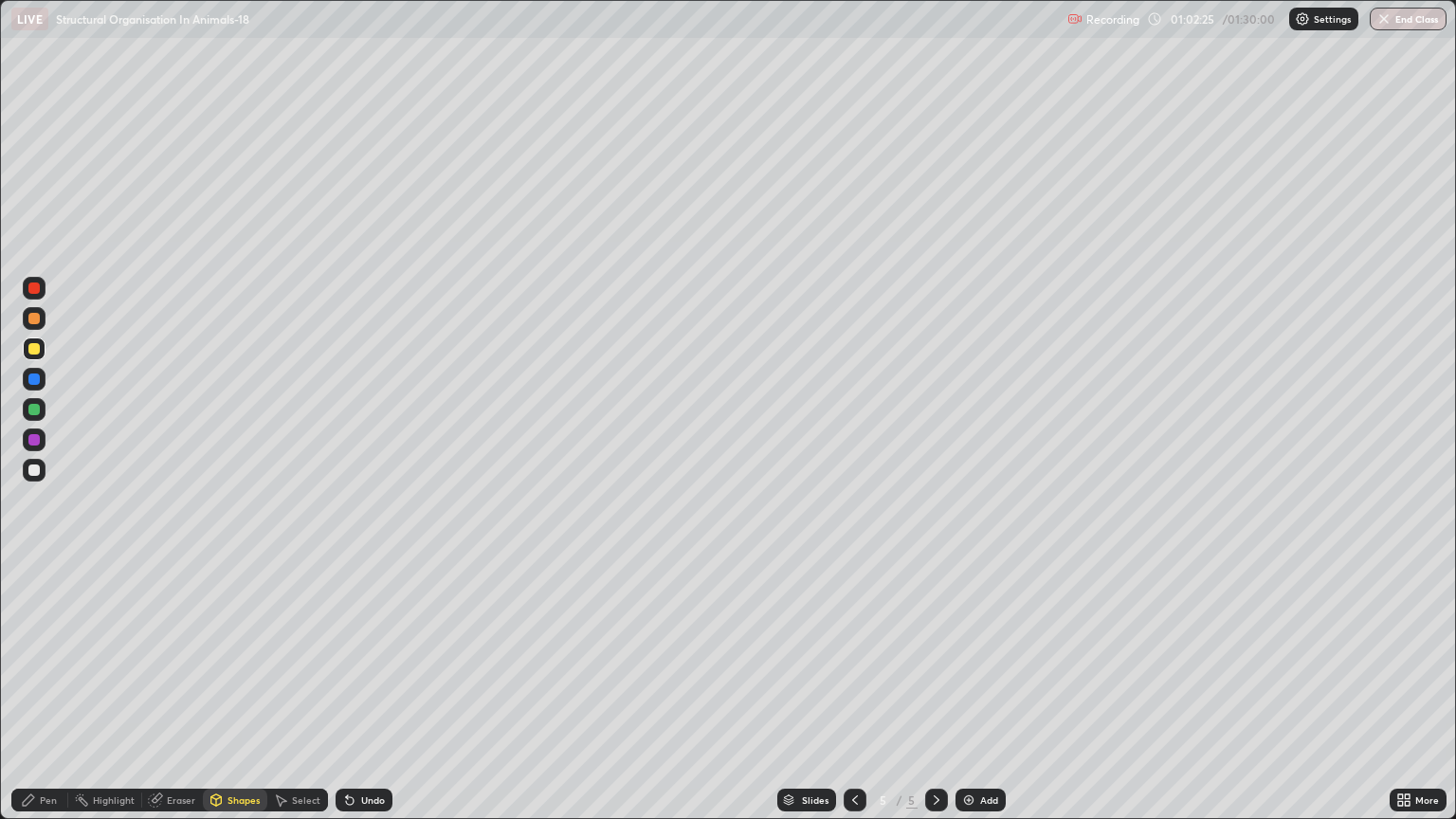 click on "Pen" at bounding box center (40, 800) 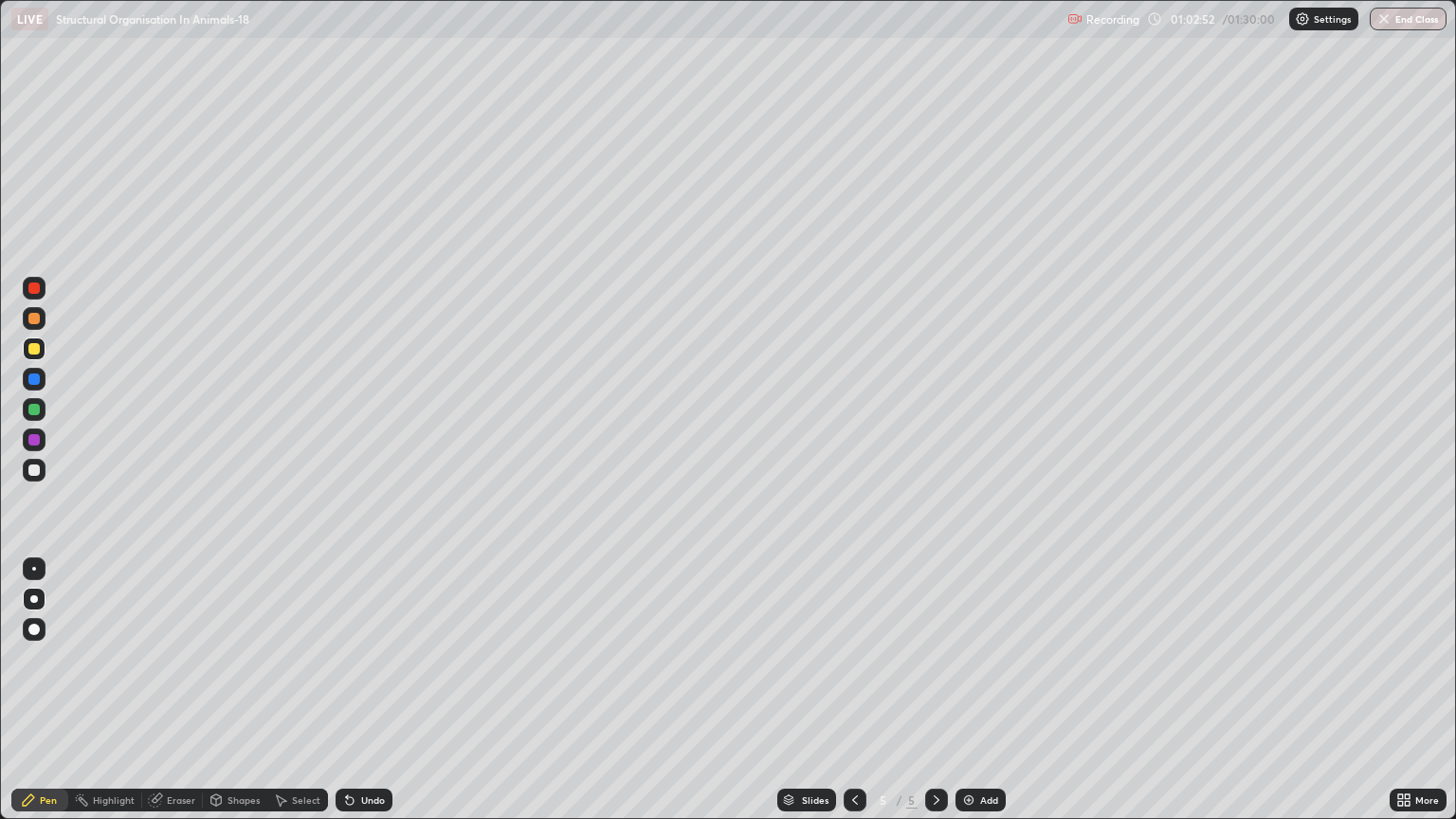 click at bounding box center (34, 470) 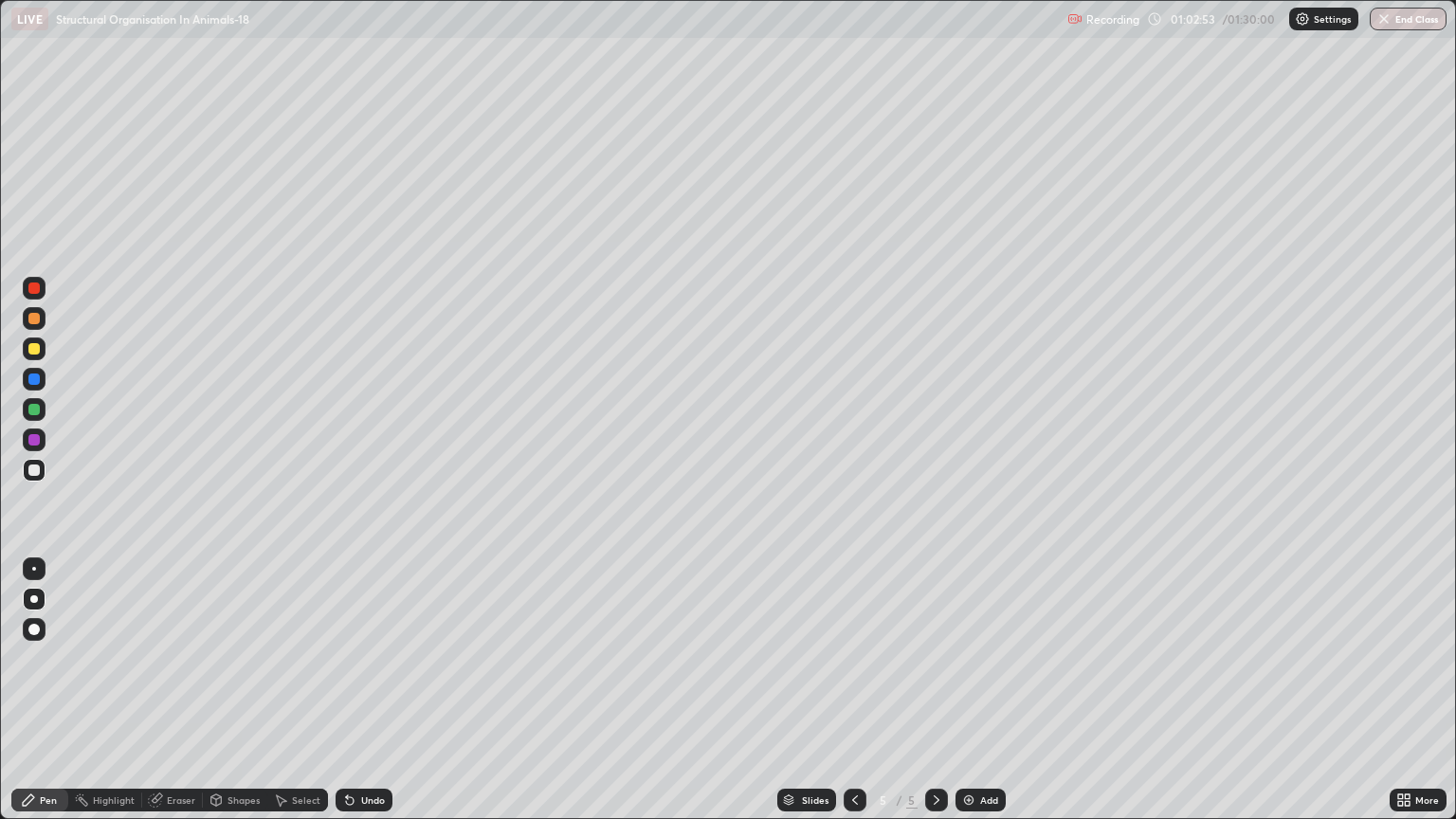 click on "Shapes" at bounding box center (244, 800) 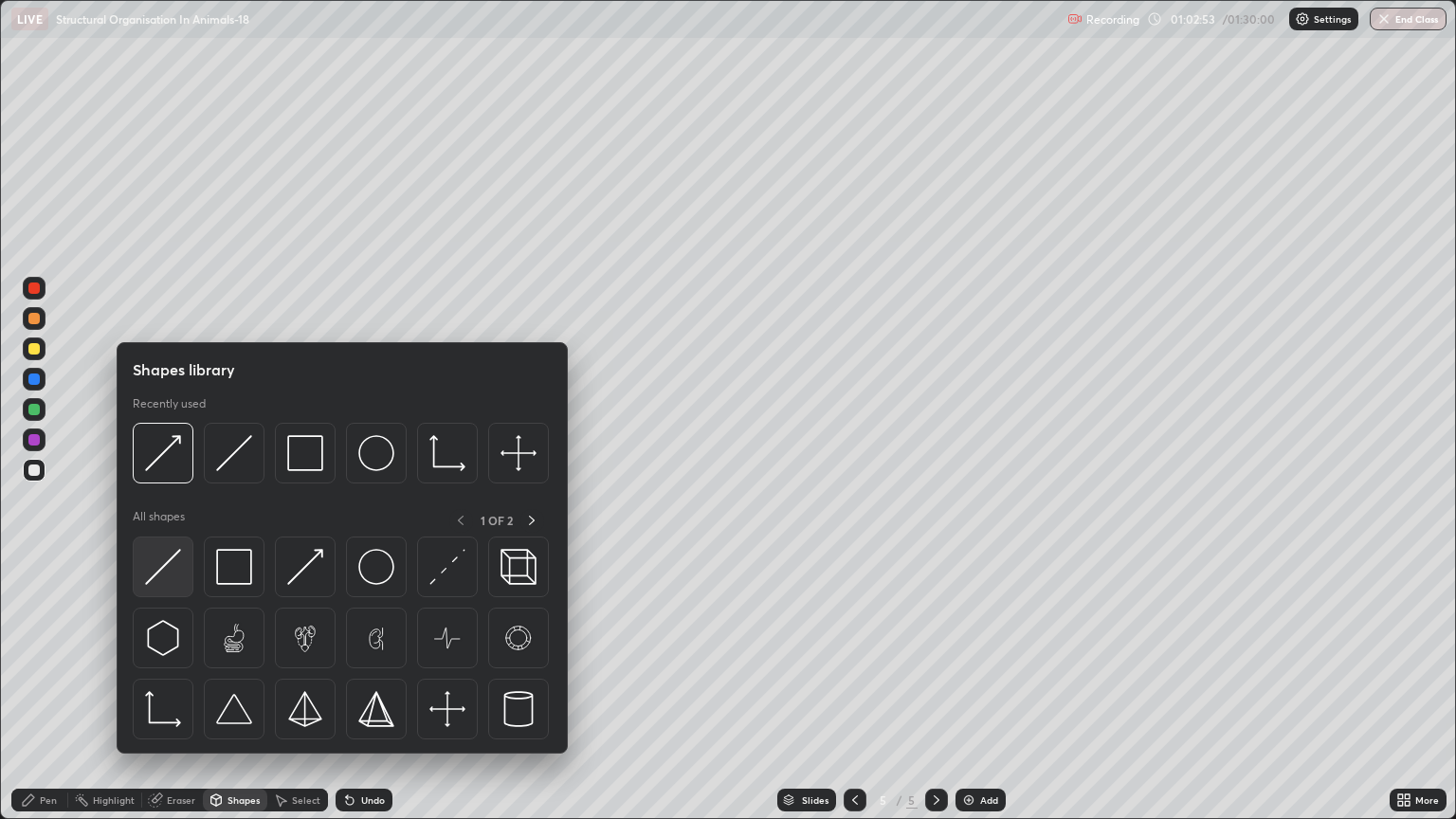 click at bounding box center (163, 567) 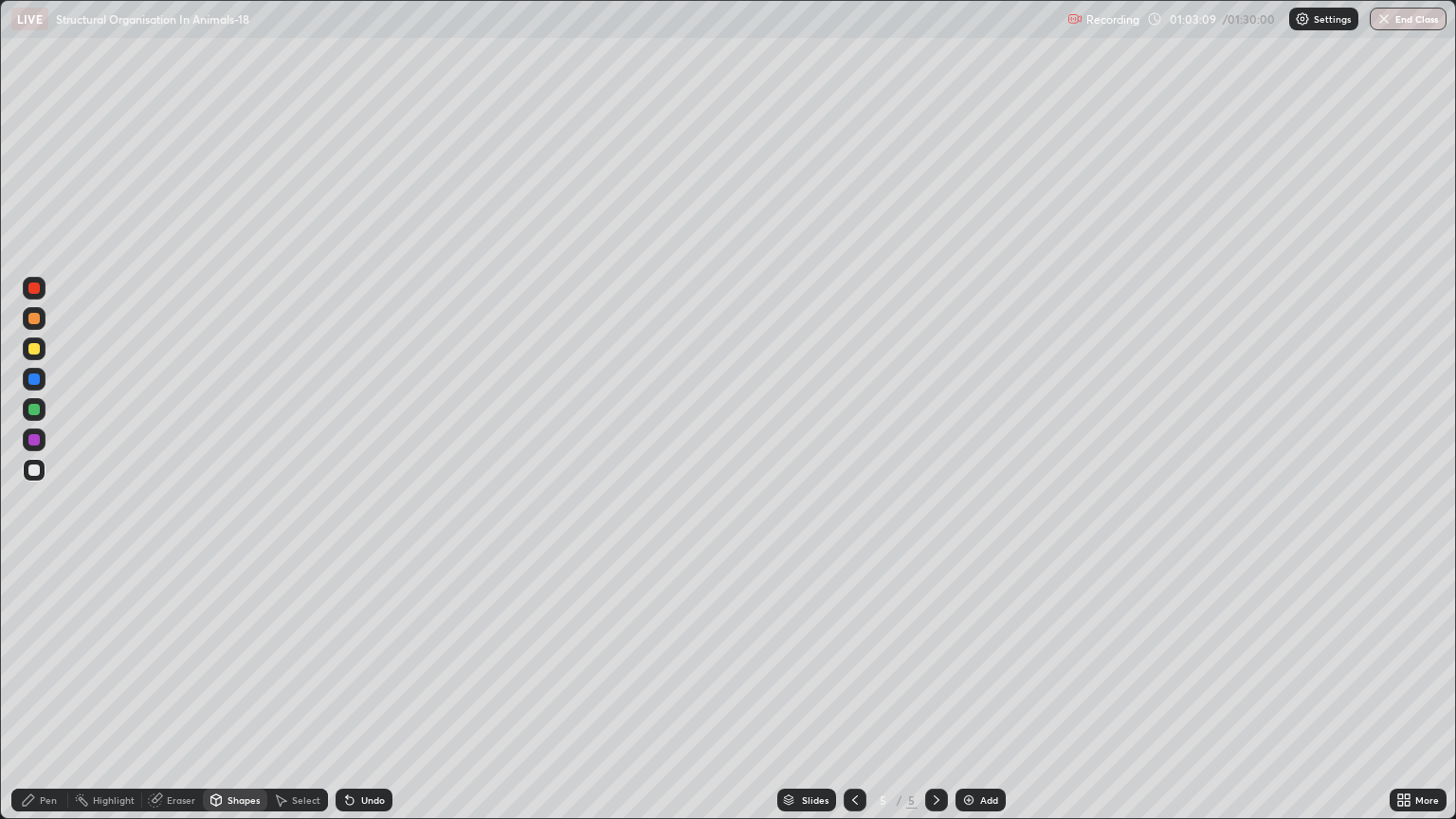 click on "Pen" at bounding box center (40, 800) 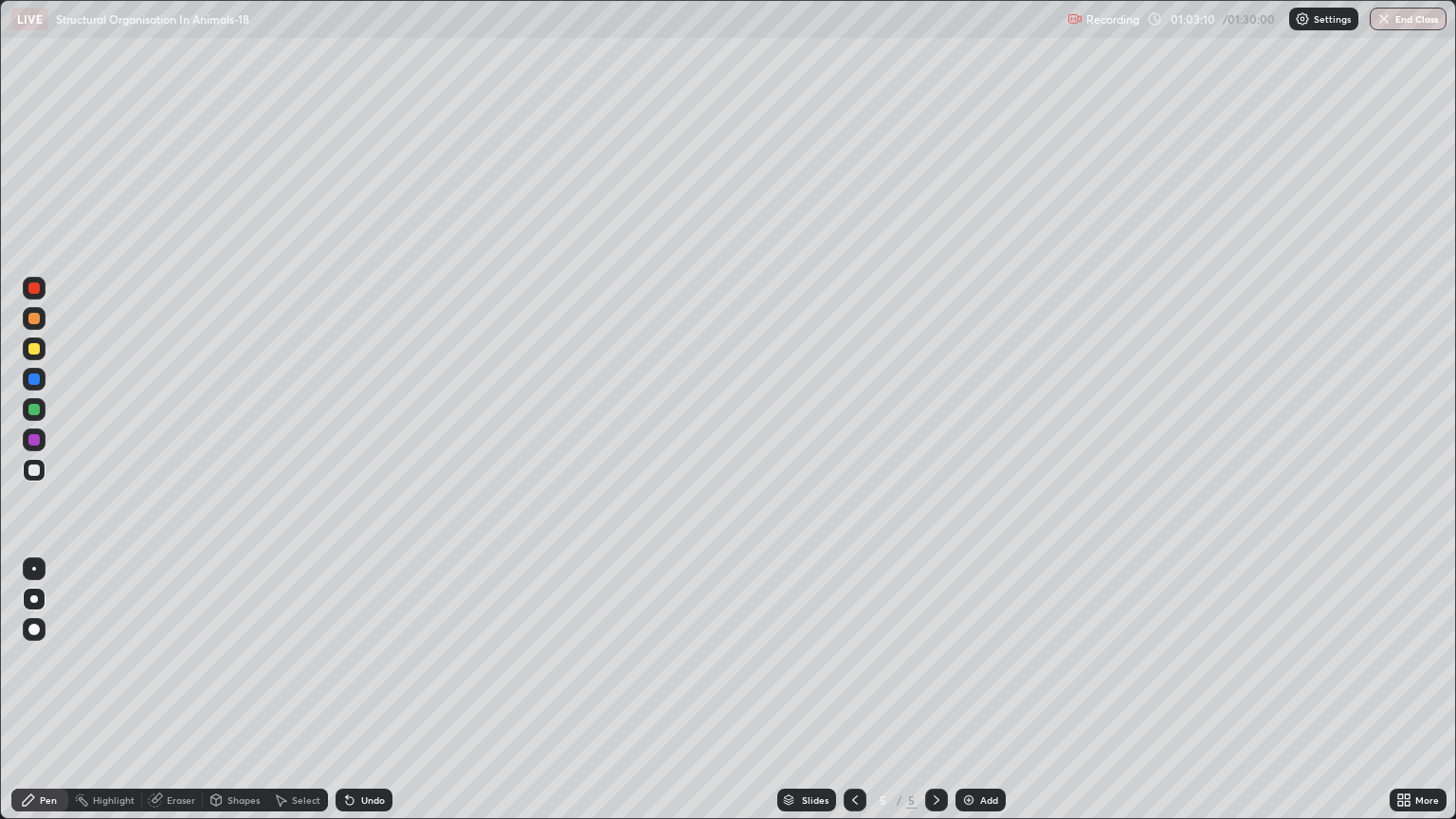 click at bounding box center (34, 470) 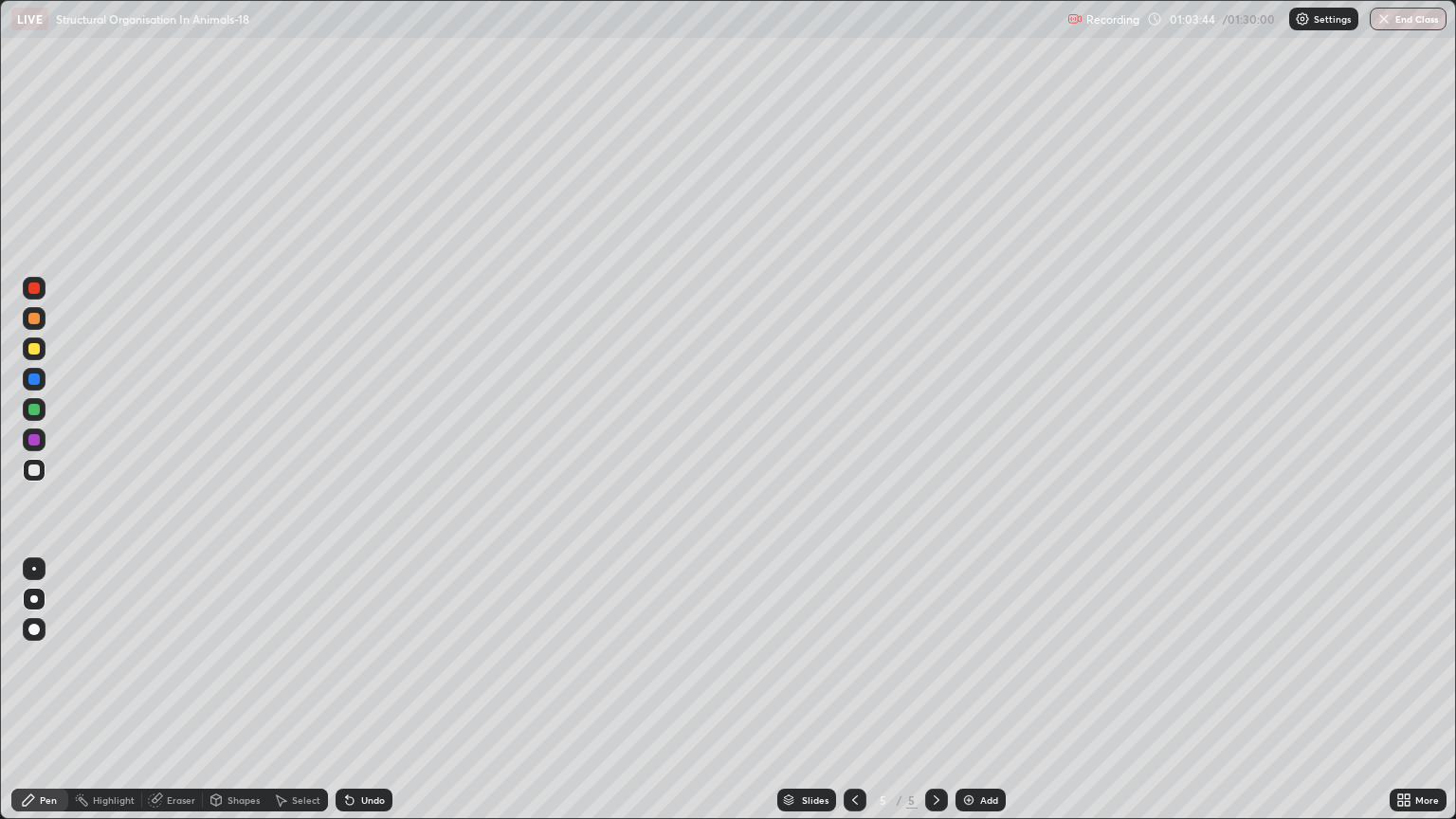 click at bounding box center (34, 318) 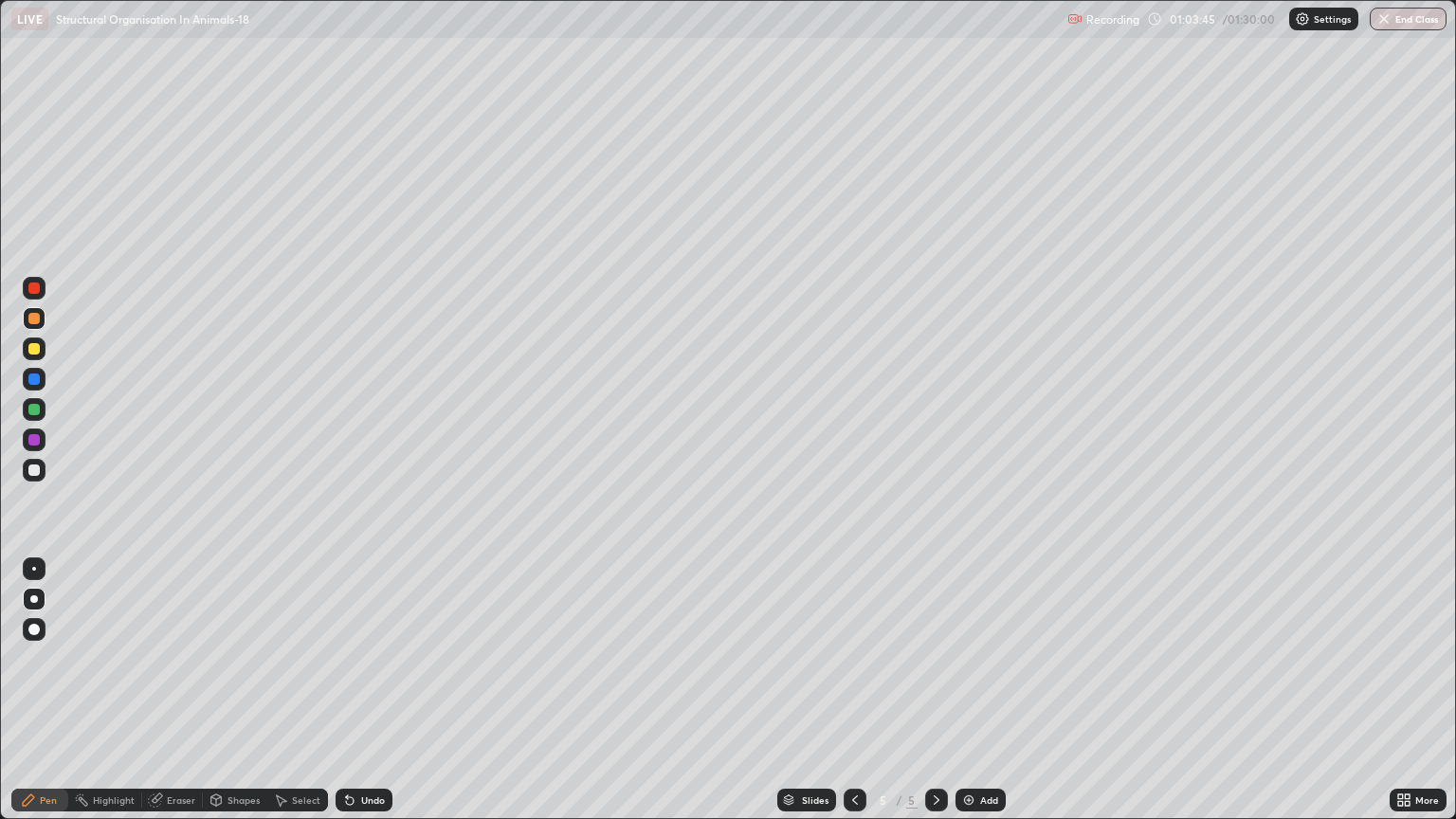 click on "Shapes" at bounding box center [244, 800] 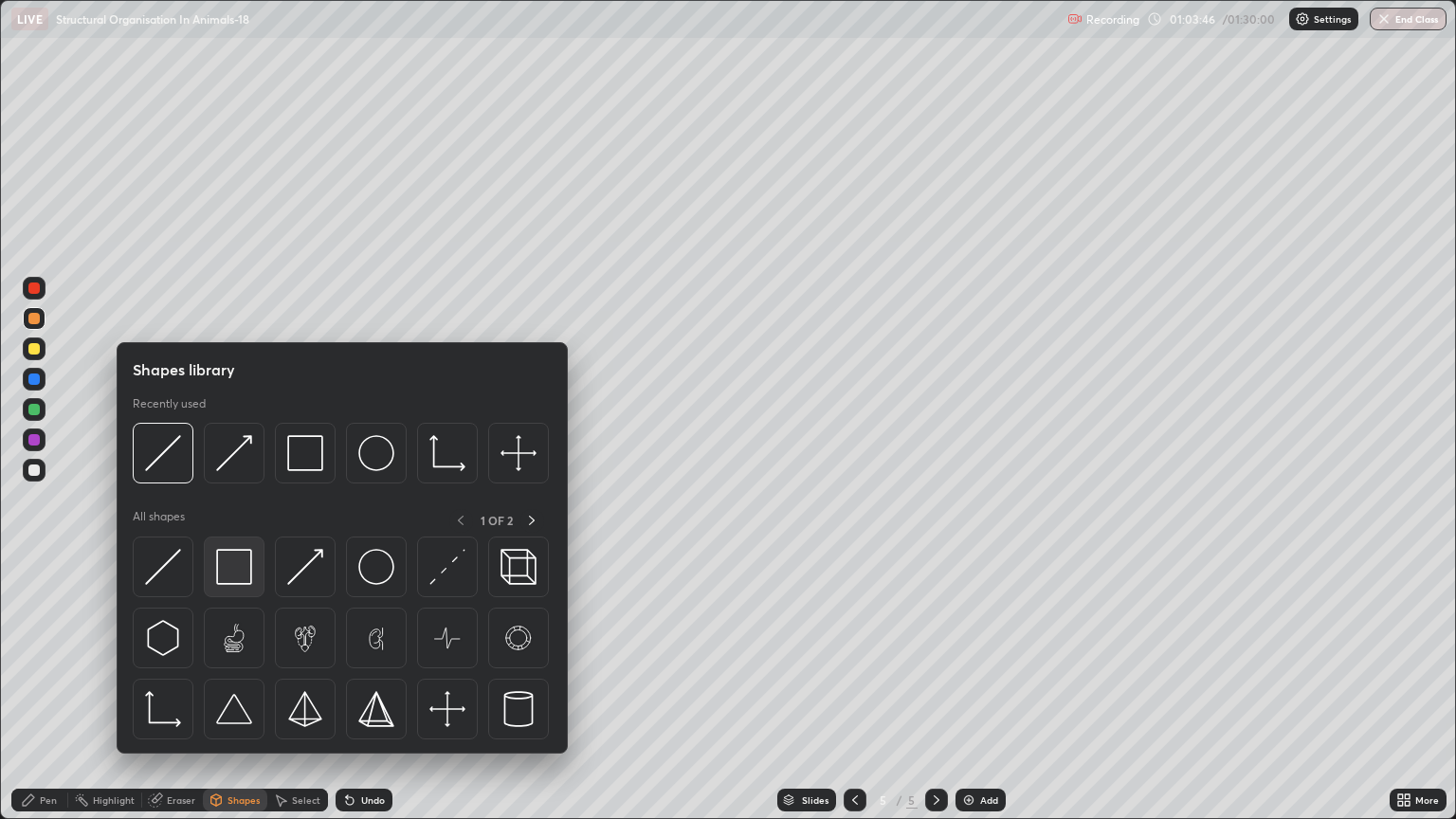 click at bounding box center [234, 567] 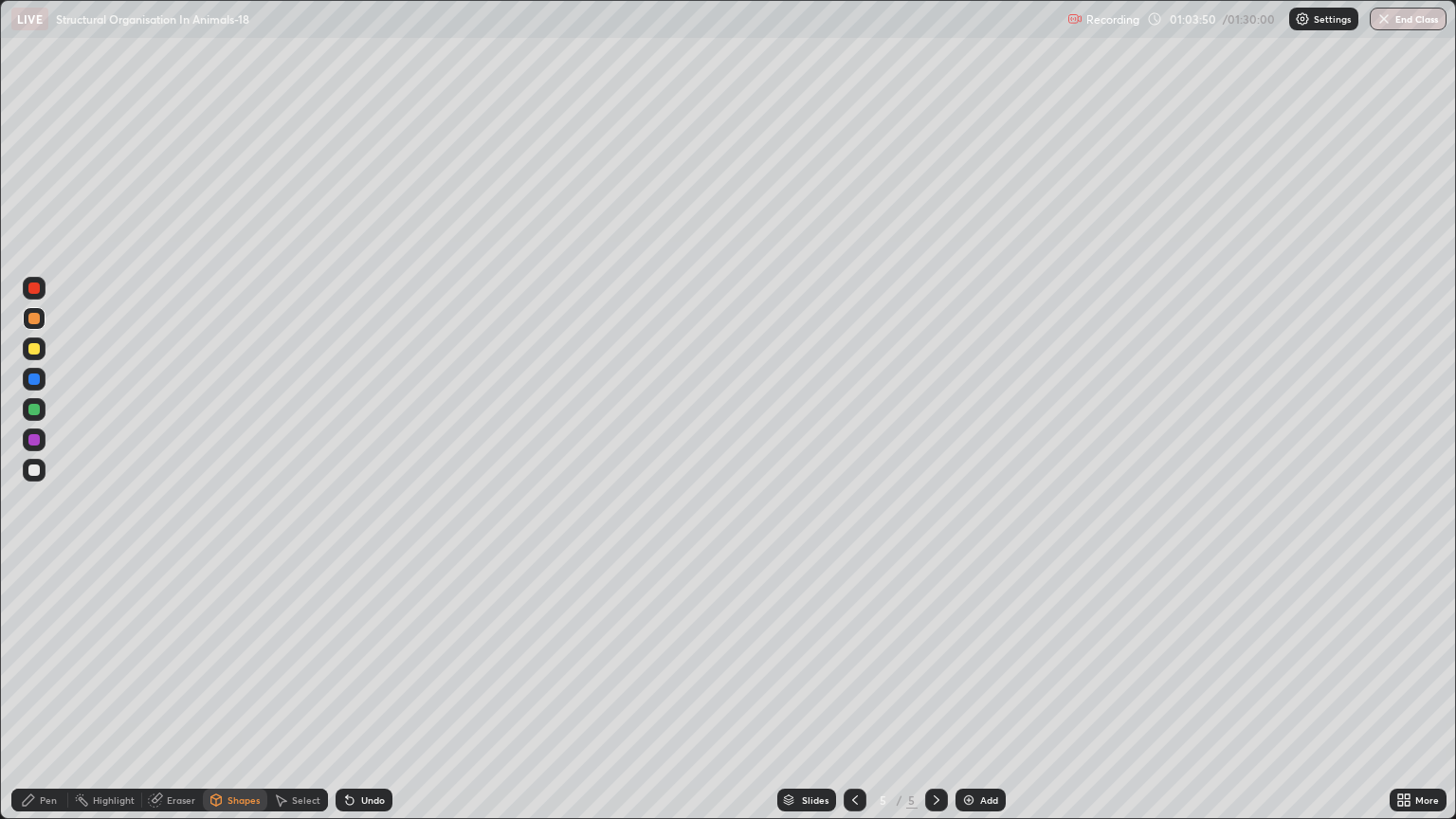 click at bounding box center [34, 318] 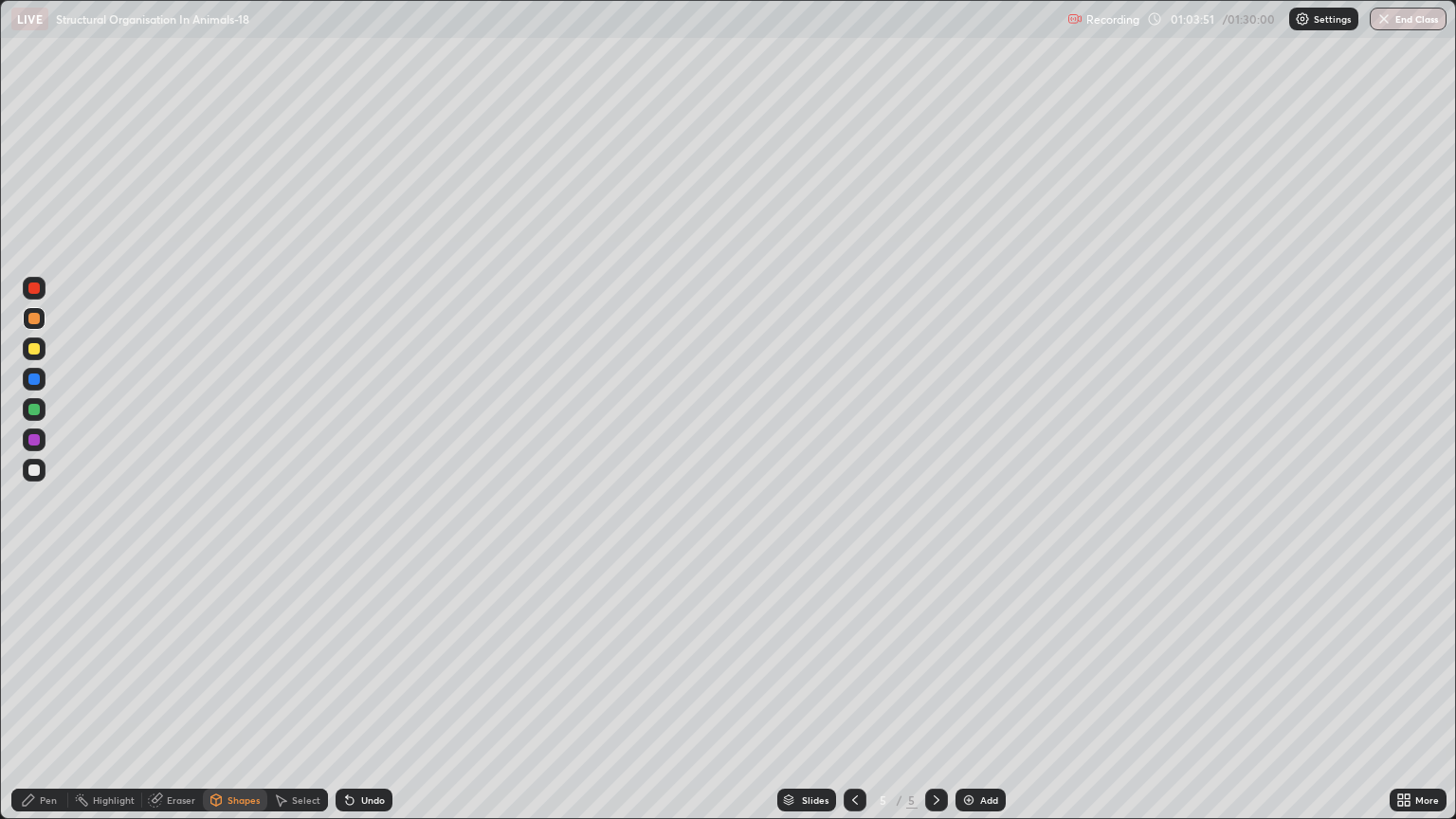 click on "Shapes" at bounding box center [244, 800] 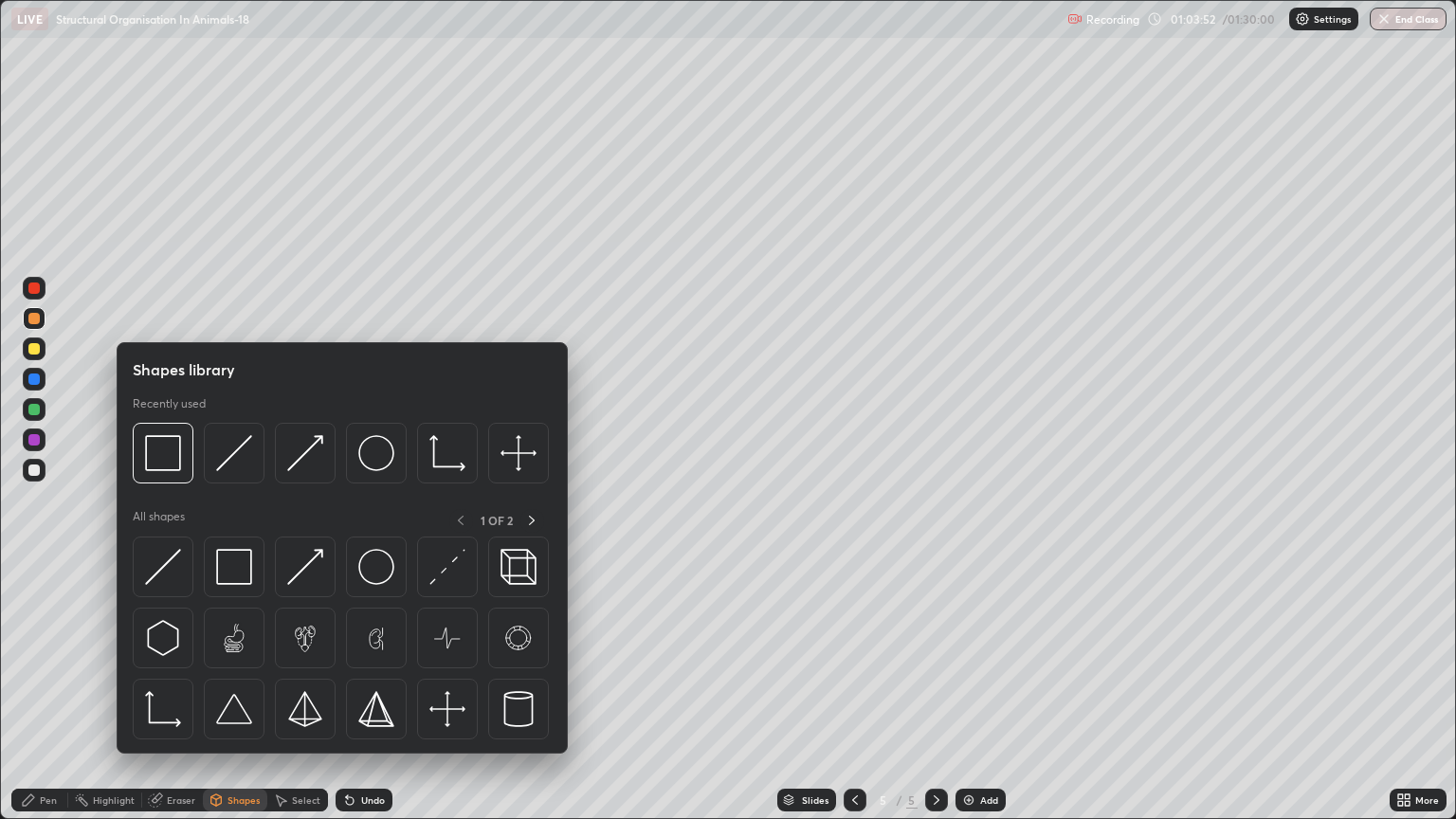 click at bounding box center (163, 567) 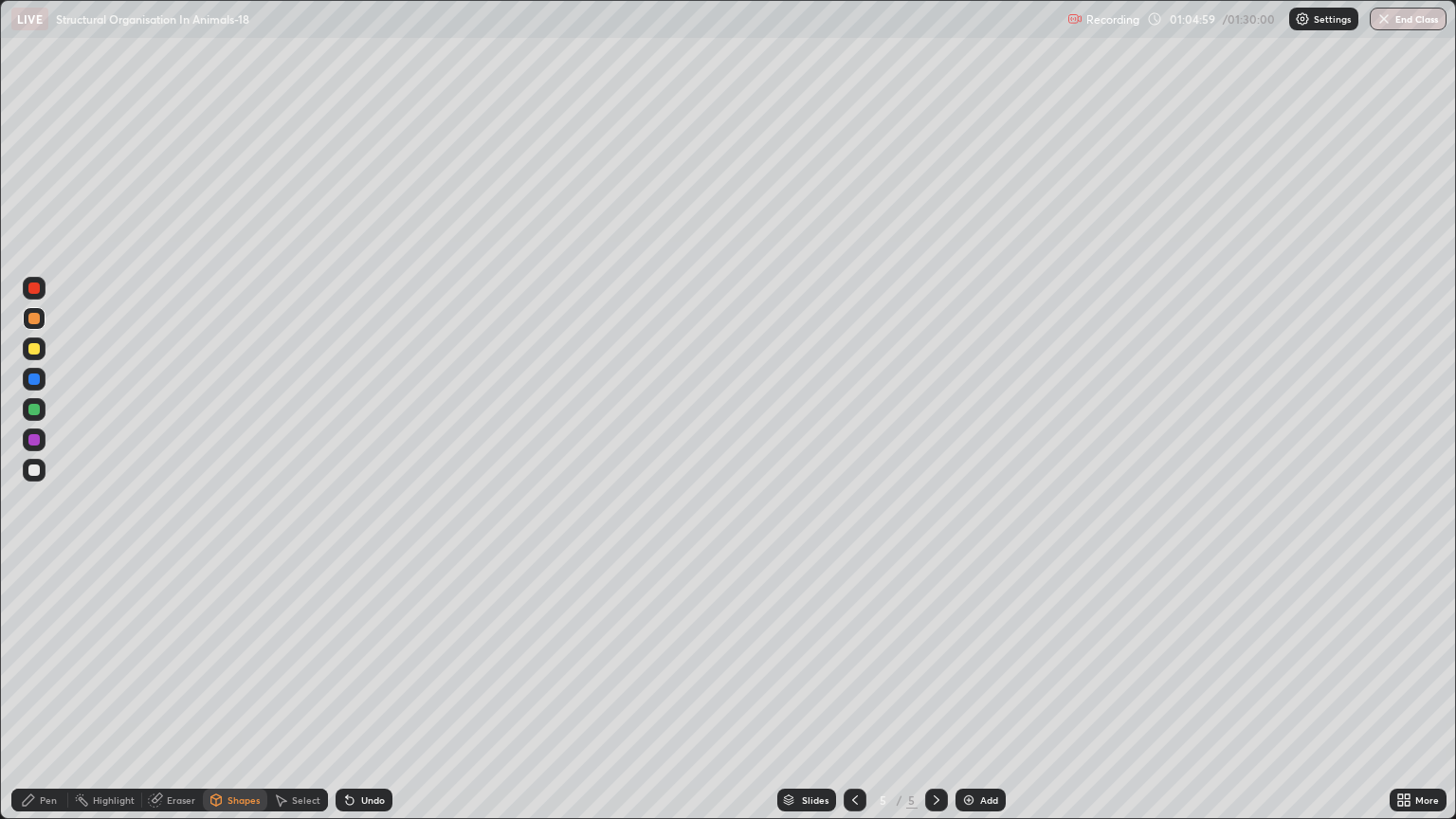 click 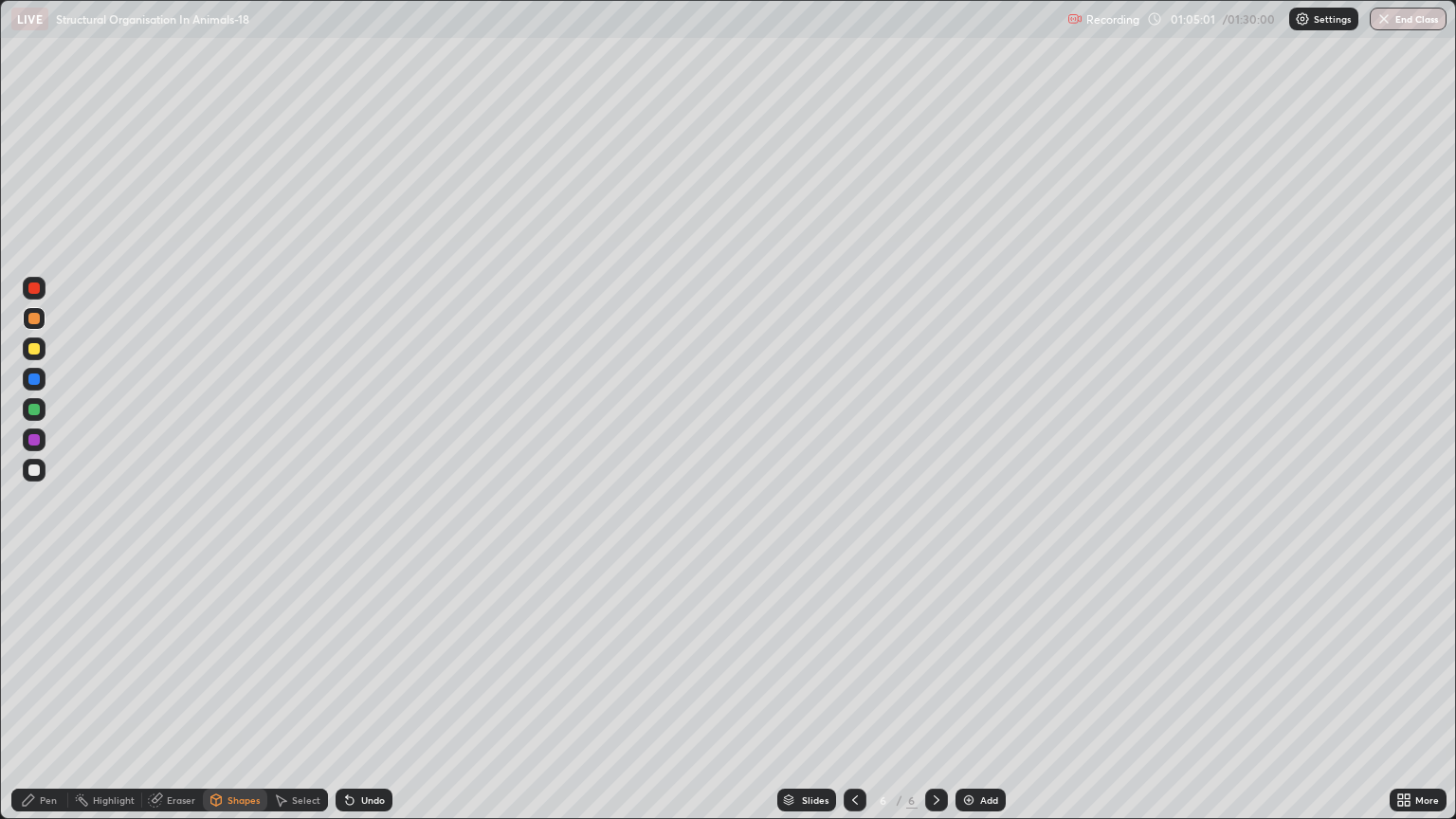 click on "Pen" at bounding box center [48, 800] 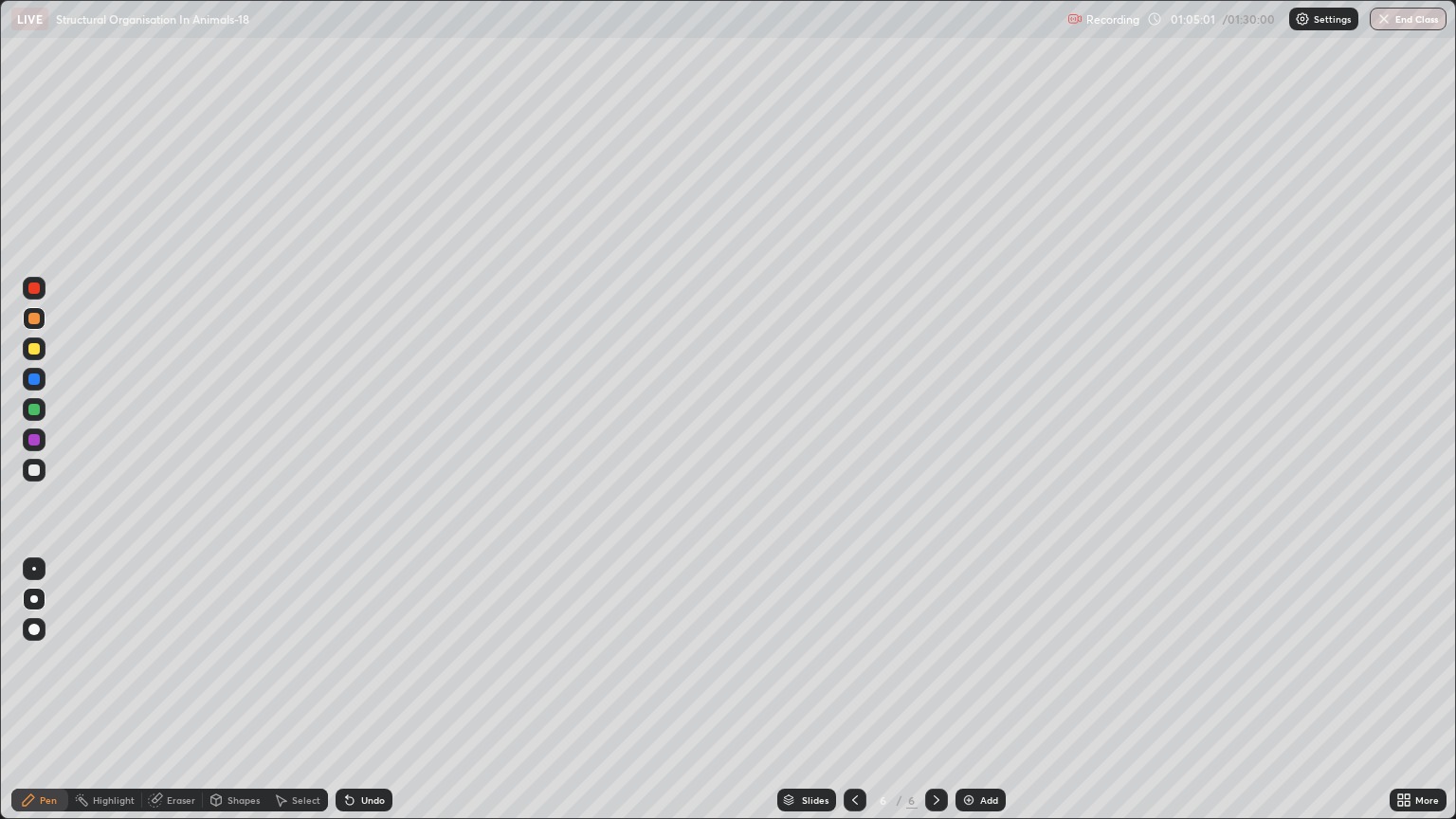 click on "Pen" at bounding box center [40, 800] 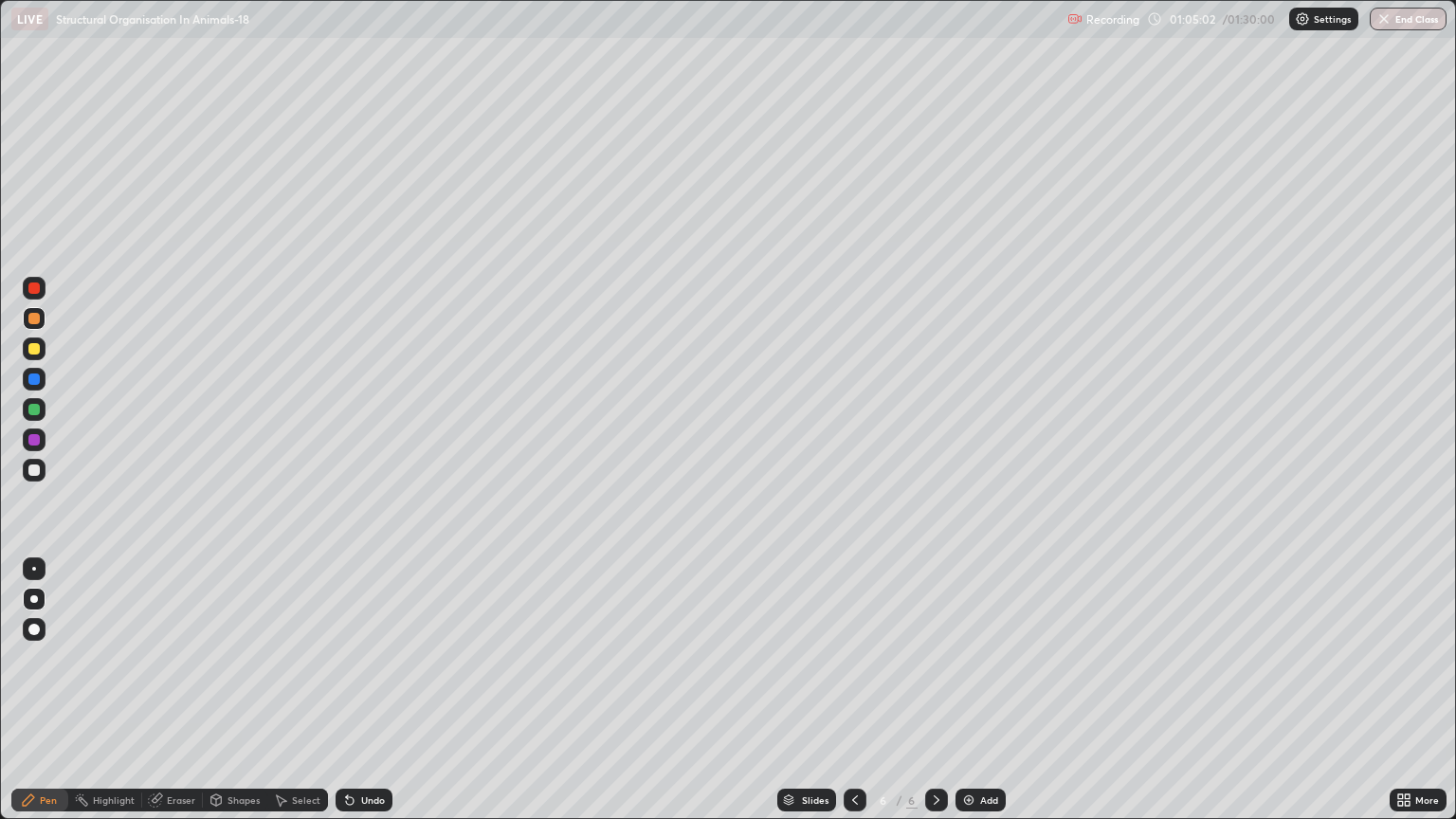 click at bounding box center [34, 318] 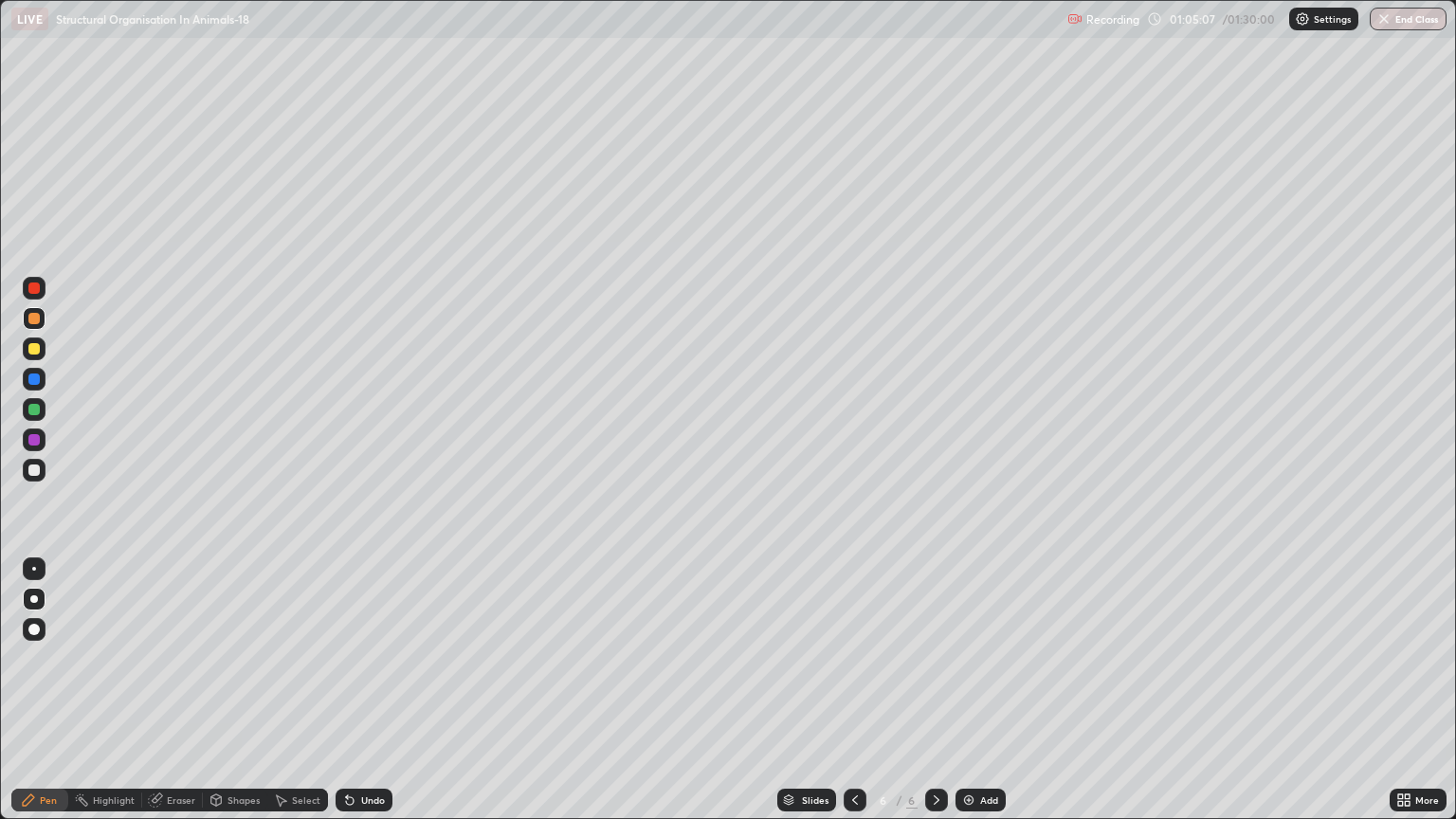 click on "Eraser" at bounding box center [181, 800] 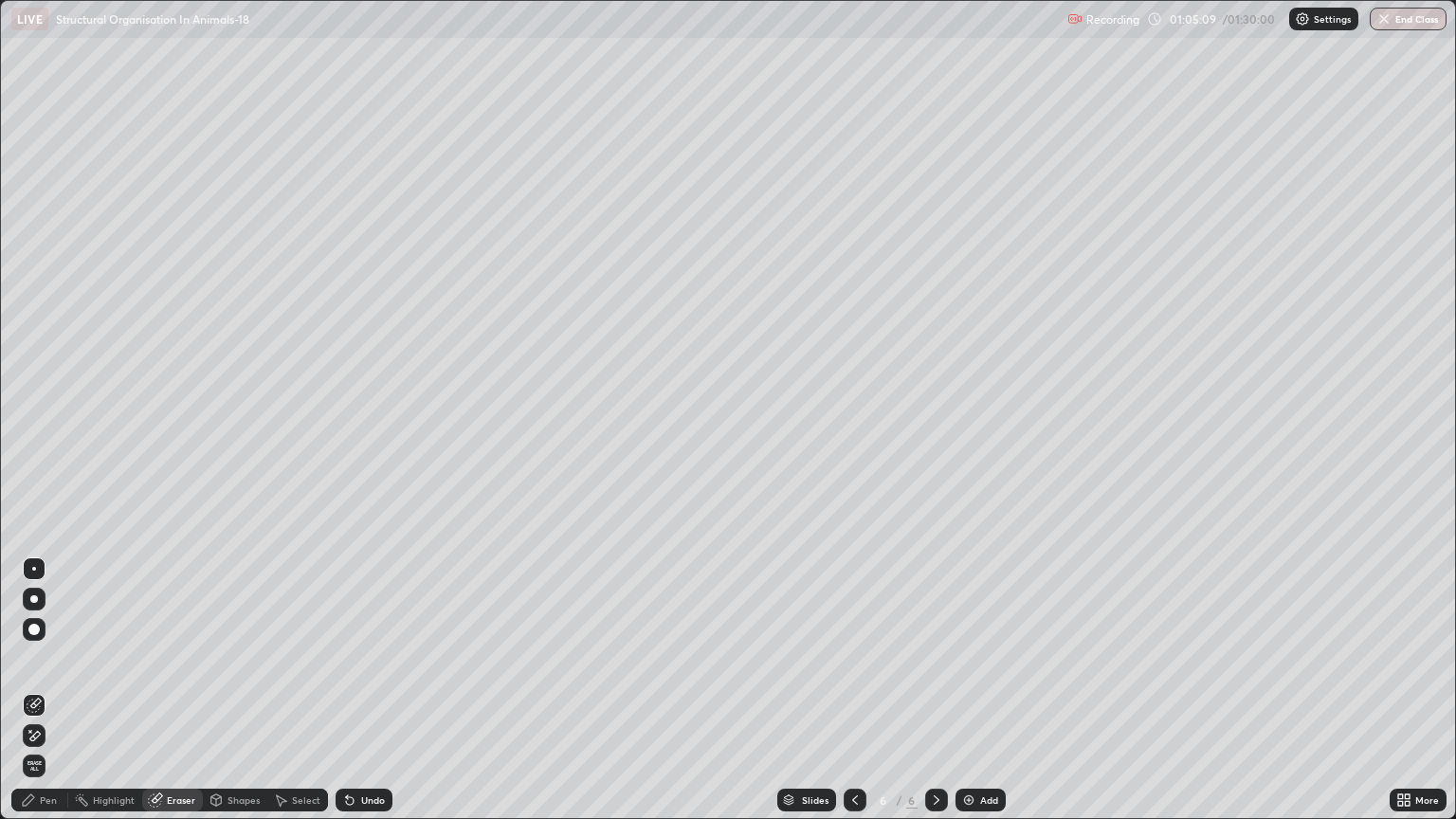 click on "Pen" at bounding box center (48, 800) 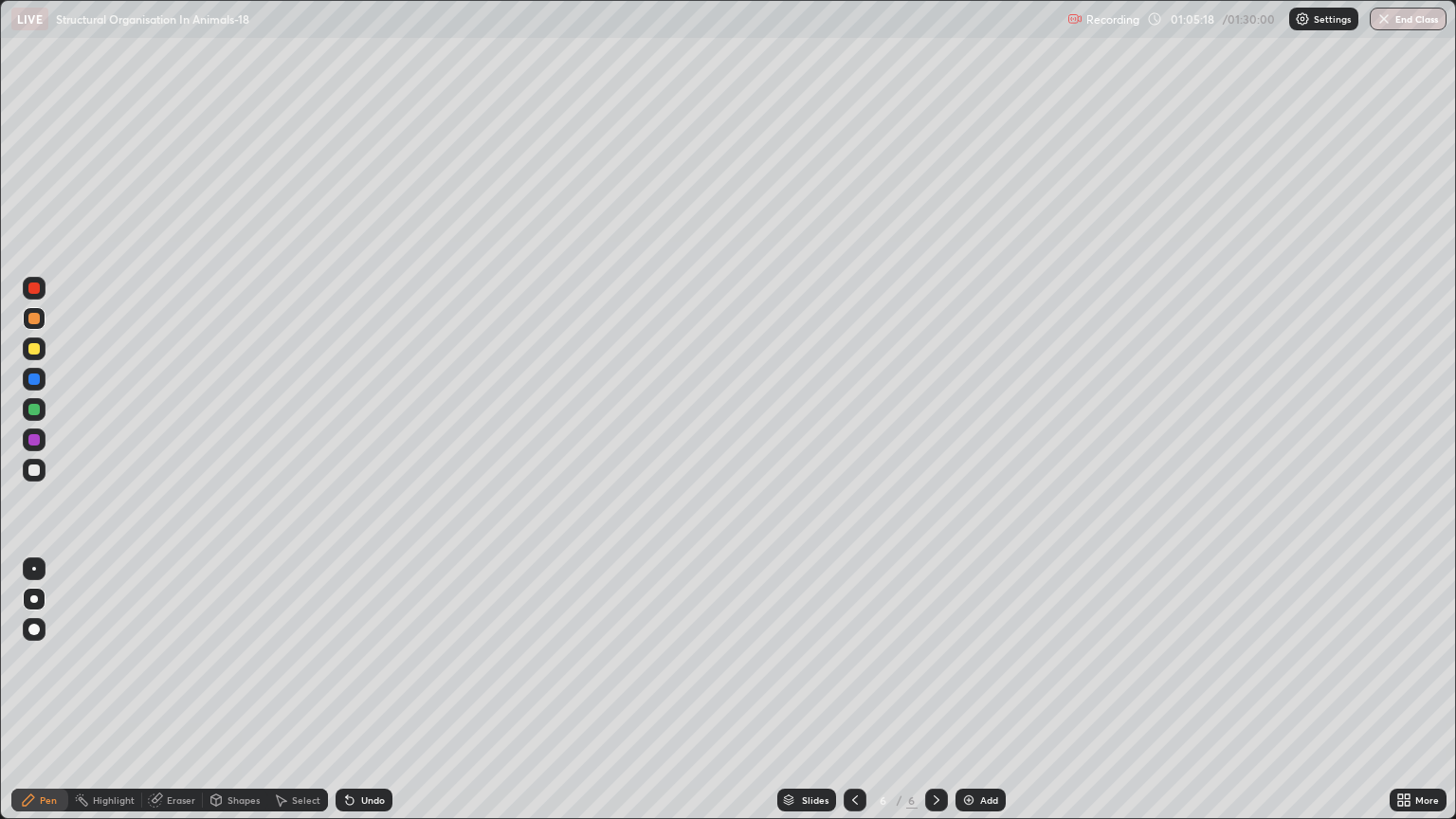 click at bounding box center (34, 349) 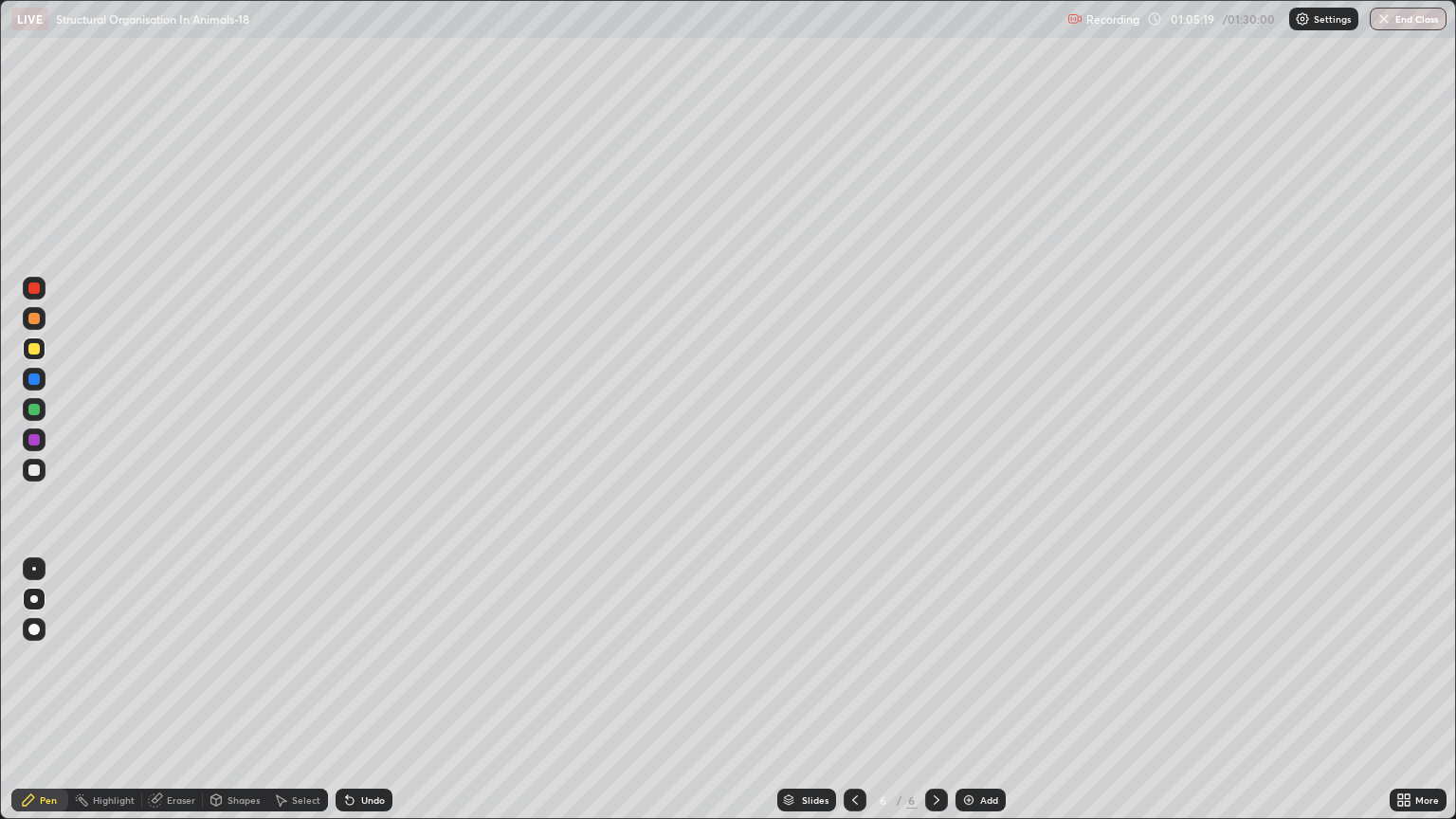 click on "Shapes" at bounding box center [244, 800] 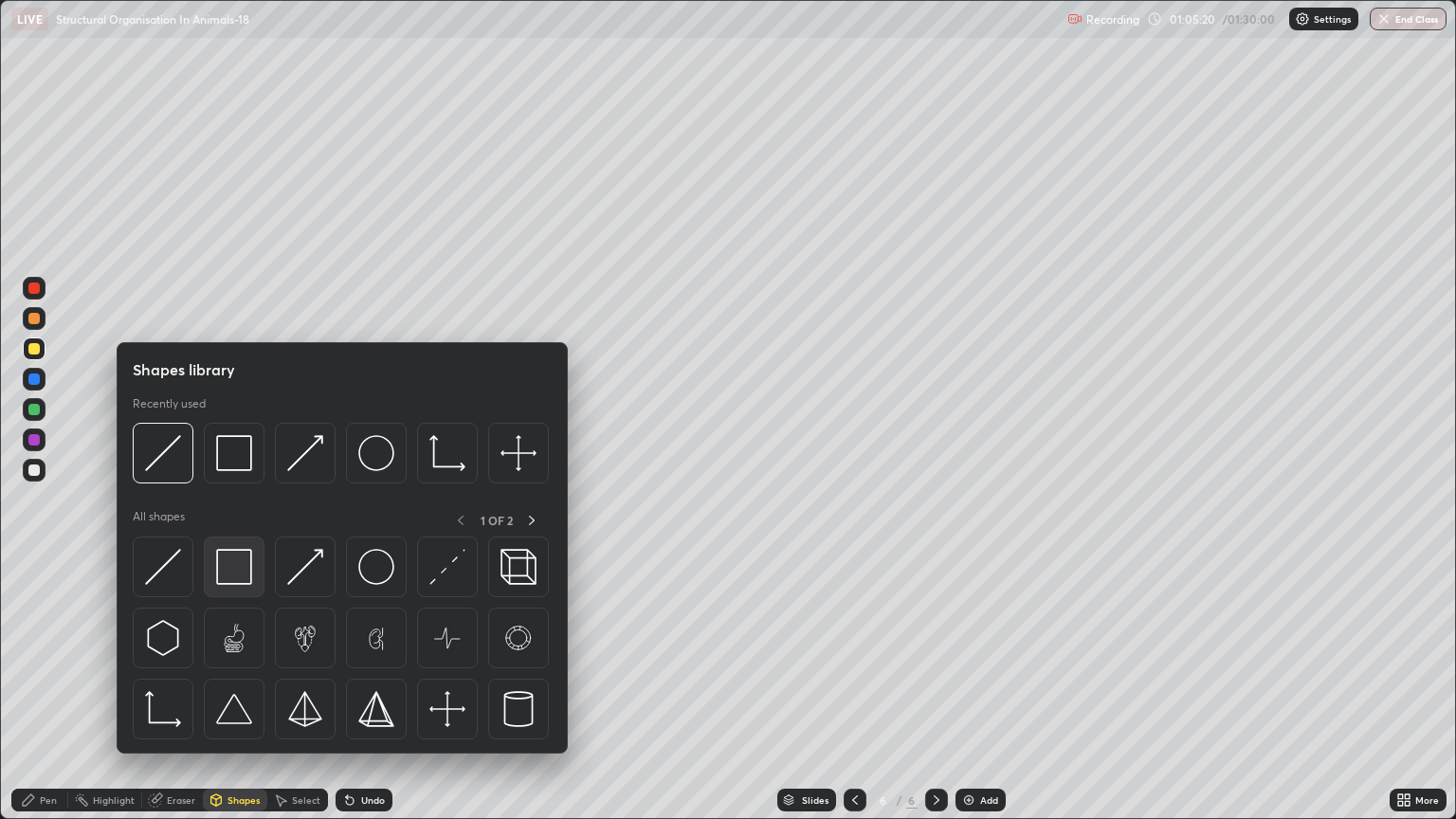 click at bounding box center (234, 567) 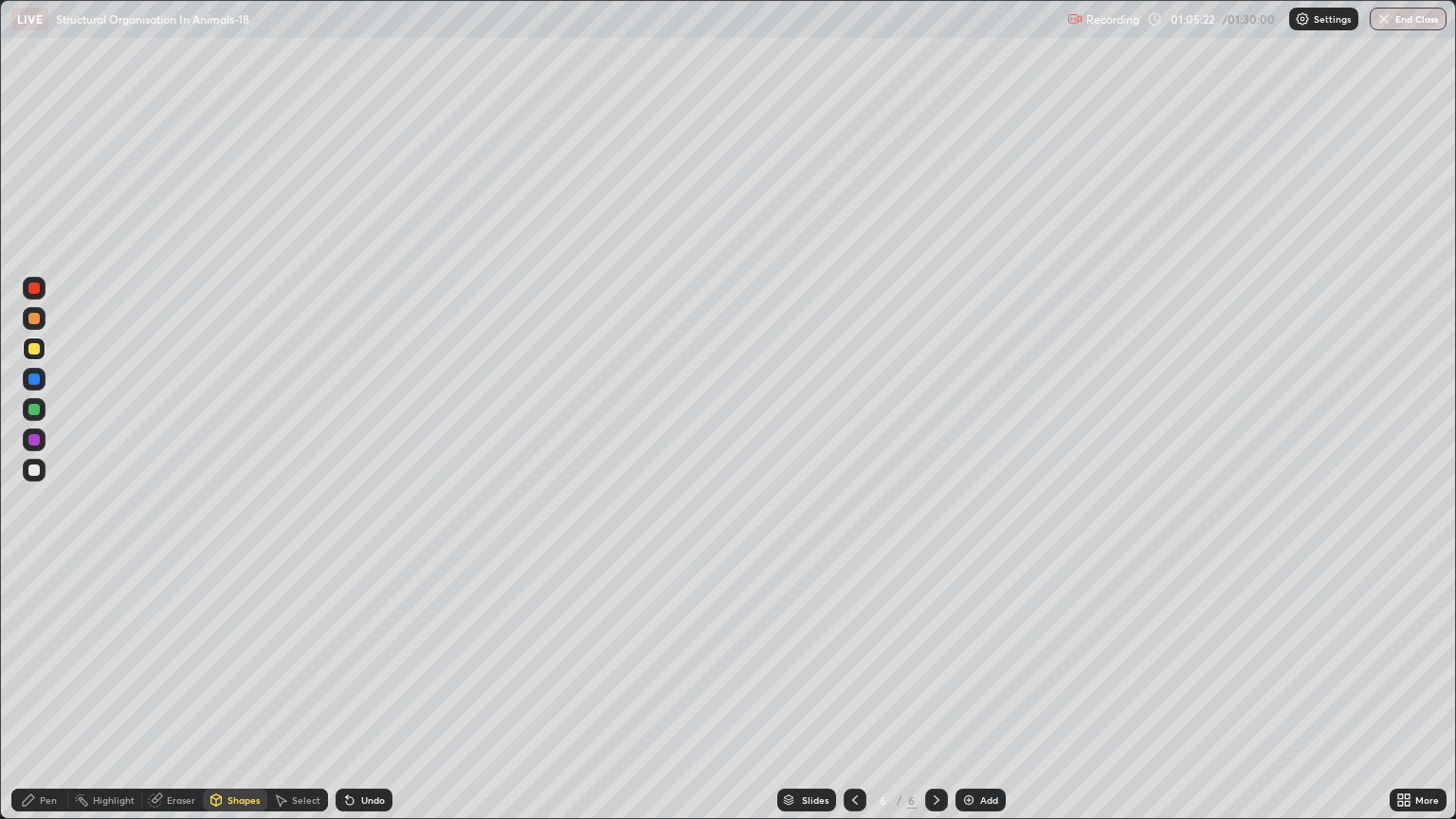 click on "Pen" at bounding box center (48, 800) 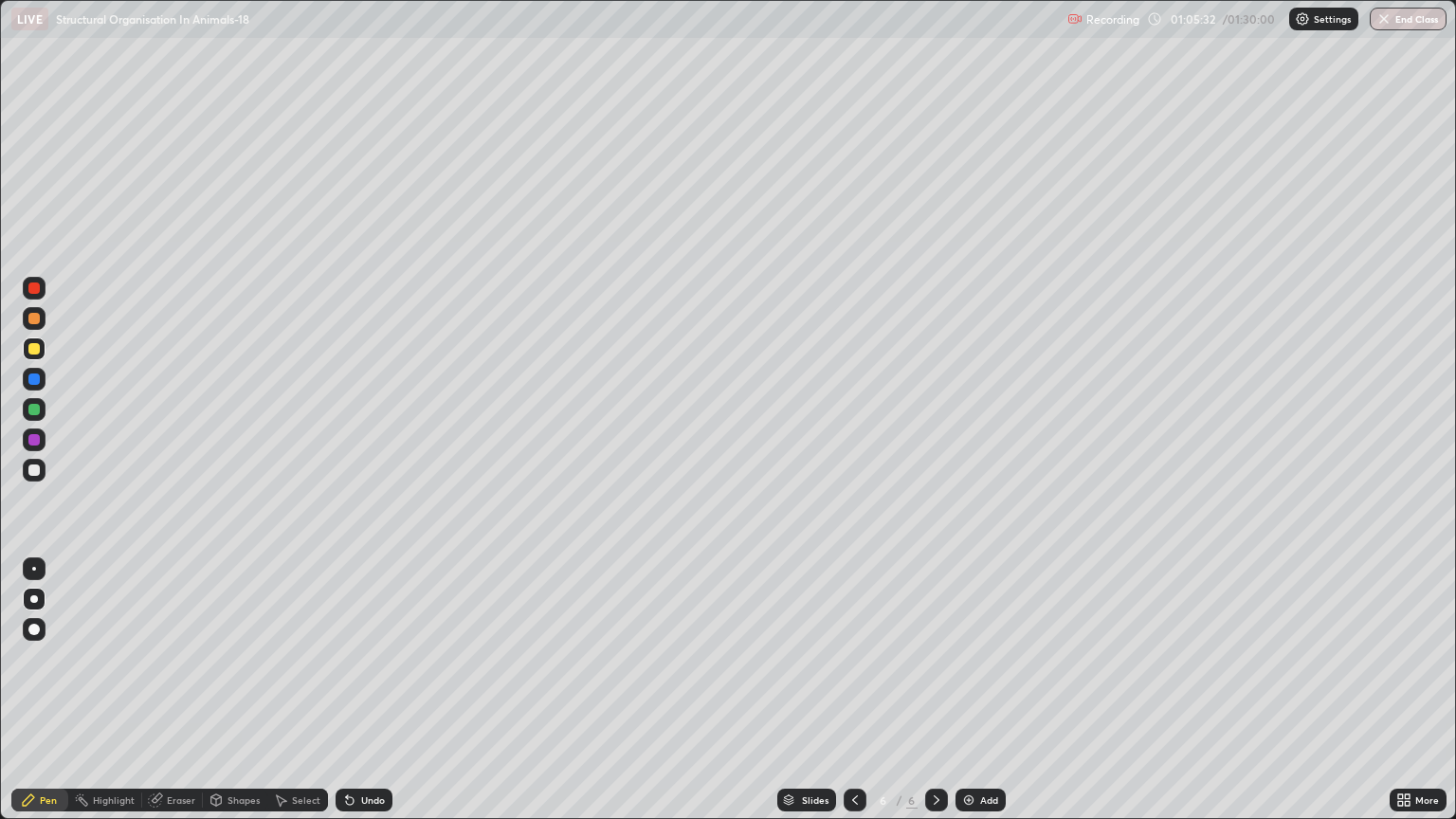 click at bounding box center (34, 318) 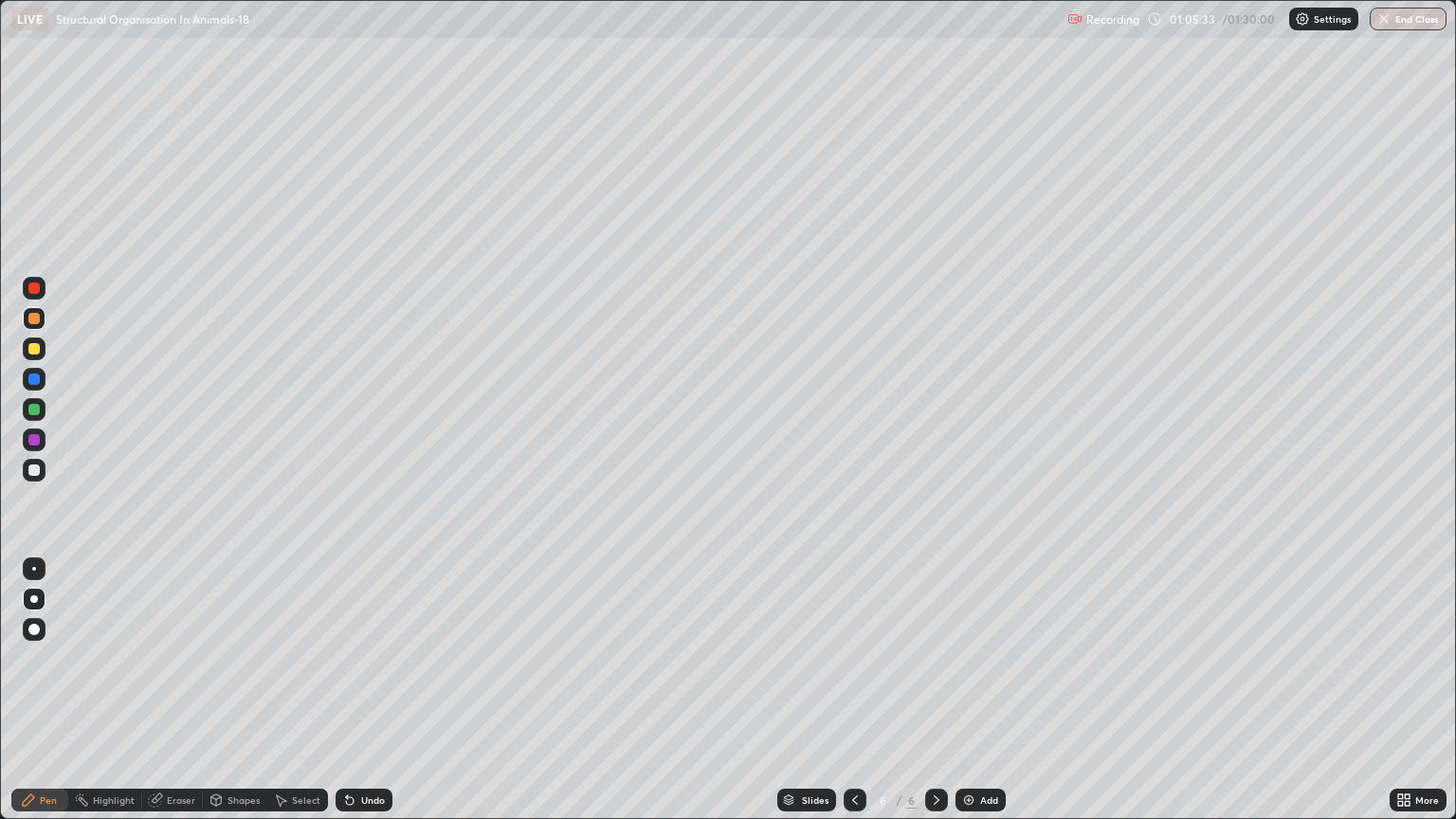 click on "Shapes" at bounding box center (244, 800) 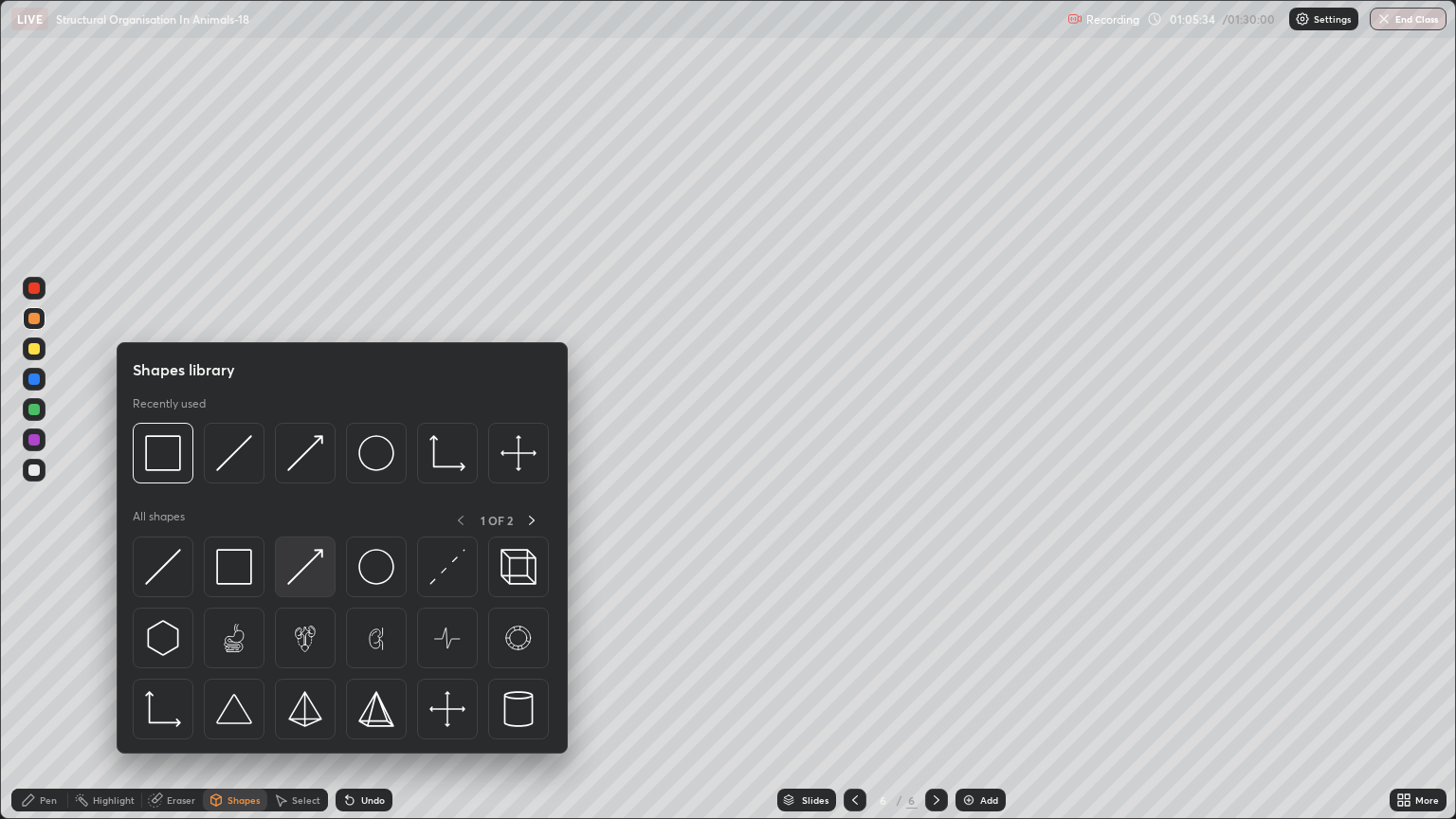 click at bounding box center (305, 567) 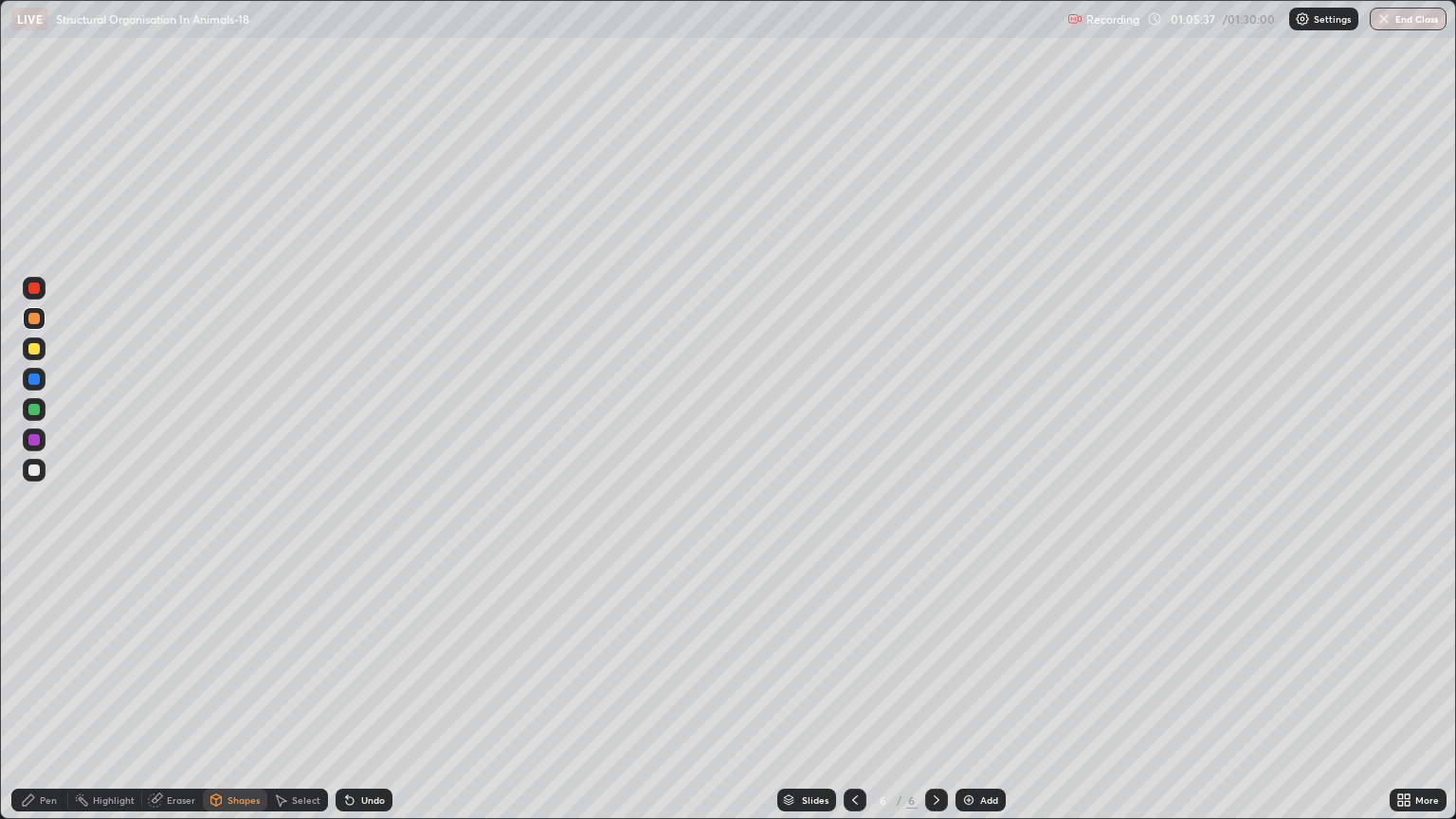 click on "Pen" at bounding box center (48, 800) 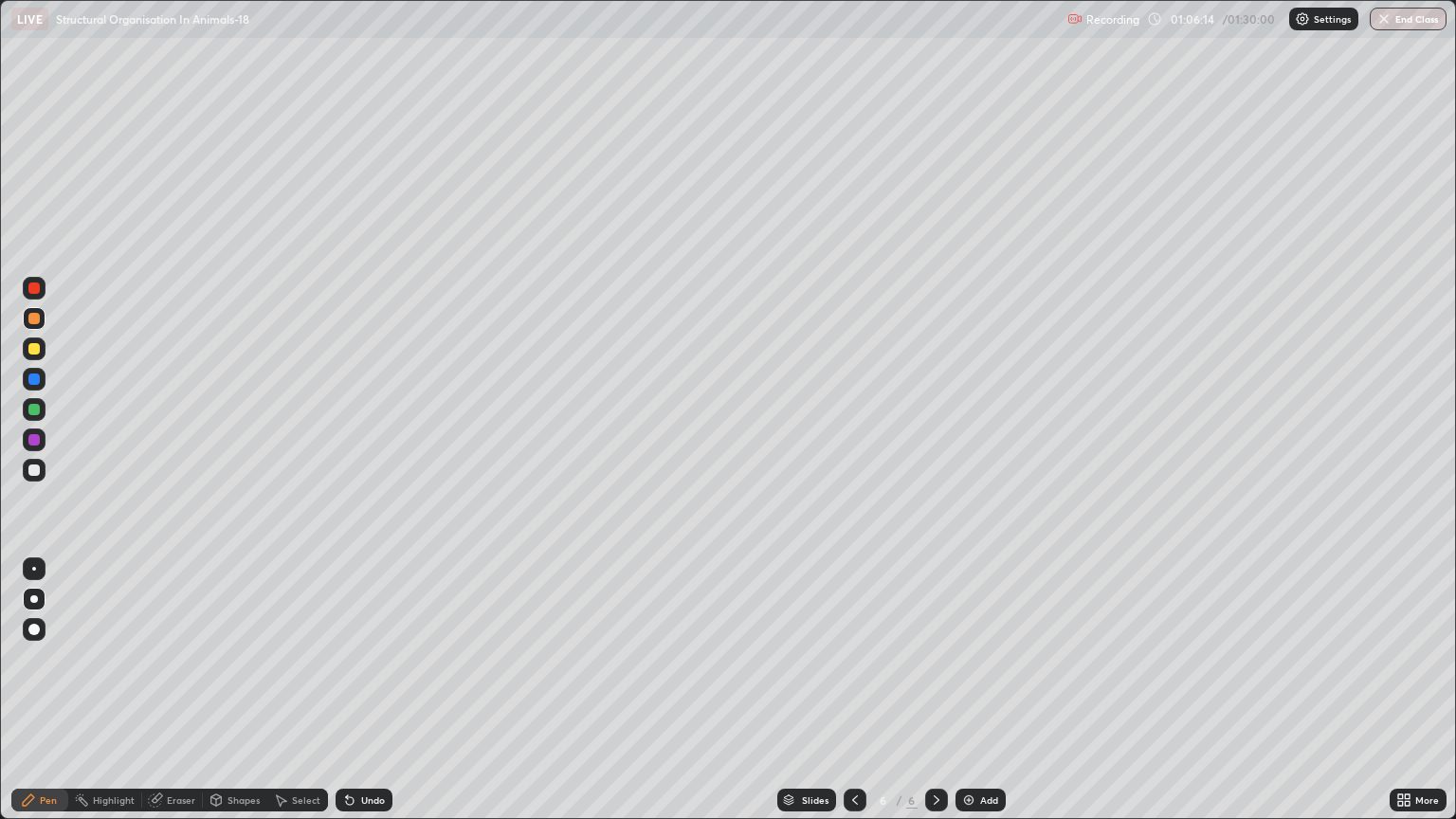 click at bounding box center [34, 470] 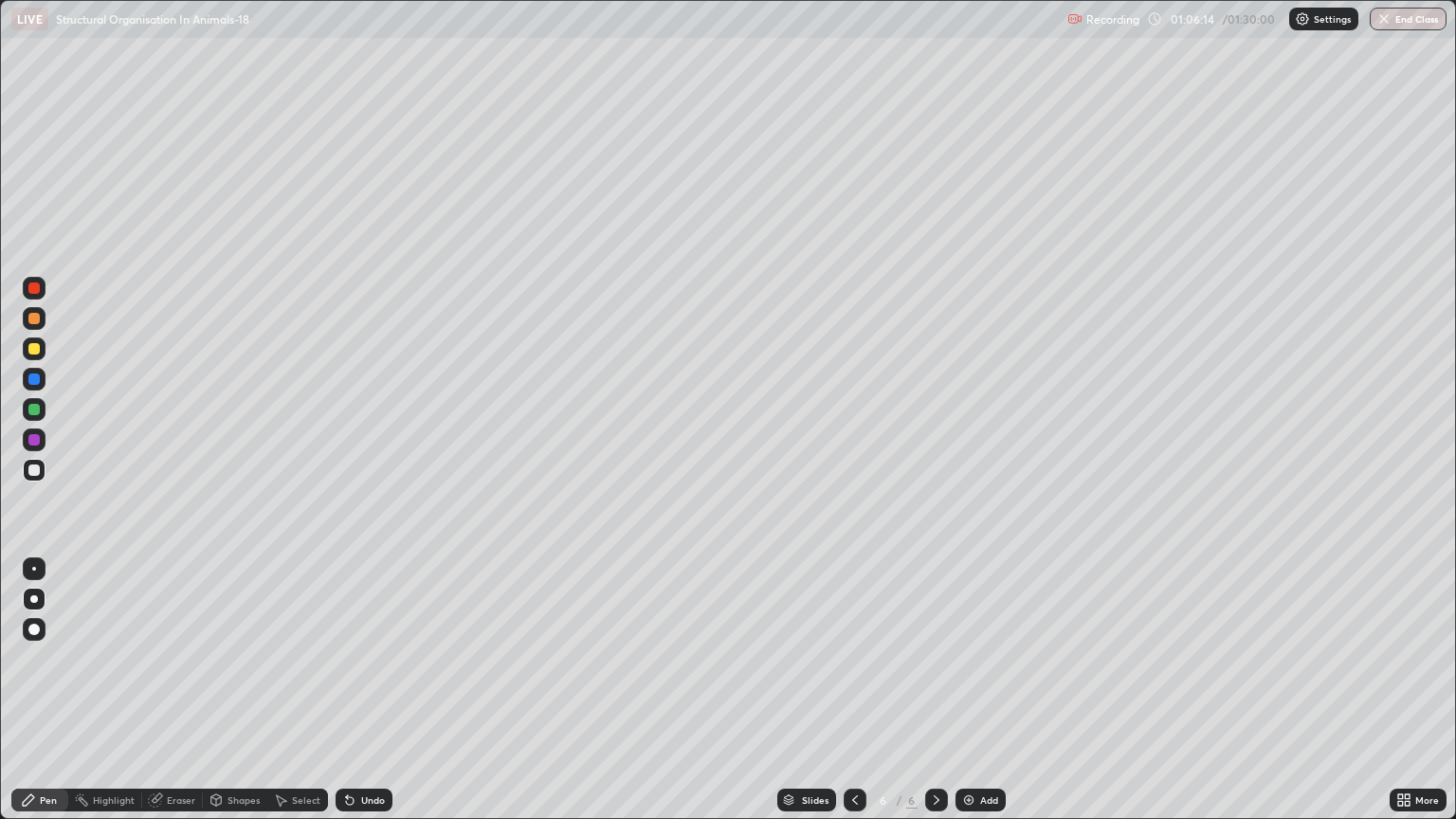 click on "Shapes" at bounding box center (244, 800) 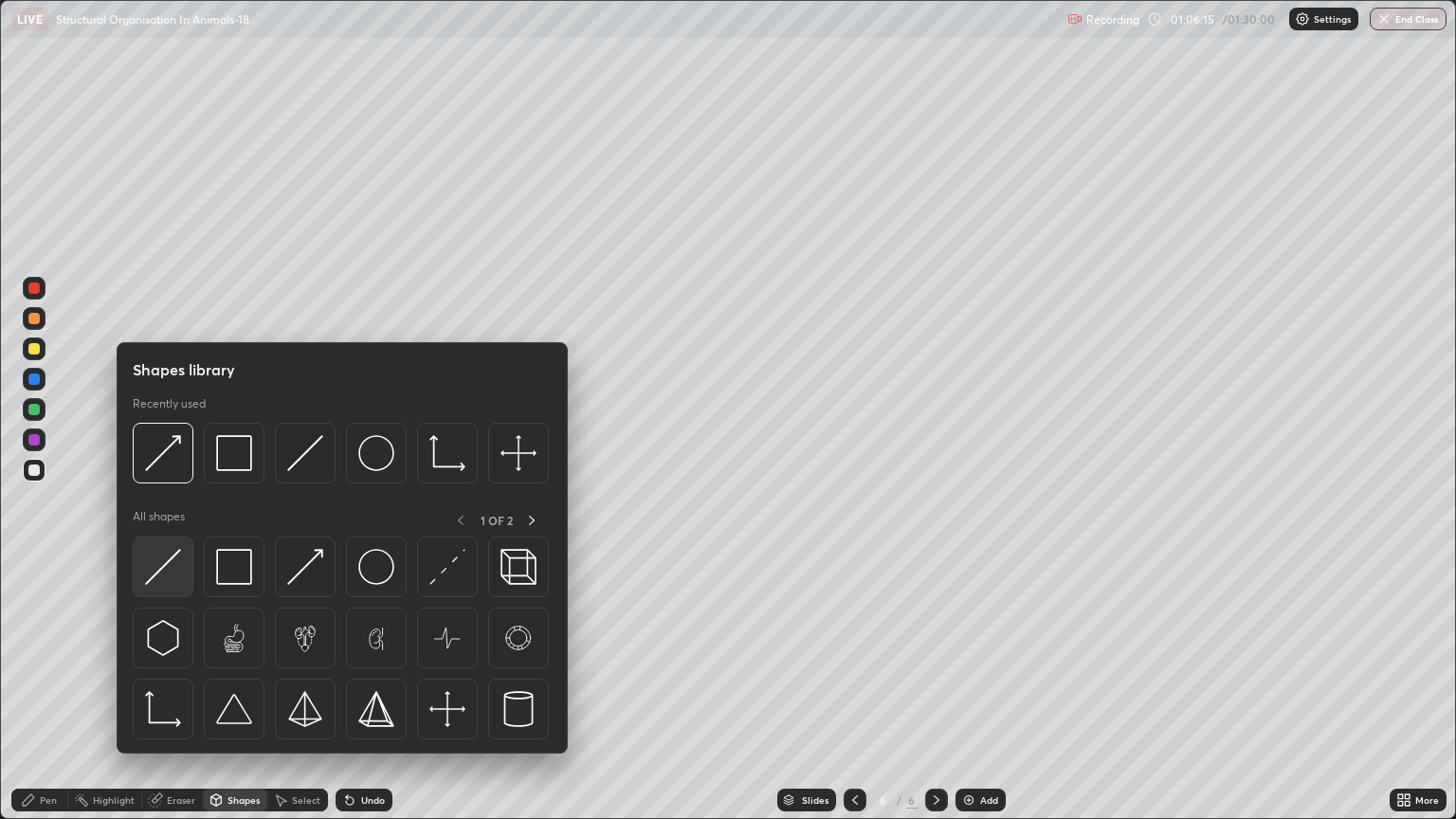 click at bounding box center (163, 567) 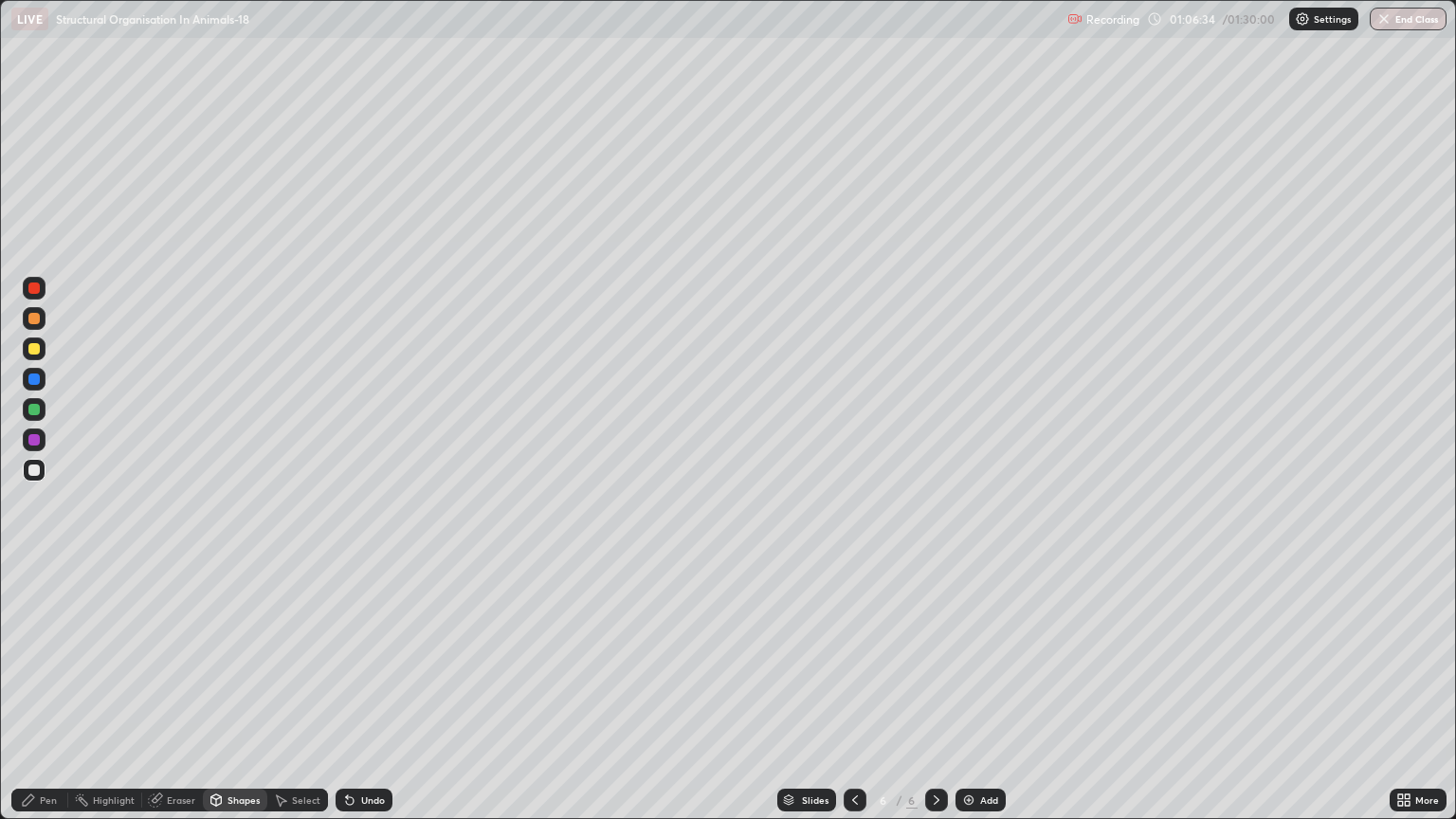 click on "Pen" at bounding box center [48, 800] 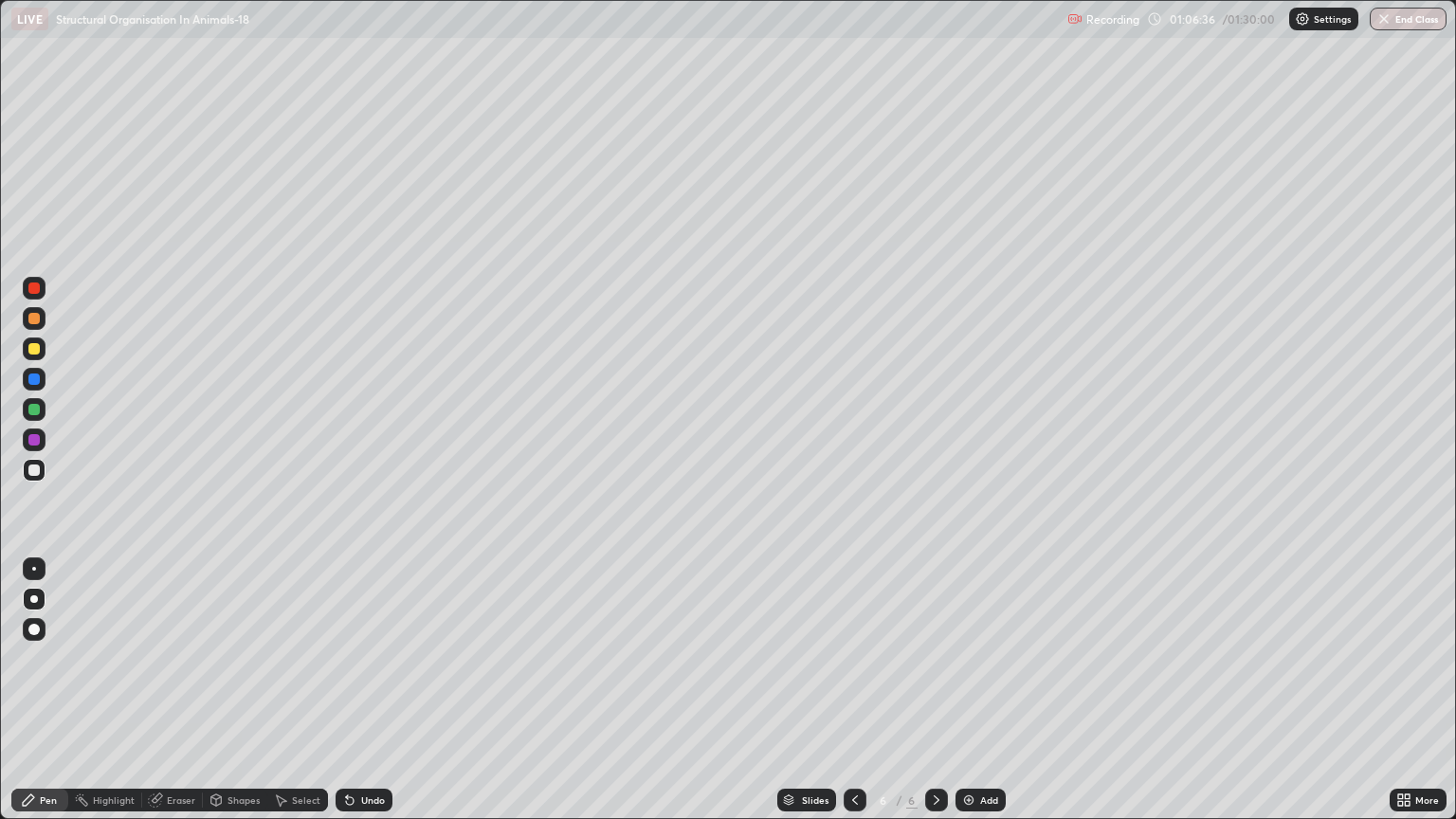 click at bounding box center (34, 470) 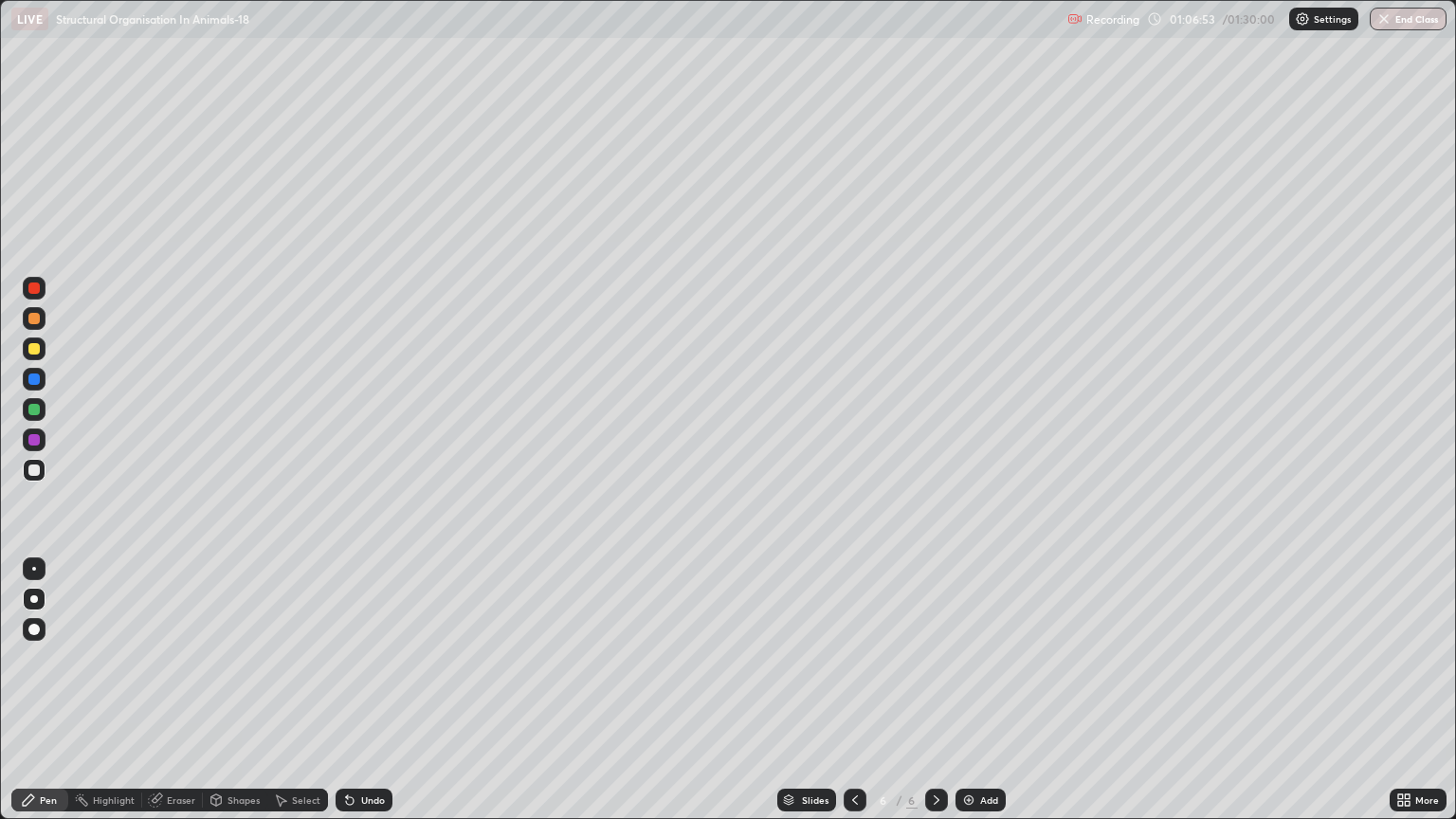 click on "Eraser" at bounding box center (181, 800) 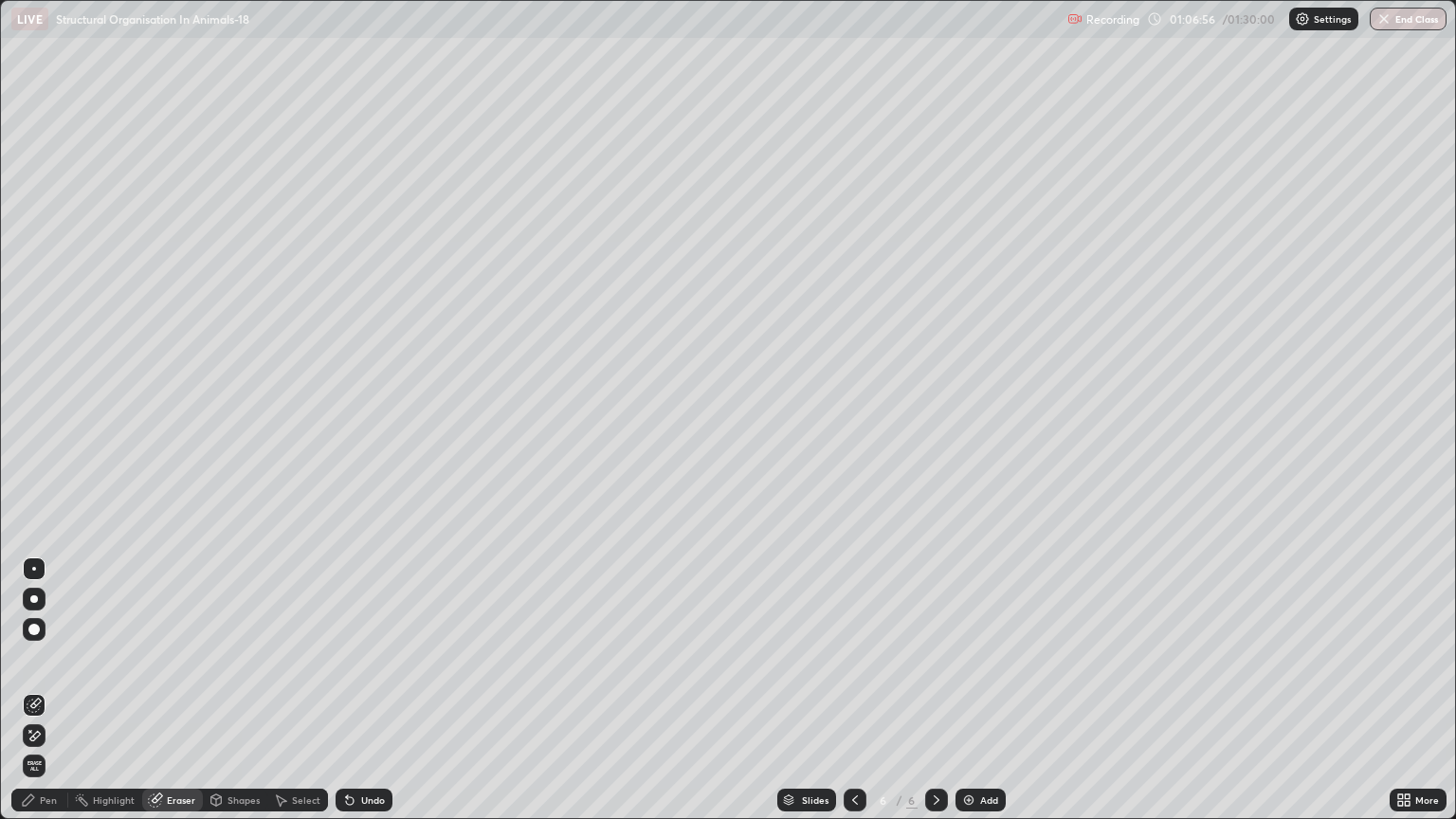 click 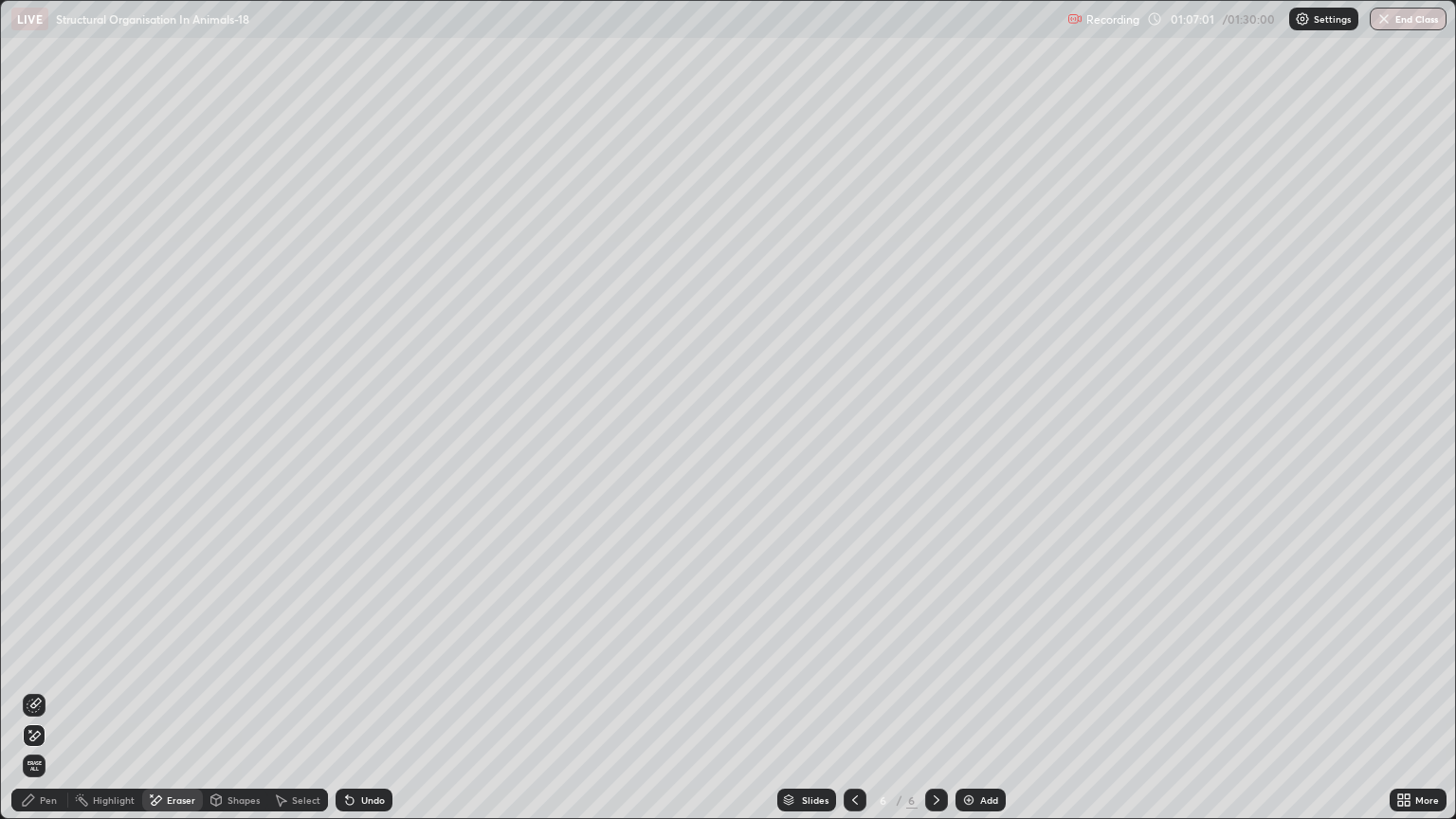 click on "Pen" at bounding box center (48, 800) 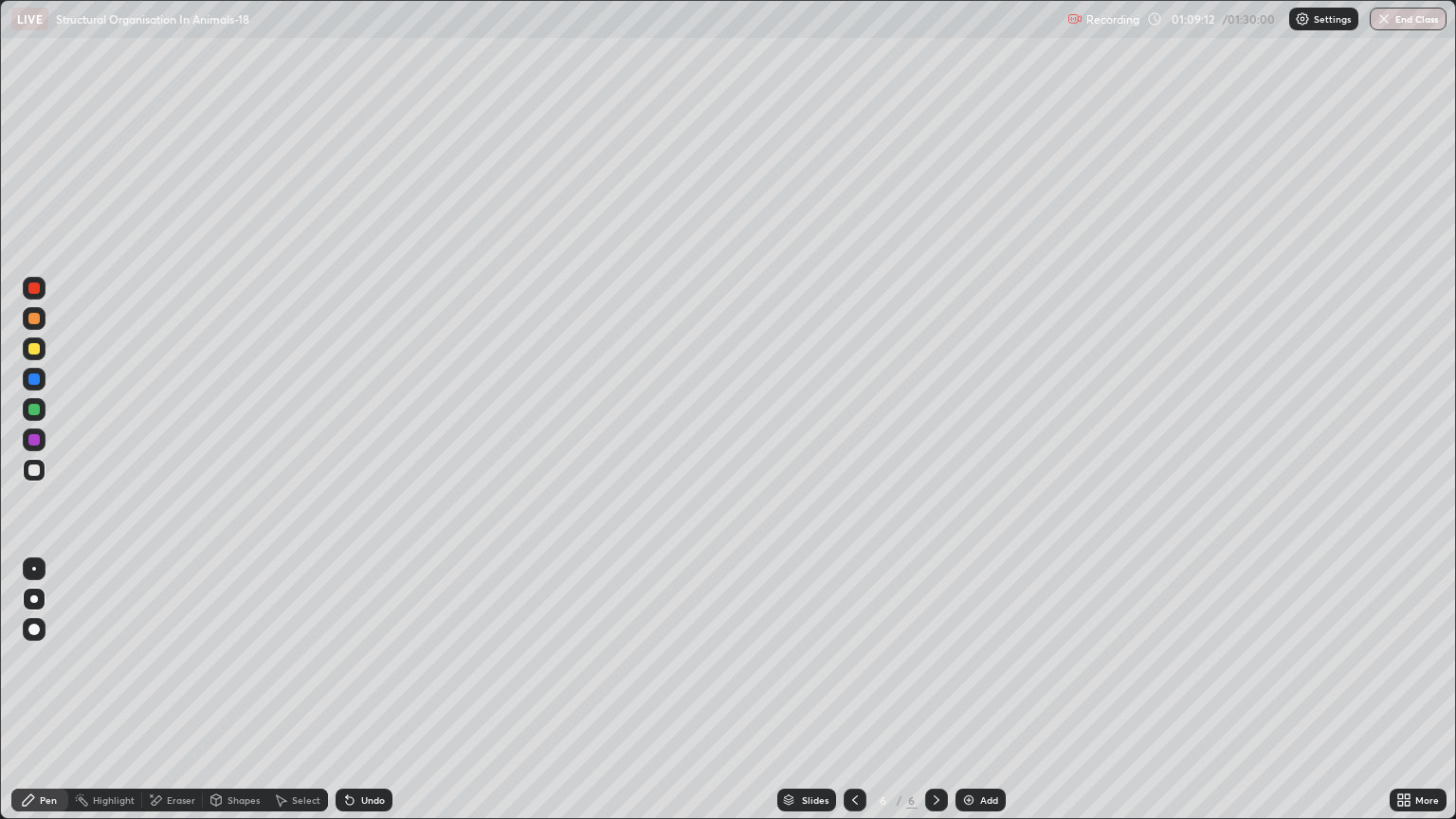 click at bounding box center [34, 318] 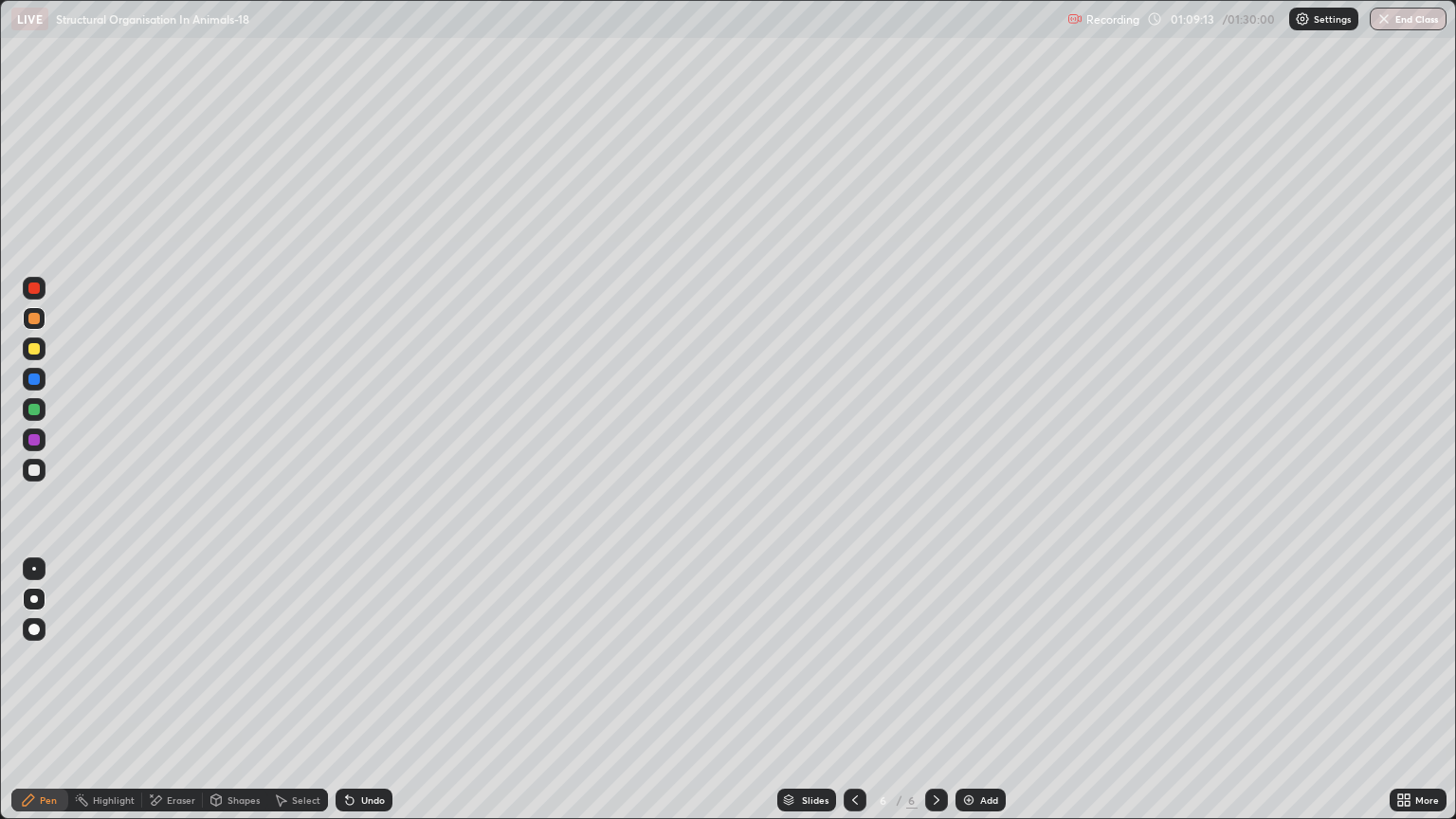 click on "Pen" at bounding box center (48, 800) 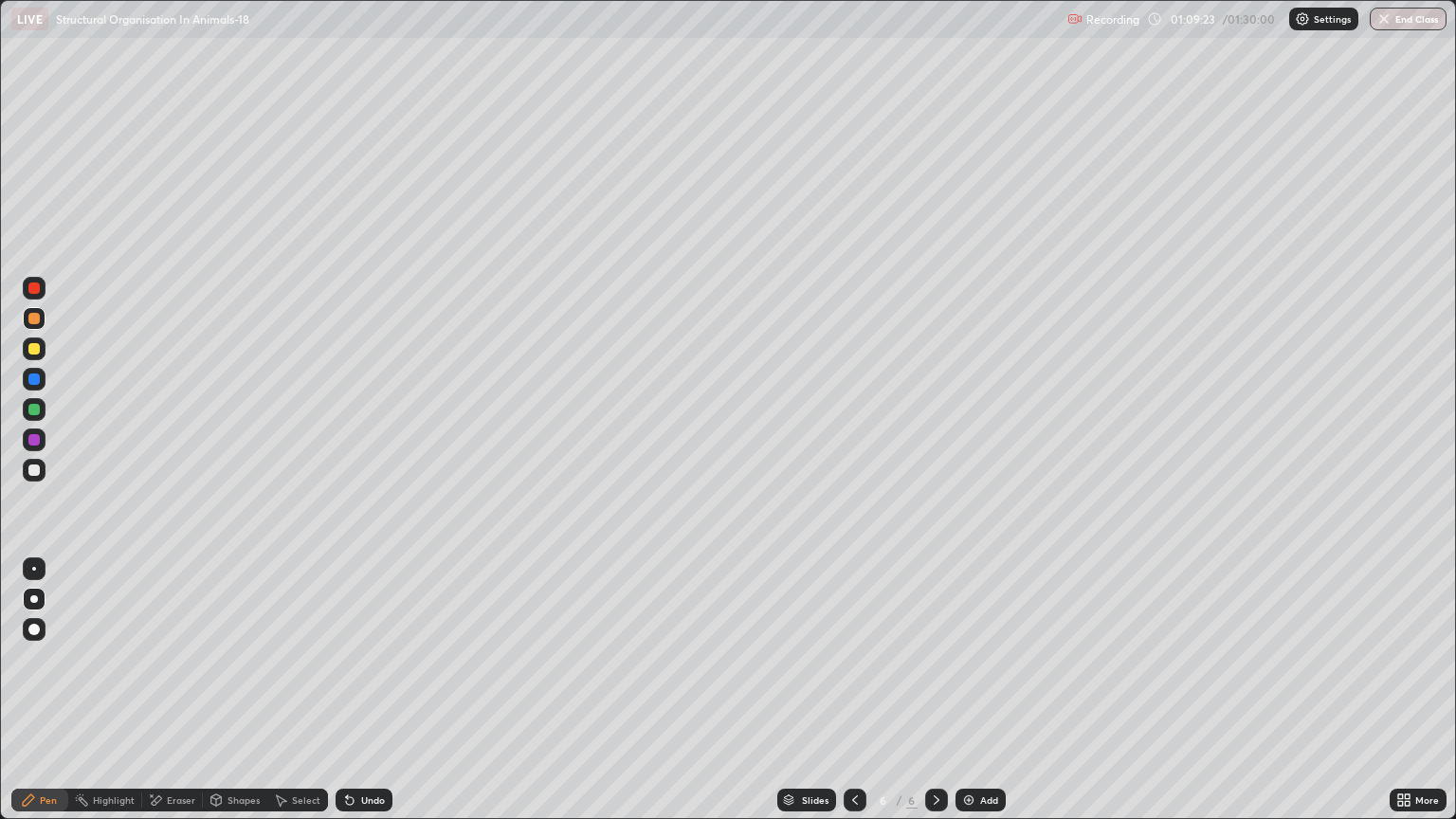 click on "Eraser" at bounding box center (181, 800) 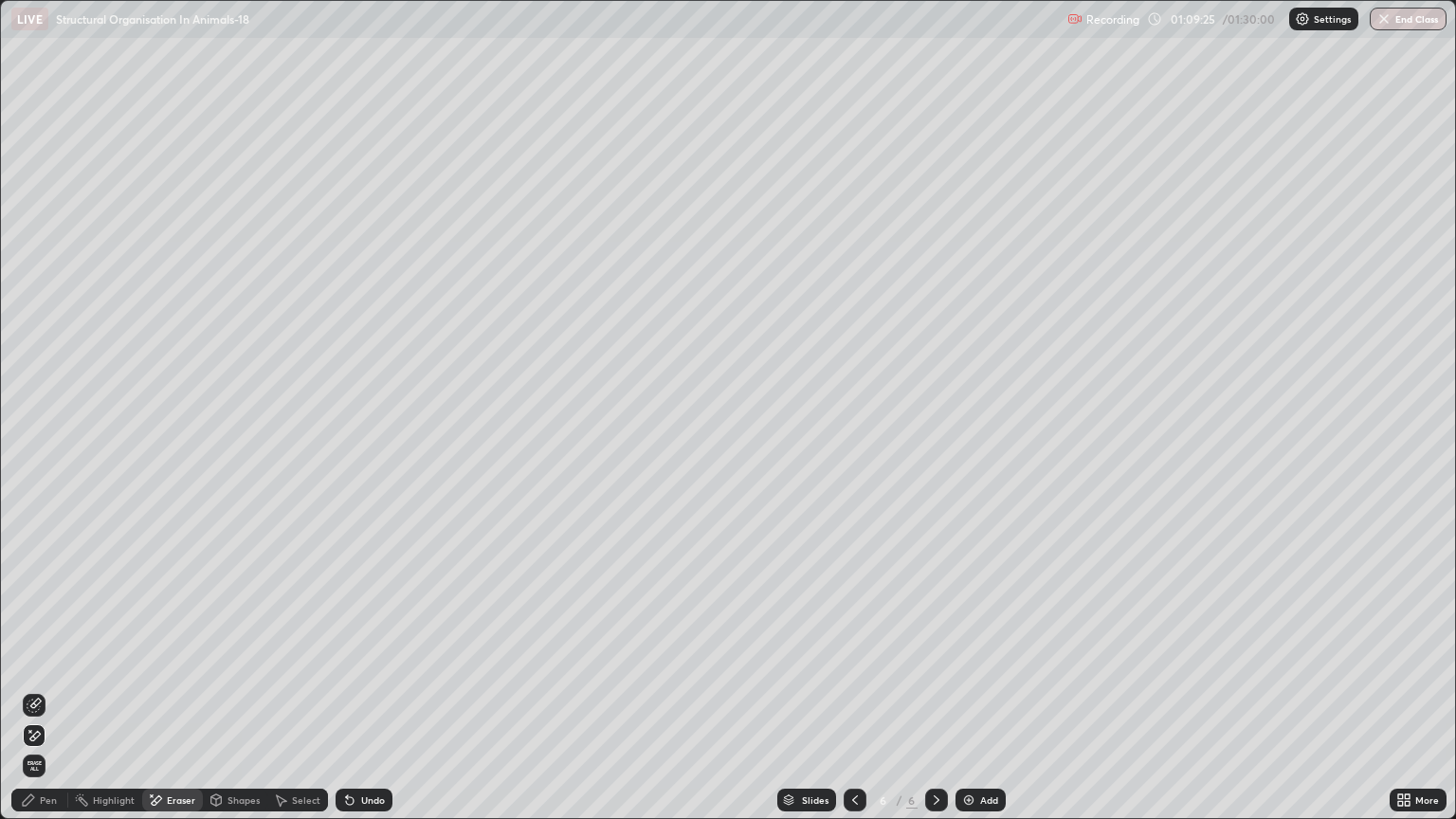 click 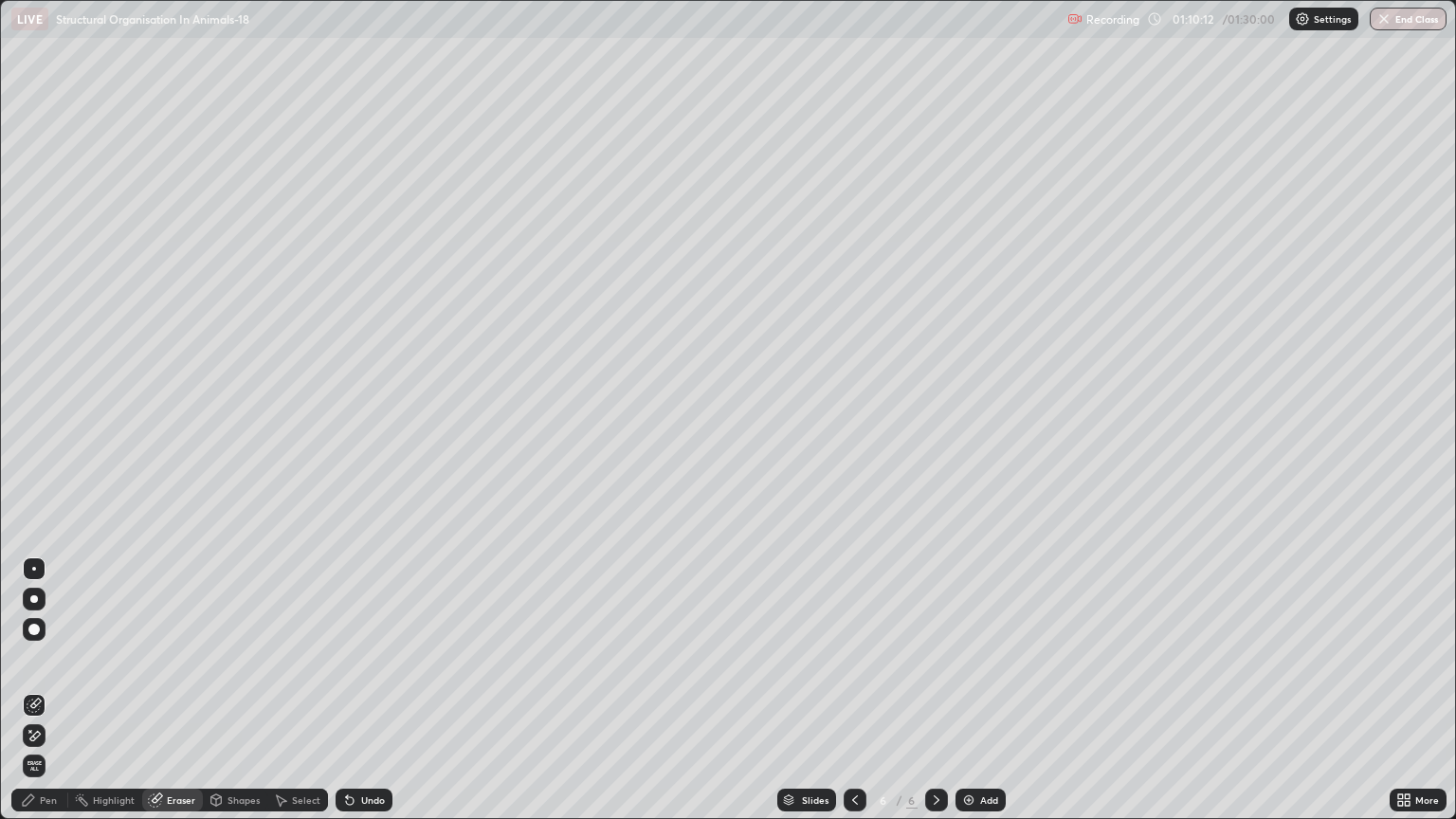 click on "Eraser" at bounding box center (181, 800) 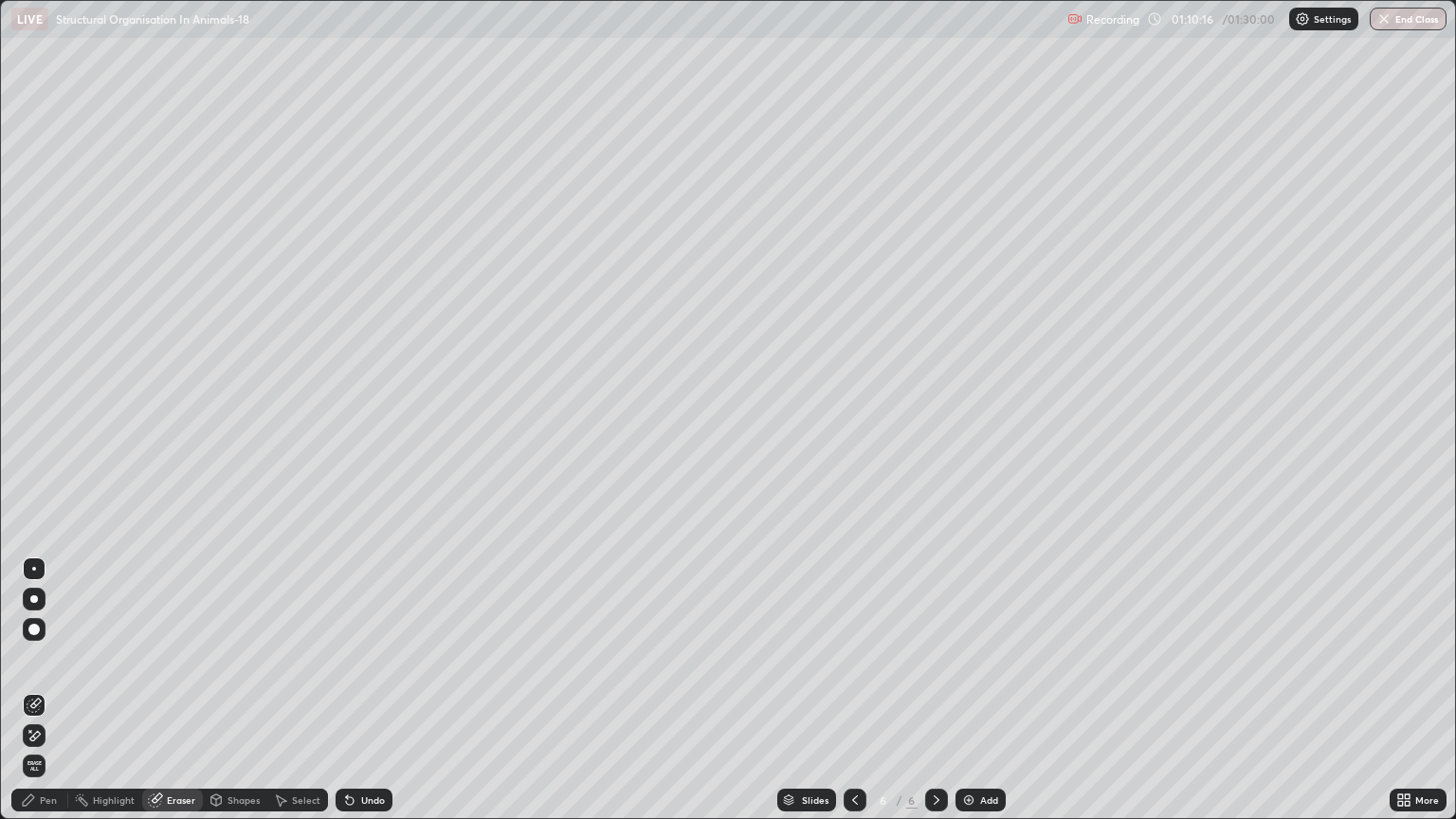 click on "Pen" at bounding box center (48, 800) 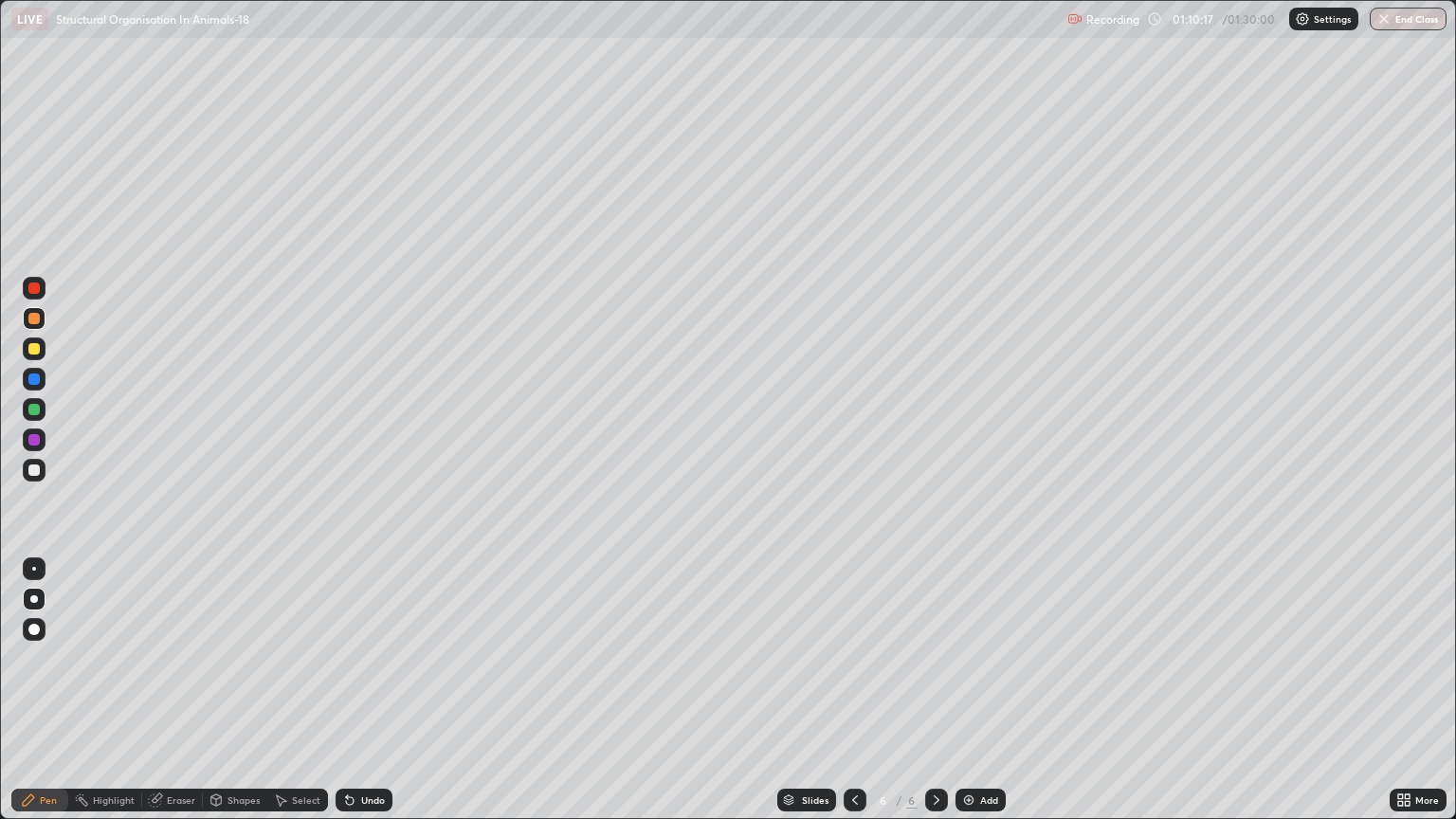 click on "Pen" at bounding box center [48, 800] 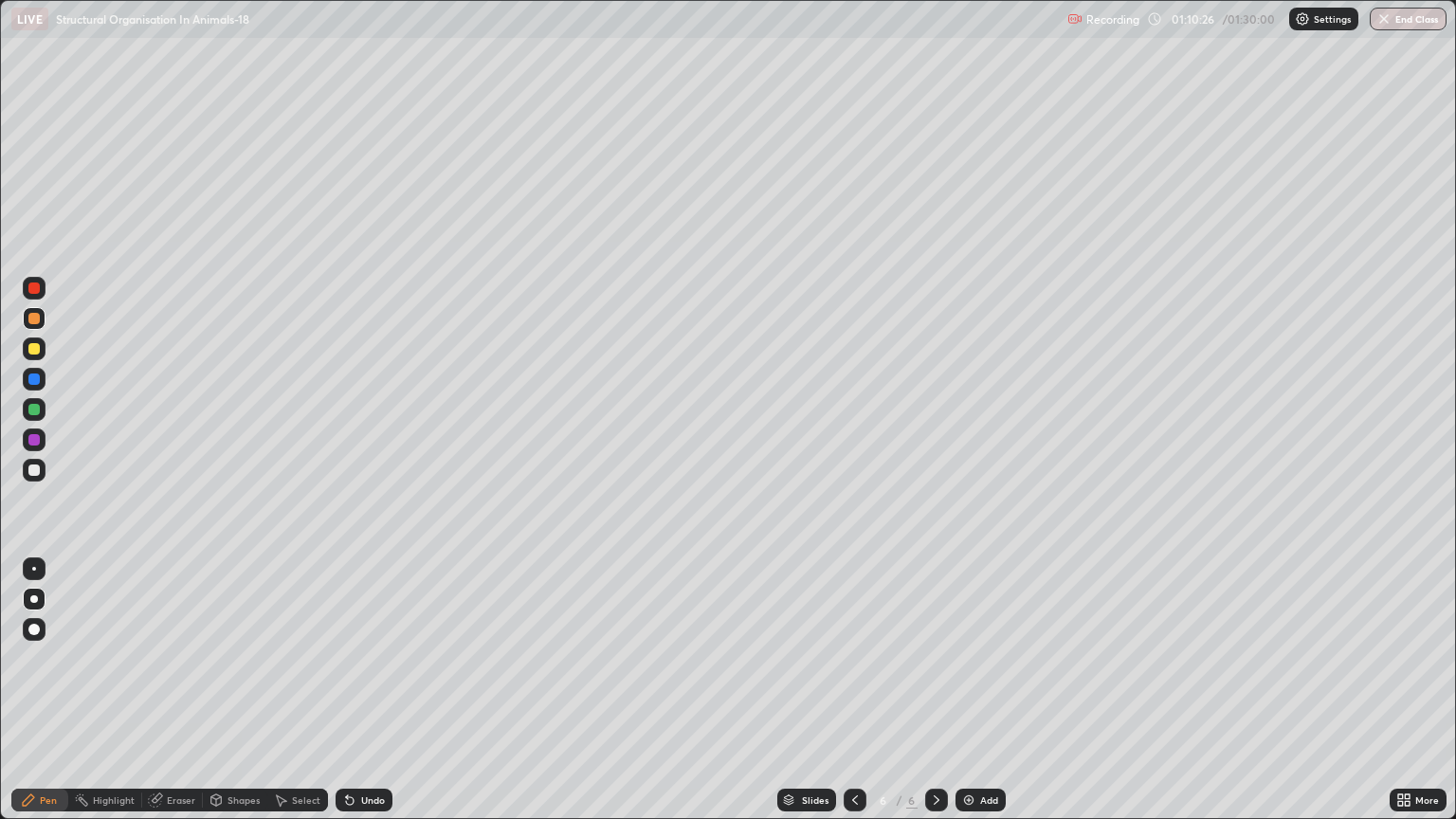 click at bounding box center [34, 349] 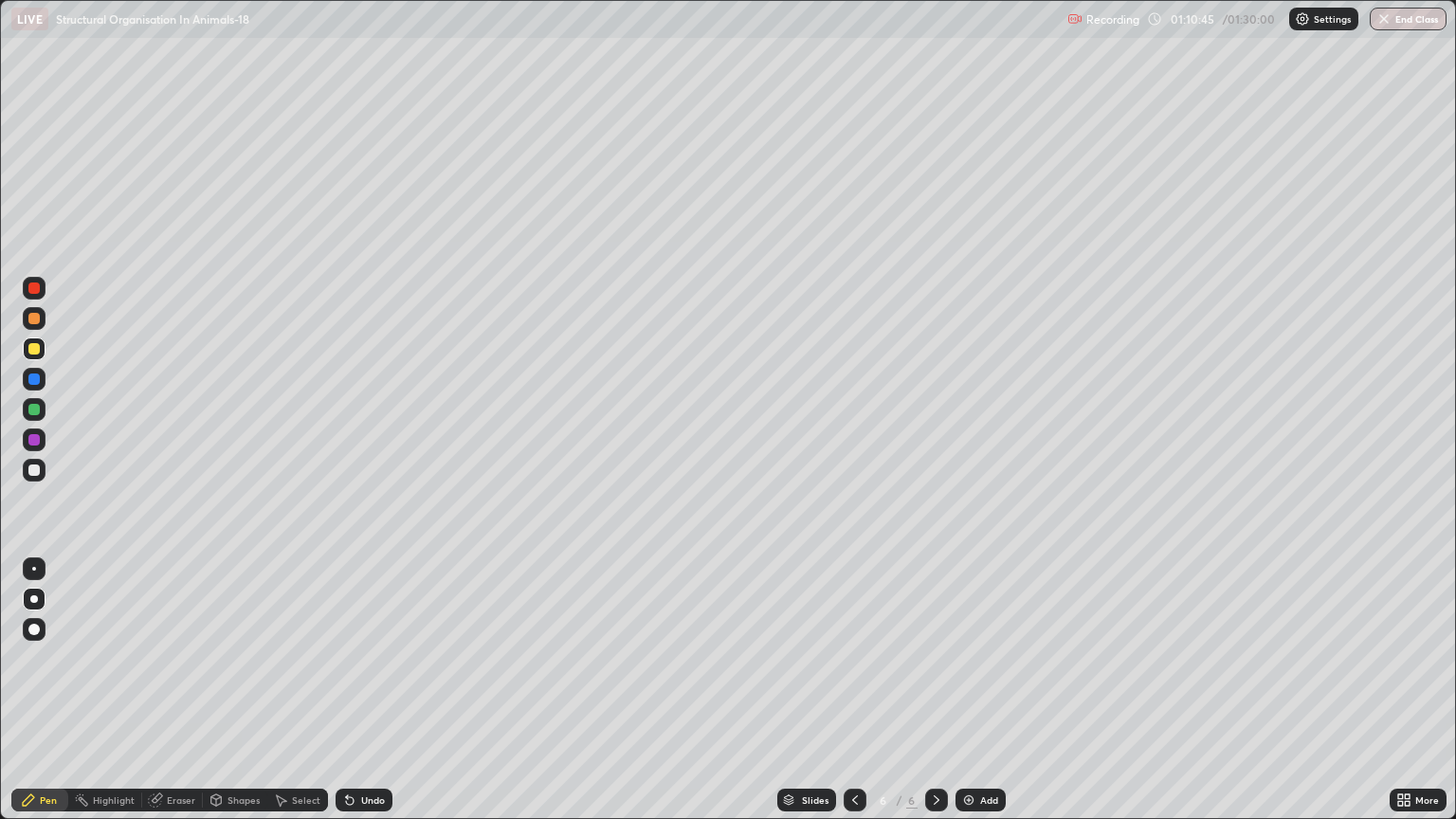 click at bounding box center (34, 318) 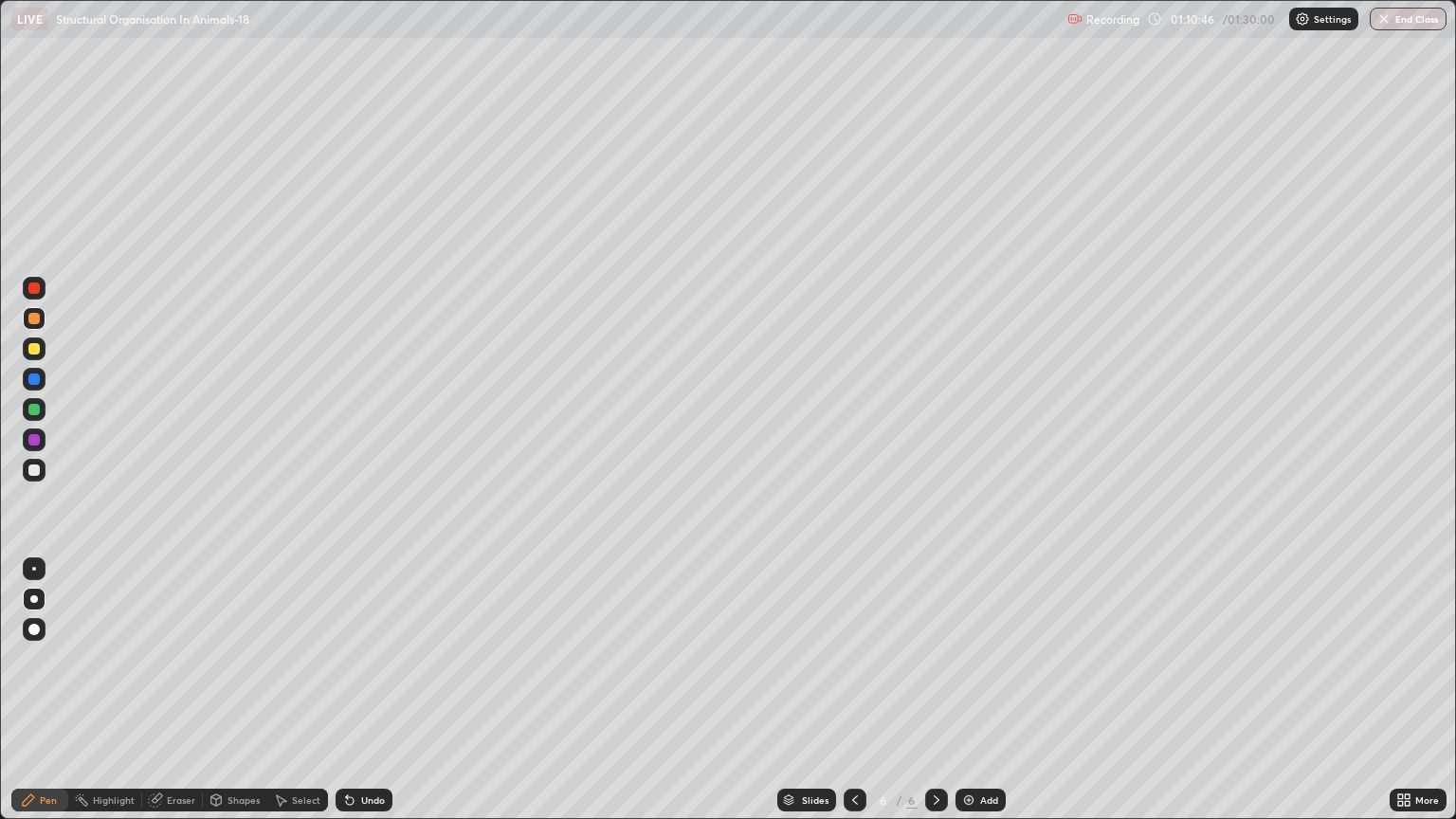 click on "Shapes" at bounding box center [244, 800] 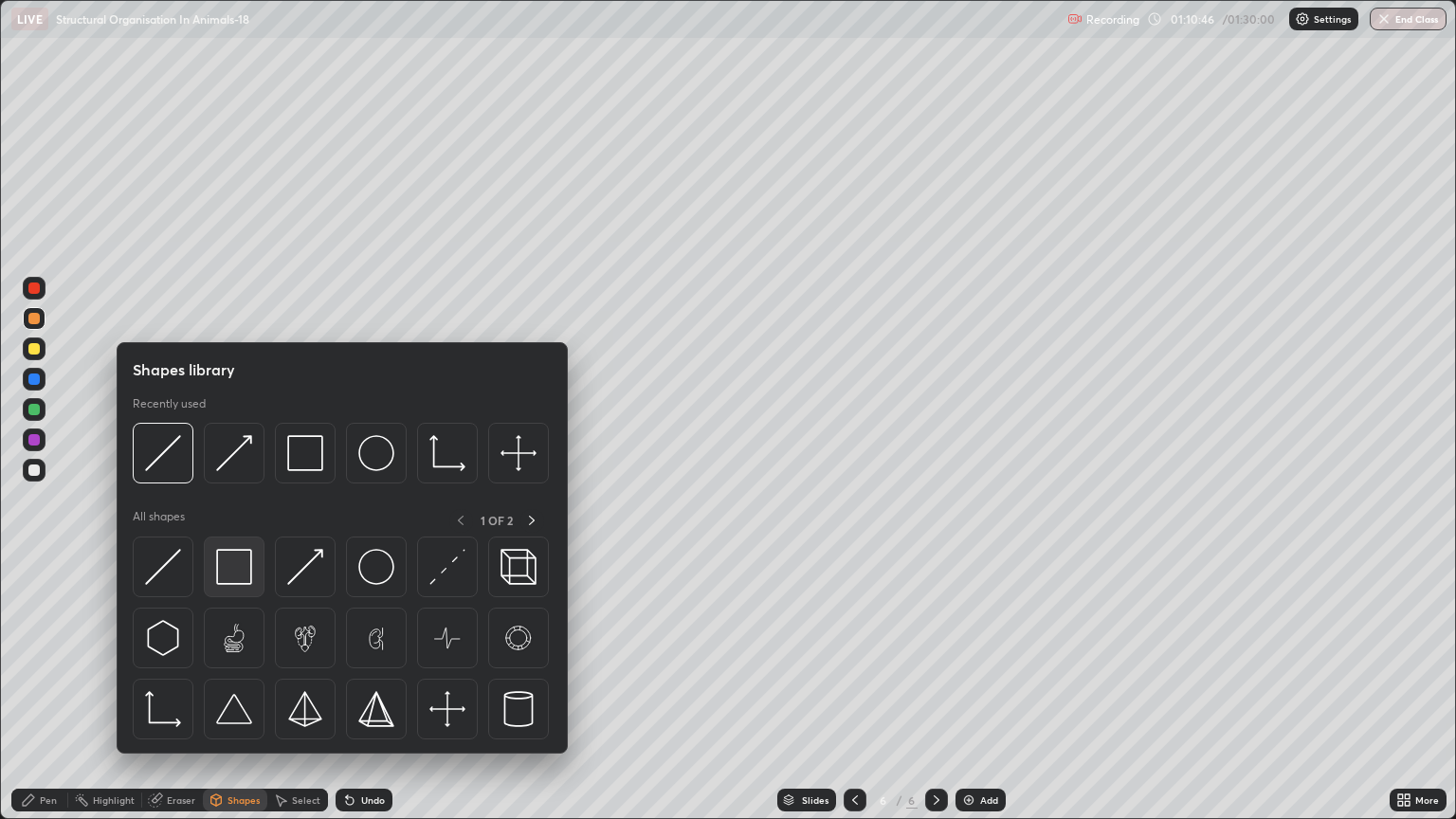 click at bounding box center [234, 567] 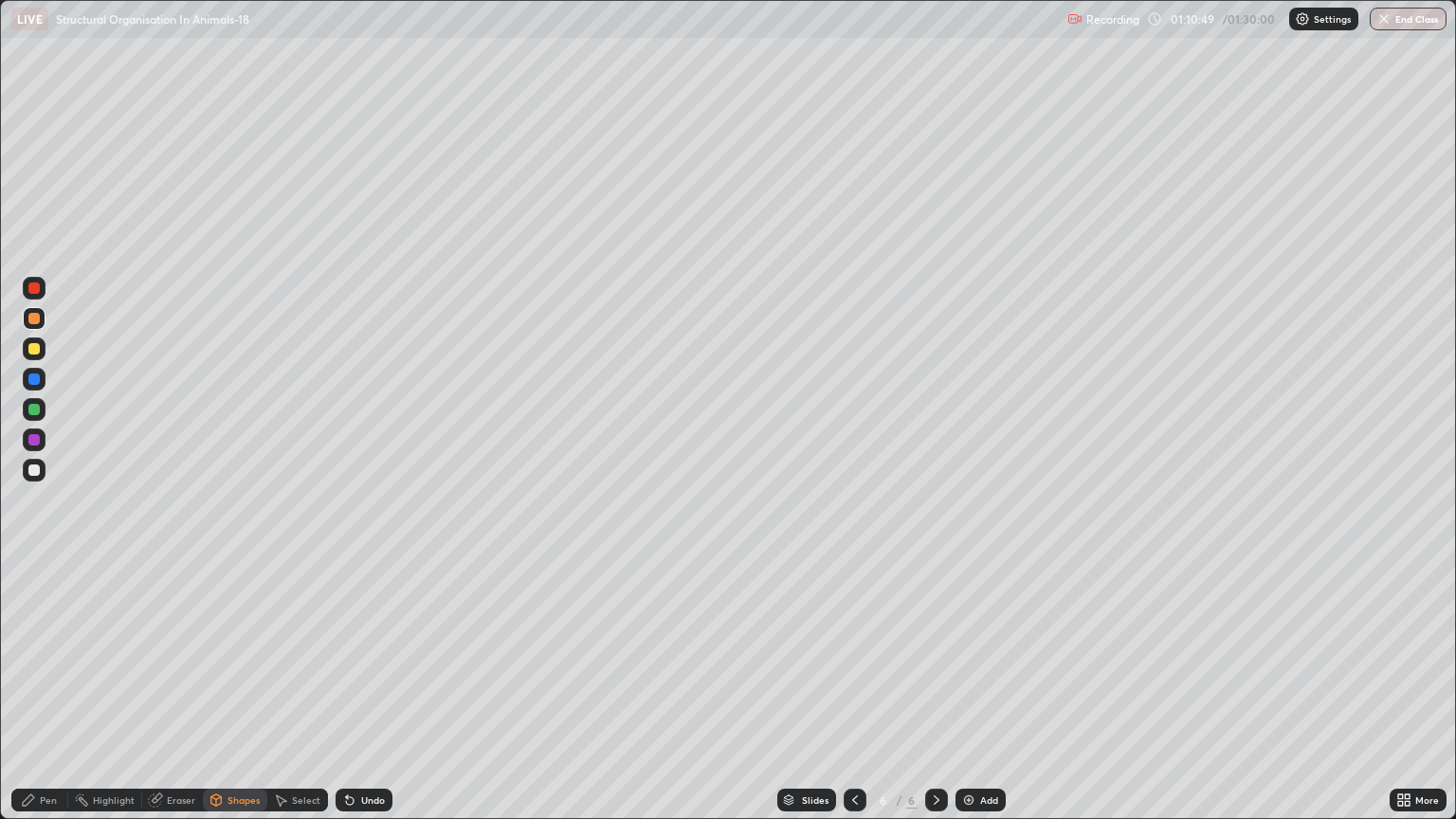 click on "Pen" at bounding box center (40, 800) 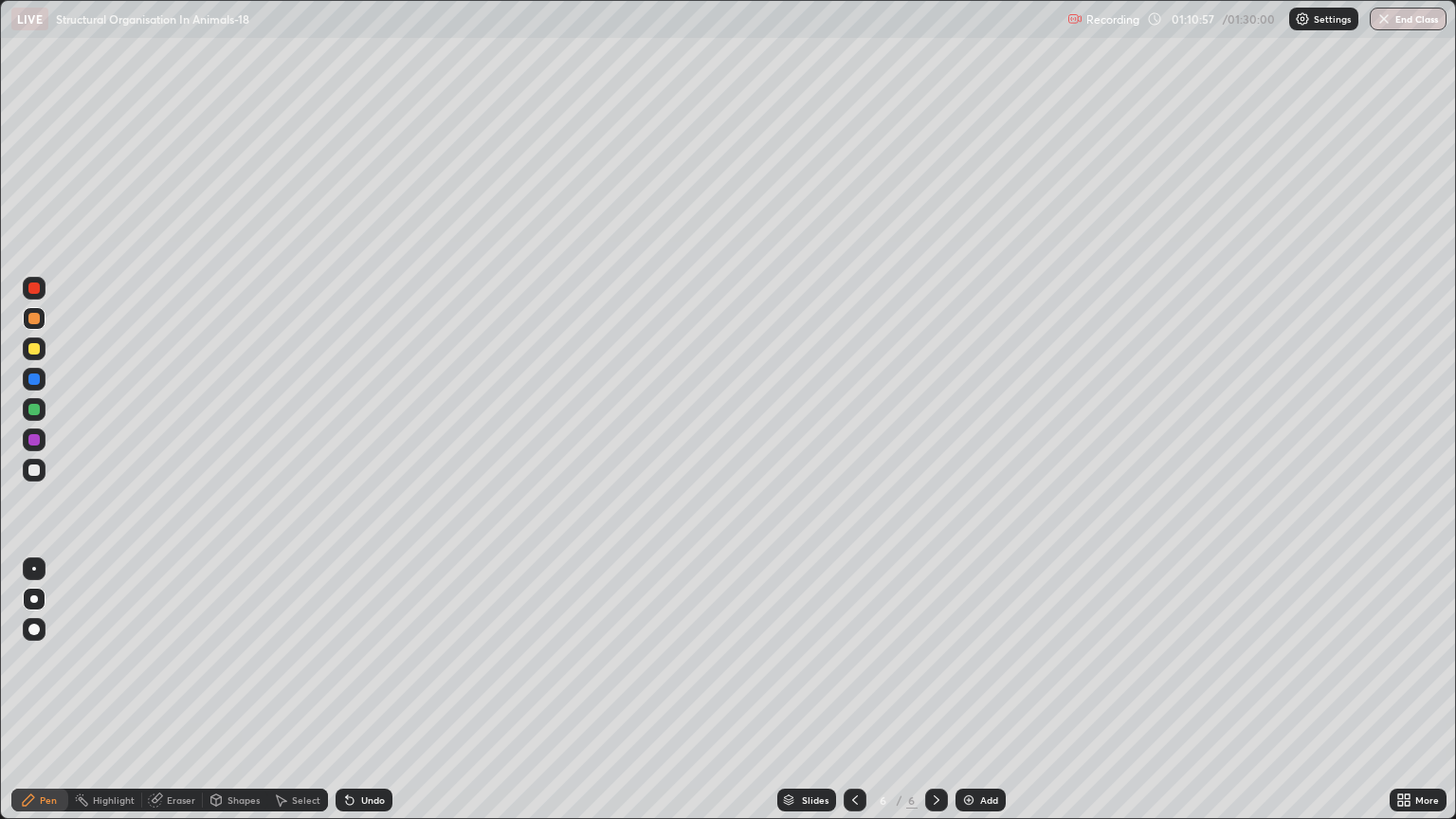click at bounding box center [34, 318] 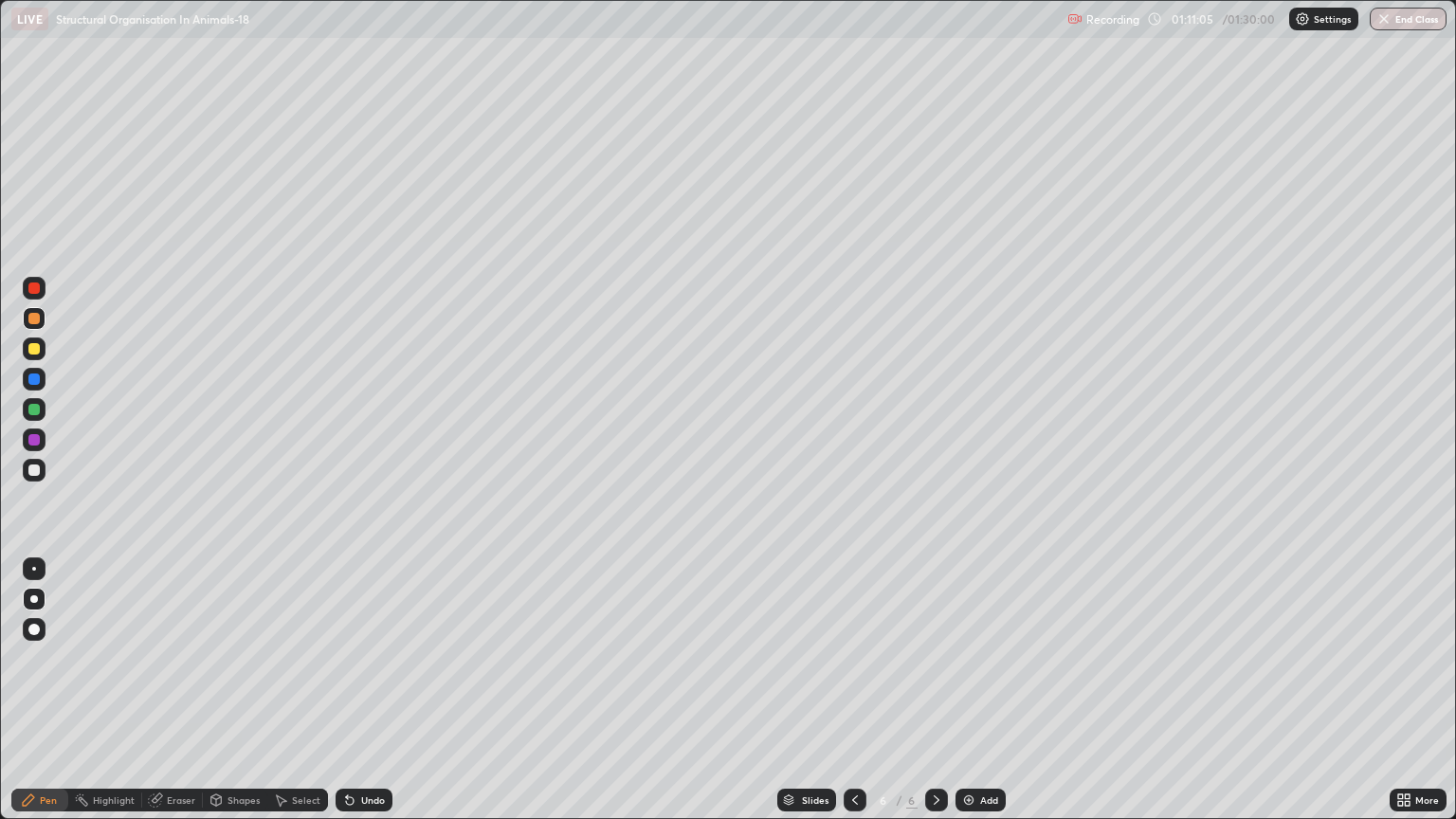 click on "Eraser" at bounding box center [181, 800] 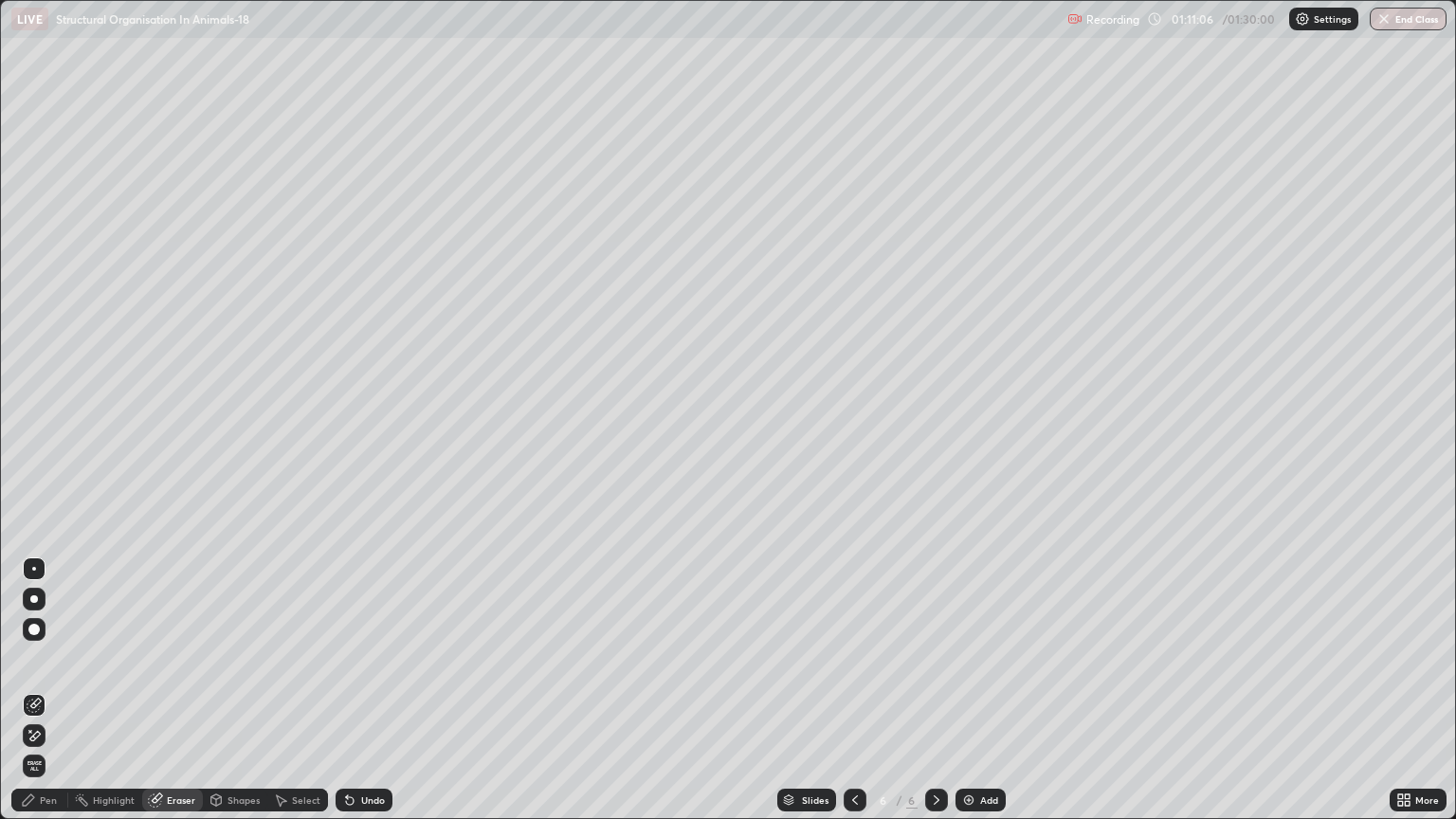 click on "Pen" at bounding box center [48, 800] 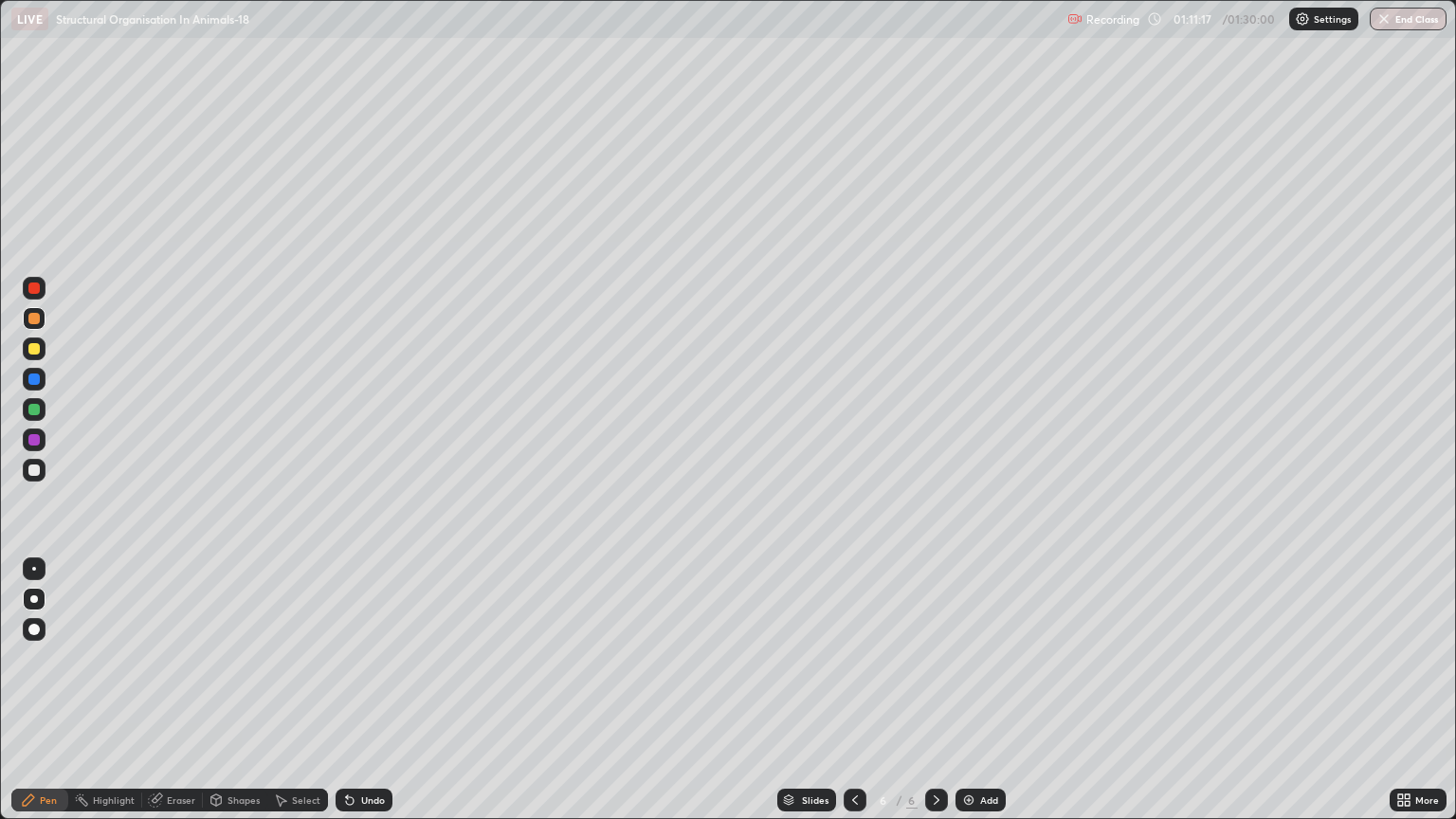 click at bounding box center (34, 470) 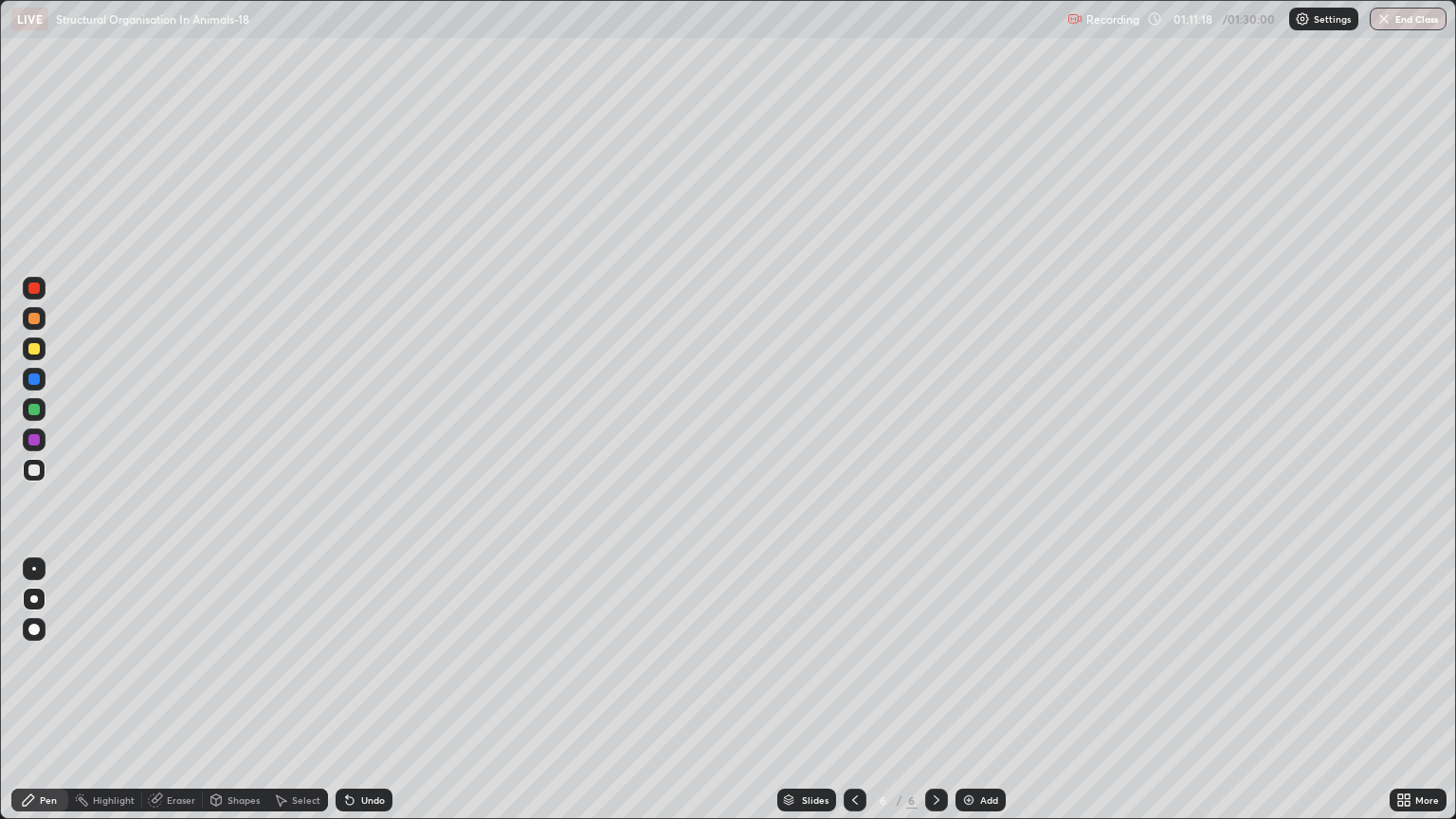 click on "Pen" at bounding box center [40, 800] 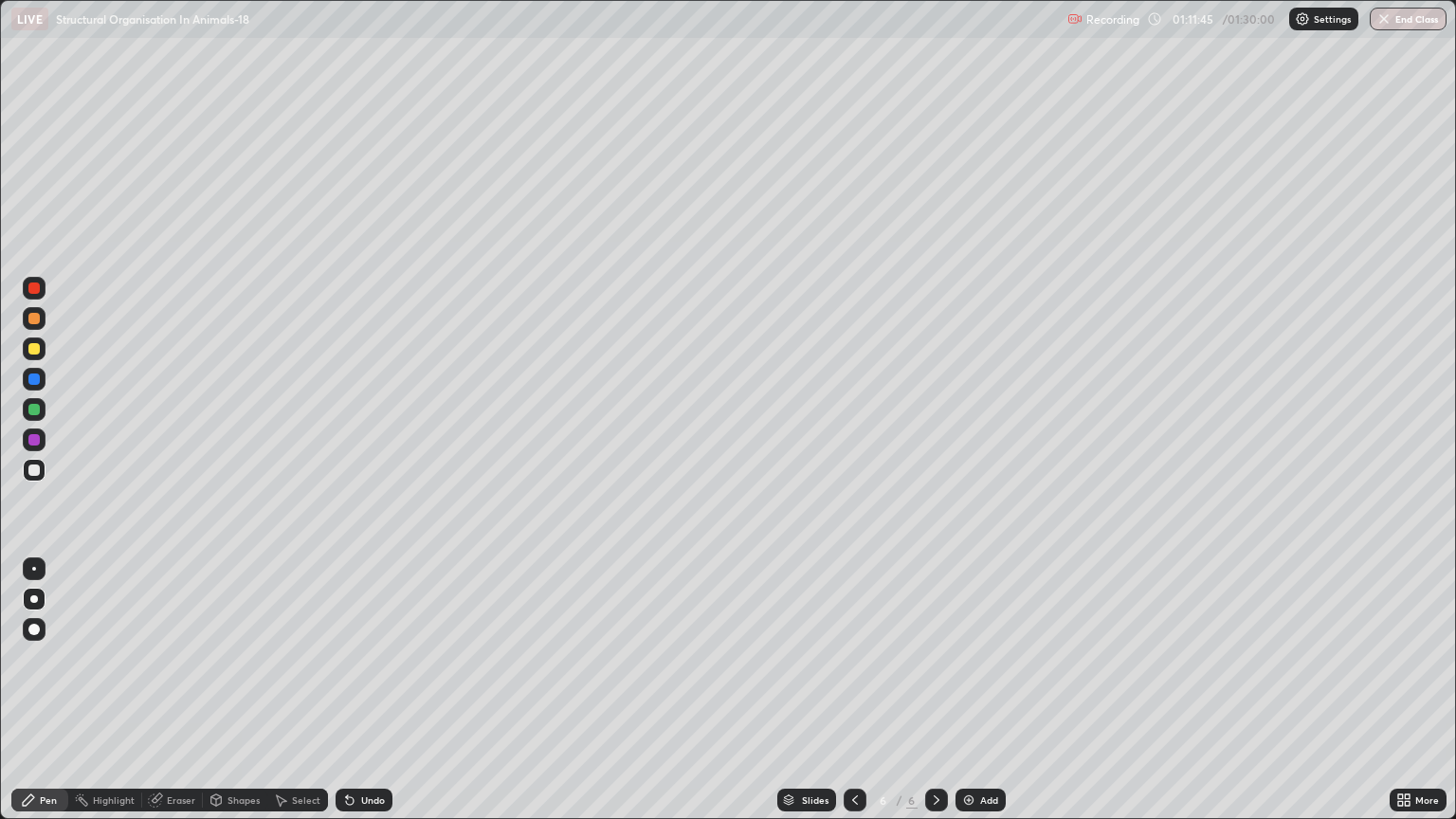 click at bounding box center (34, 318) 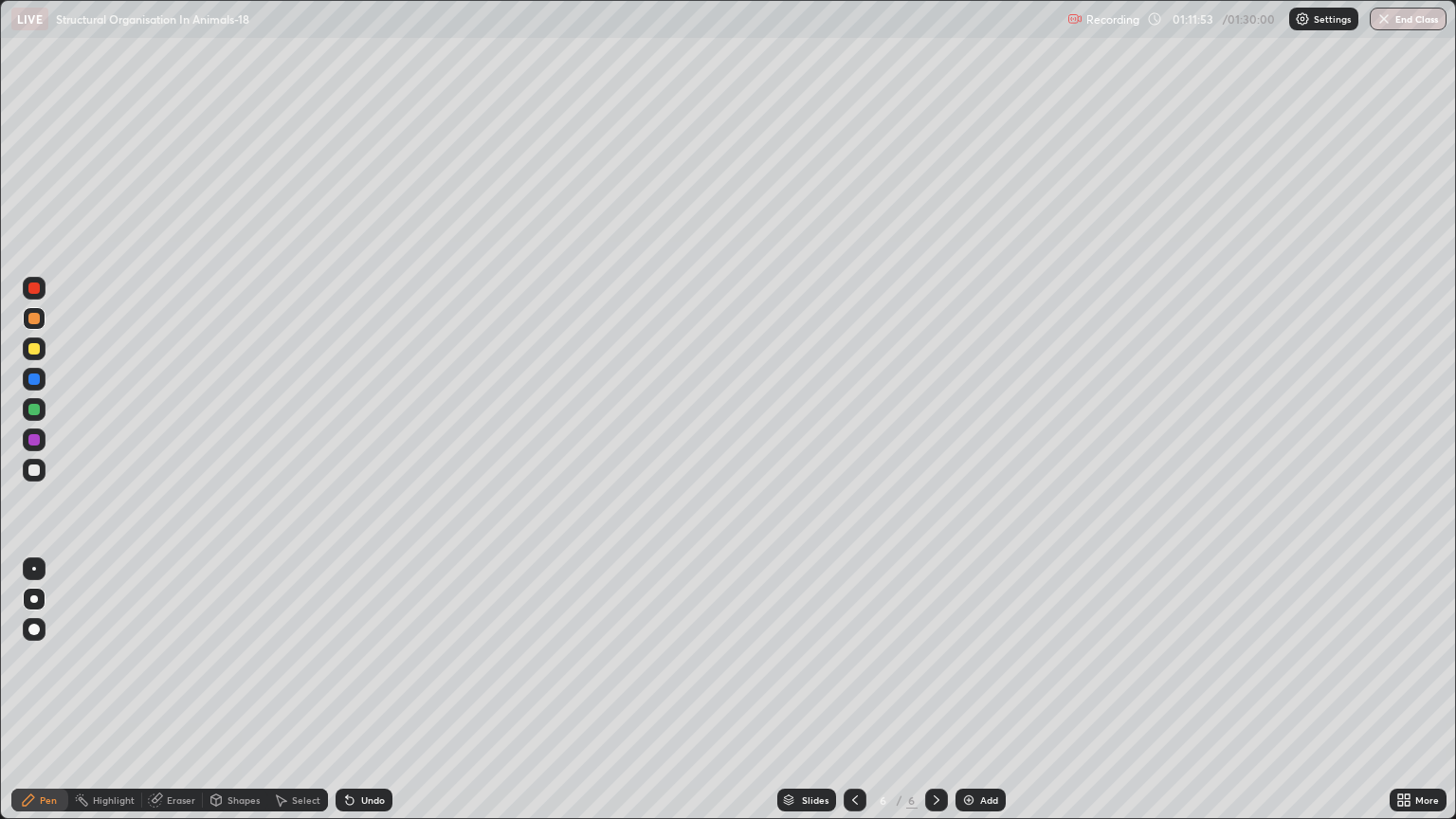 click at bounding box center (34, 410) 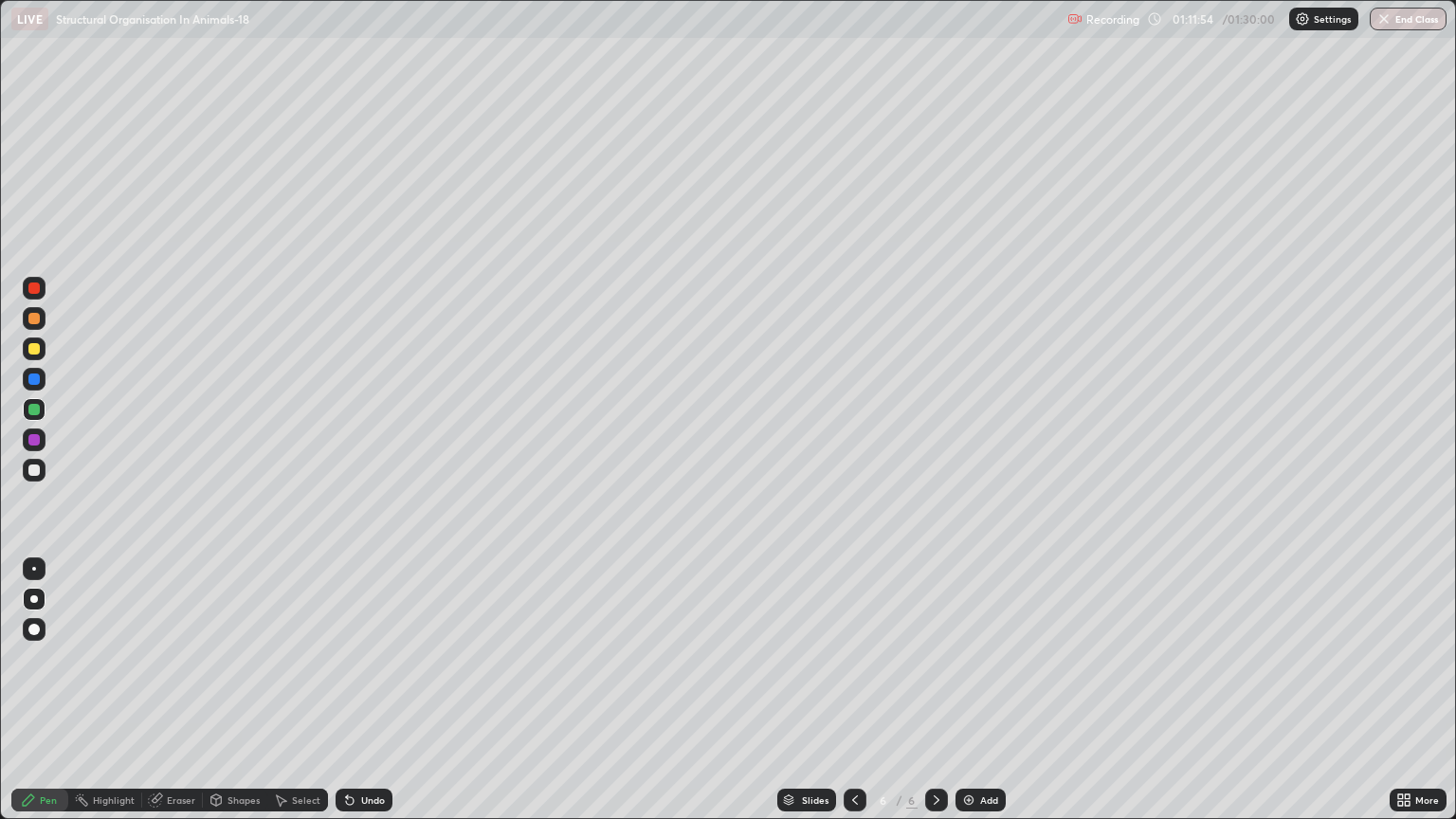 click at bounding box center (34, 349) 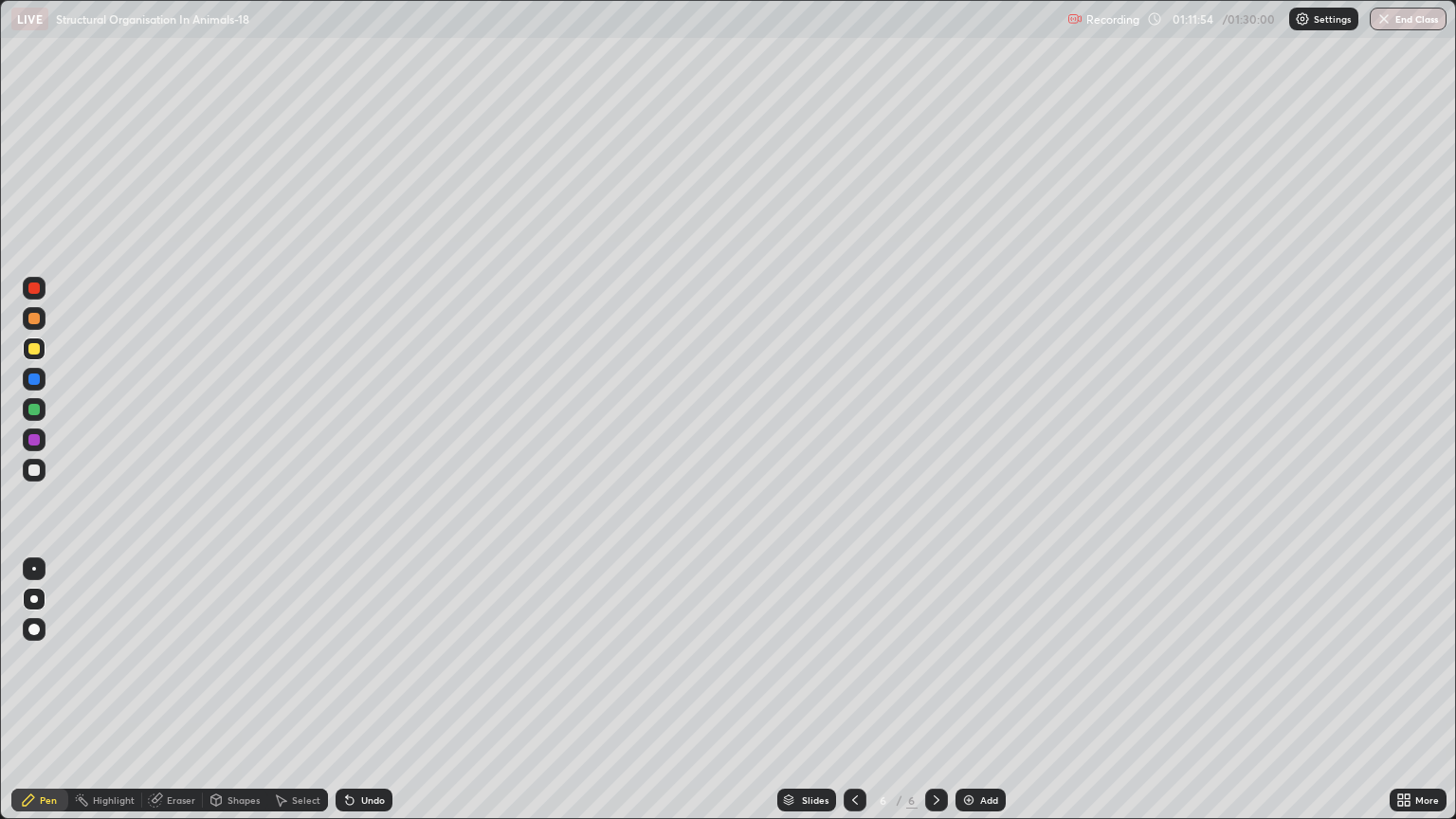 click on "Shapes" at bounding box center [244, 800] 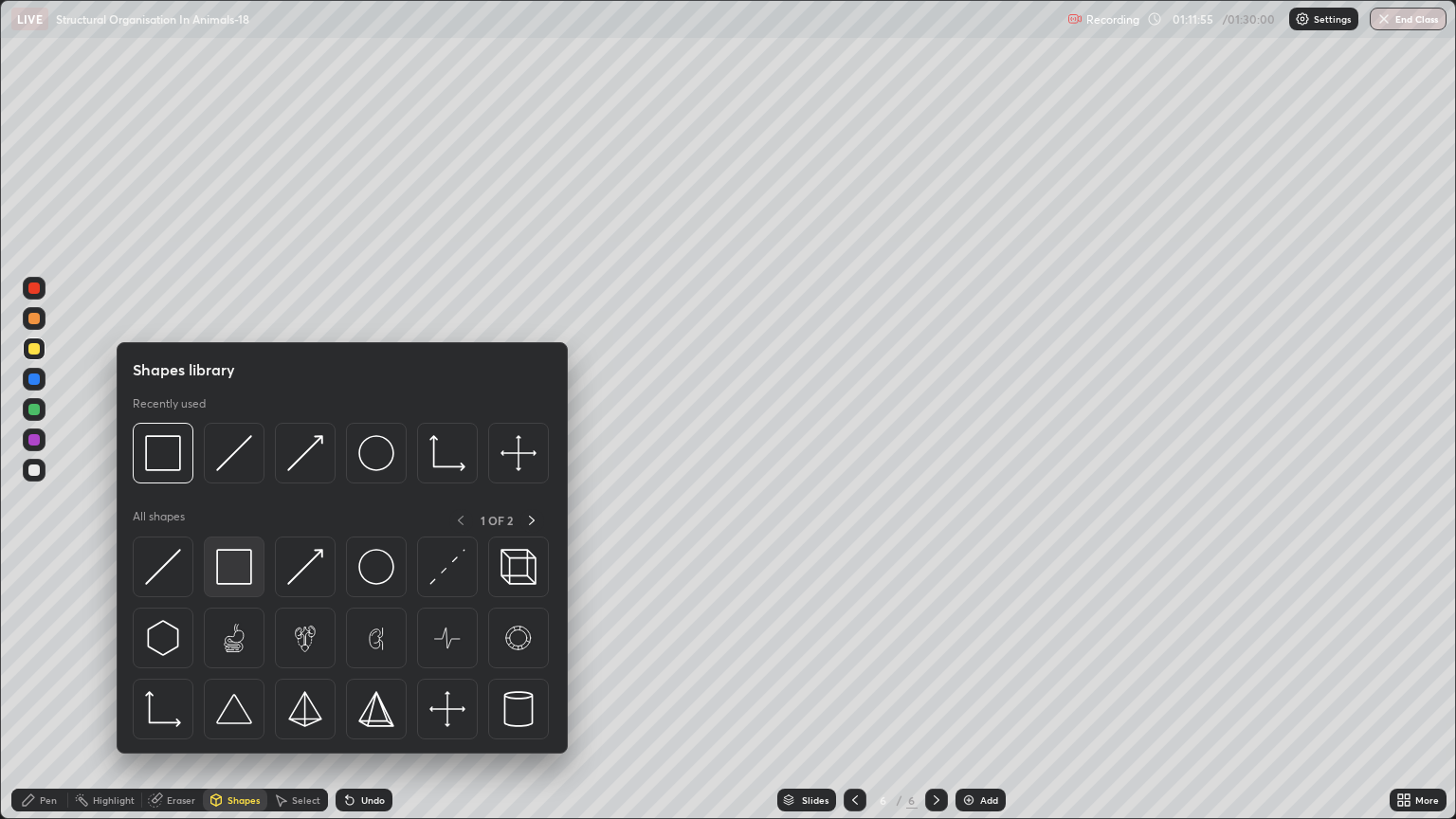 click at bounding box center [234, 567] 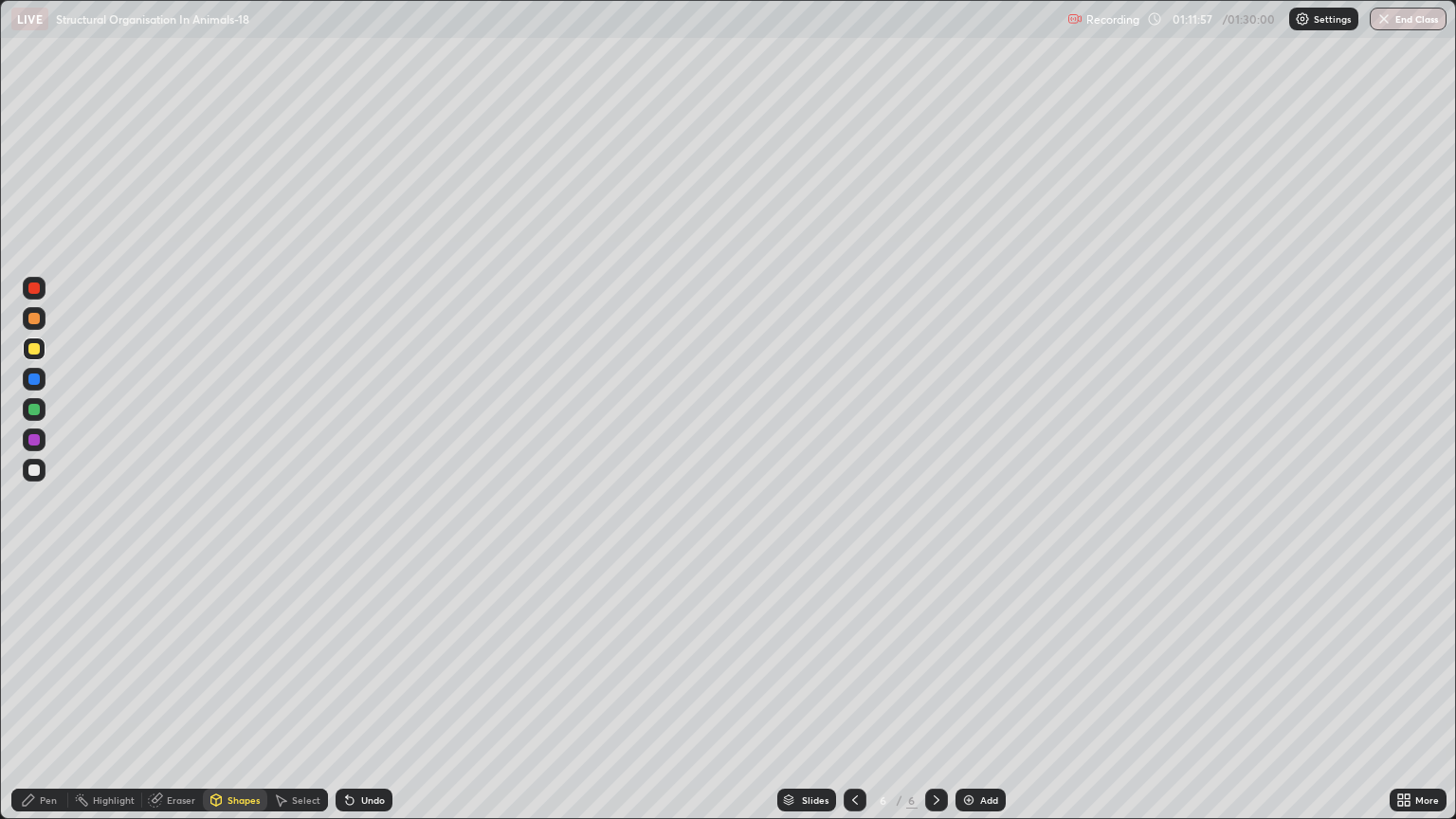 click on "Shapes" at bounding box center [244, 800] 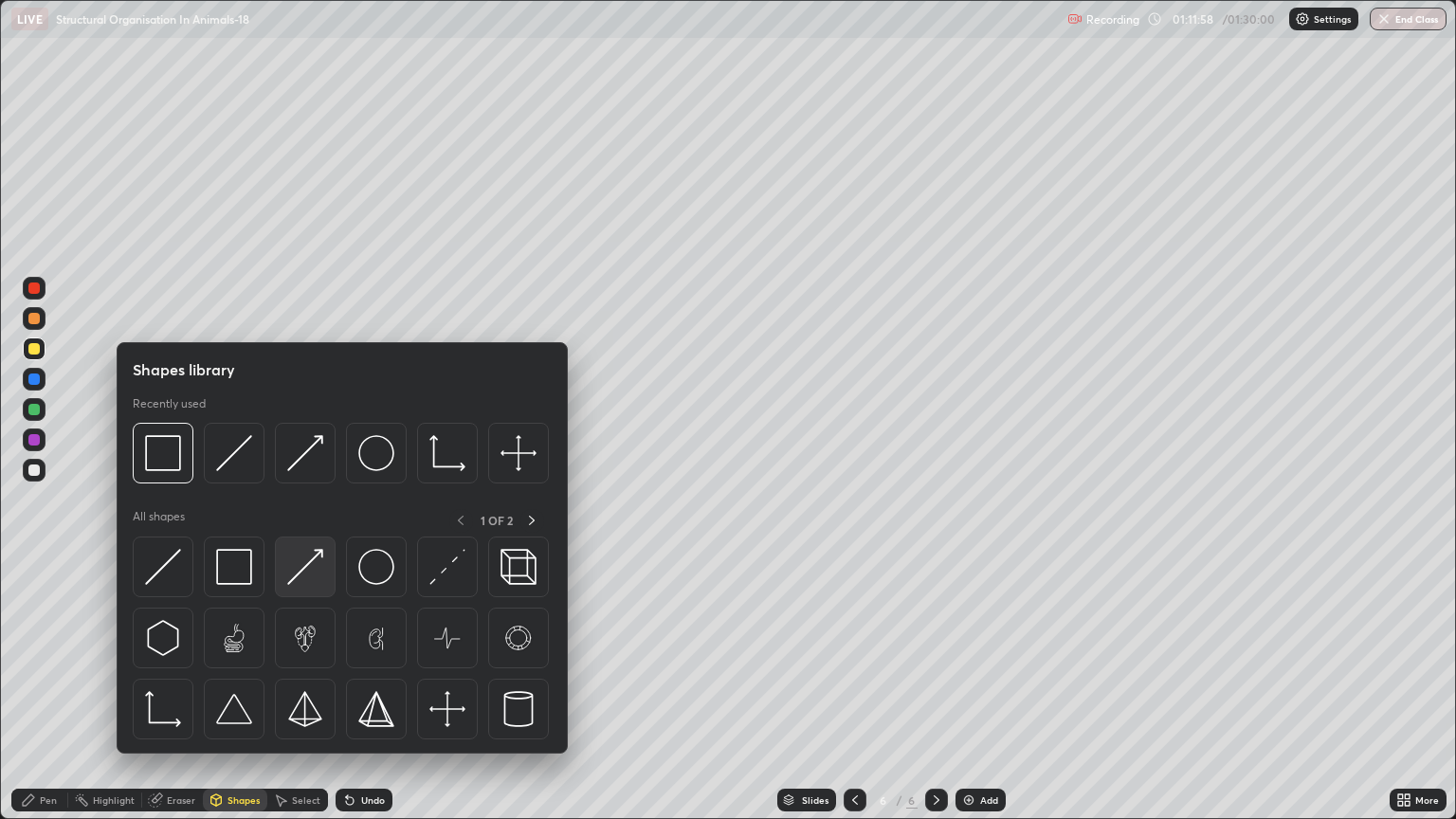 click at bounding box center (305, 567) 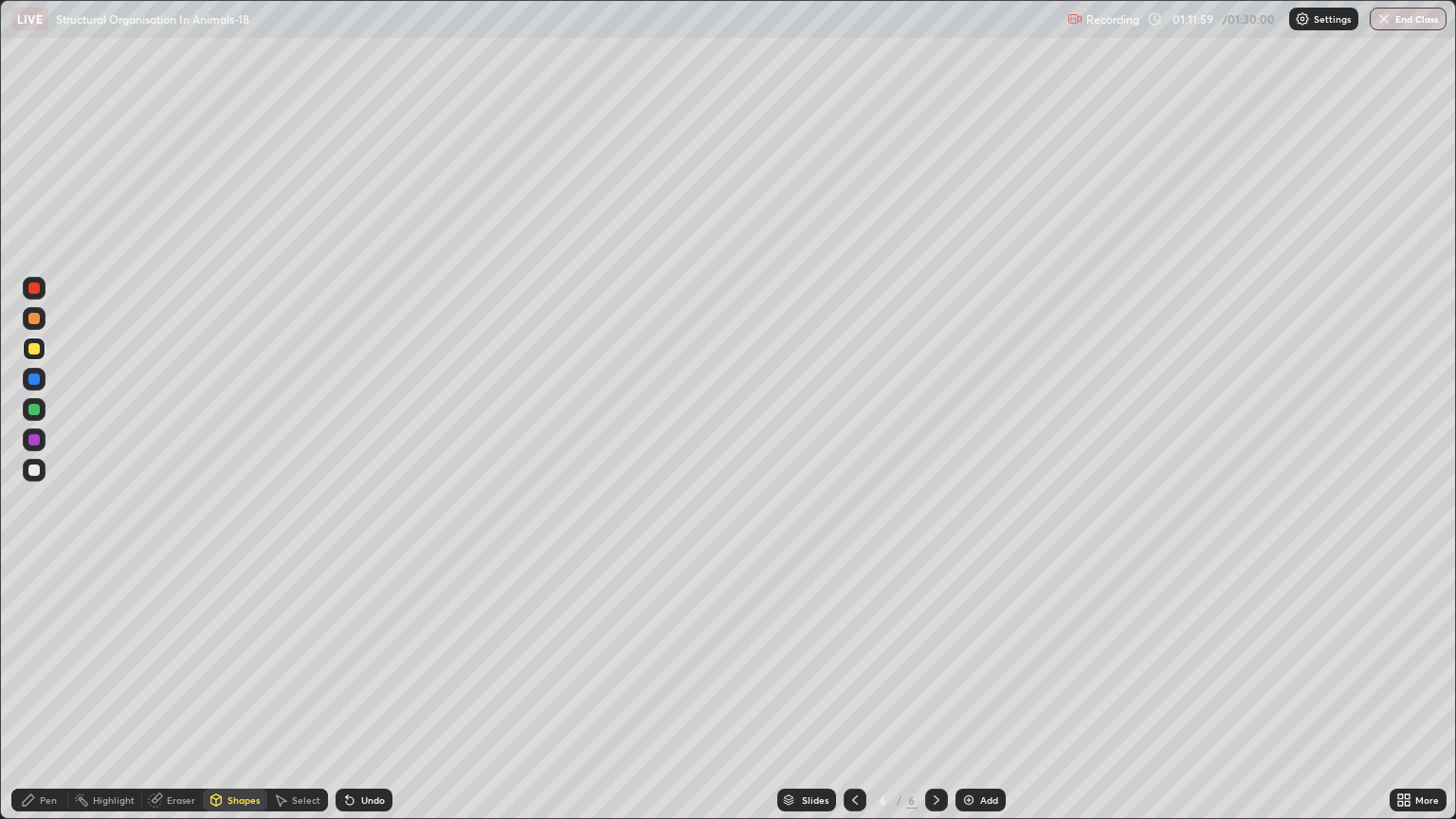 click on "Pen" at bounding box center (48, 800) 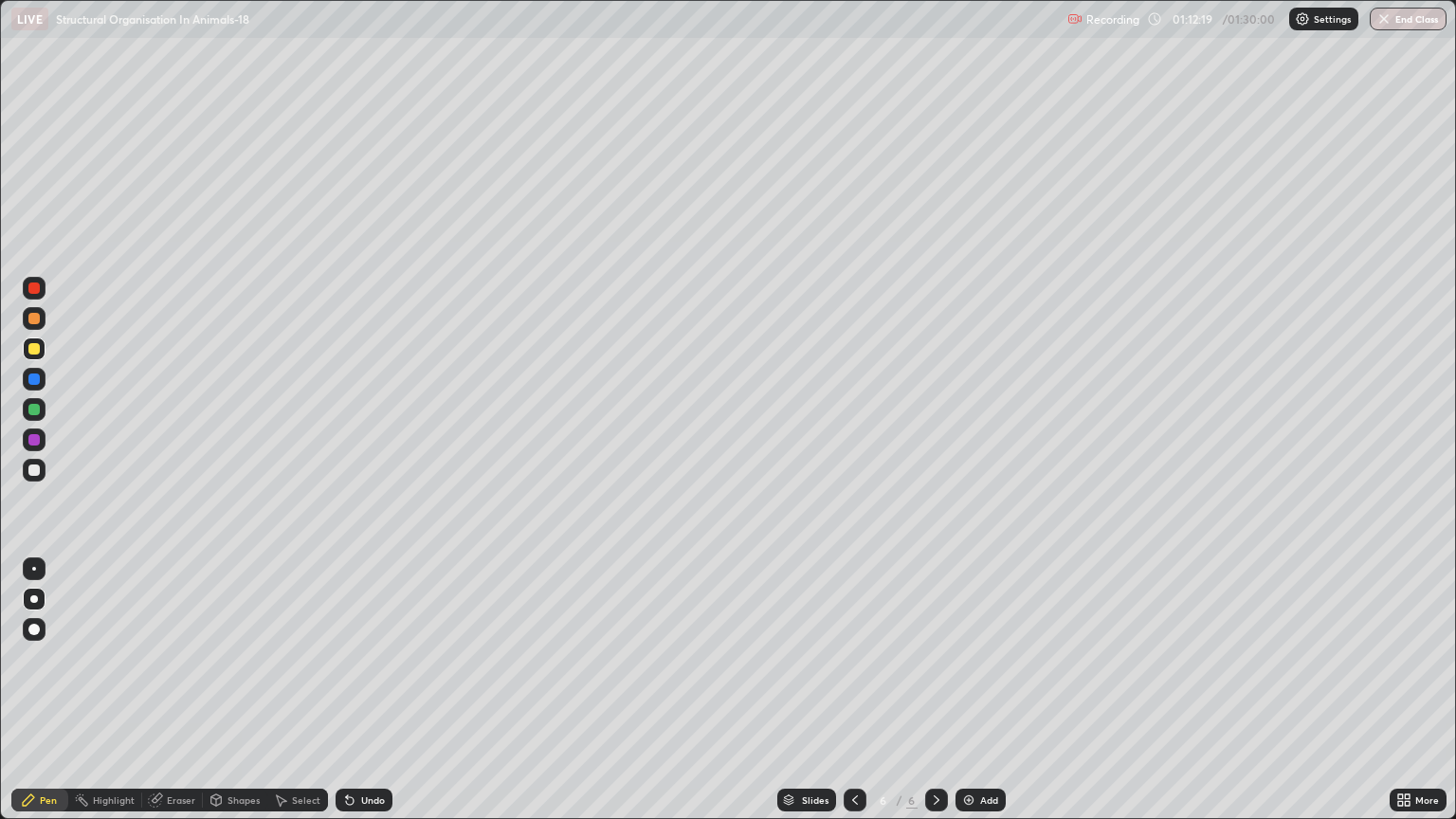 click at bounding box center [34, 470] 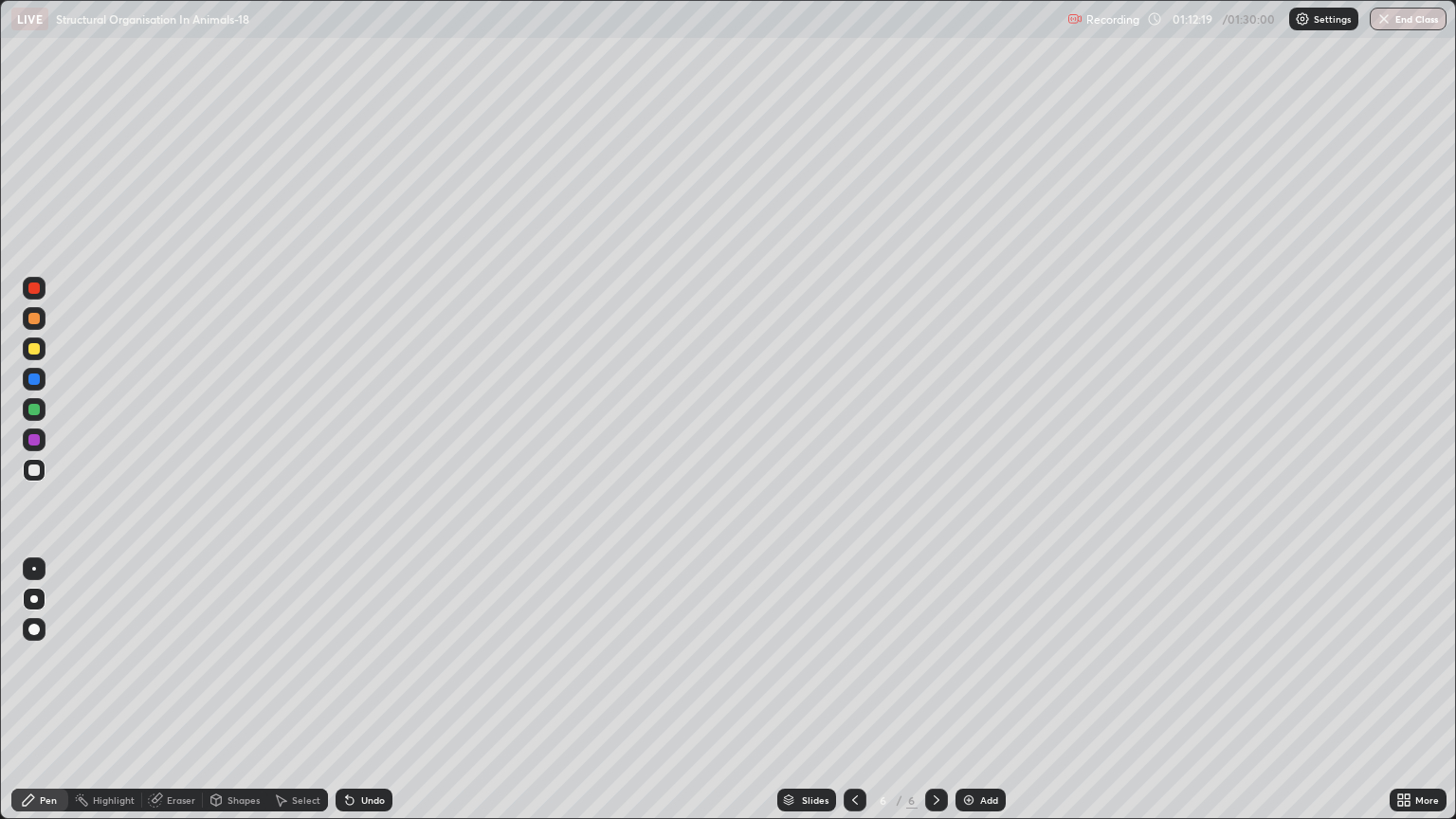 click on "Shapes" at bounding box center [244, 800] 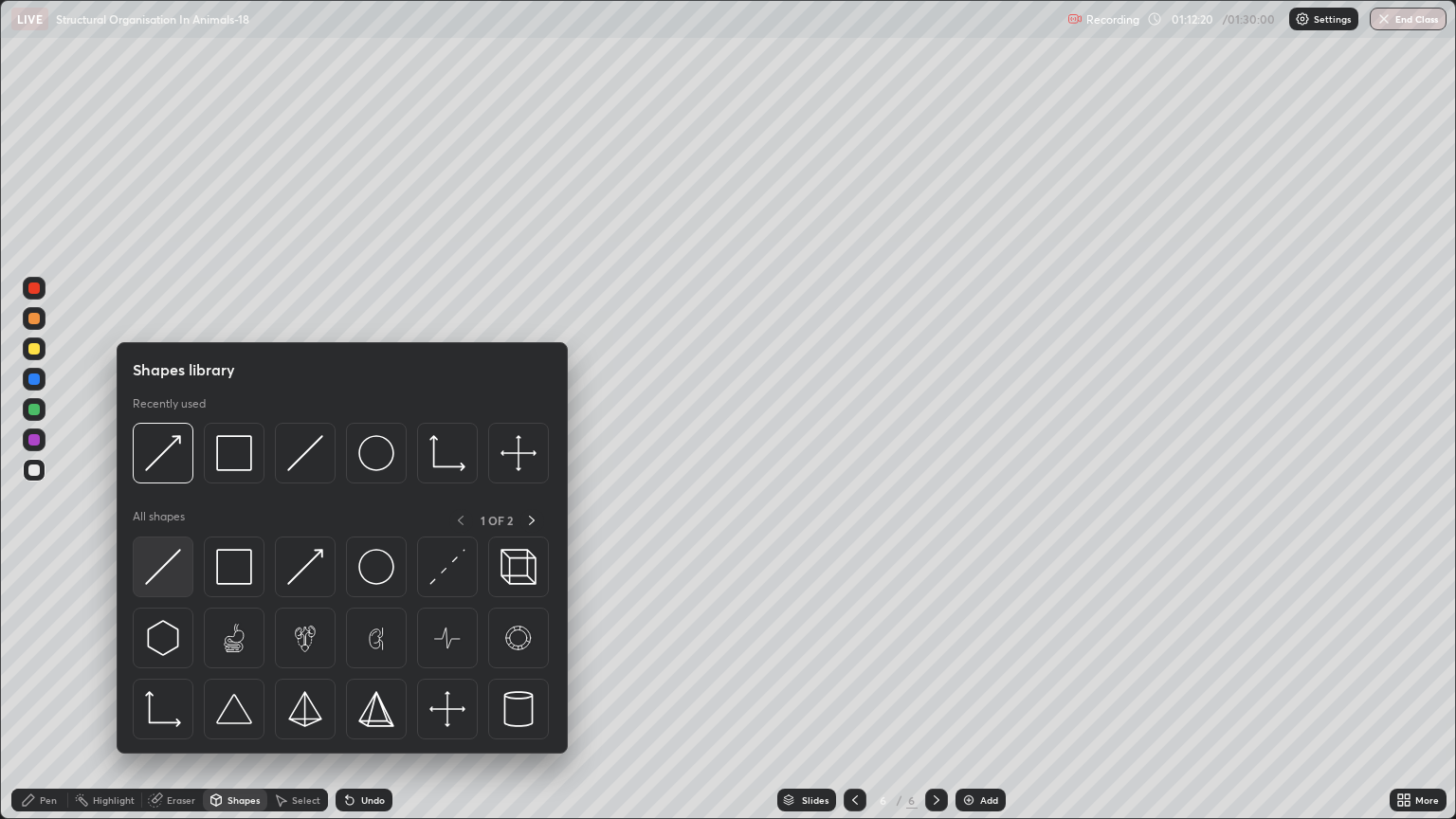 click at bounding box center [163, 567] 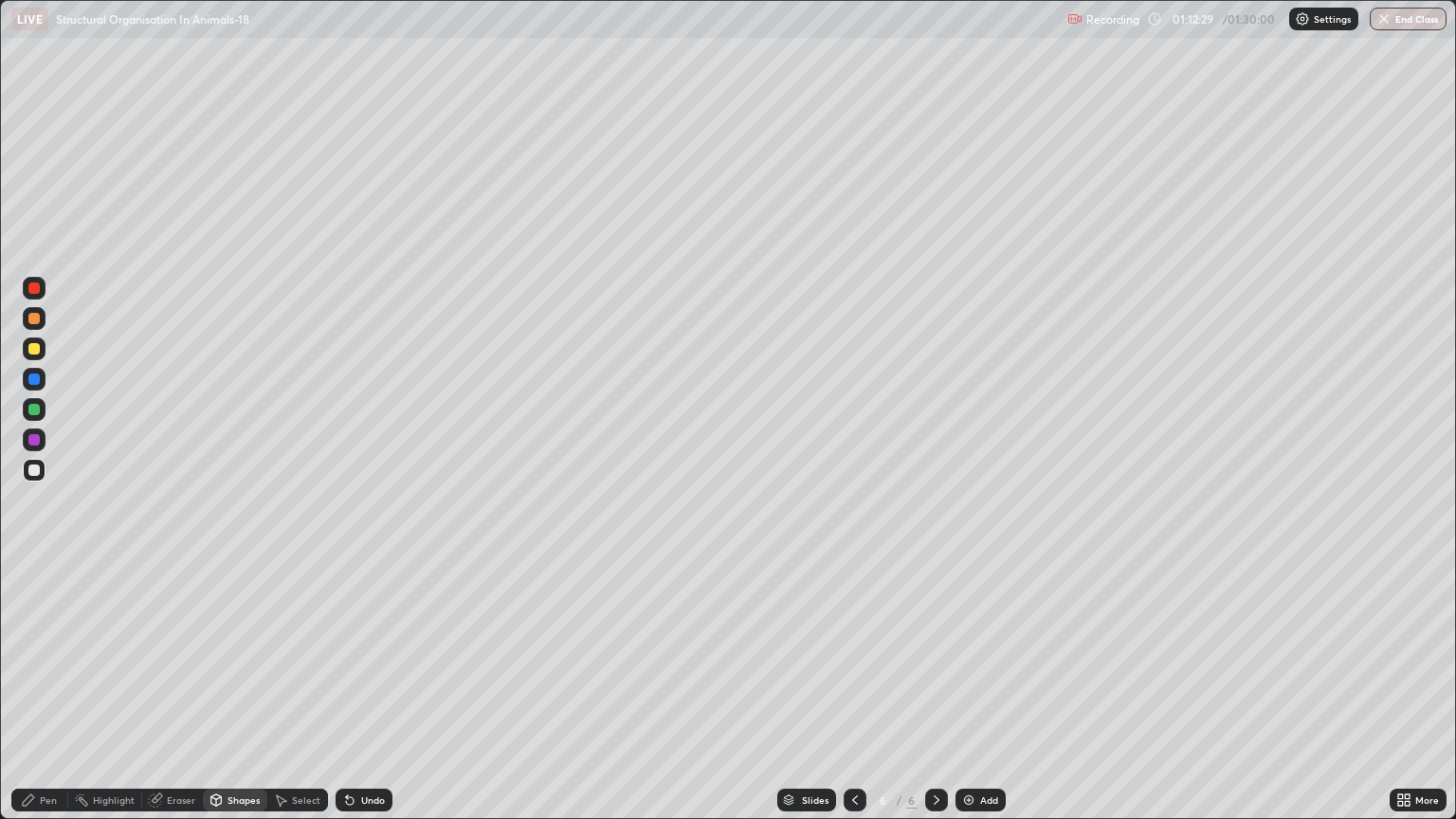 click on "Pen" at bounding box center [48, 800] 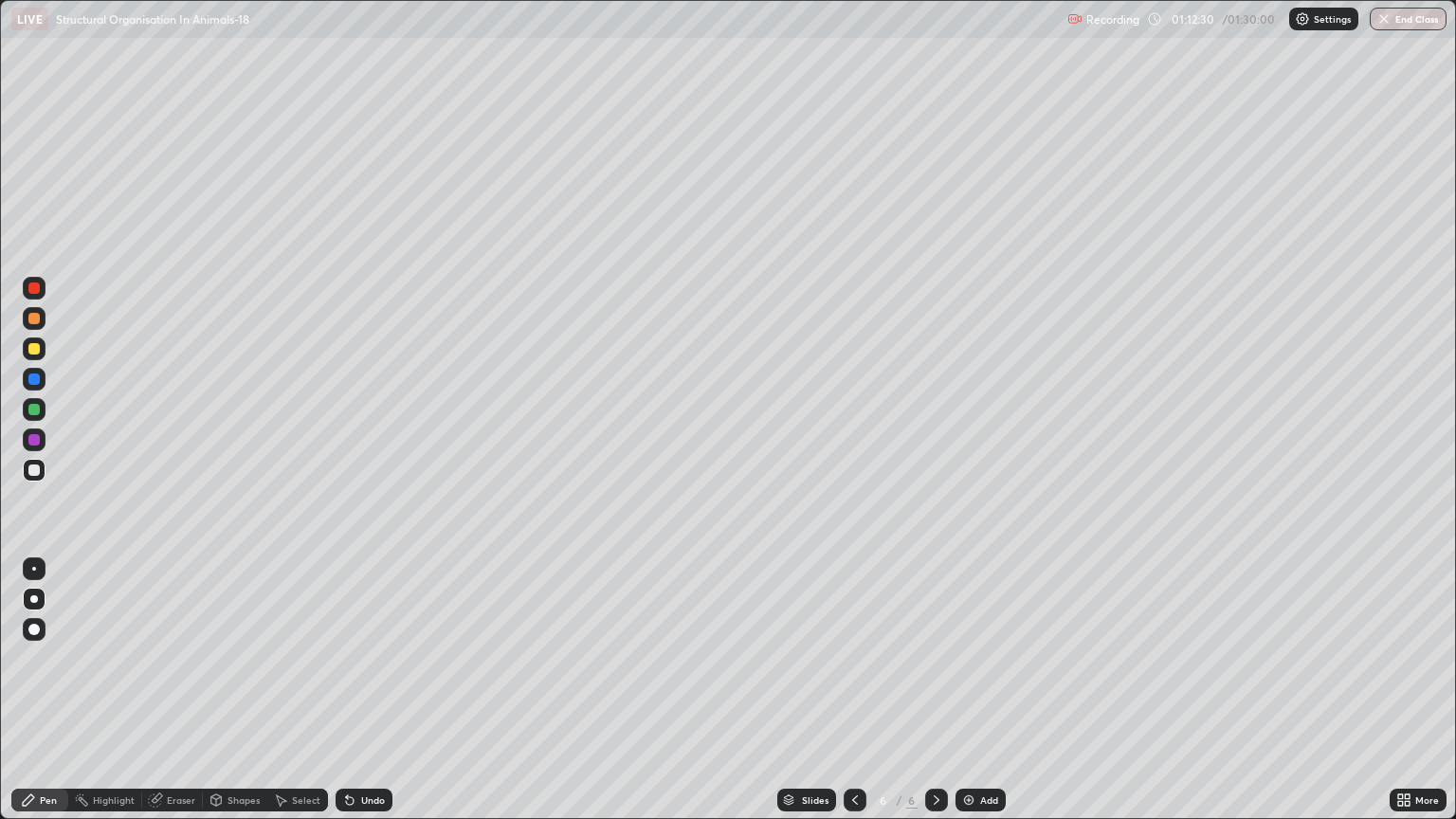 click at bounding box center (34, 470) 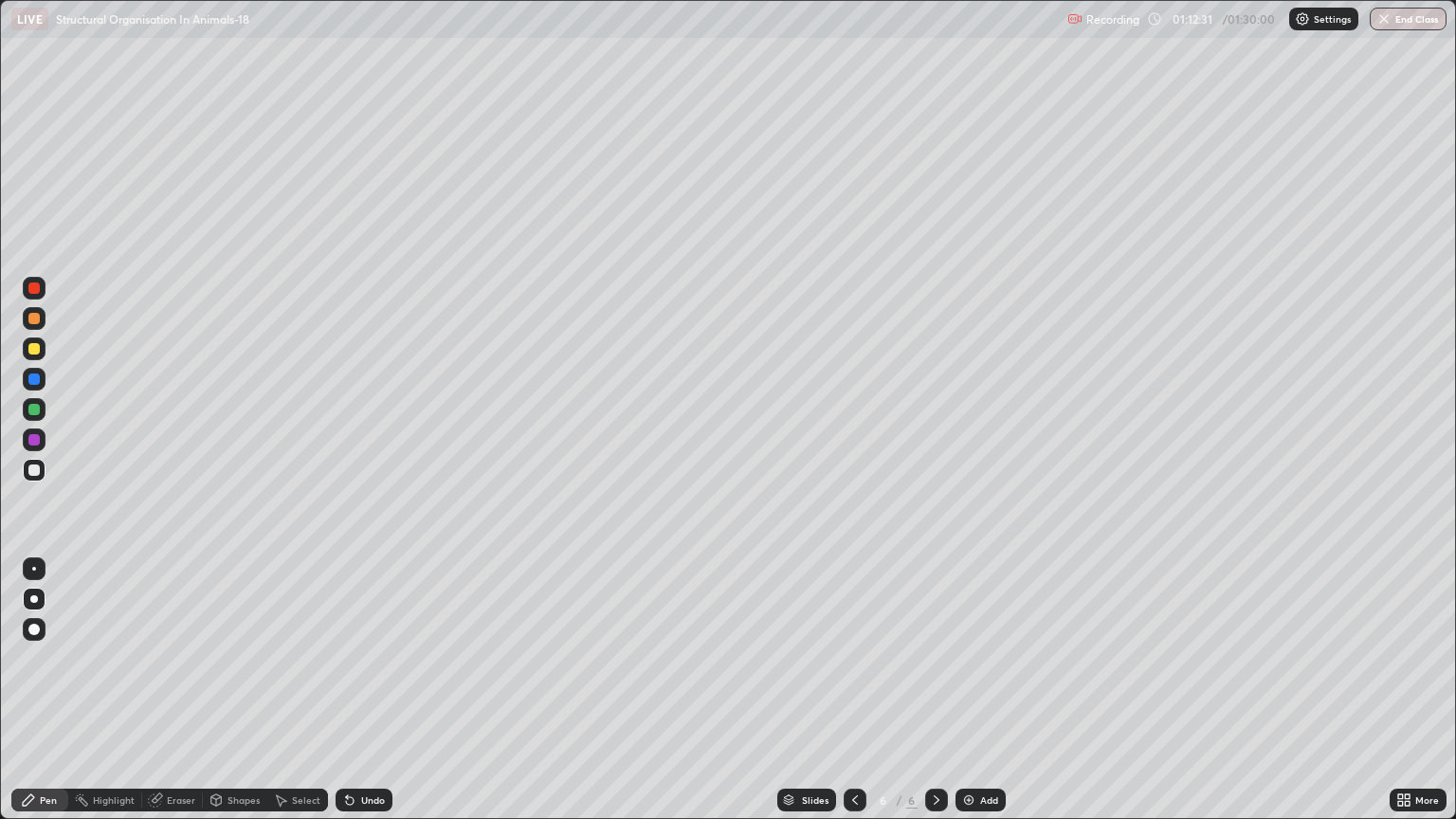 click on "Shapes" at bounding box center (235, 800) 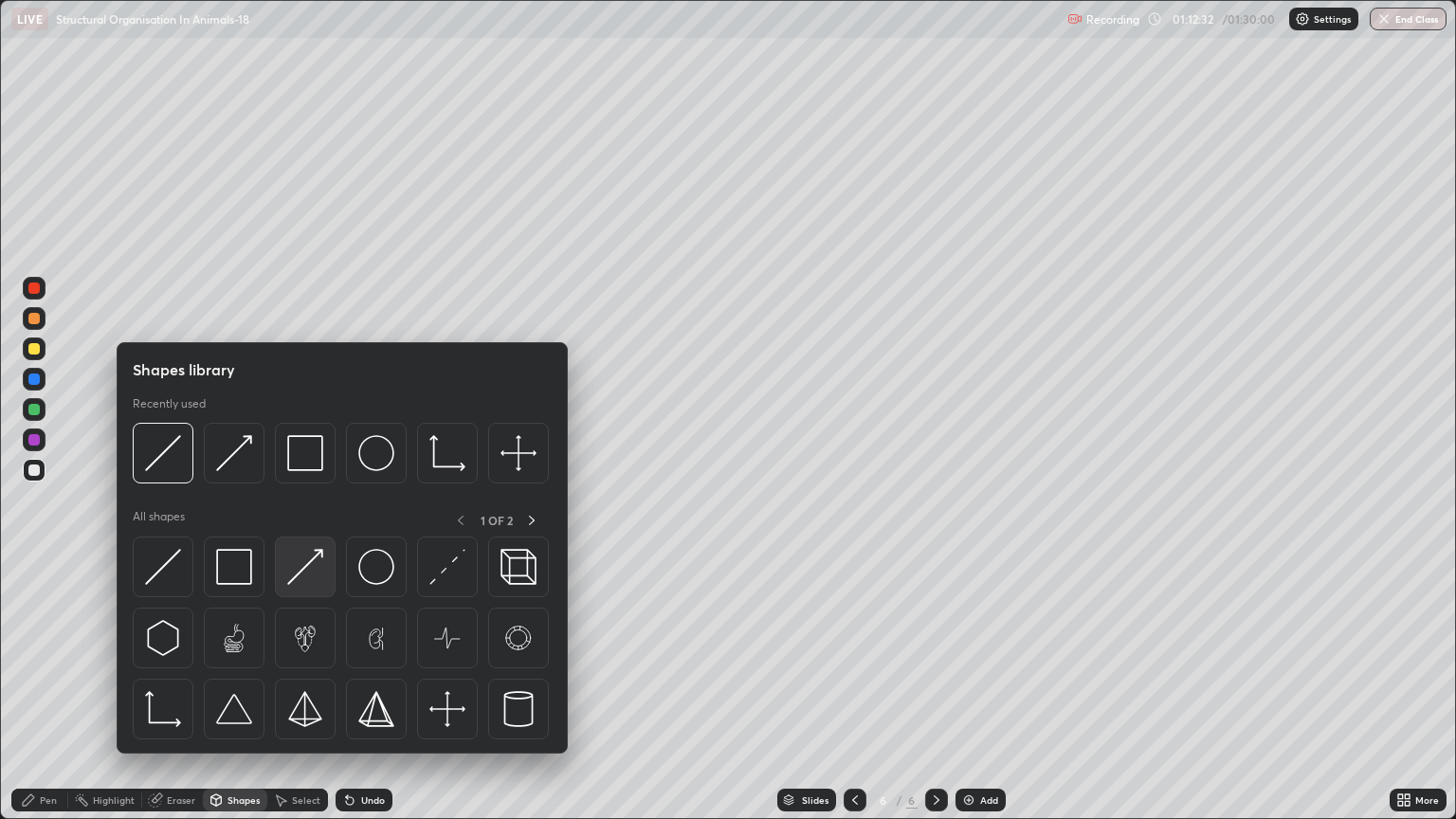 click at bounding box center (305, 567) 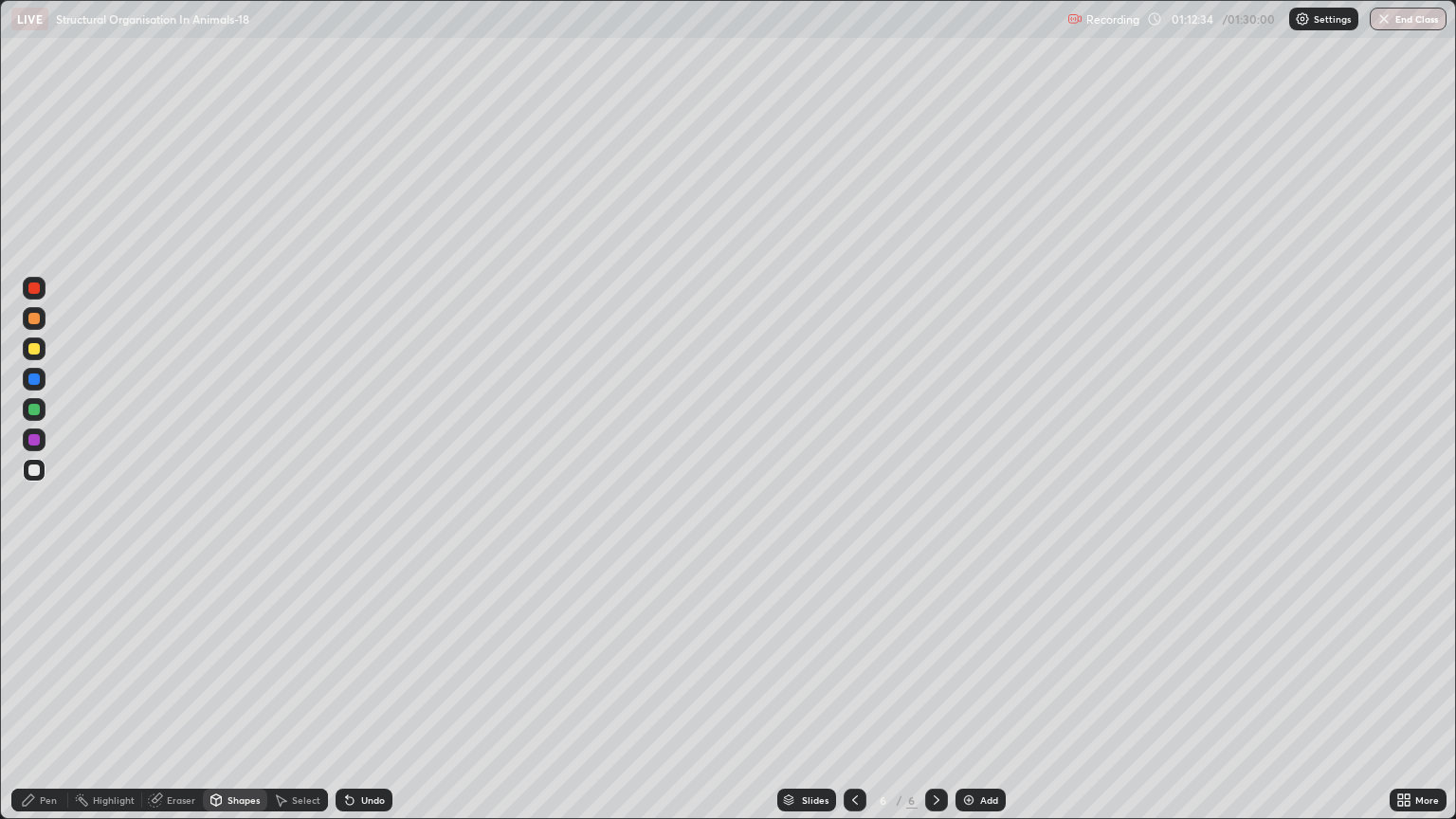 click on "Pen" at bounding box center [40, 800] 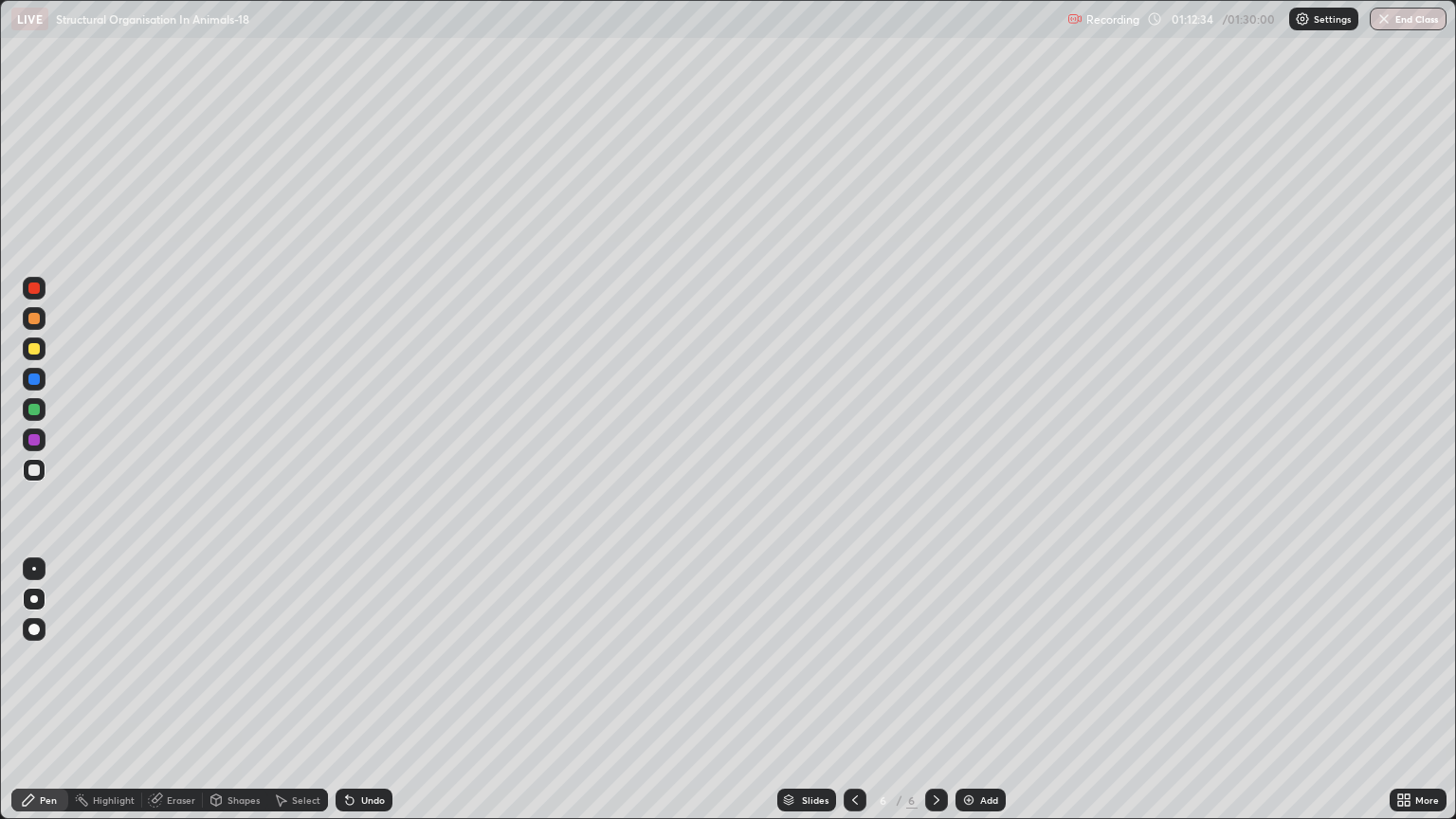 click on "Pen" at bounding box center (40, 800) 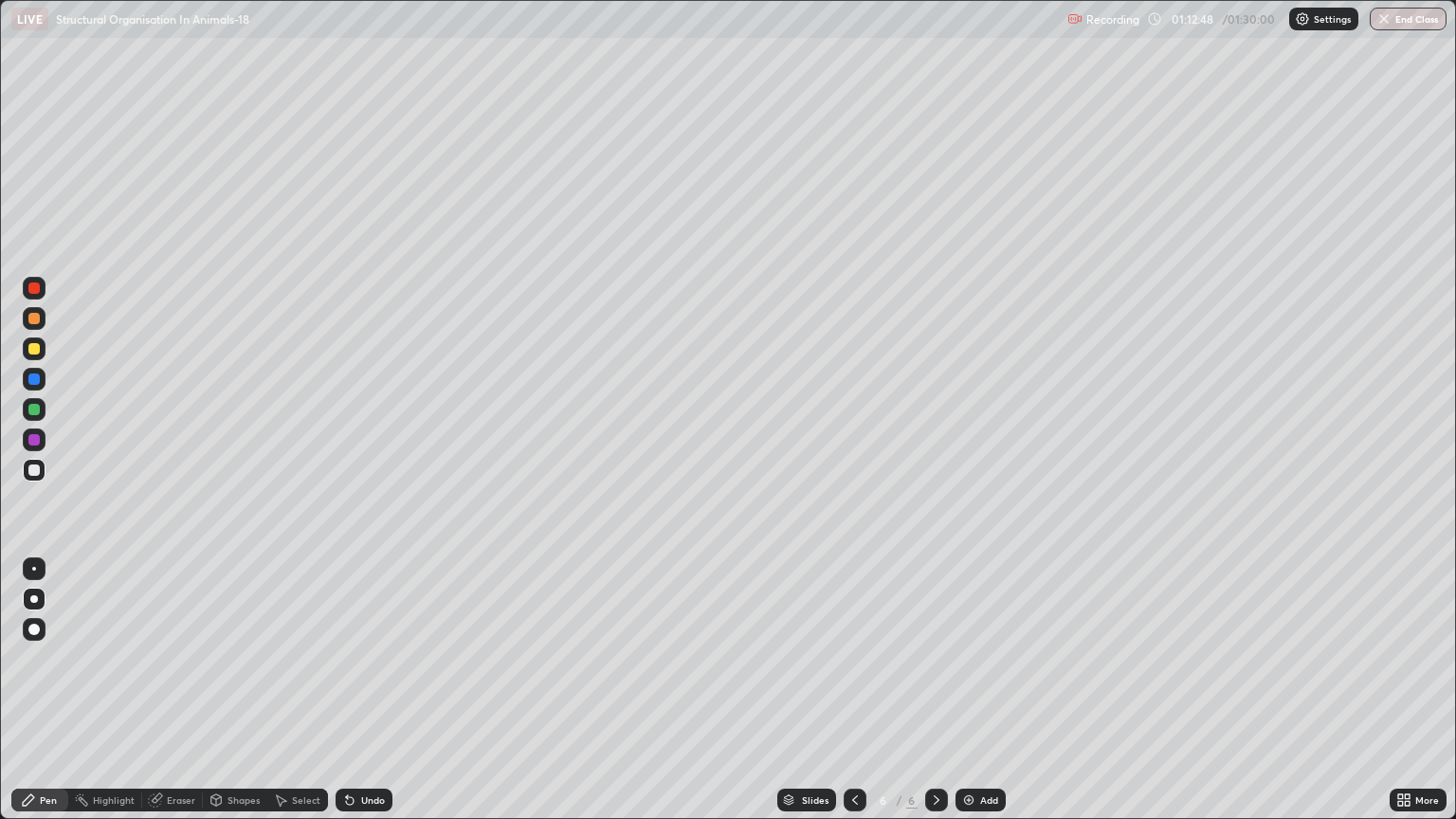 click at bounding box center (34, 349) 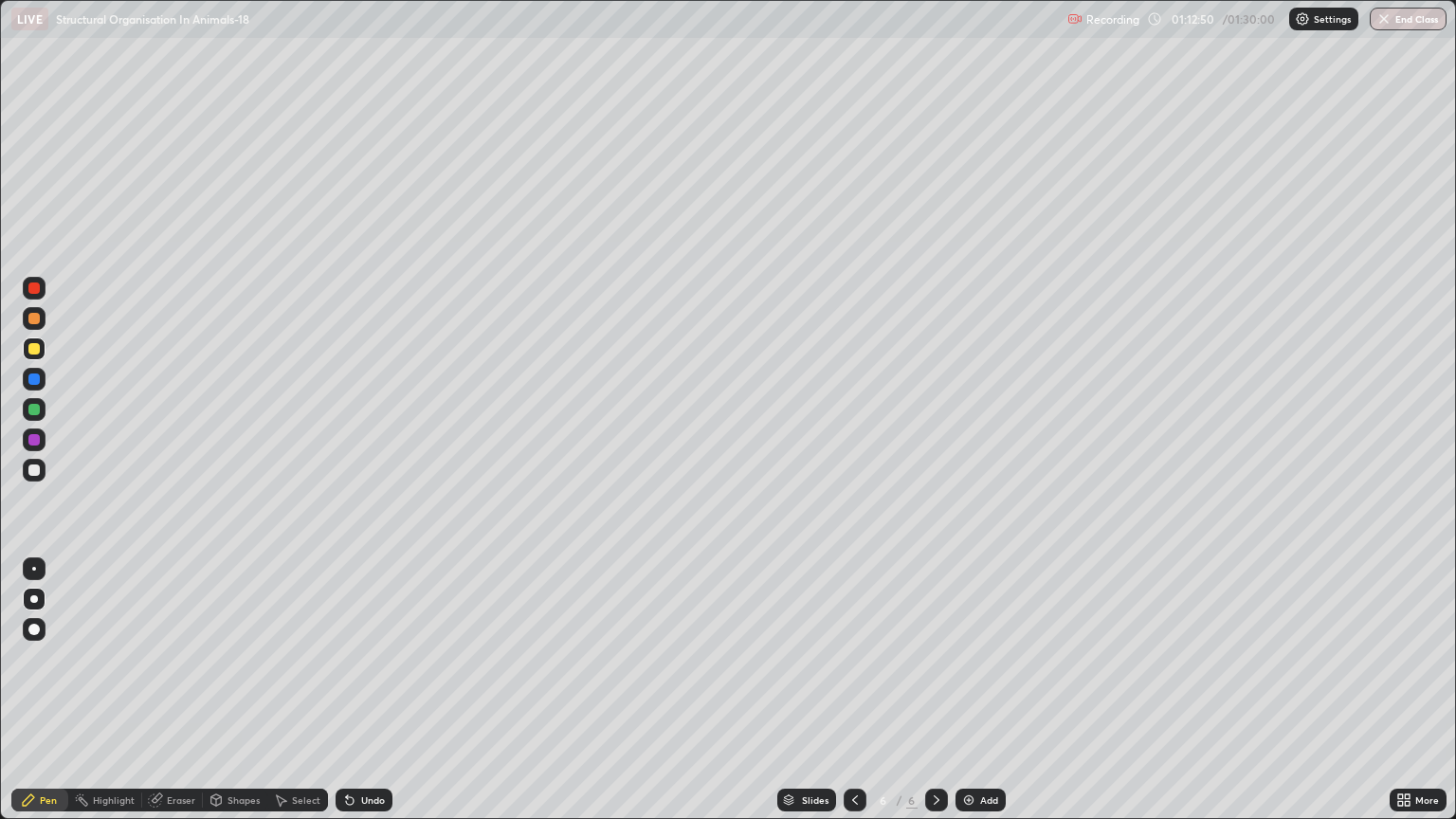 click on "Shapes" at bounding box center (244, 800) 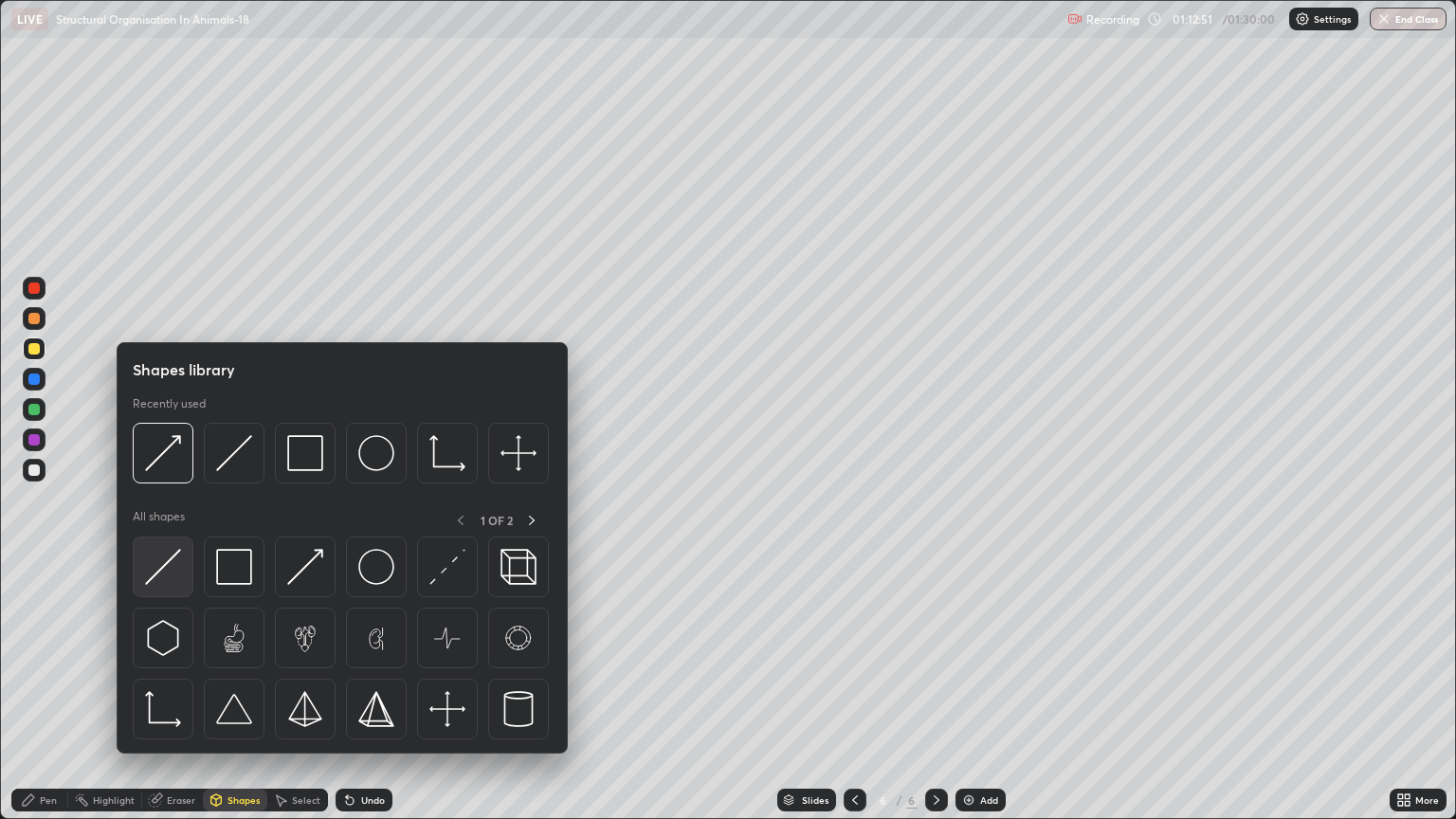 click at bounding box center (163, 567) 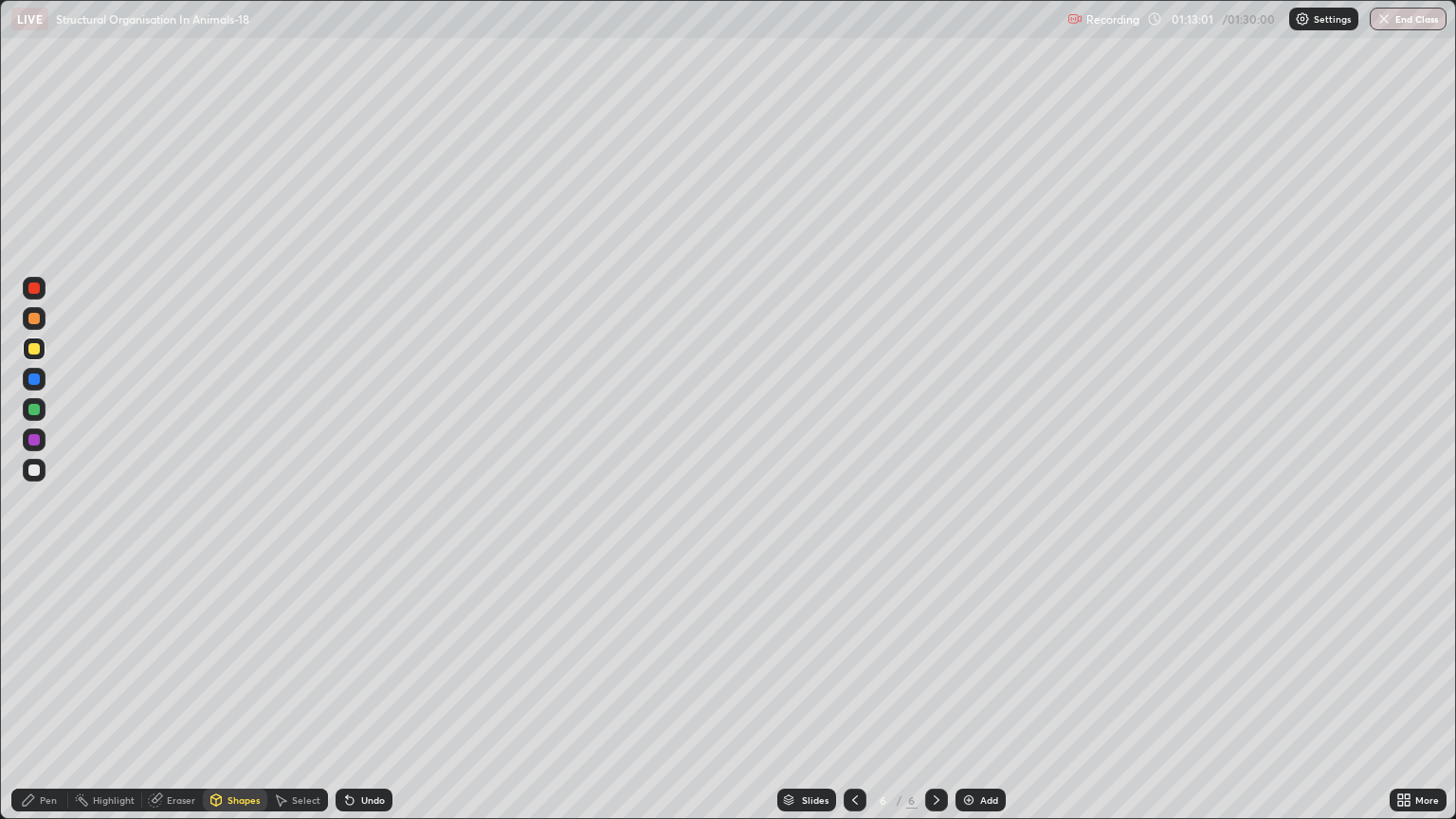 click at bounding box center [34, 318] 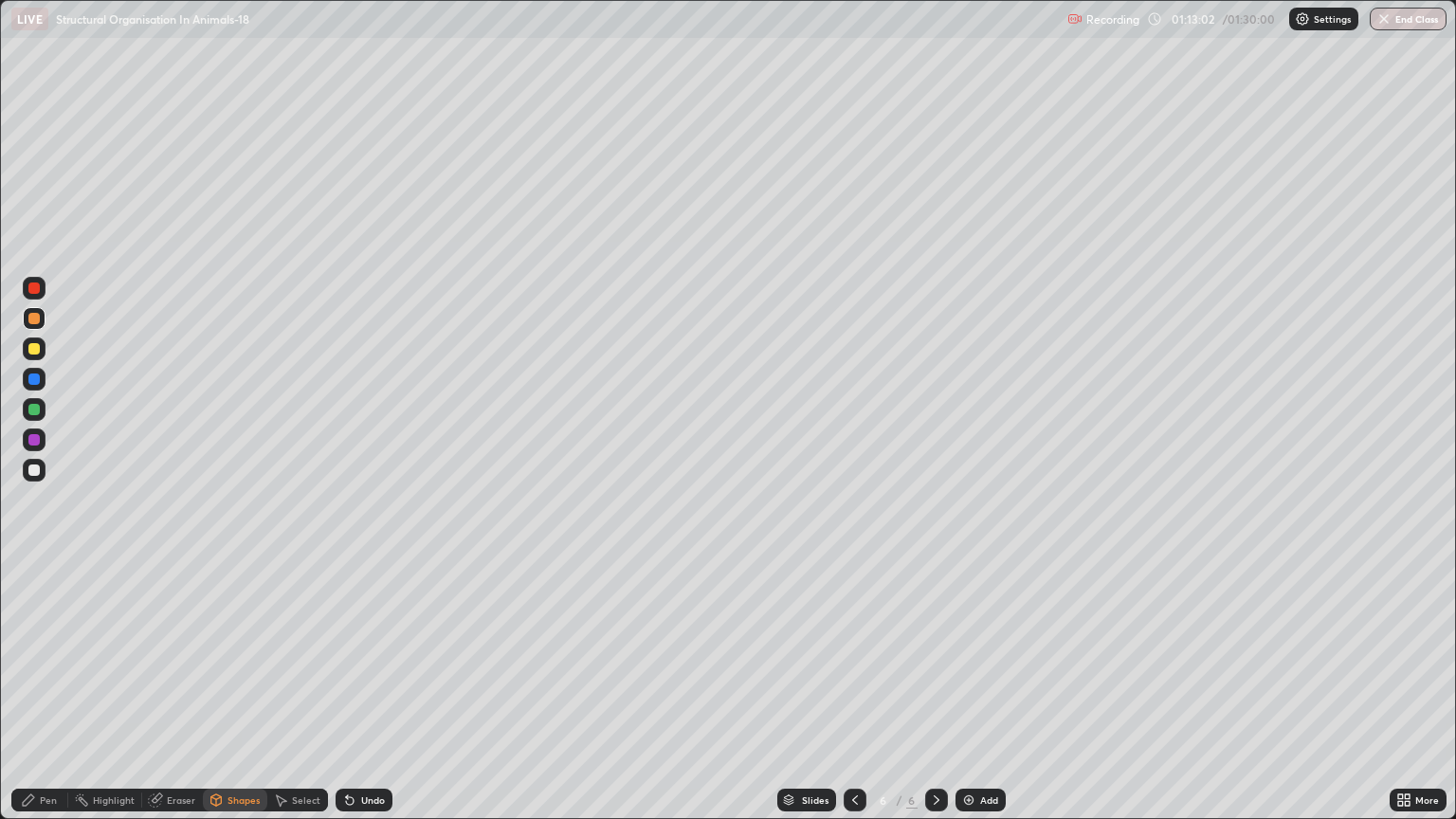 click on "Pen" at bounding box center (48, 800) 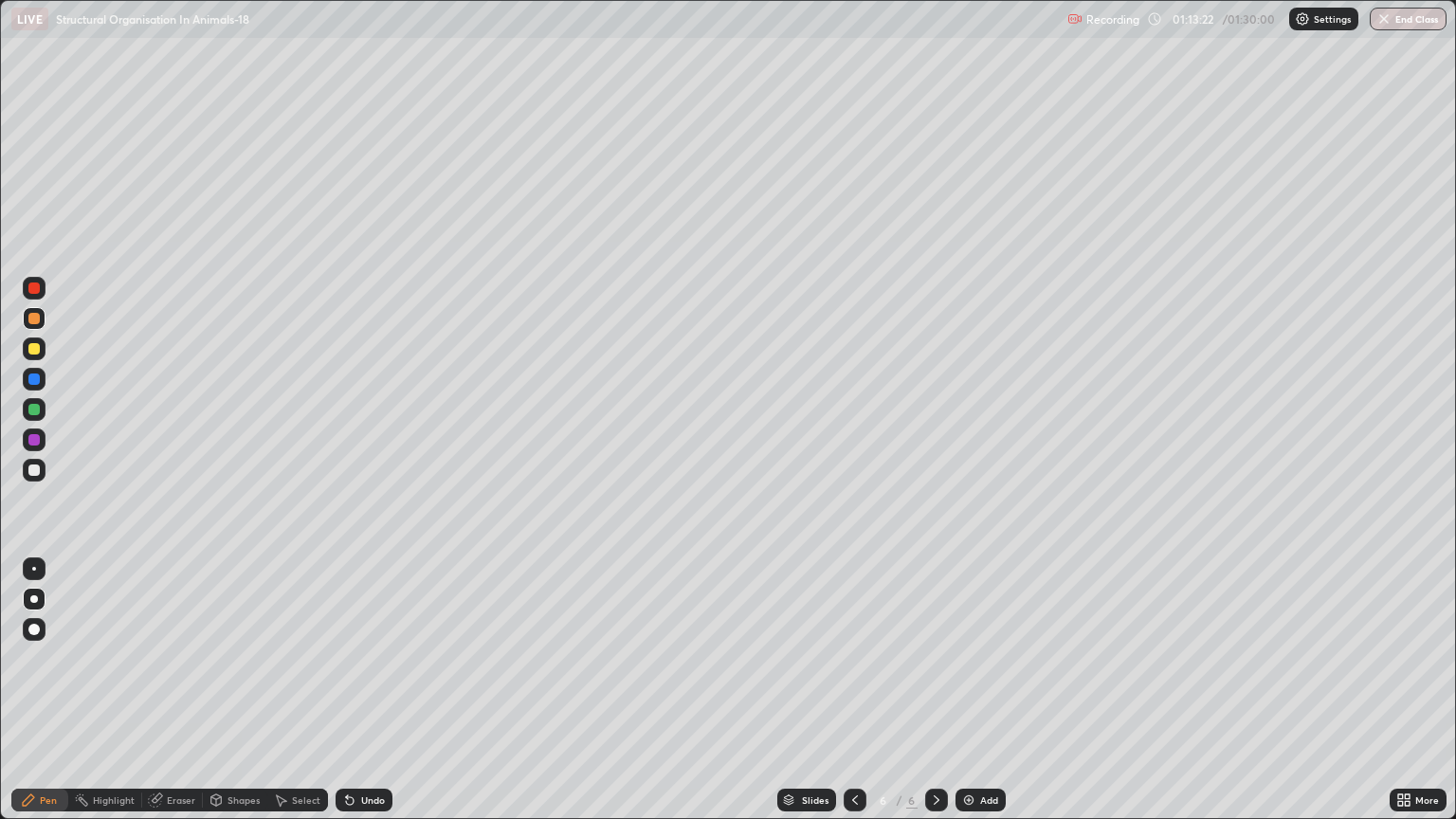 click at bounding box center [34, 470] 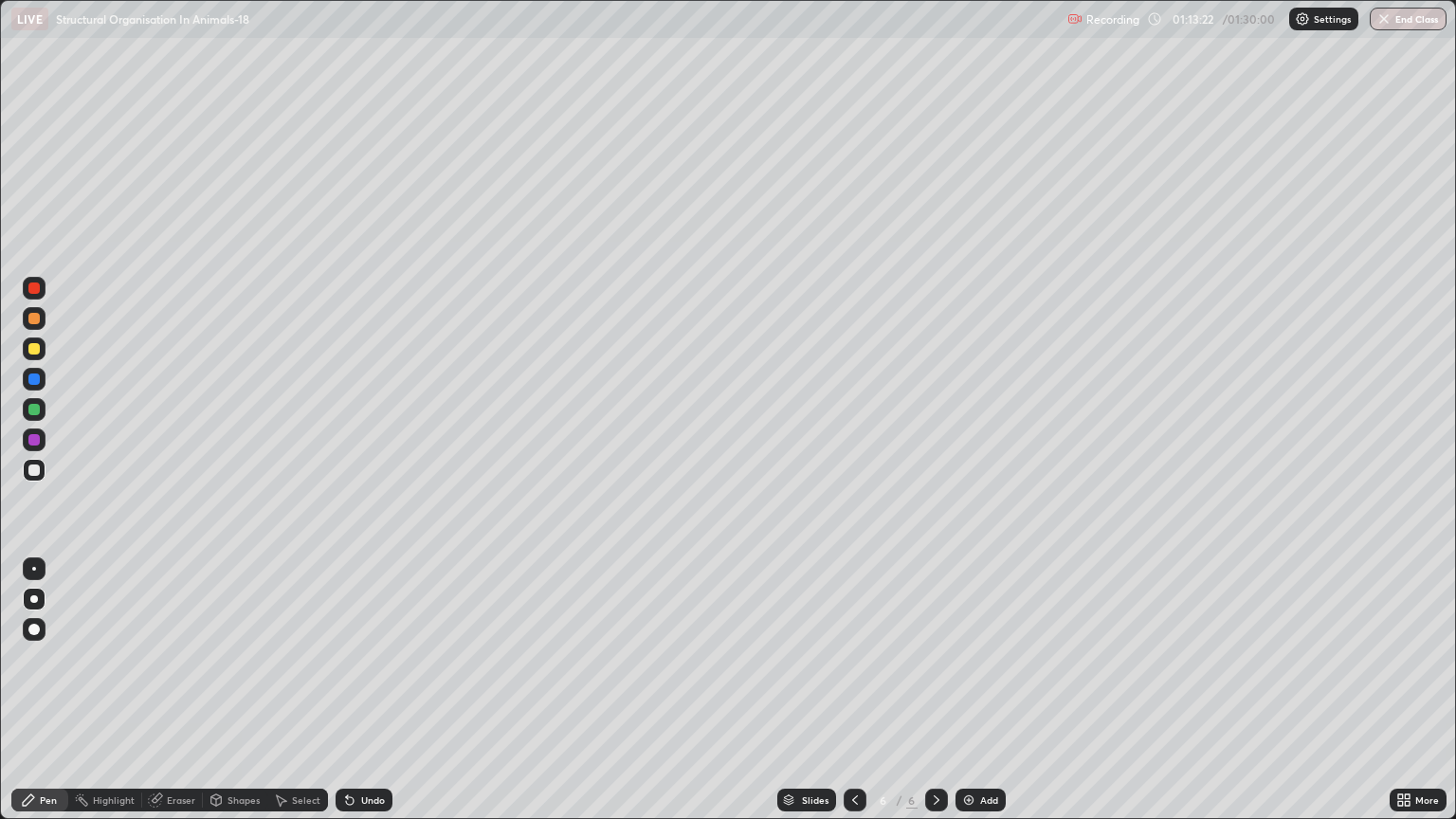 click on "Shapes" at bounding box center (235, 800) 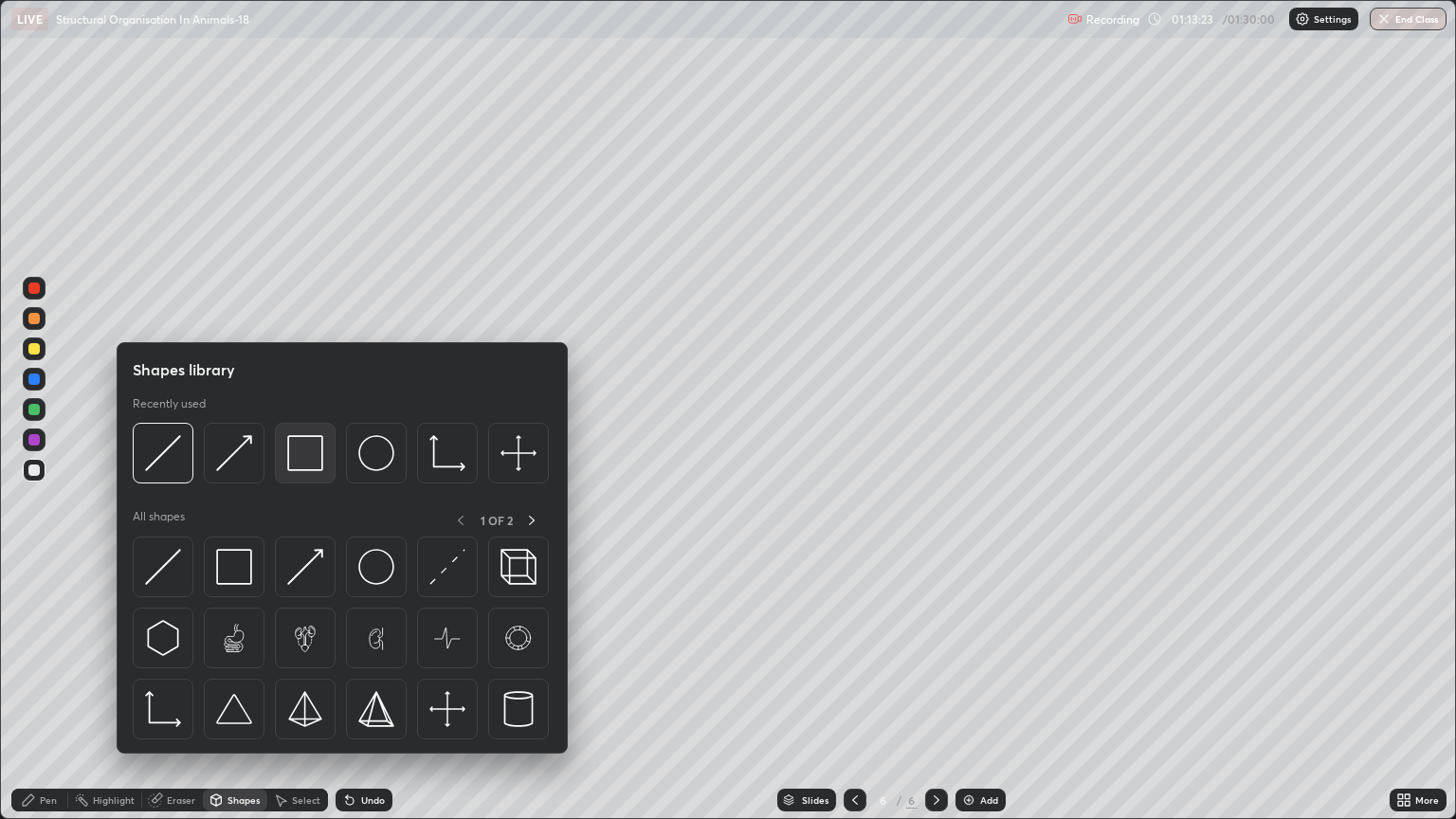 click at bounding box center (305, 453) 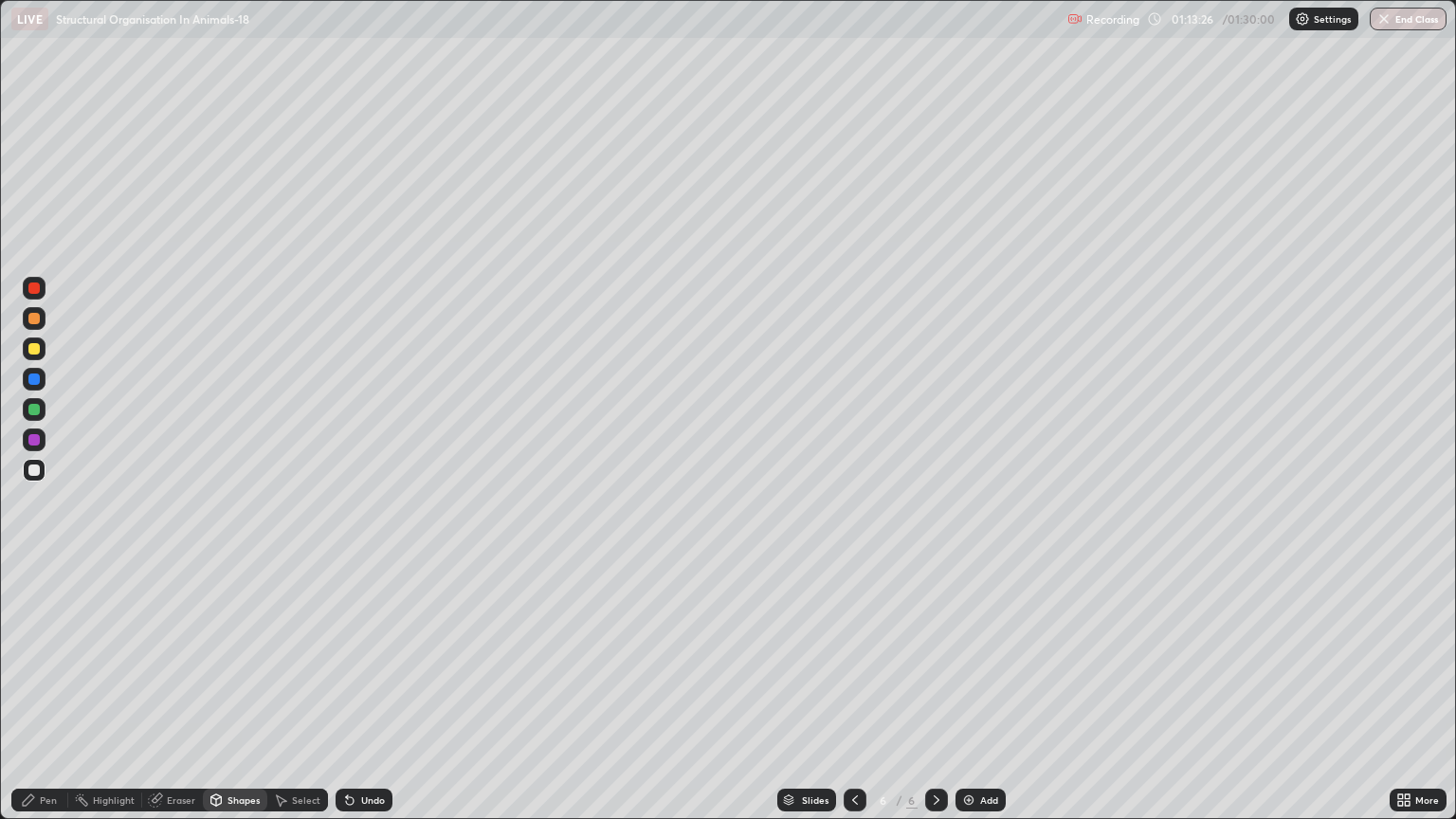 click on "Pen" at bounding box center [48, 800] 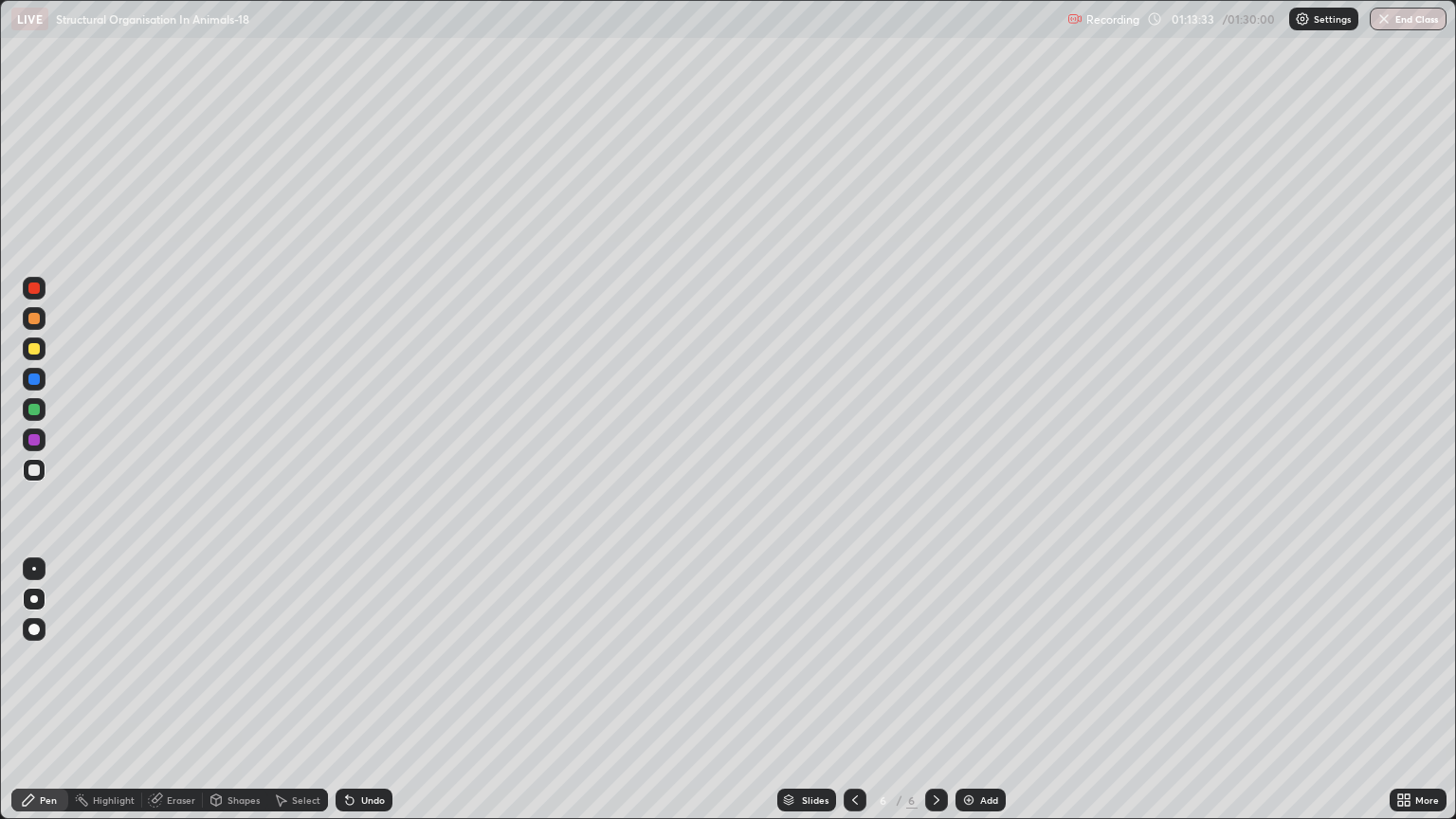 click on "Eraser" at bounding box center [173, 800] 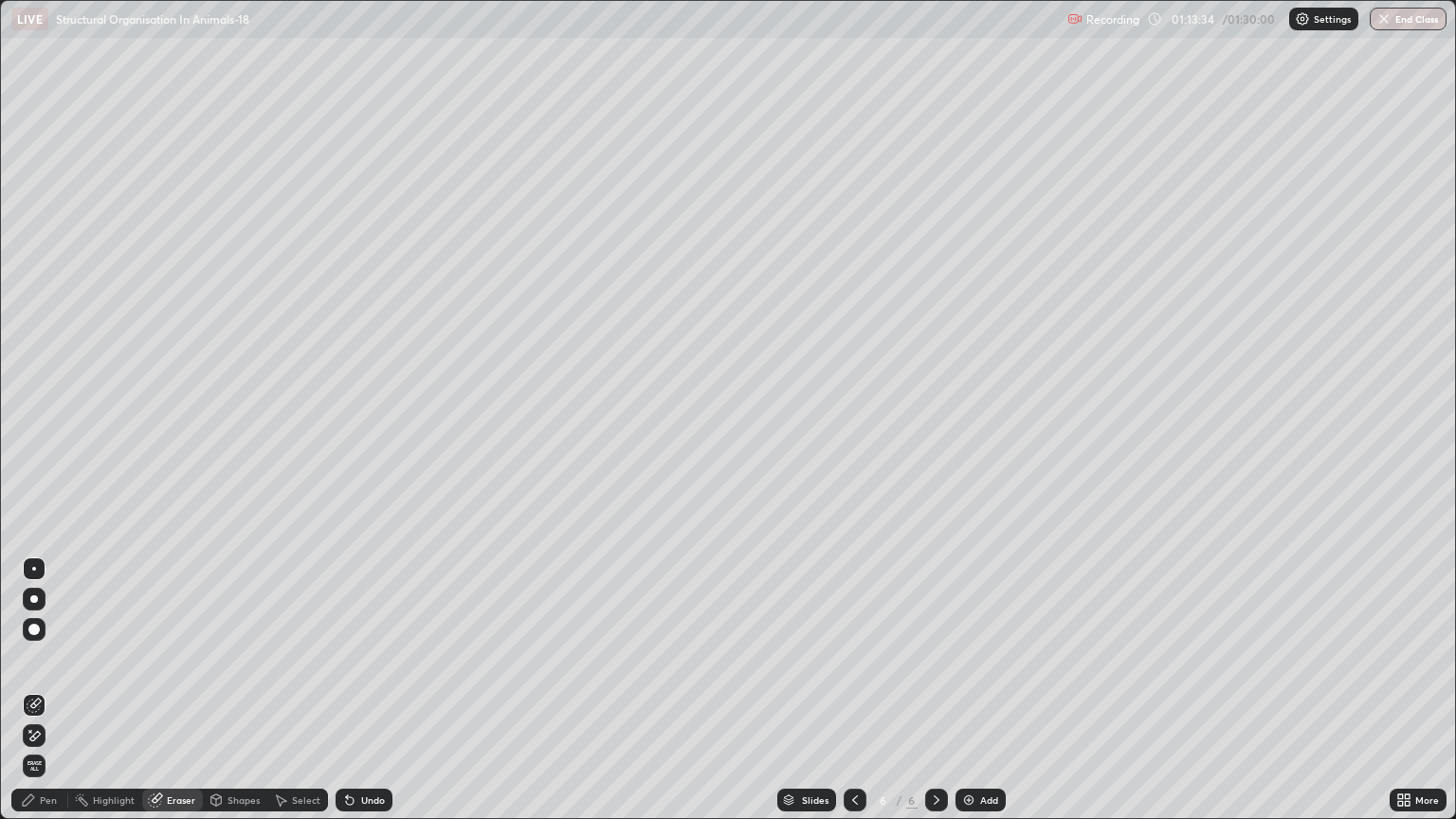 click 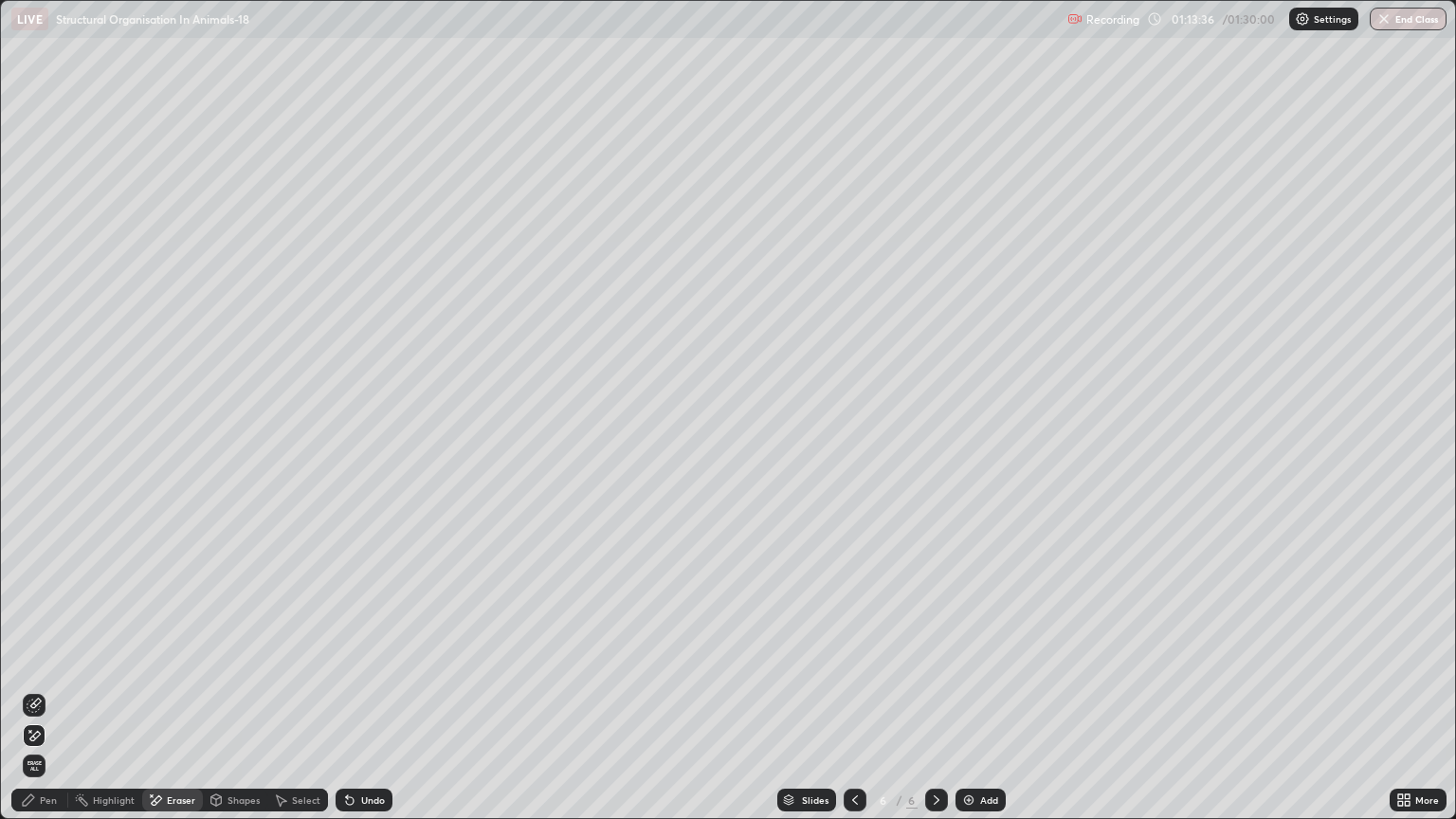 click on "Pen" at bounding box center [48, 800] 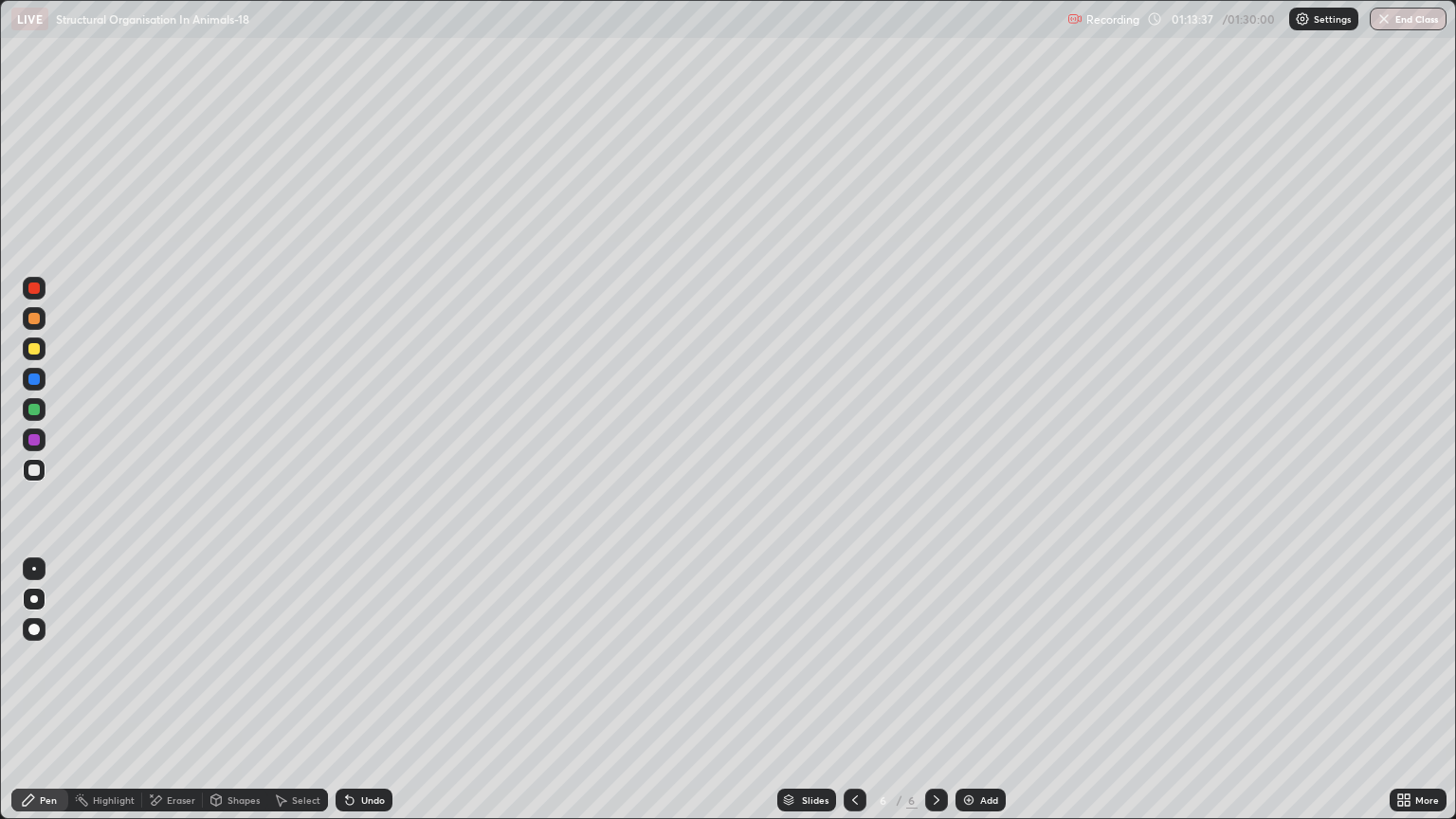 click on "Shapes" at bounding box center [244, 800] 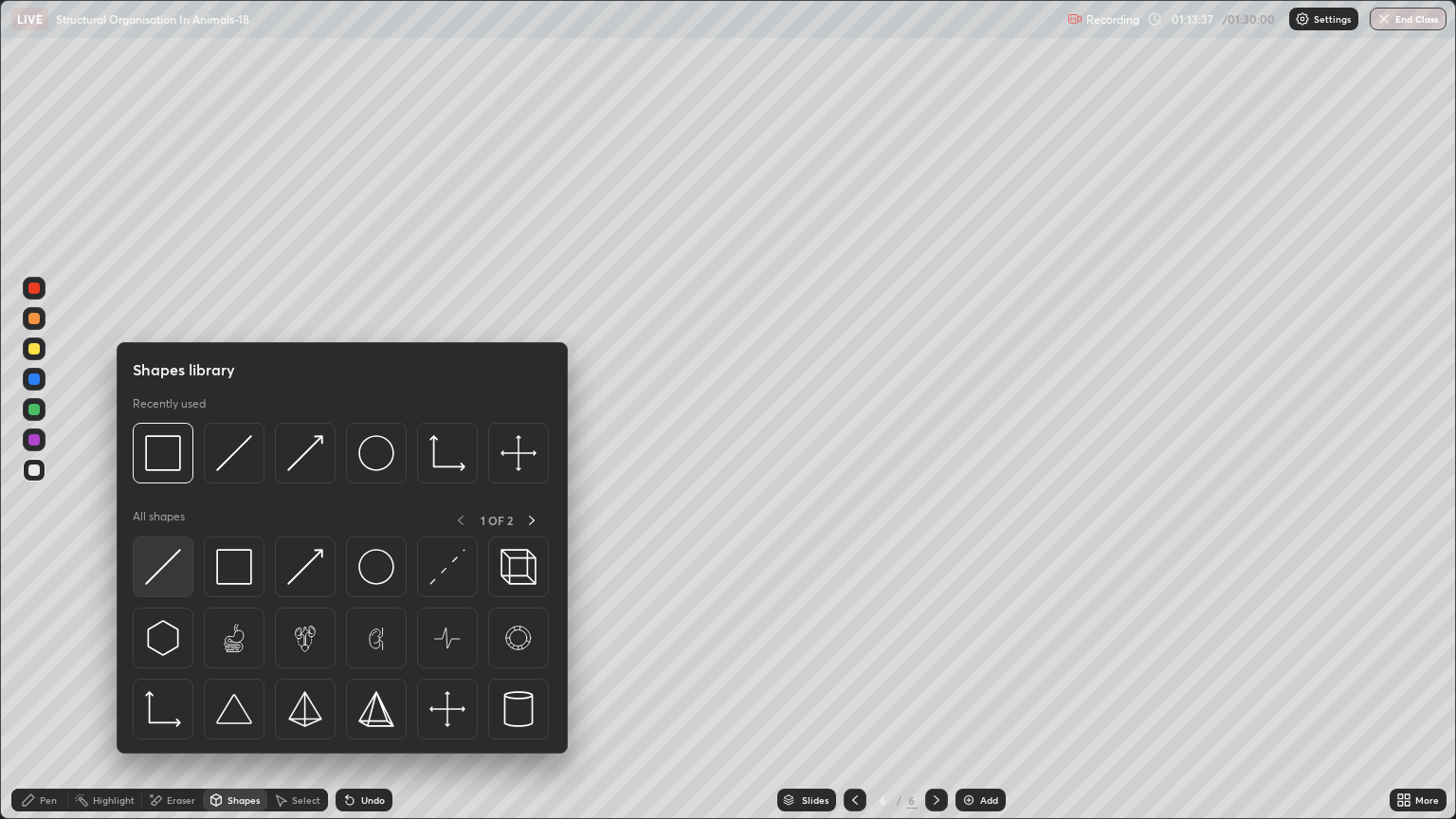 click at bounding box center [163, 567] 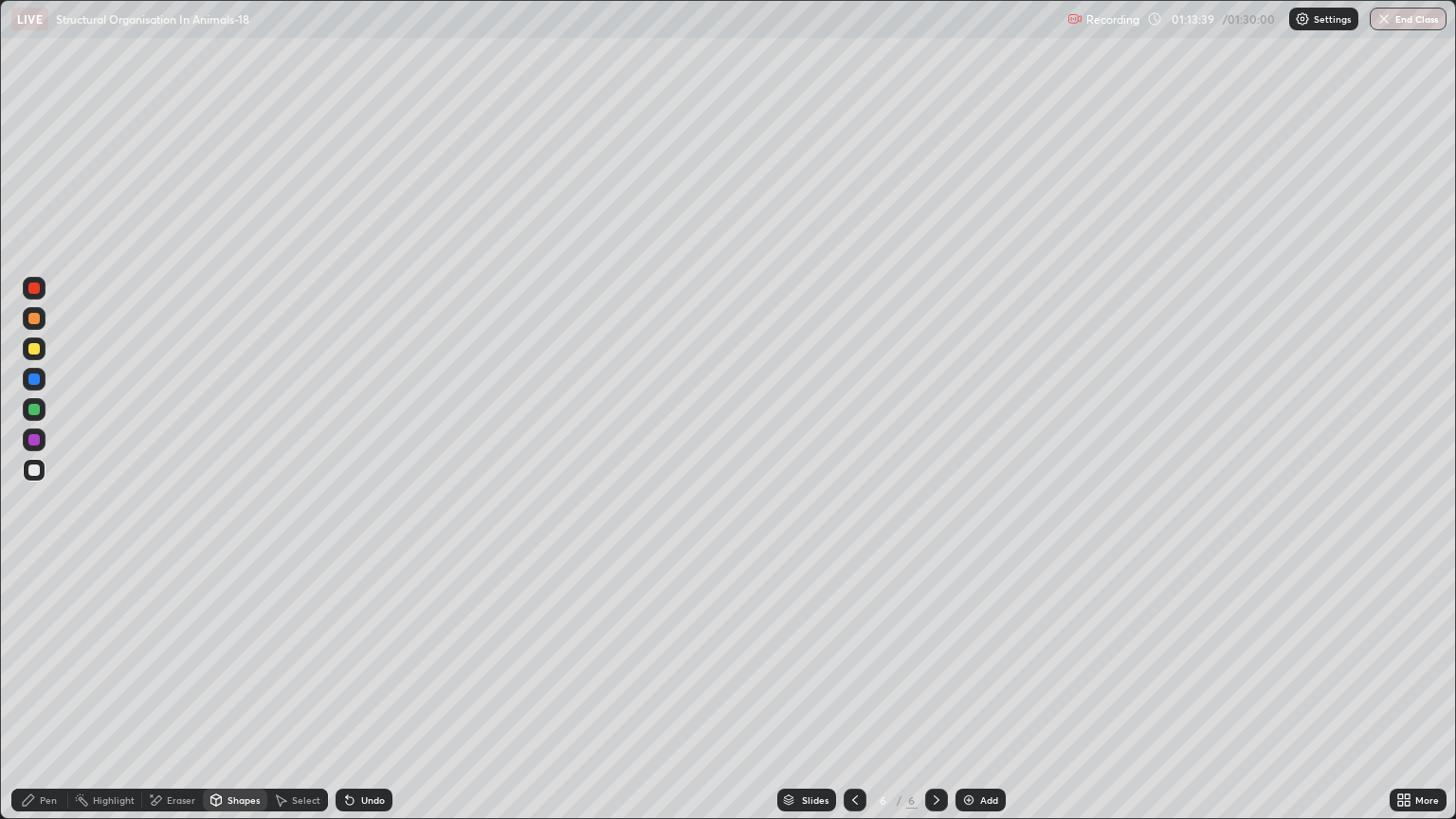 click on "Shapes" at bounding box center (244, 800) 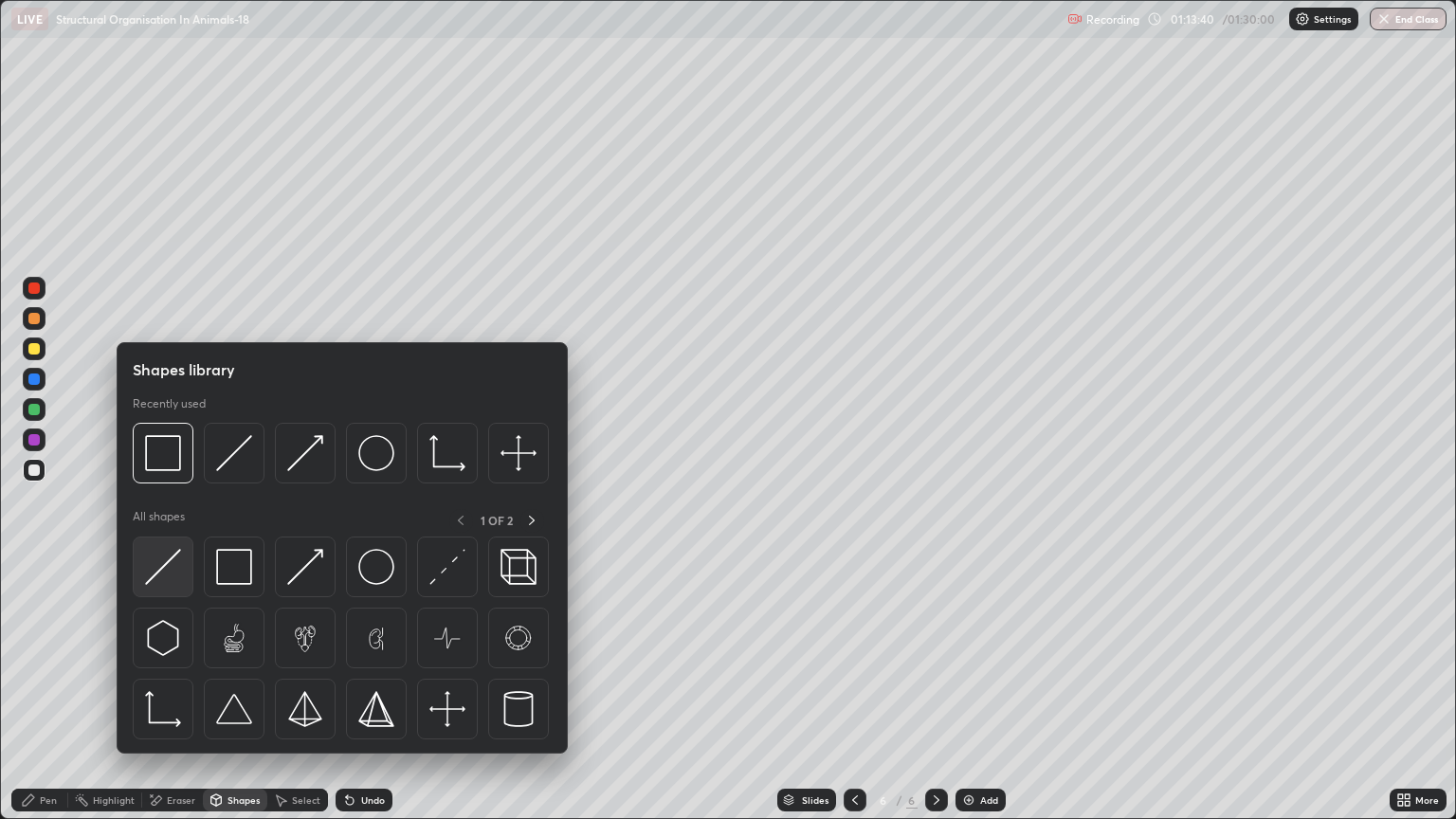click at bounding box center (163, 567) 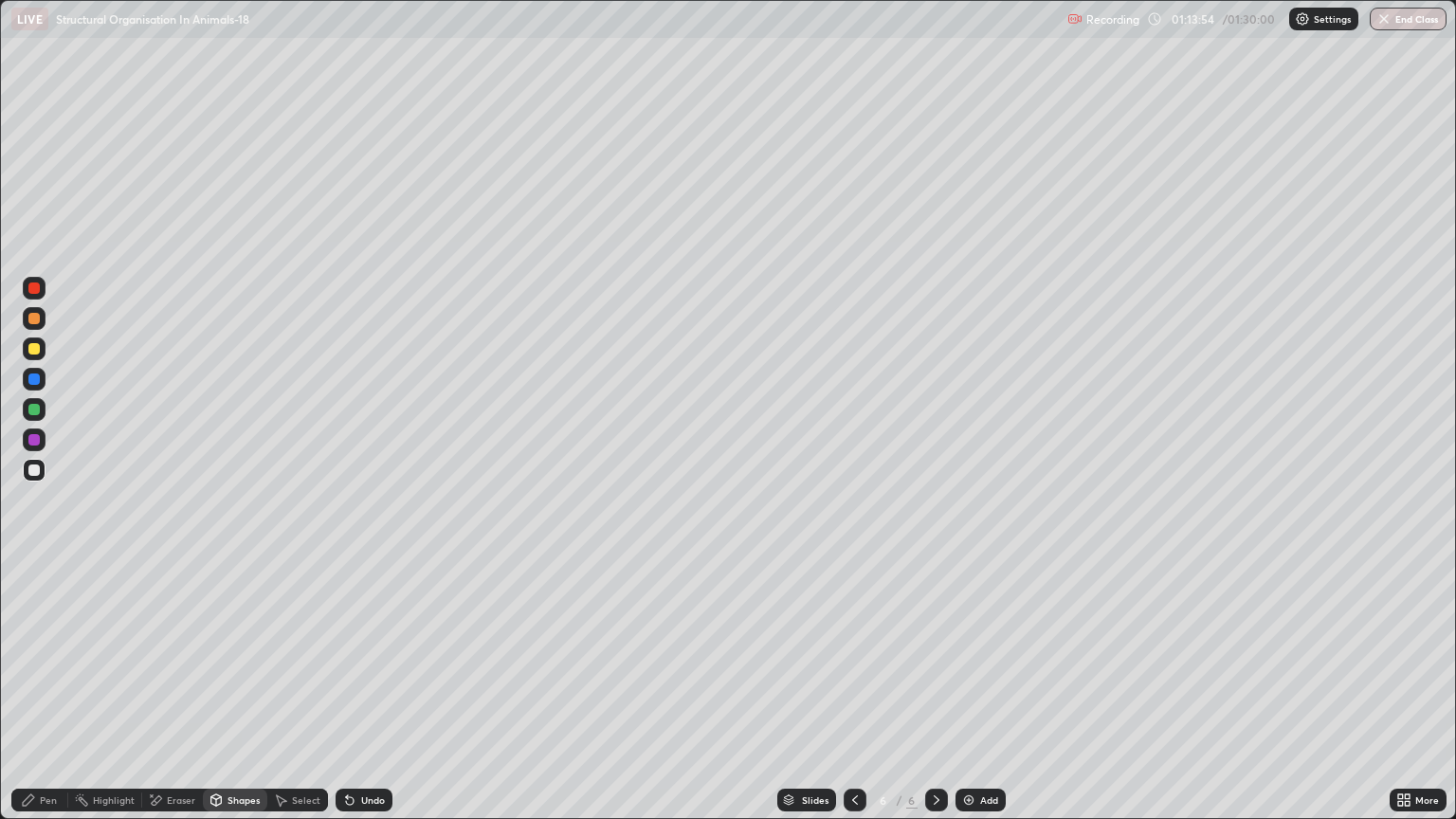 click at bounding box center (34, 318) 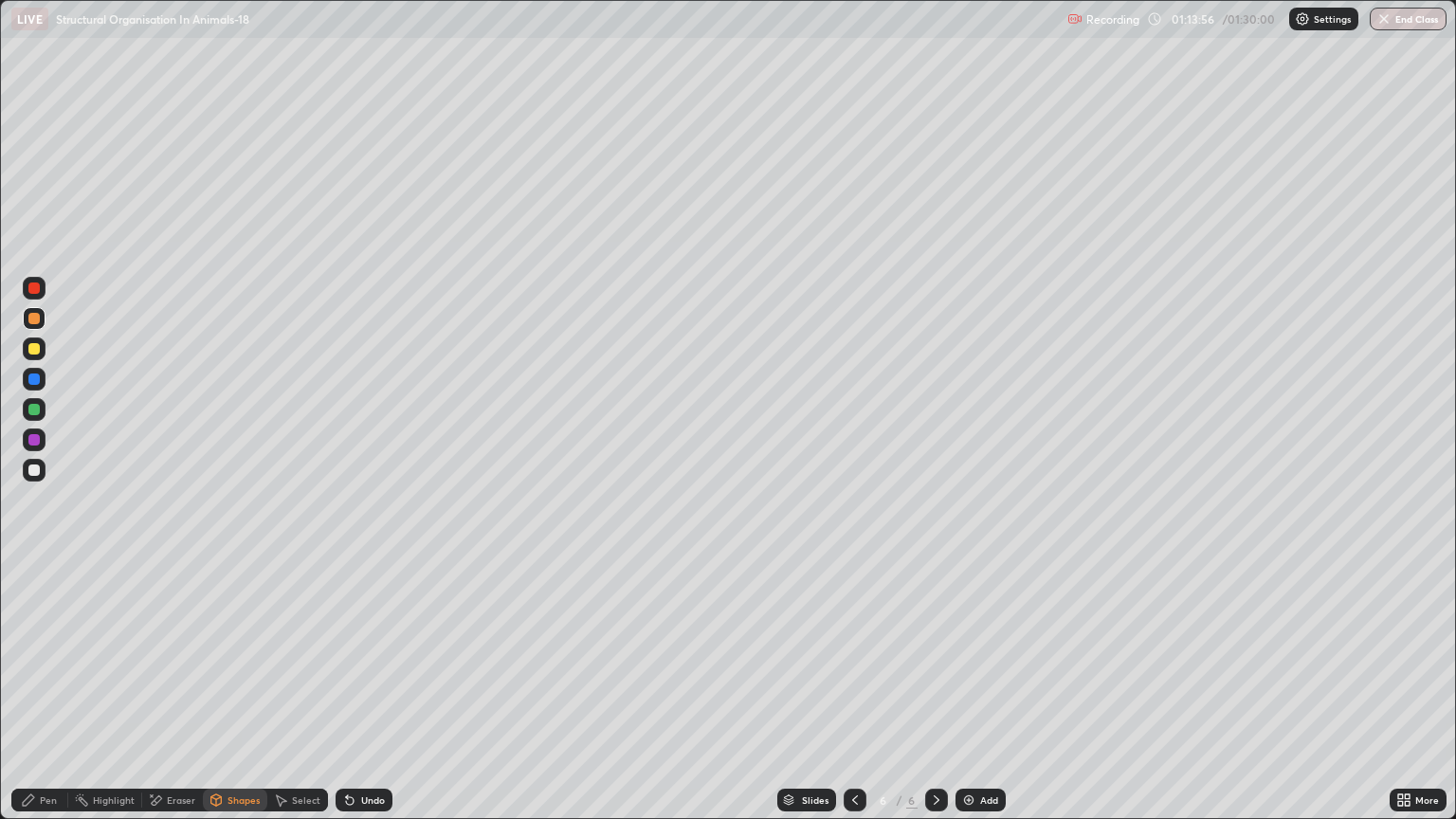 click on "Eraser" at bounding box center (173, 800) 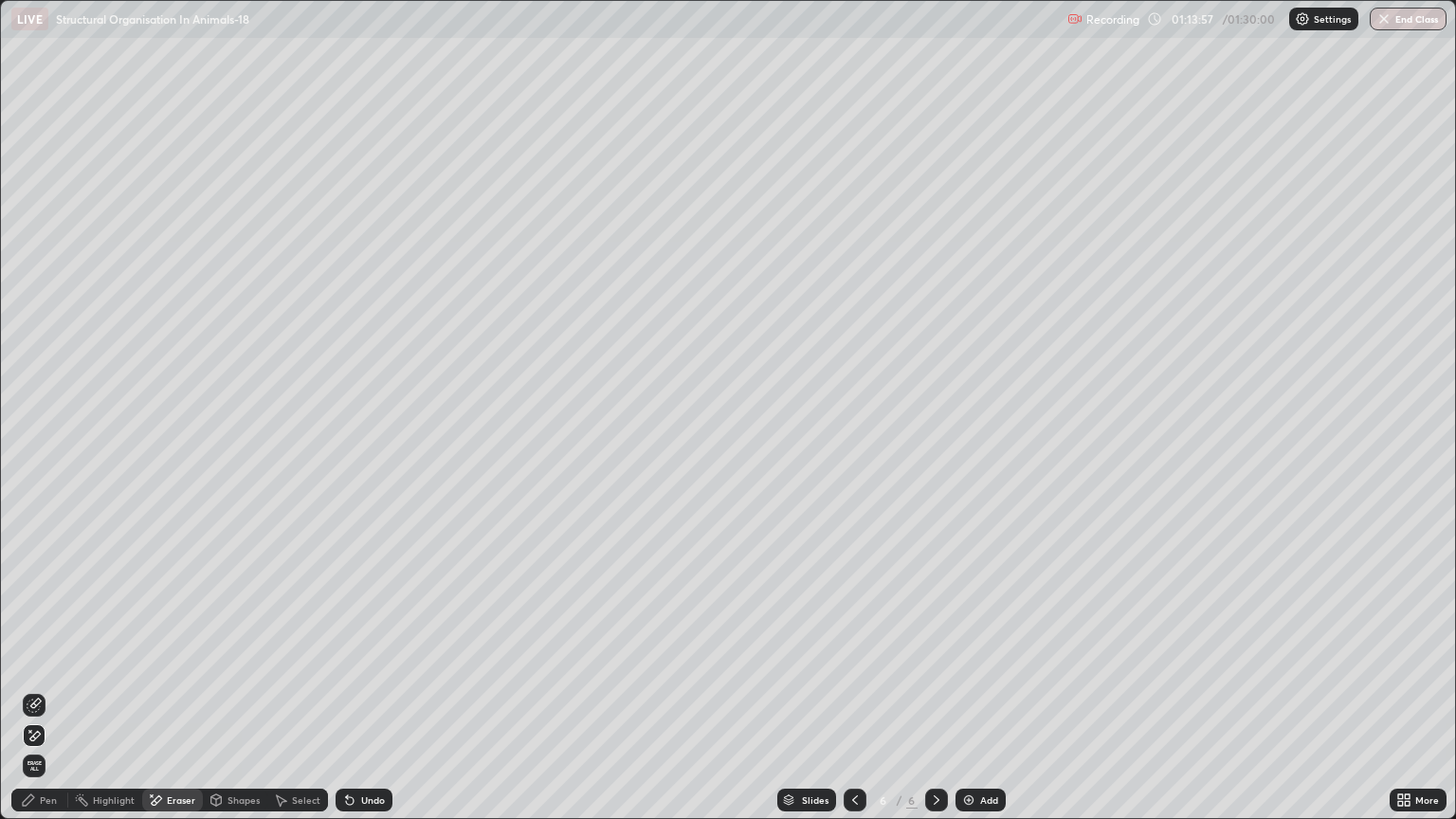 click on "Pen" at bounding box center [40, 800] 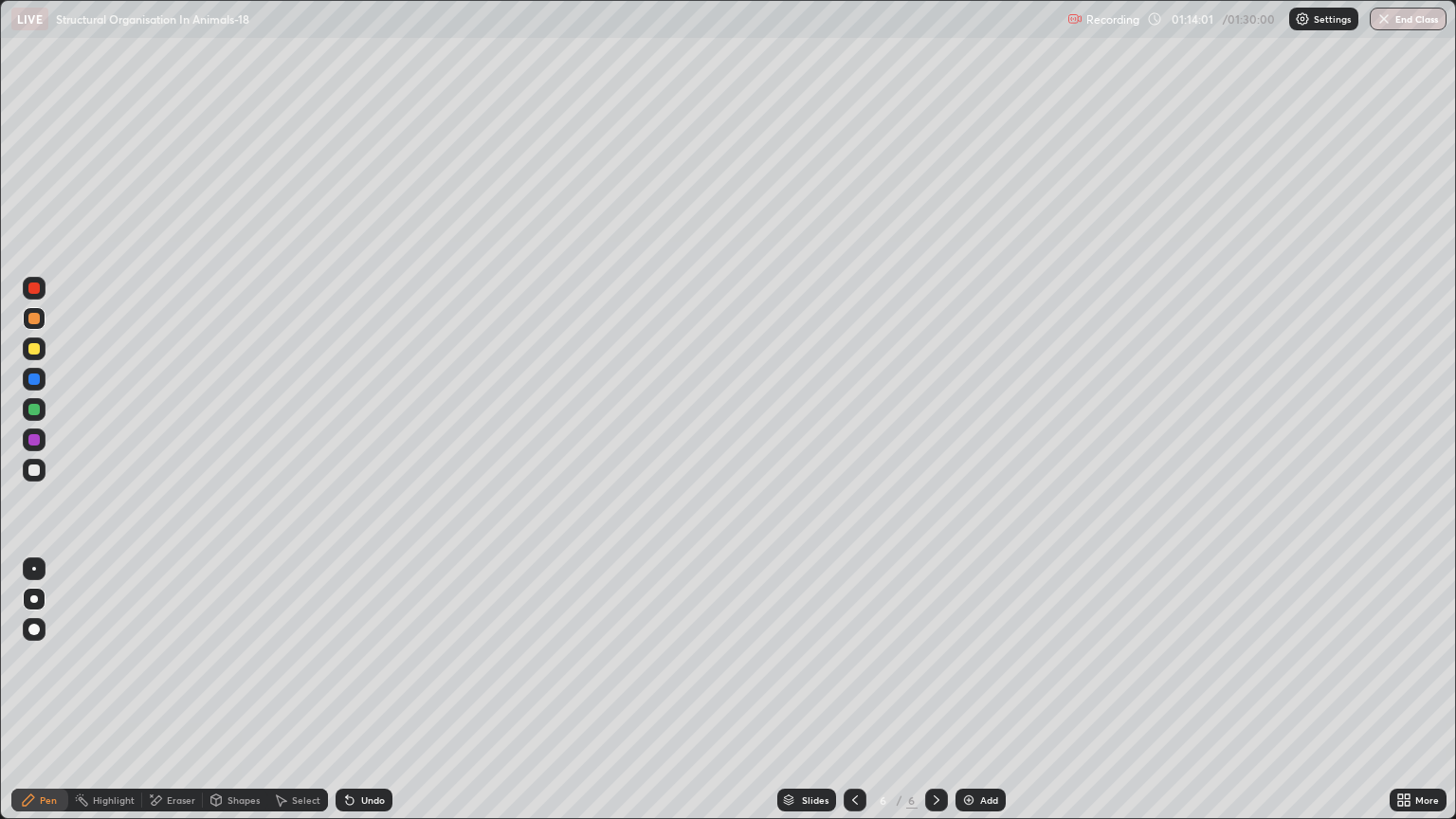 click 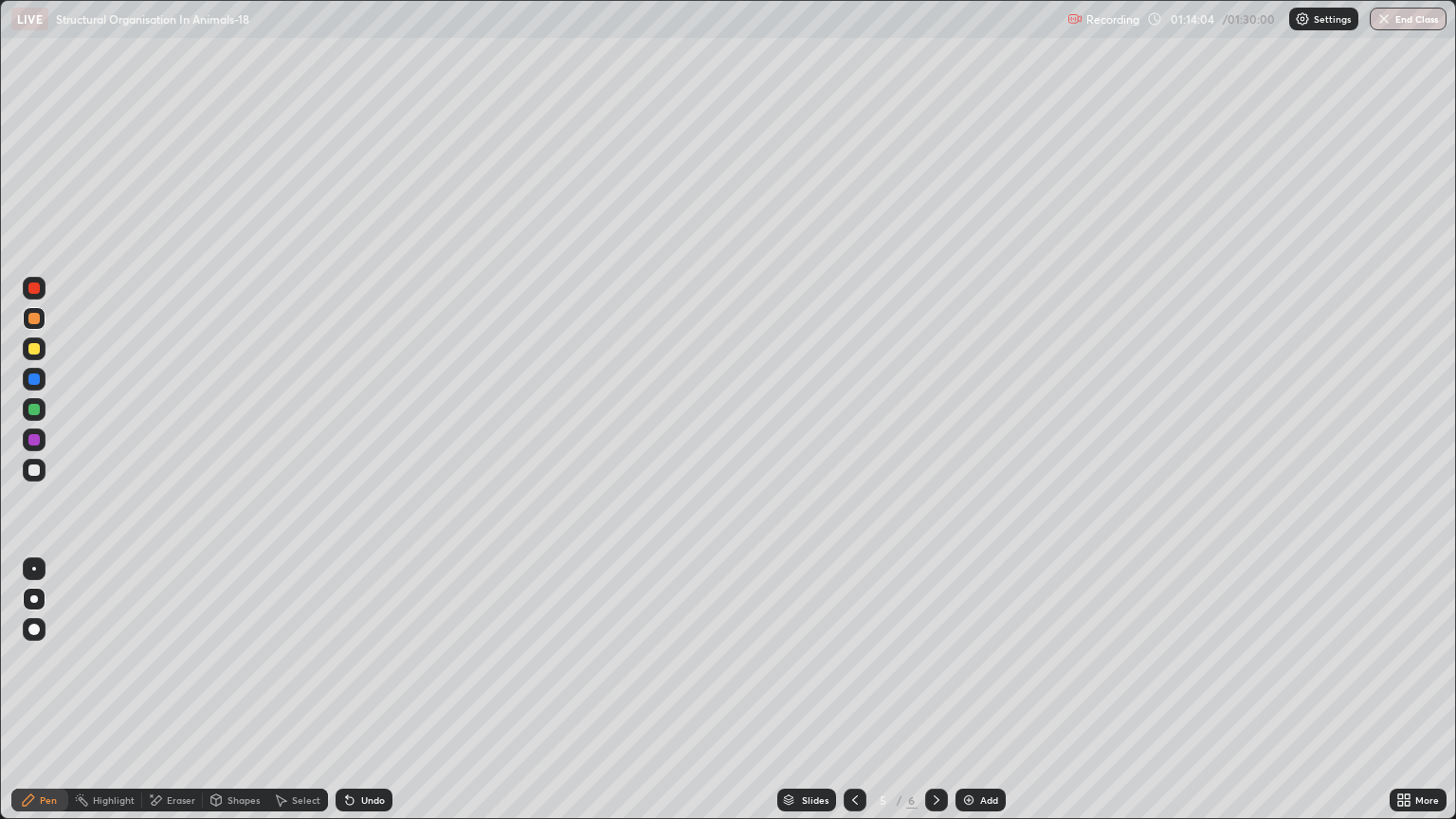 click 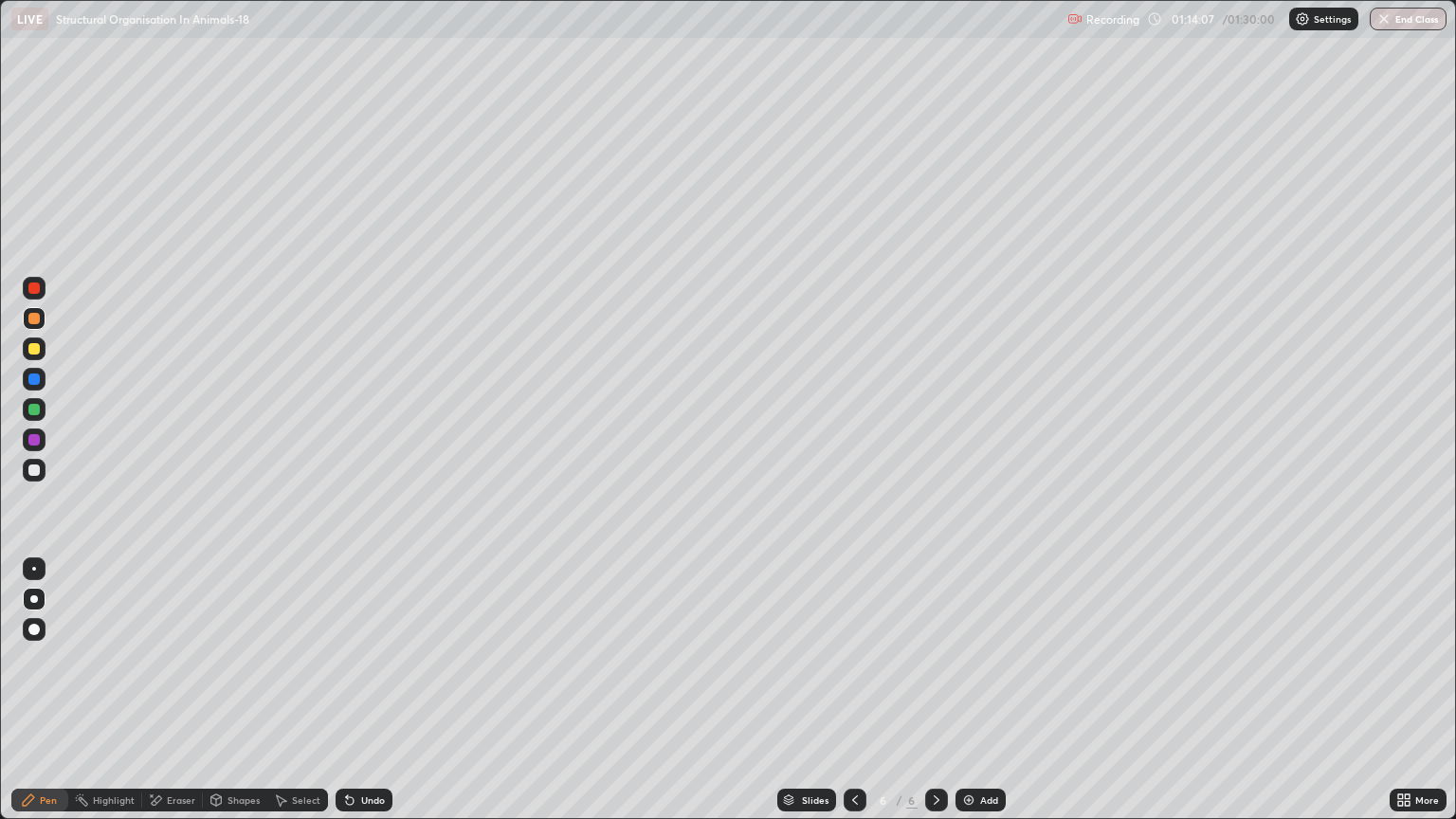click on "Eraser" at bounding box center [181, 800] 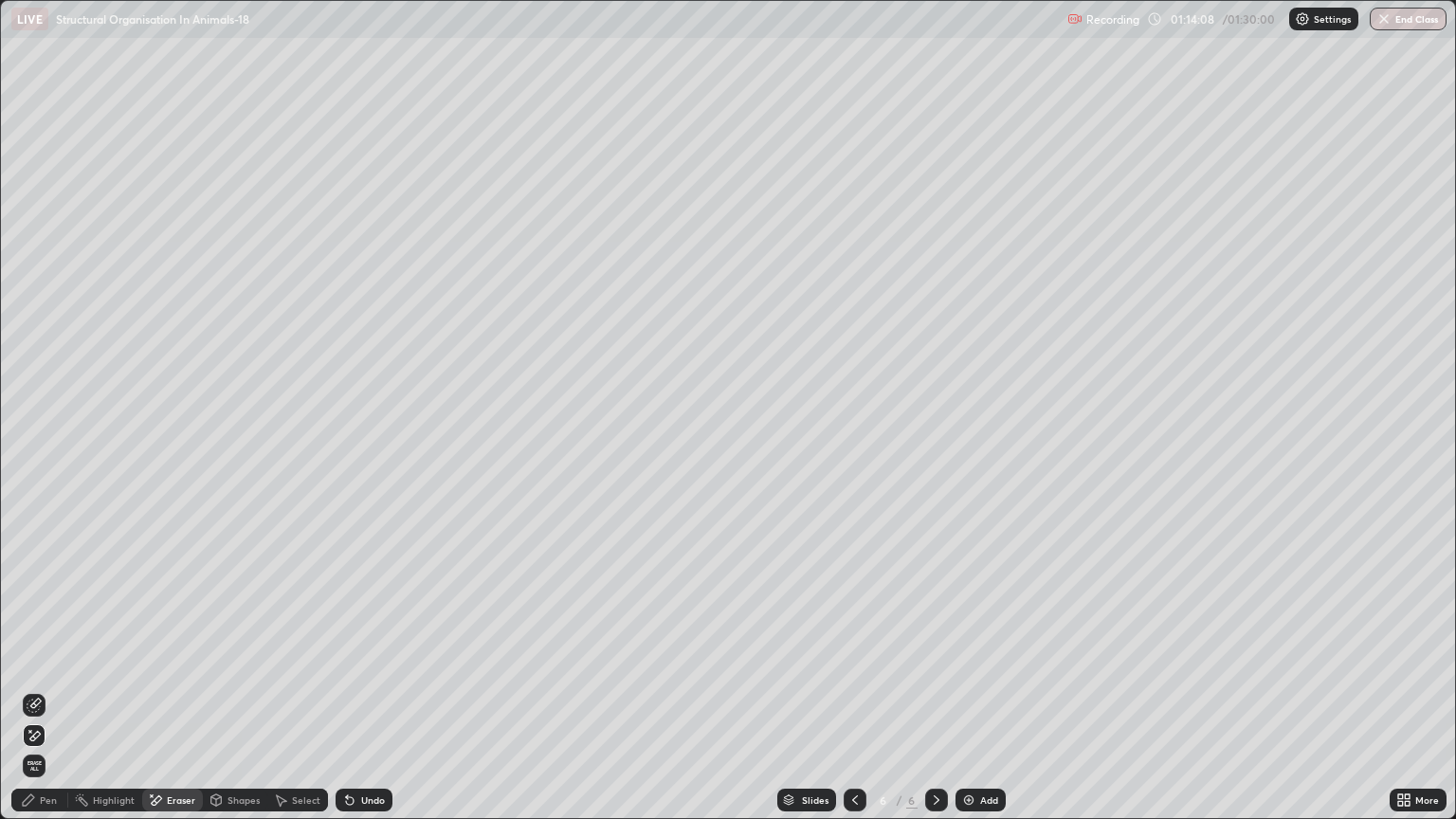 click on "Pen" at bounding box center (48, 800) 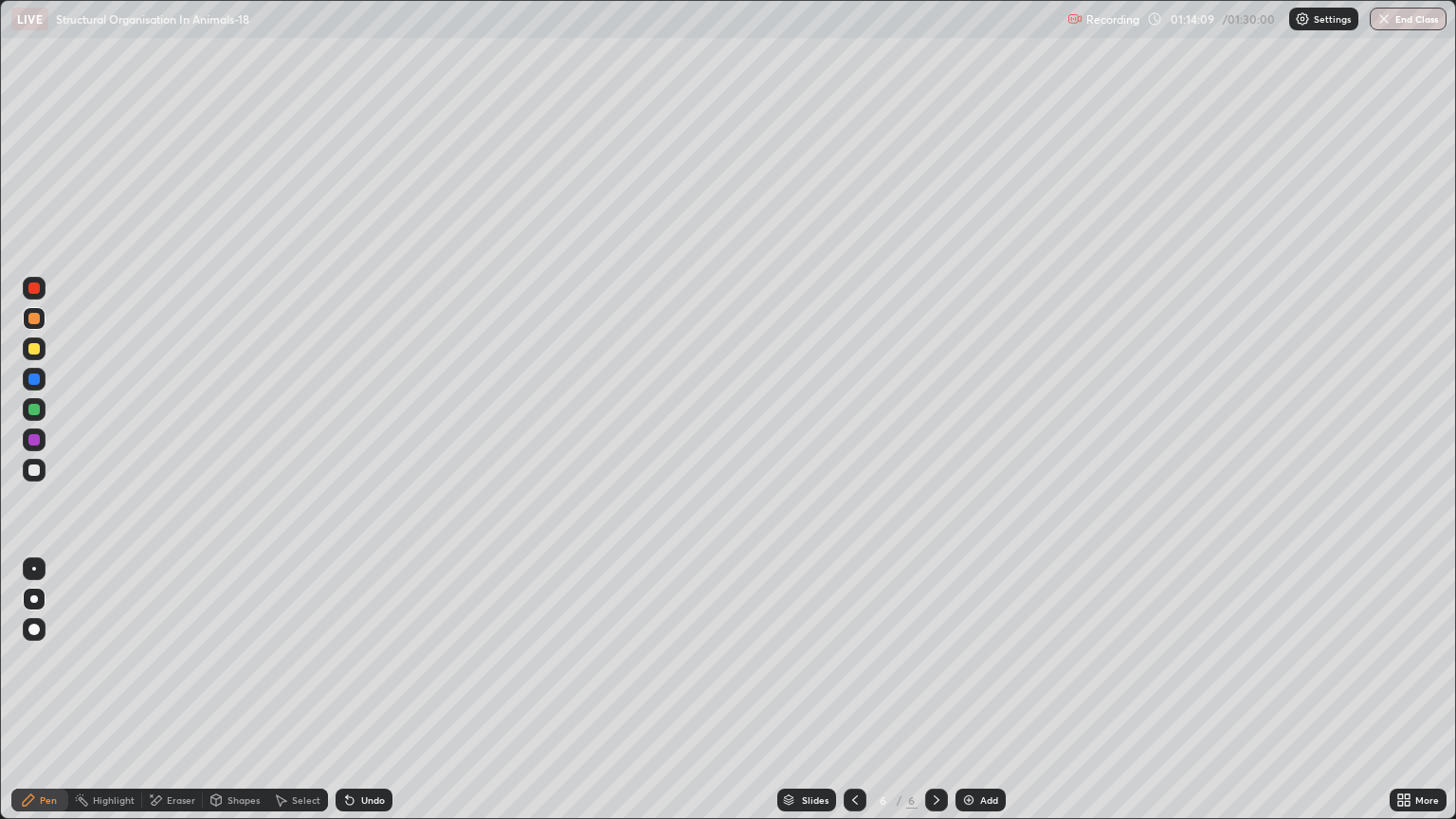 click at bounding box center [34, 349] 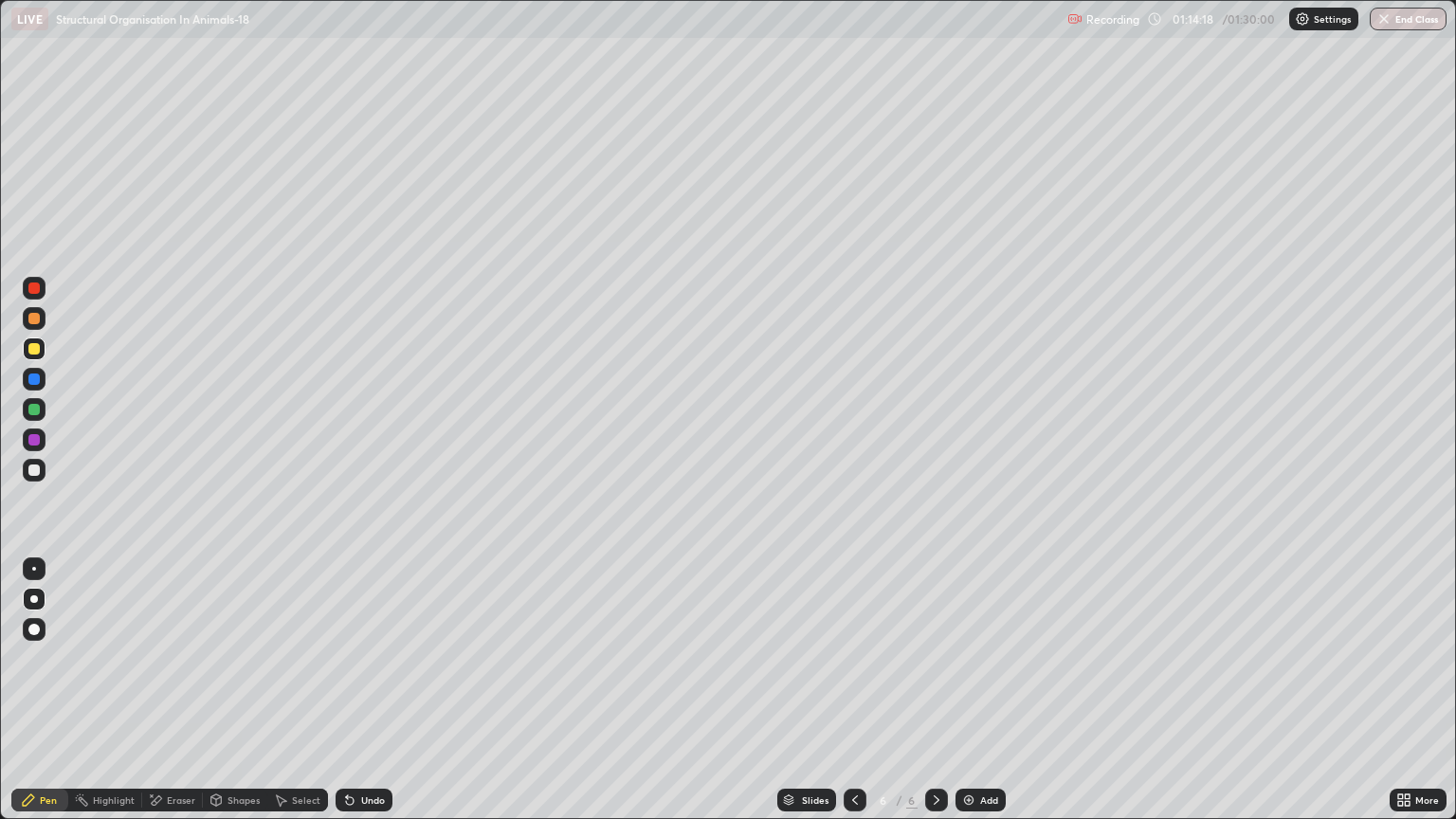 click on "Eraser" at bounding box center [181, 800] 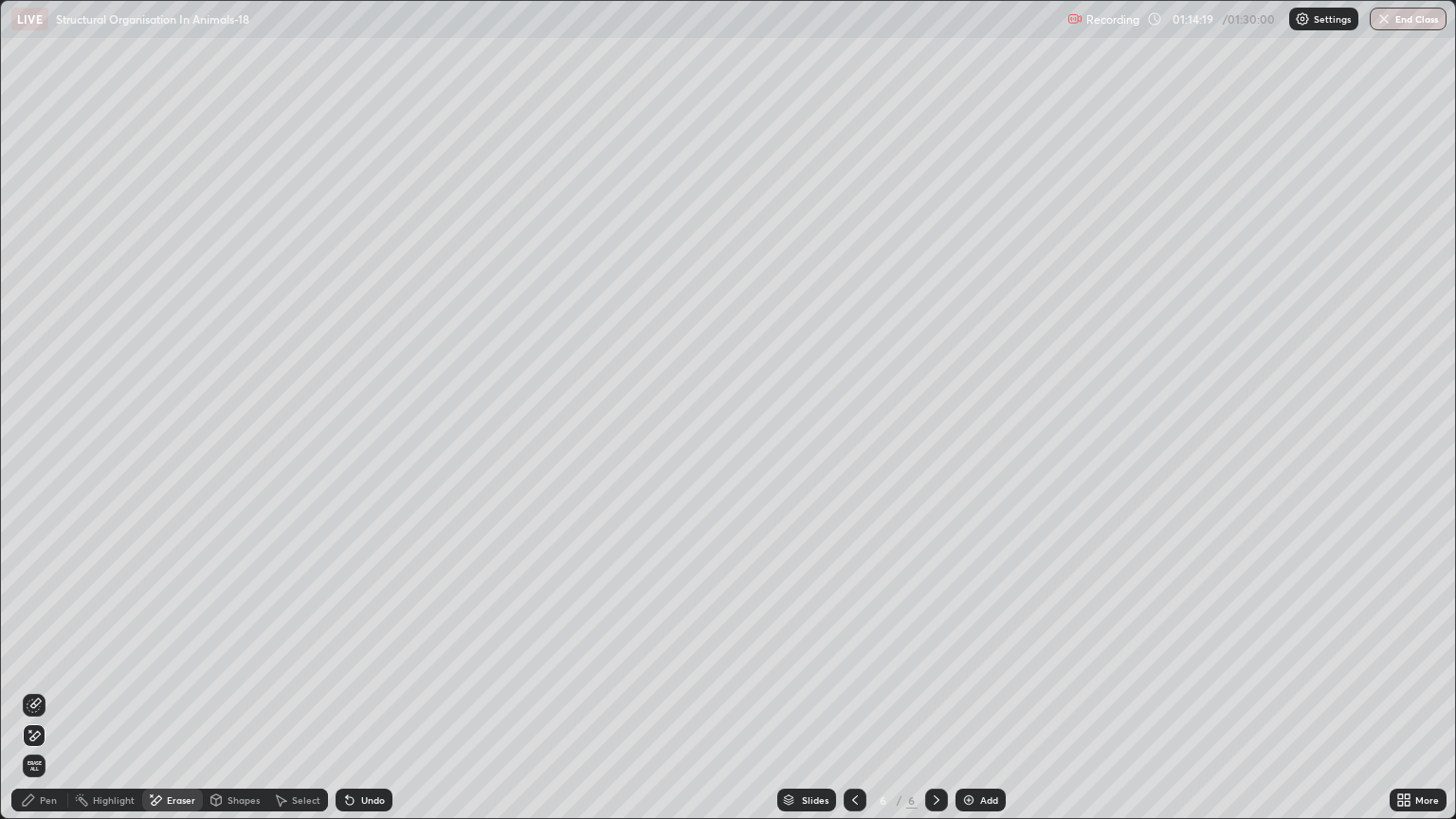 click on "Pen" at bounding box center [48, 800] 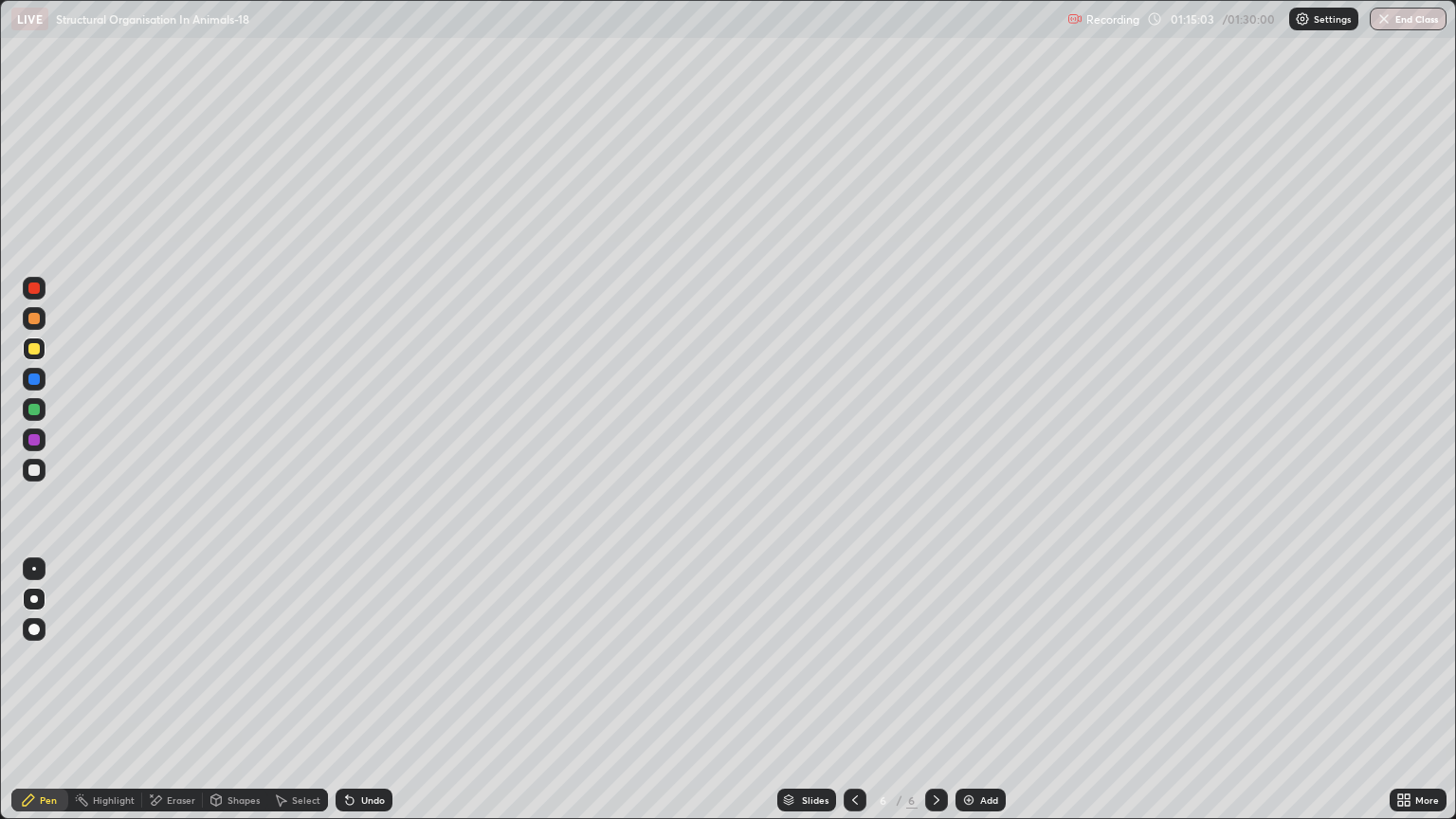 click 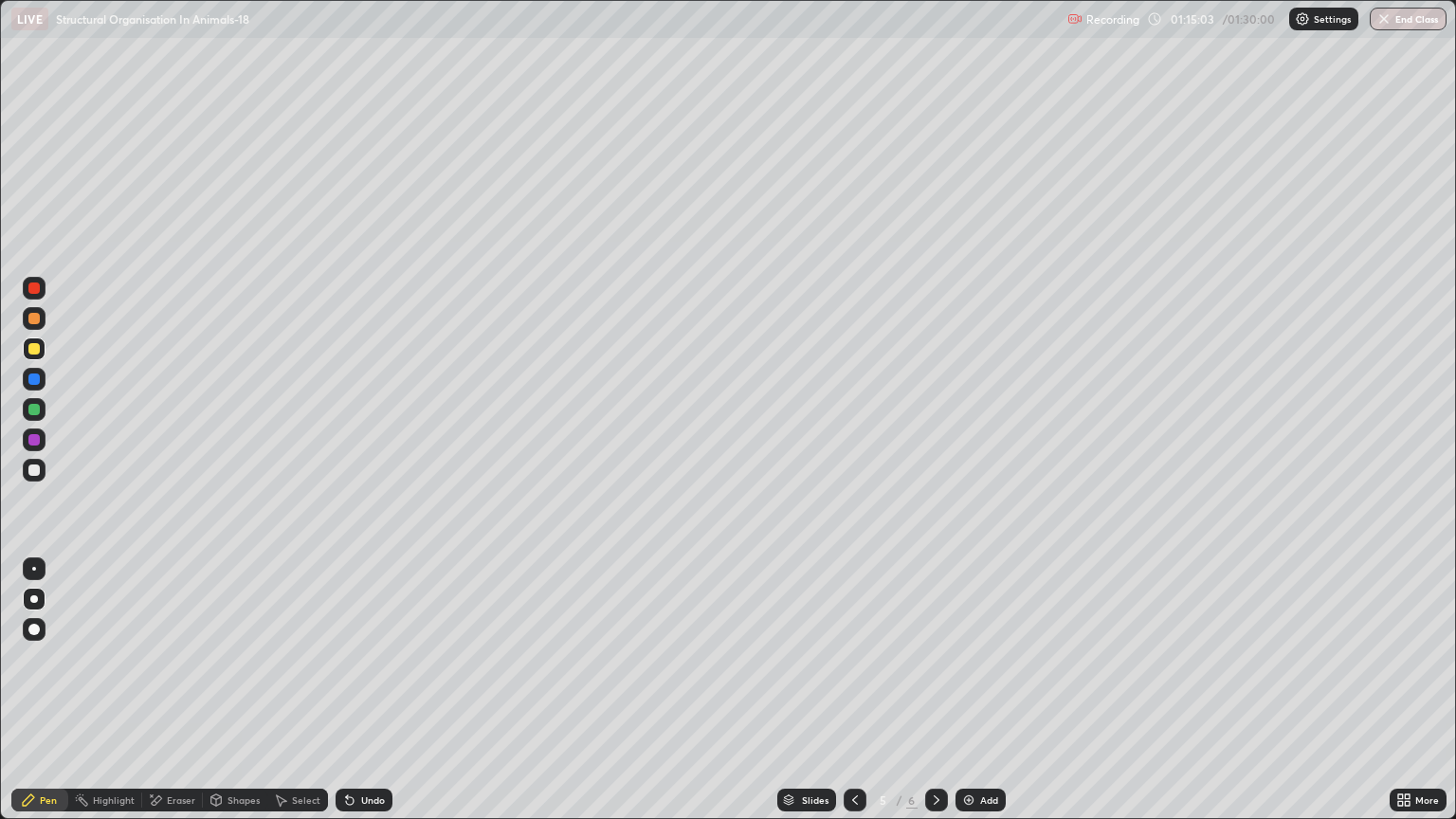 click 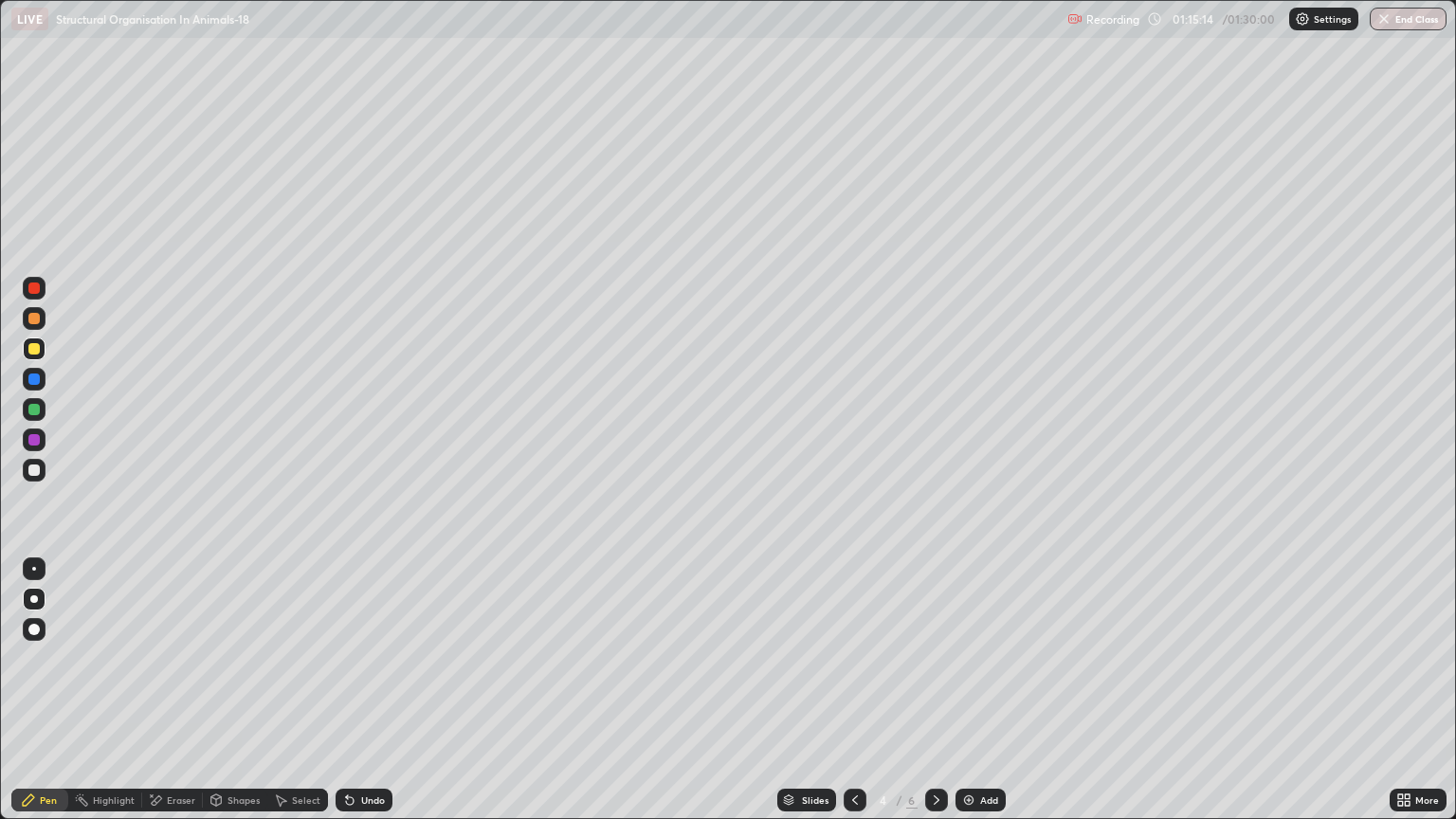 click 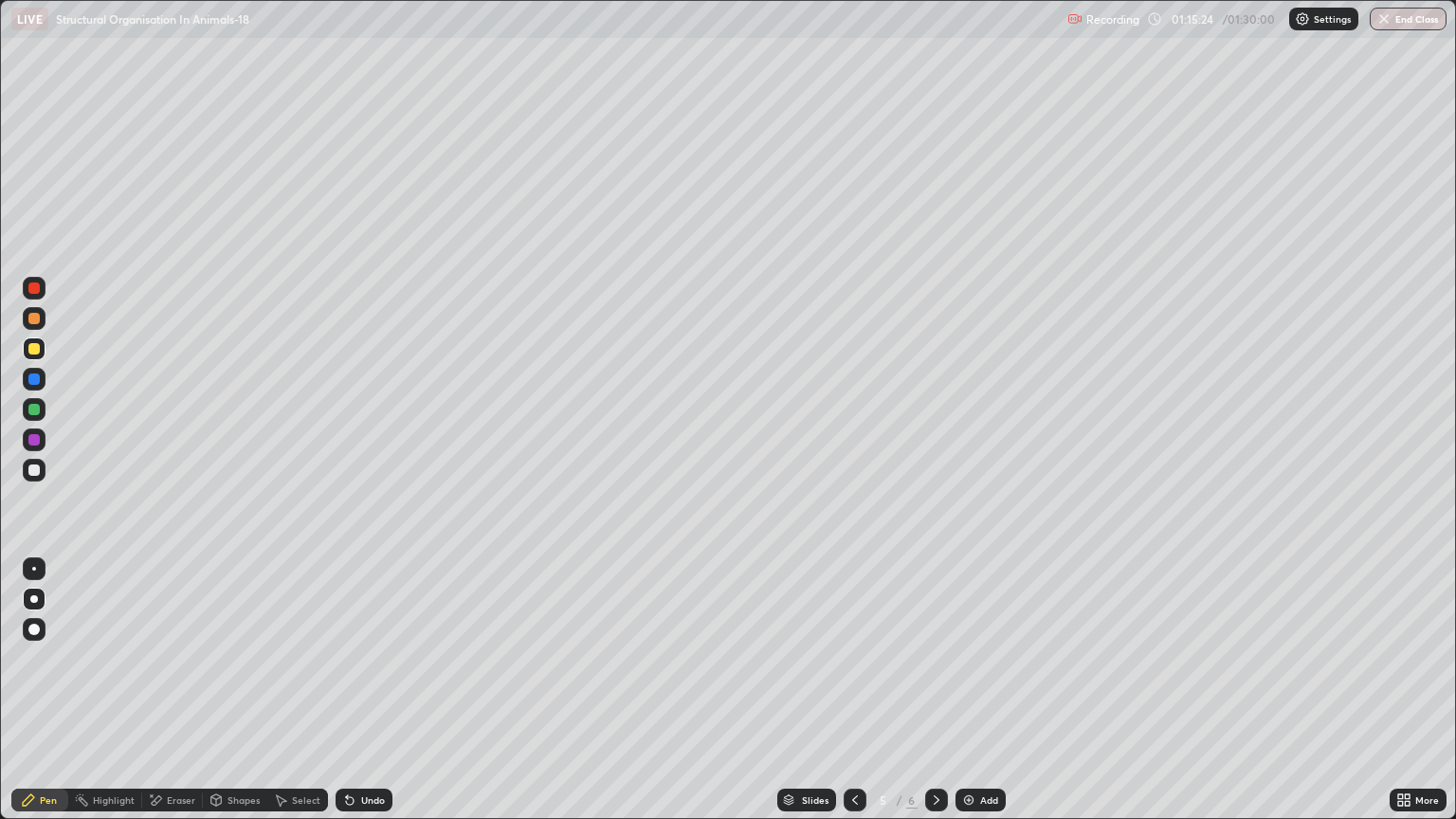click 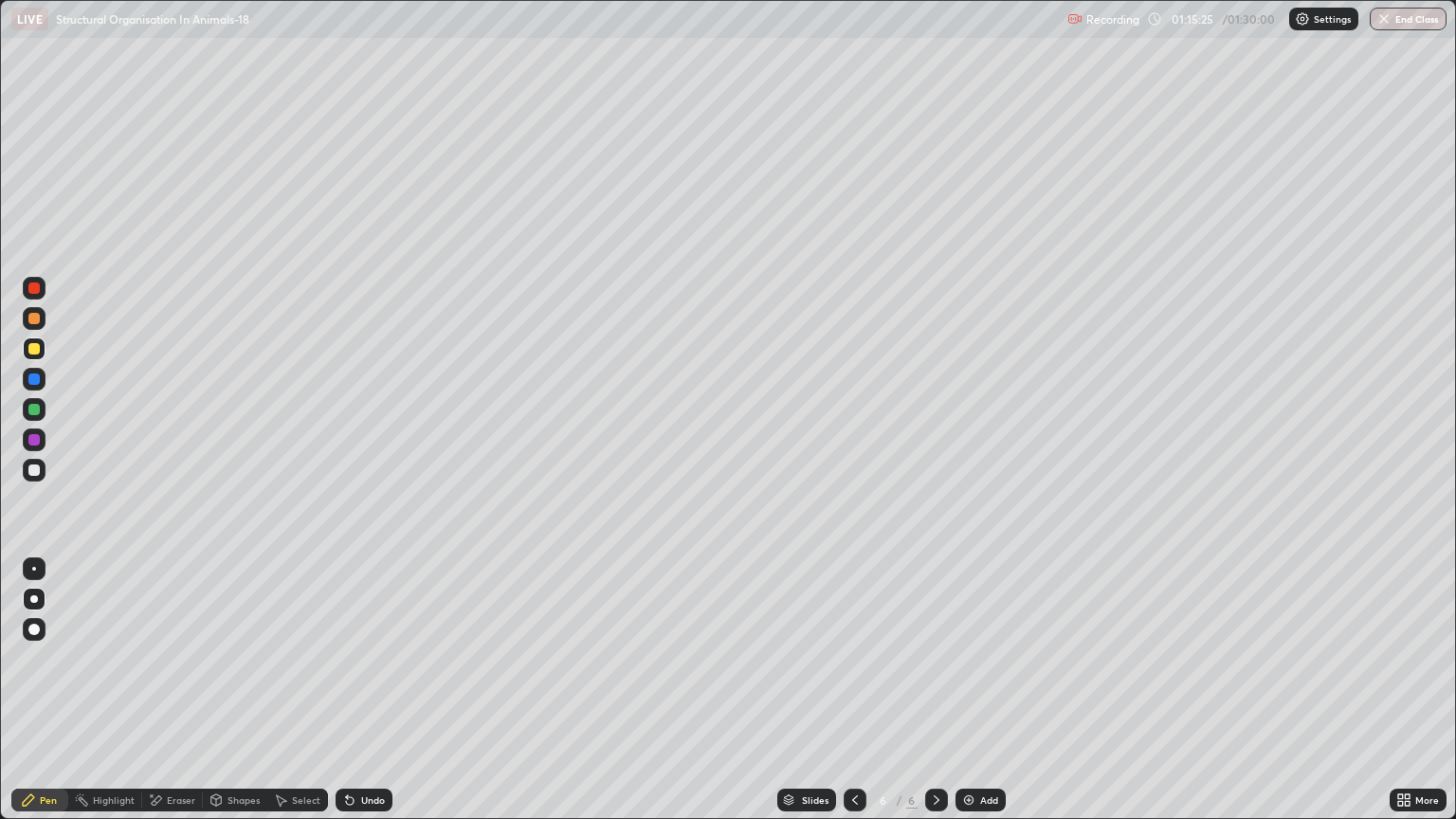click on "Pen" at bounding box center [48, 800] 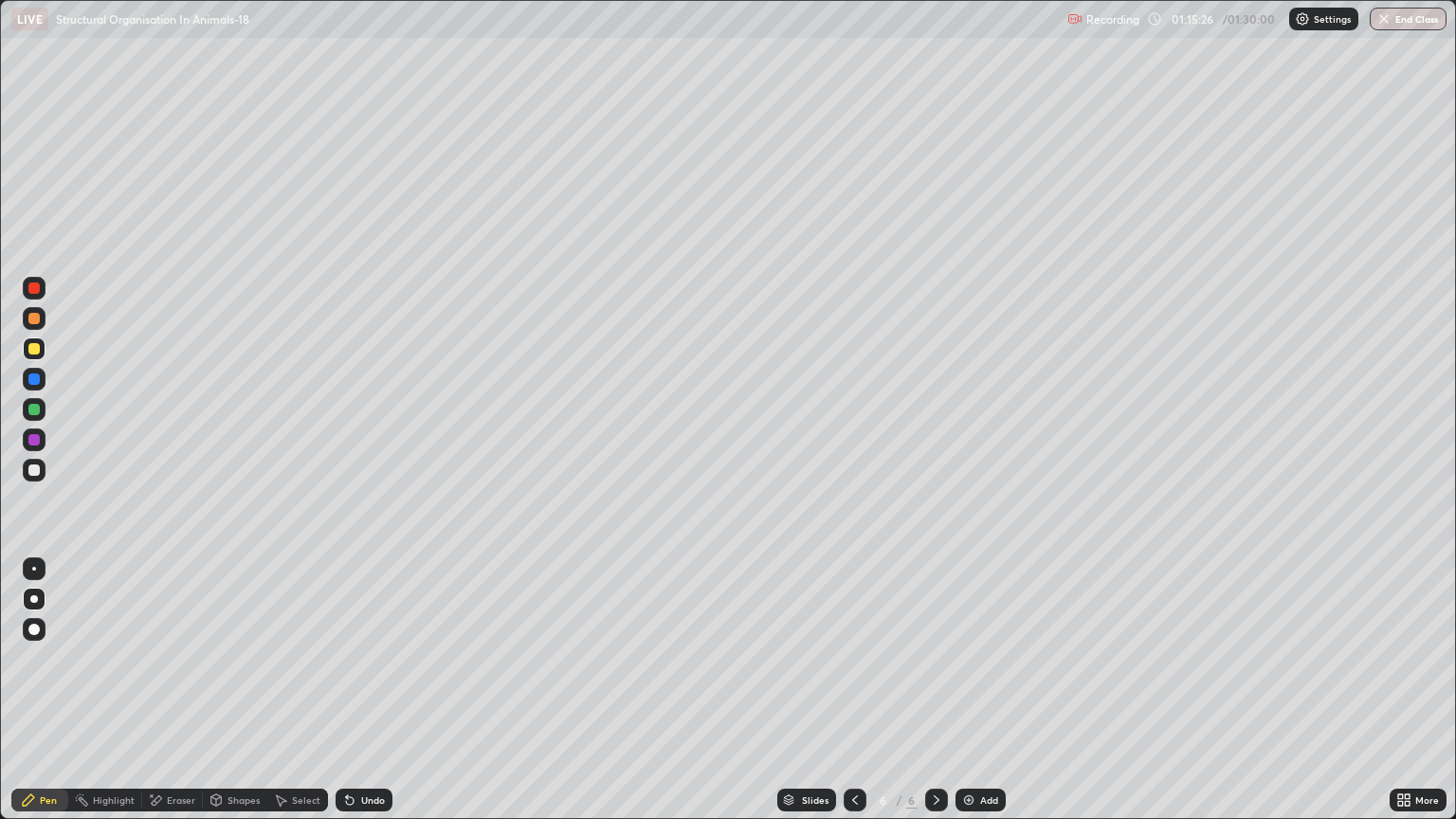 click at bounding box center [34, 470] 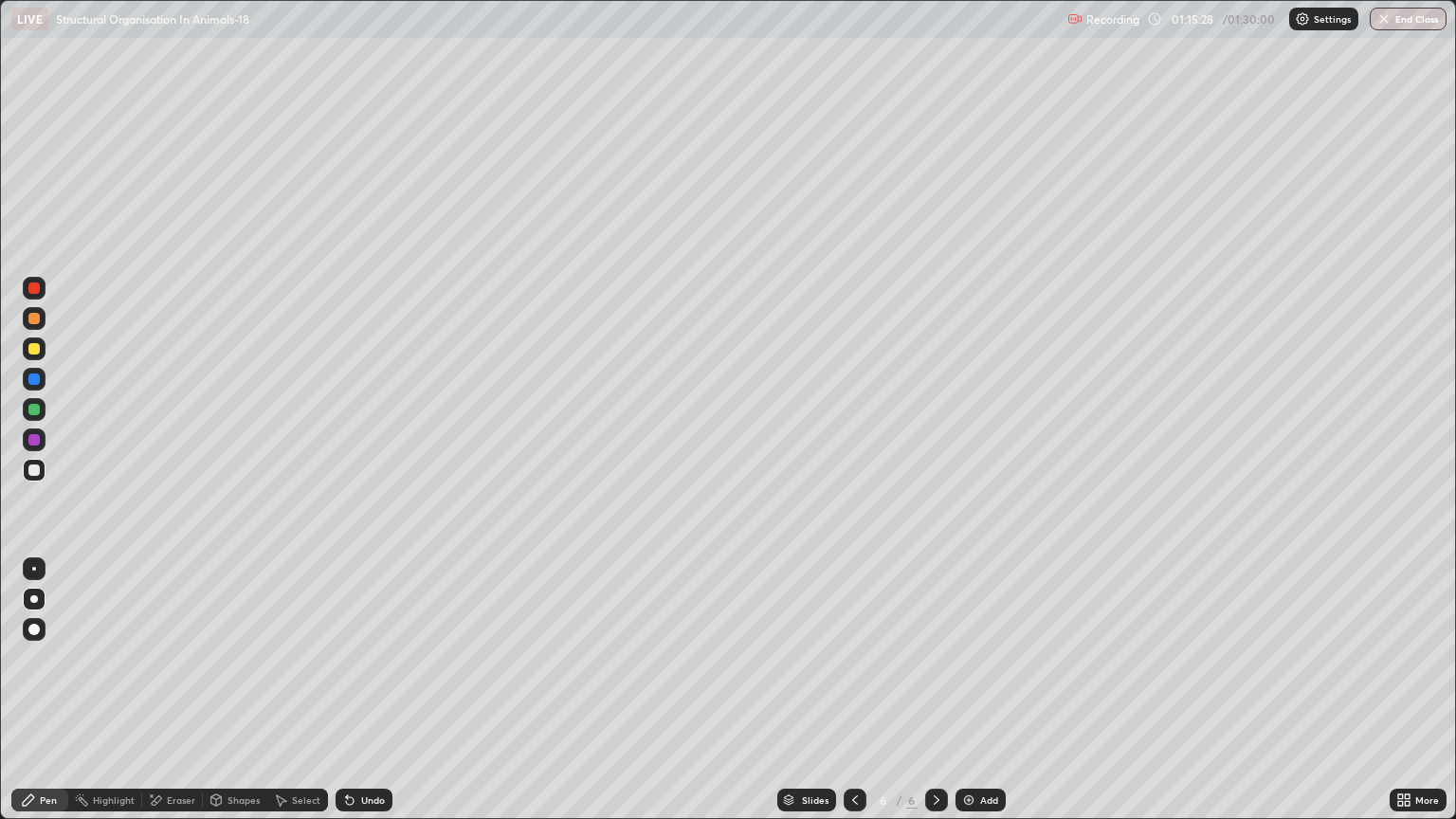 click at bounding box center (34, 349) 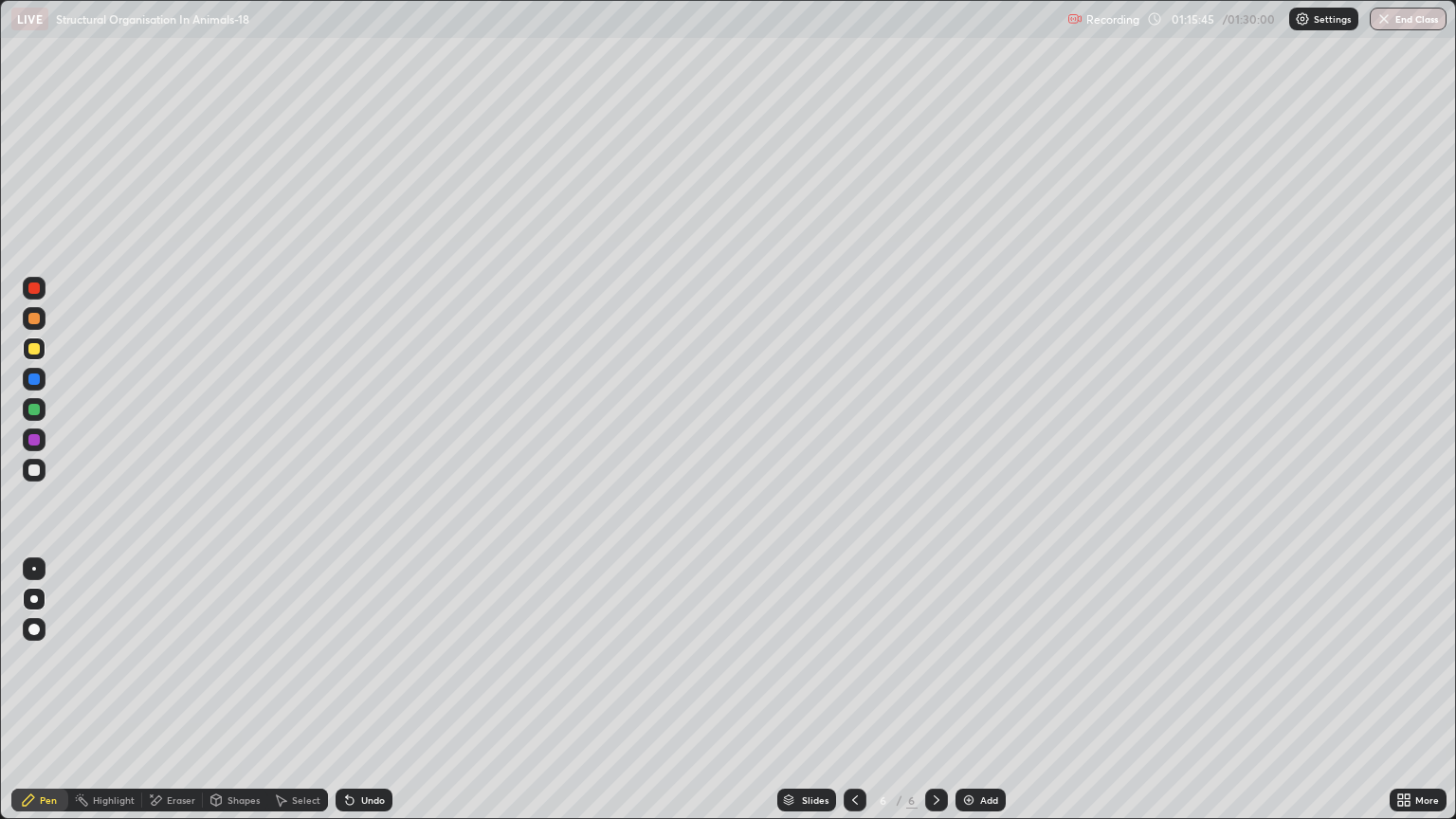 click at bounding box center [34, 470] 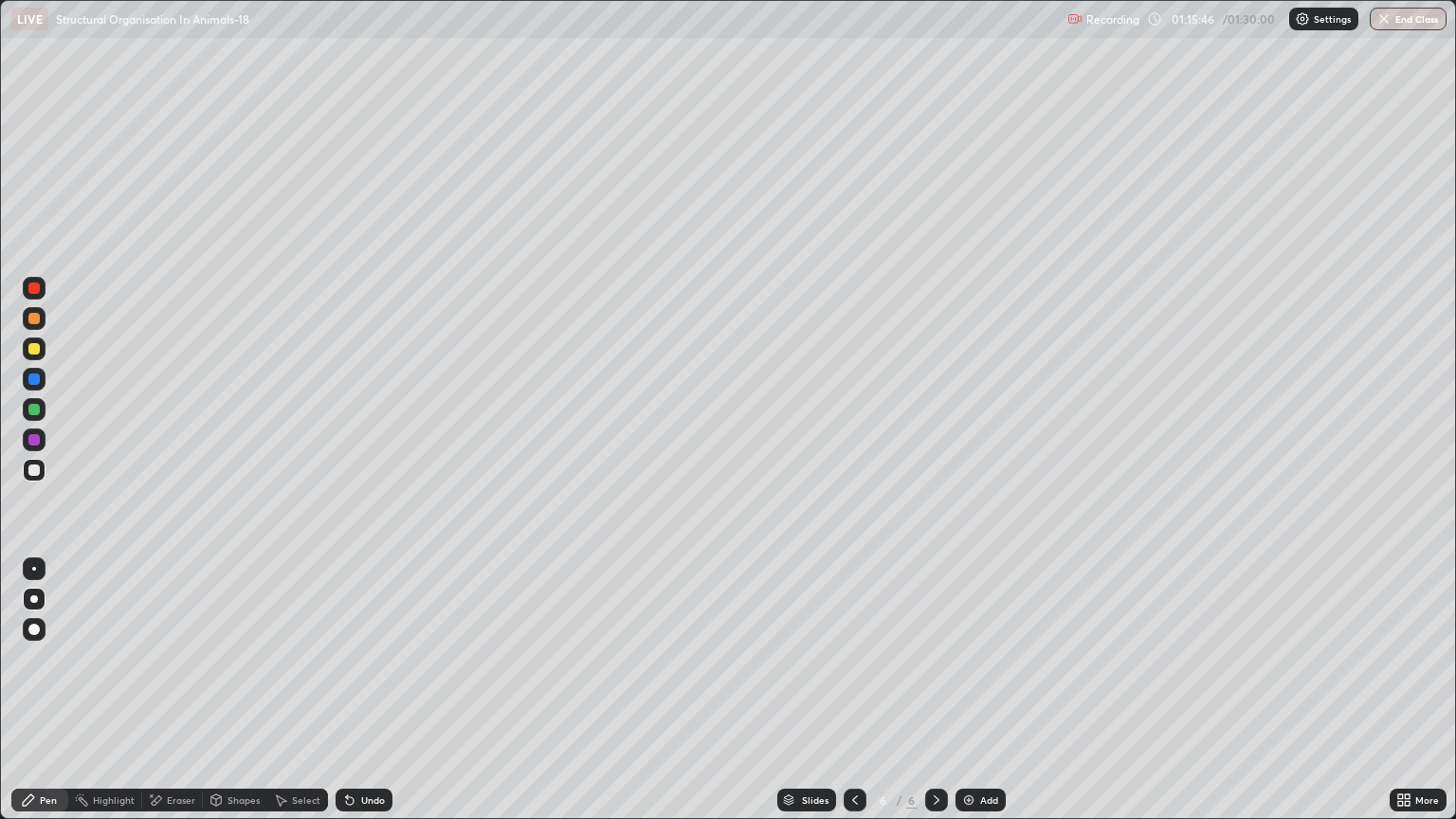 click on "Shapes" at bounding box center (244, 800) 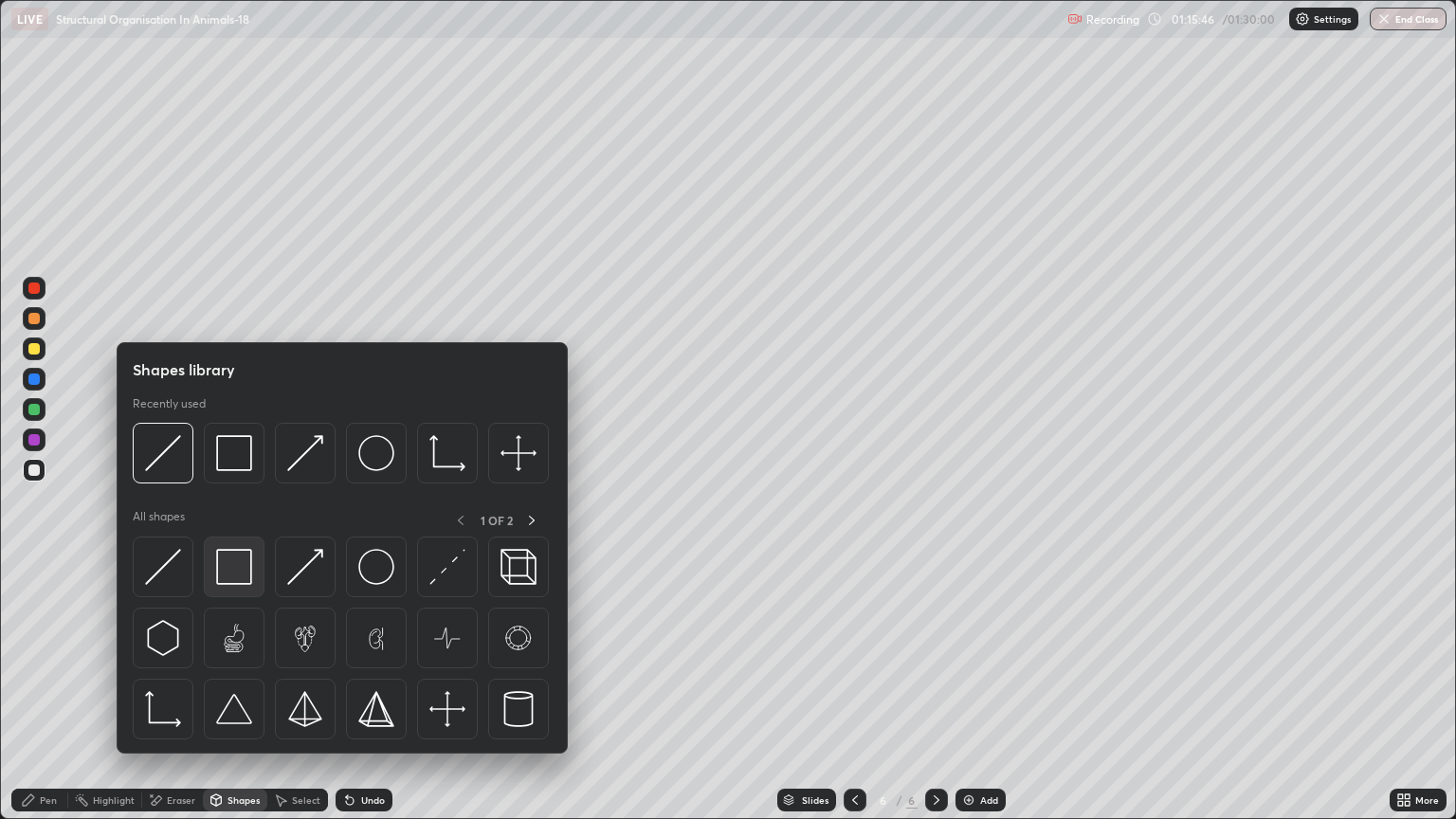 click at bounding box center [234, 567] 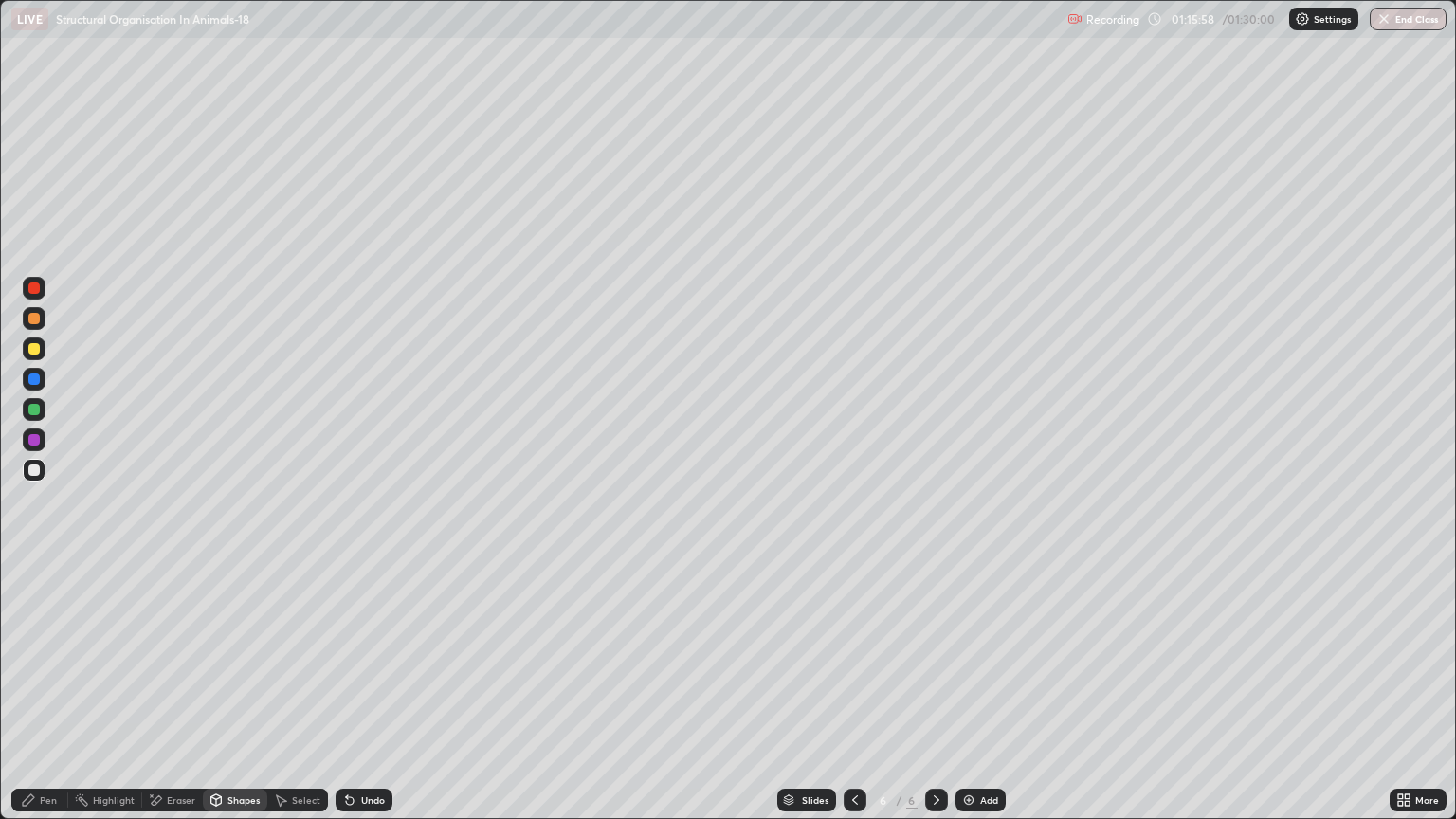 click at bounding box center (34, 349) 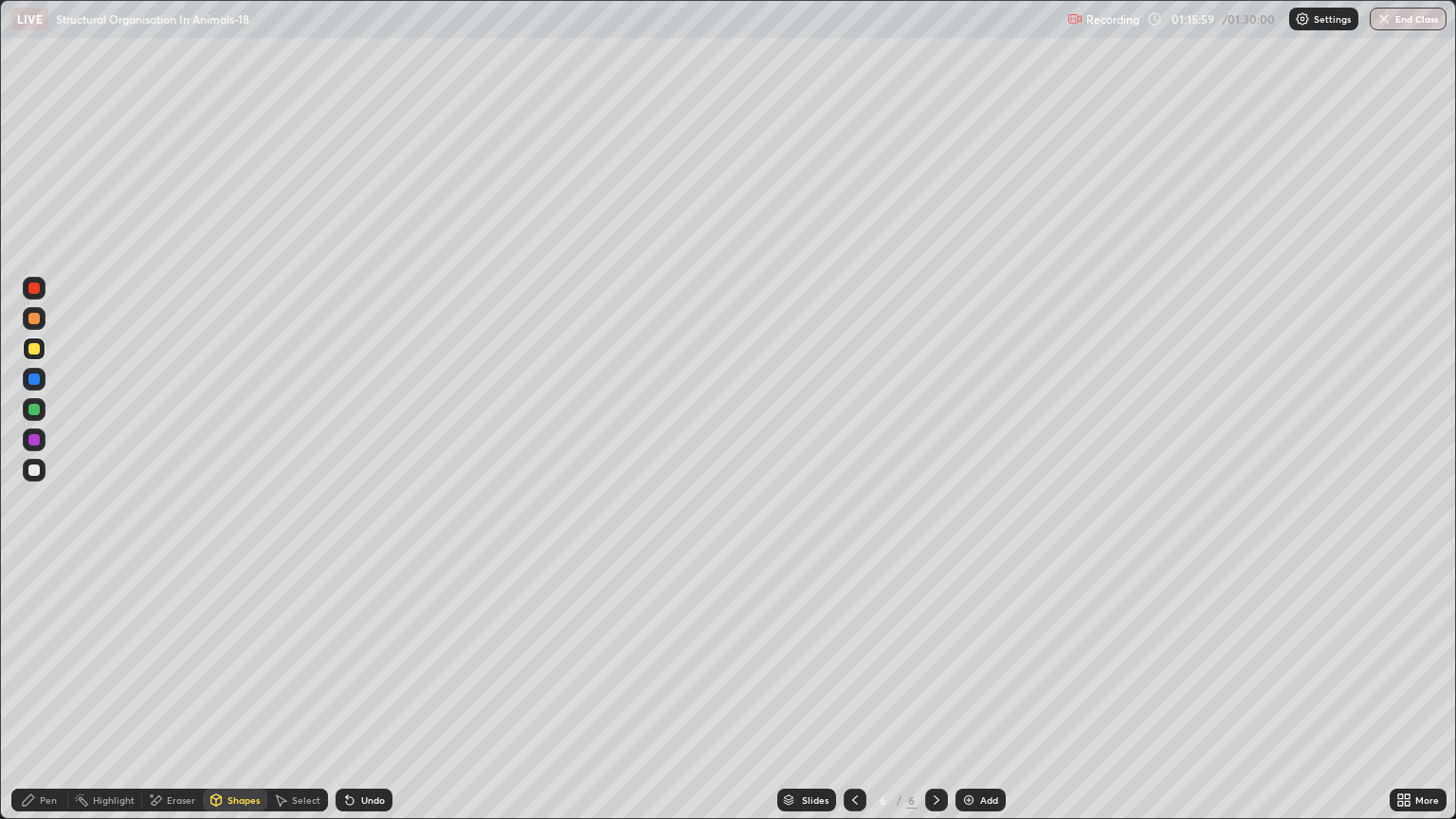 click on "Shapes" at bounding box center (244, 800) 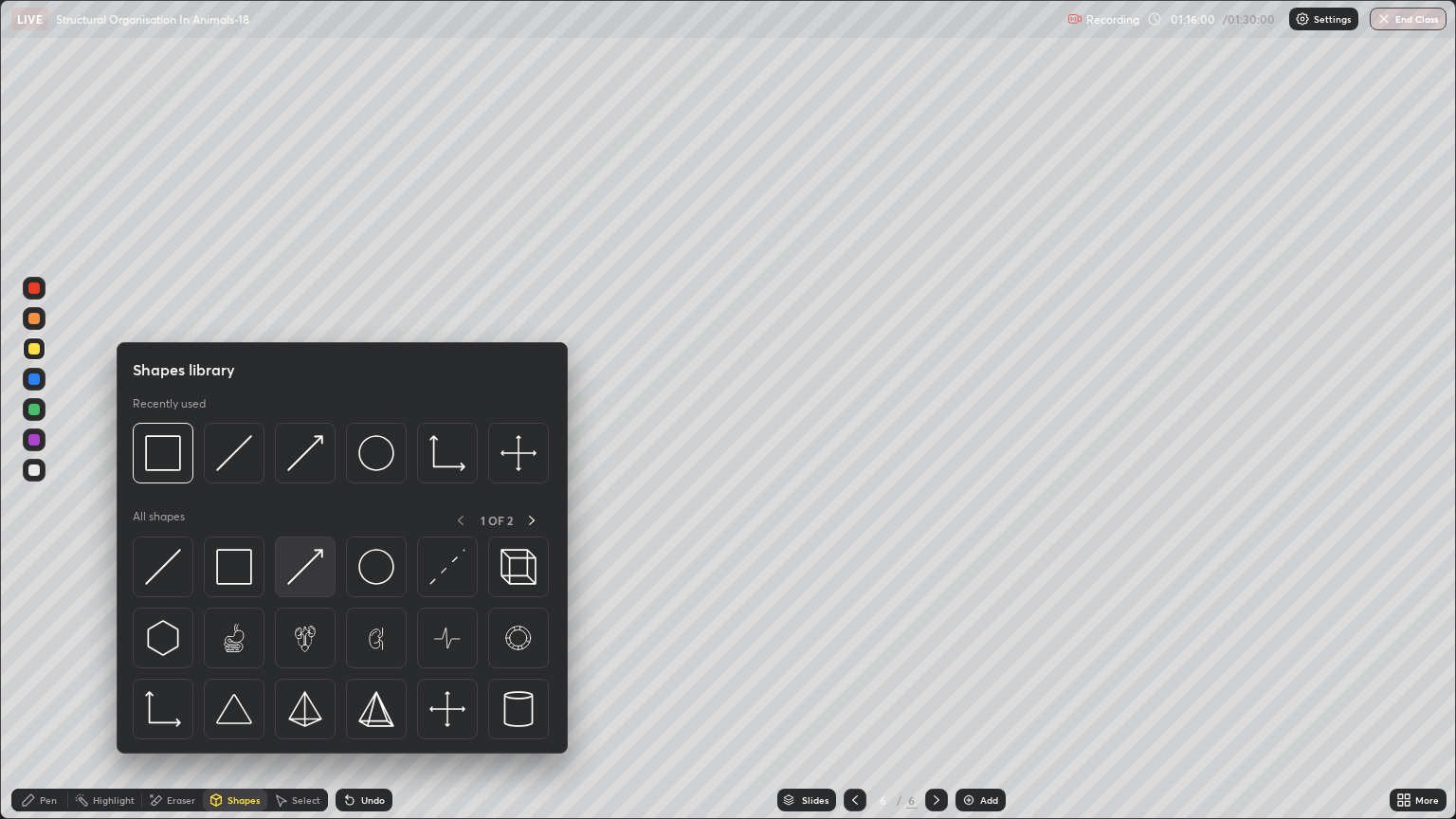 click at bounding box center (305, 567) 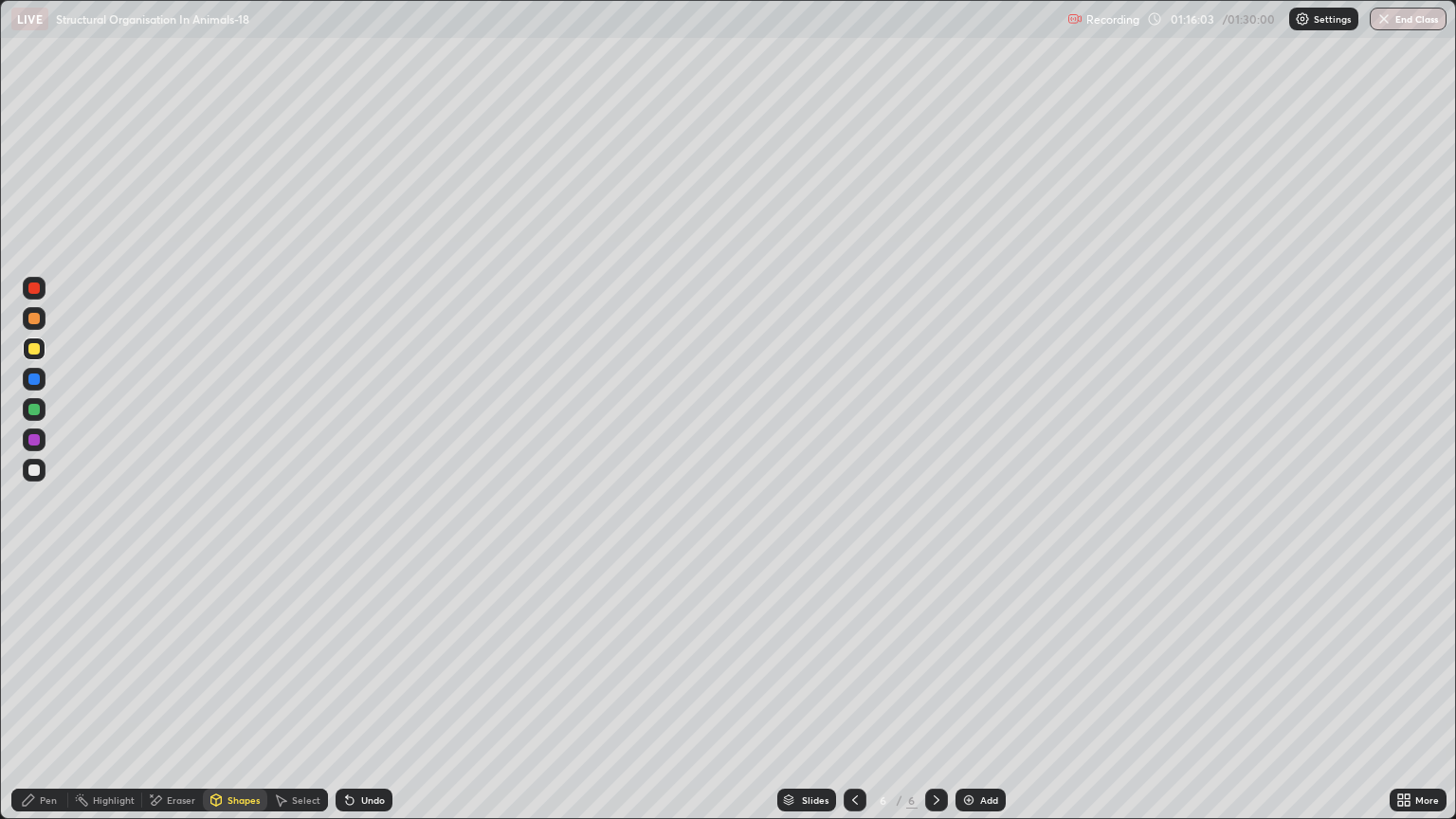 click on "Pen" at bounding box center (48, 800) 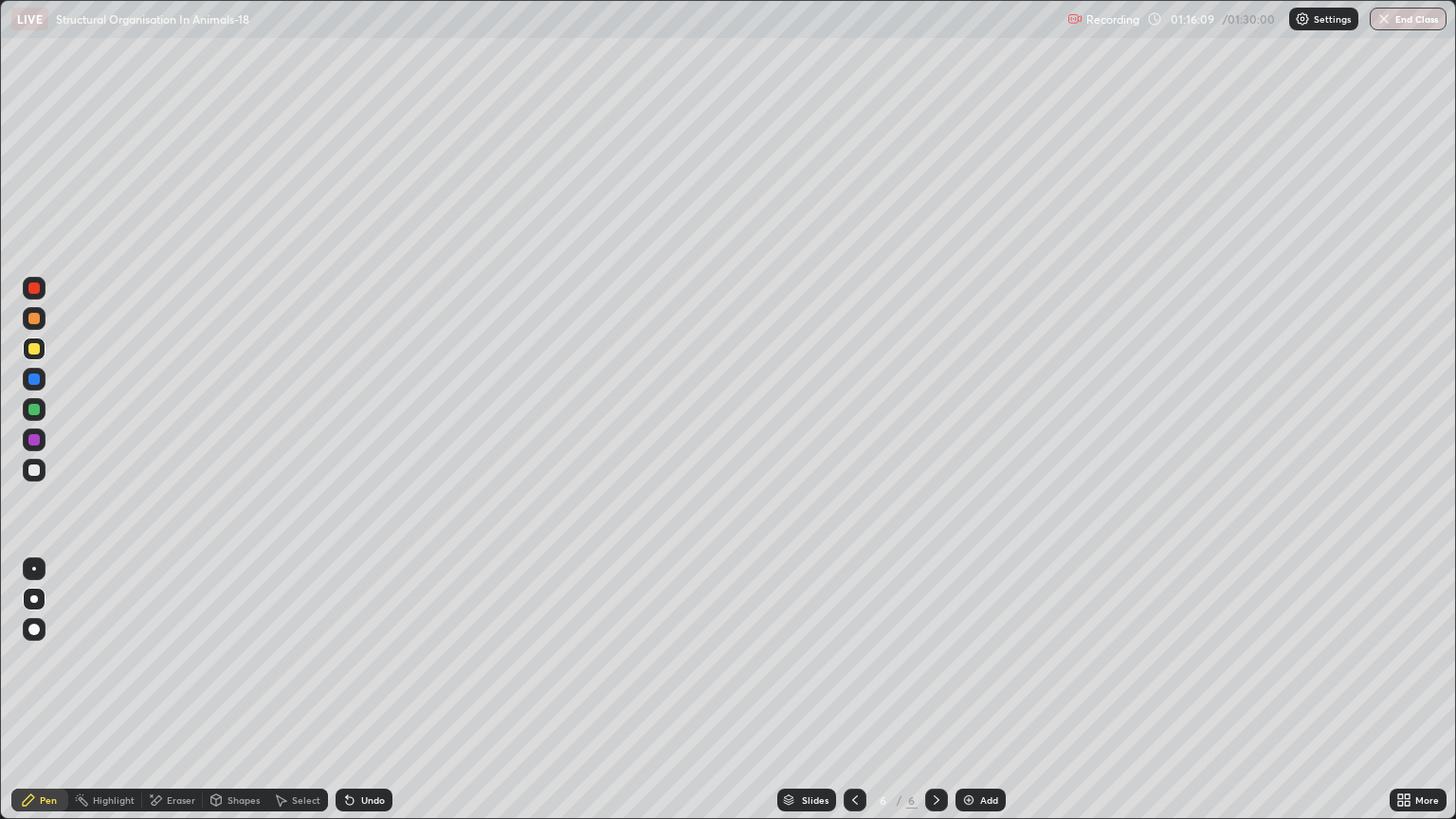click 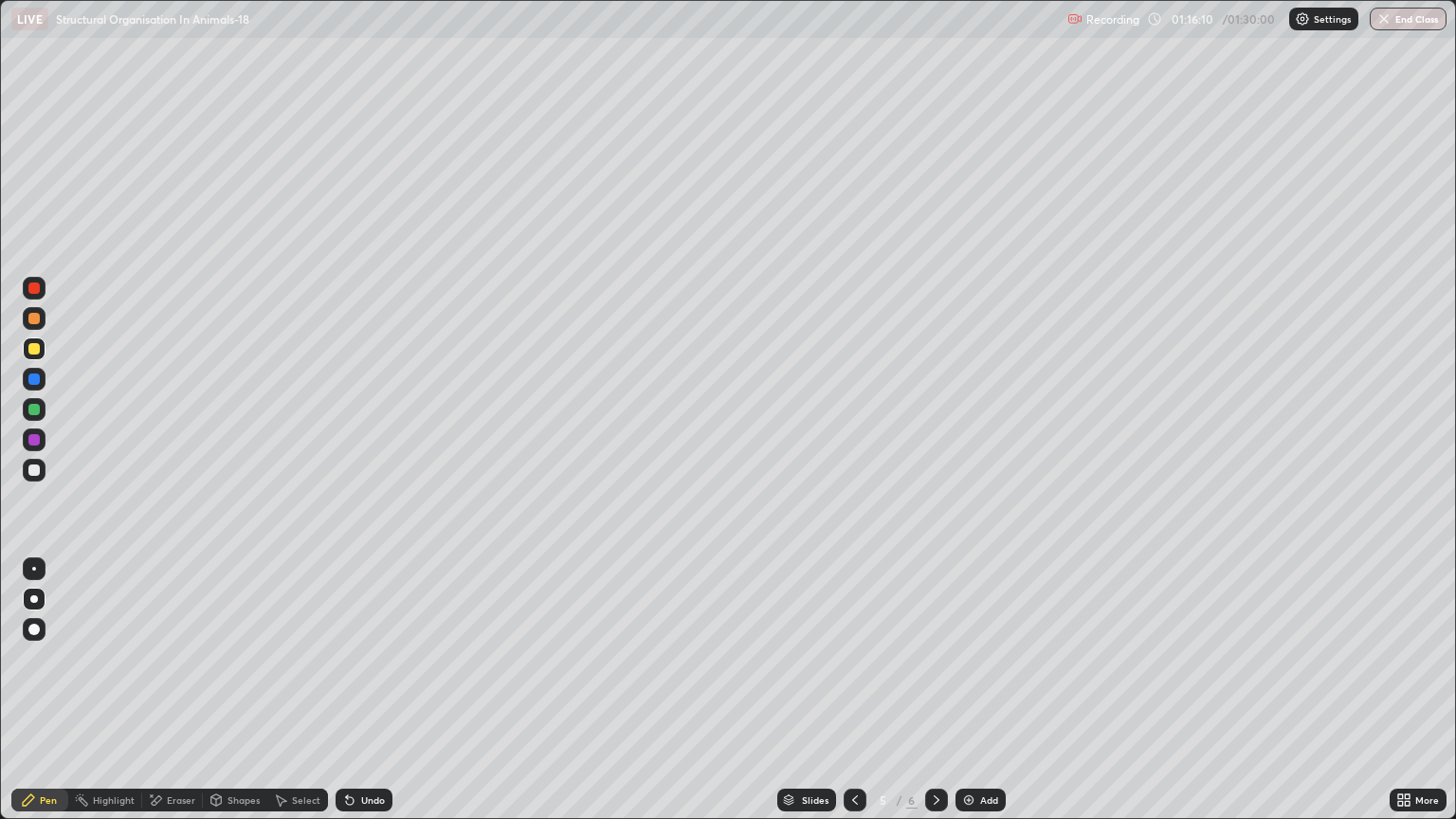 click 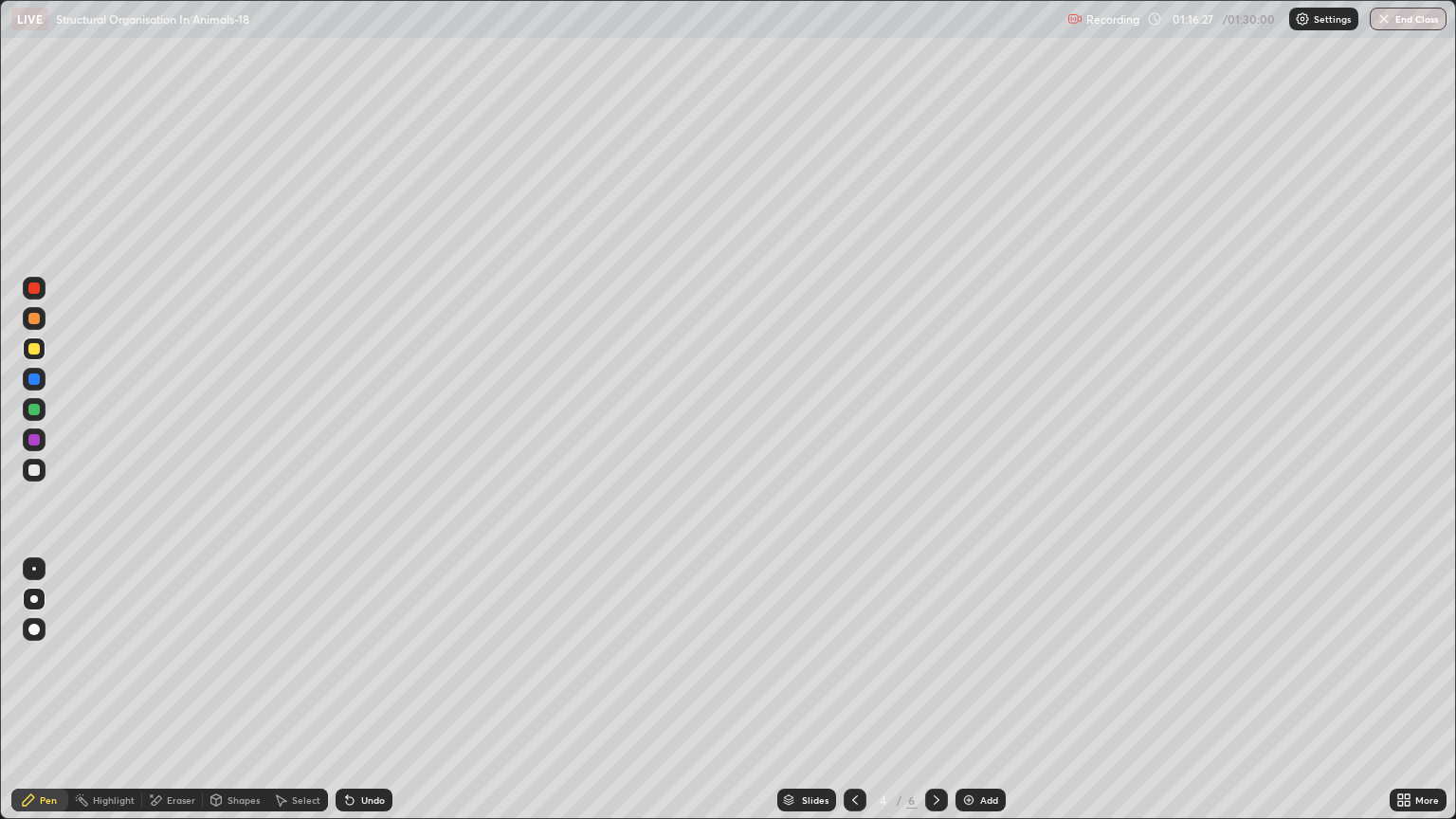 click at bounding box center (937, 800) 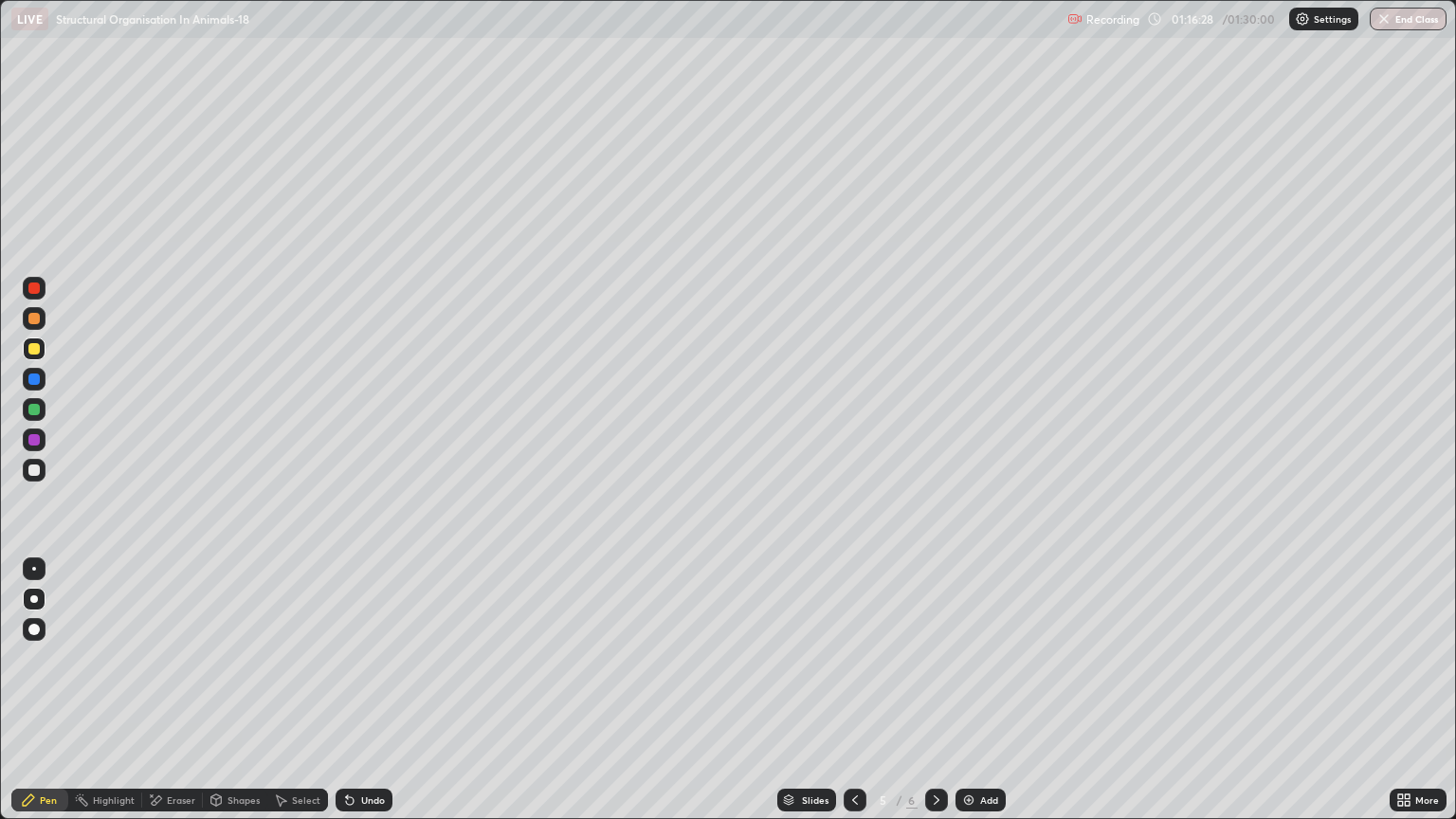 click 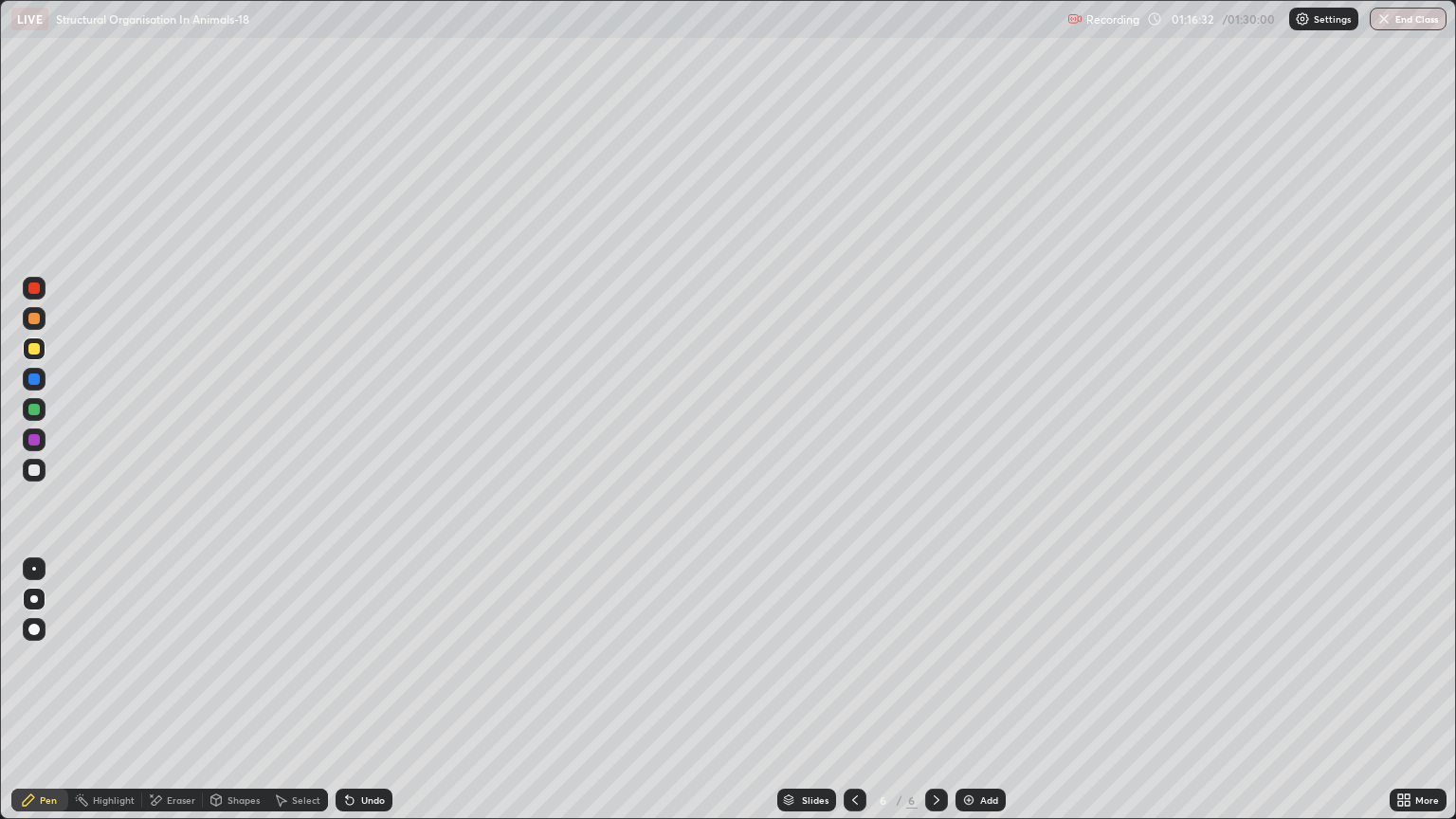 click at bounding box center [34, 470] 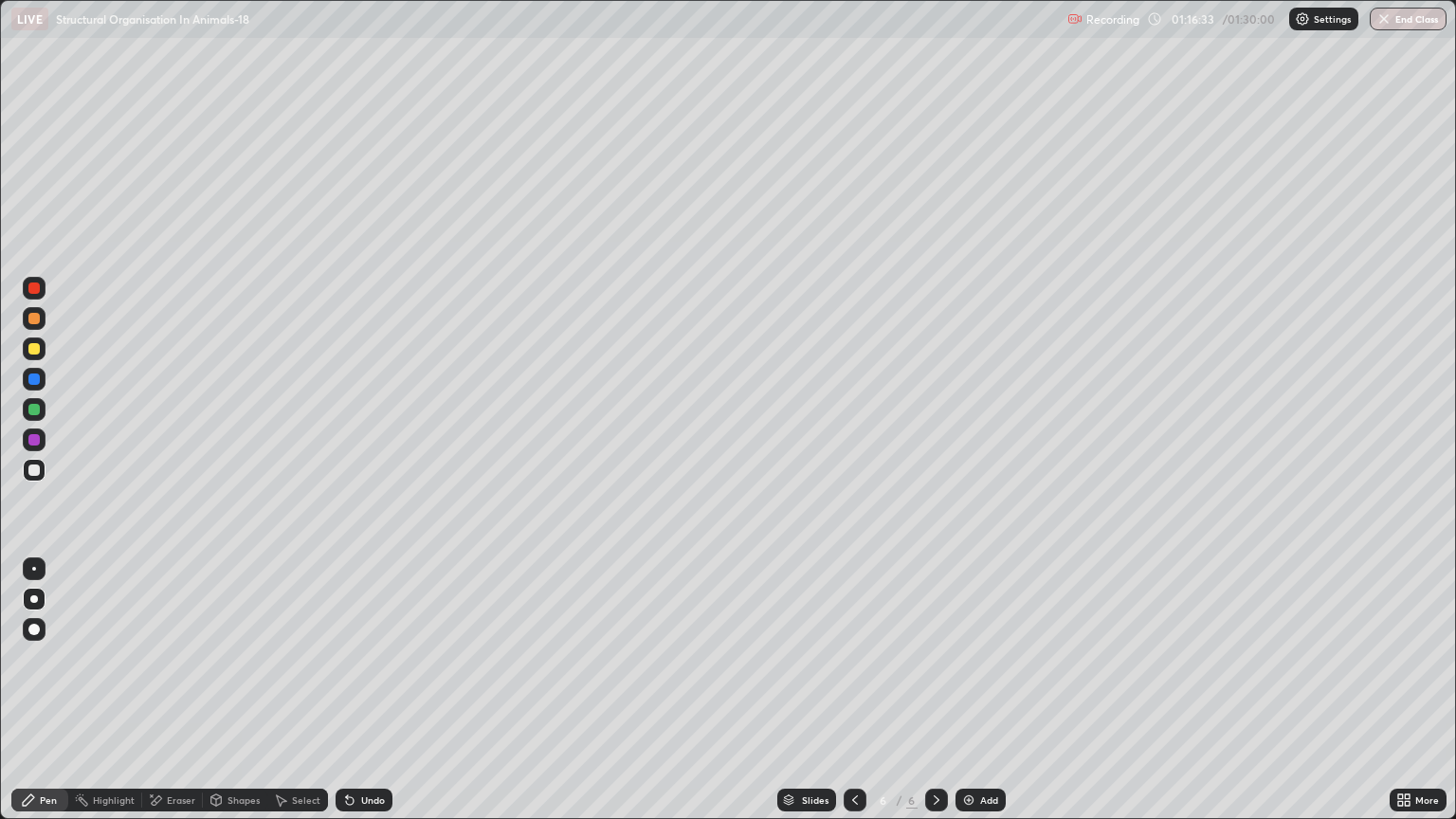 click on "Pen" at bounding box center (48, 800) 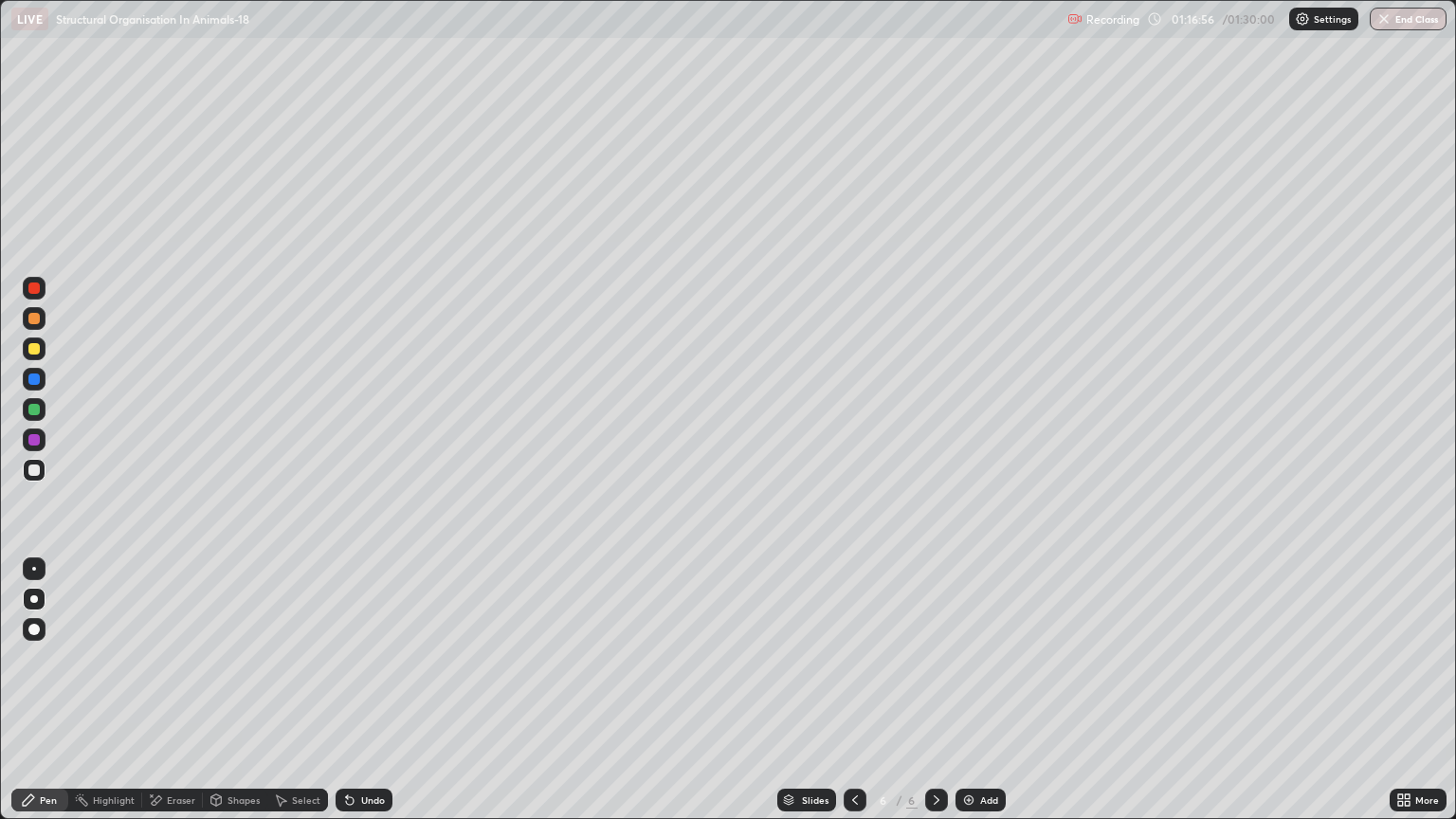 click on "Eraser" at bounding box center [181, 800] 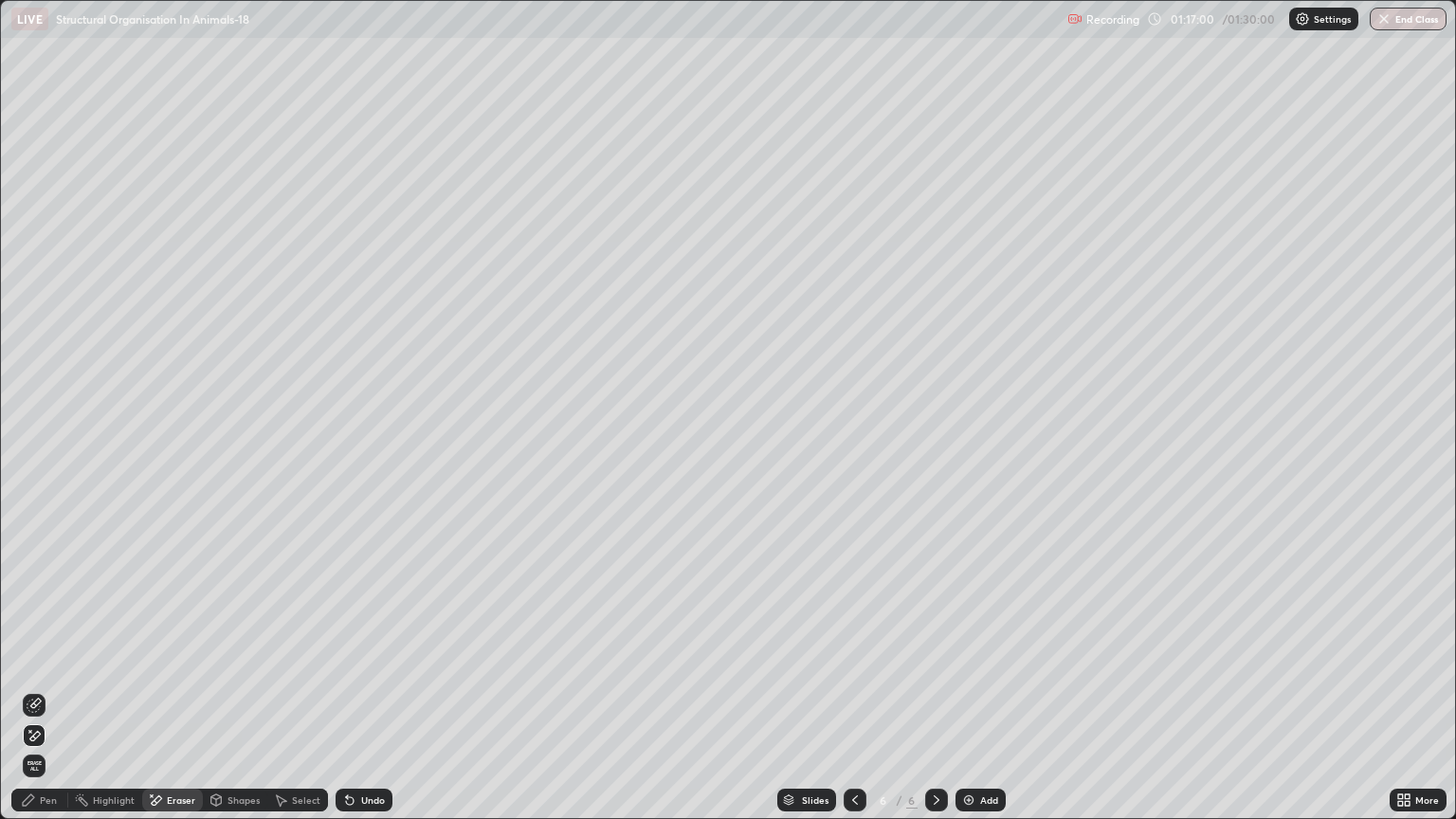 click on "Pen" at bounding box center (48, 800) 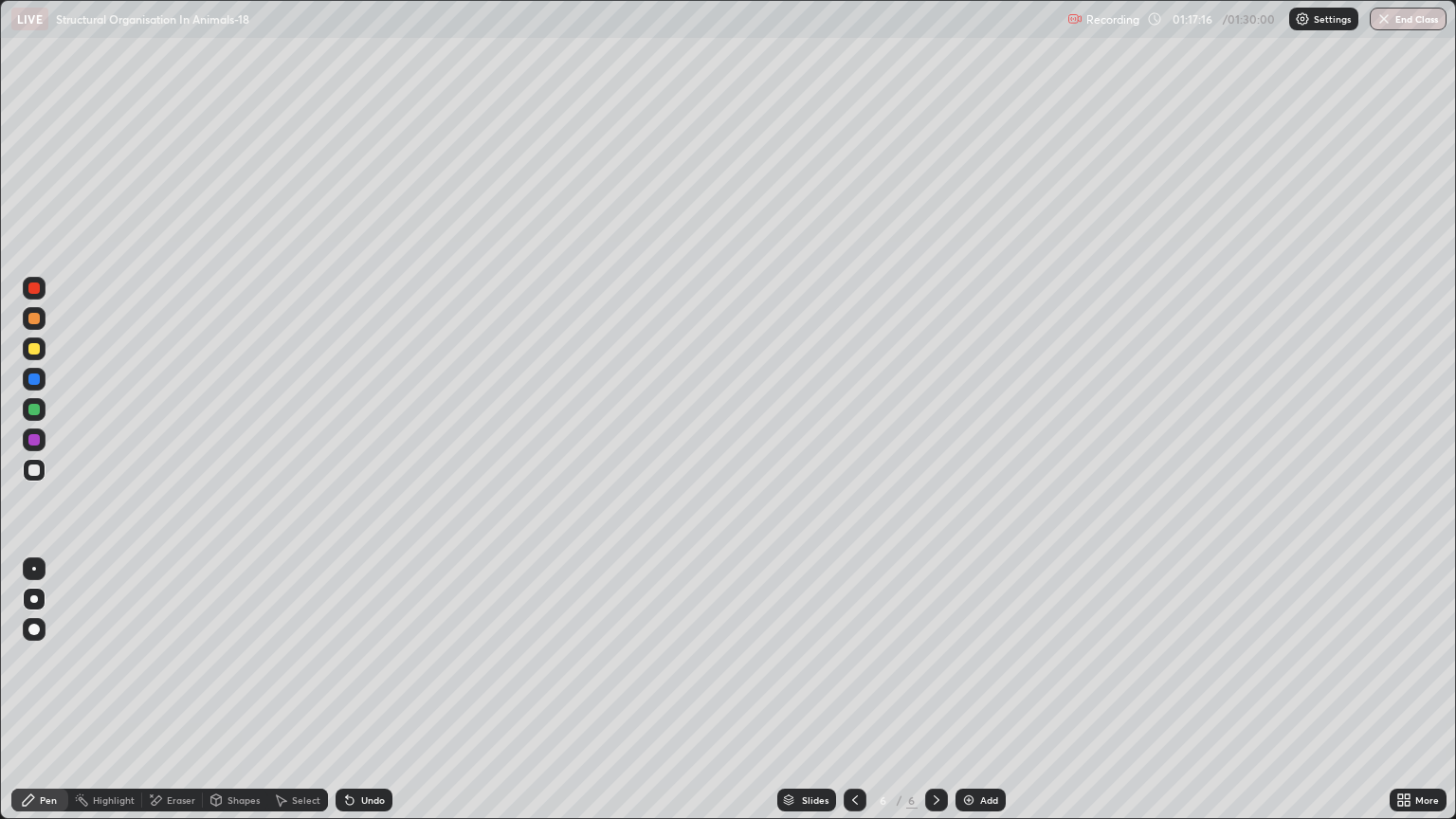 click at bounding box center (34, 349) 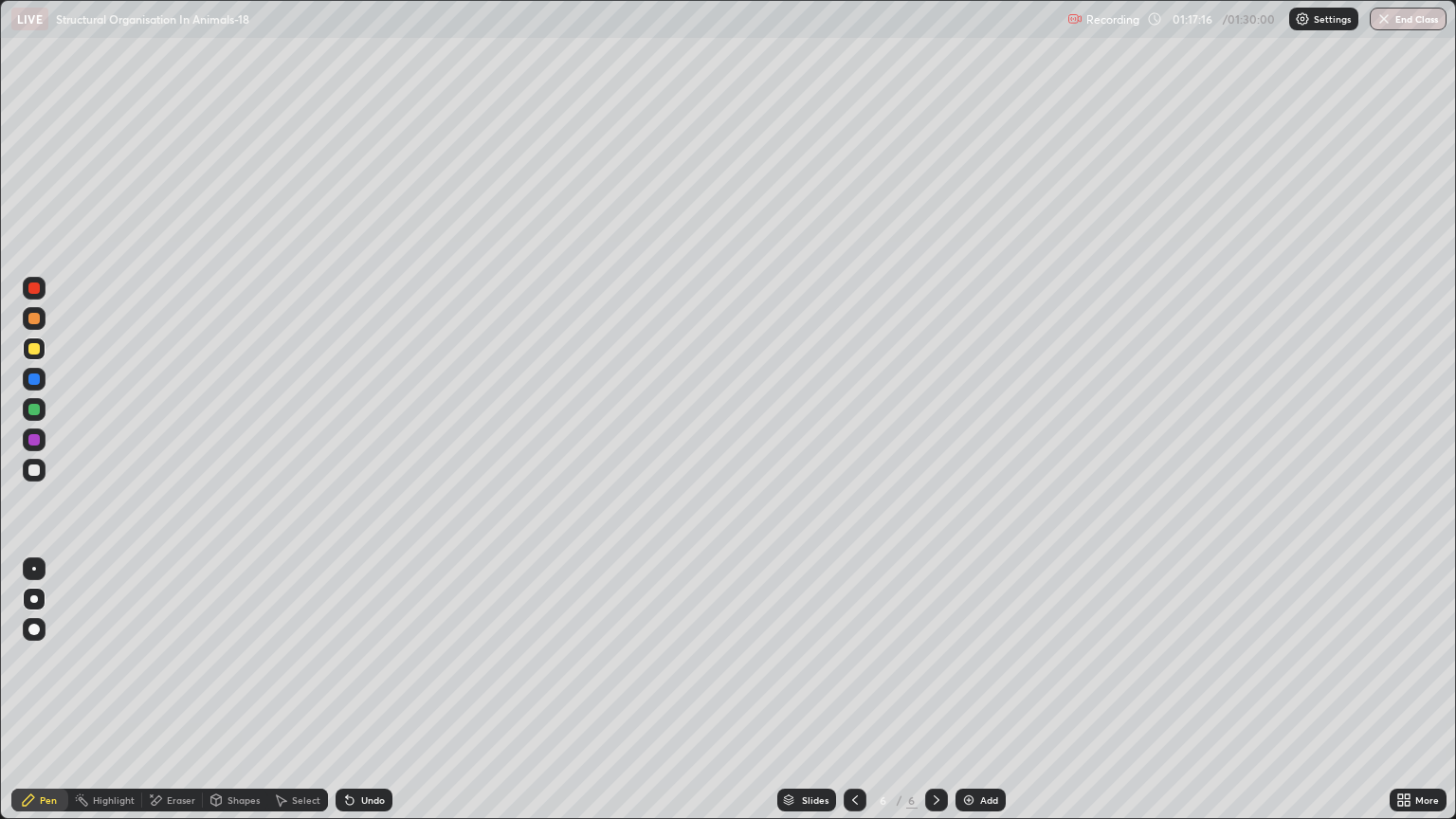 click on "Shapes" at bounding box center (244, 800) 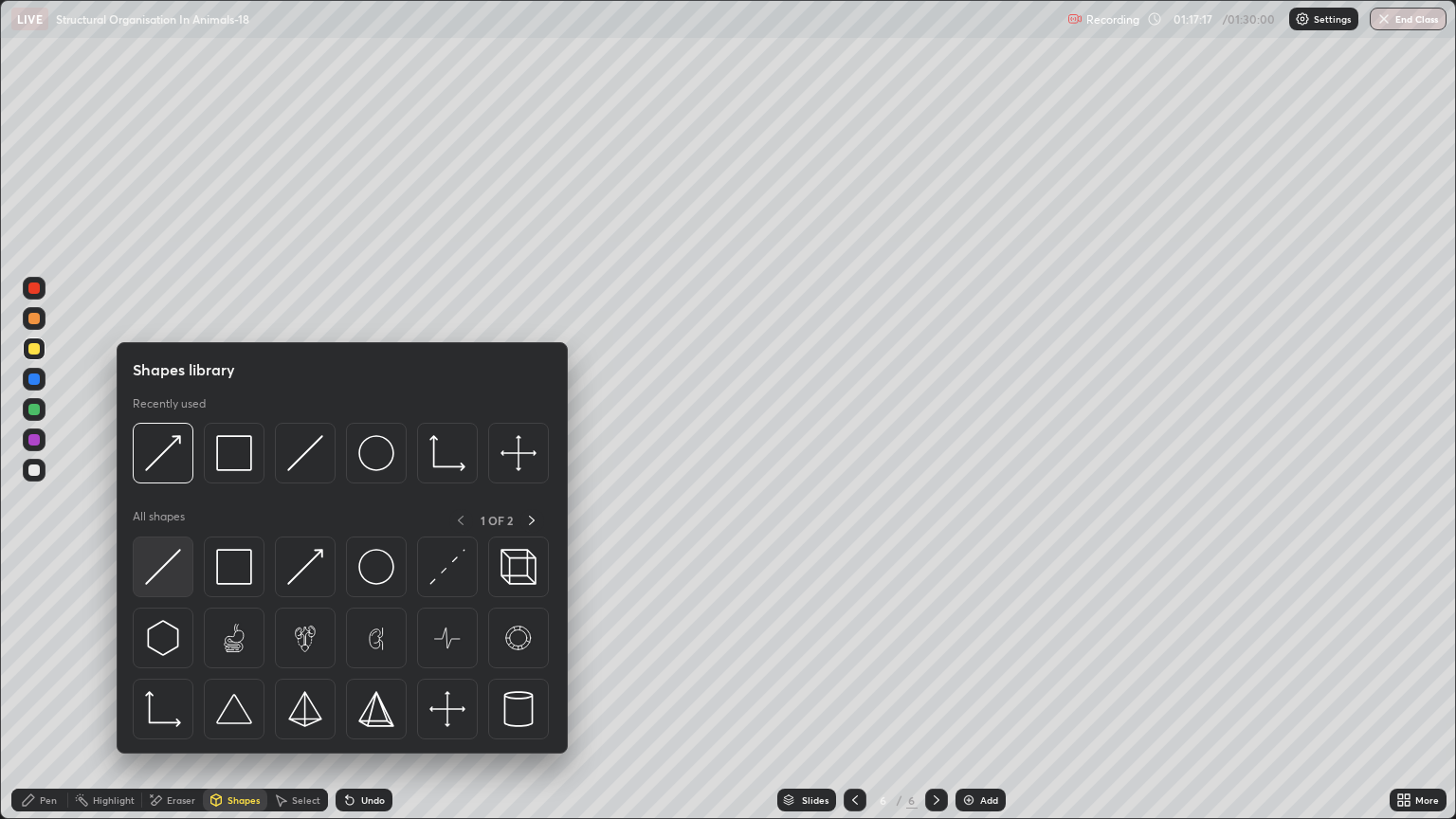 click at bounding box center (163, 567) 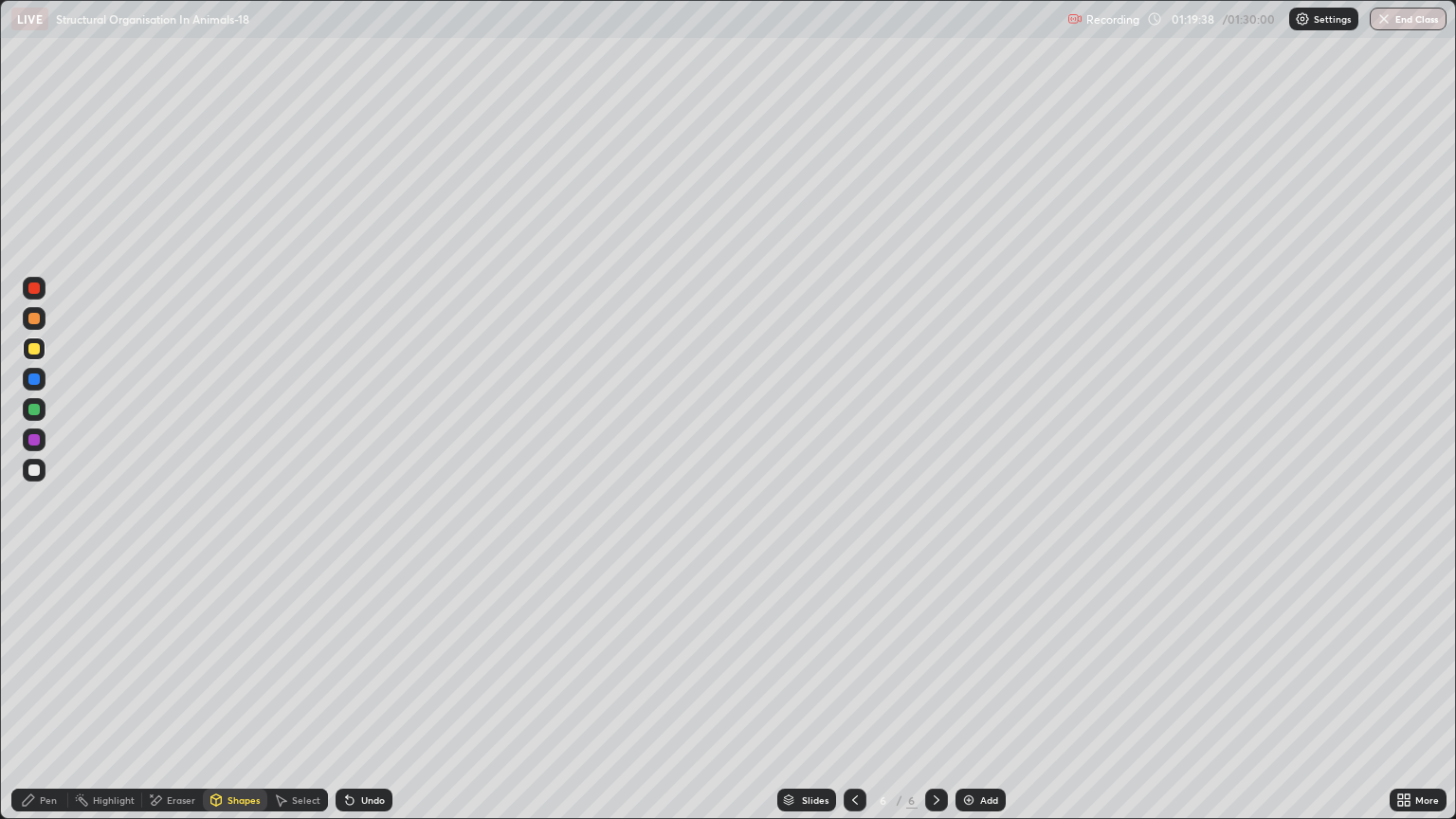 click 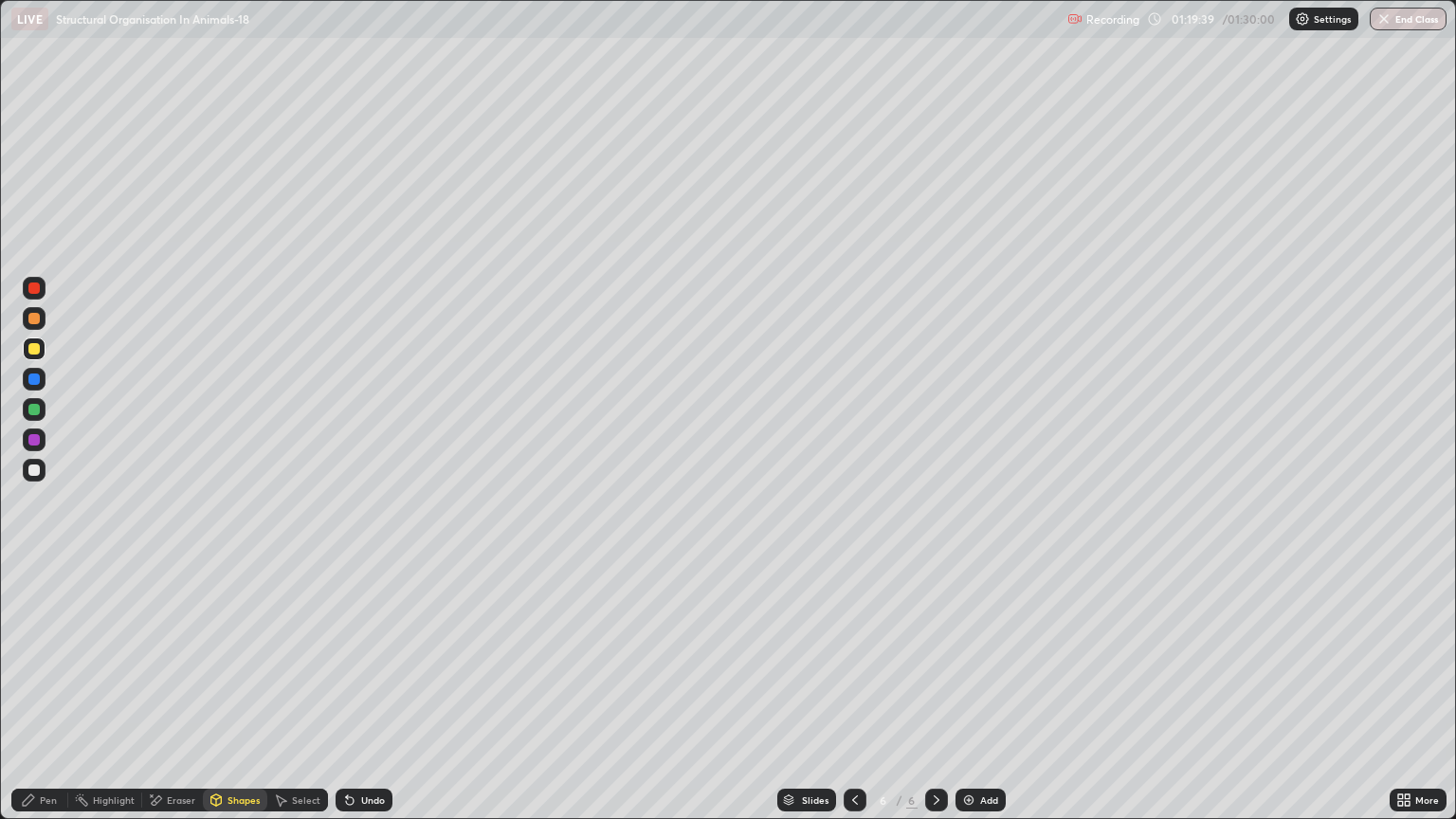 click at bounding box center [969, 800] 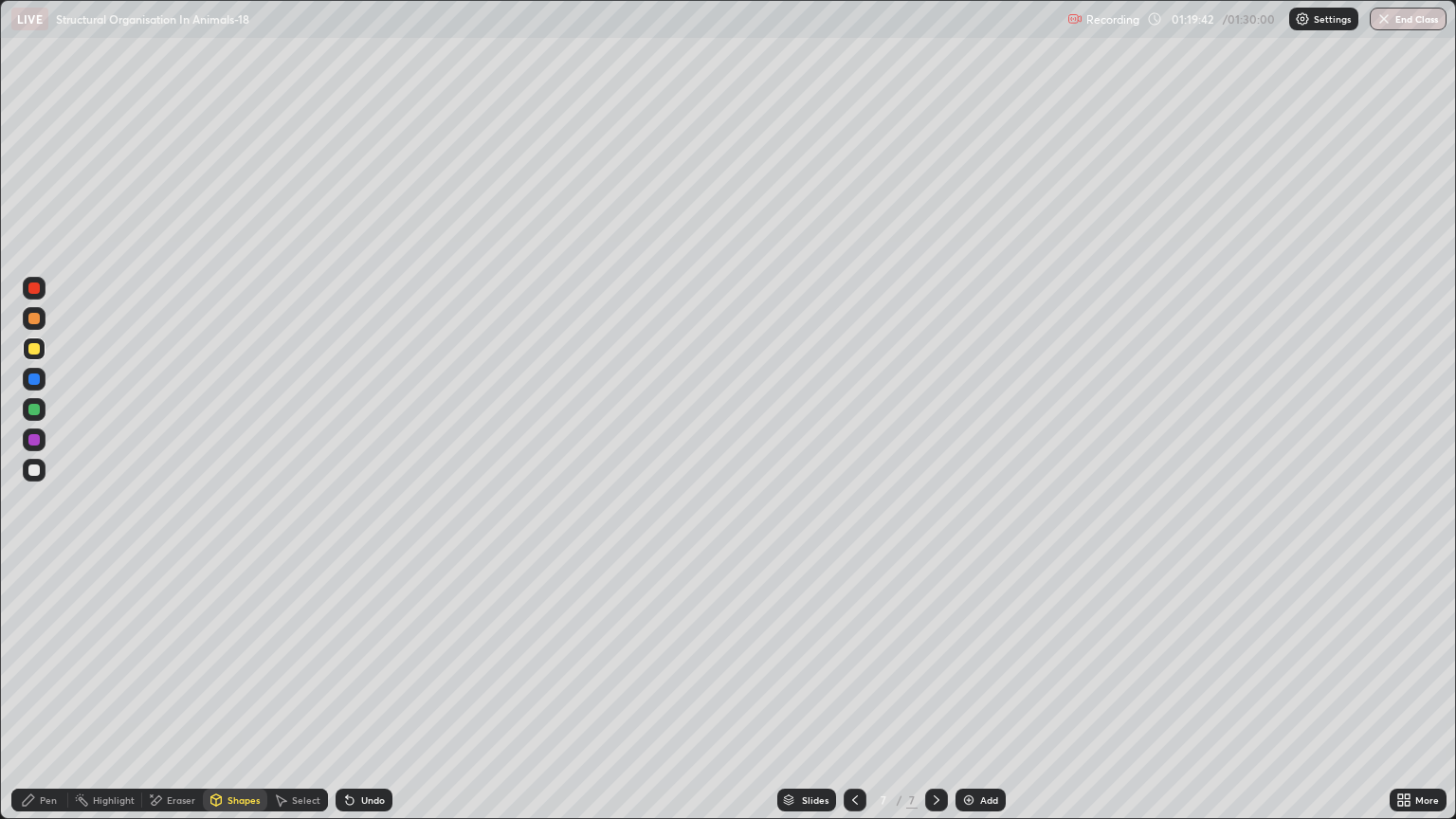 click on "Shapes" at bounding box center [244, 800] 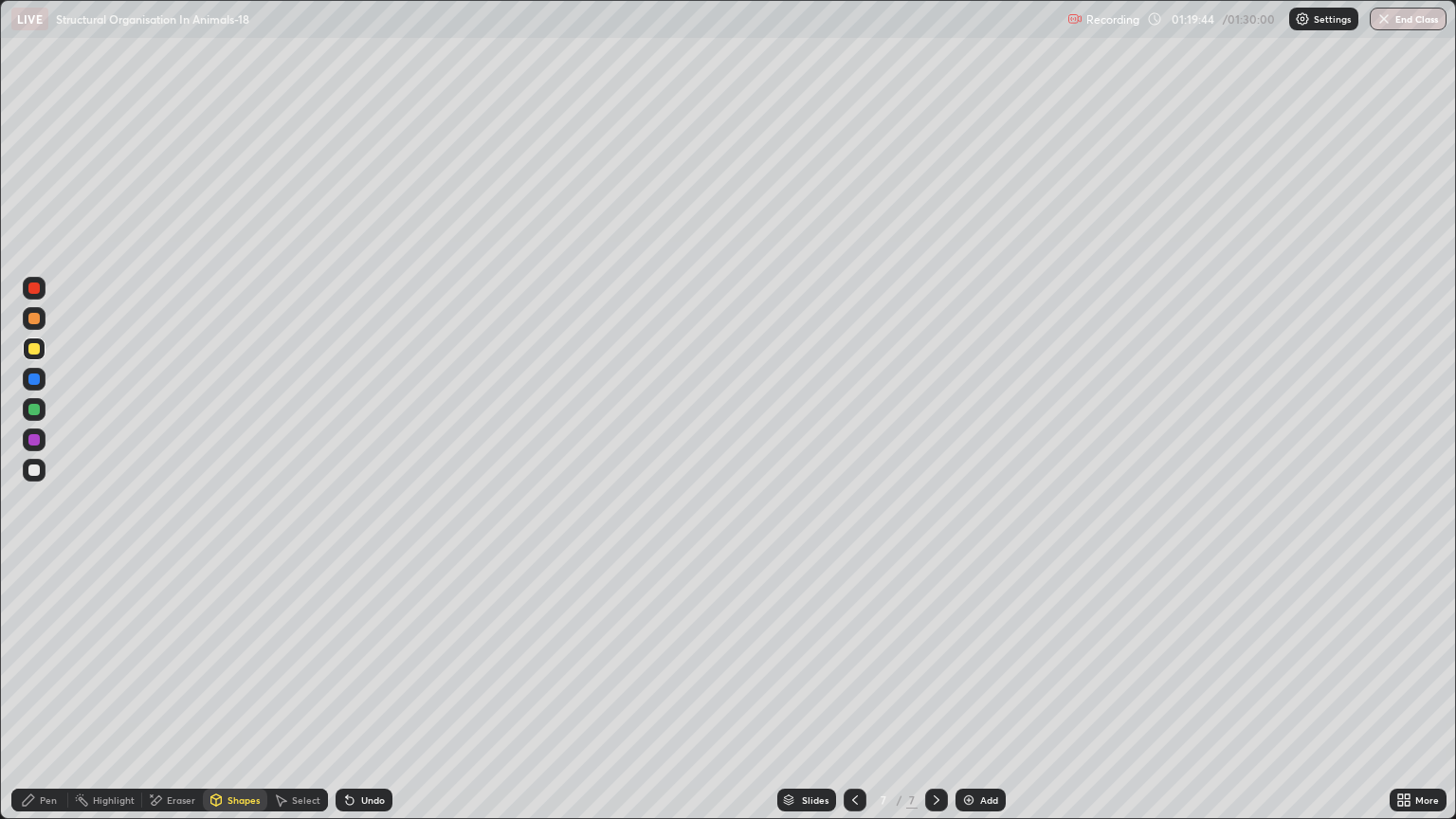 click on "Pen" at bounding box center [48, 800] 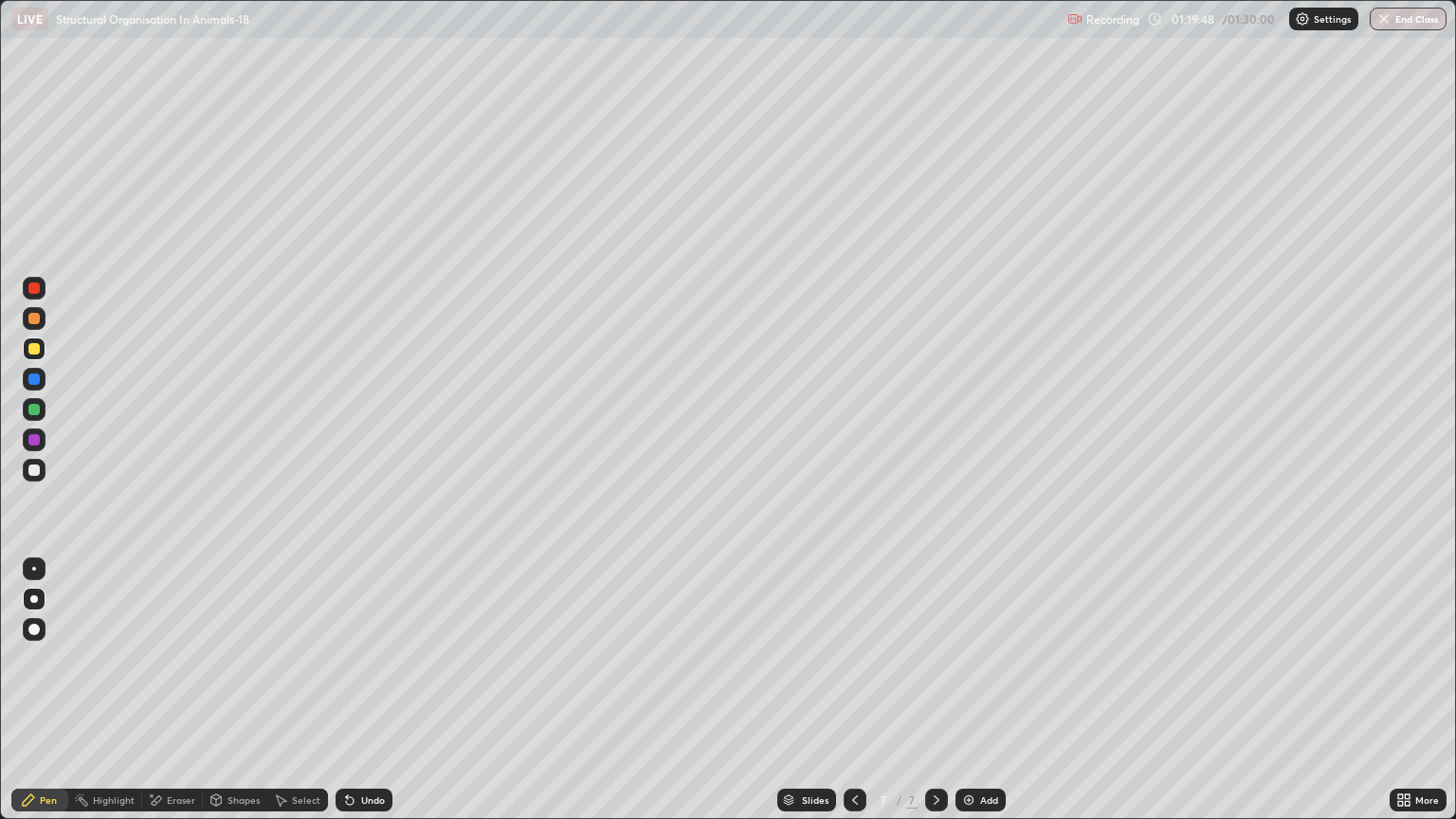 click on "Shapes" at bounding box center (235, 800) 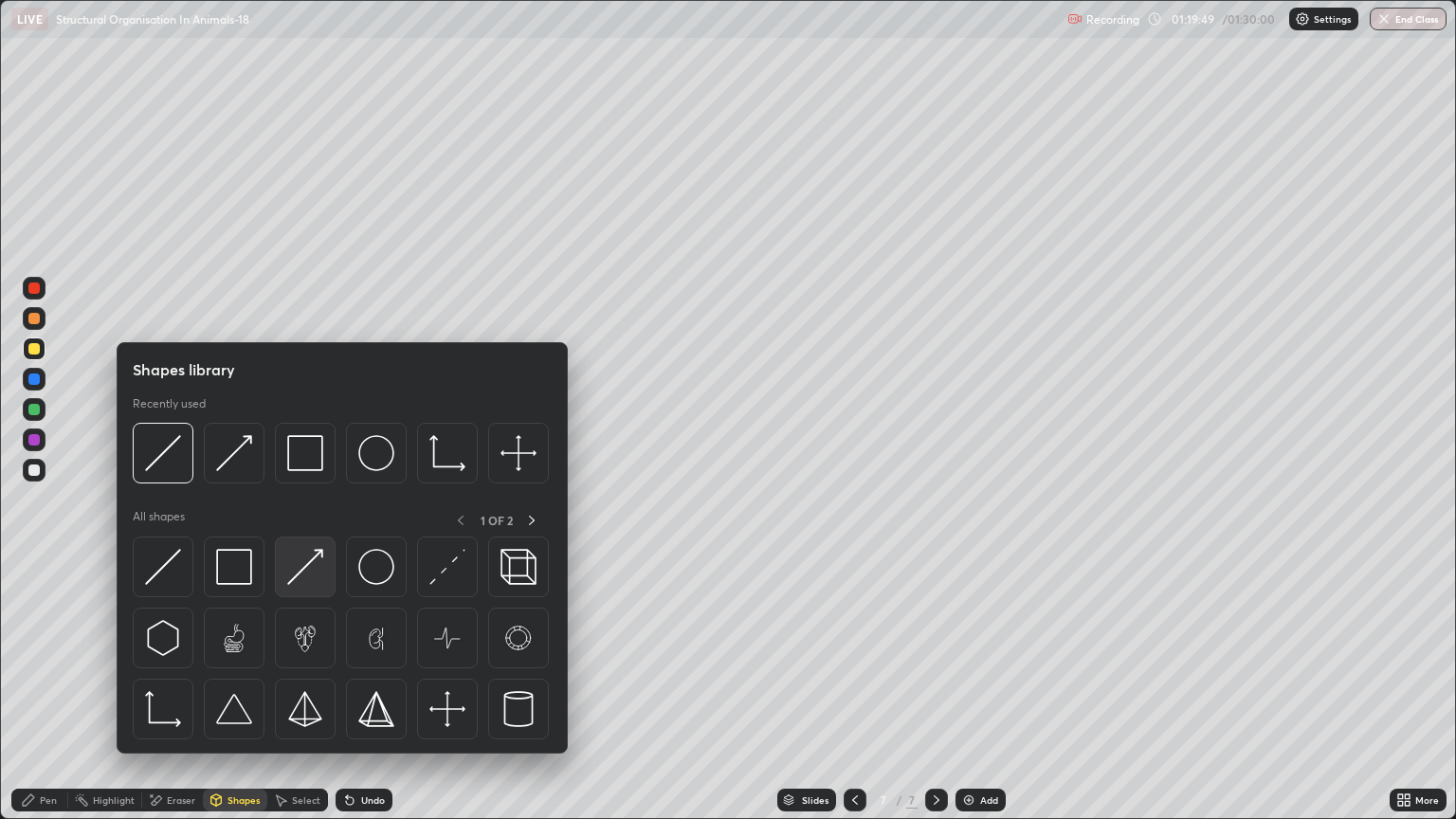 click at bounding box center [305, 567] 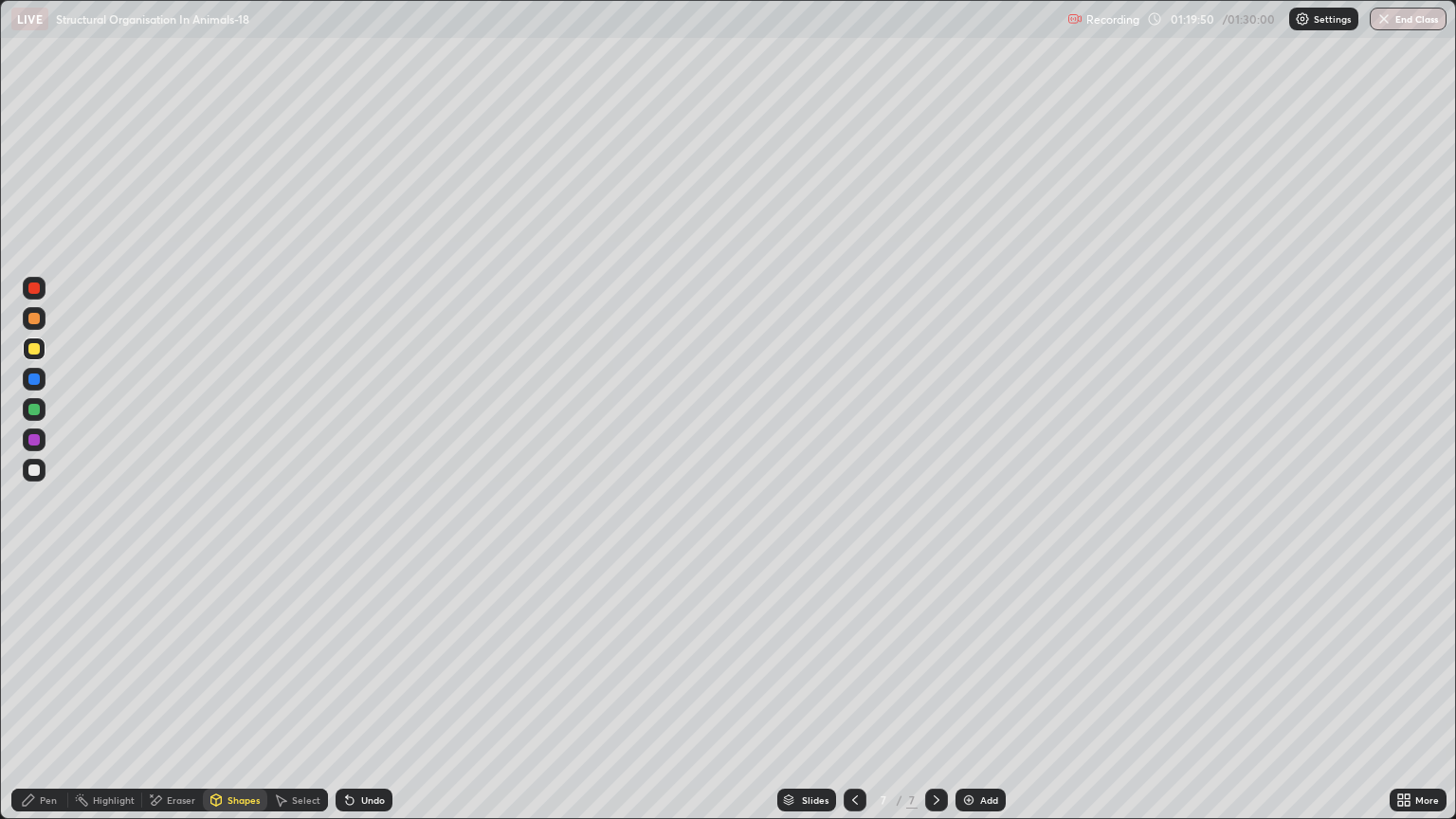 click at bounding box center (34, 470) 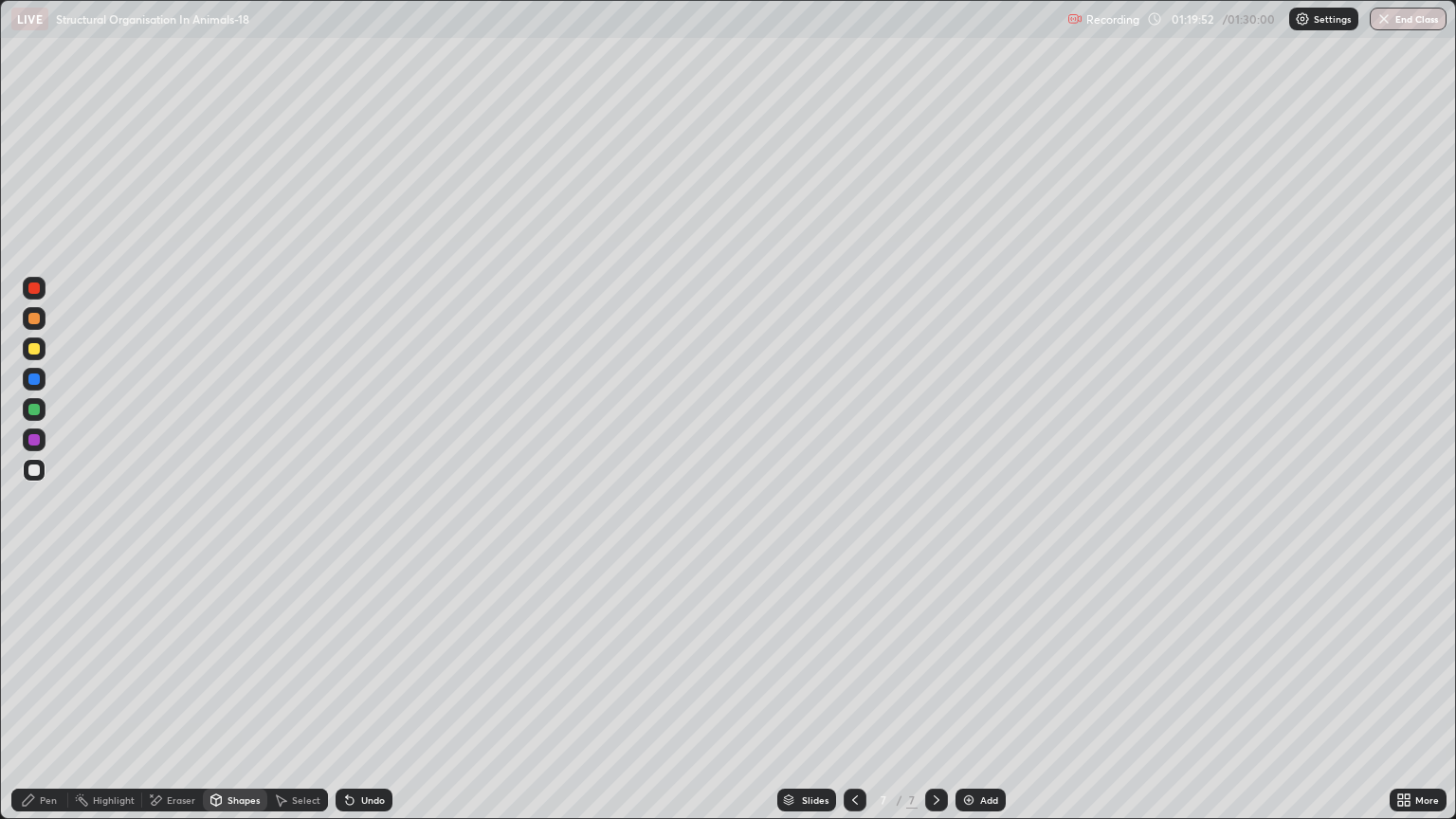 click on "Pen" at bounding box center [48, 800] 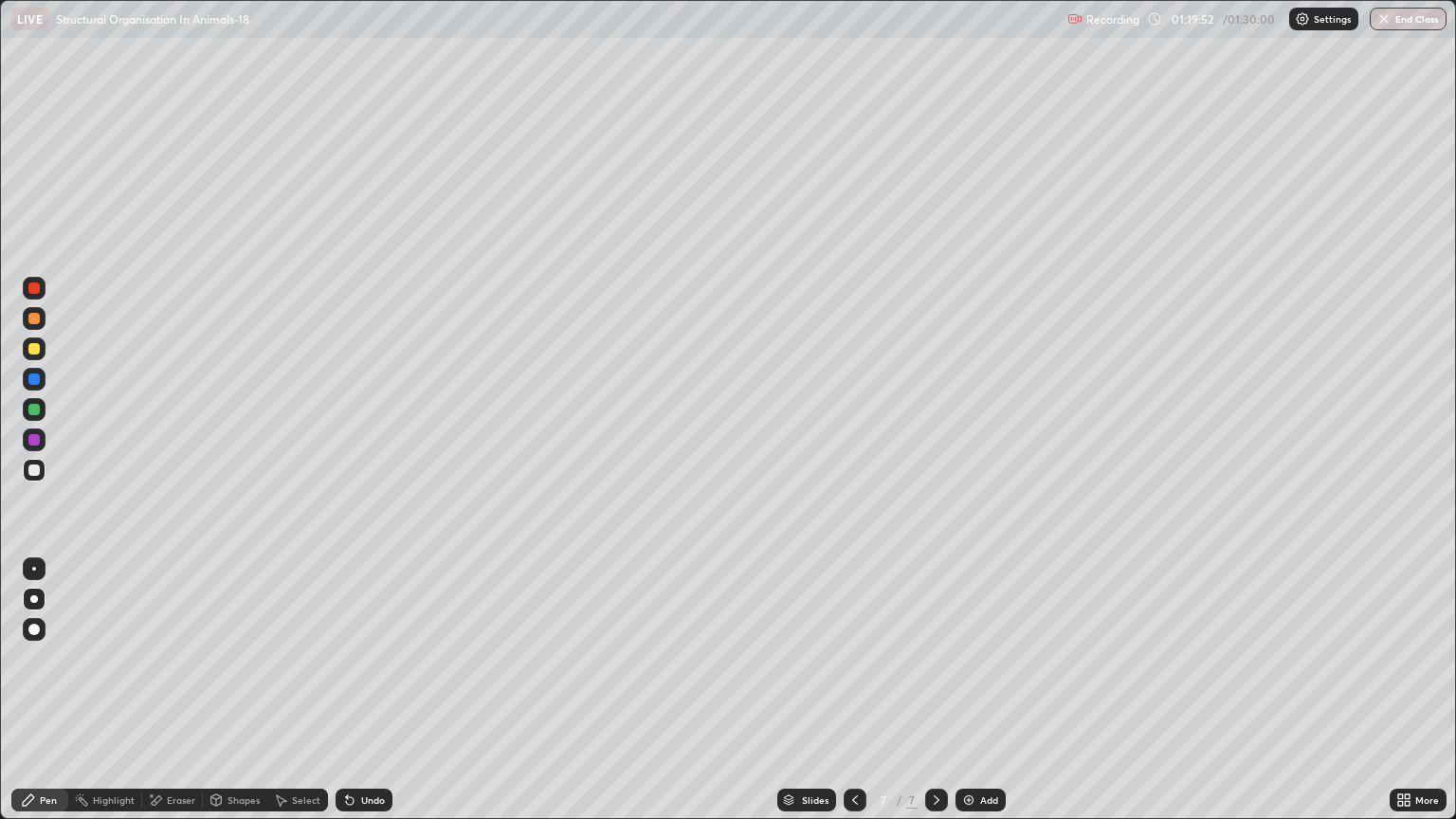 click on "Pen" at bounding box center [48, 800] 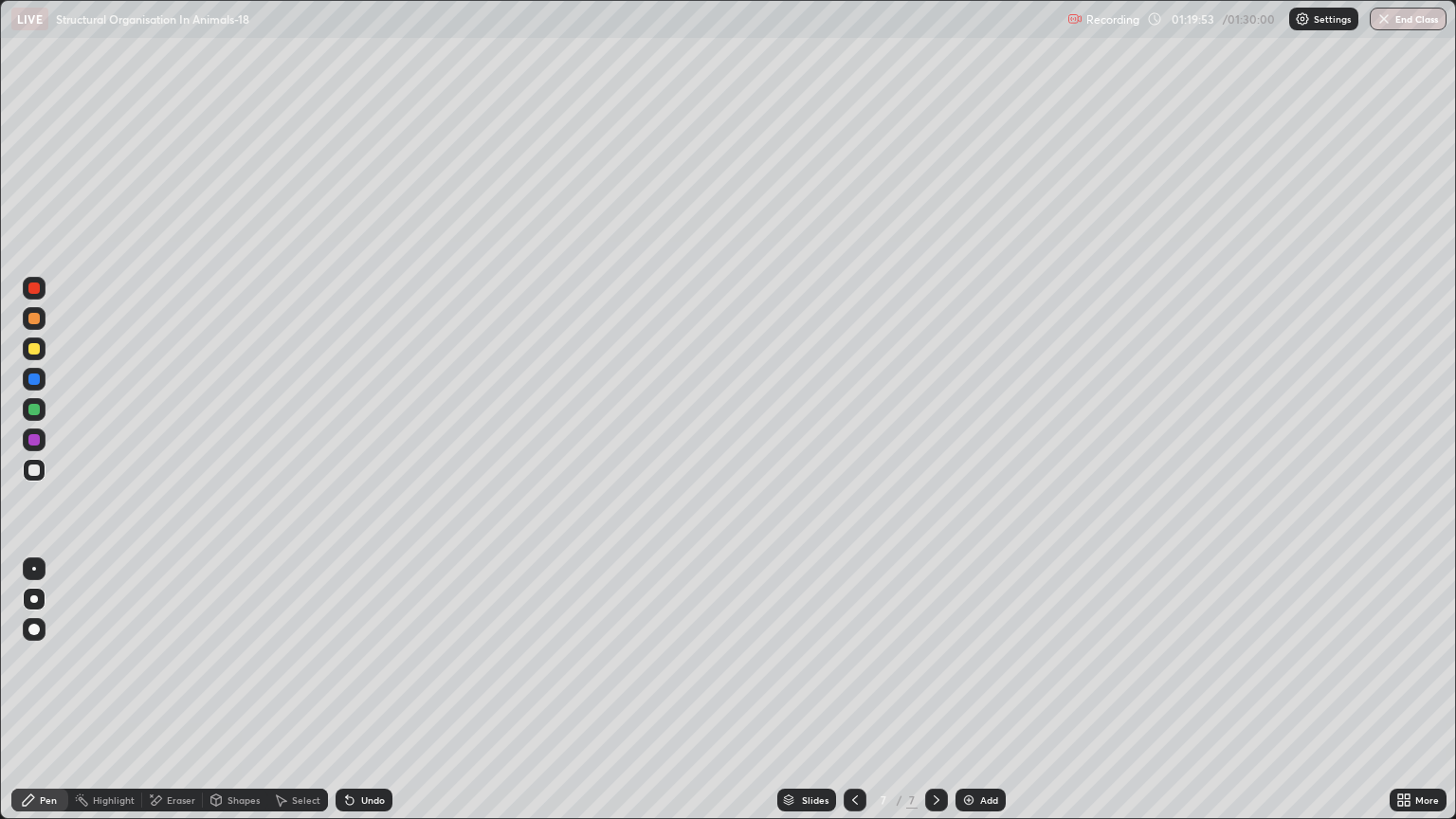 click at bounding box center (34, 349) 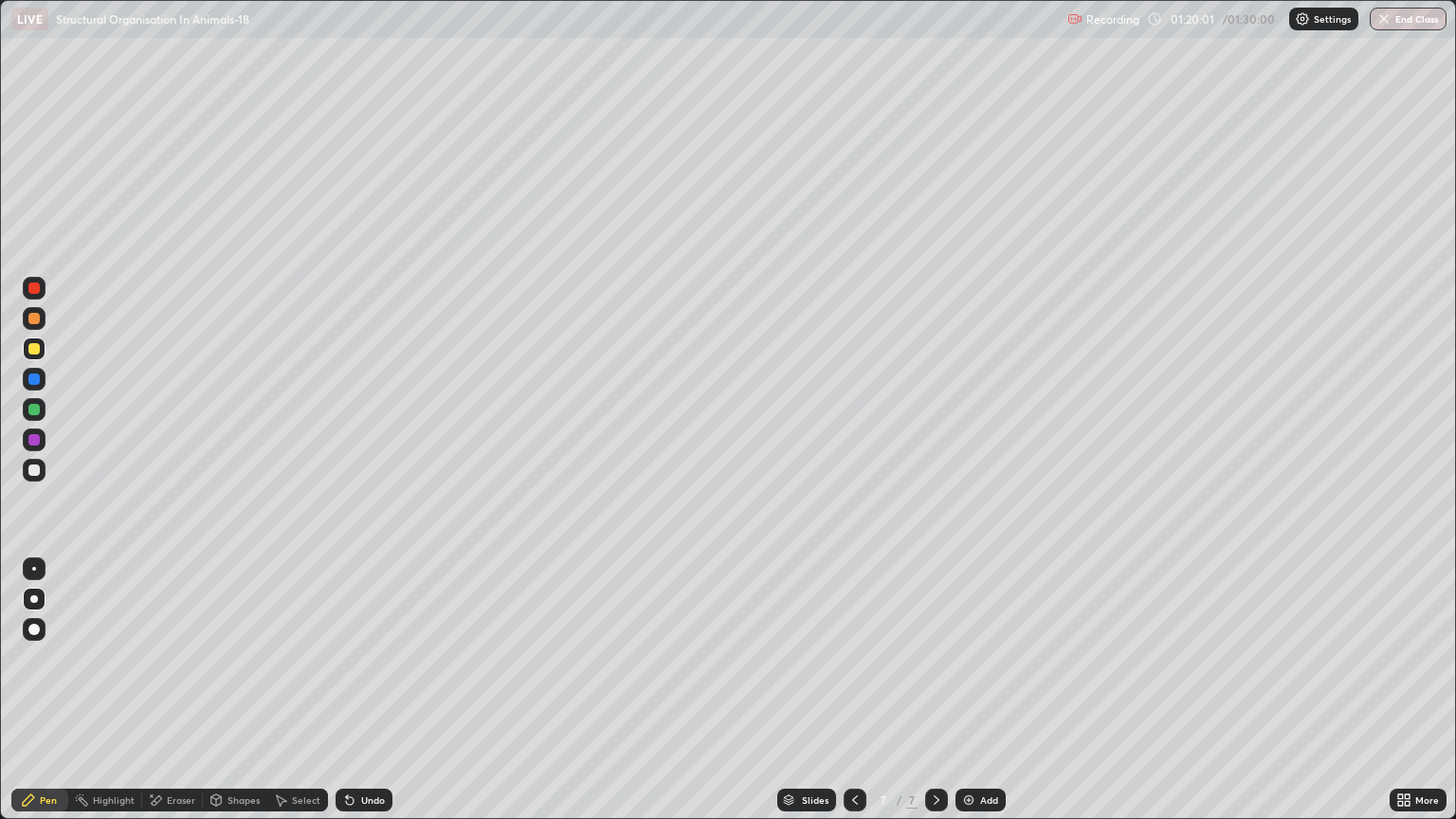 click at bounding box center [34, 318] 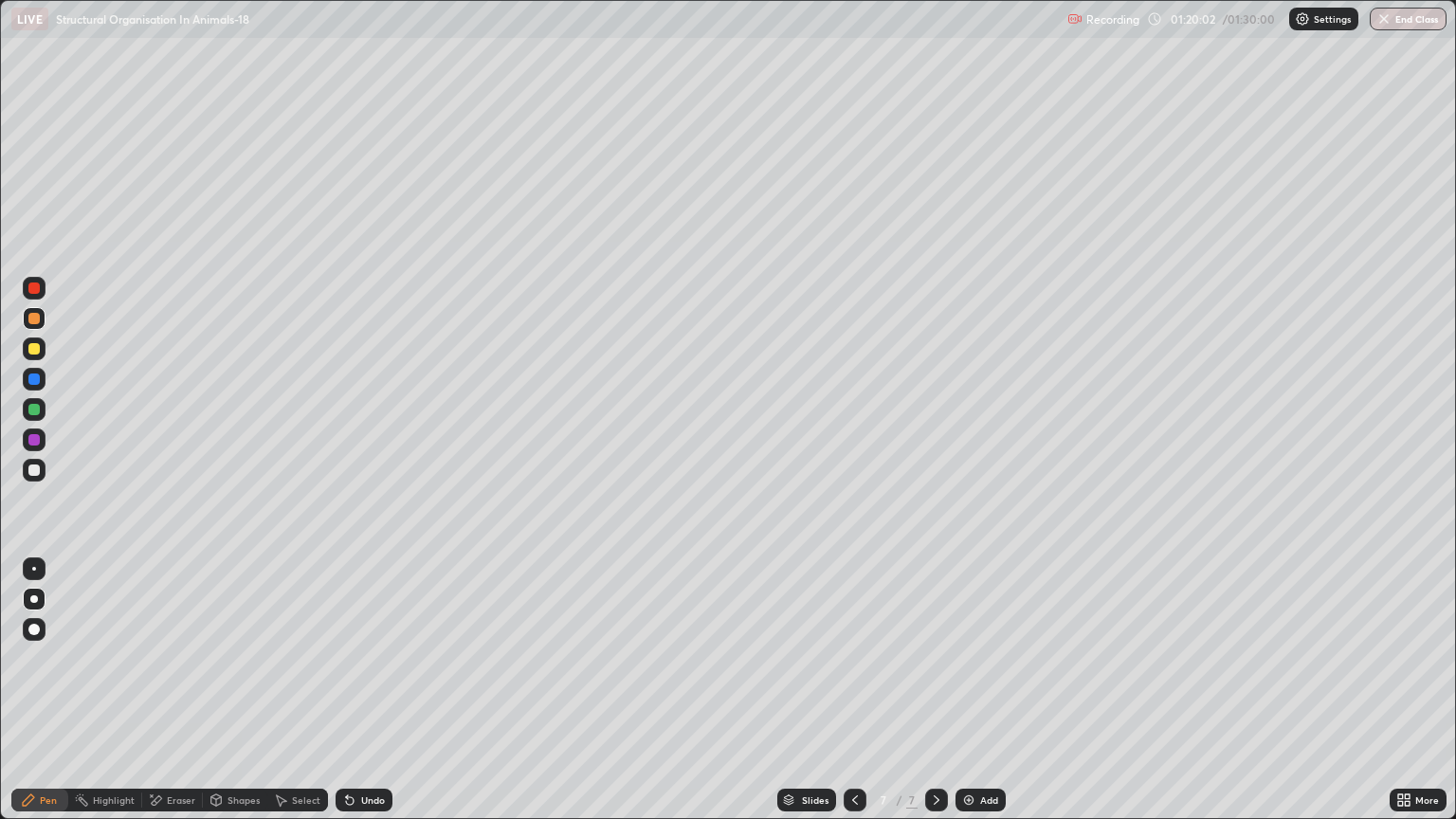 click on "Pen" at bounding box center (40, 800) 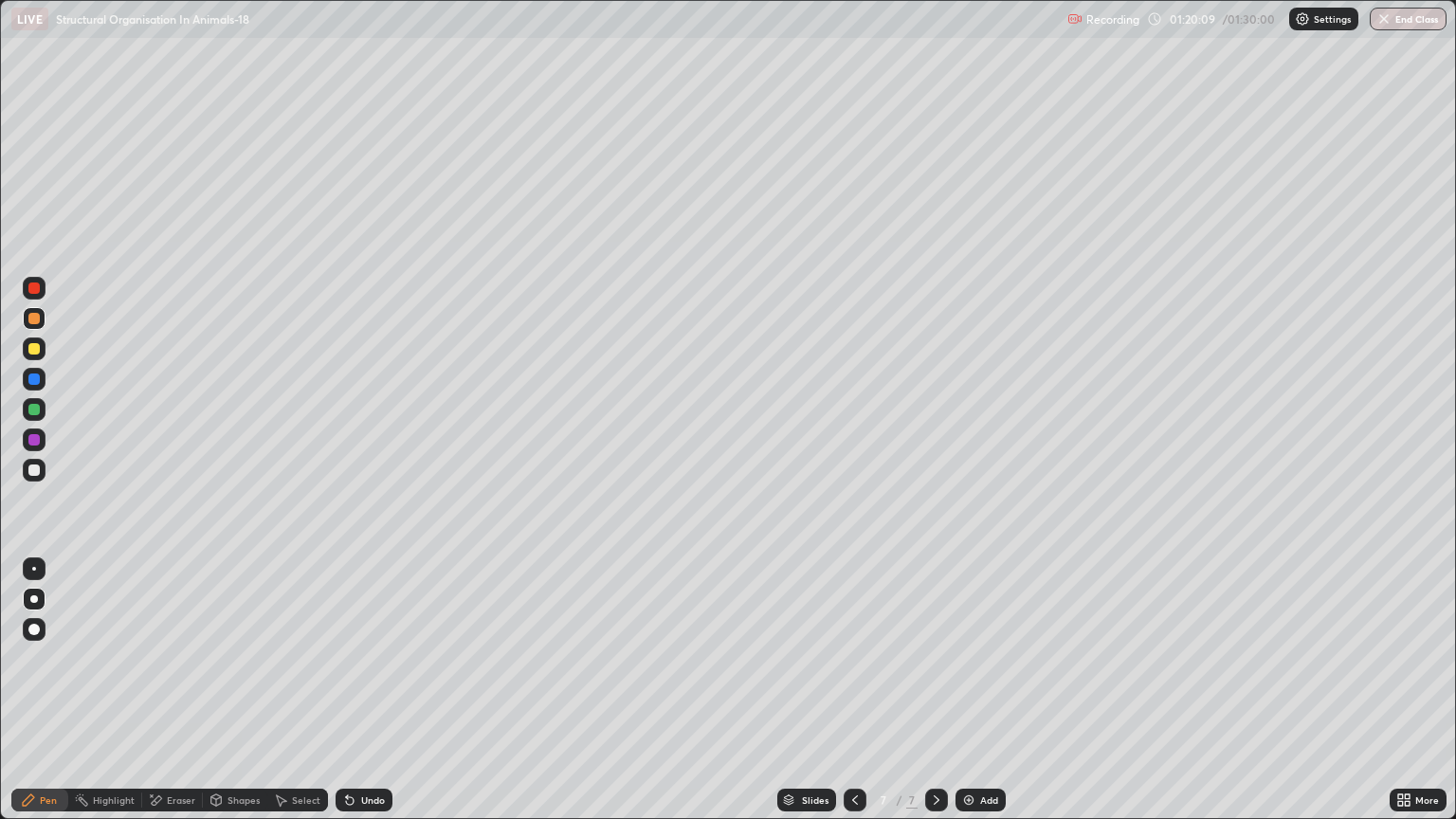 click on "Shapes" at bounding box center [244, 800] 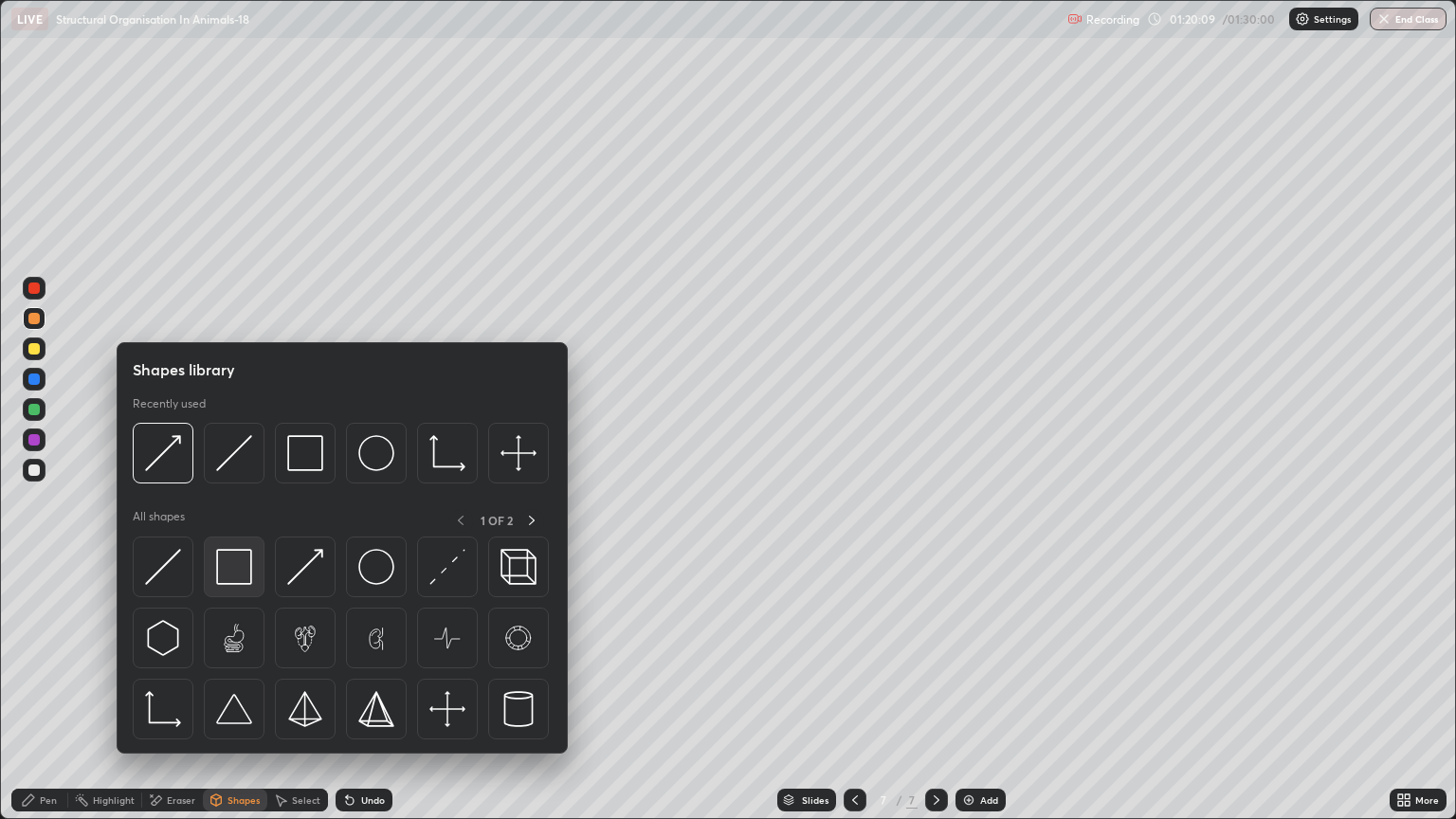 click at bounding box center (234, 567) 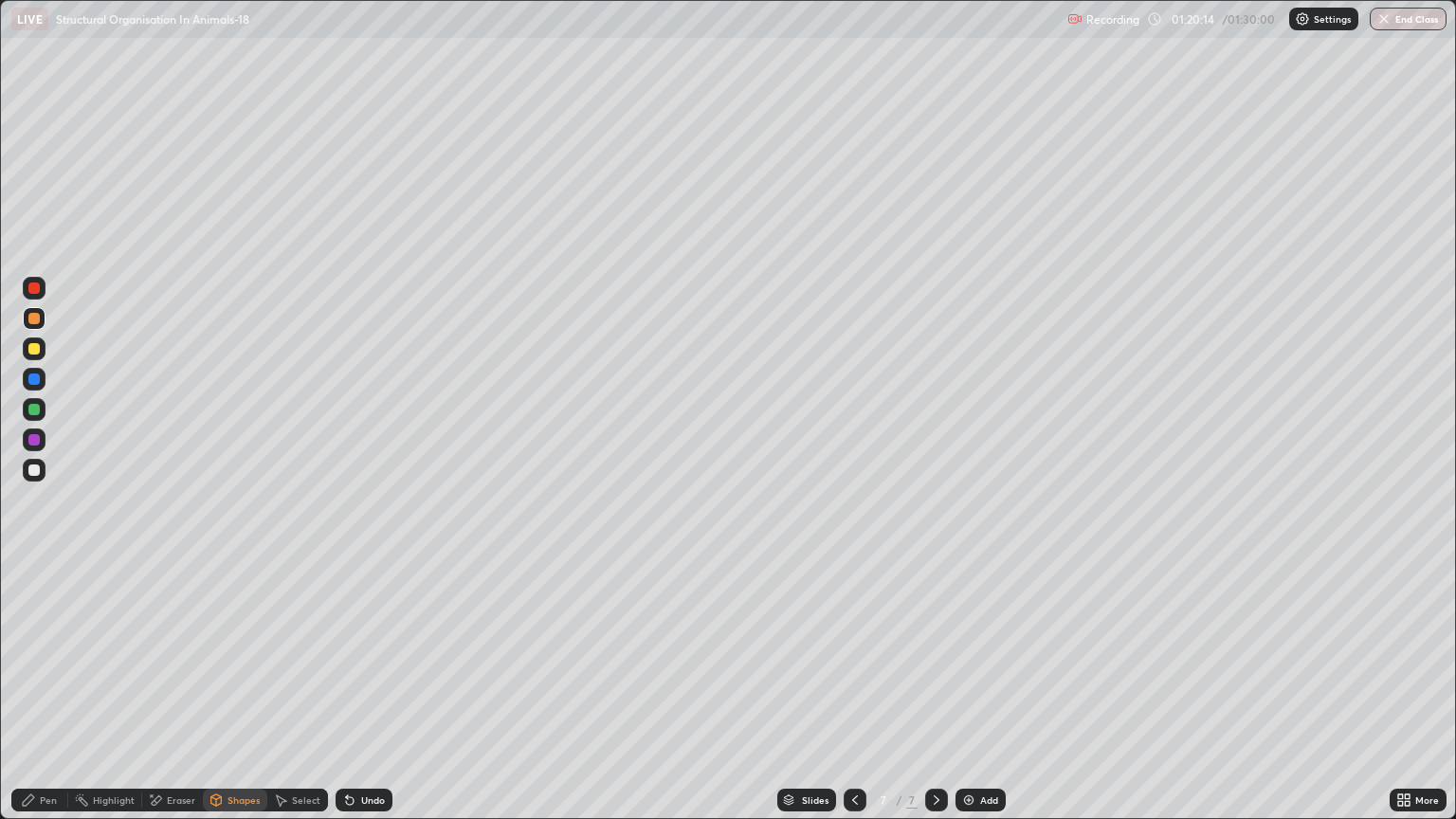 click on "Pen" at bounding box center (48, 800) 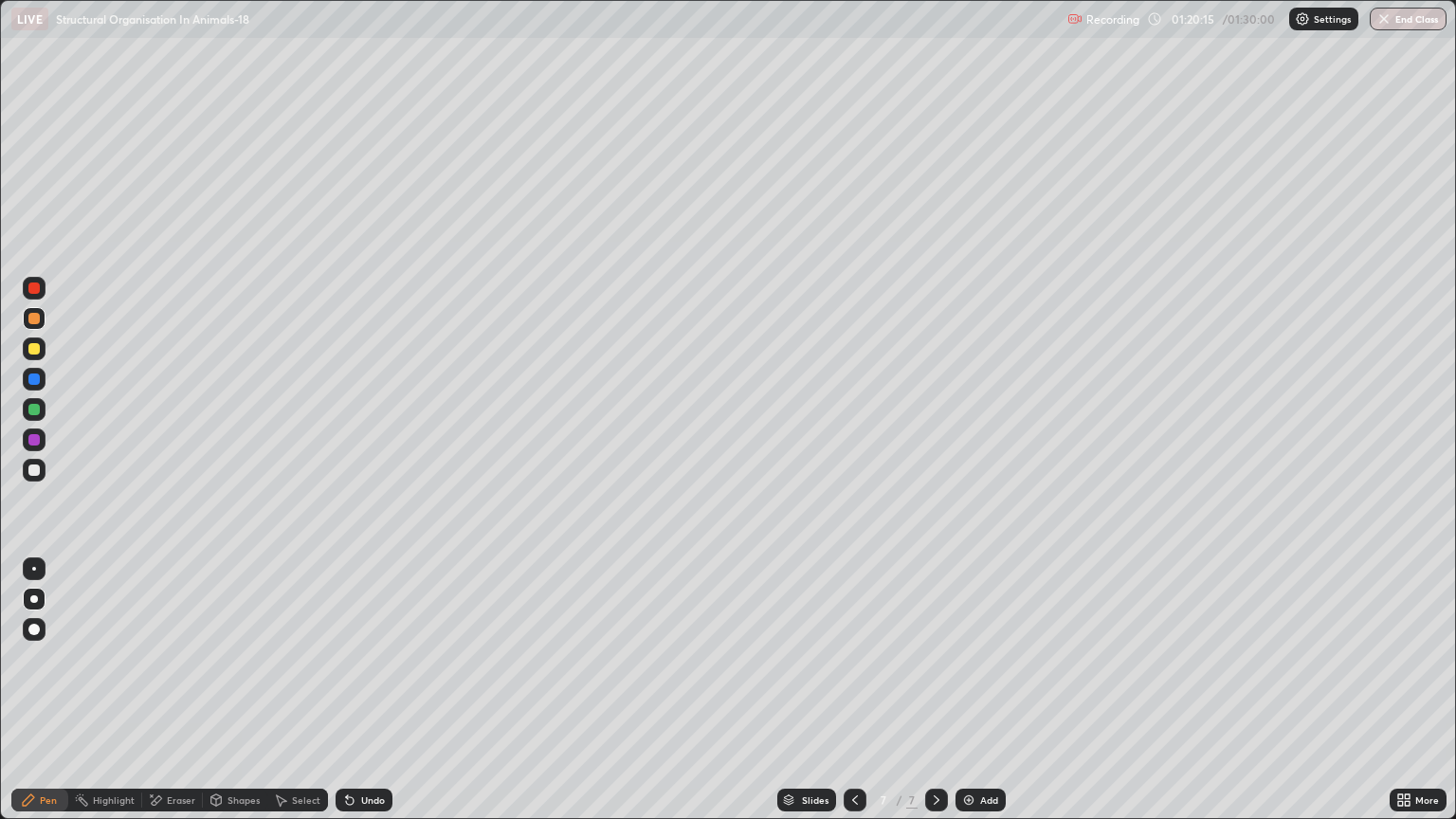 click at bounding box center [34, 470] 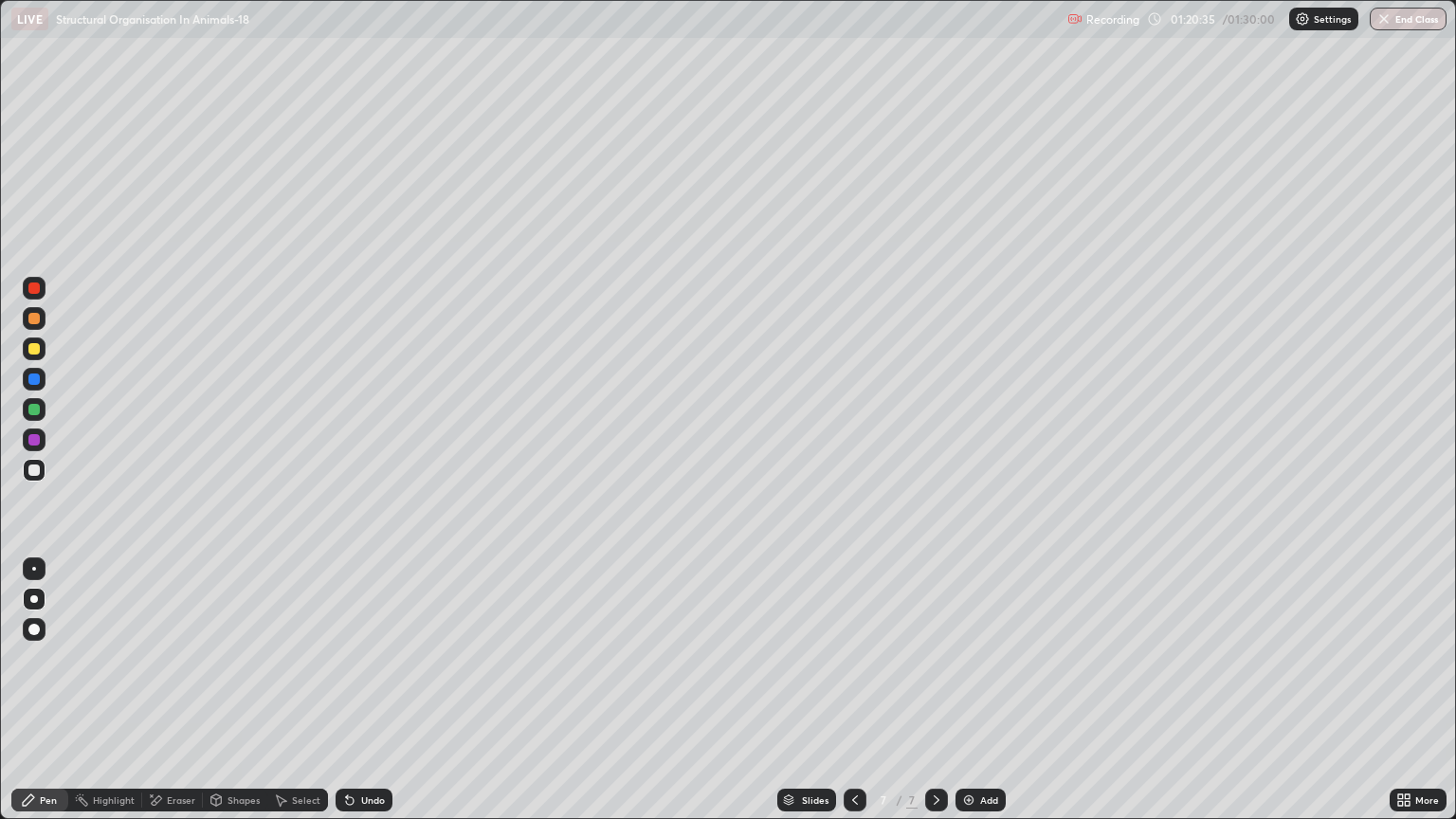 click at bounding box center [34, 470] 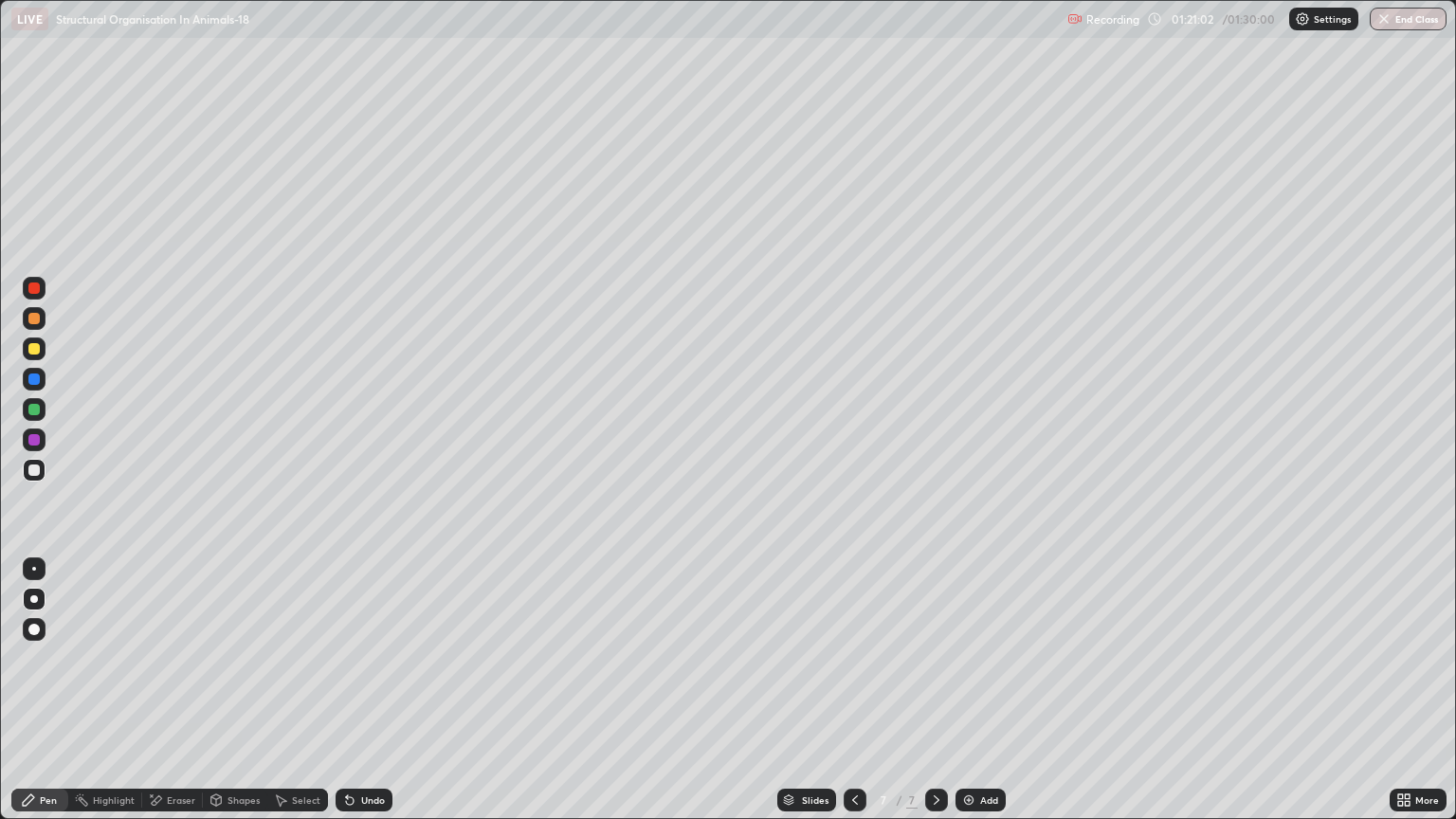 click 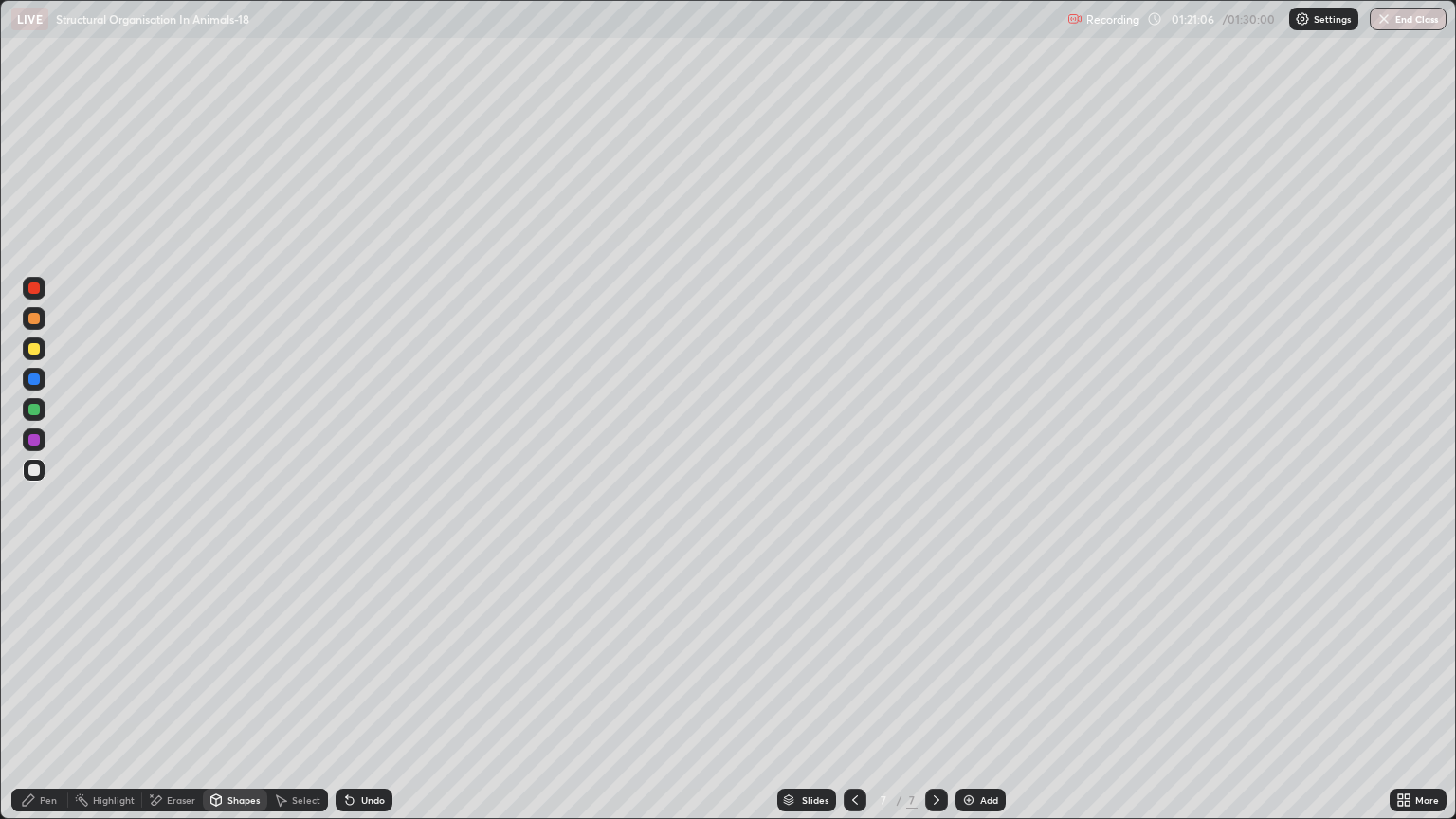 click on "Eraser" at bounding box center (173, 800) 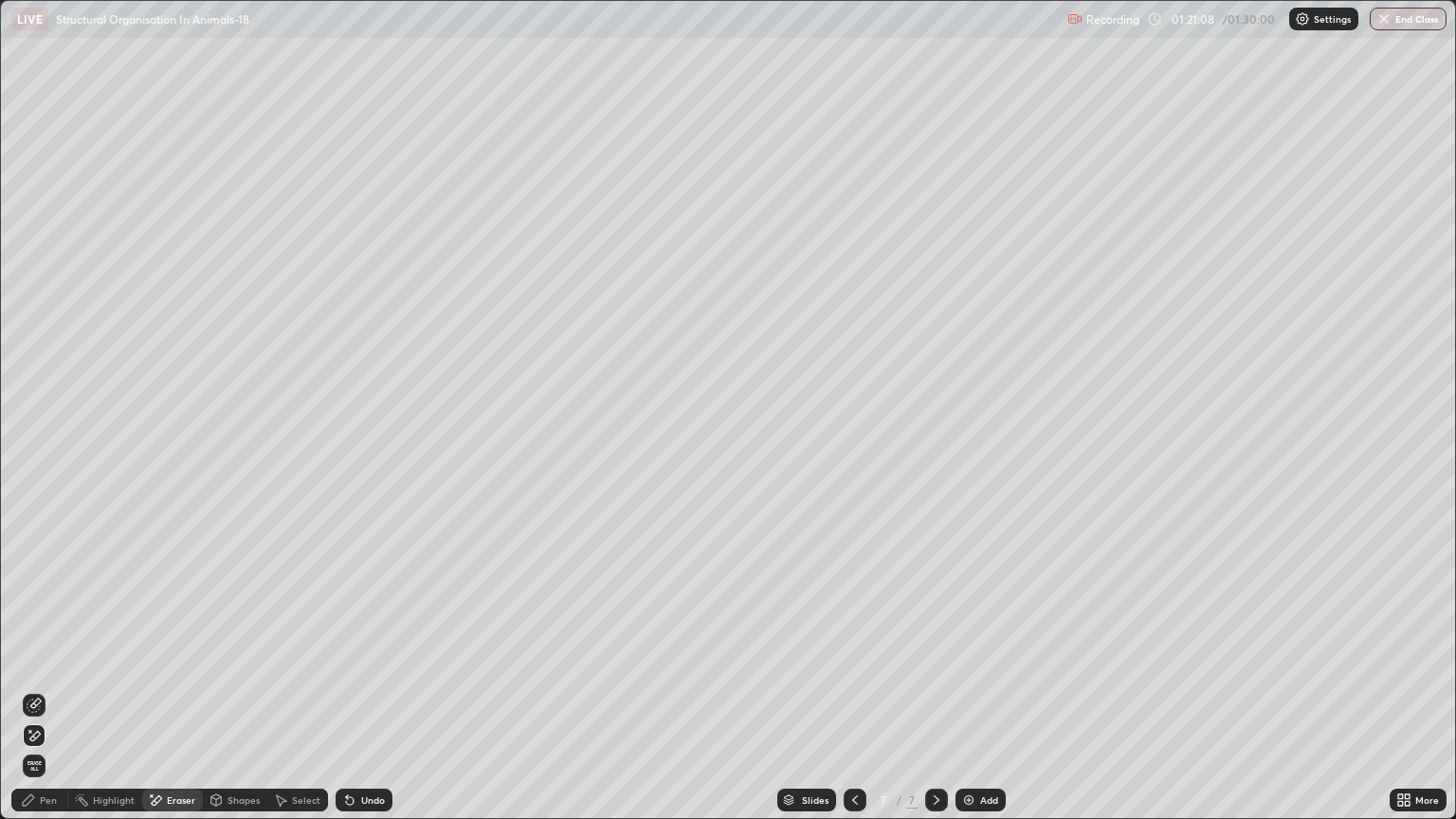 click on "Pen" at bounding box center (48, 800) 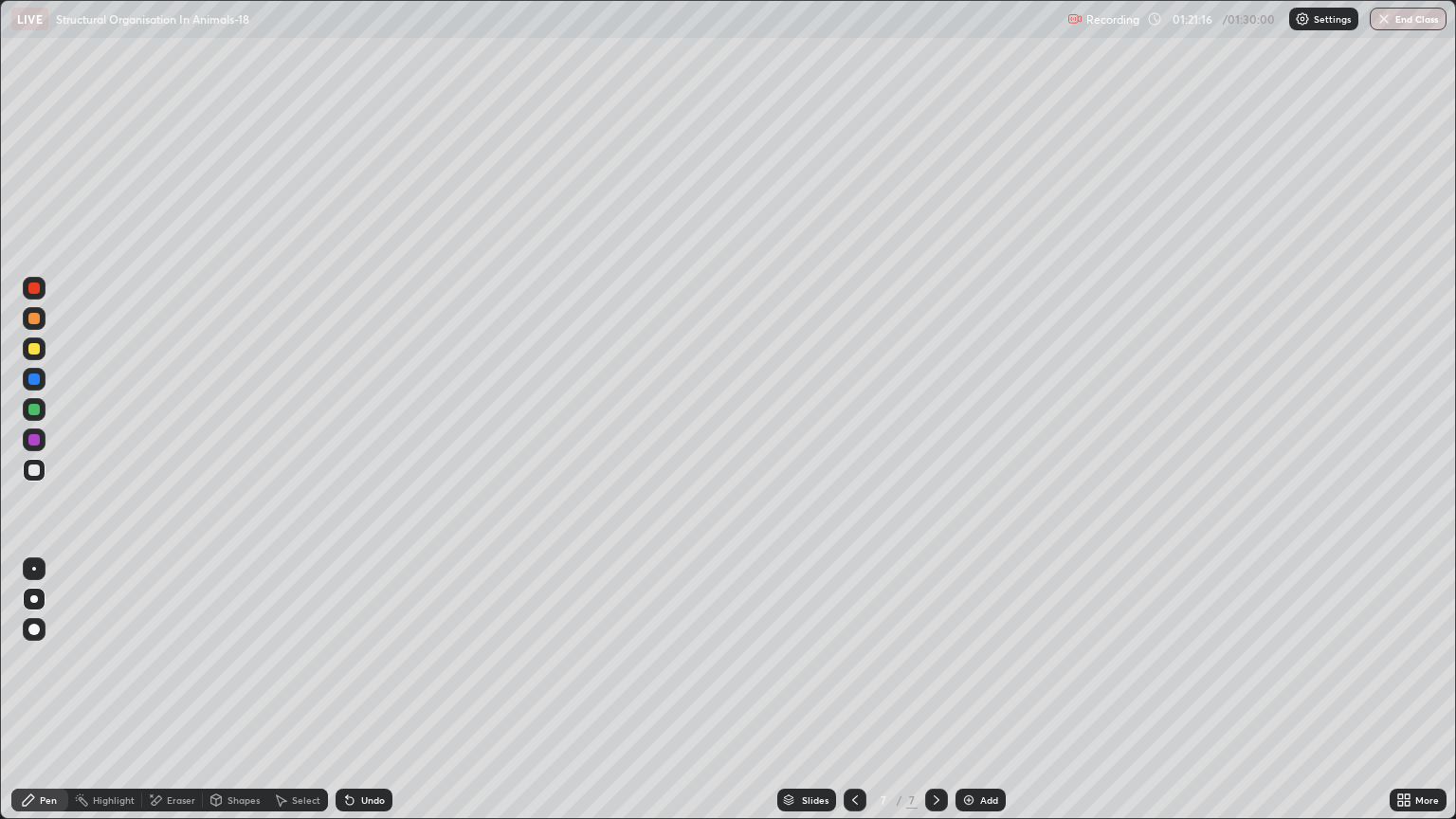 click at bounding box center (34, 349) 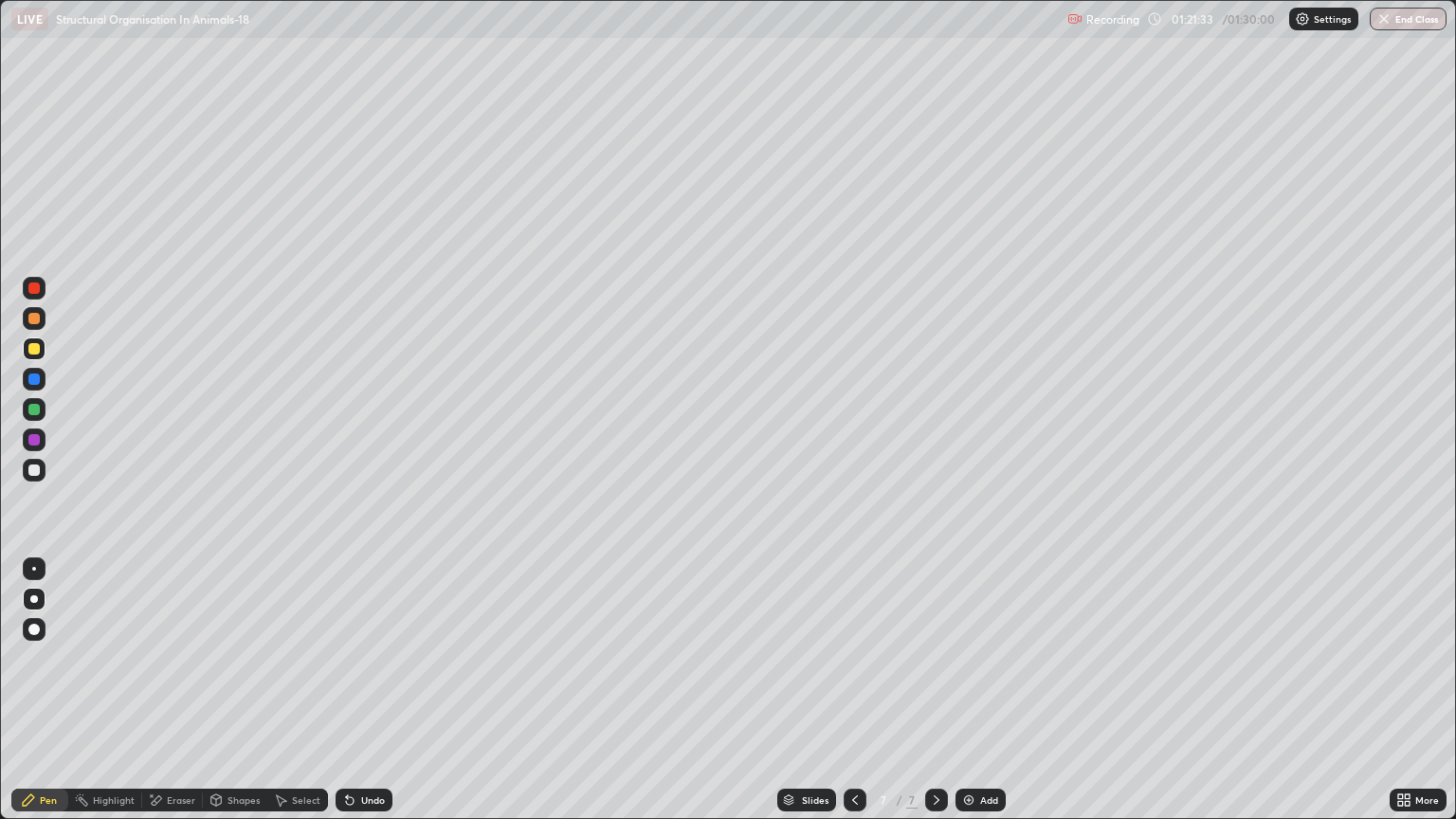 click at bounding box center (34, 318) 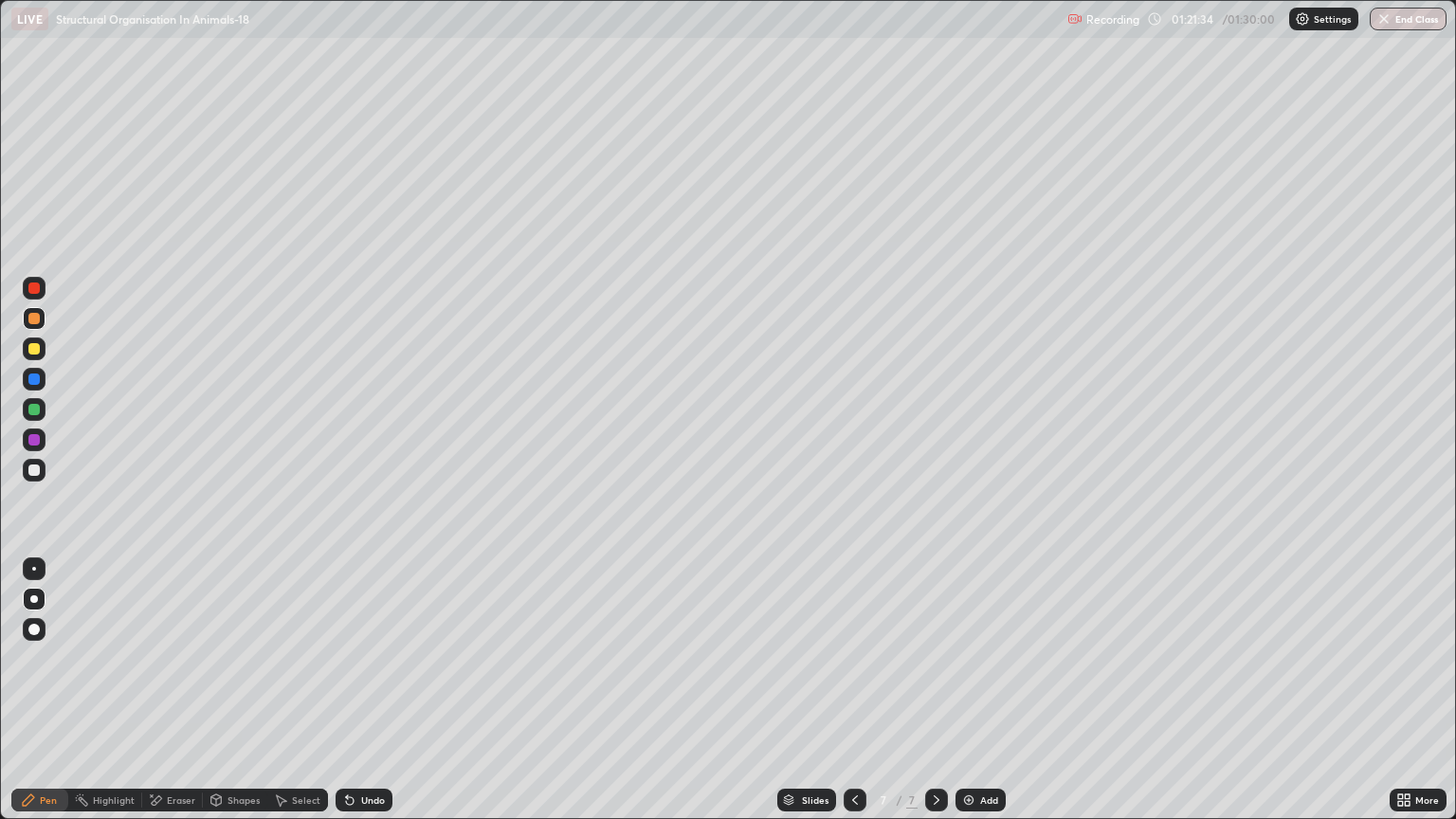 click on "Shapes" at bounding box center (235, 800) 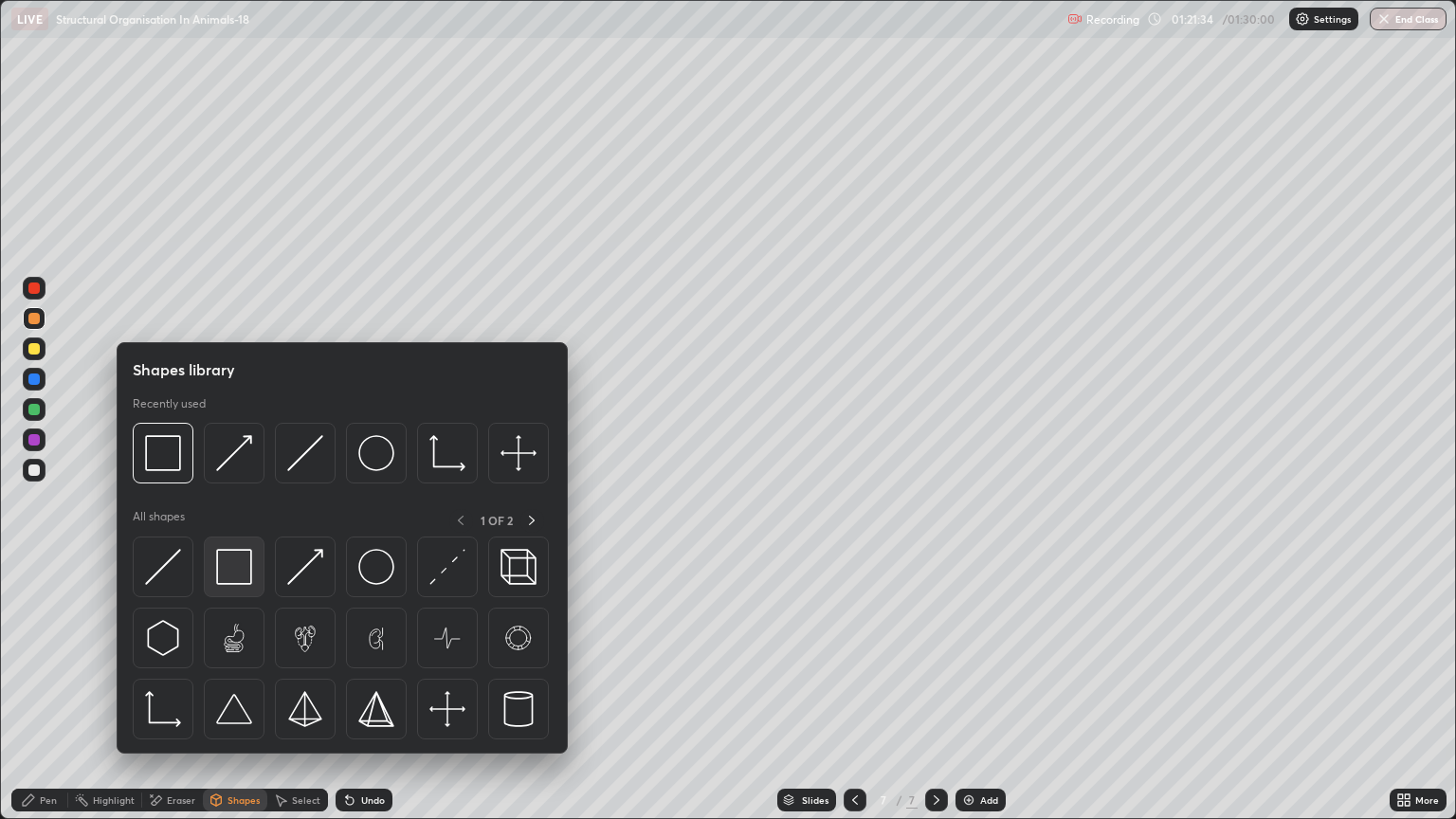 click at bounding box center [234, 567] 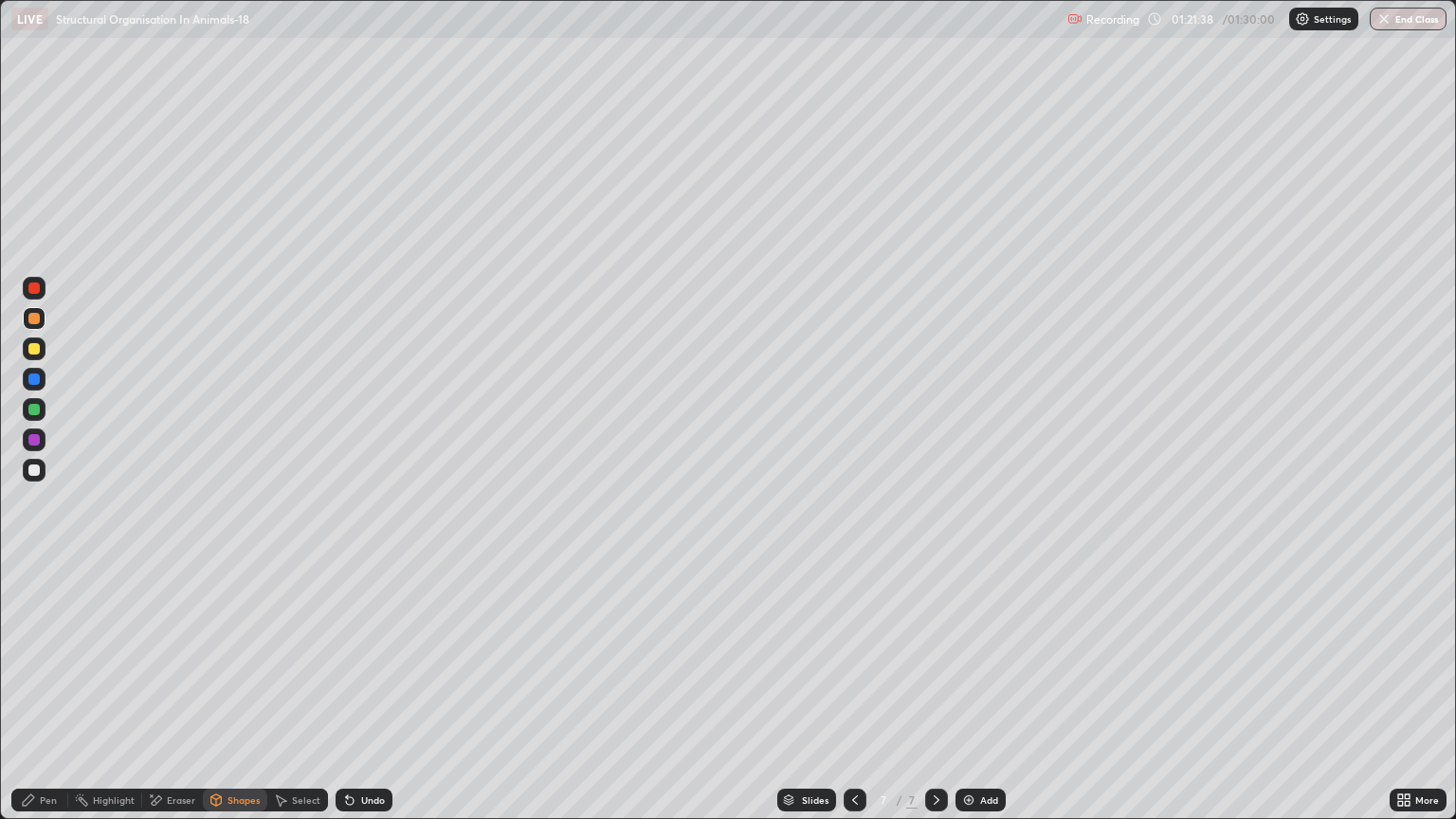 click at bounding box center (34, 470) 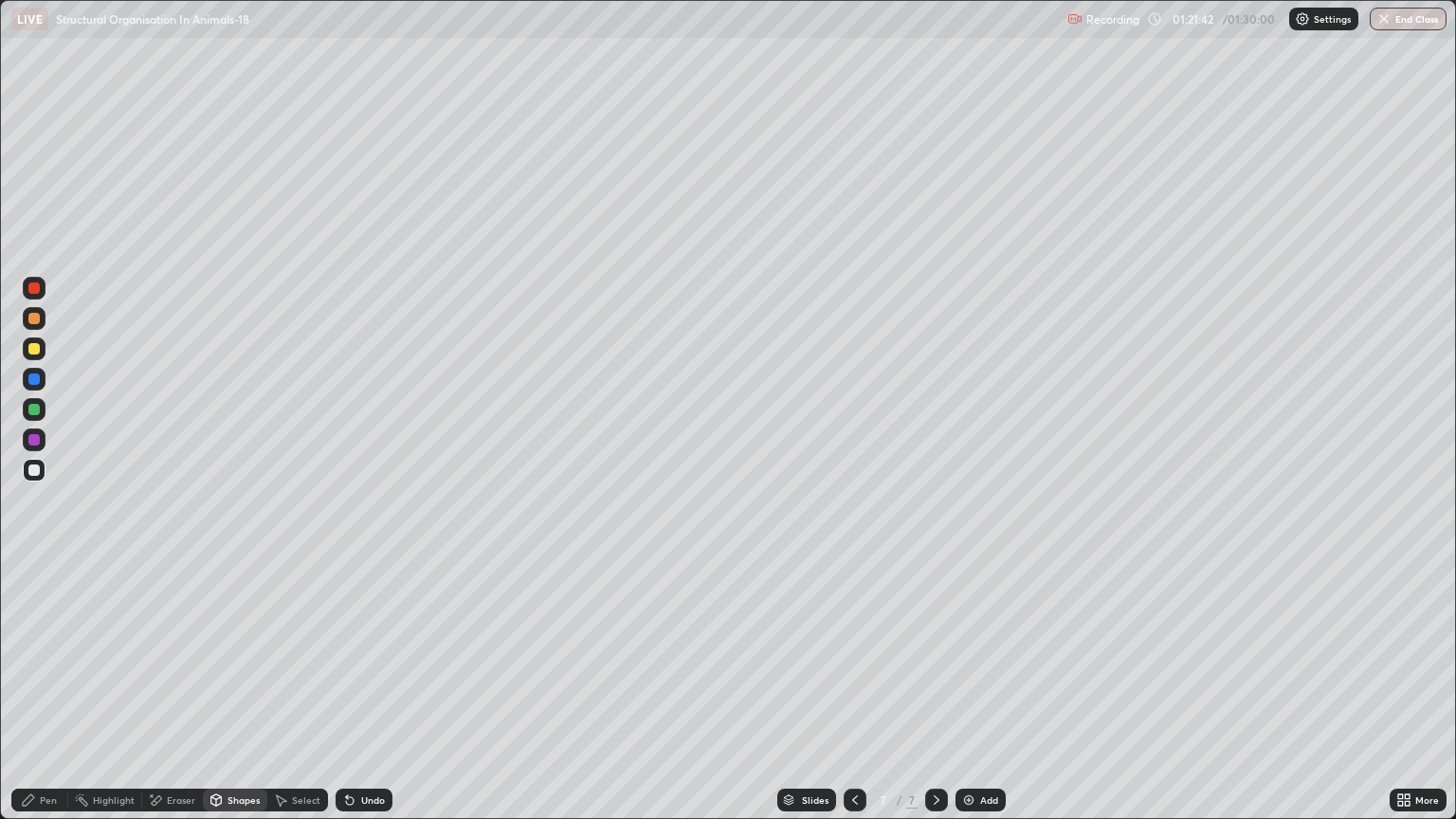 click on "Eraser" at bounding box center [181, 800] 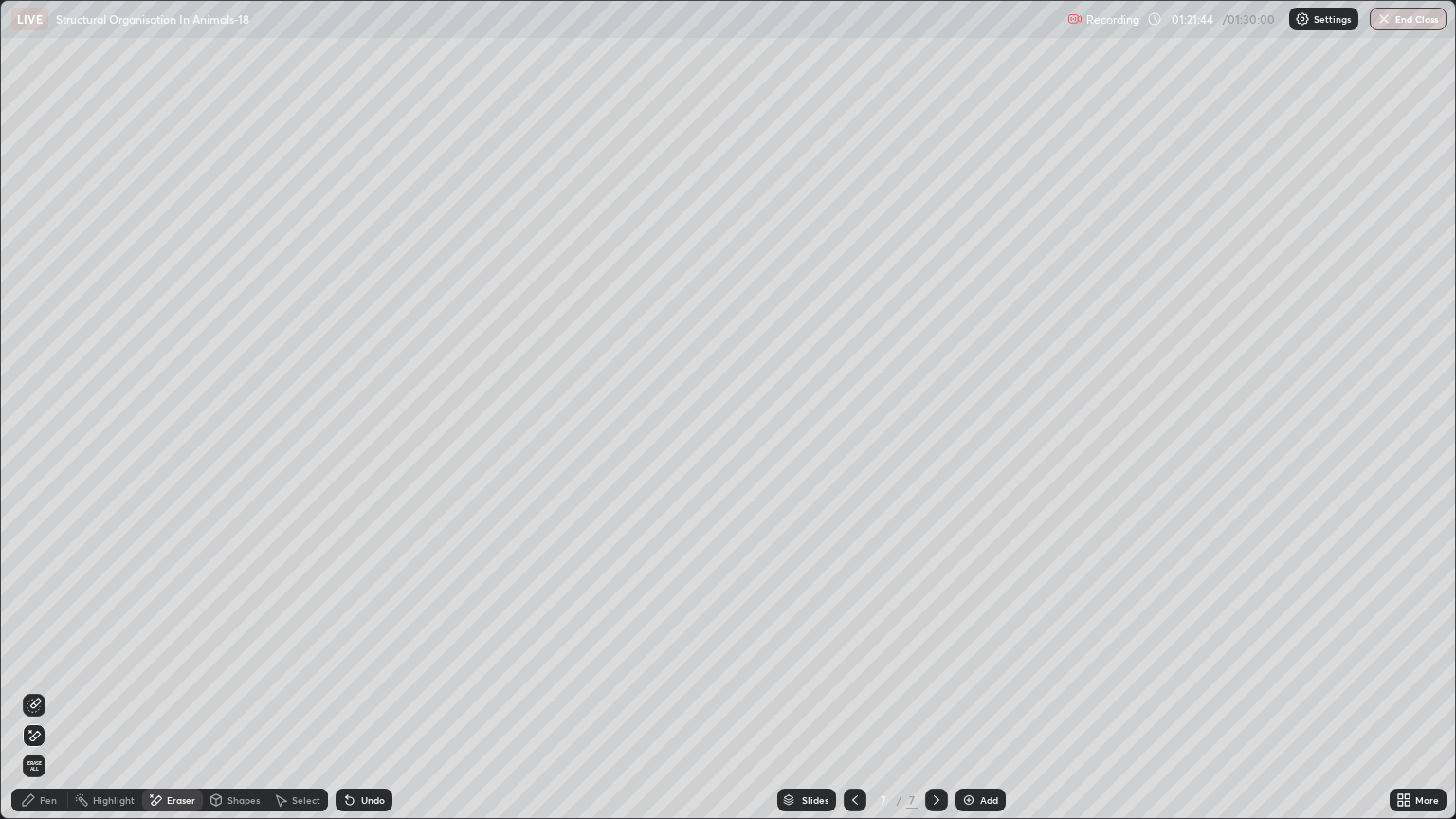 click on "Pen" at bounding box center (48, 800) 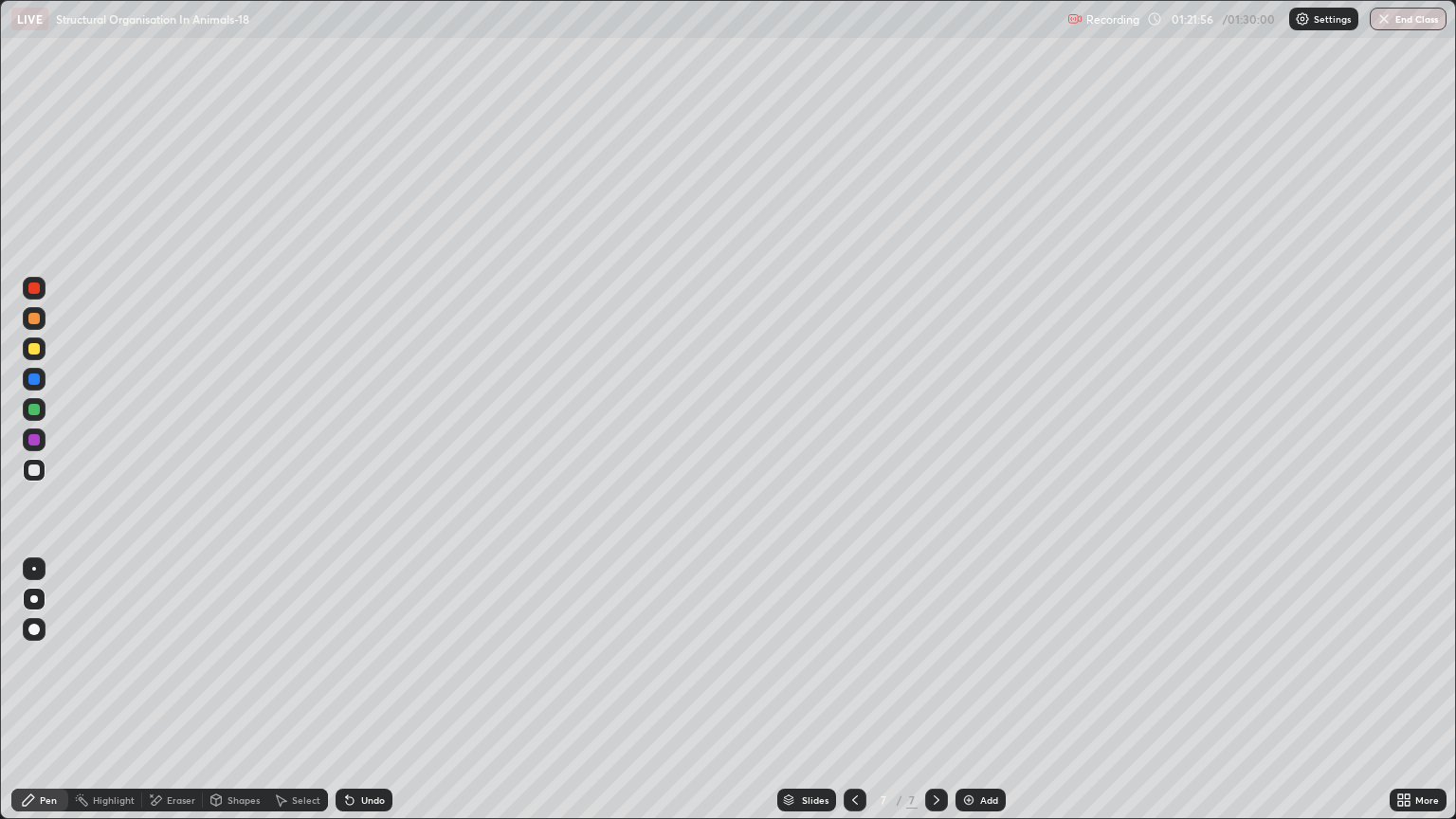 click on "Eraser" at bounding box center (181, 800) 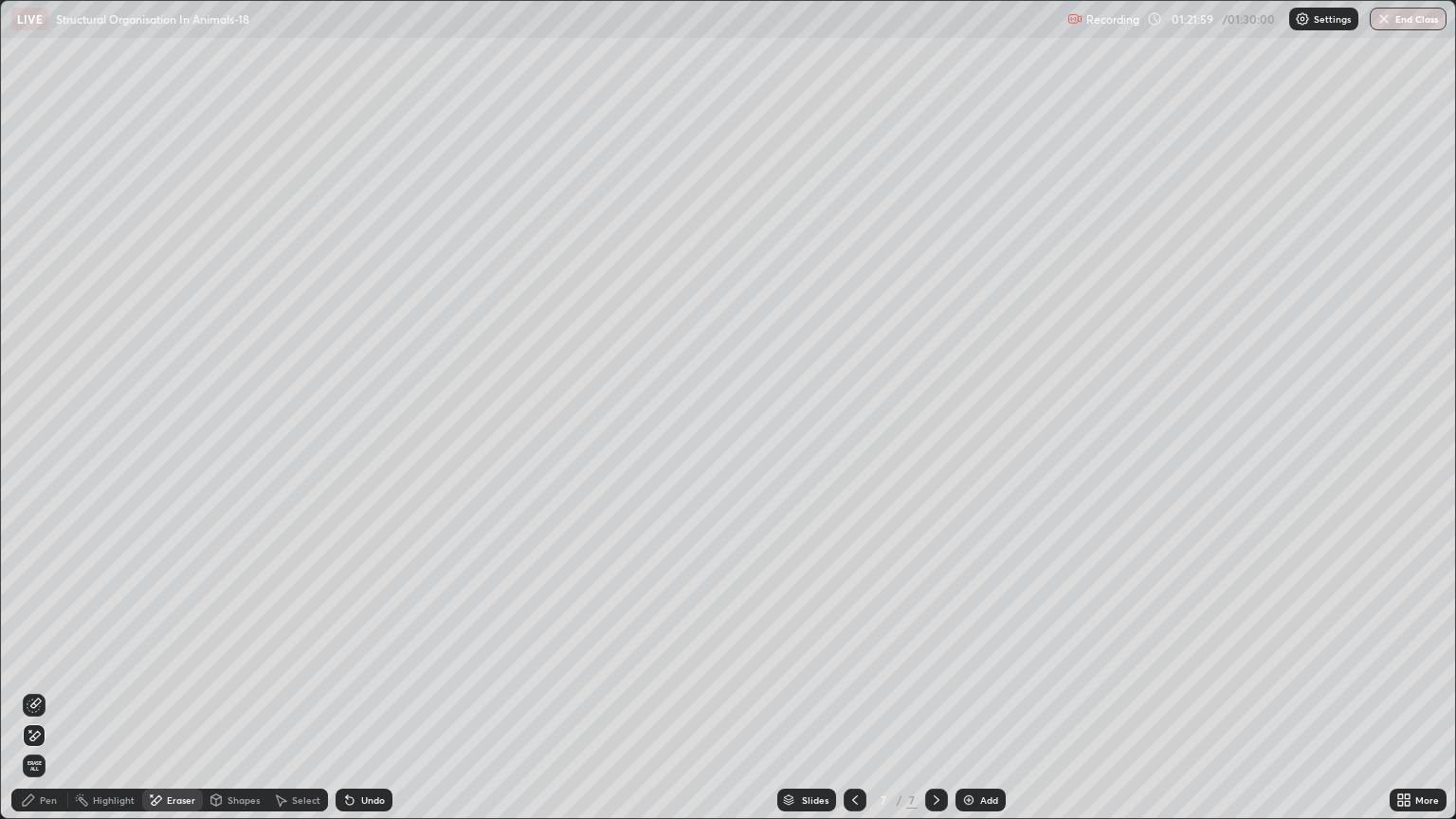 click on "Pen" at bounding box center (48, 800) 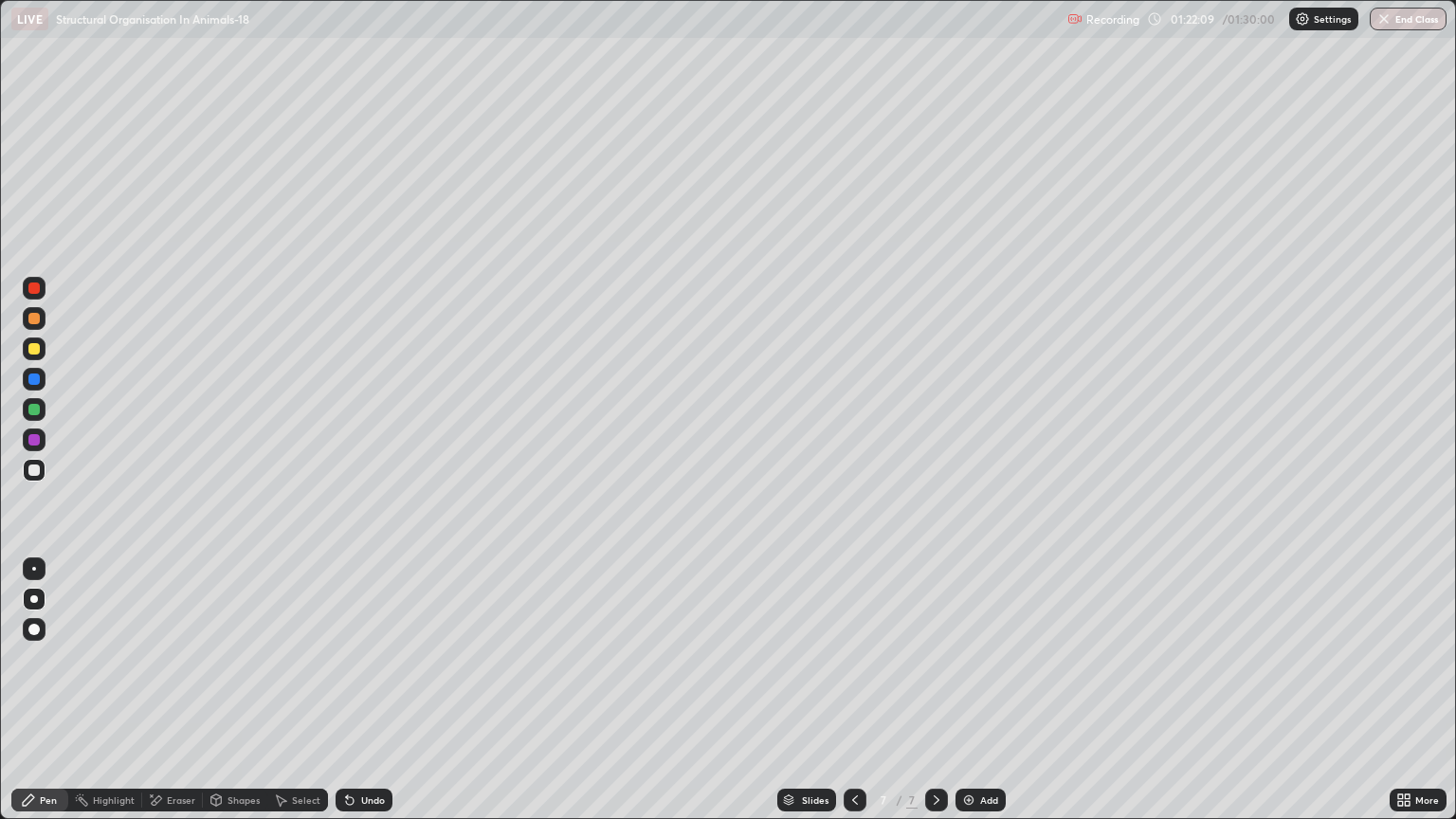 click at bounding box center (34, 349) 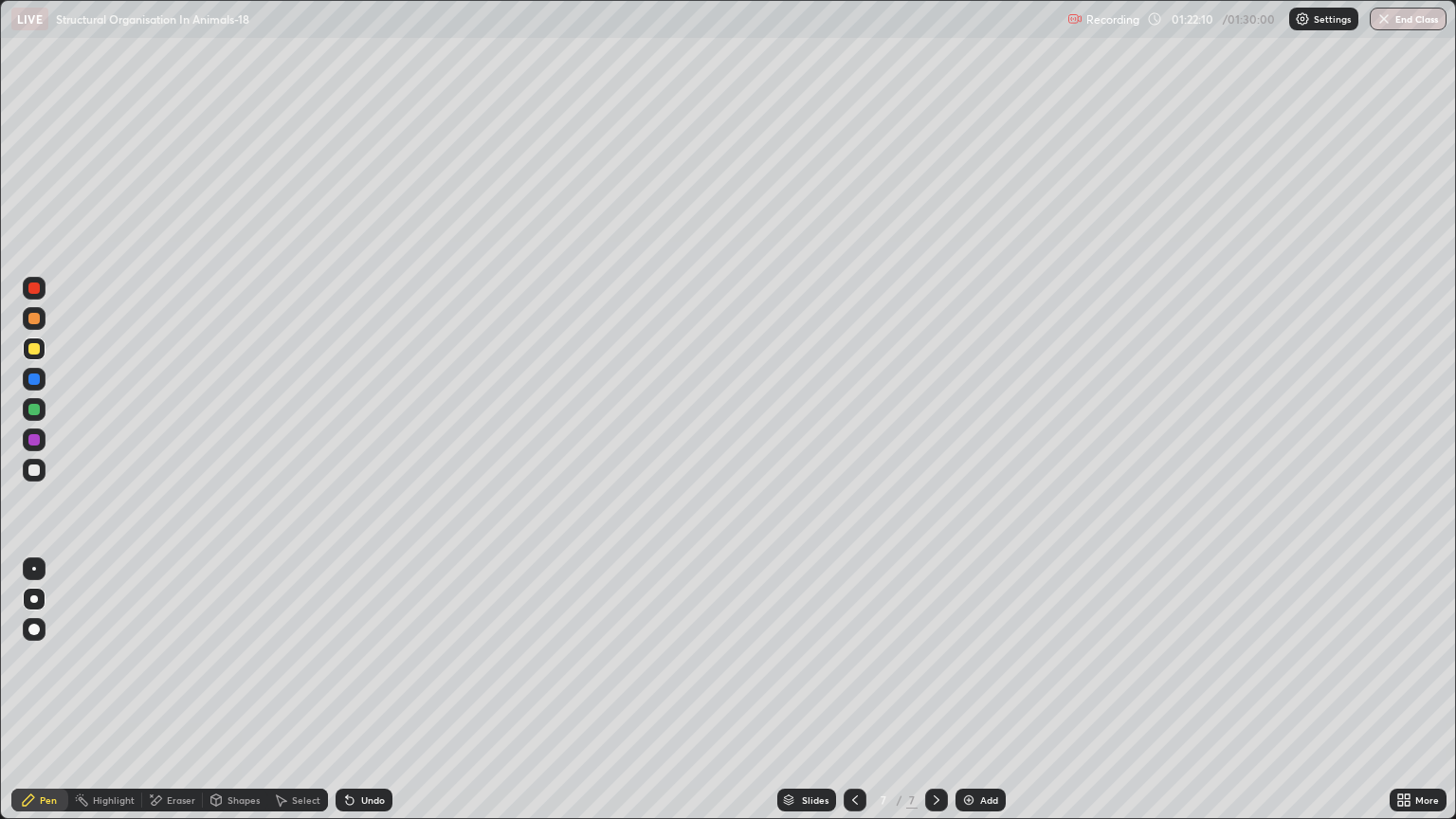 click on "Shapes" at bounding box center (244, 800) 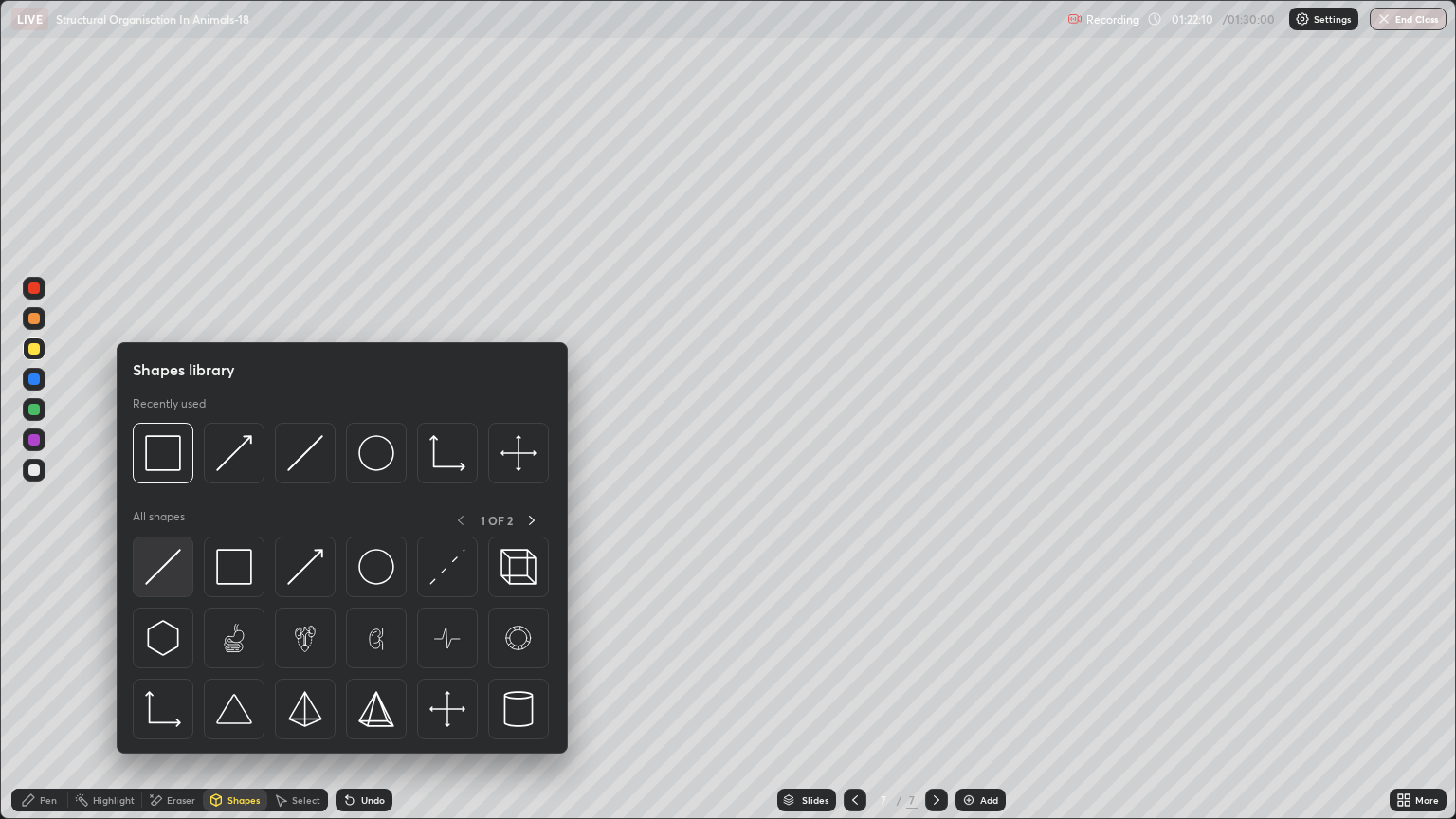 click at bounding box center (163, 567) 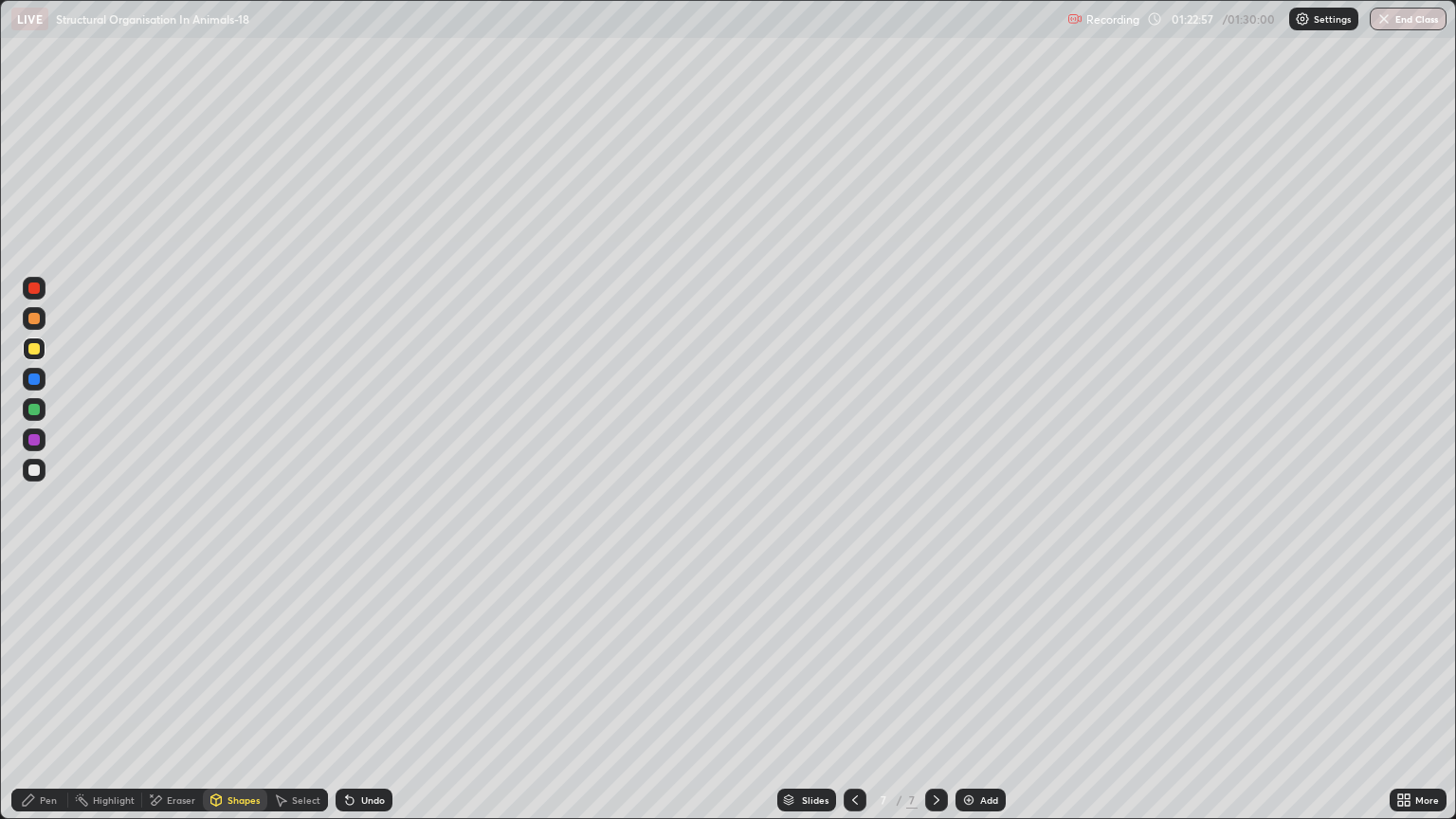 click on "Pen" at bounding box center (40, 800) 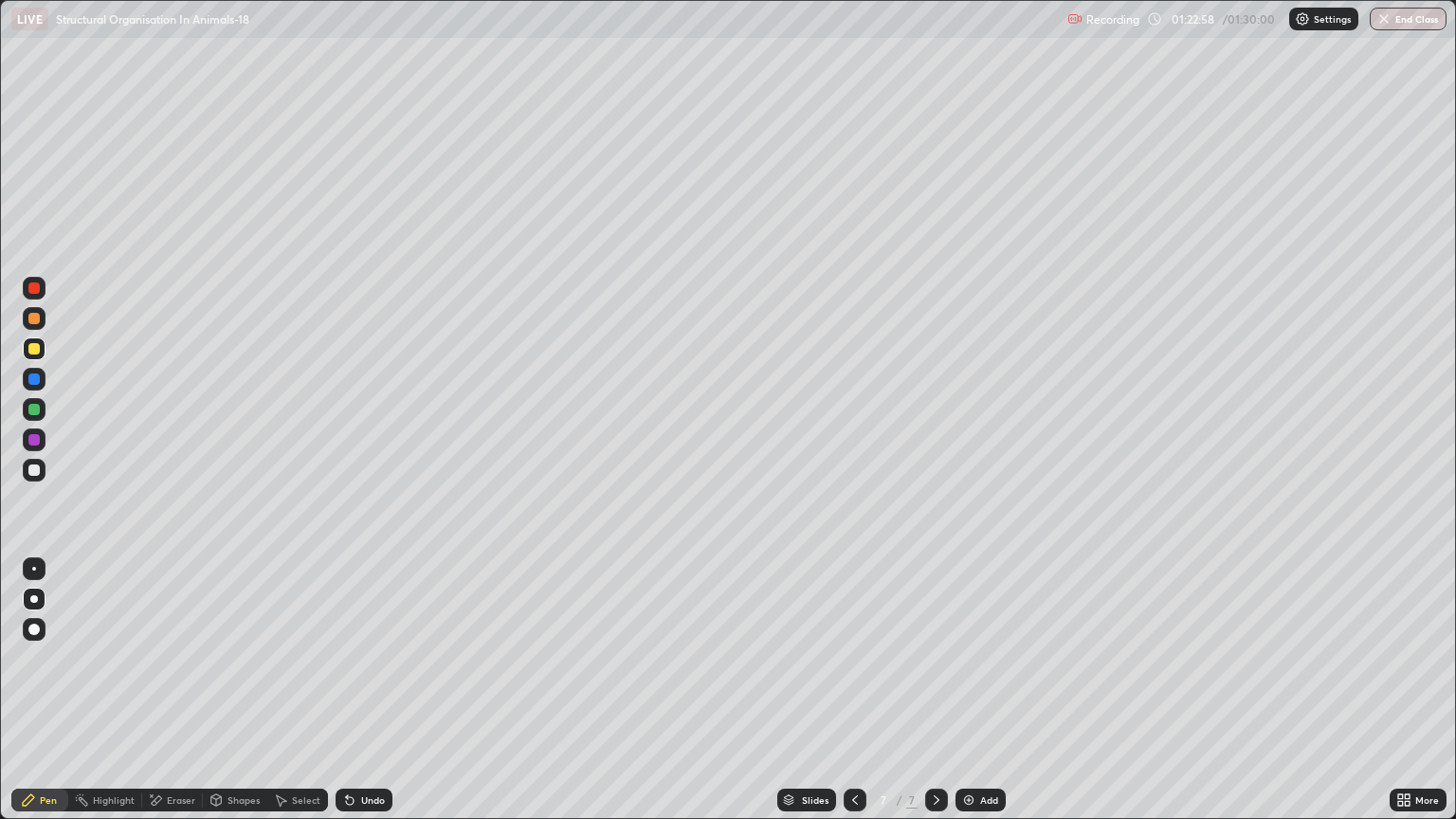 click at bounding box center [34, 349] 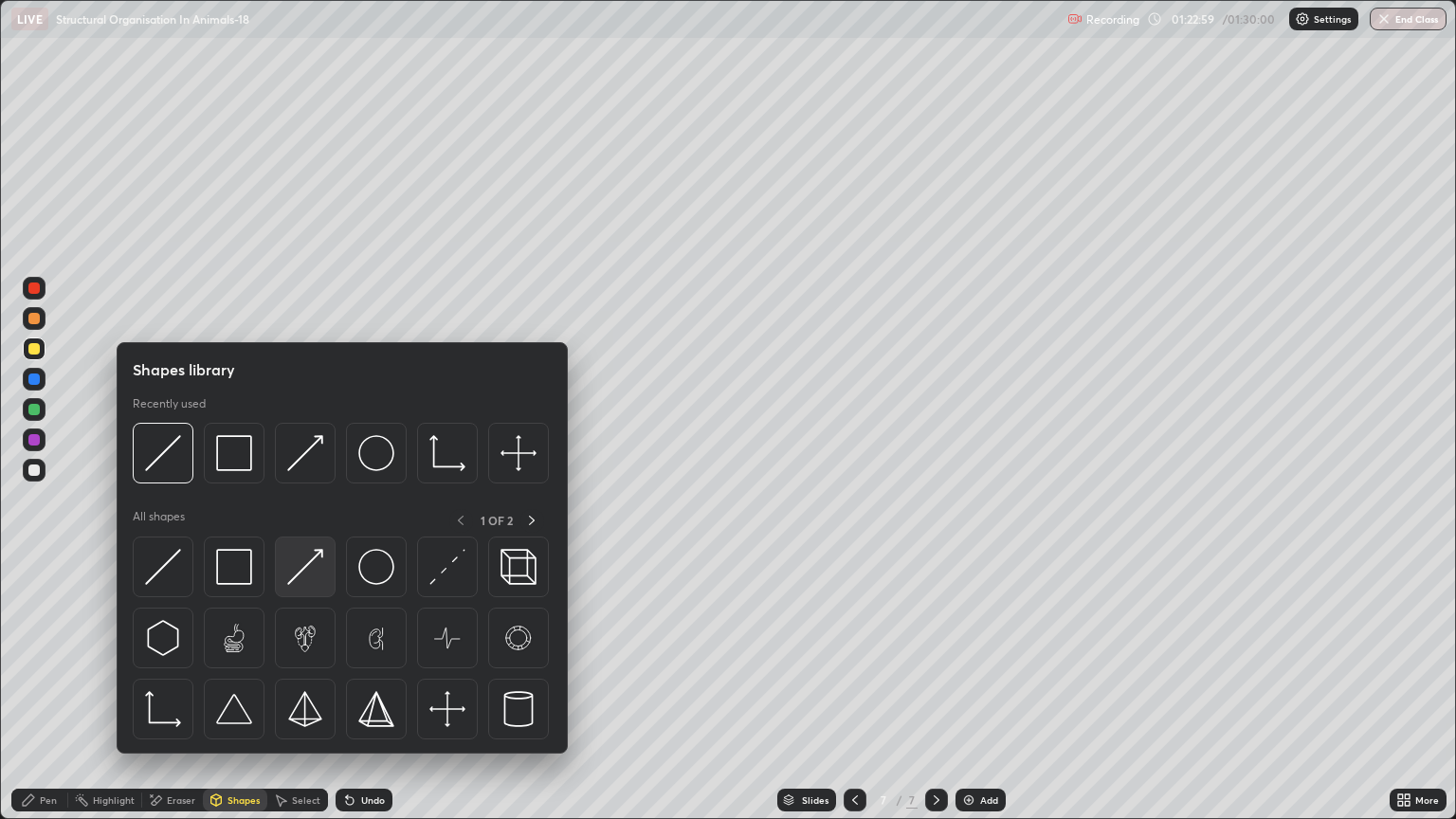 click at bounding box center (305, 567) 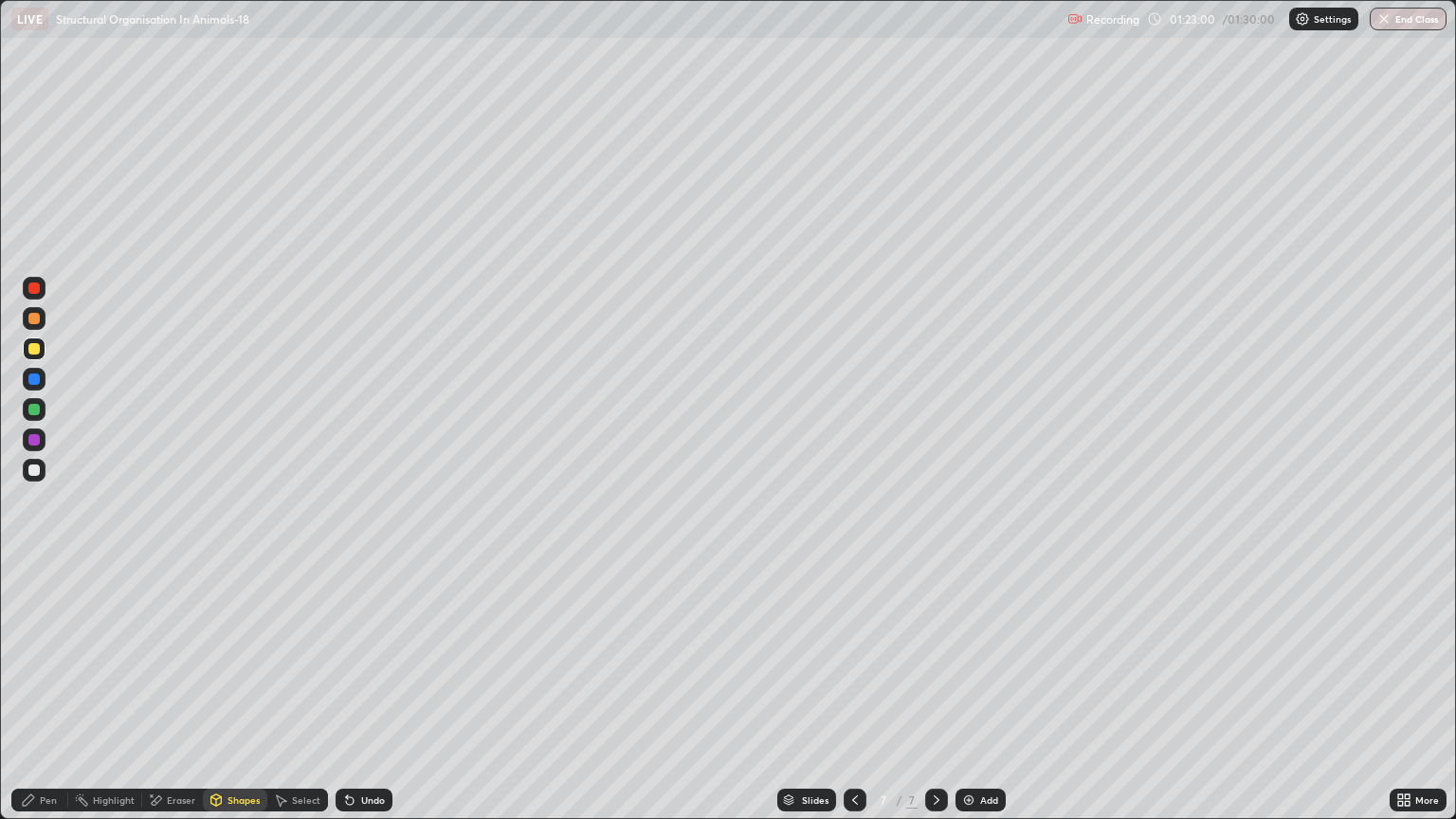 click on "Pen" at bounding box center [48, 800] 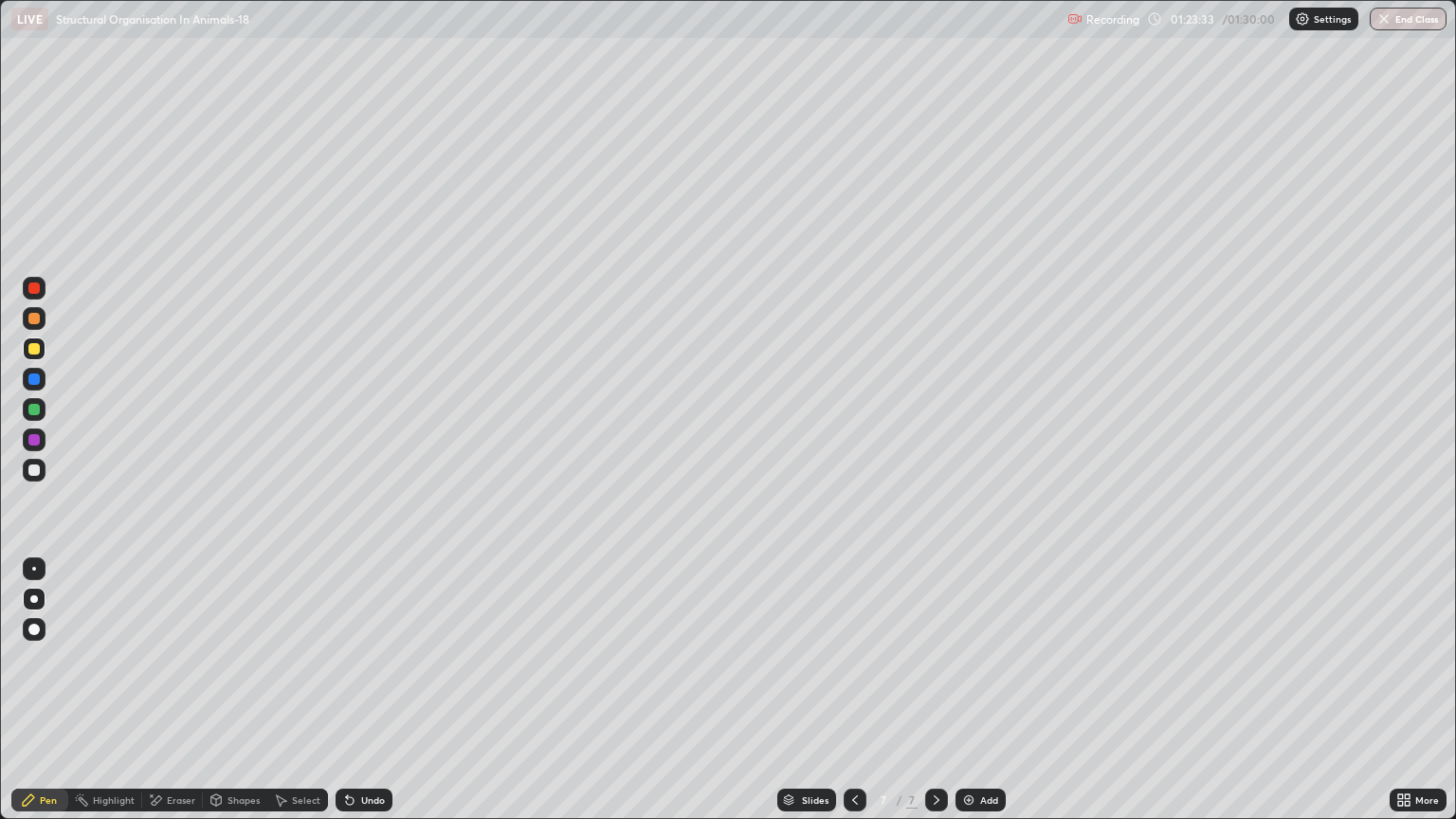 click at bounding box center [34, 470] 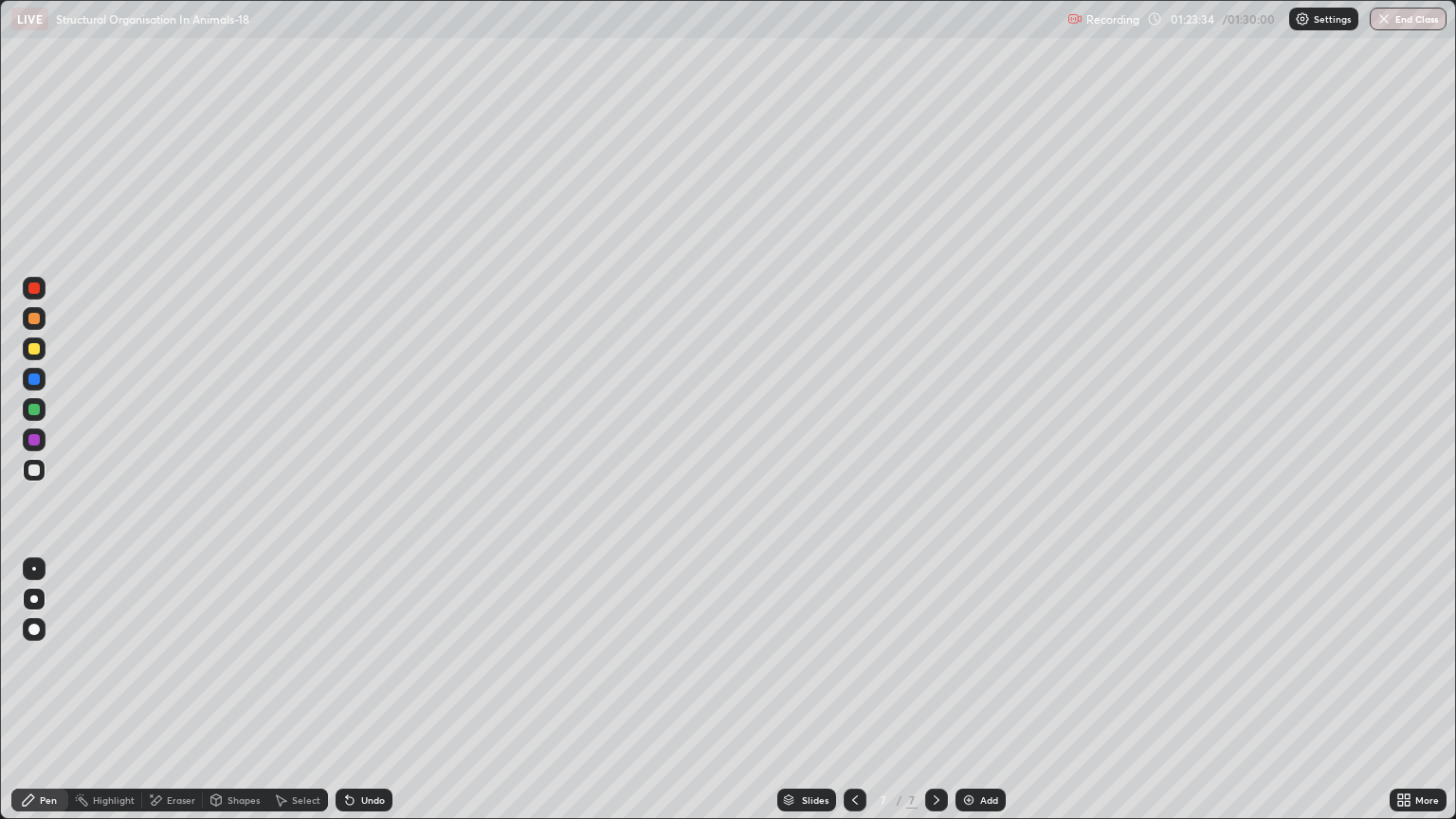 click on "Shapes" at bounding box center [244, 800] 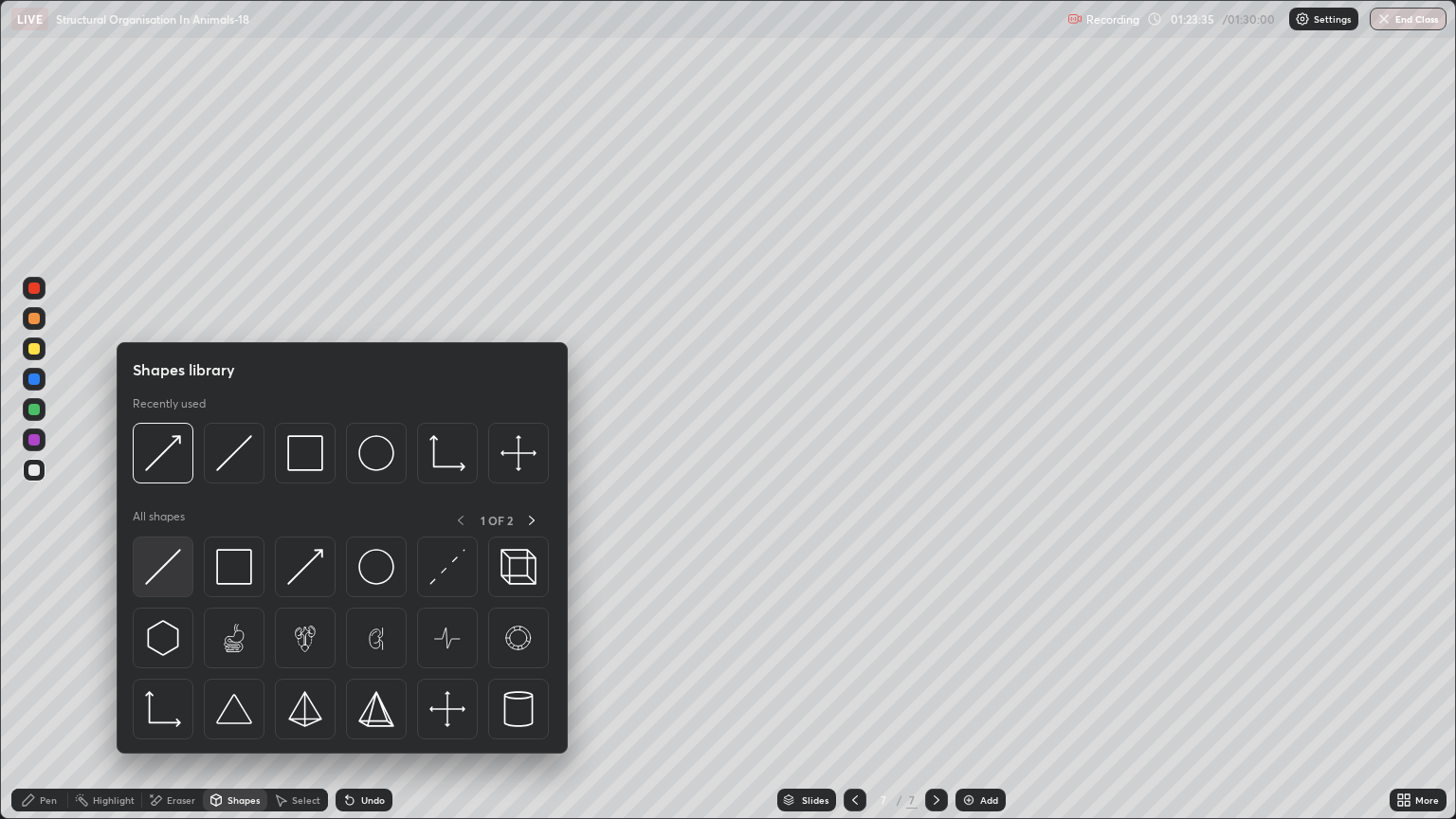 click at bounding box center (163, 567) 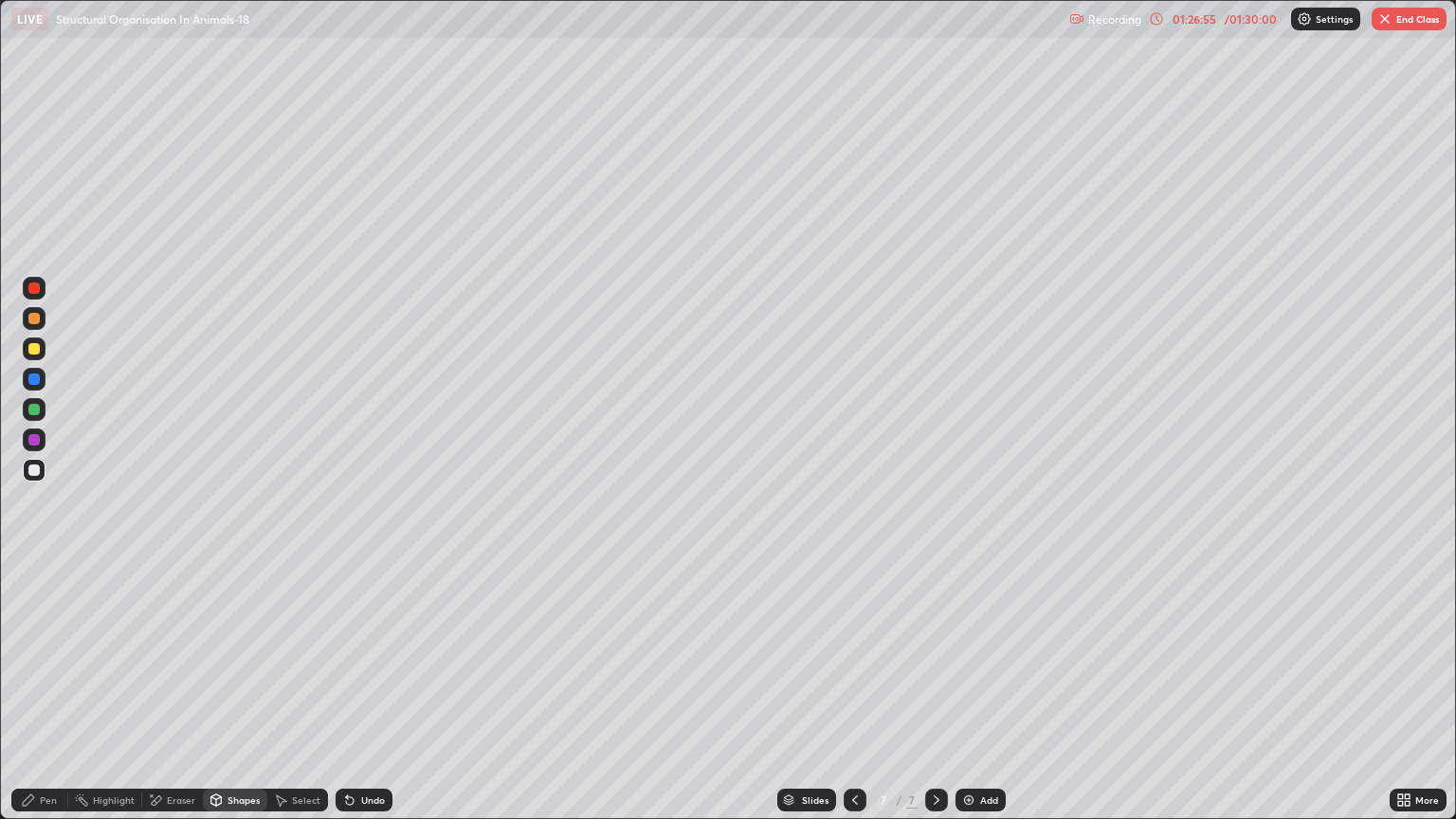 click at bounding box center (1385, 19) 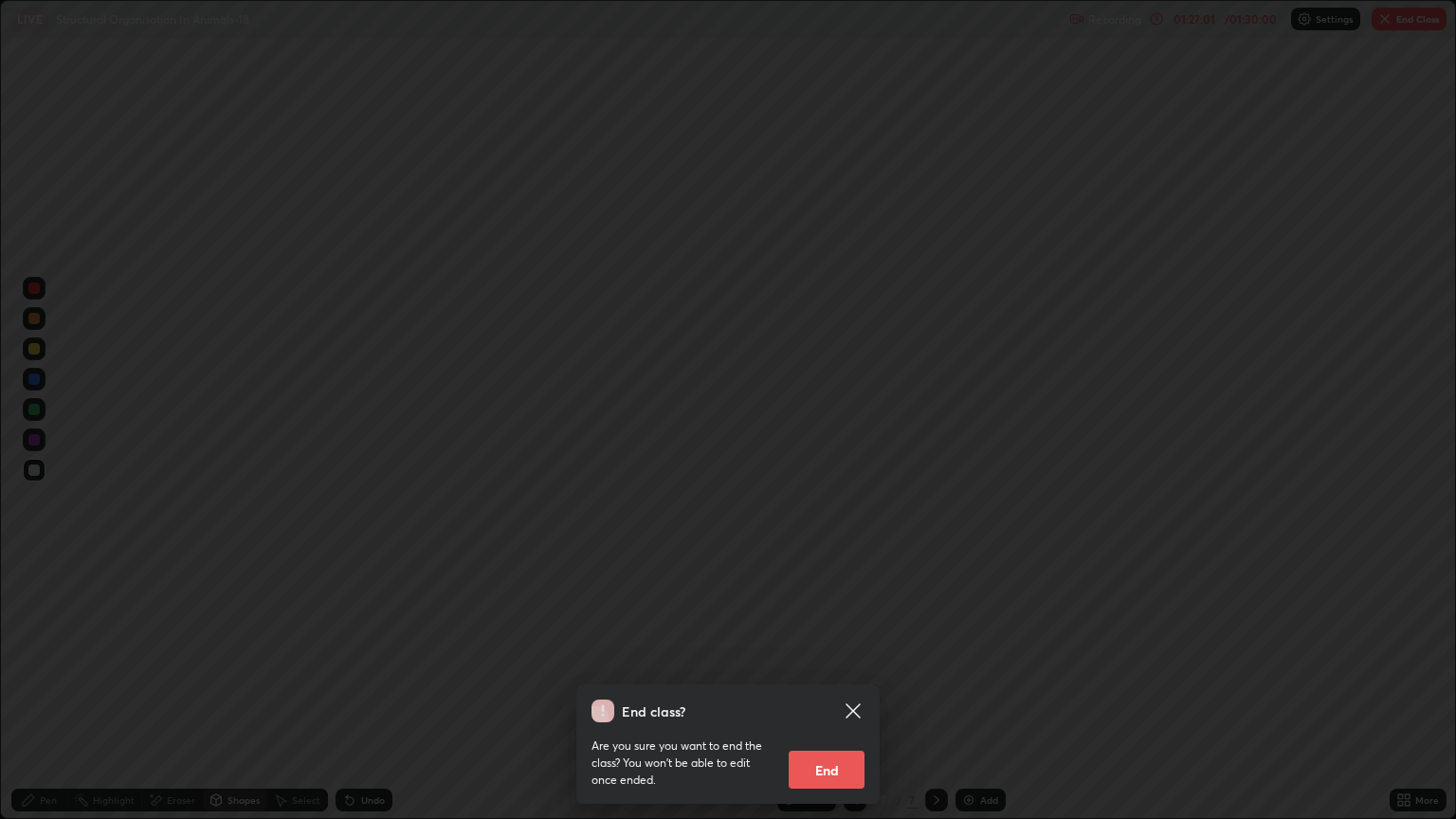 click on "End" at bounding box center (827, 770) 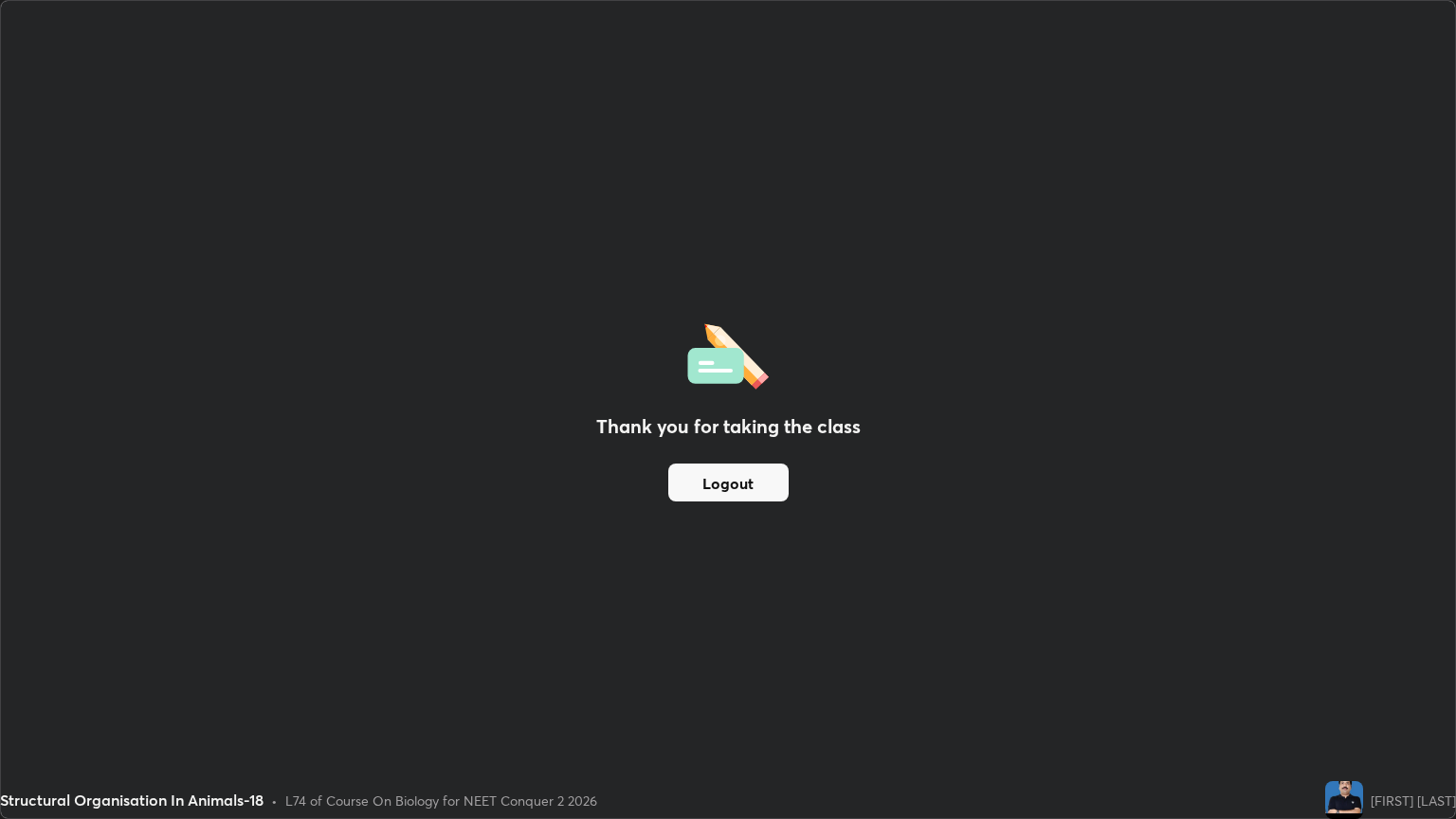 click on "Logout" at bounding box center (728, 482) 